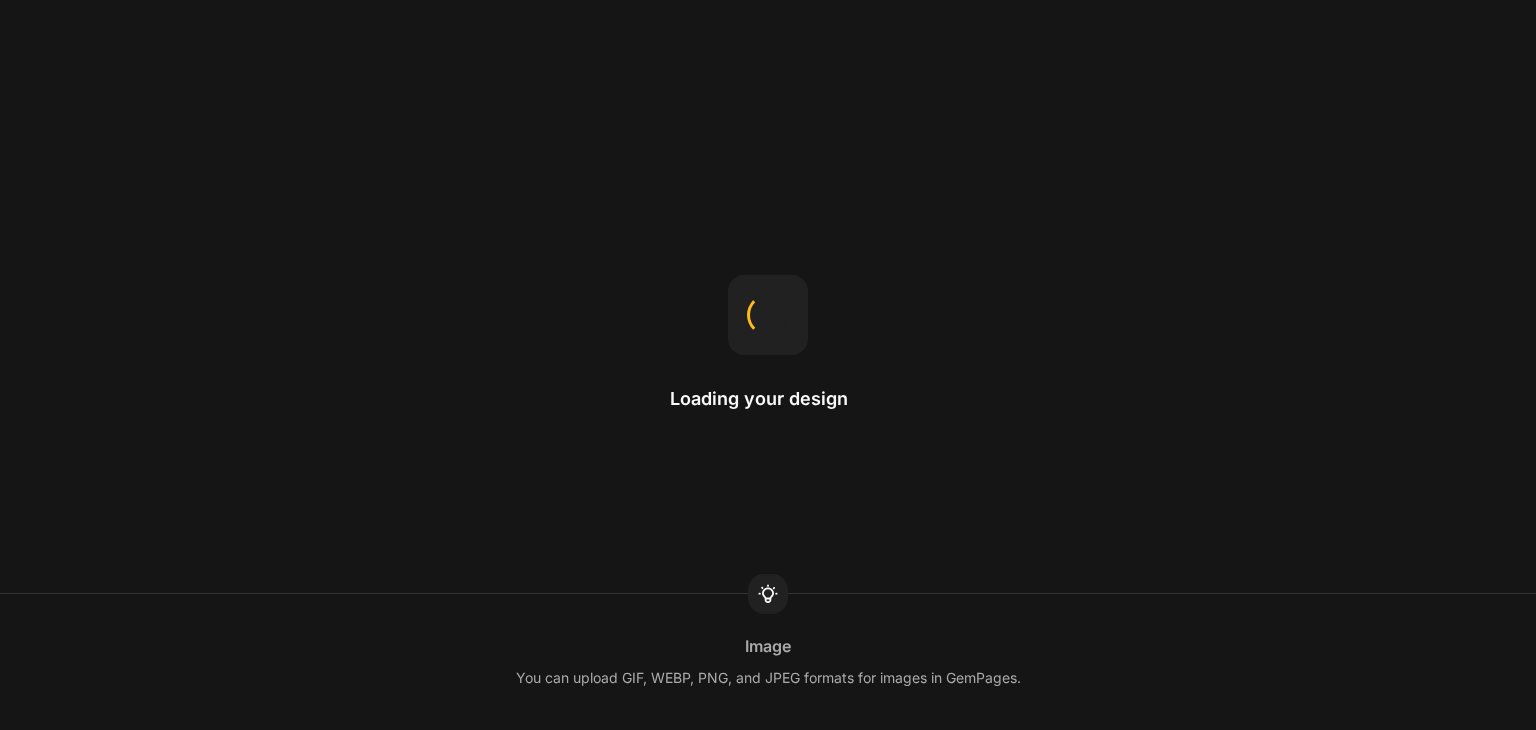 scroll, scrollTop: 0, scrollLeft: 0, axis: both 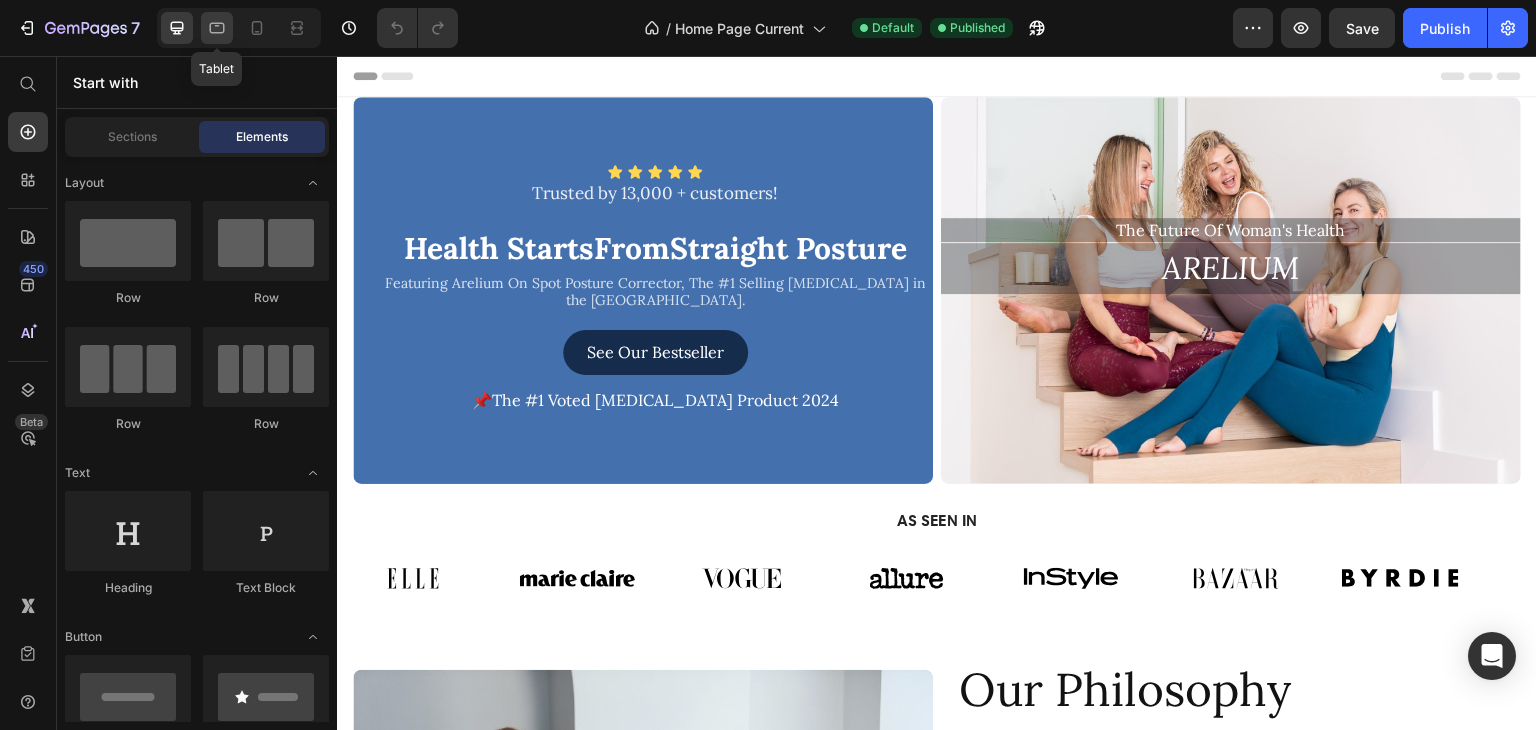 click 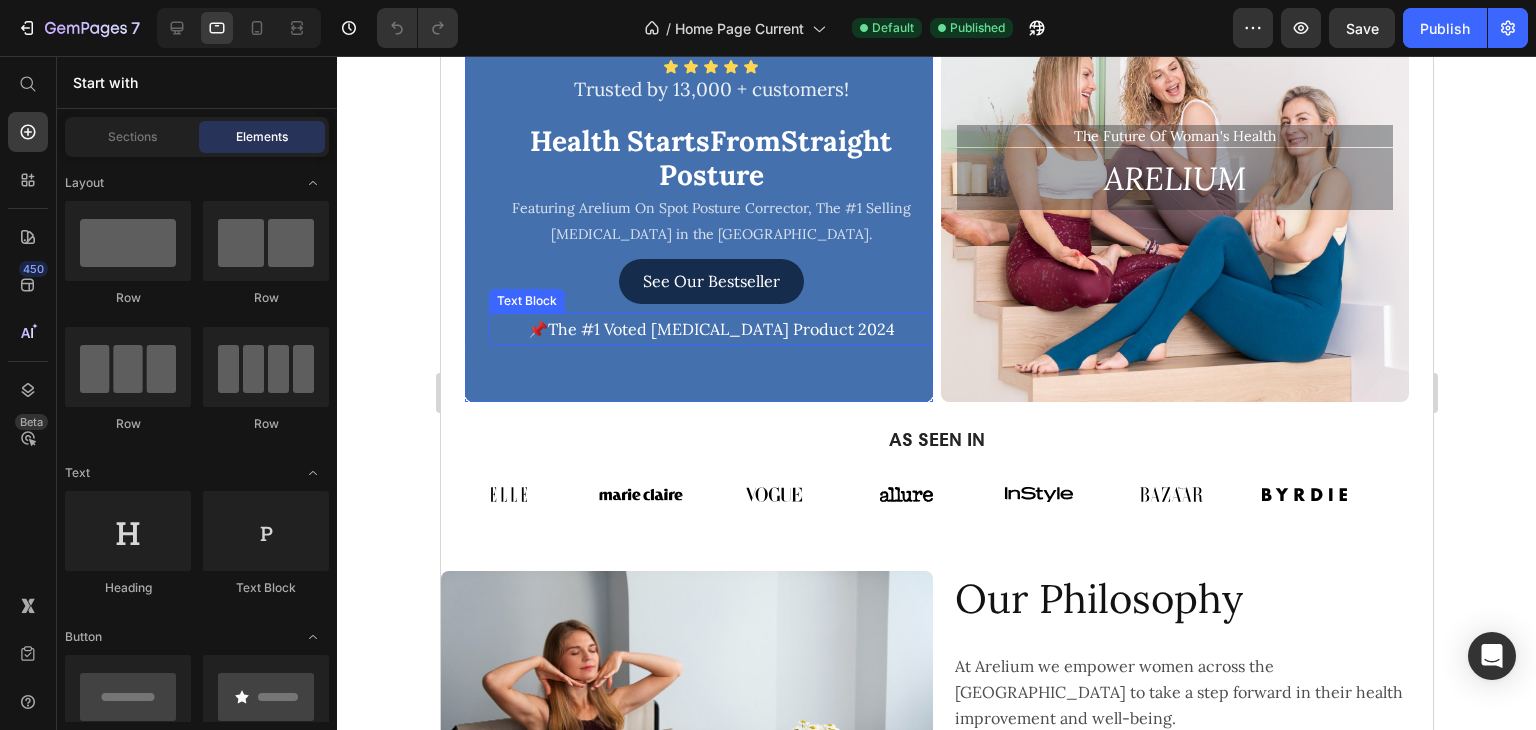 scroll, scrollTop: 100, scrollLeft: 0, axis: vertical 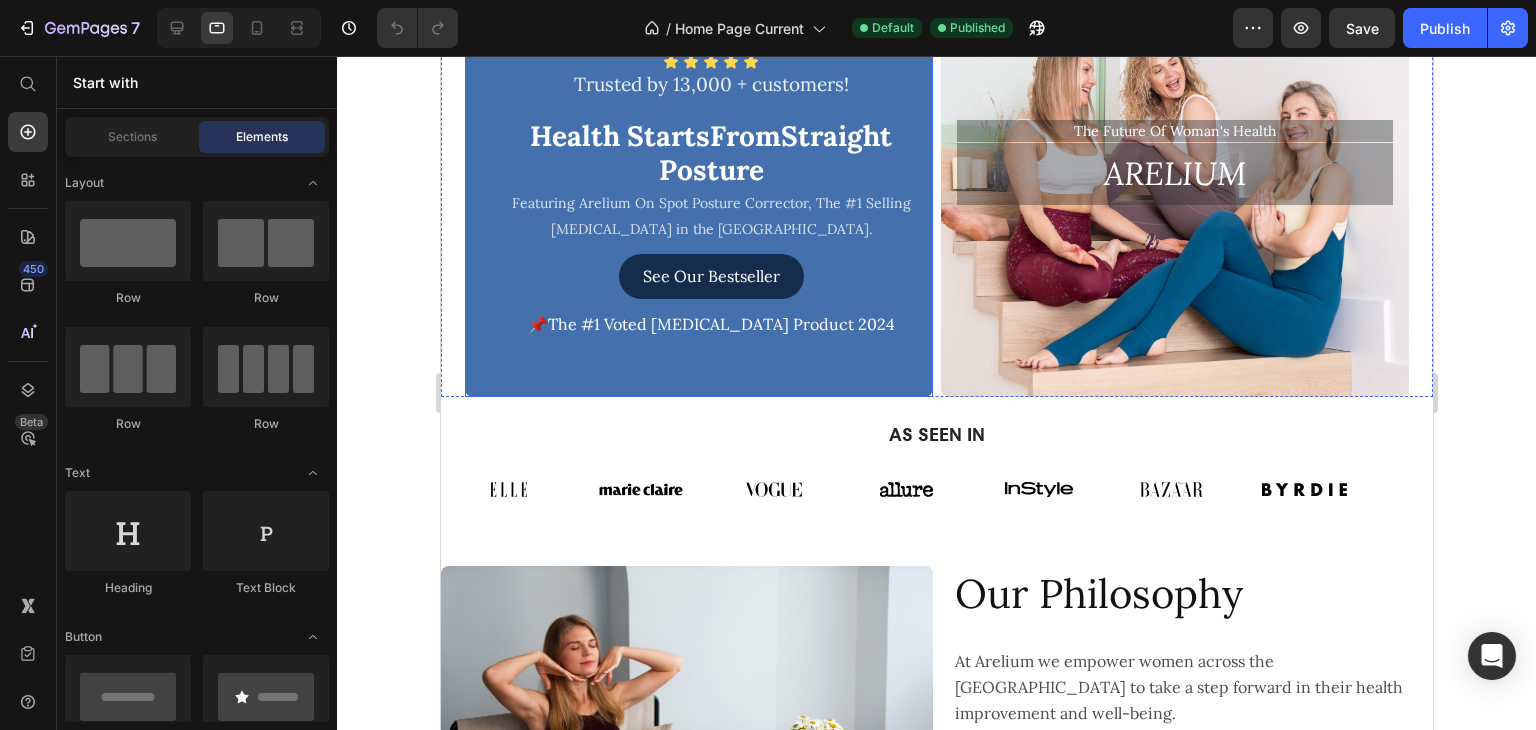 click on "Icon Icon Icon Icon Icon Icon List Trusted by 13,000 + customers! Heading Health Starts  From  Straight Posture Text Block Featuring Arelium On Spot Posture Corrector, The #1 Selling [MEDICAL_DATA] in the [GEOGRAPHIC_DATA]. Text Block See Our Bestseller Button 📌The #1 Voted [MEDICAL_DATA] Product 2024 Text Block Row The Future Of Woman's Health Heading ARELIUM Text Block Hero Banner Row" at bounding box center [936, 197] 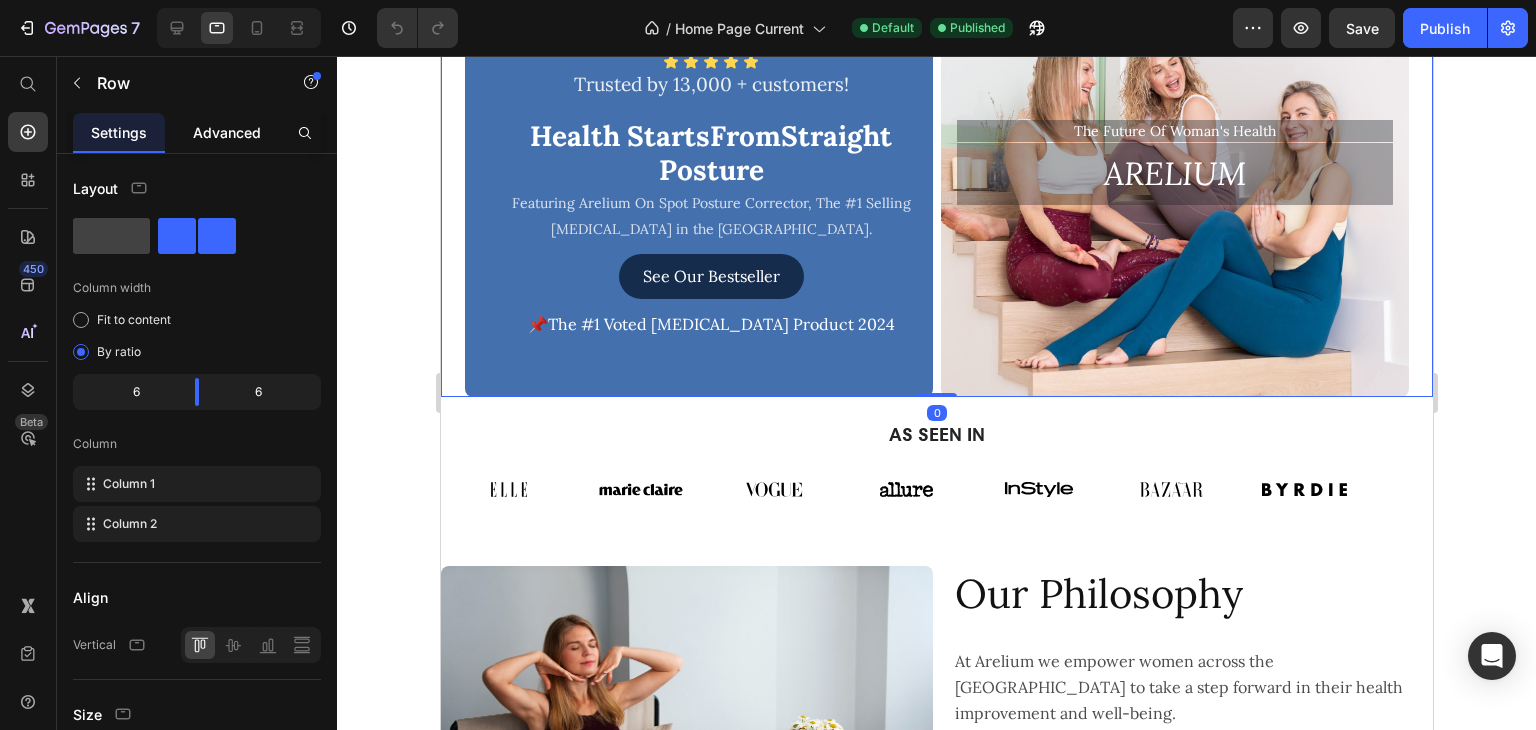 click on "Advanced" at bounding box center (227, 132) 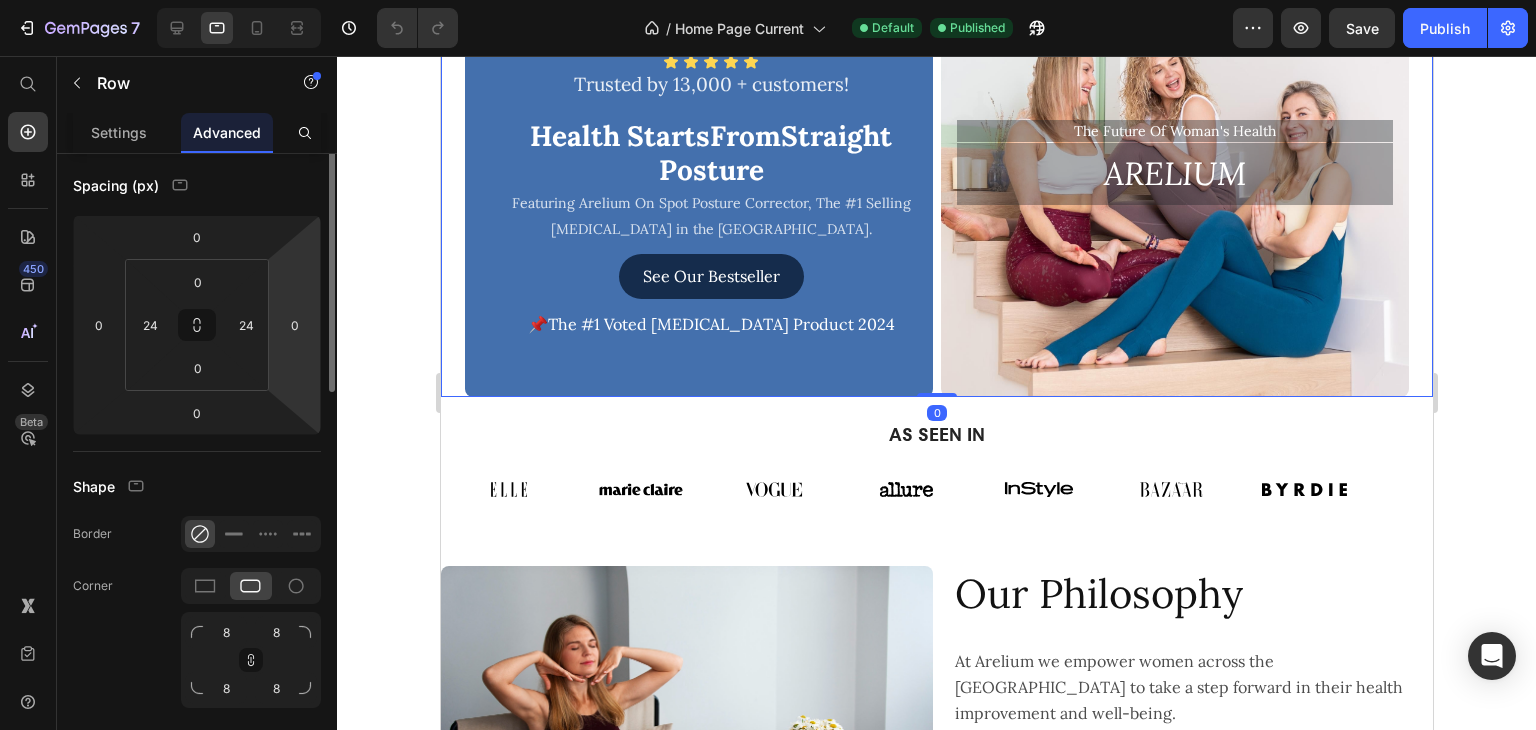 scroll, scrollTop: 400, scrollLeft: 0, axis: vertical 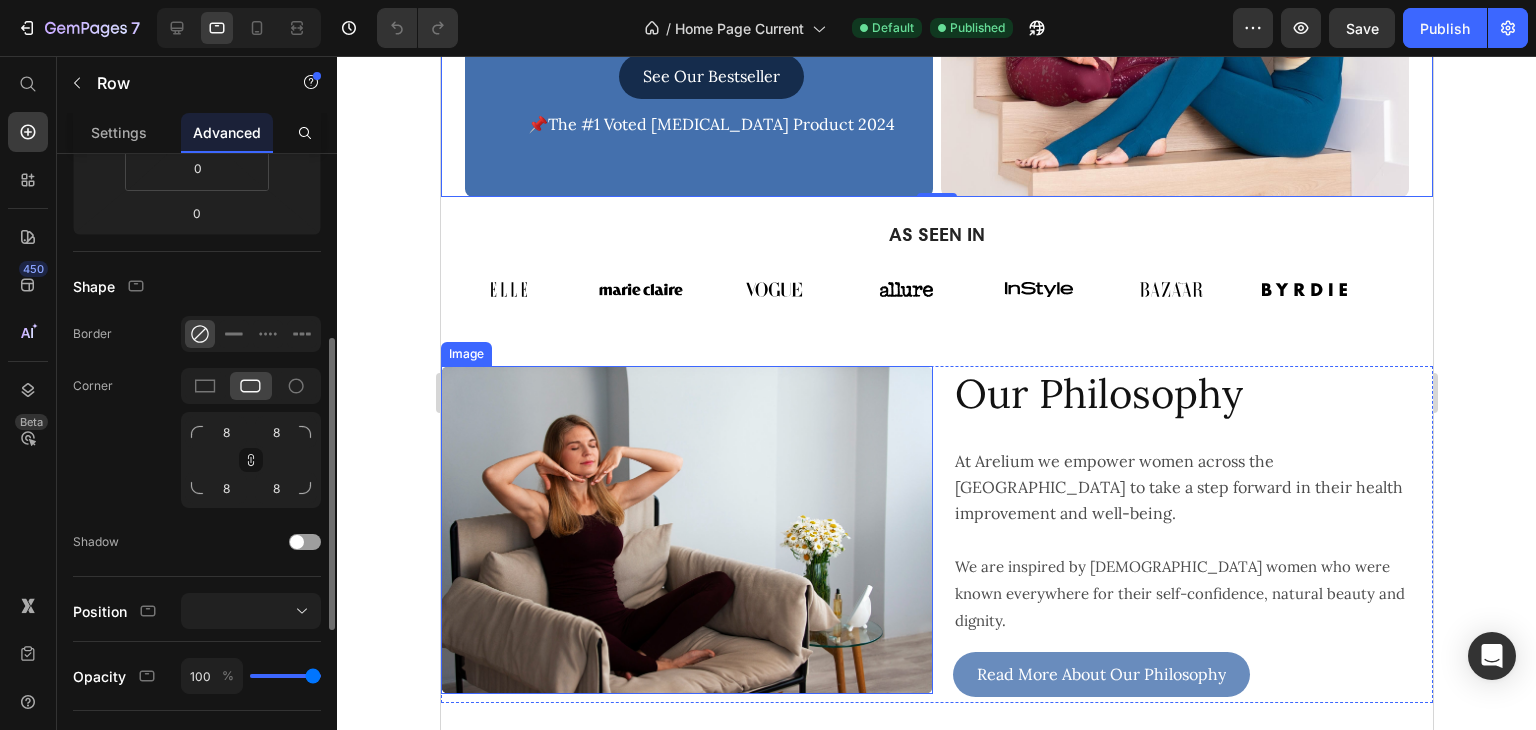 click at bounding box center (686, 530) 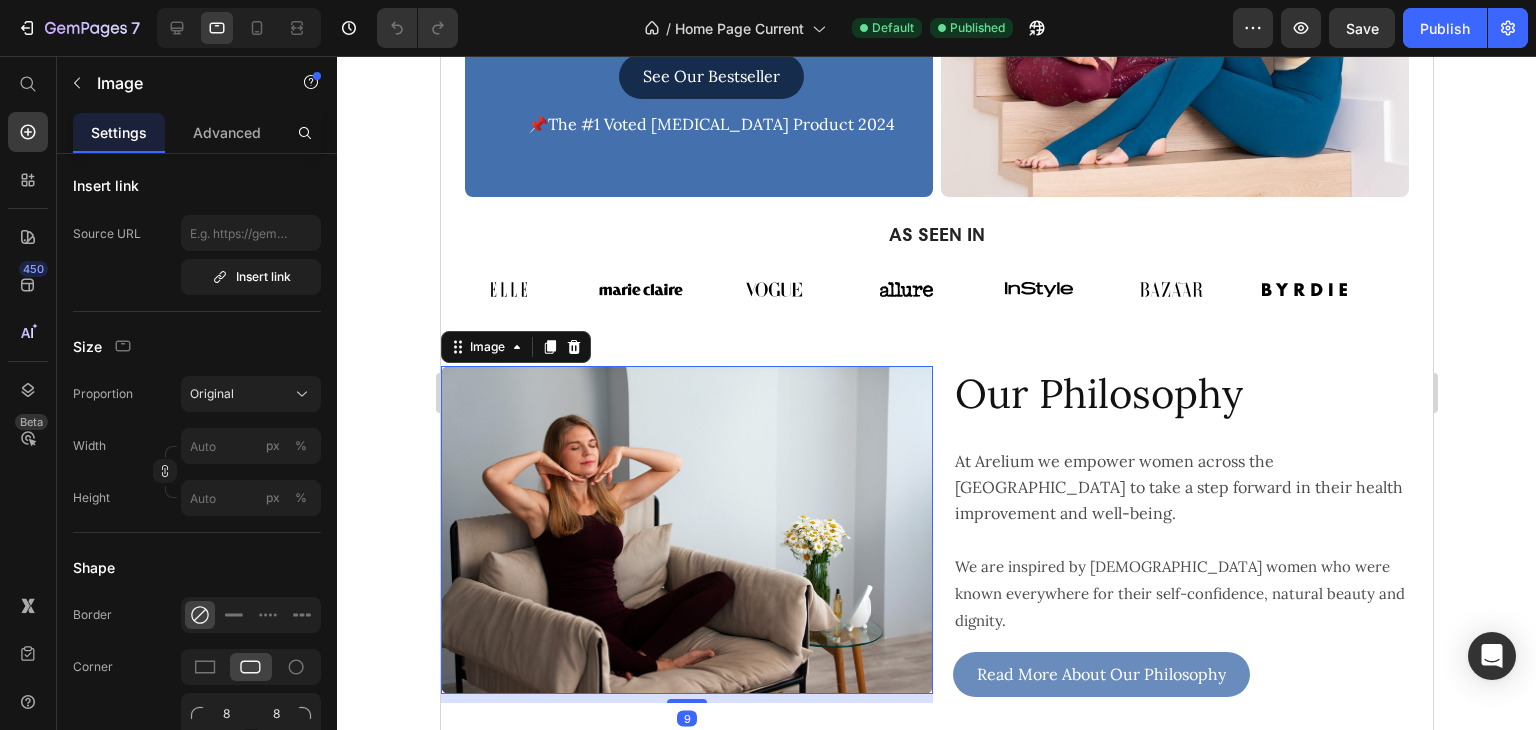 scroll, scrollTop: 0, scrollLeft: 0, axis: both 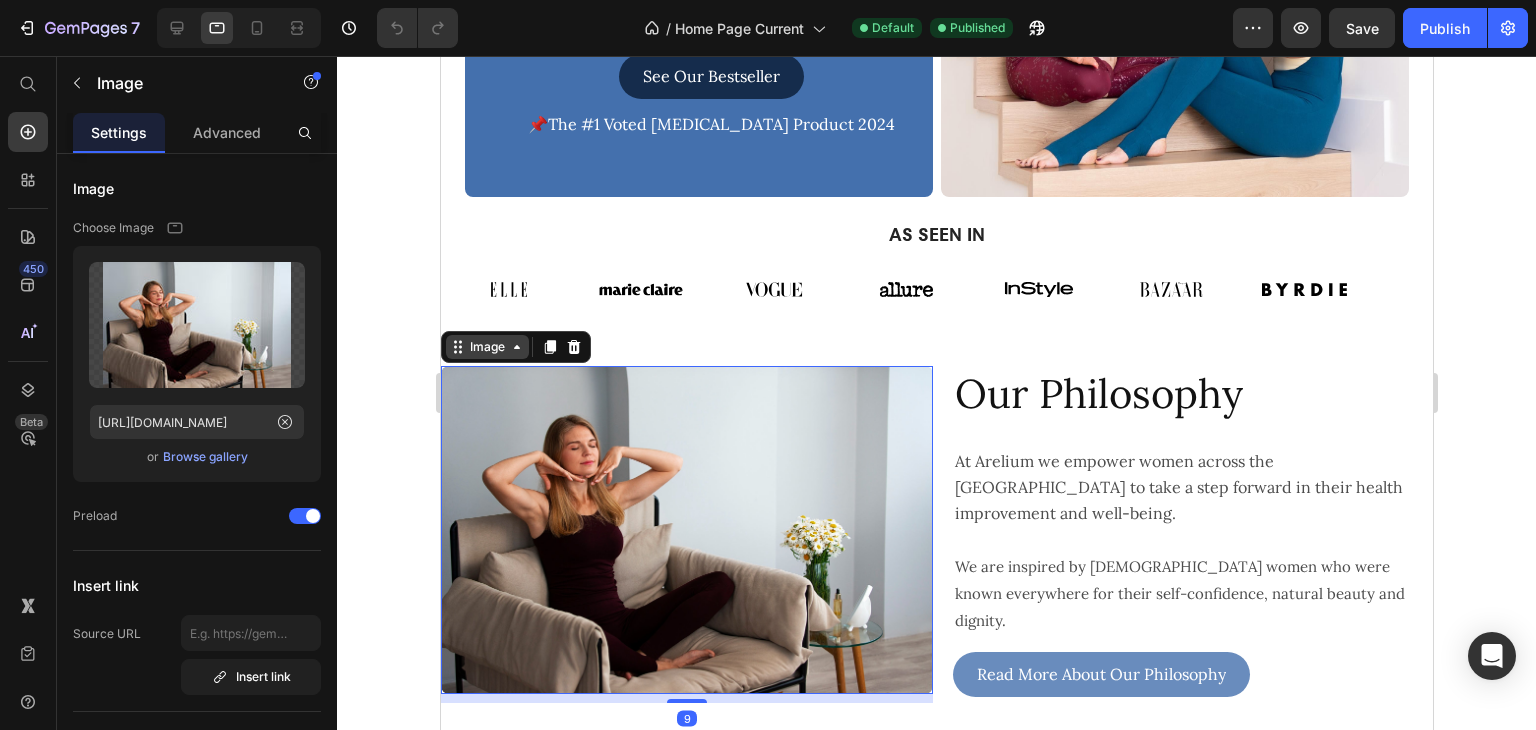 click on "Image" at bounding box center (486, 347) 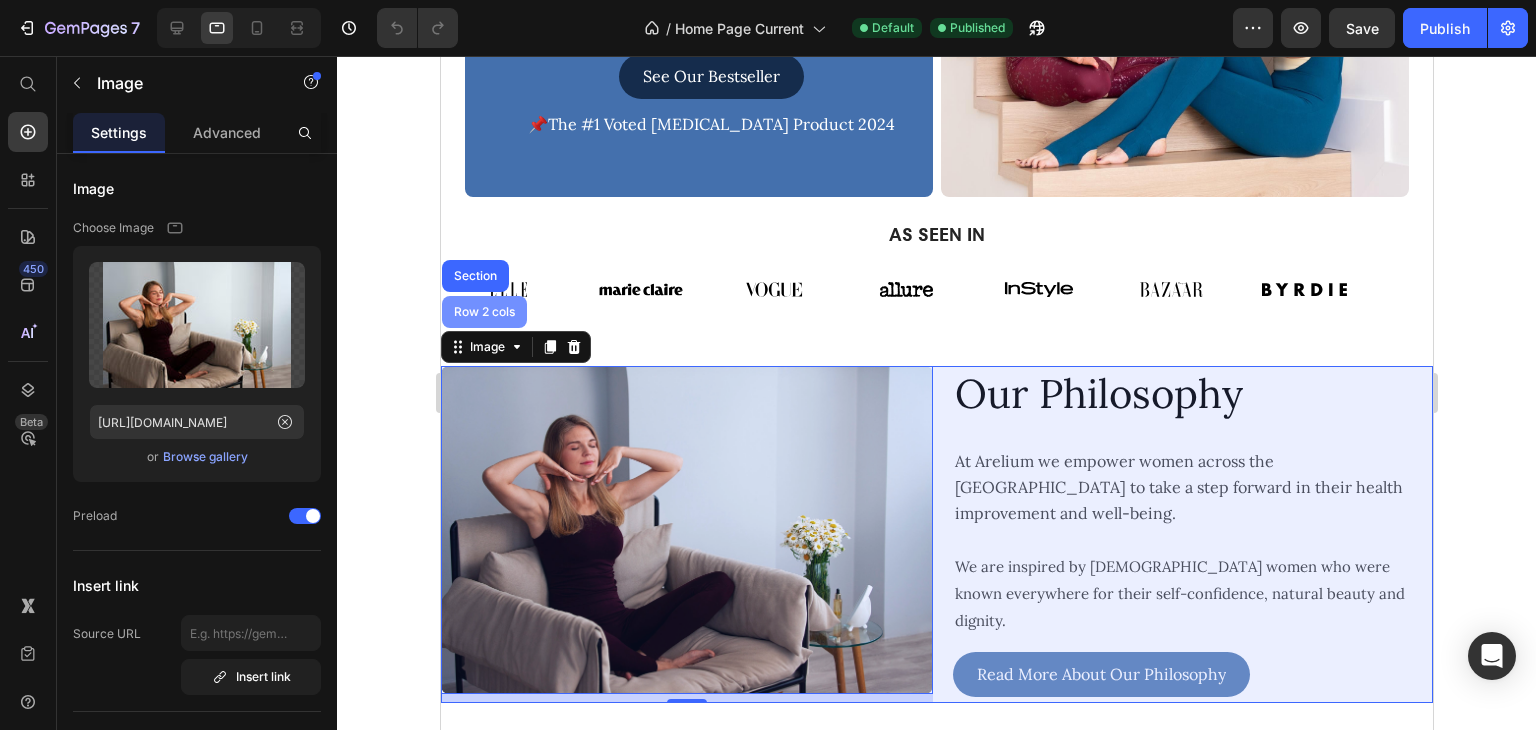 click on "Row 2 cols" at bounding box center [483, 312] 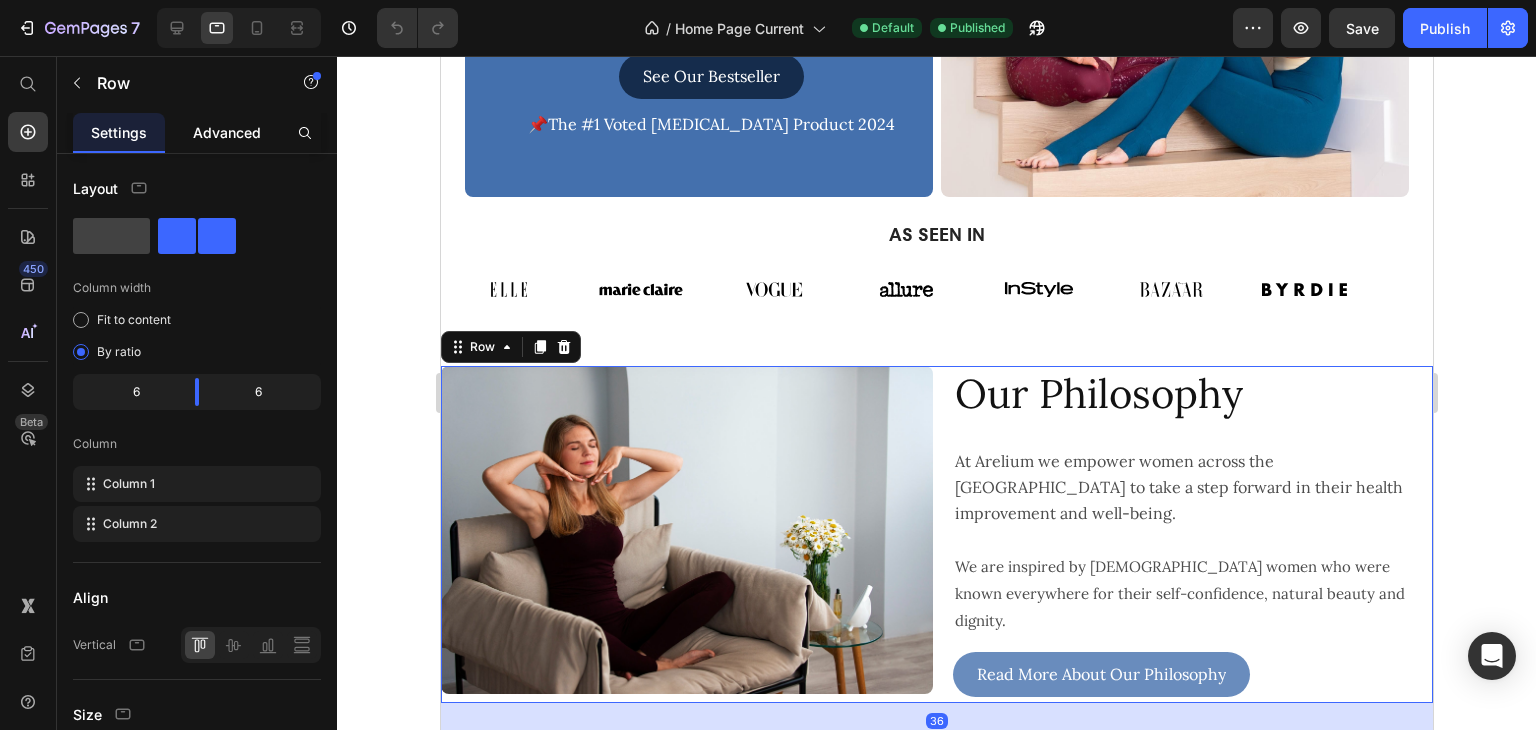 click on "Advanced" at bounding box center (227, 132) 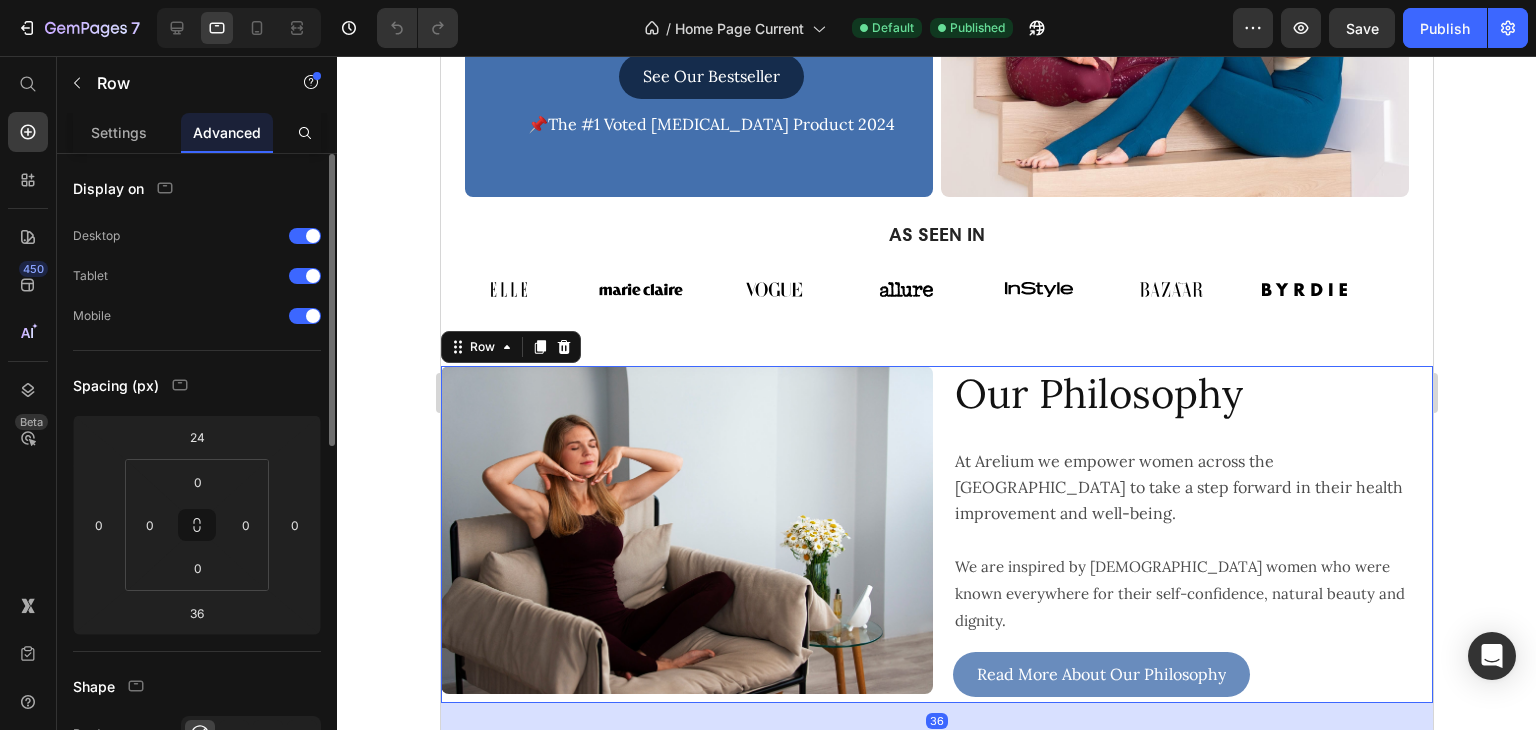scroll, scrollTop: 100, scrollLeft: 0, axis: vertical 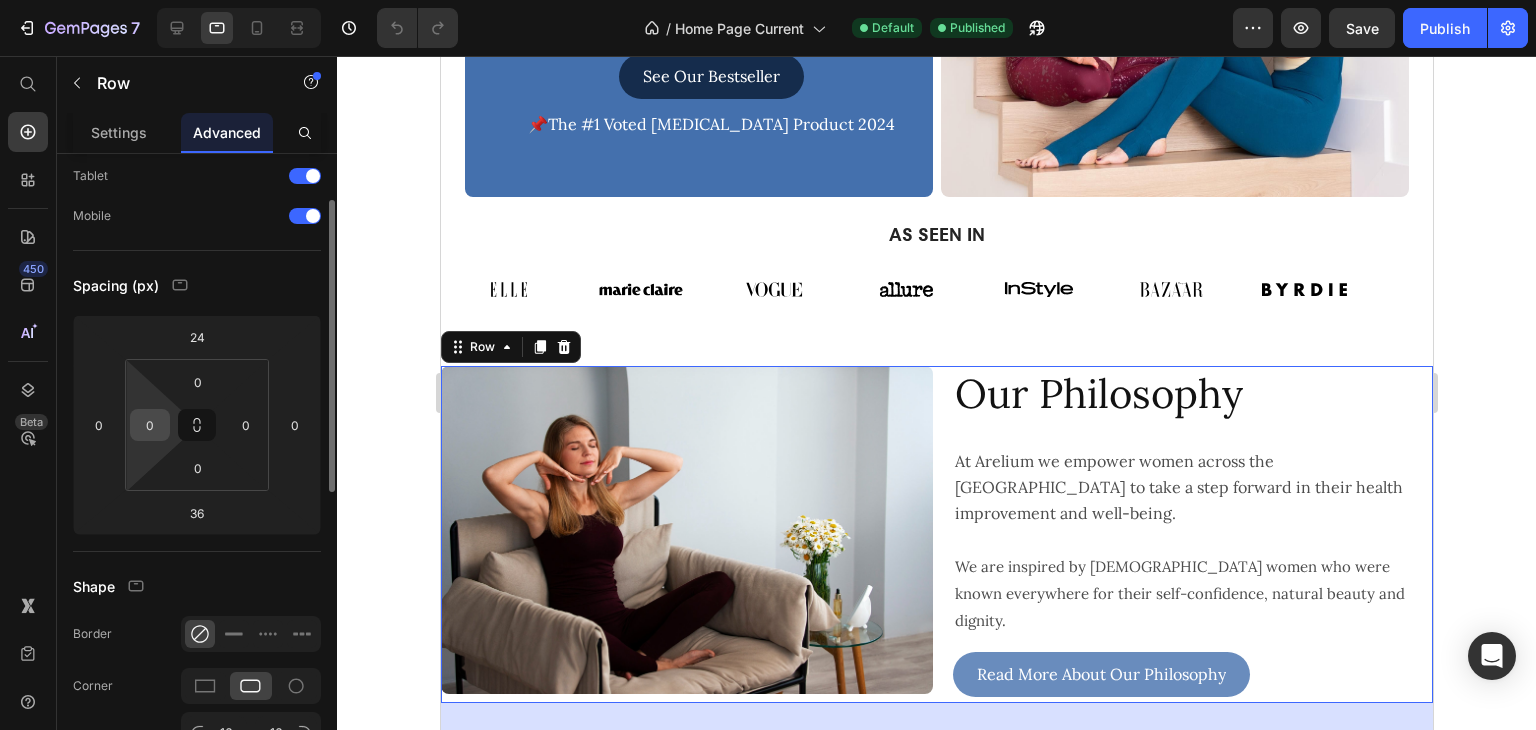 click on "0" at bounding box center [150, 425] 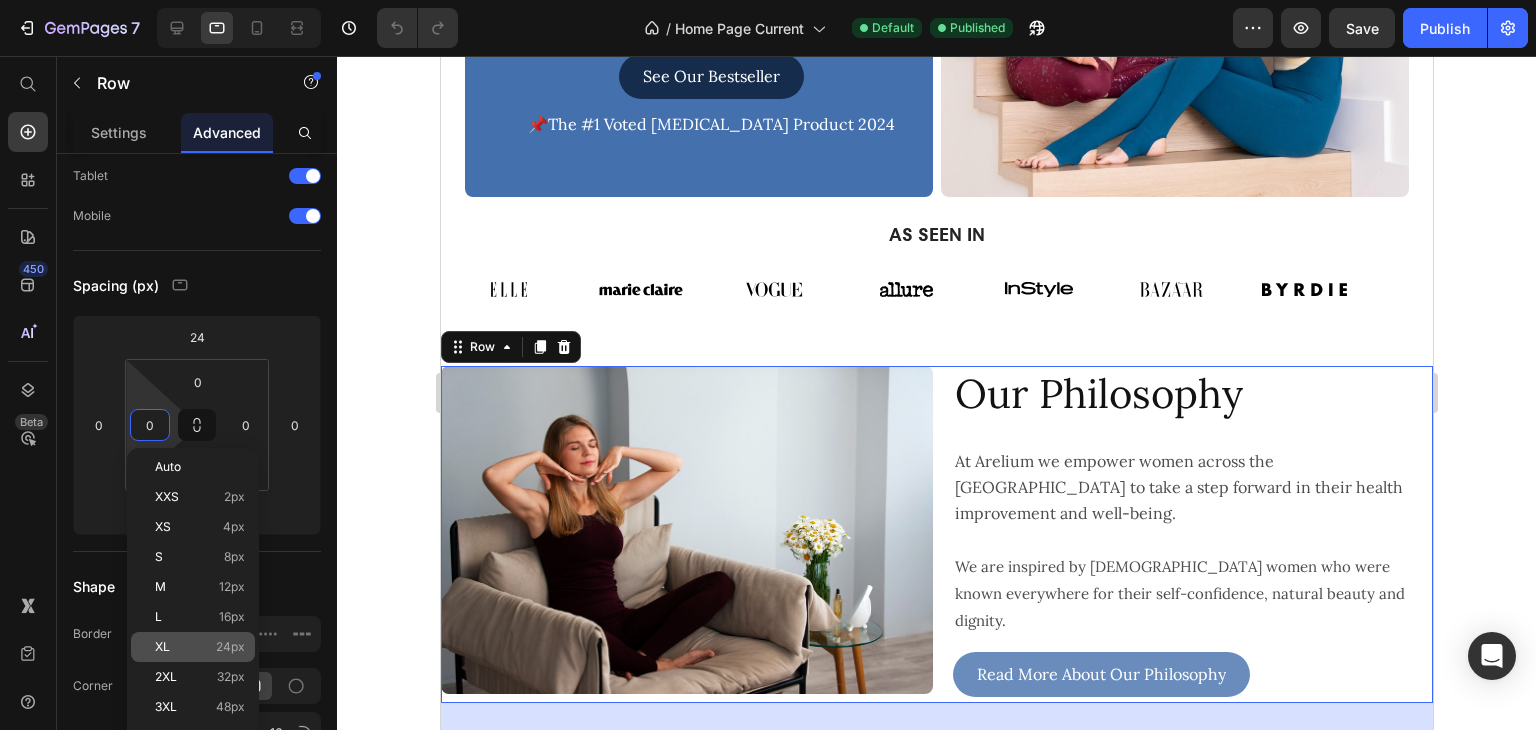 click on "XL 24px" at bounding box center [200, 647] 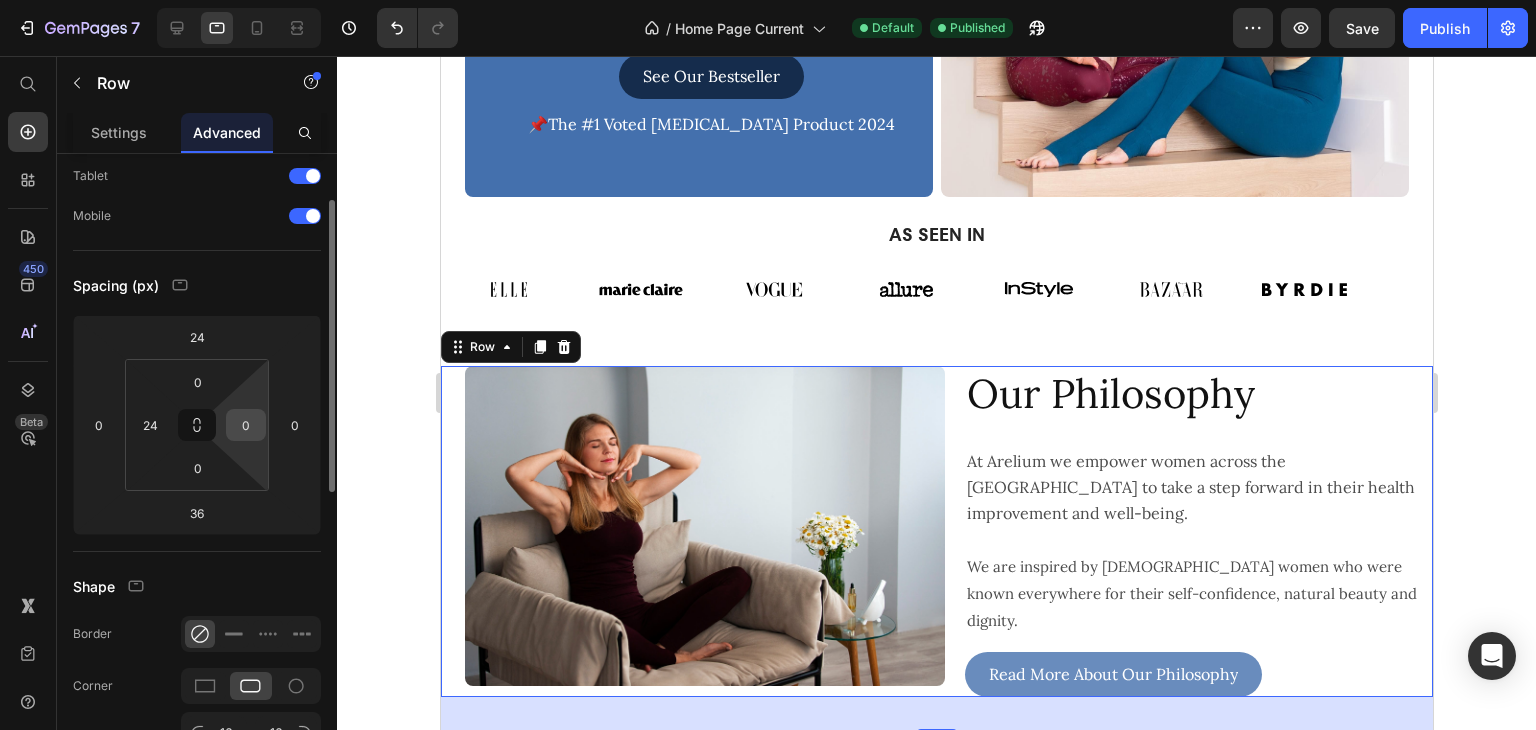 click on "0" at bounding box center [246, 425] 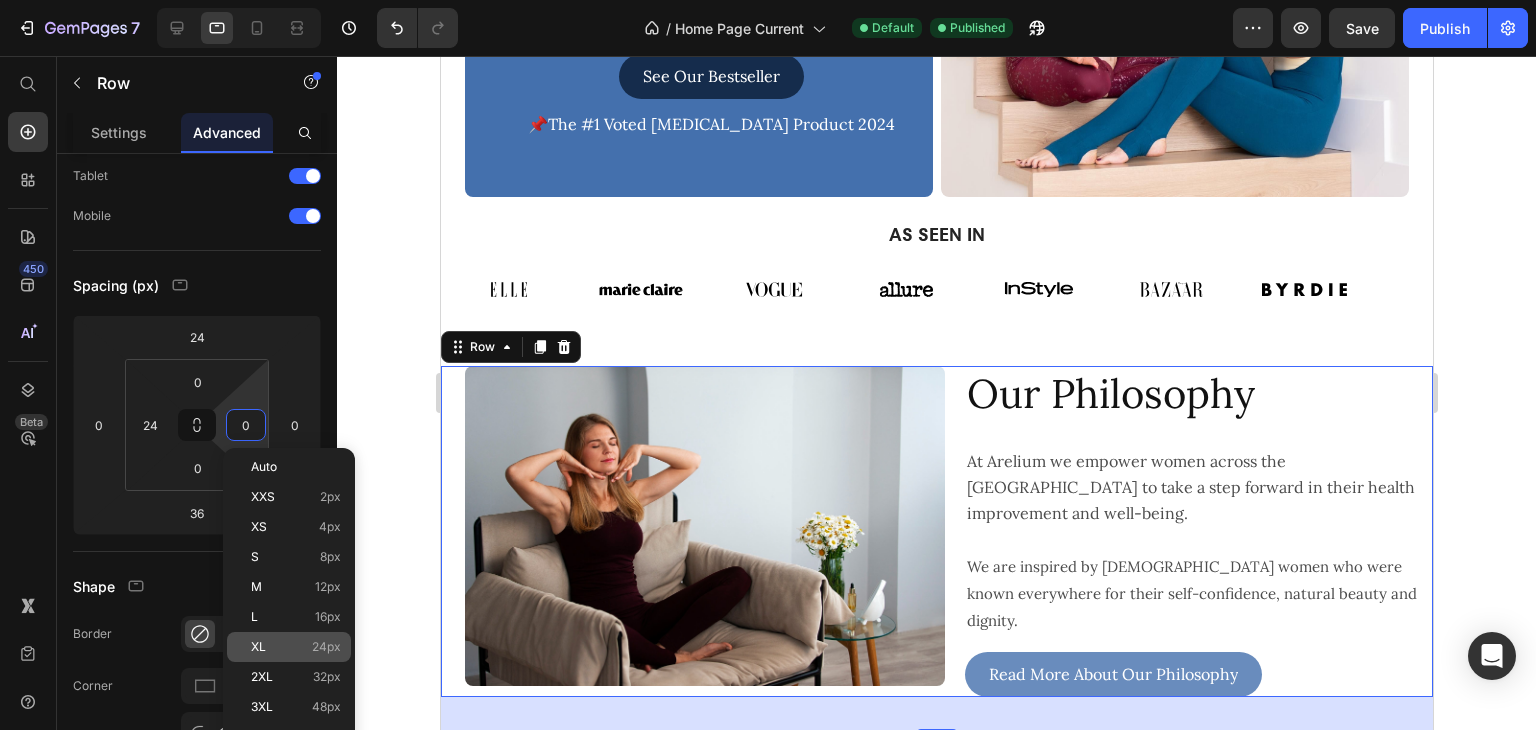 click on "XL 24px" 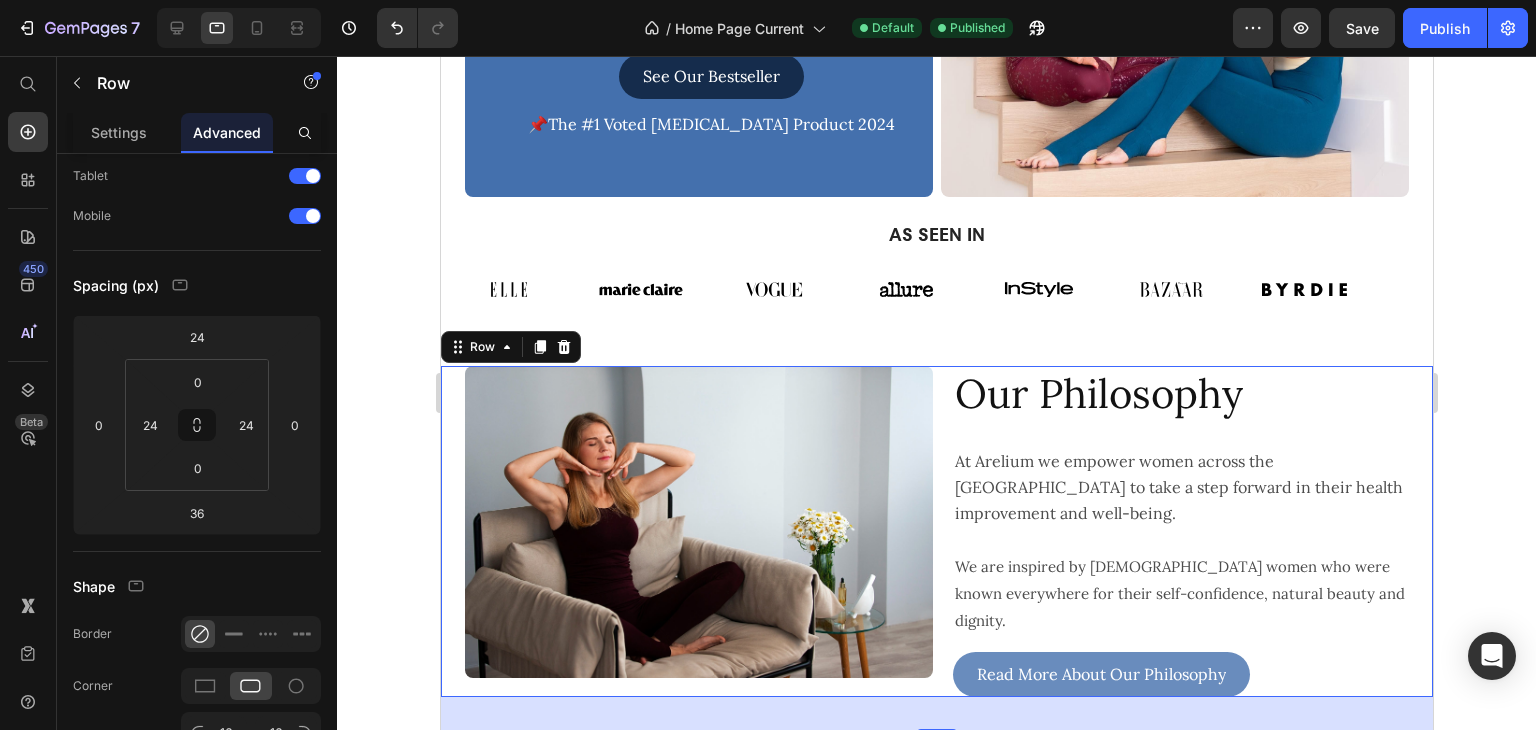 click 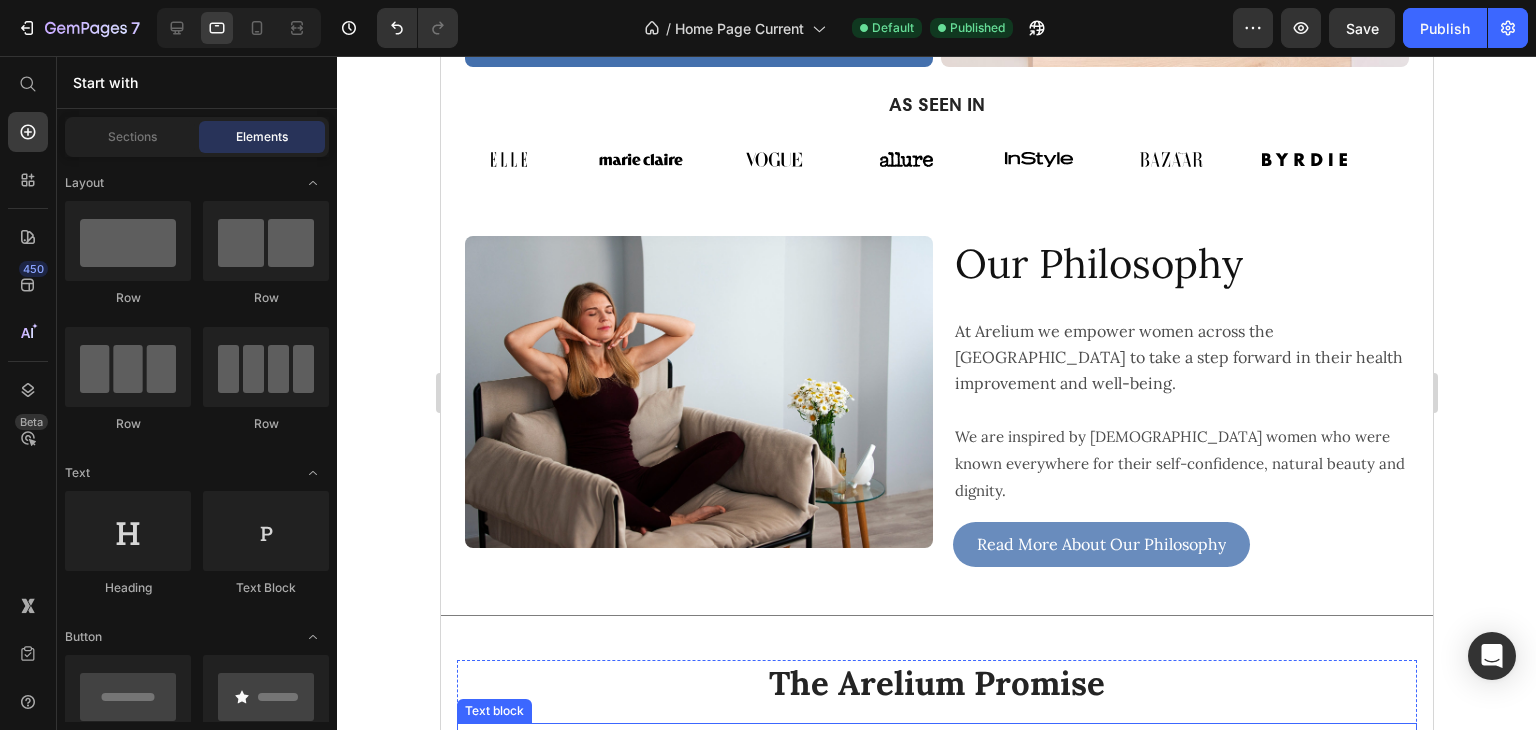 scroll, scrollTop: 400, scrollLeft: 0, axis: vertical 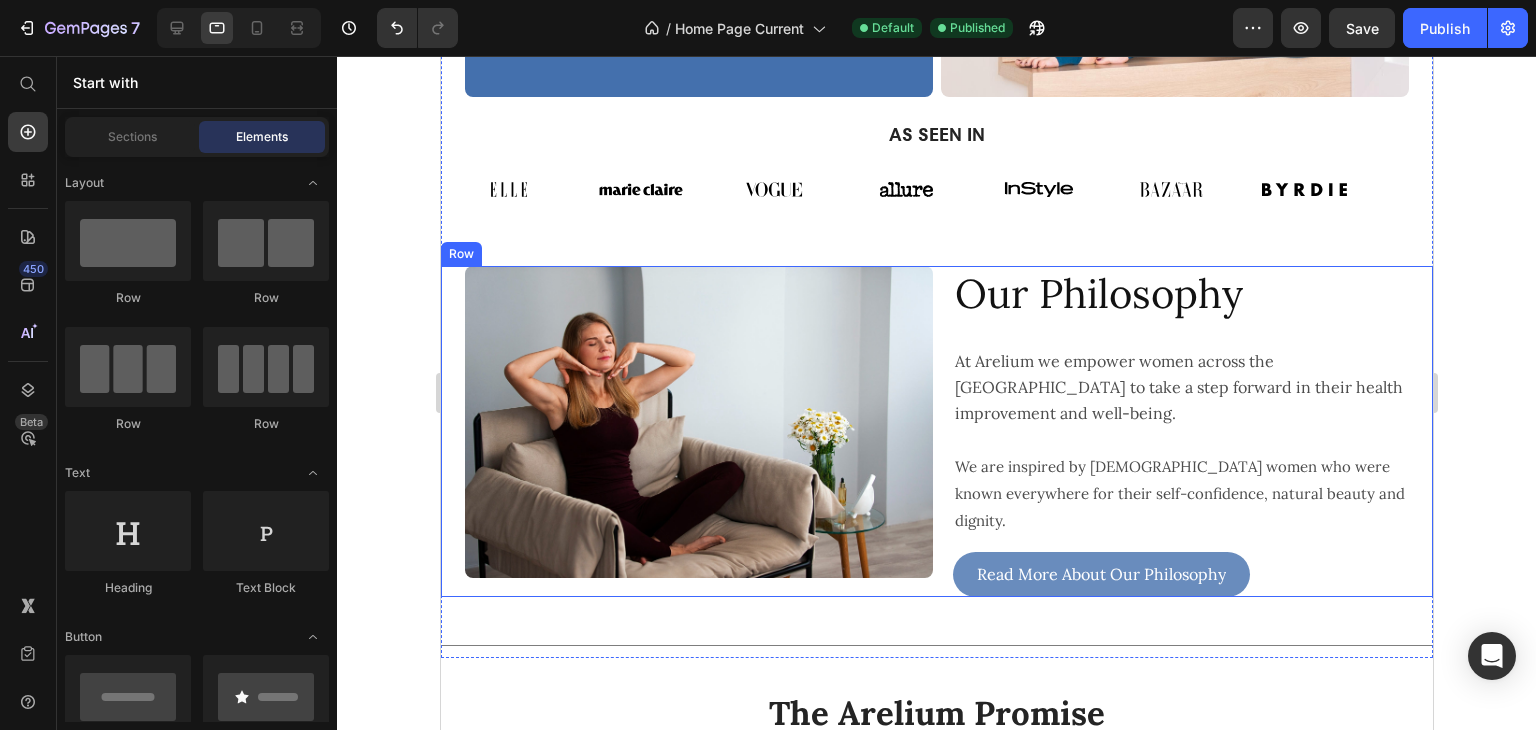 click on "Our Philosophy Heading At Arelium we empower women across [GEOGRAPHIC_DATA] to take a step forward in their health improvement and well-being. Text Block We are inspired by Ancient [DEMOGRAPHIC_DATA] women who were known everywhere for their self-confidence, natural beauty and dignity. Text Block At Arelium we empower women across the [GEOGRAPHIC_DATA] to take a step forward in their health improvement and well-being.   We are inspired by Ancient [DEMOGRAPHIC_DATA] women who were known everywhere for their self-confidence, natural beauty and dignity.   Arelium is all about bringing those values back in this challenging modern world, when being a woman has never been harder. Text Block Read More About Our Philosophy Button" at bounding box center (1174, 431) 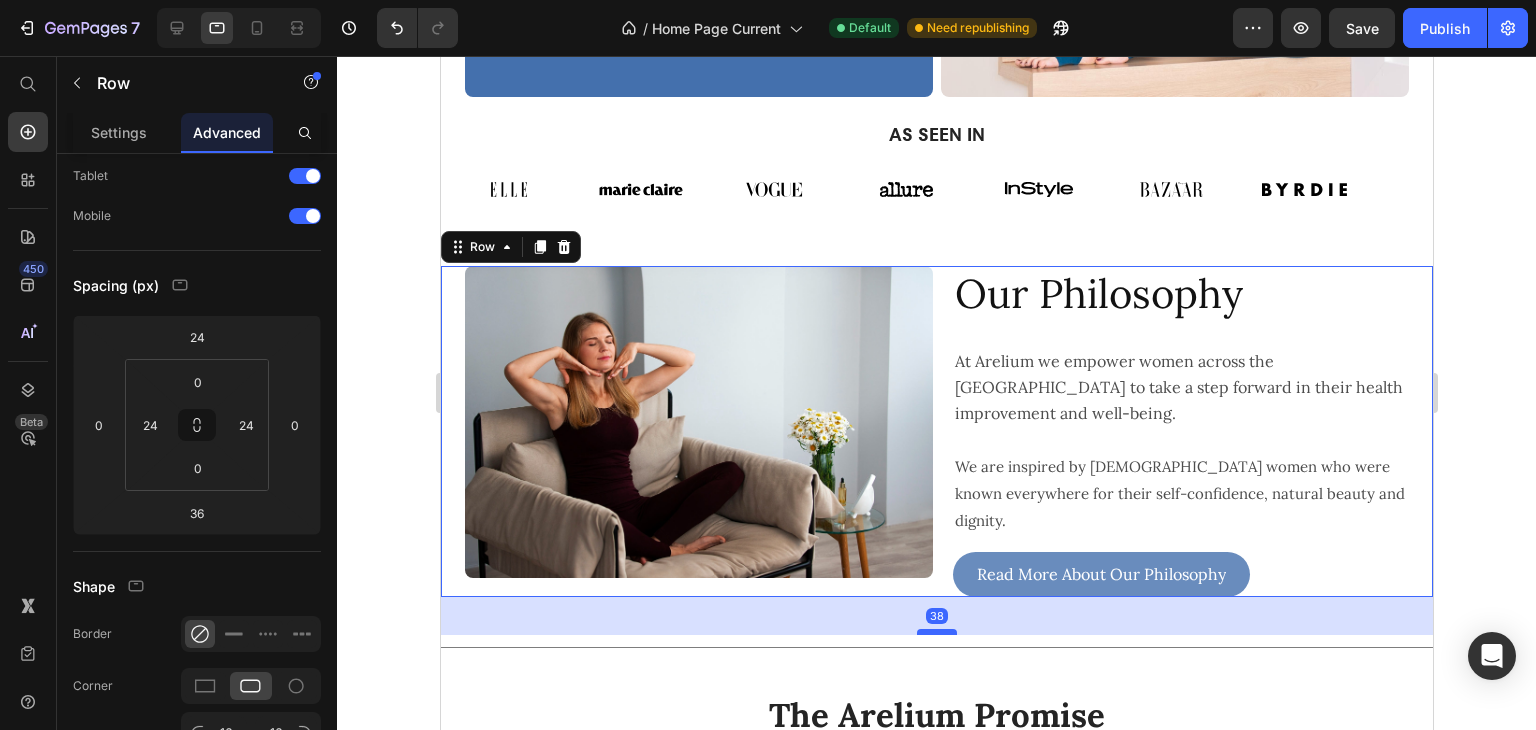 click at bounding box center [936, 632] 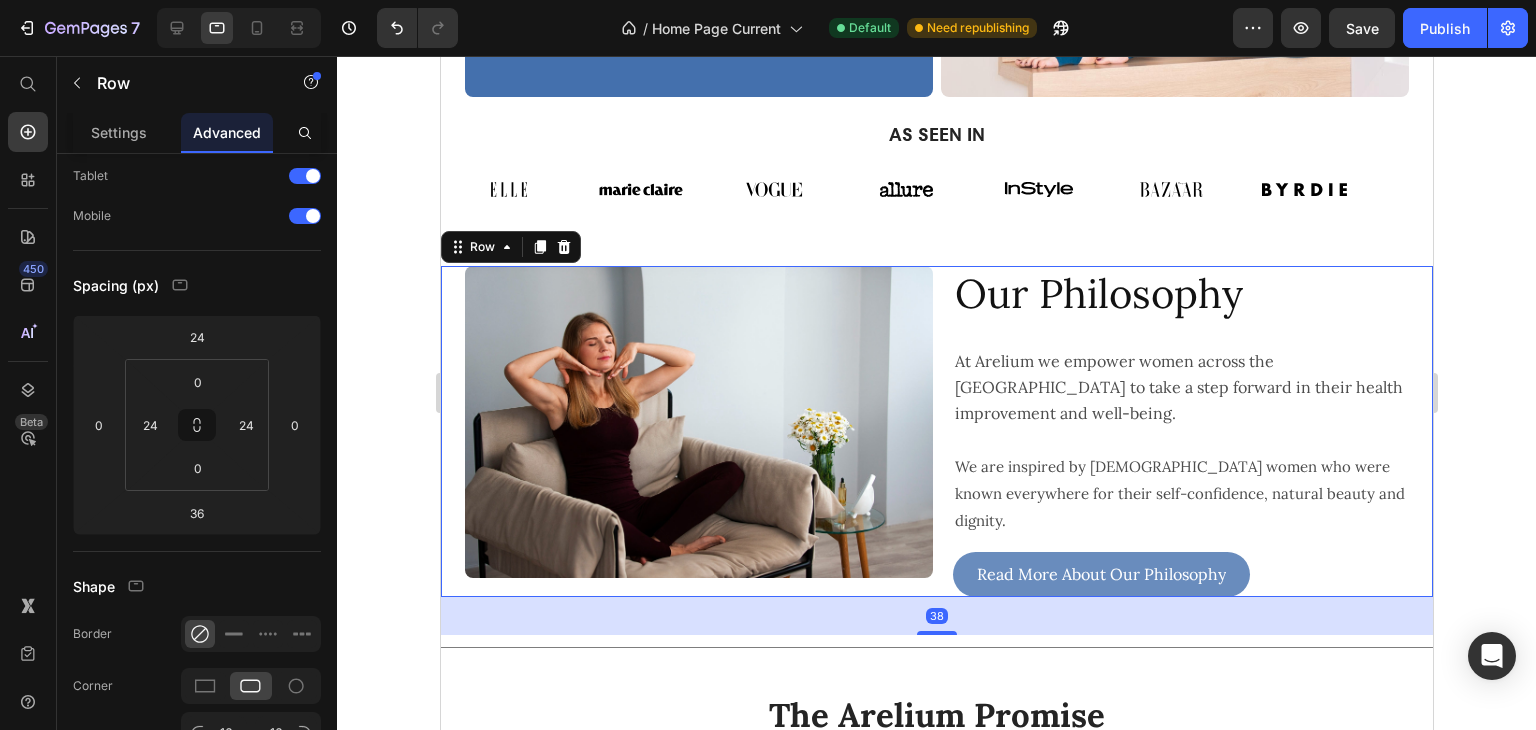 type on "38" 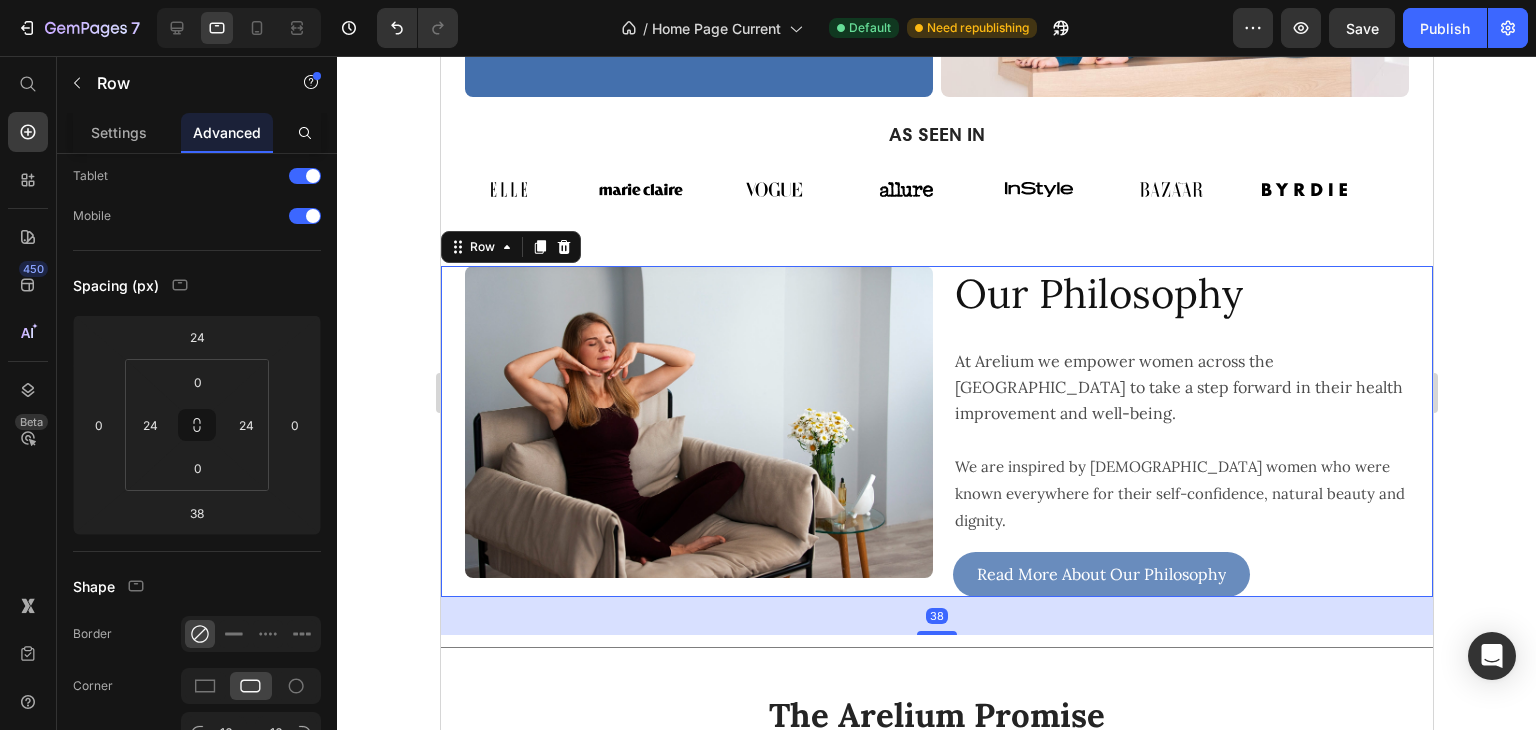 click 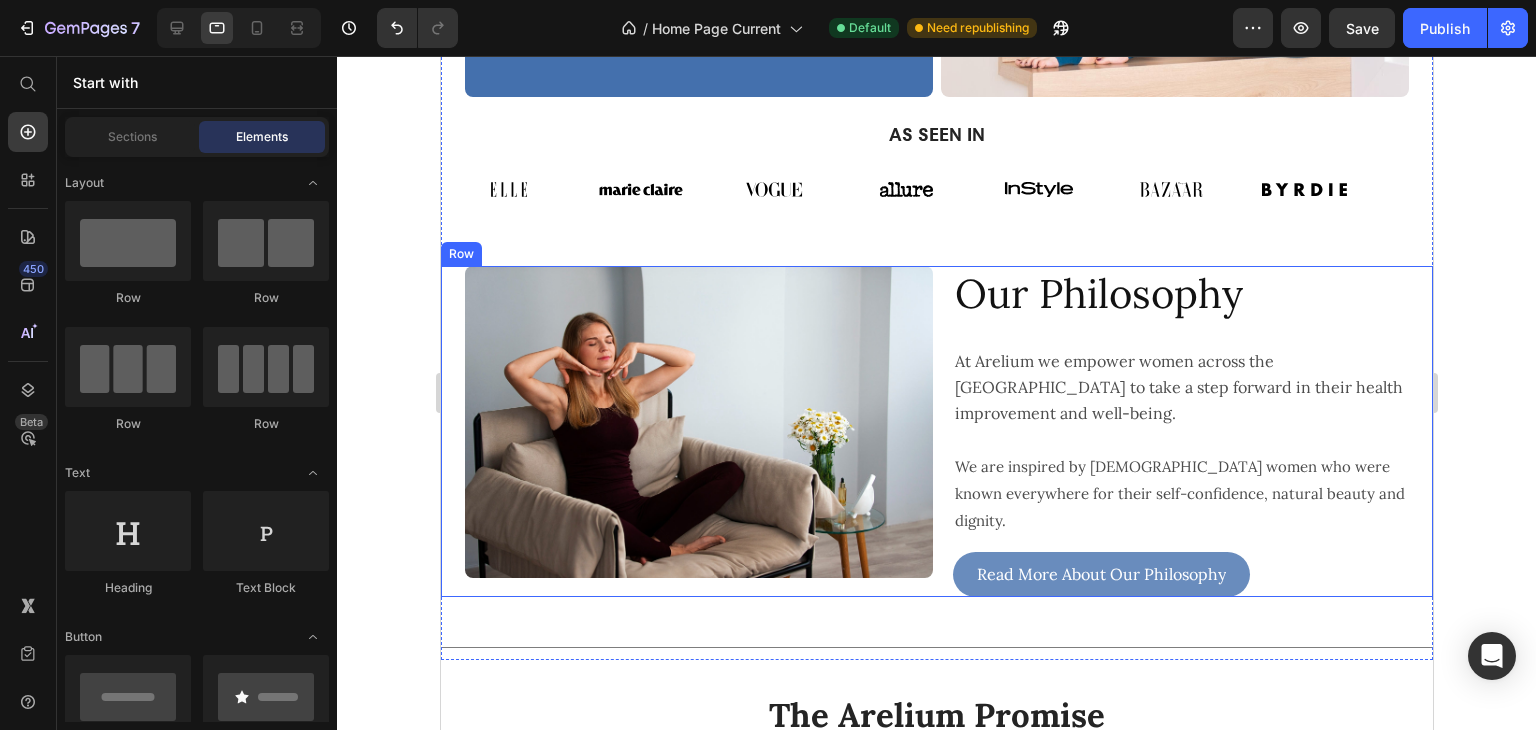 click on "Our Philosophy Heading At Arelium we empower women across [GEOGRAPHIC_DATA] to take a step forward in their health improvement and well-being. Text Block We are inspired by Ancient [DEMOGRAPHIC_DATA] women who were known everywhere for their self-confidence, natural beauty and dignity. Text Block At Arelium we empower women across the [GEOGRAPHIC_DATA] to take a step forward in their health improvement and well-being.   We are inspired by Ancient [DEMOGRAPHIC_DATA] women who were known everywhere for their self-confidence, natural beauty and dignity.   Arelium is all about bringing those values back in this challenging modern world, when being a woman has never been harder. Text Block Read More About Our Philosophy Button" at bounding box center [1174, 431] 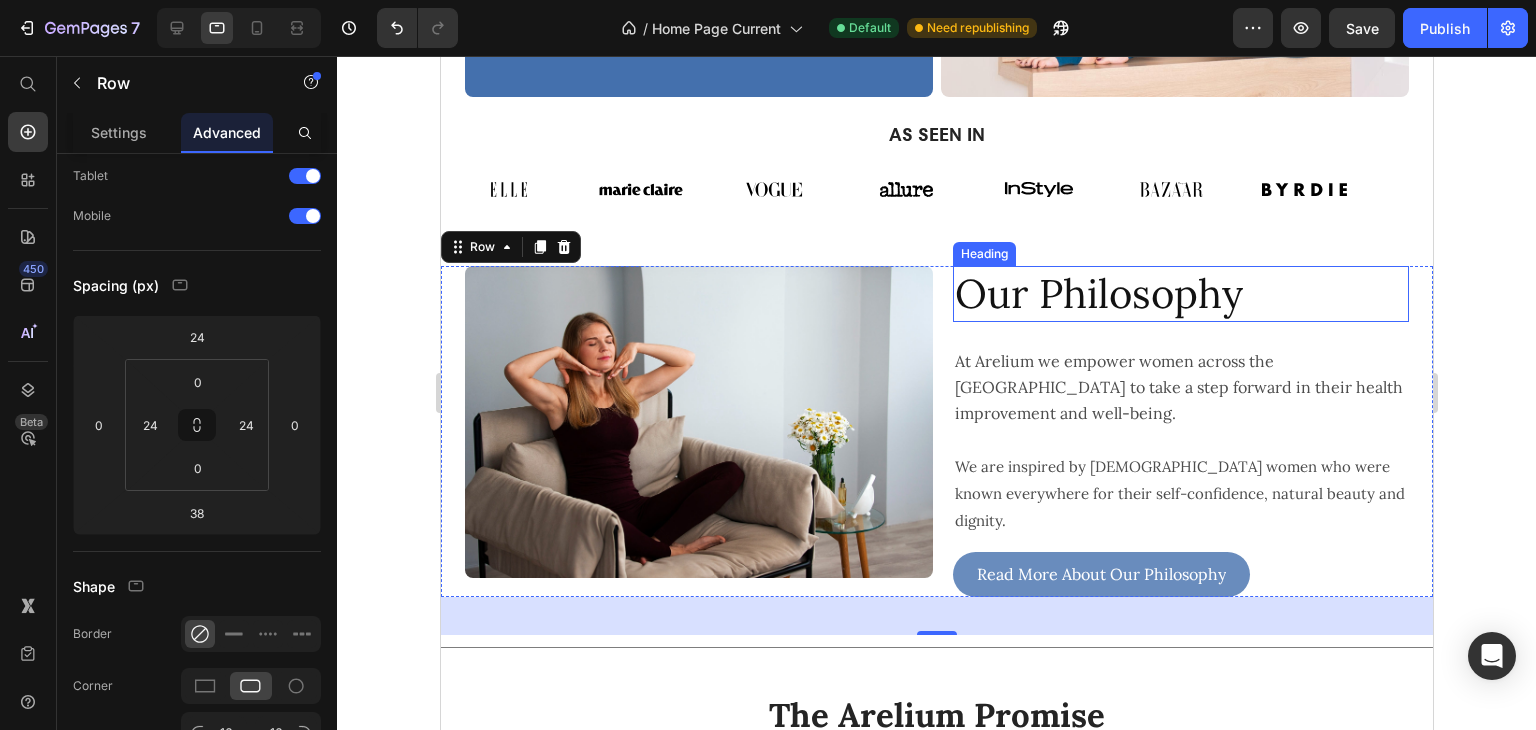 click on "Our Philosophy" at bounding box center [1180, 294] 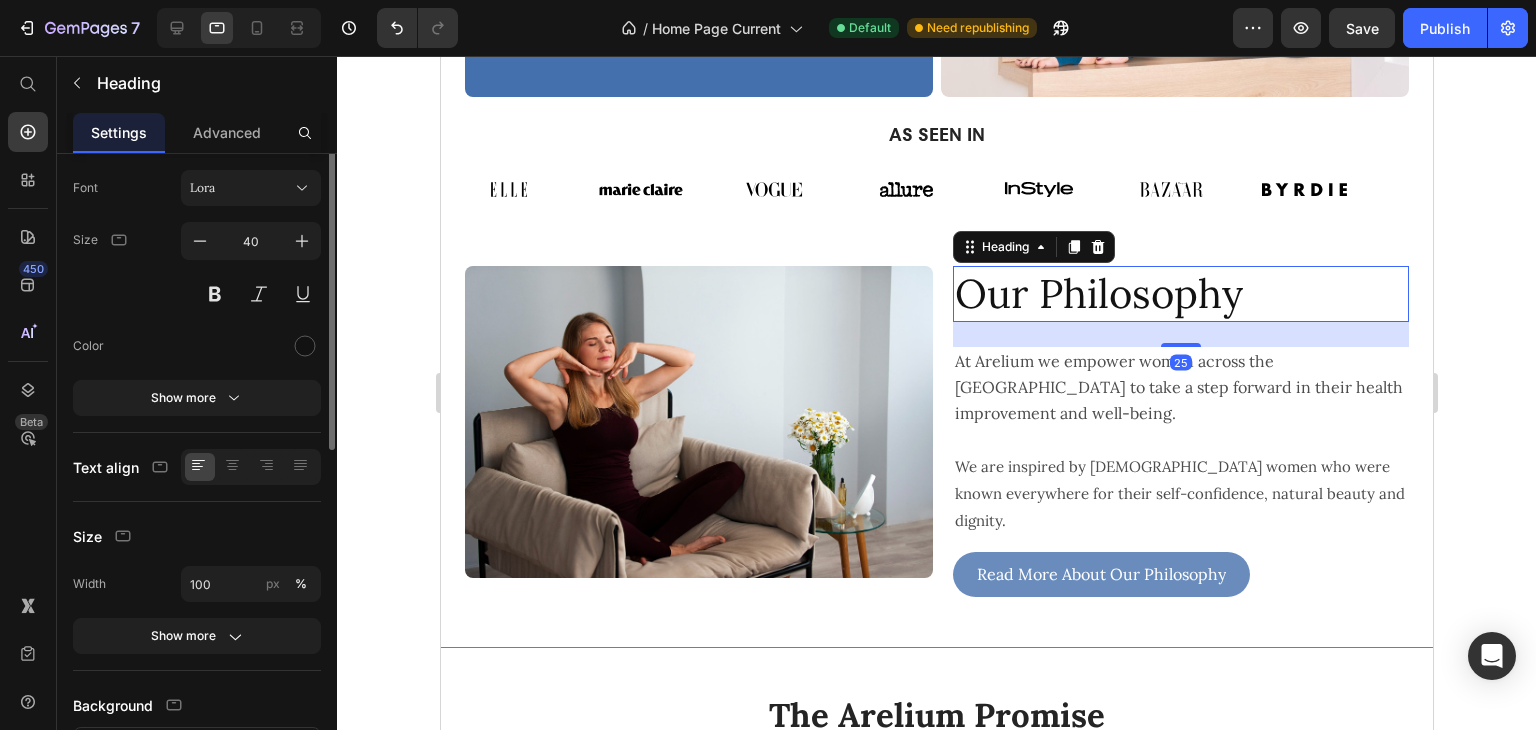 scroll, scrollTop: 0, scrollLeft: 0, axis: both 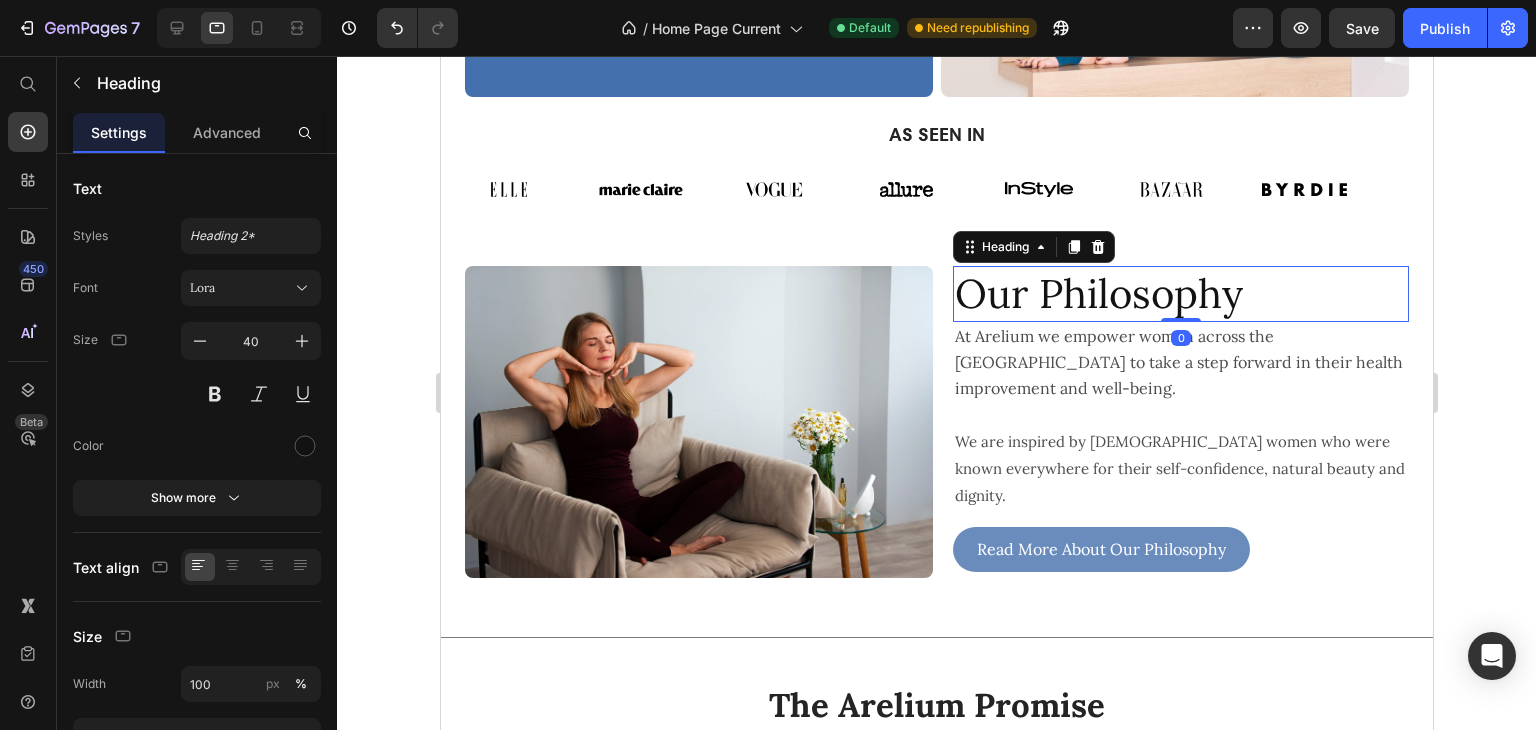 drag, startPoint x: 1181, startPoint y: 341, endPoint x: 1181, endPoint y: 306, distance: 35 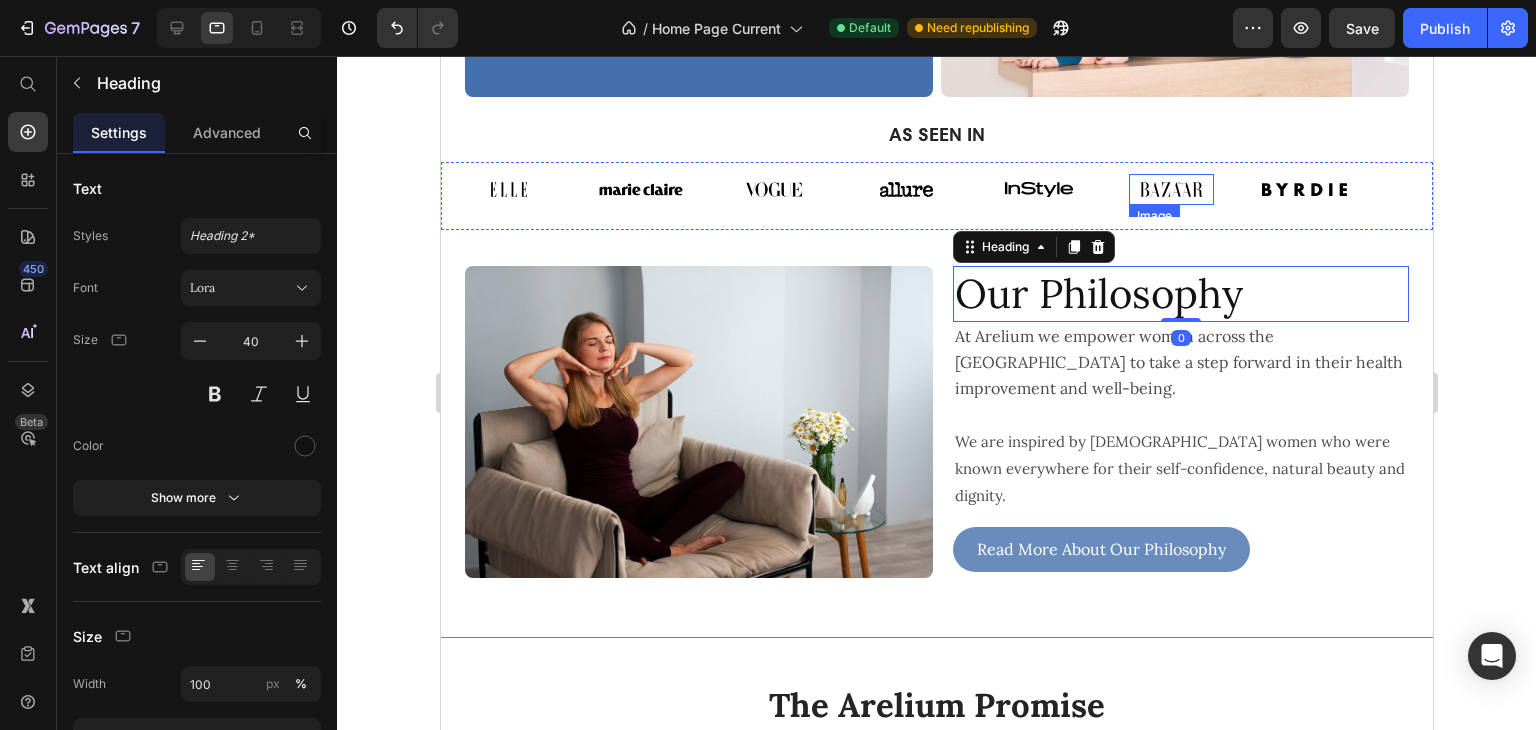 click at bounding box center (1170, 189) 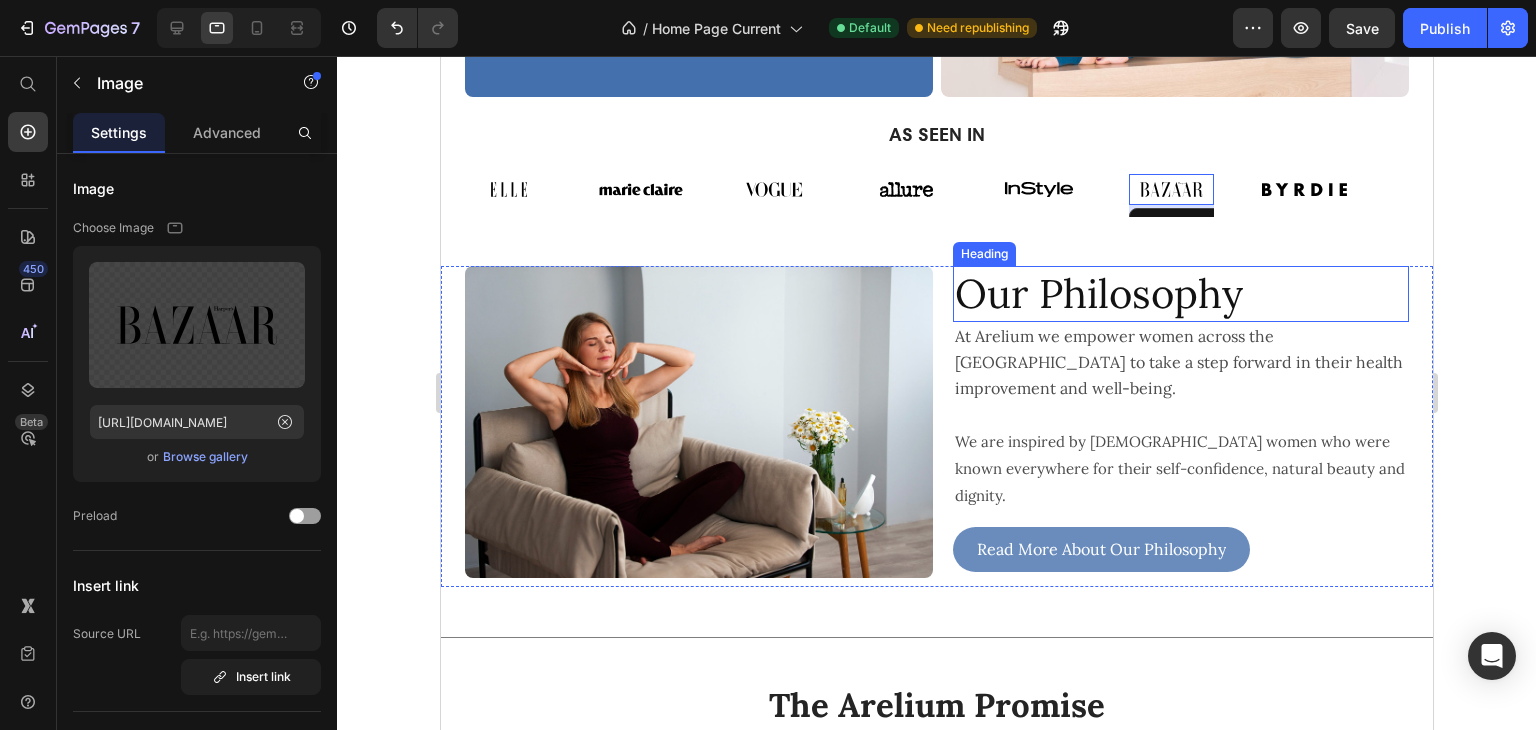 click on "Our Philosophy" at bounding box center (1180, 294) 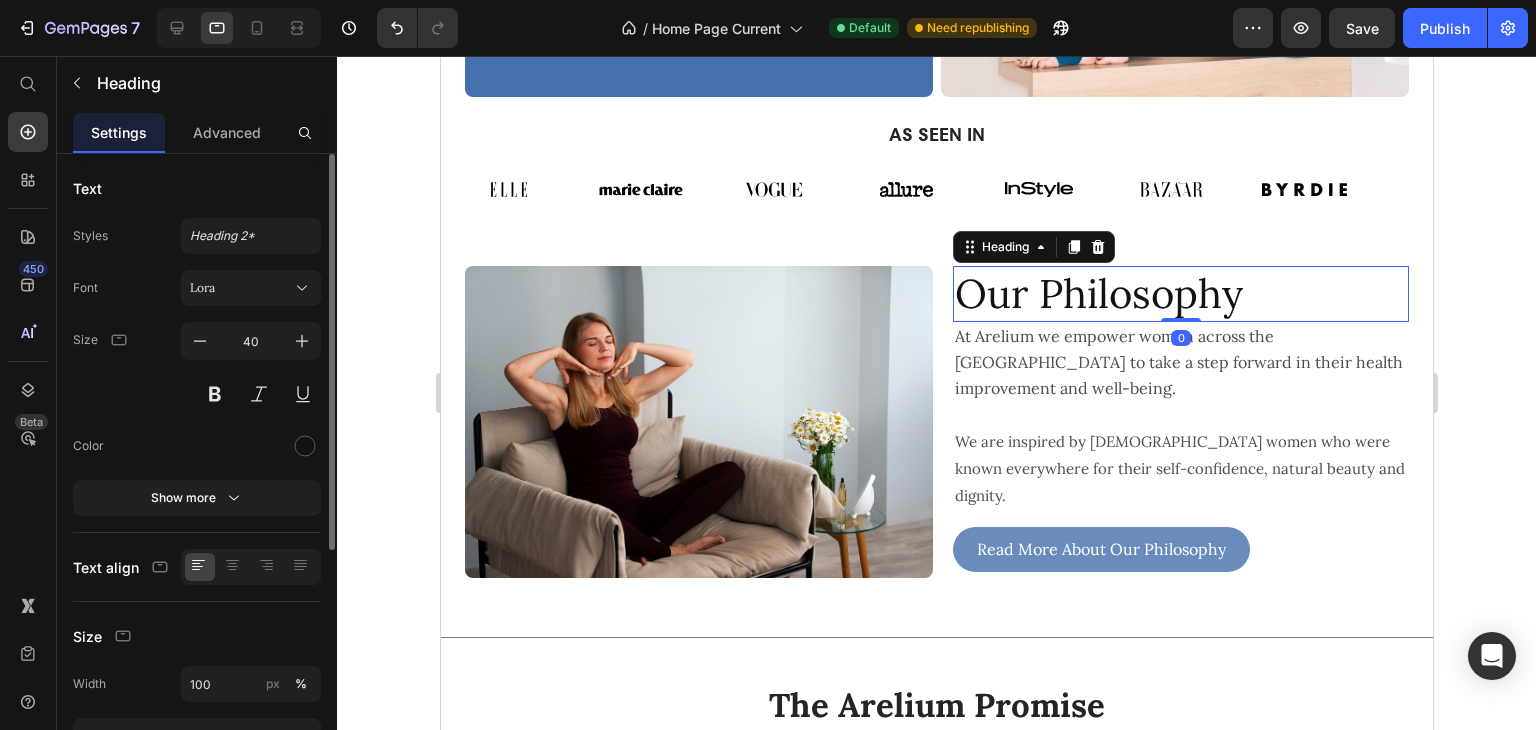 click on "Font [PERSON_NAME] Size 40 Color Show more" at bounding box center [197, 393] 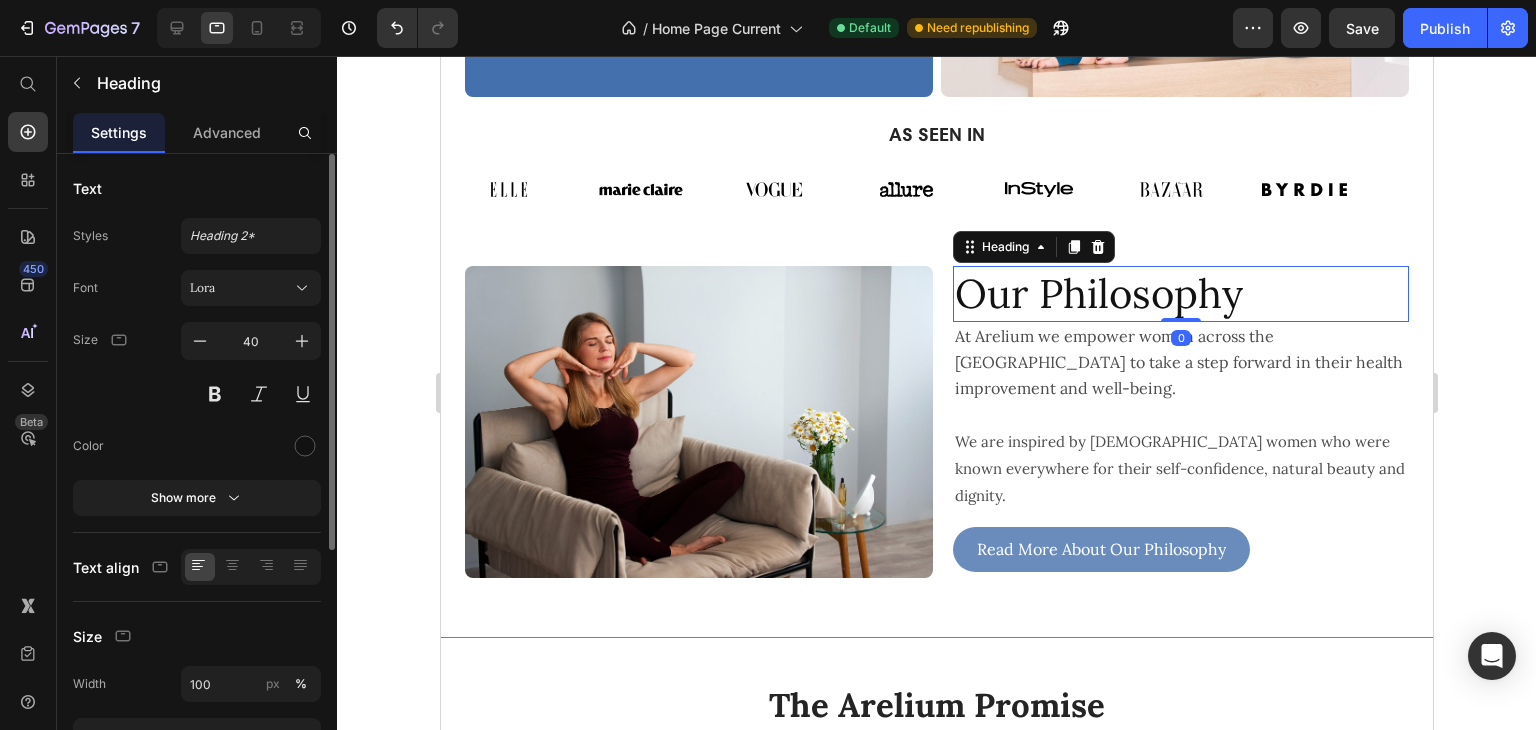 click on "Text Styles Heading 2* Font [PERSON_NAME] Size 40 Color Show more" 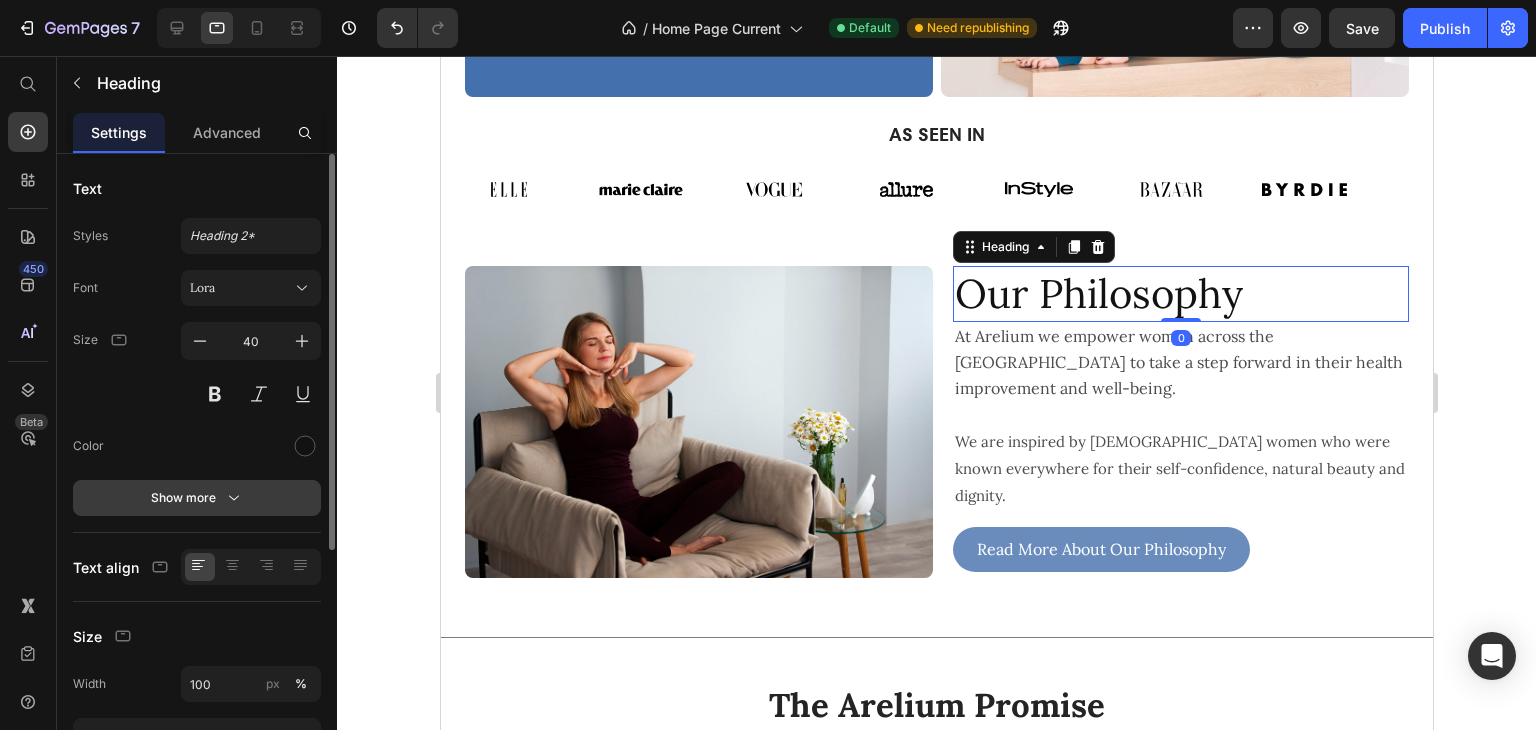 click on "Show more" at bounding box center [197, 498] 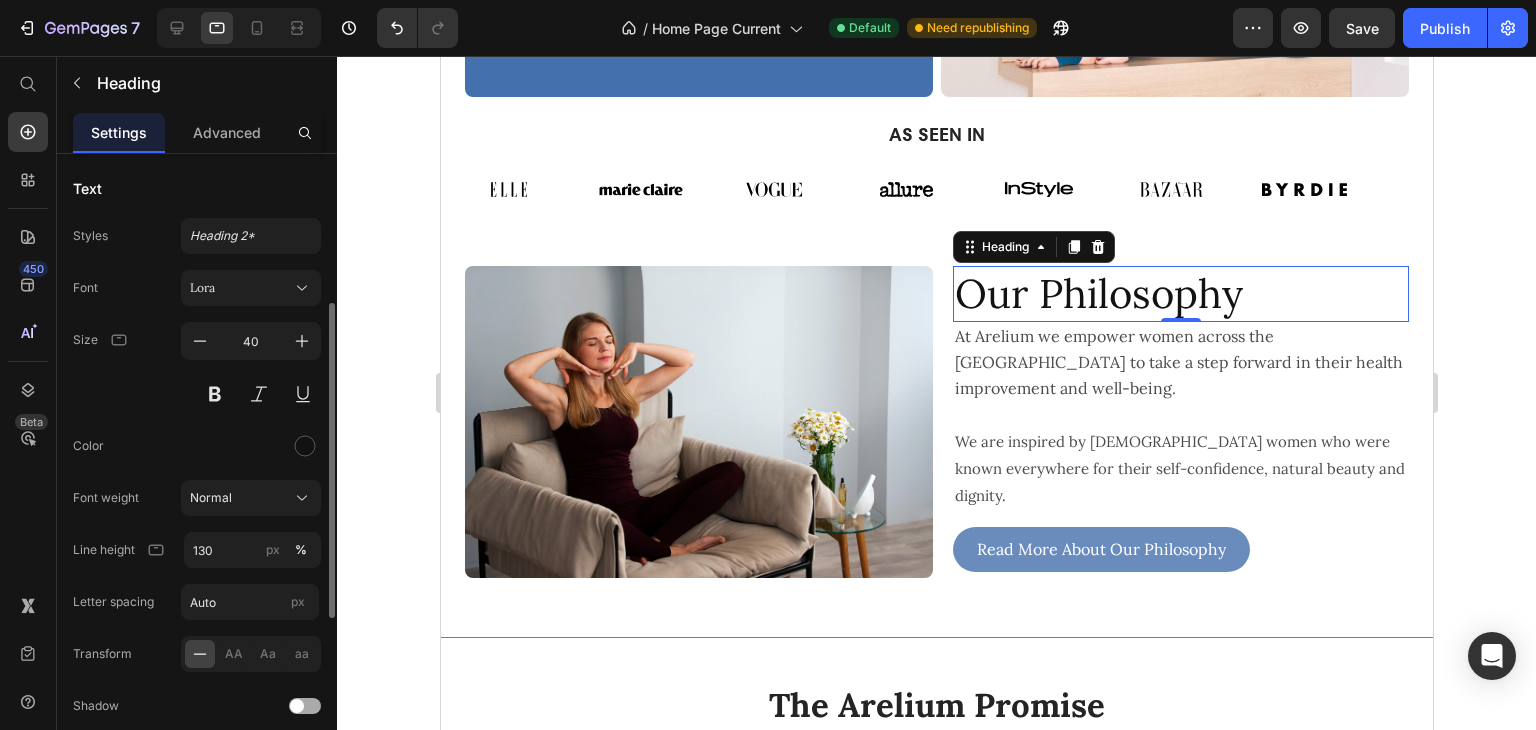 scroll, scrollTop: 100, scrollLeft: 0, axis: vertical 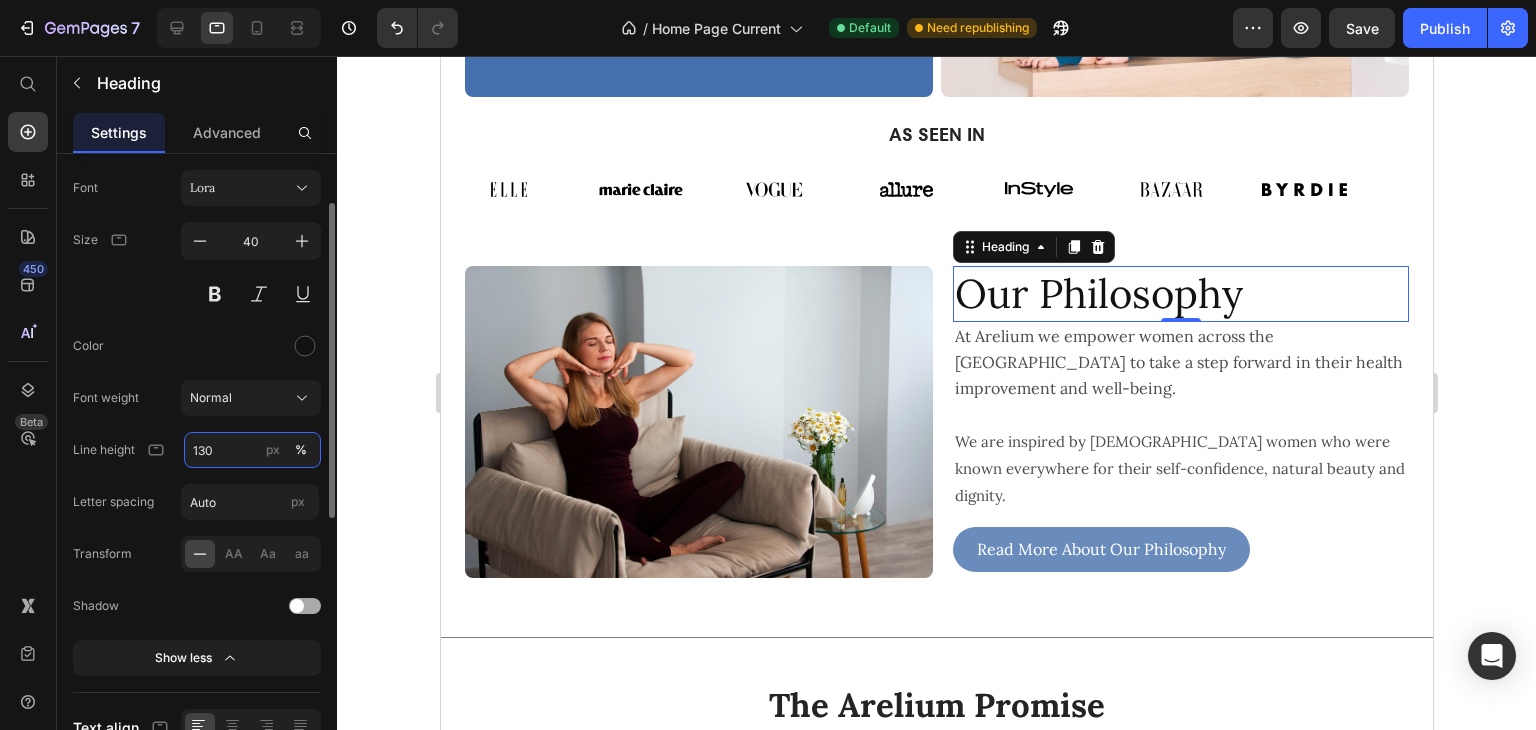 click on "130" at bounding box center (252, 450) 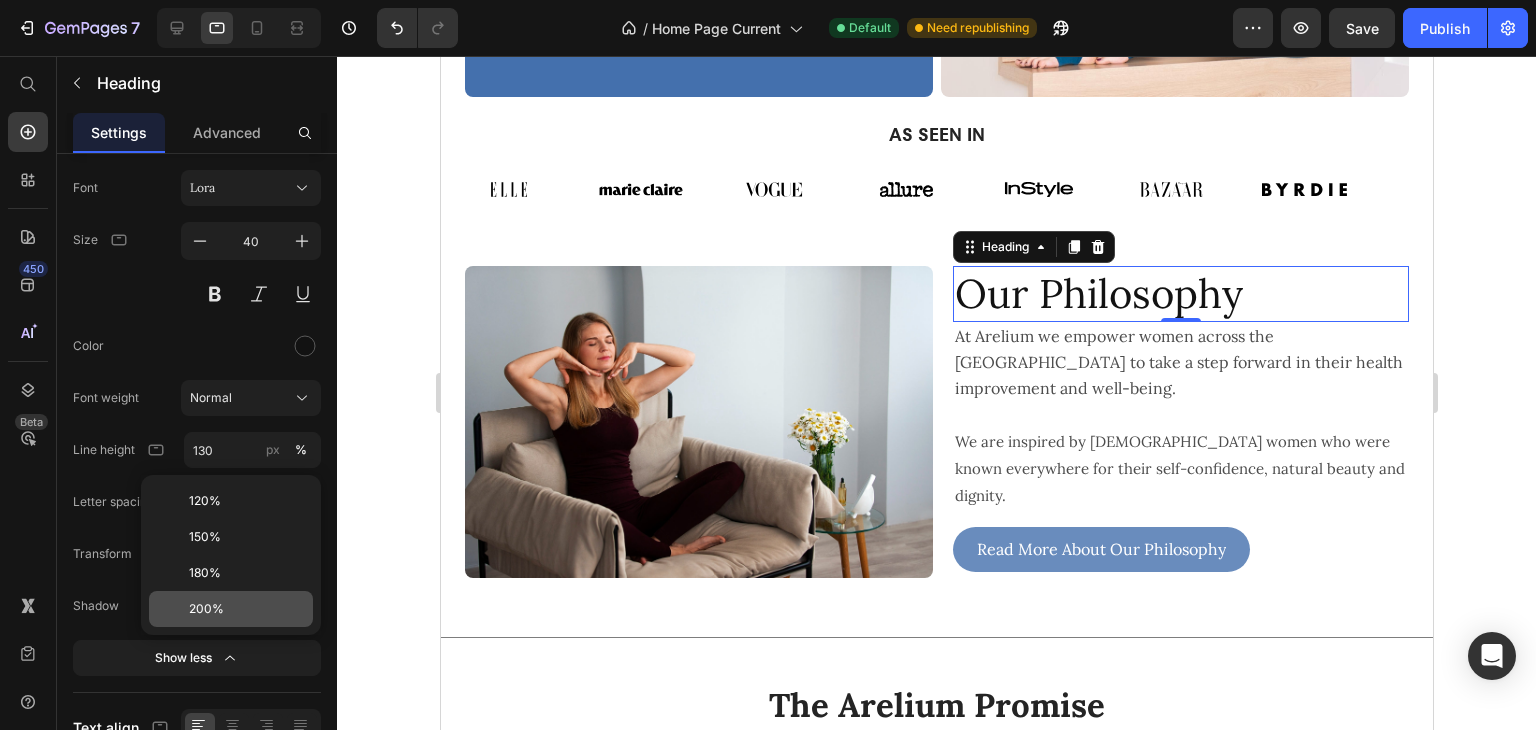 click on "200%" at bounding box center [206, 609] 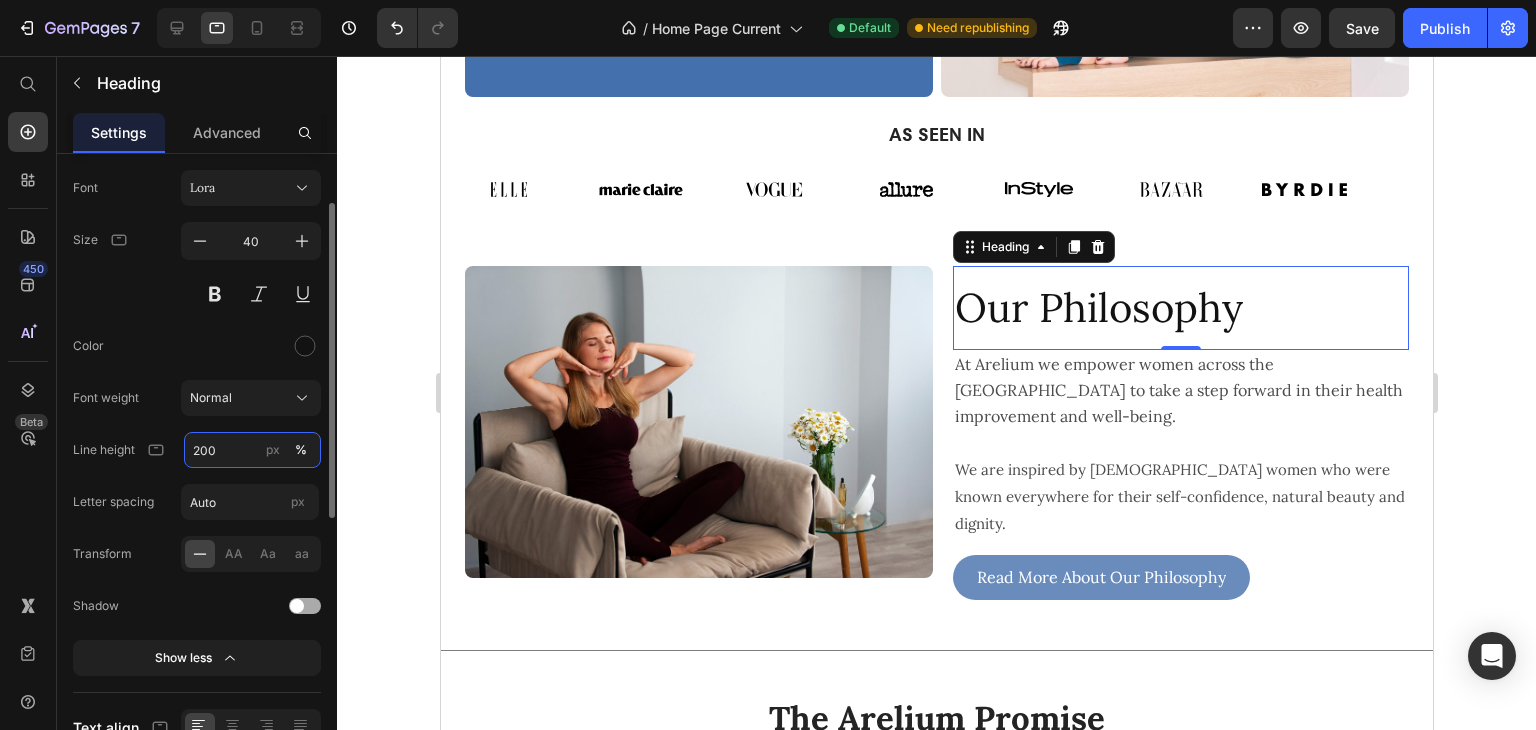 click on "200" at bounding box center (252, 450) 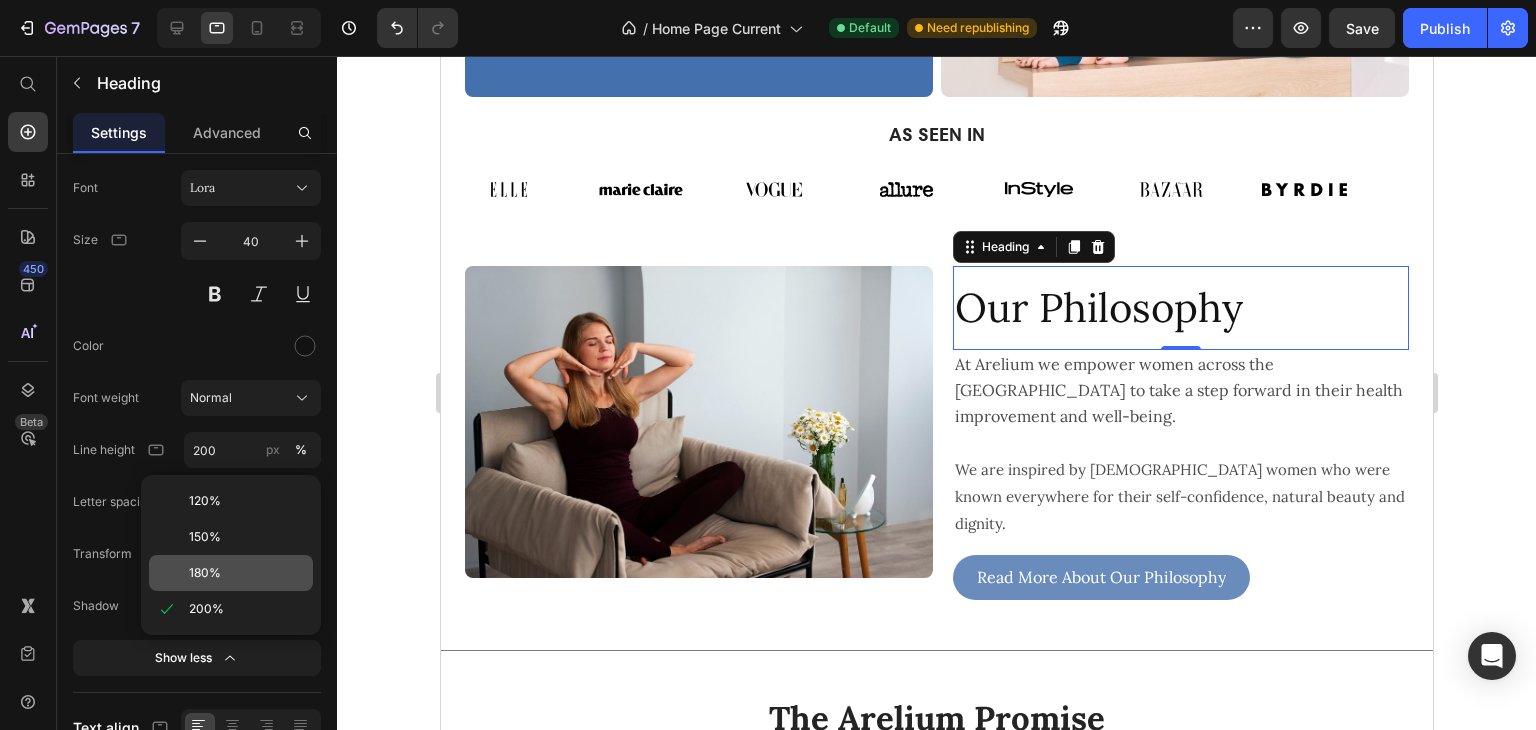click on "180%" 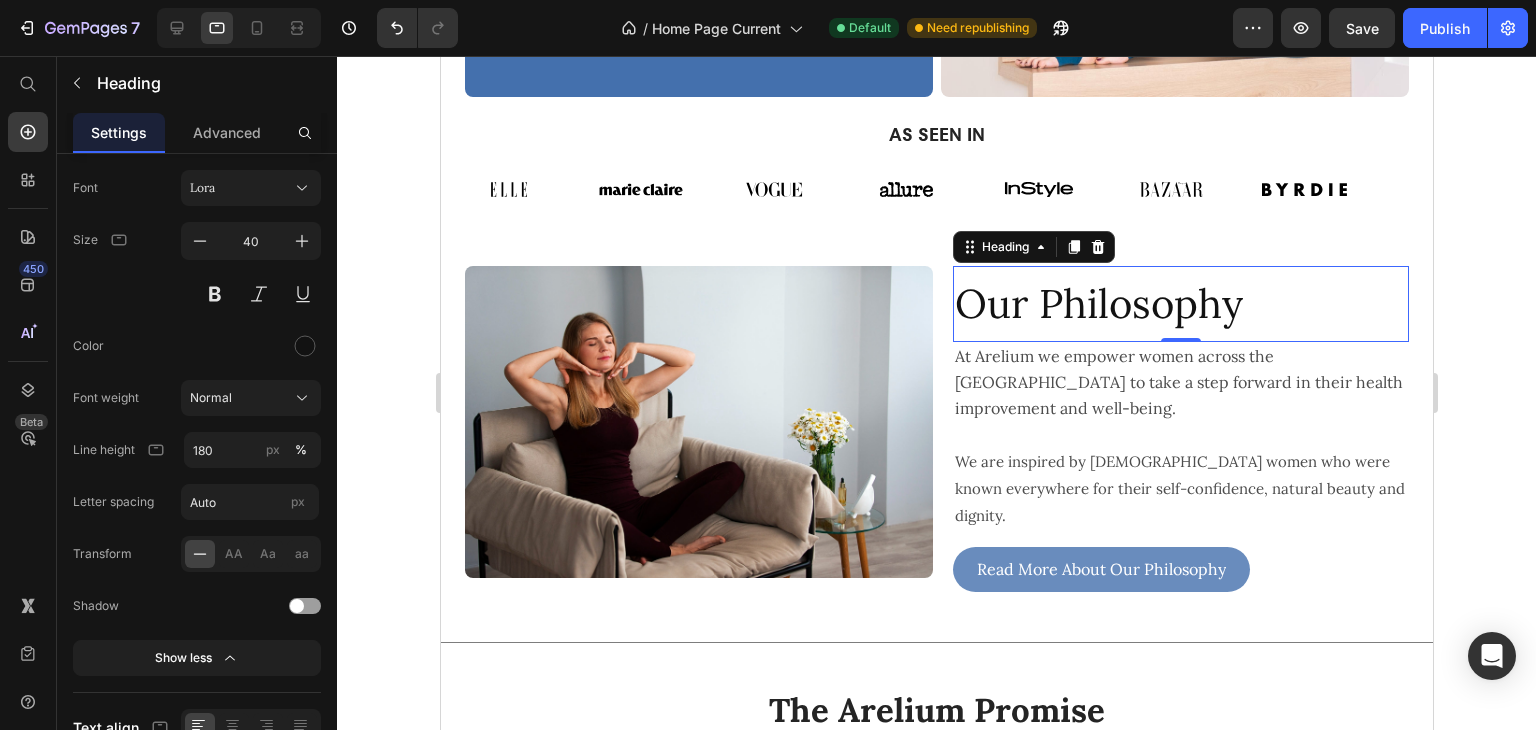 click 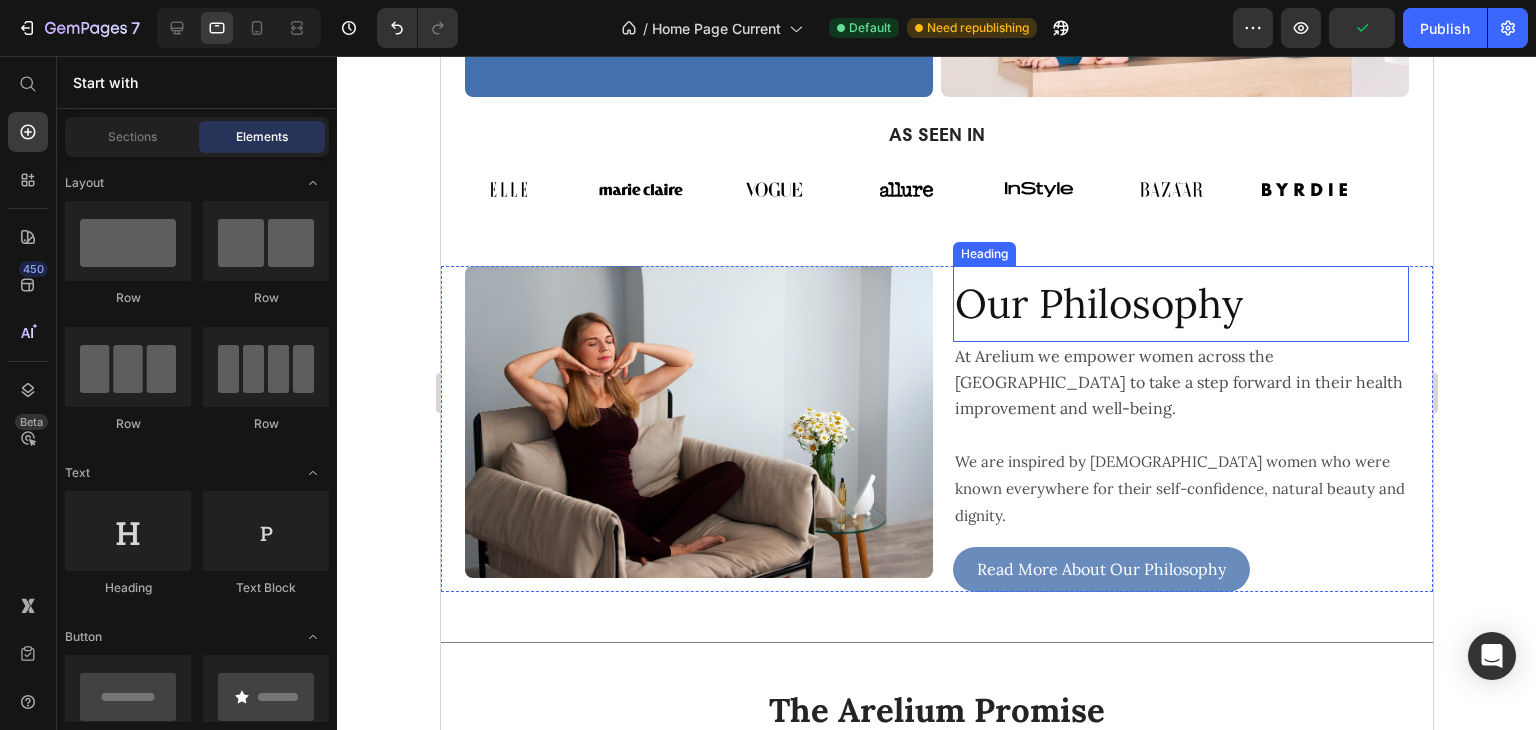 click on "Our Philosophy" at bounding box center [1180, 304] 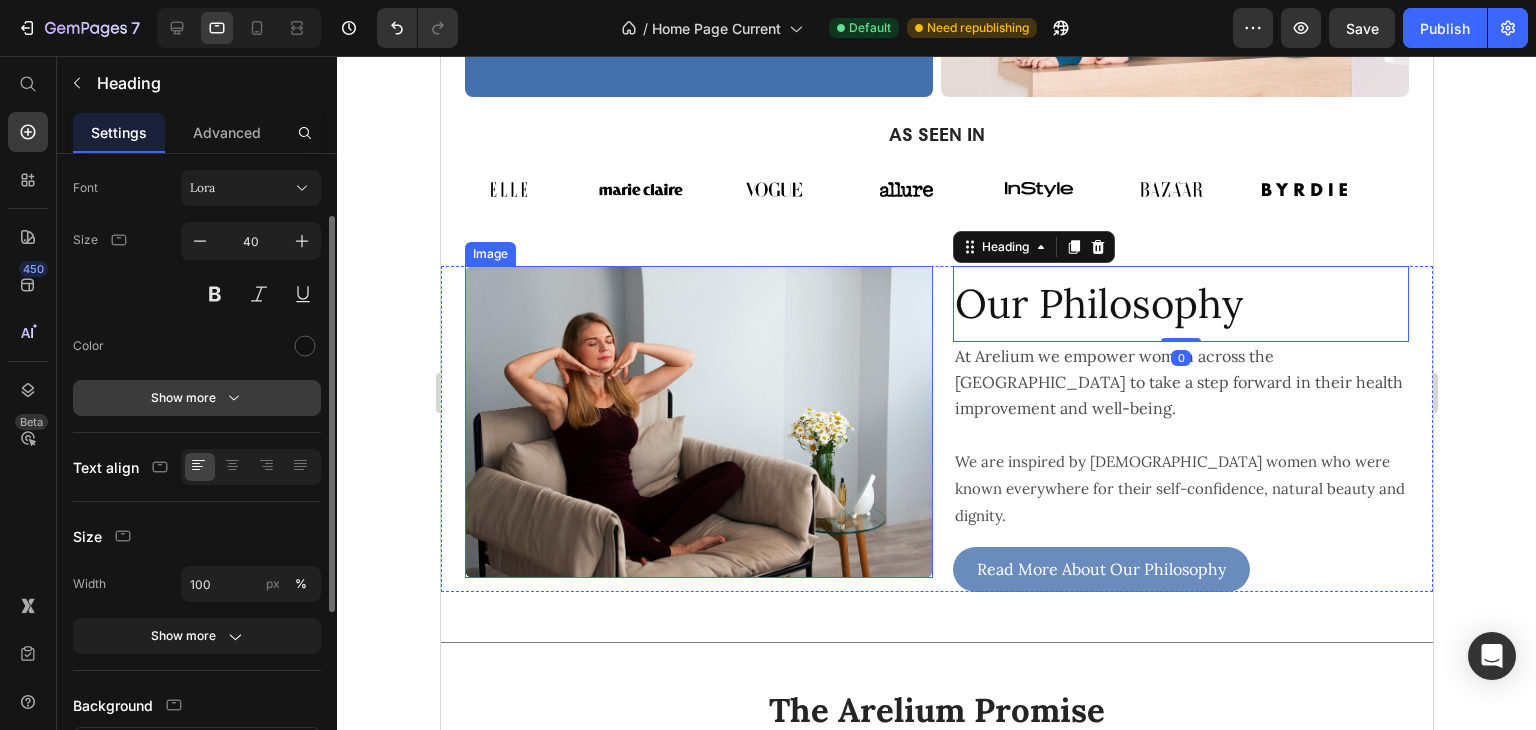 click 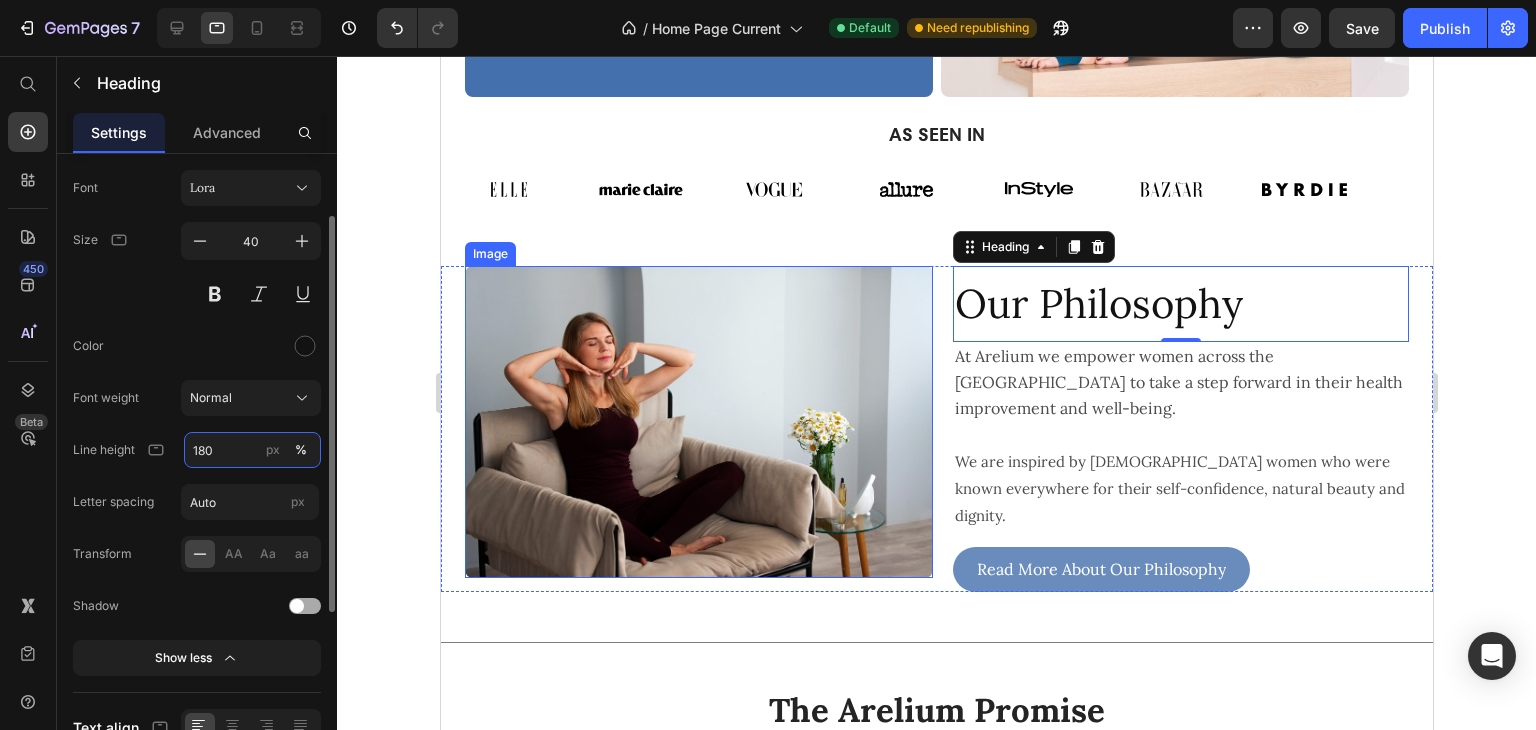 click on "180" at bounding box center [252, 450] 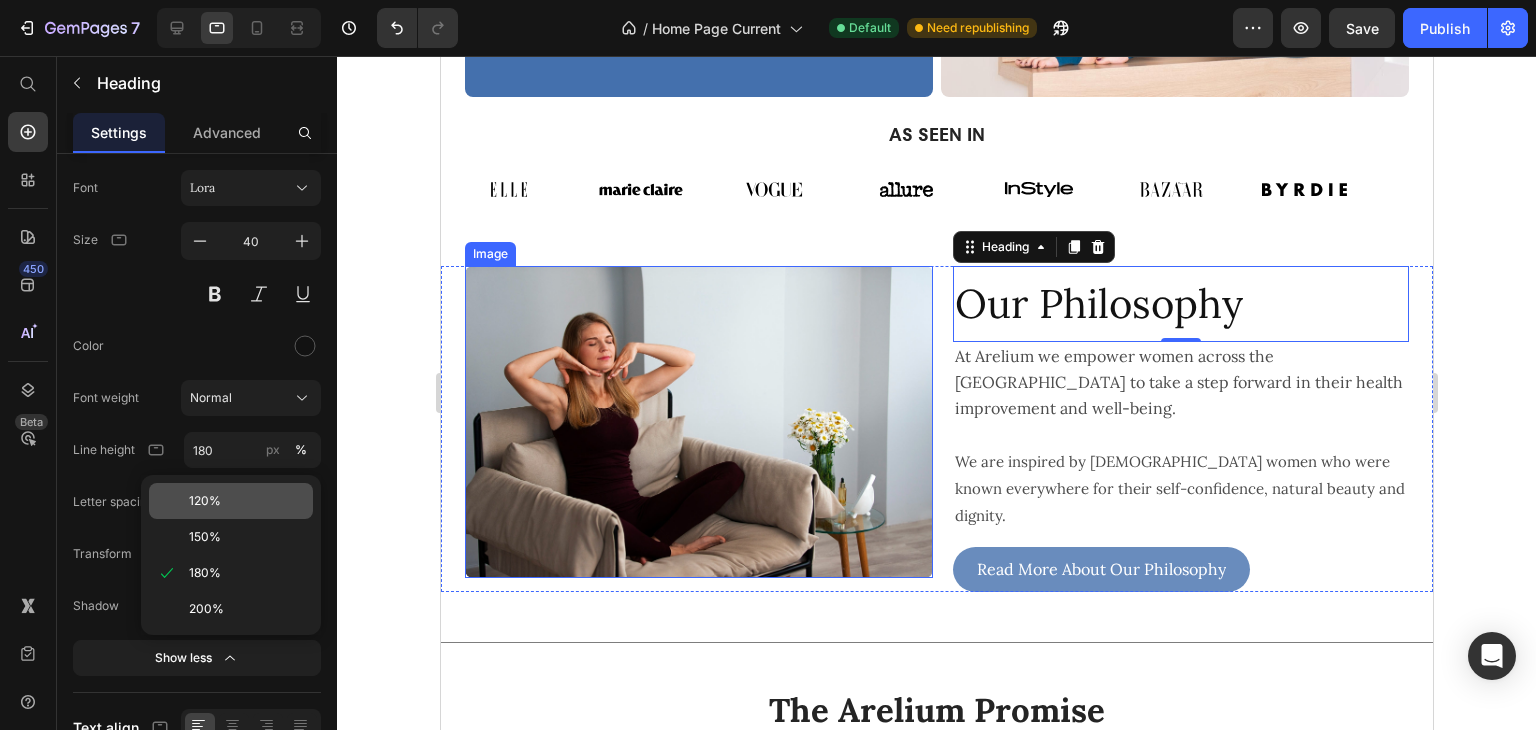 click on "120%" at bounding box center (247, 501) 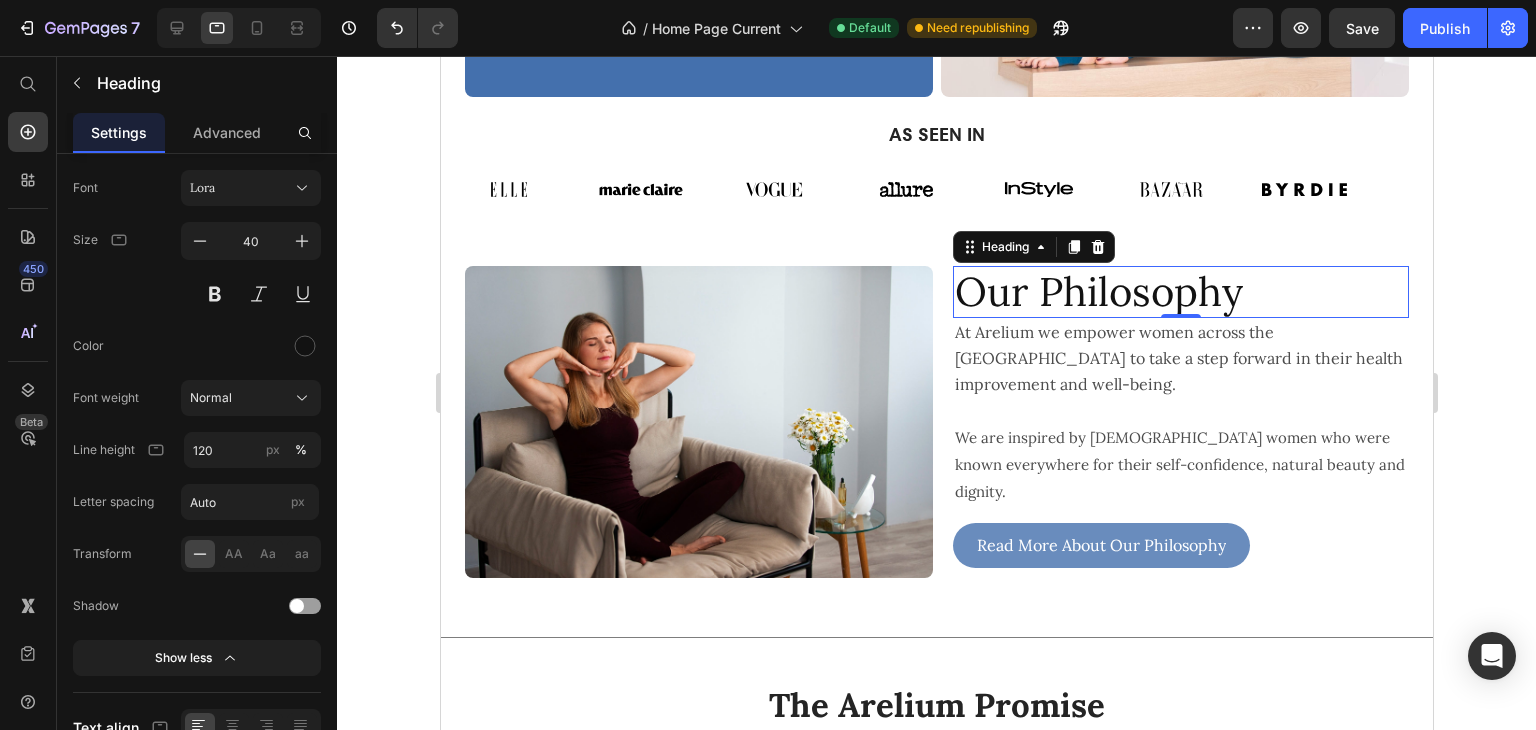 click 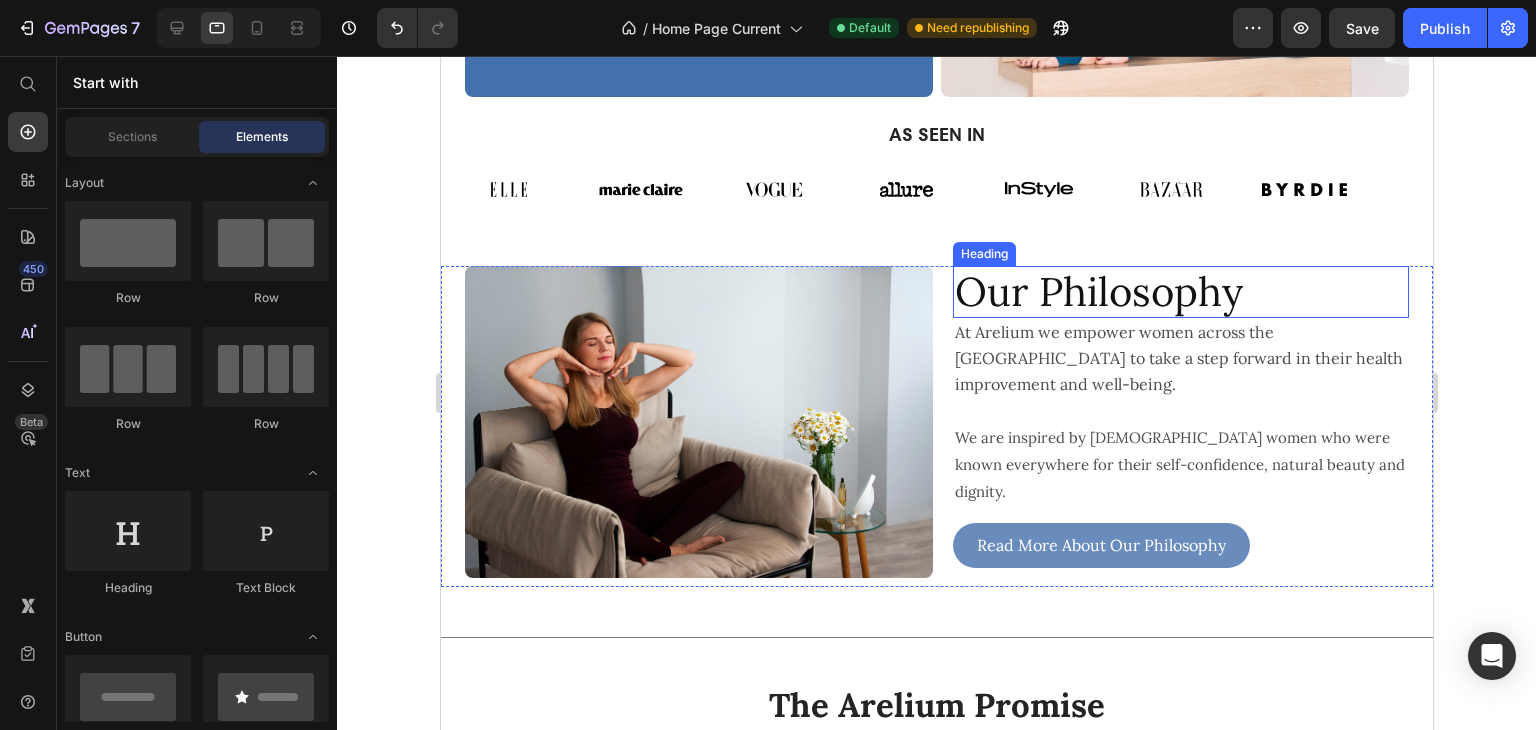click on "Our Philosophy" at bounding box center [1180, 292] 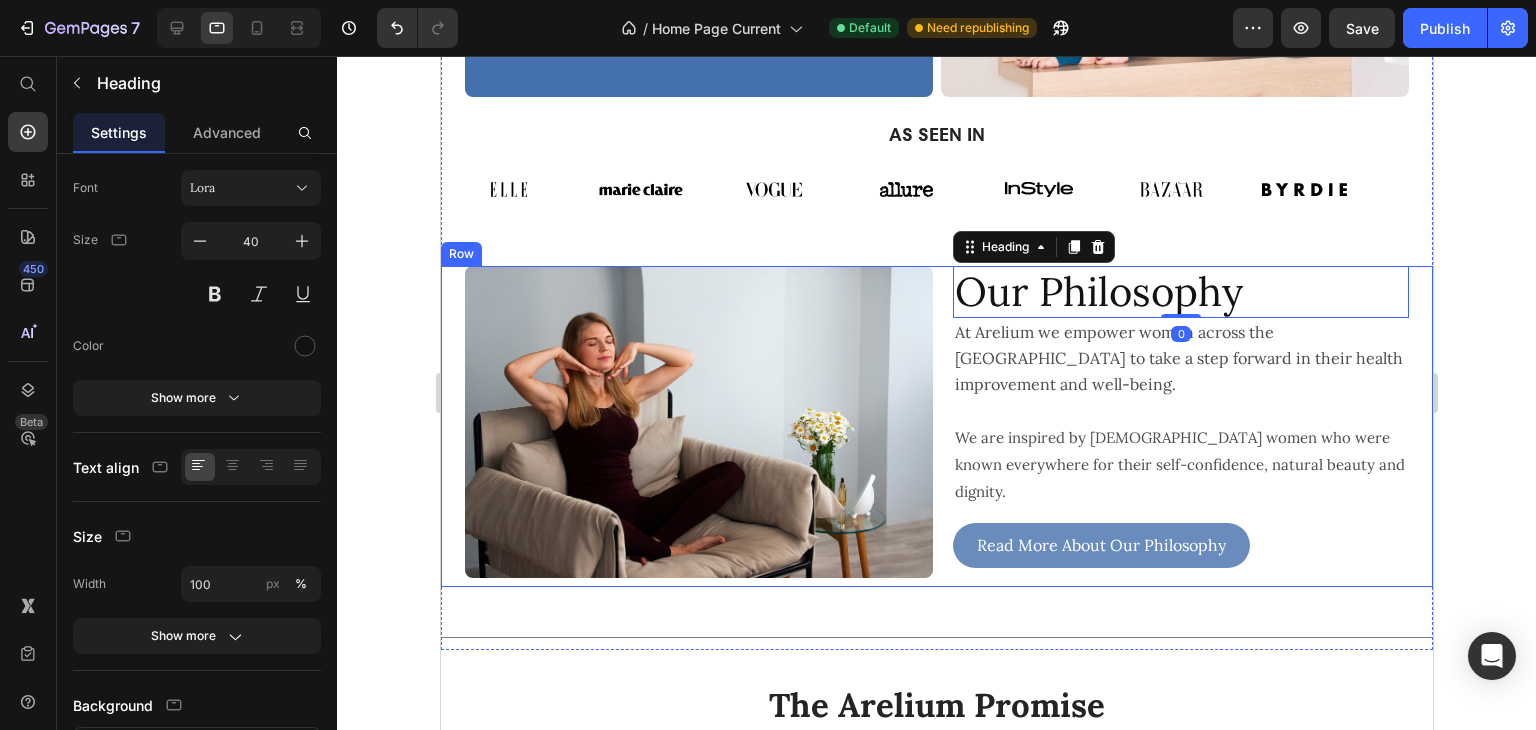 click on "Our Philosophy Heading   0 At Arelium we empower women across [GEOGRAPHIC_DATA] to take a step forward in their health improvement and well-being. Text Block We are inspired by Ancient [DEMOGRAPHIC_DATA] women who were known everywhere for their self-confidence, natural beauty and dignity. Text Block At Arelium we empower women across the [GEOGRAPHIC_DATA] to take a step forward in their health improvement and well-being.   We are inspired by Ancient [DEMOGRAPHIC_DATA] women who were known everywhere for their self-confidence, natural beauty and dignity.   Arelium is all about bringing those values back in this challenging modern world, when being a woman has never been harder. Text Block Read More About Our Philosophy Button" at bounding box center (1174, 426) 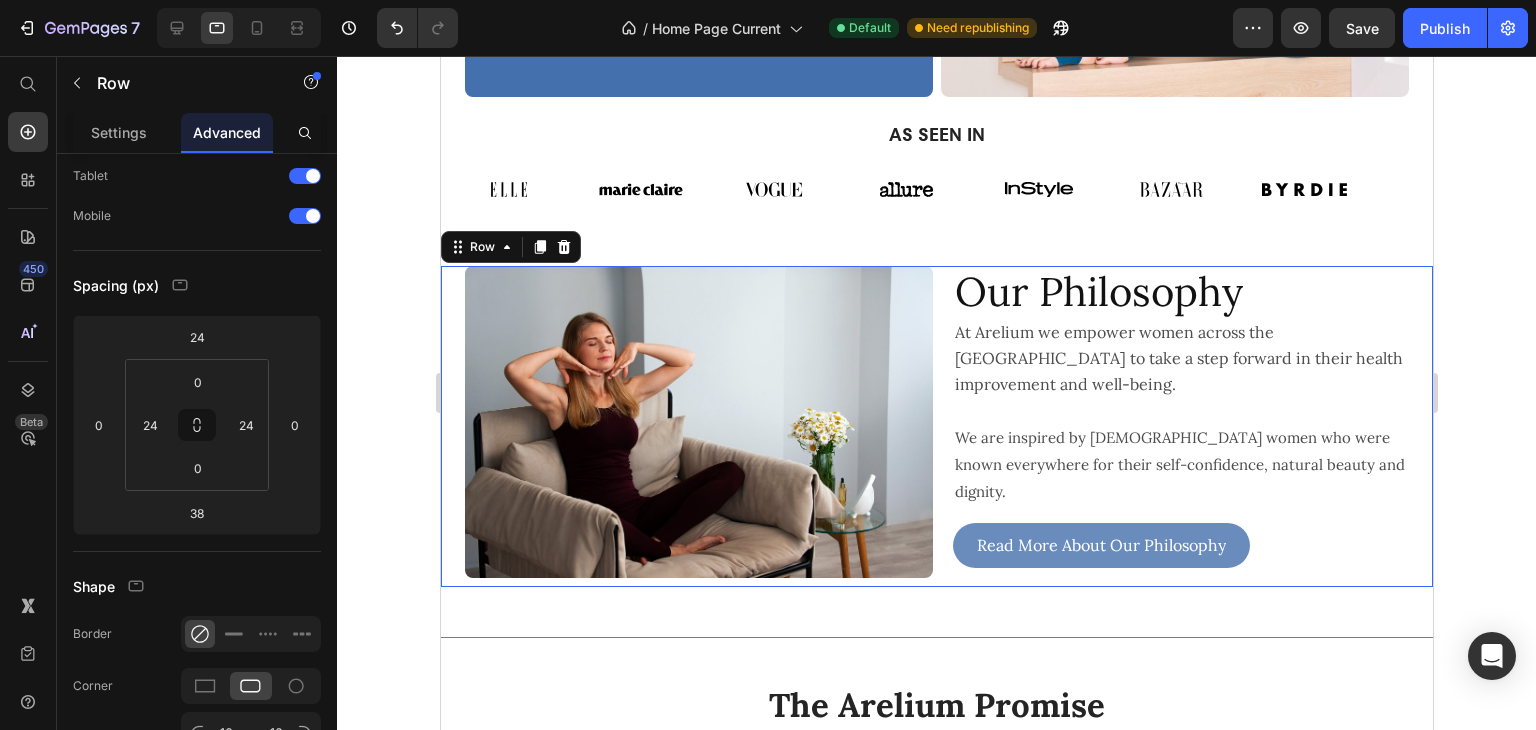 scroll, scrollTop: 0, scrollLeft: 0, axis: both 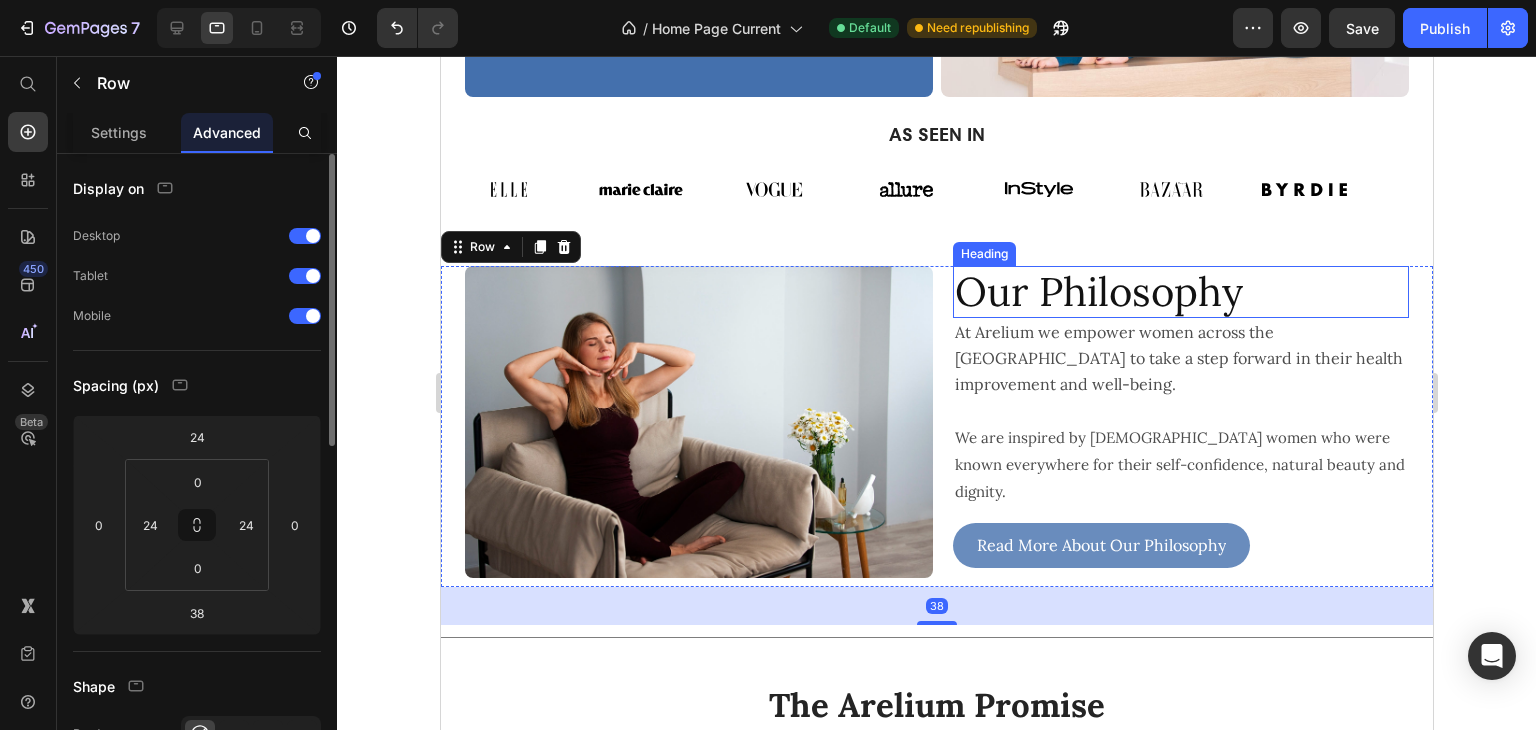 click on "Our Philosophy" at bounding box center (1180, 292) 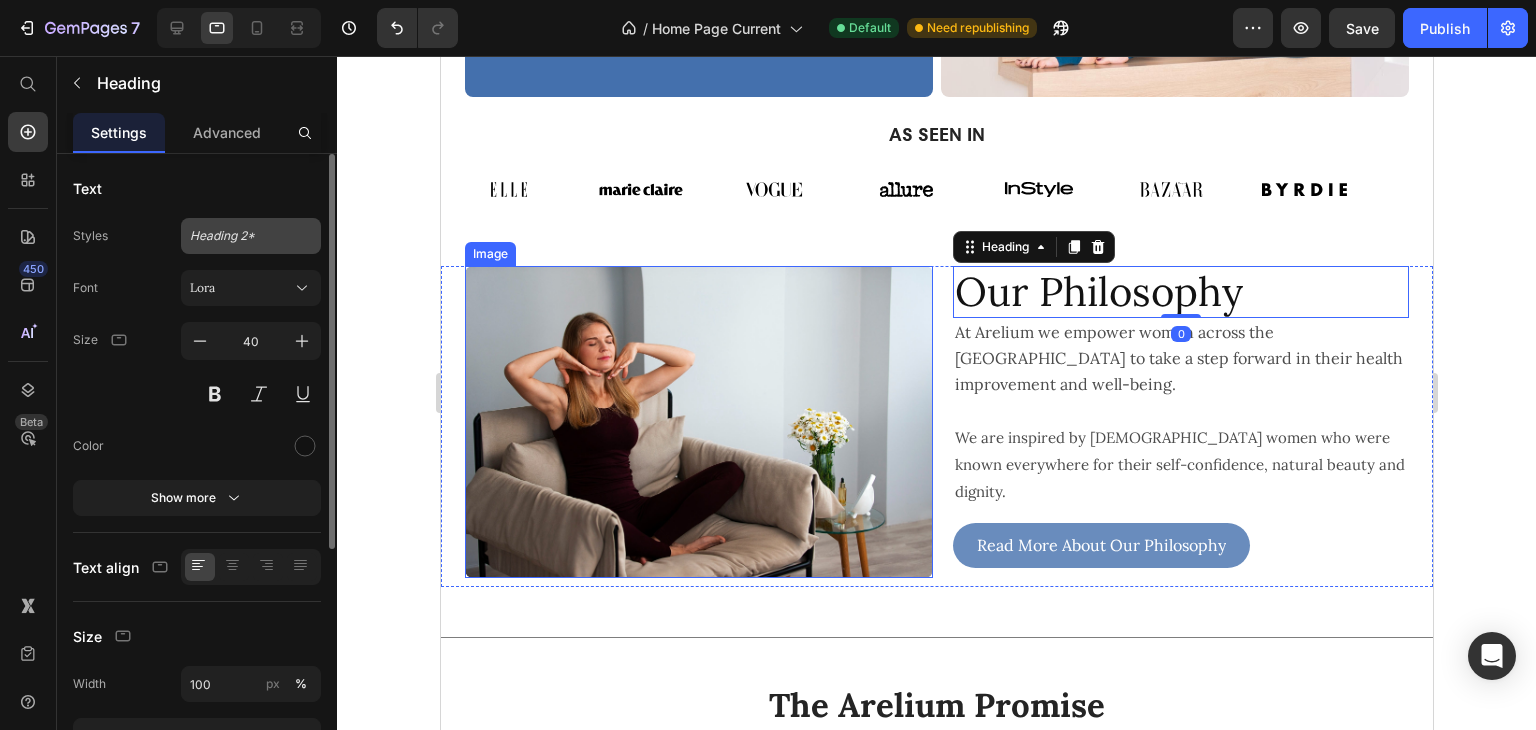 click on "Heading 2*" at bounding box center [251, 236] 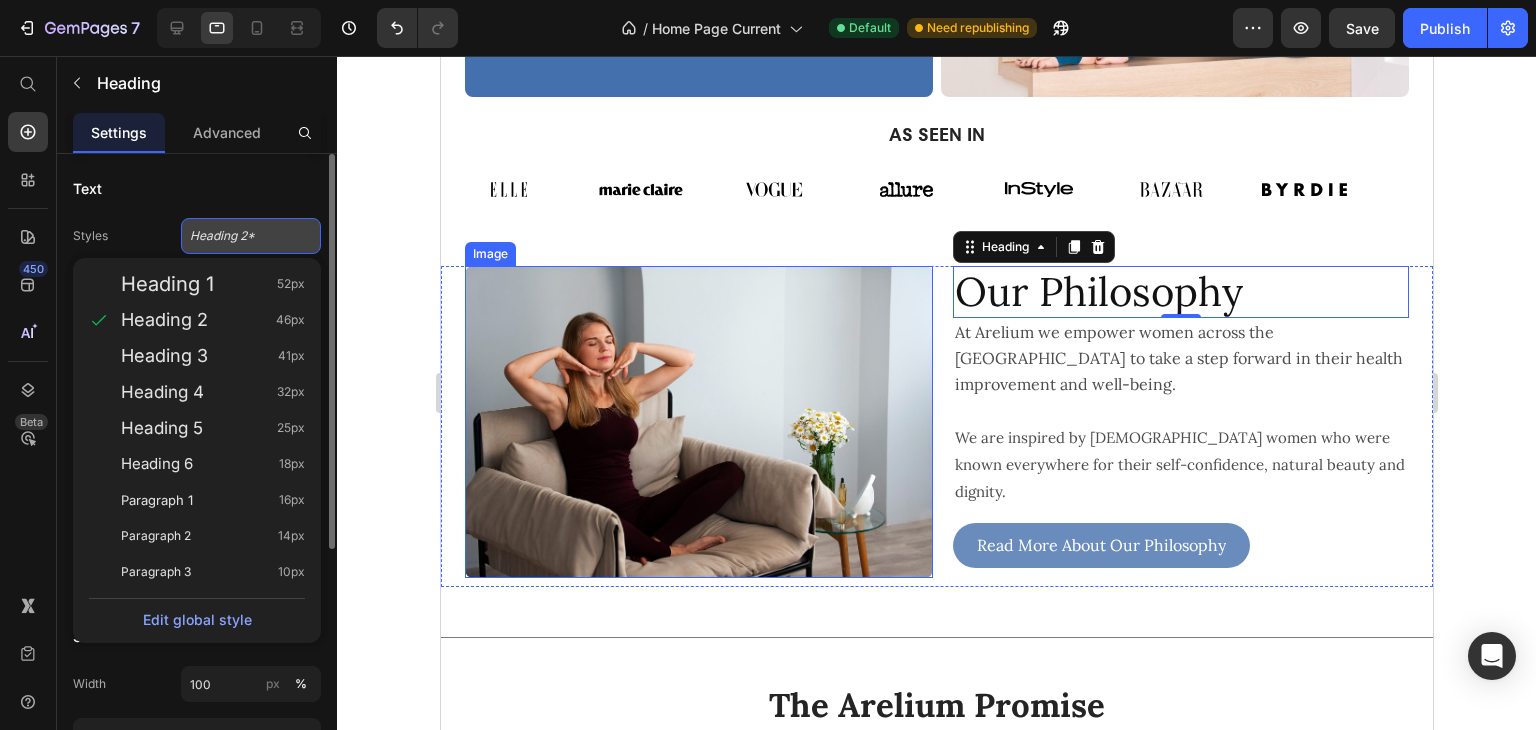 click on "Heading 2*" at bounding box center (239, 236) 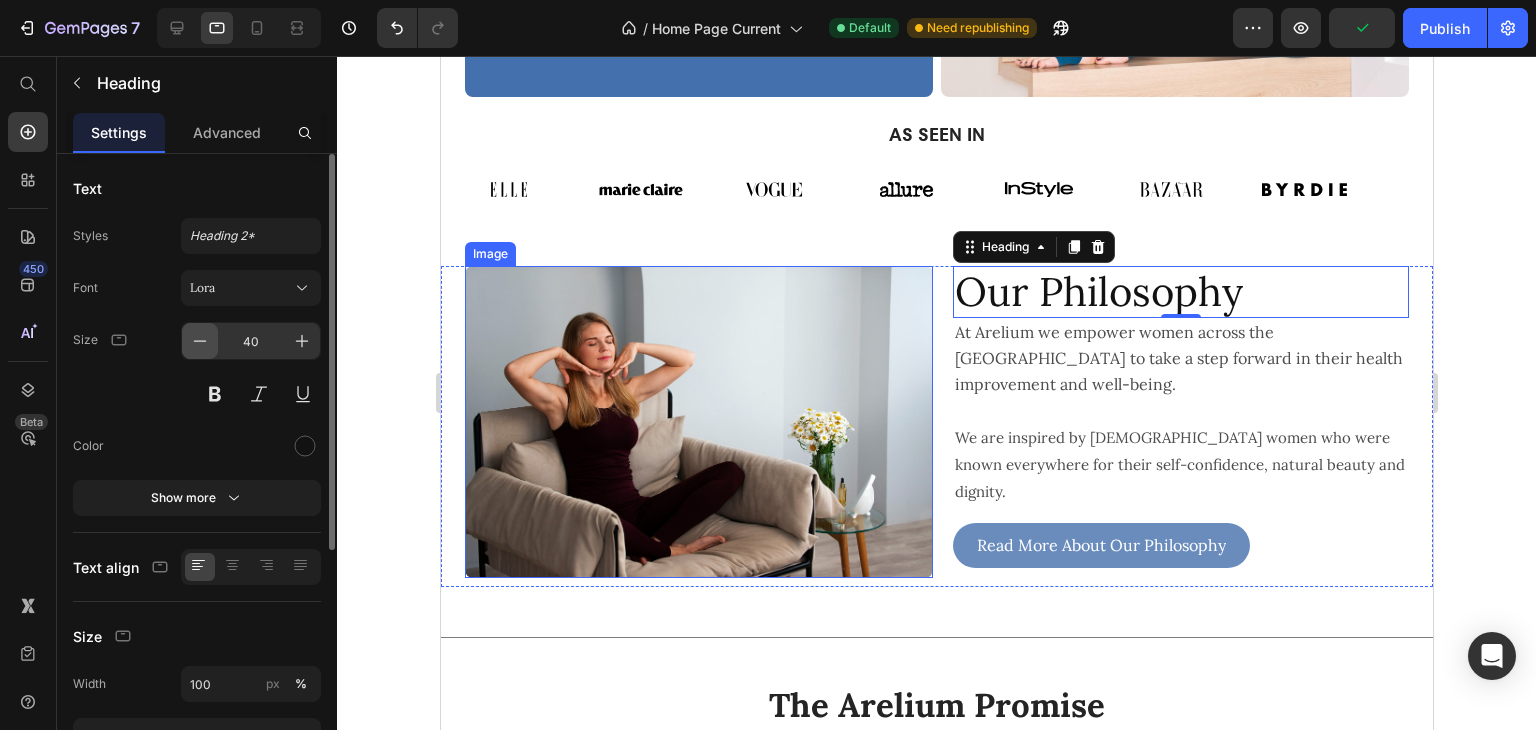 click 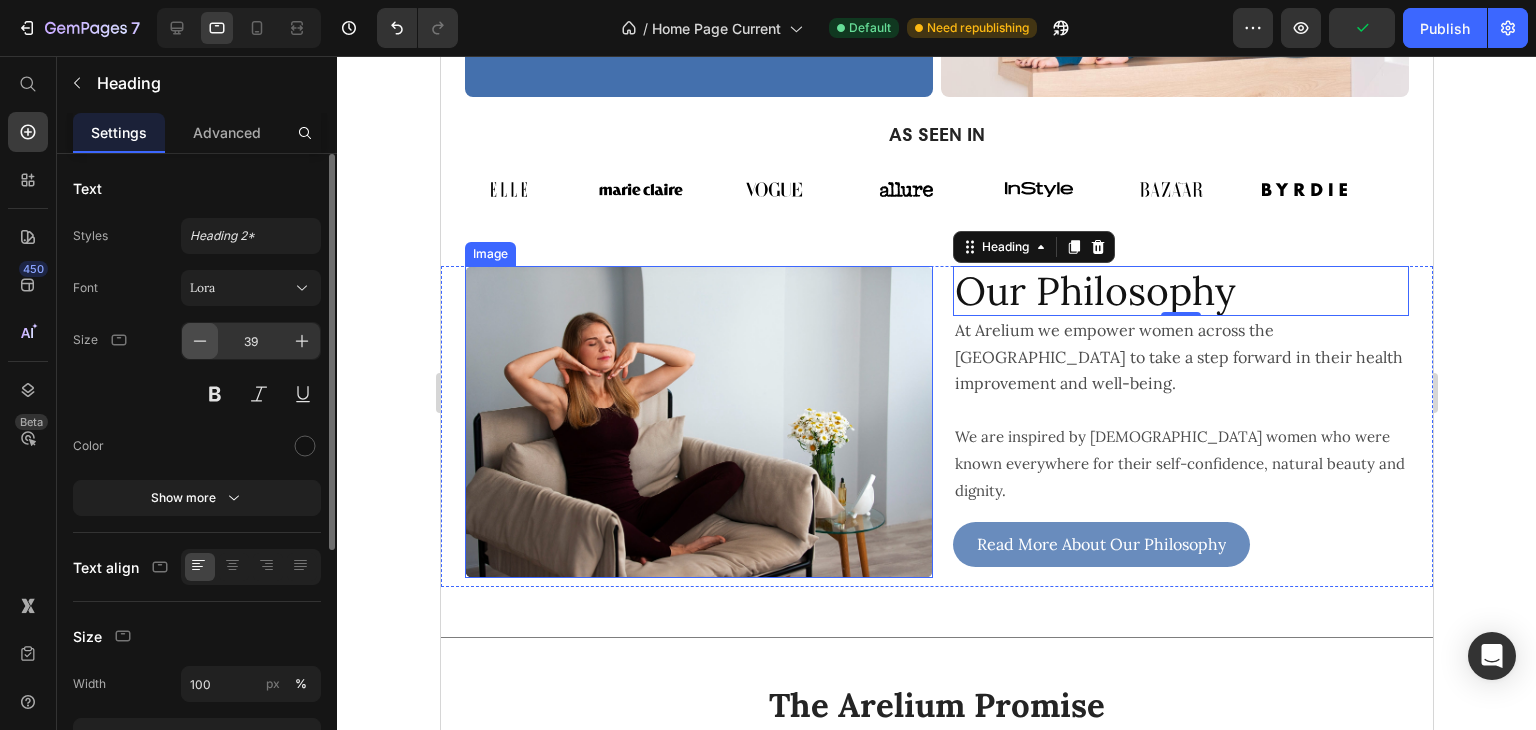 click 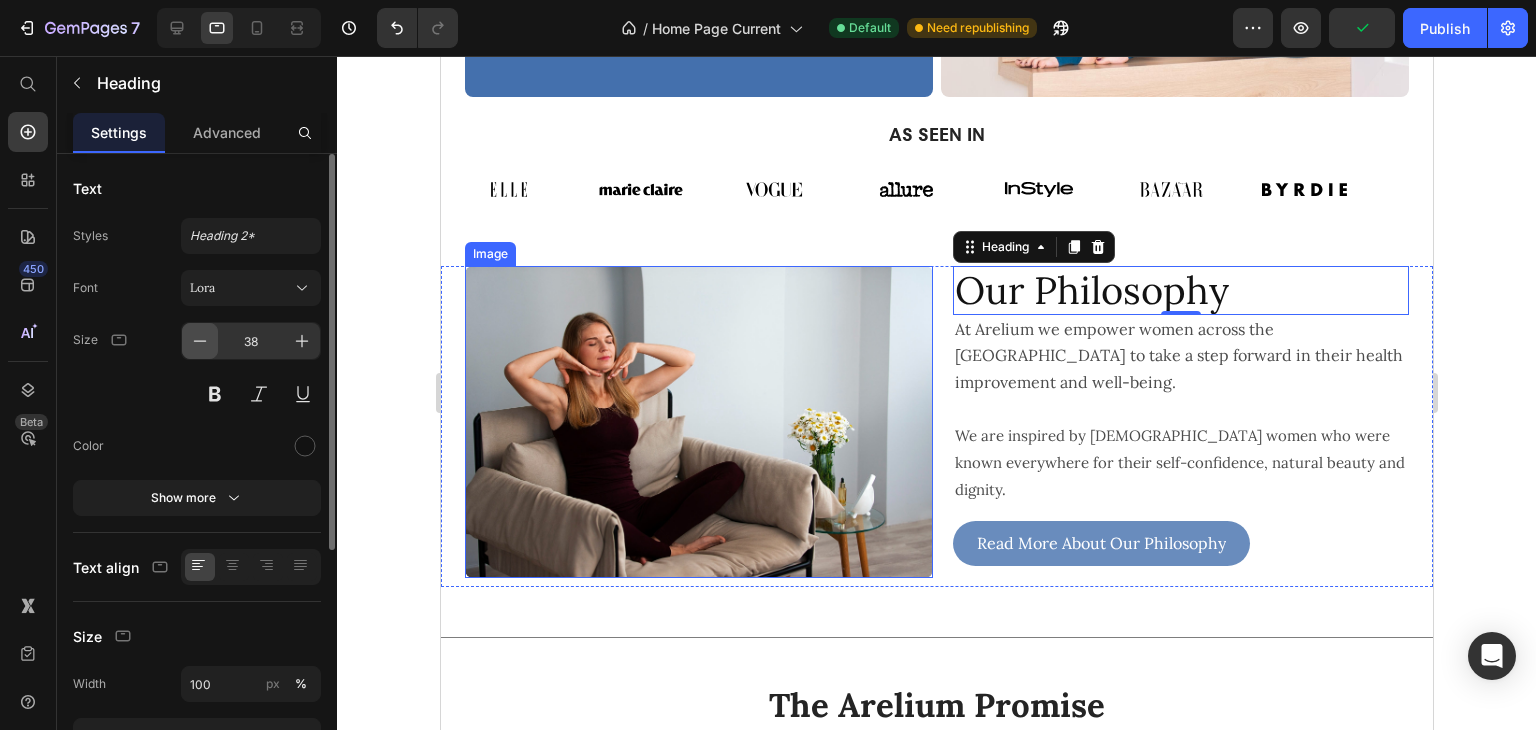 click 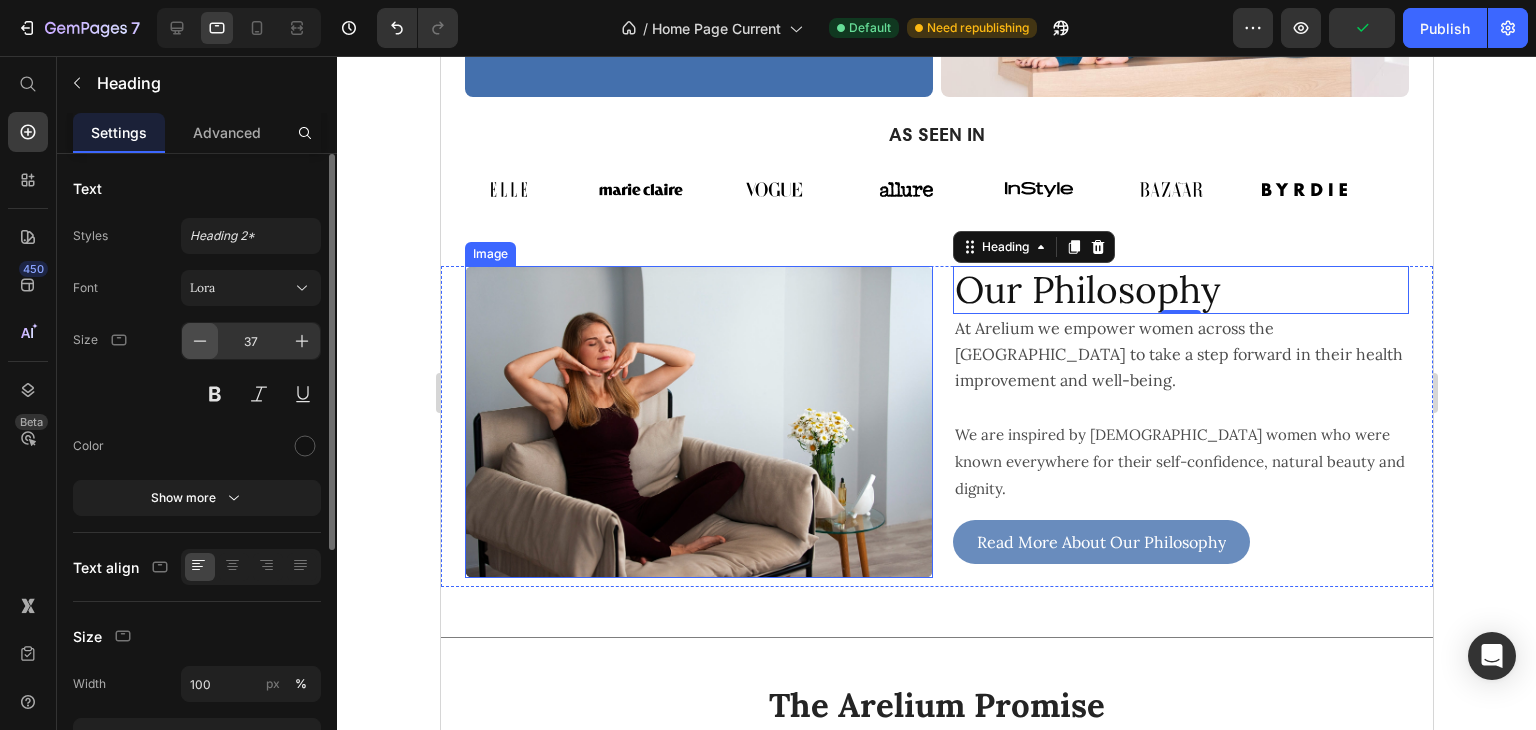 click 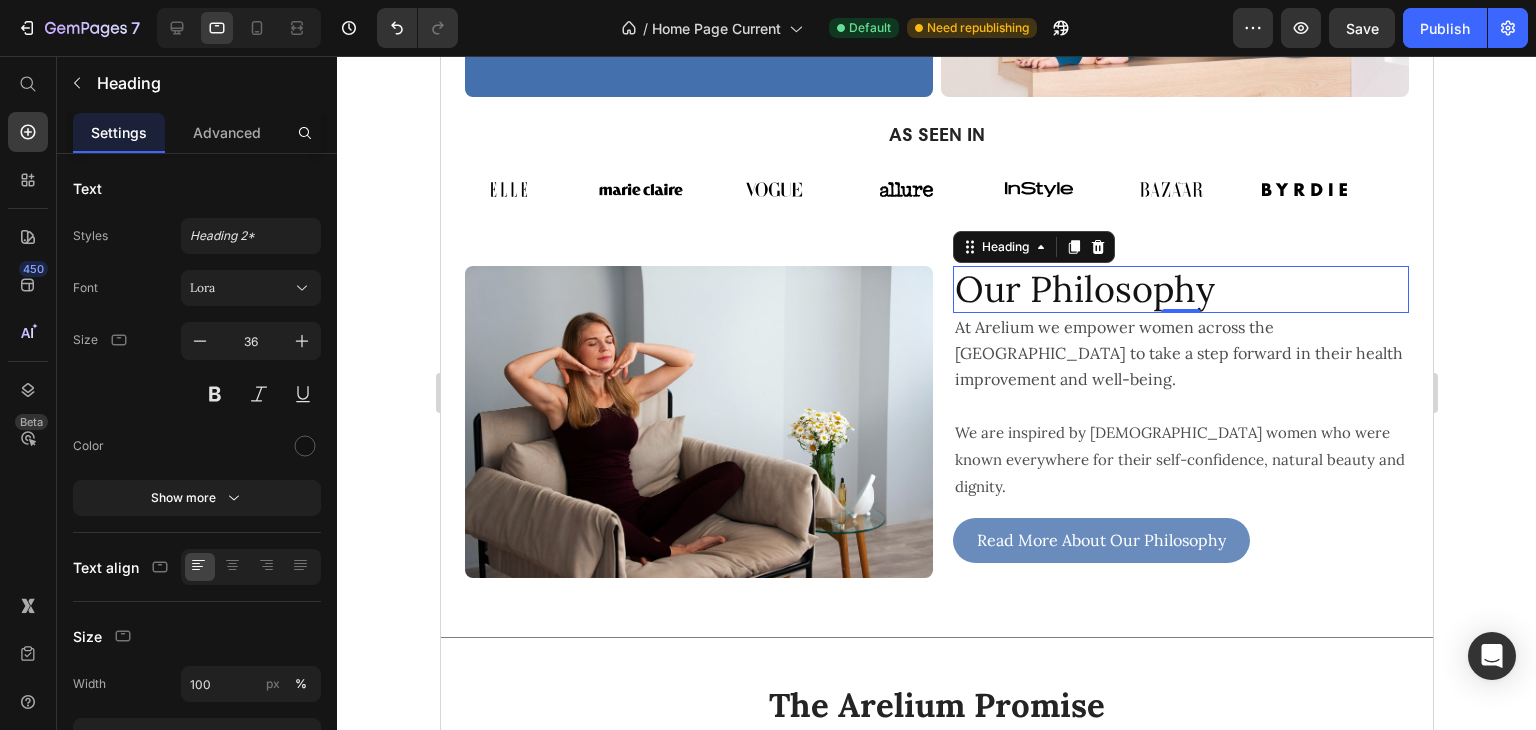 click 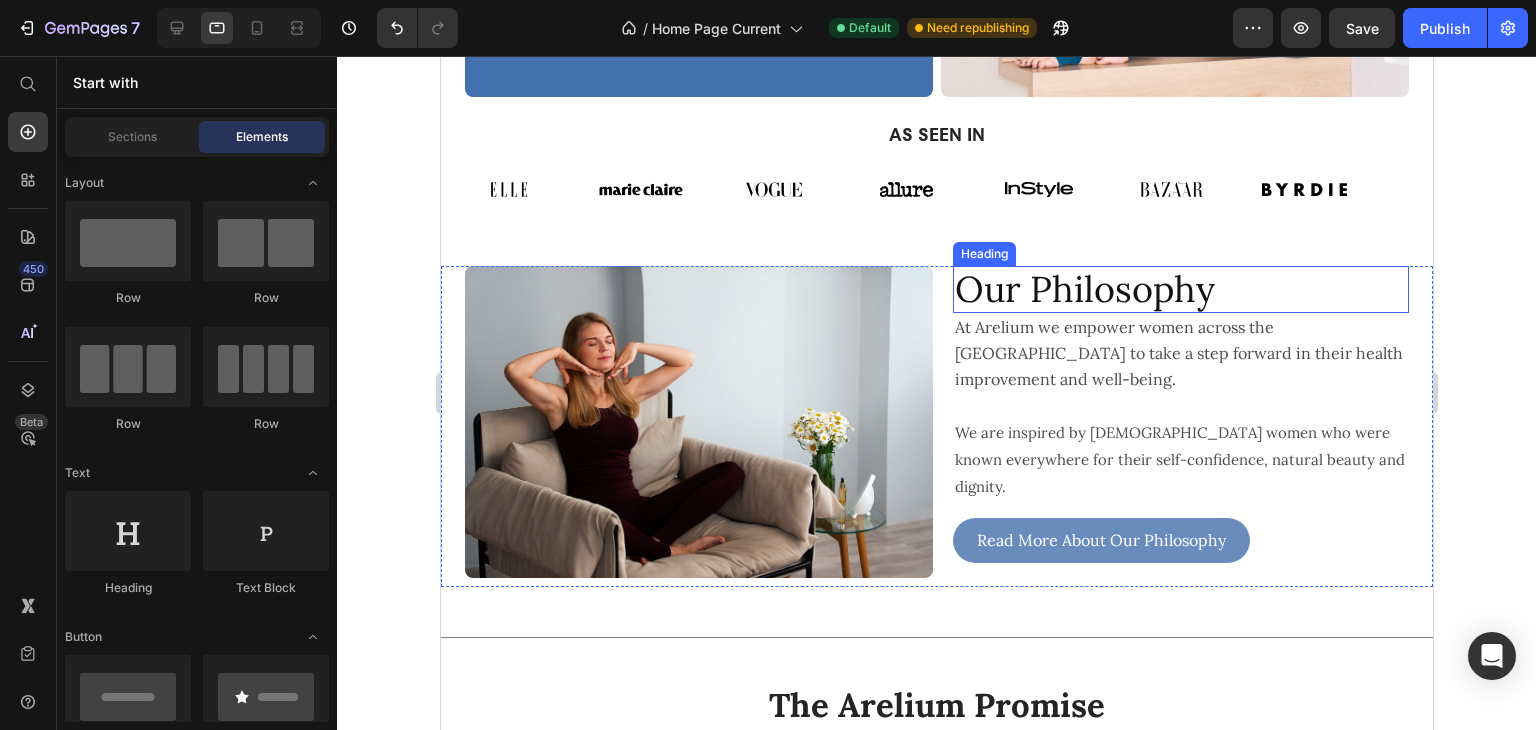 click on "Our Philosophy" at bounding box center (1180, 289) 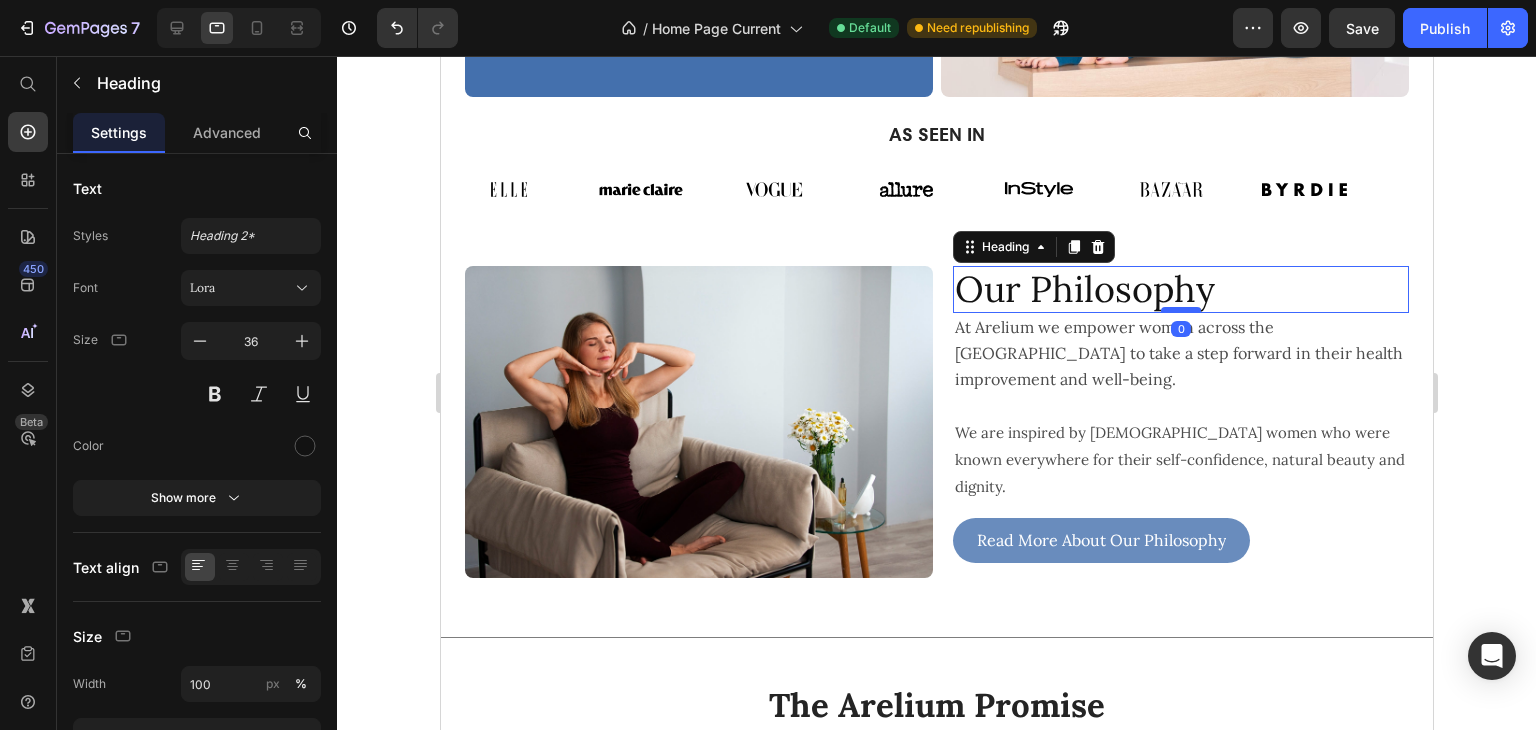 click at bounding box center (1180, 310) 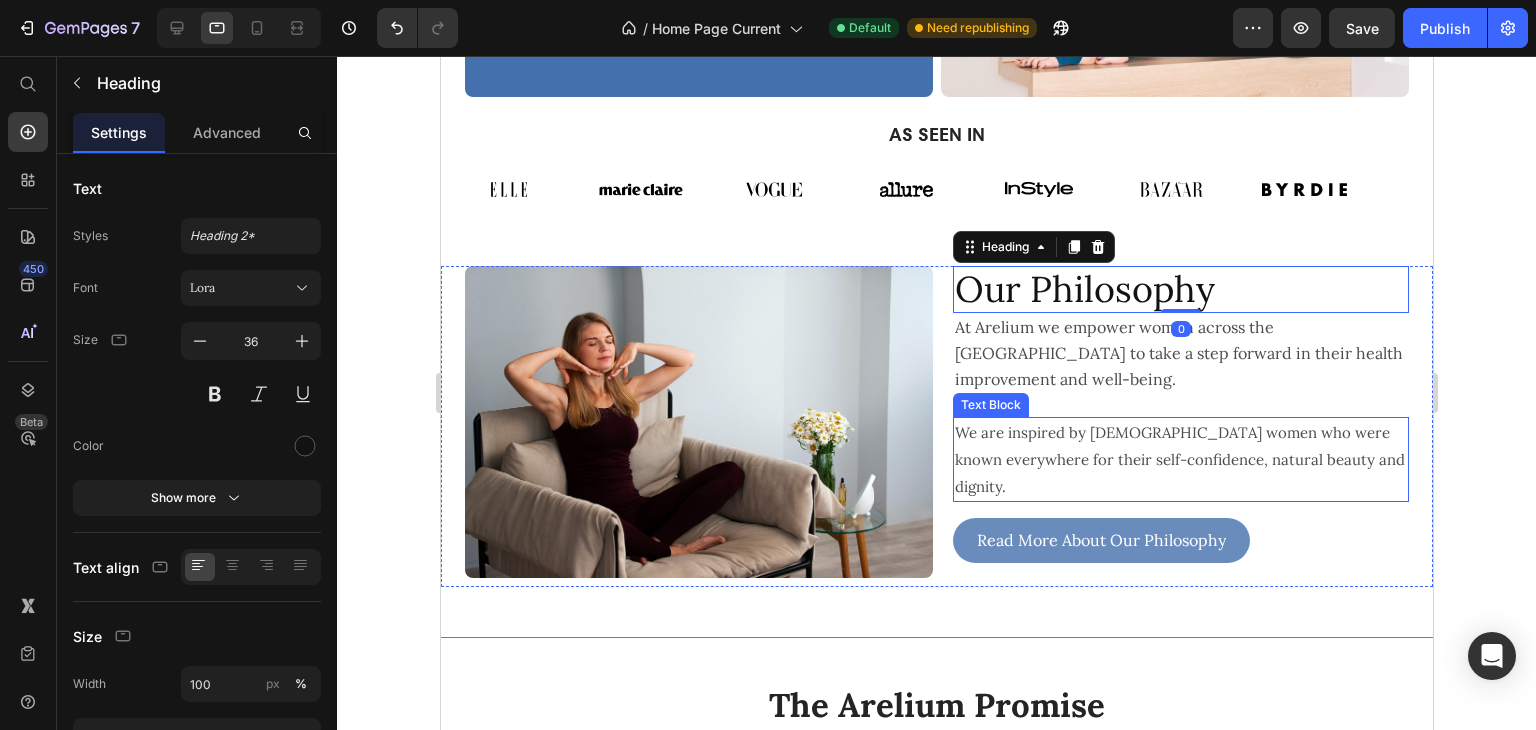 click on "We are inspired by [DEMOGRAPHIC_DATA] women who were known everywhere for their self-confidence, natural beauty and dignity." at bounding box center [1180, 459] 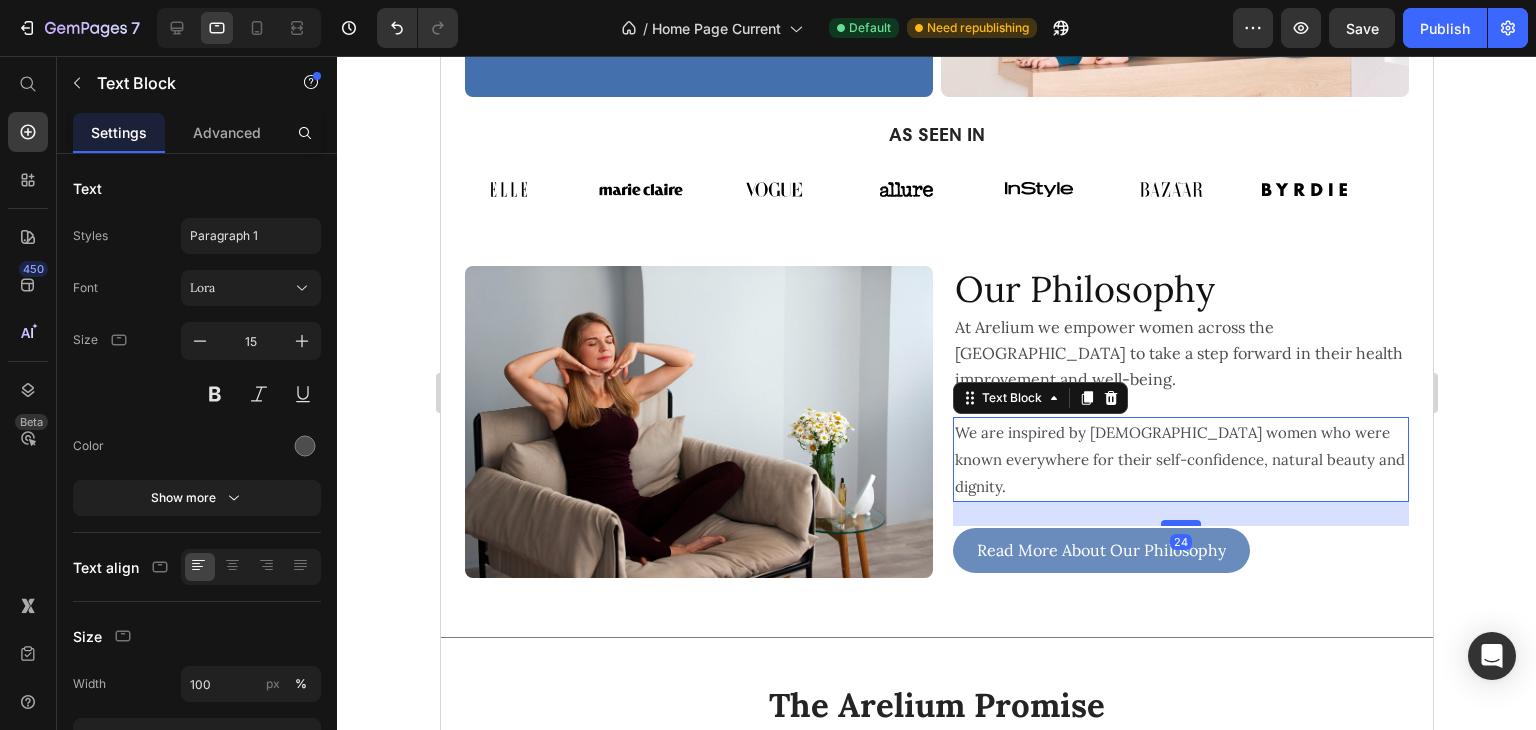 drag, startPoint x: 1160, startPoint y: 512, endPoint x: 1184, endPoint y: 522, distance: 26 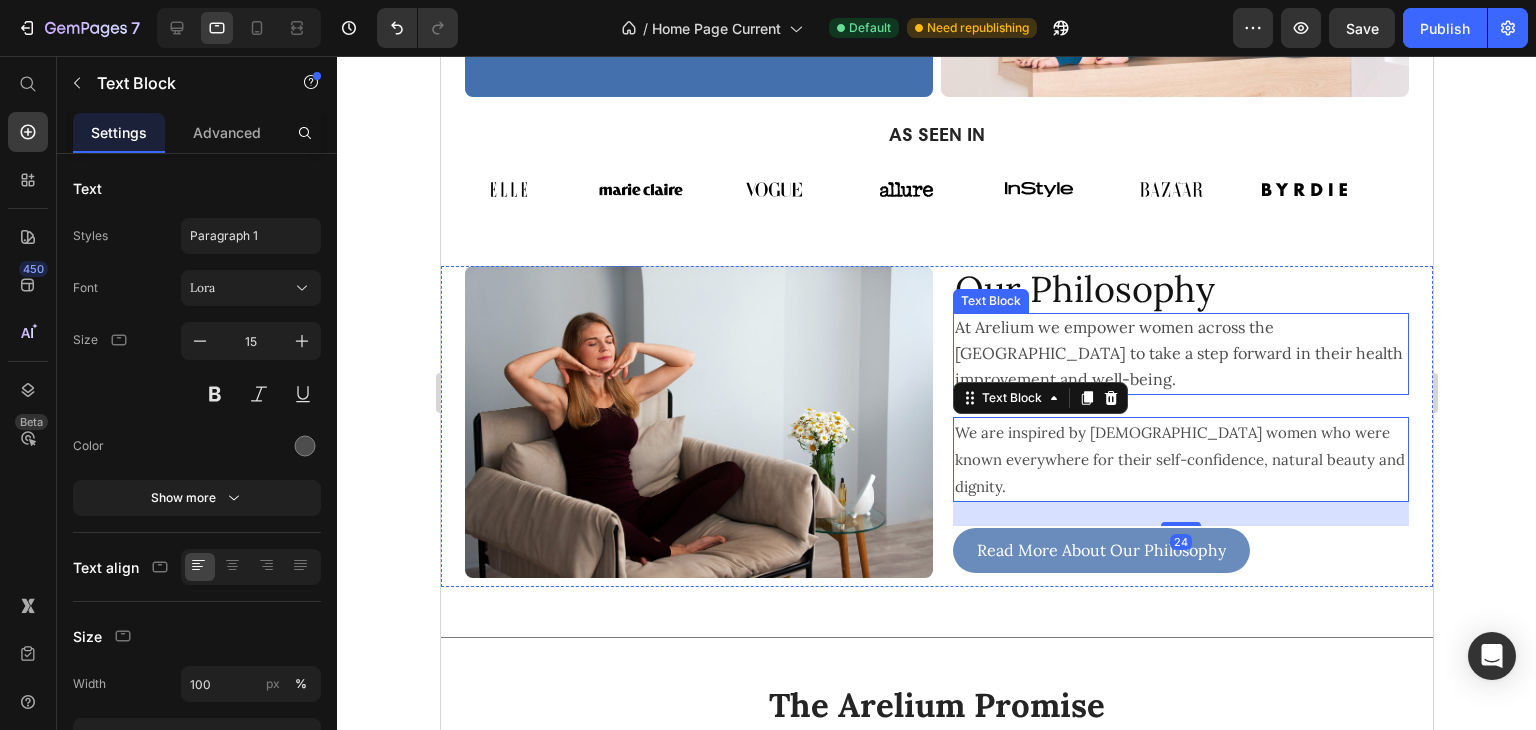 click on "At Arelium we empower women across the [GEOGRAPHIC_DATA] to take a step forward in their health improvement and well-being." at bounding box center [1180, 354] 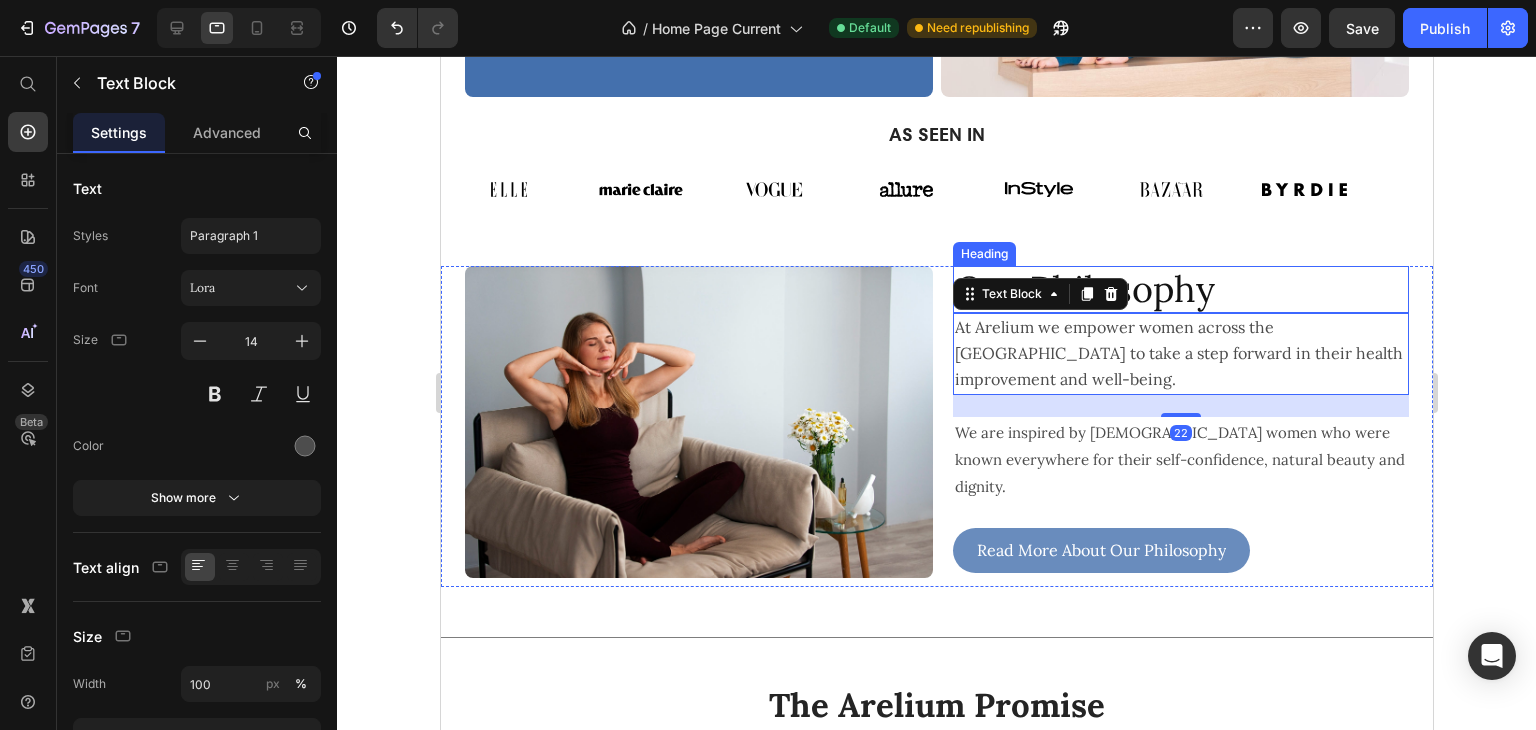 click on "Our Philosophy" at bounding box center (1180, 289) 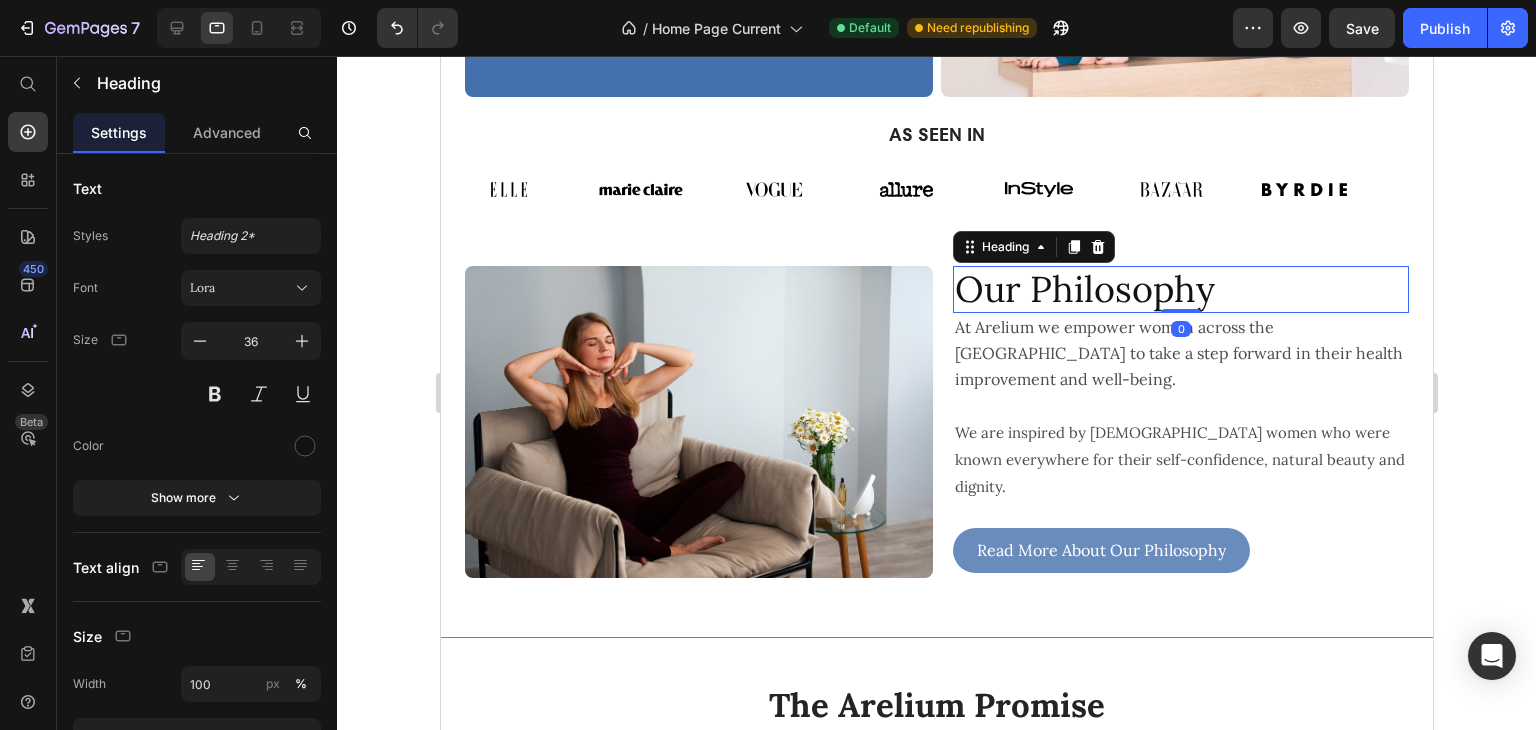 drag, startPoint x: 1160, startPoint y: 309, endPoint x: 1161, endPoint y: 265, distance: 44.011364 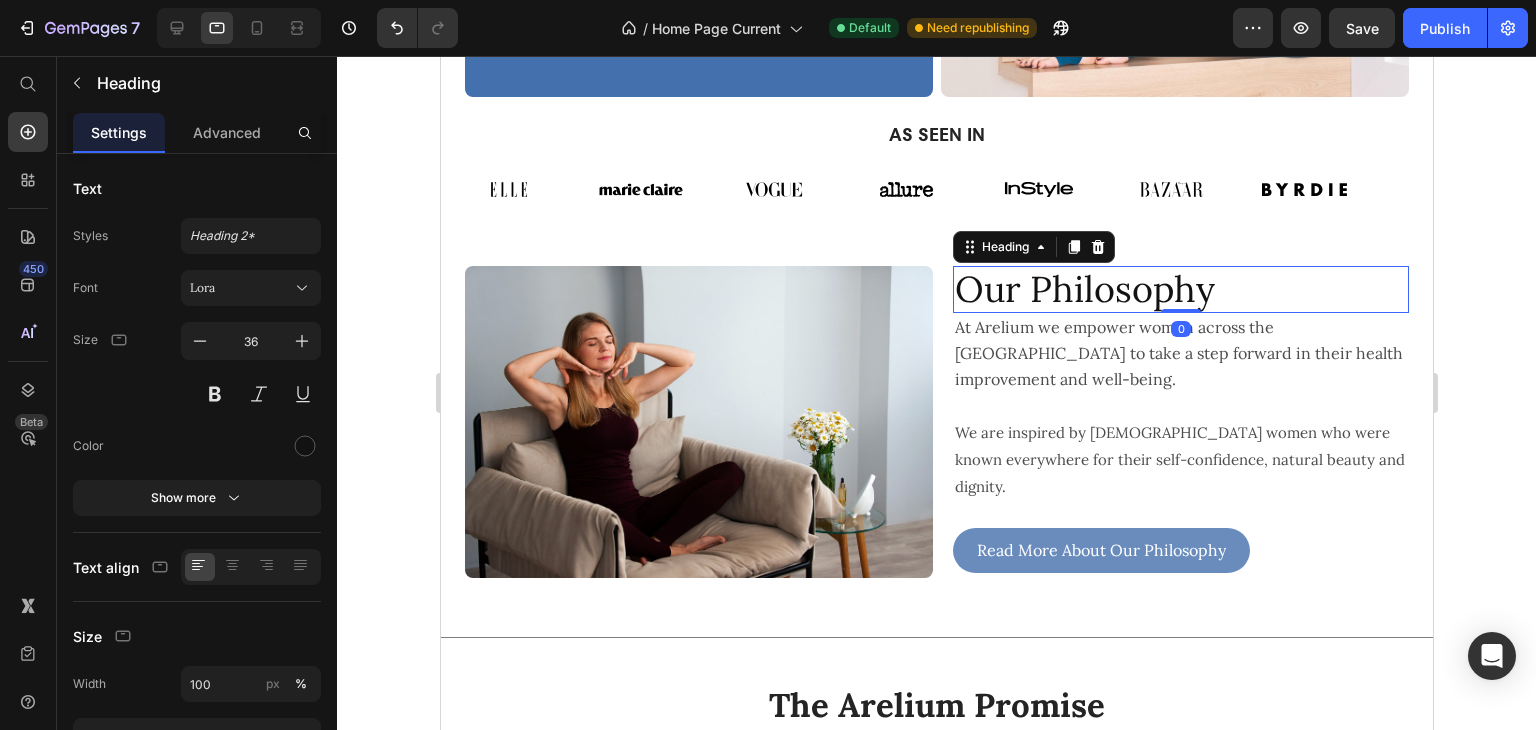 click on "Our Philosophy" at bounding box center (1180, 289) 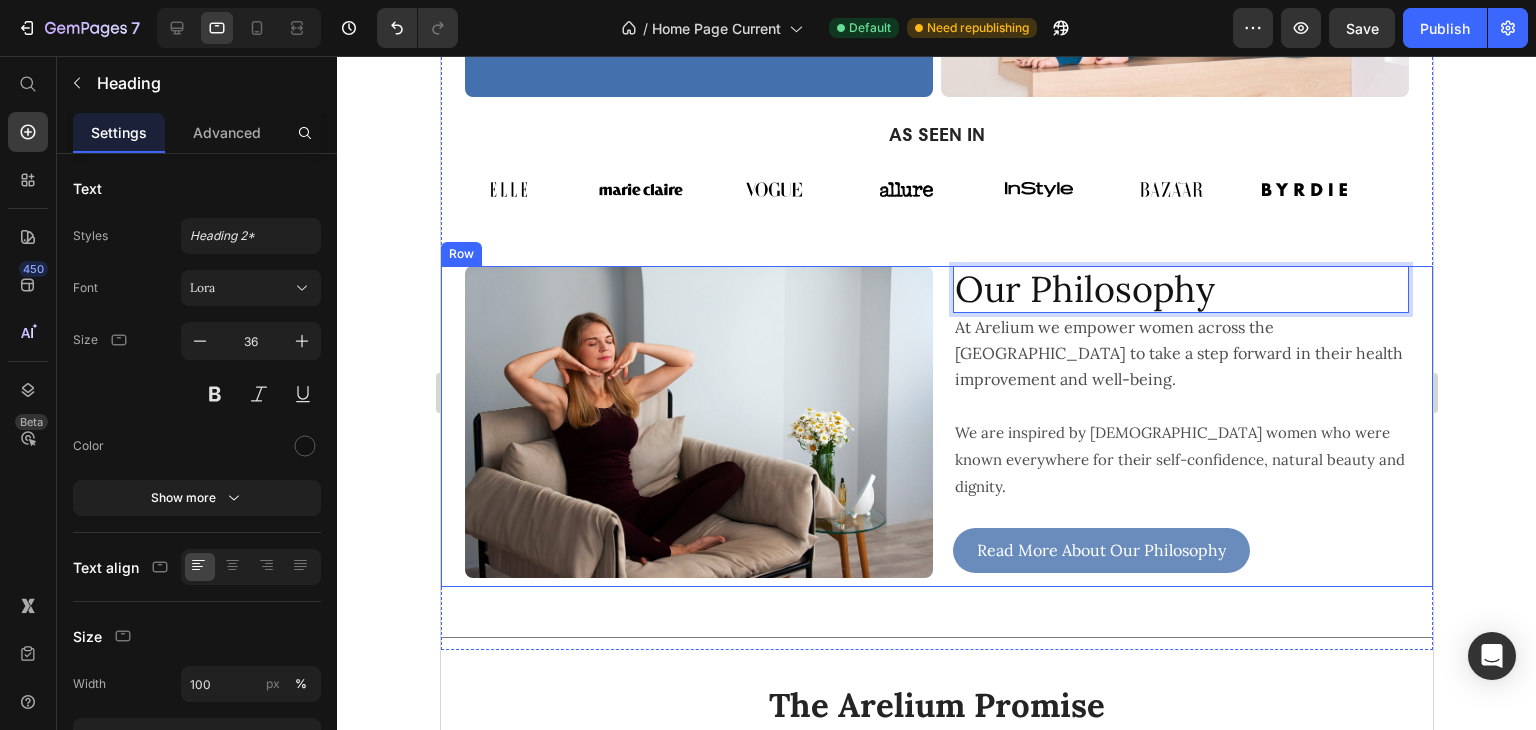 click on "Our Philosophy Heading   0 At Arelium we empower women across [GEOGRAPHIC_DATA] to take a step forward in their health improvement and well-being. Text Block We are inspired by Ancient [DEMOGRAPHIC_DATA] women who were known everywhere for their self-confidence, natural beauty and dignity. Text Block At Arelium we empower women across the [GEOGRAPHIC_DATA] to take a step forward in their health improvement and well-being.   We are inspired by Ancient [DEMOGRAPHIC_DATA] women who were known everywhere for their self-confidence, natural beauty and dignity.   Arelium is all about bringing those values back in this challenging modern world, when being a woman has never been harder. Text Block Read More About Our Philosophy Button" at bounding box center (1174, 426) 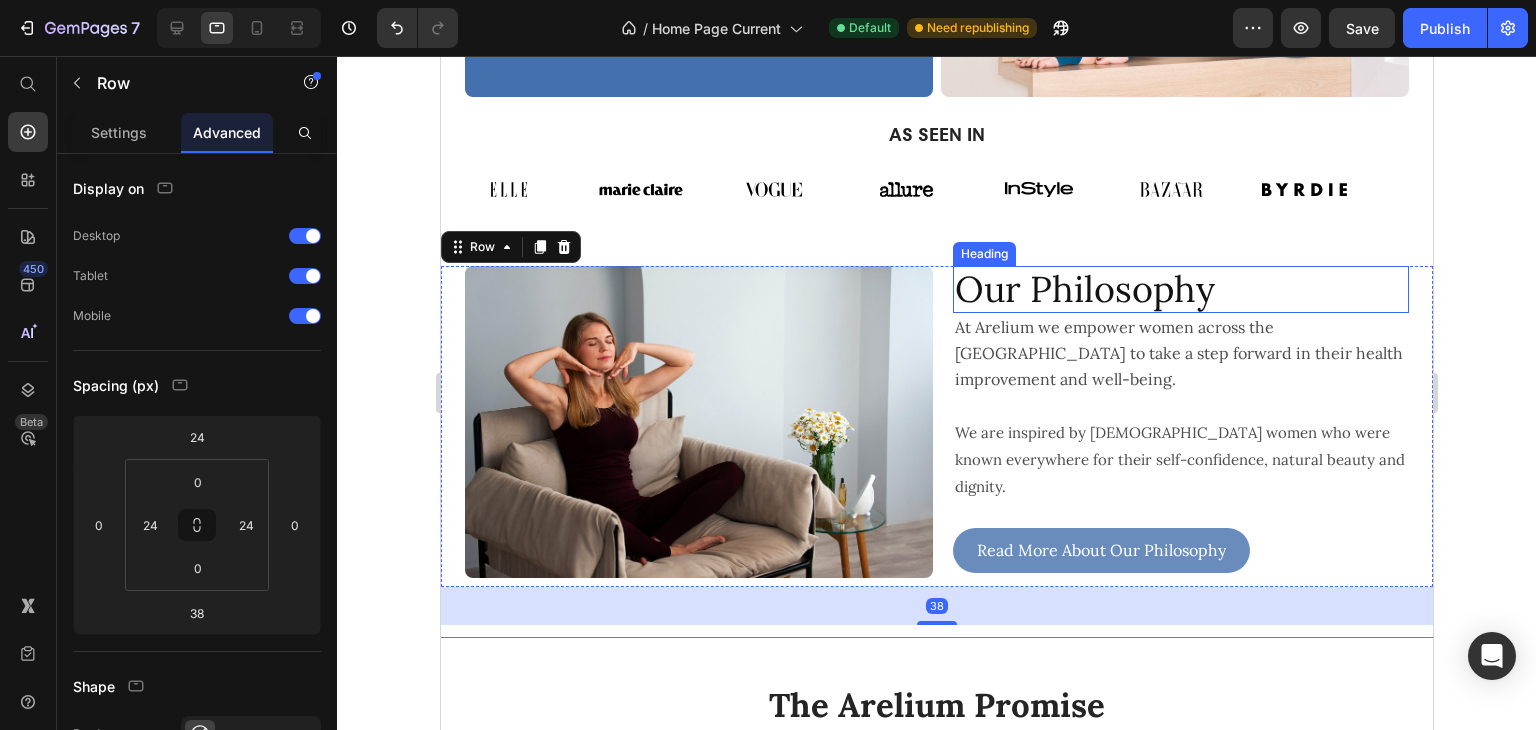 click on "Our Philosophy" at bounding box center (1180, 289) 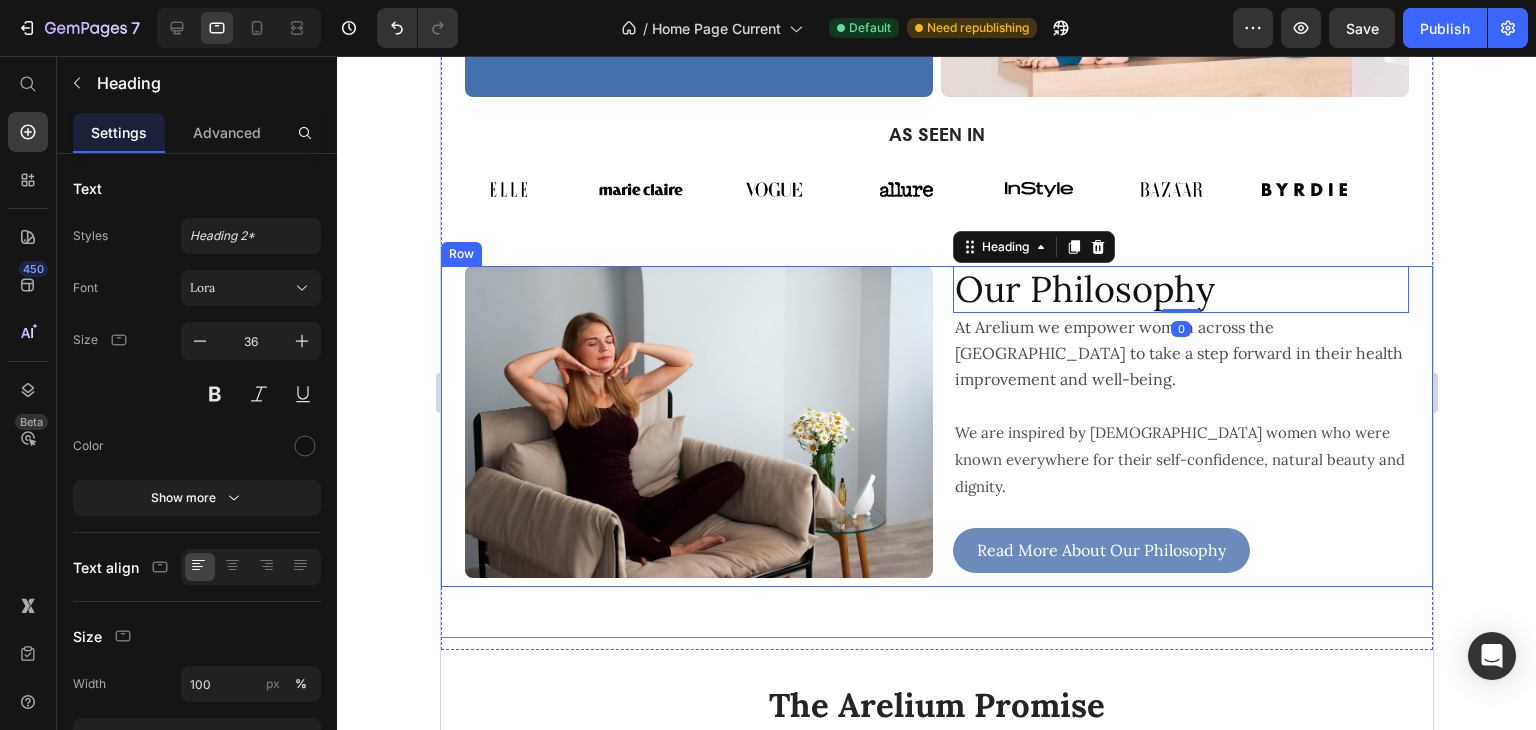 click on "Our Philosophy Heading   0 At Arelium we empower women across [GEOGRAPHIC_DATA] to take a step forward in their health improvement and well-being. Text Block We are inspired by Ancient [DEMOGRAPHIC_DATA] women who were known everywhere for their self-confidence, natural beauty and dignity. Text Block At Arelium we empower women across the [GEOGRAPHIC_DATA] to take a step forward in their health improvement and well-being.   We are inspired by Ancient [DEMOGRAPHIC_DATA] women who were known everywhere for their self-confidence, natural beauty and dignity.   Arelium is all about bringing those values back in this challenging modern world, when being a woman has never been harder. Text Block Read More About Our Philosophy Button" at bounding box center [1174, 426] 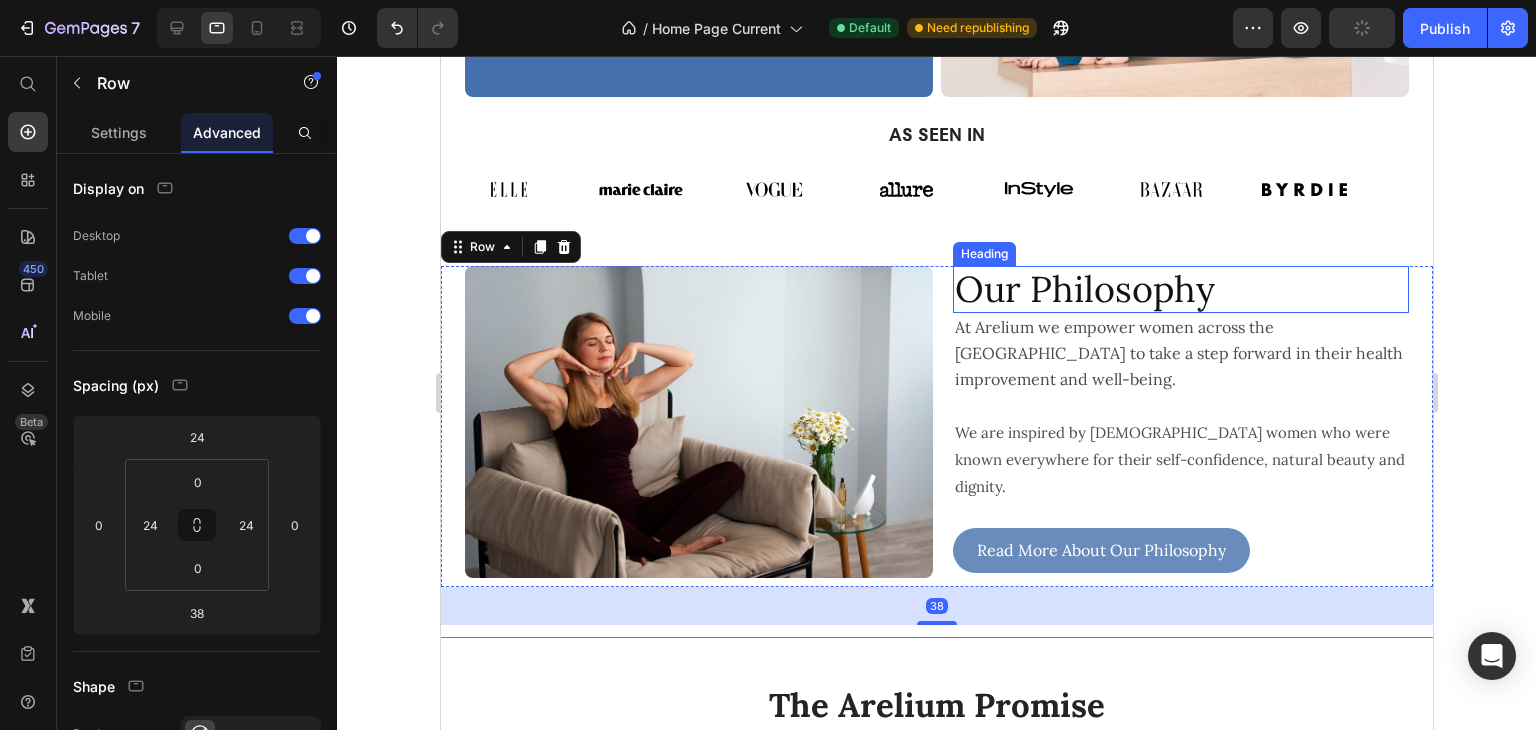 click on "Our Philosophy" at bounding box center (1180, 289) 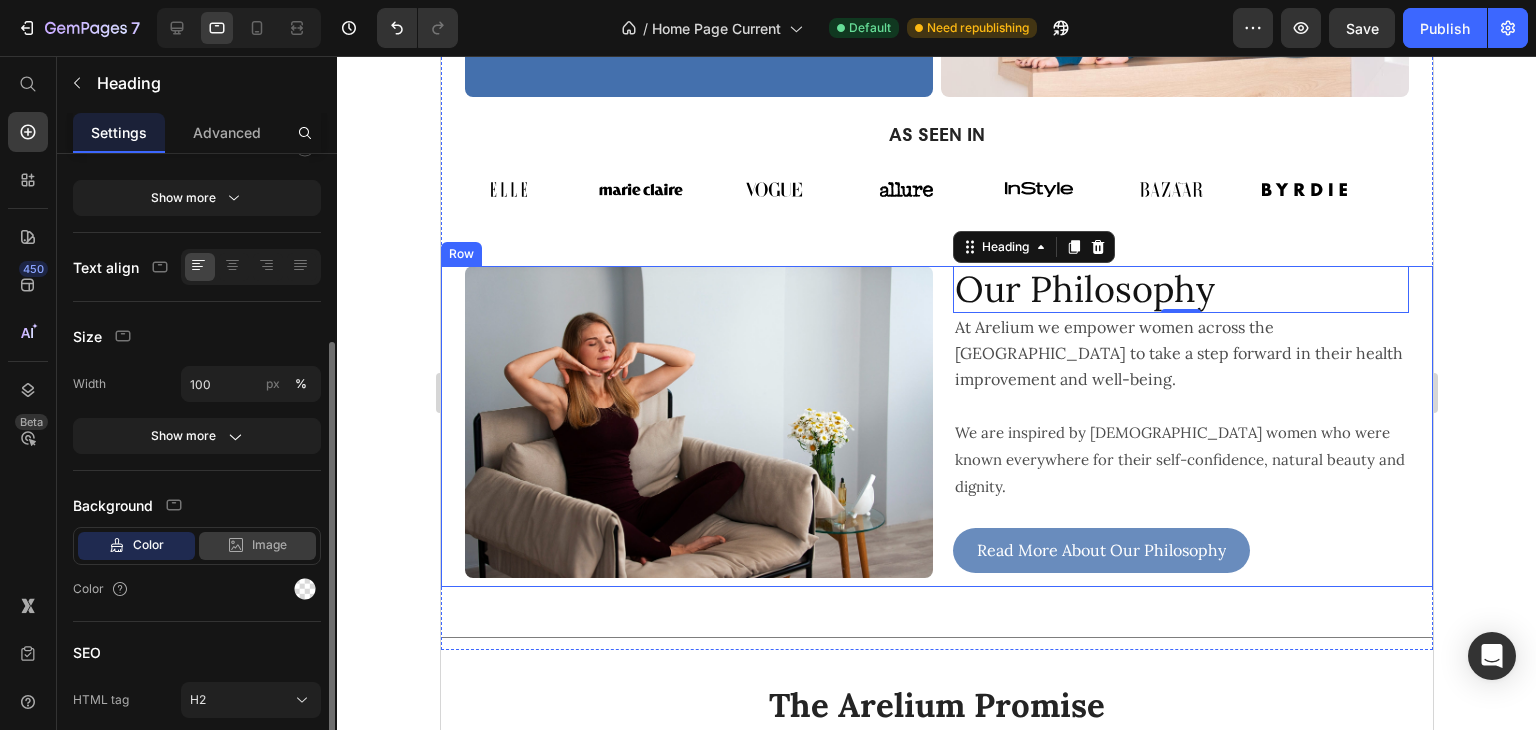 scroll, scrollTop: 376, scrollLeft: 0, axis: vertical 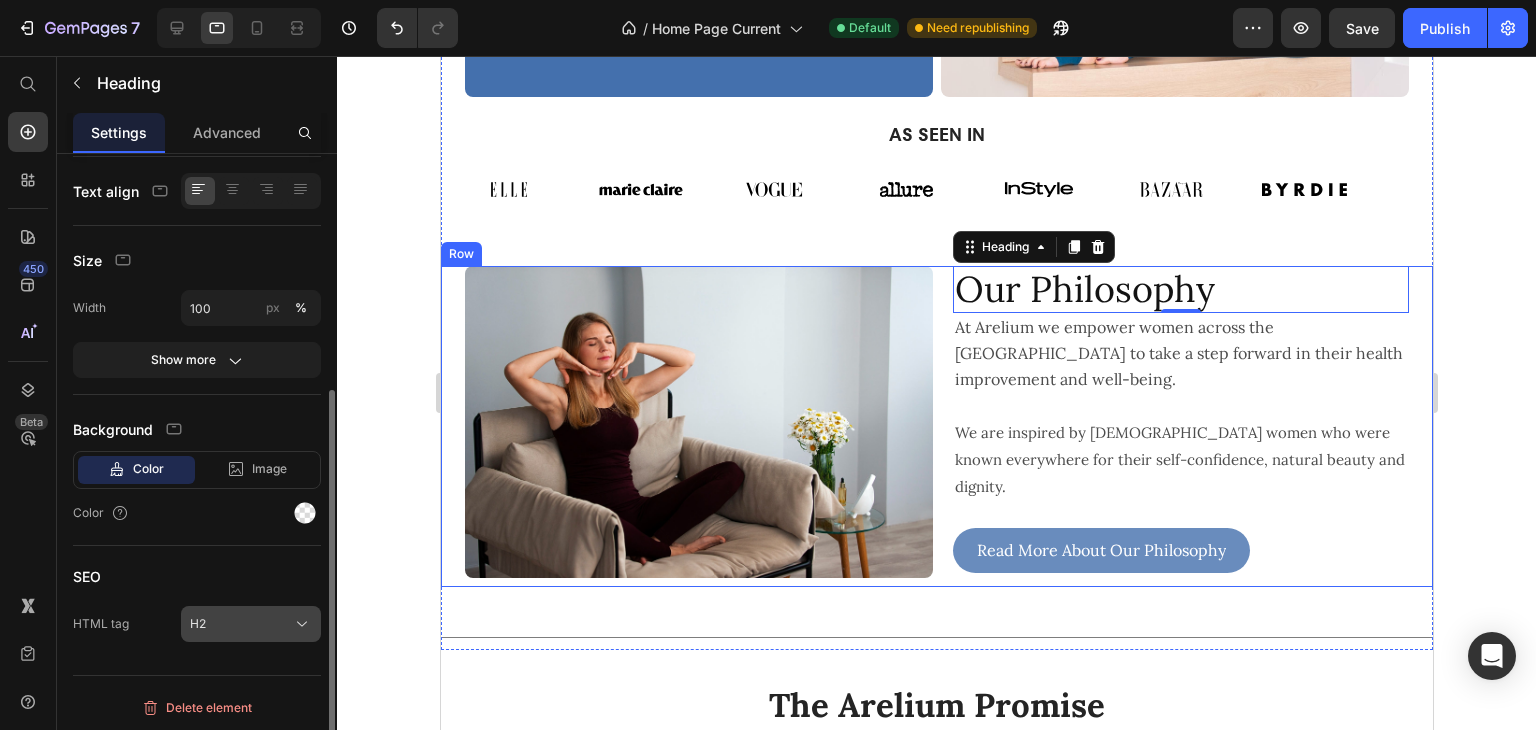click on "H2" 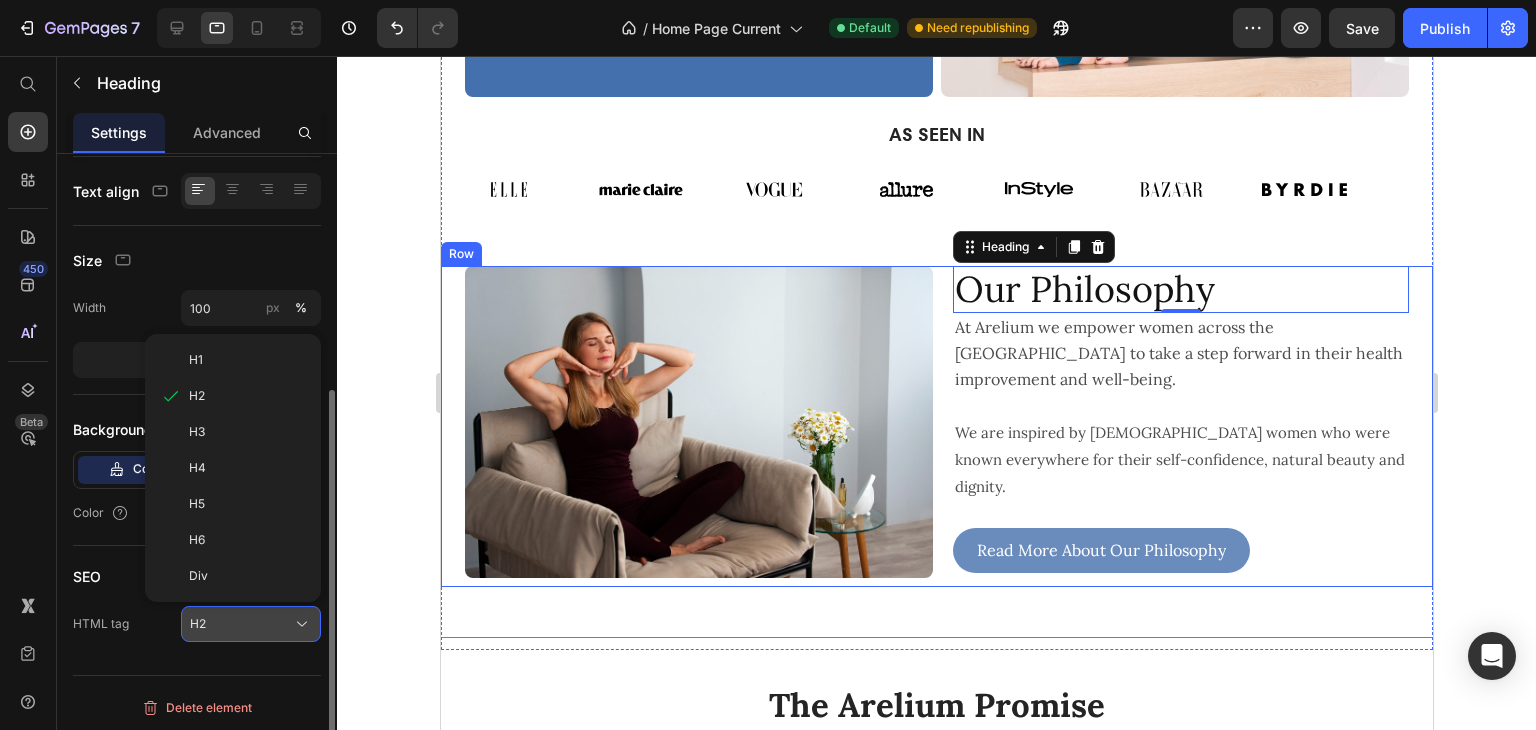 click on "H2" 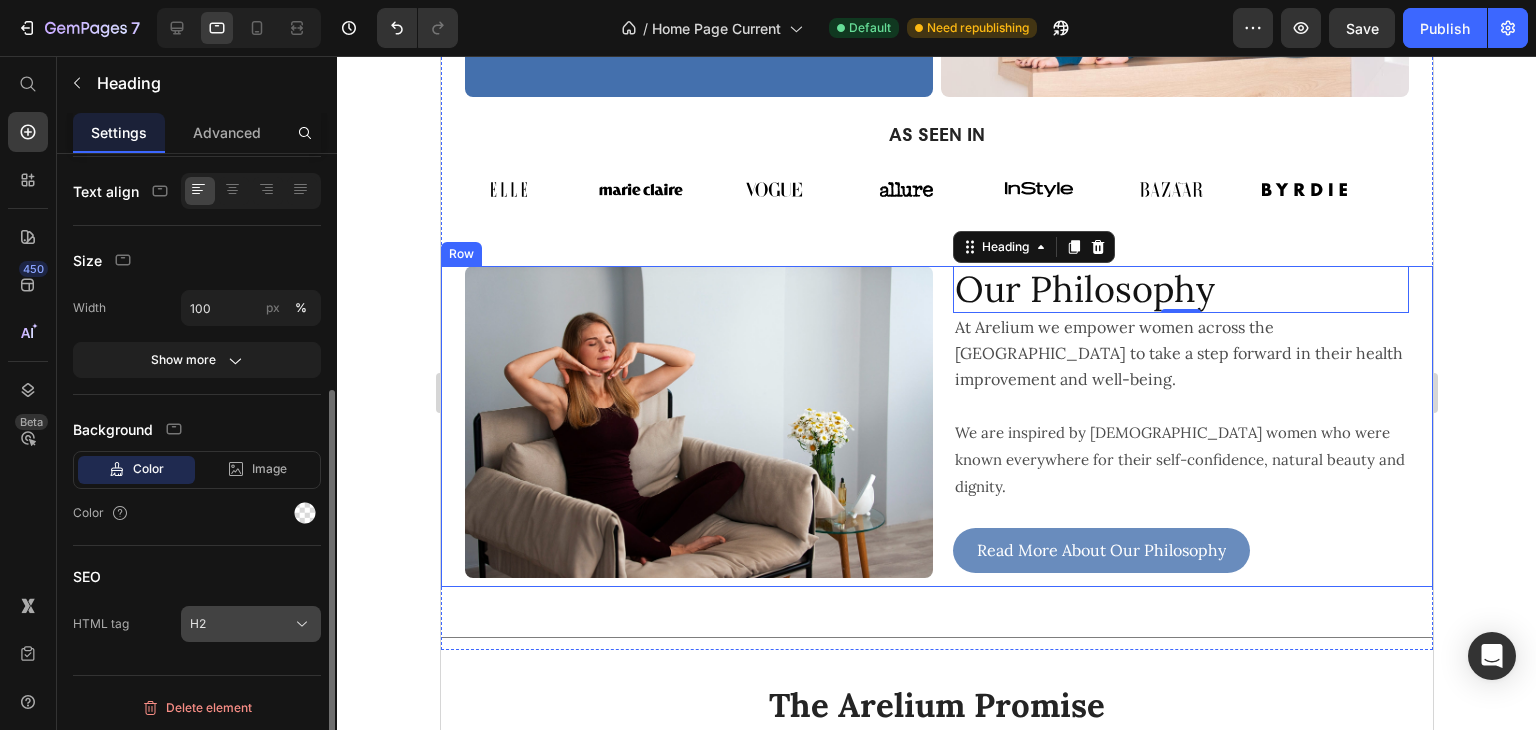click on "H2" 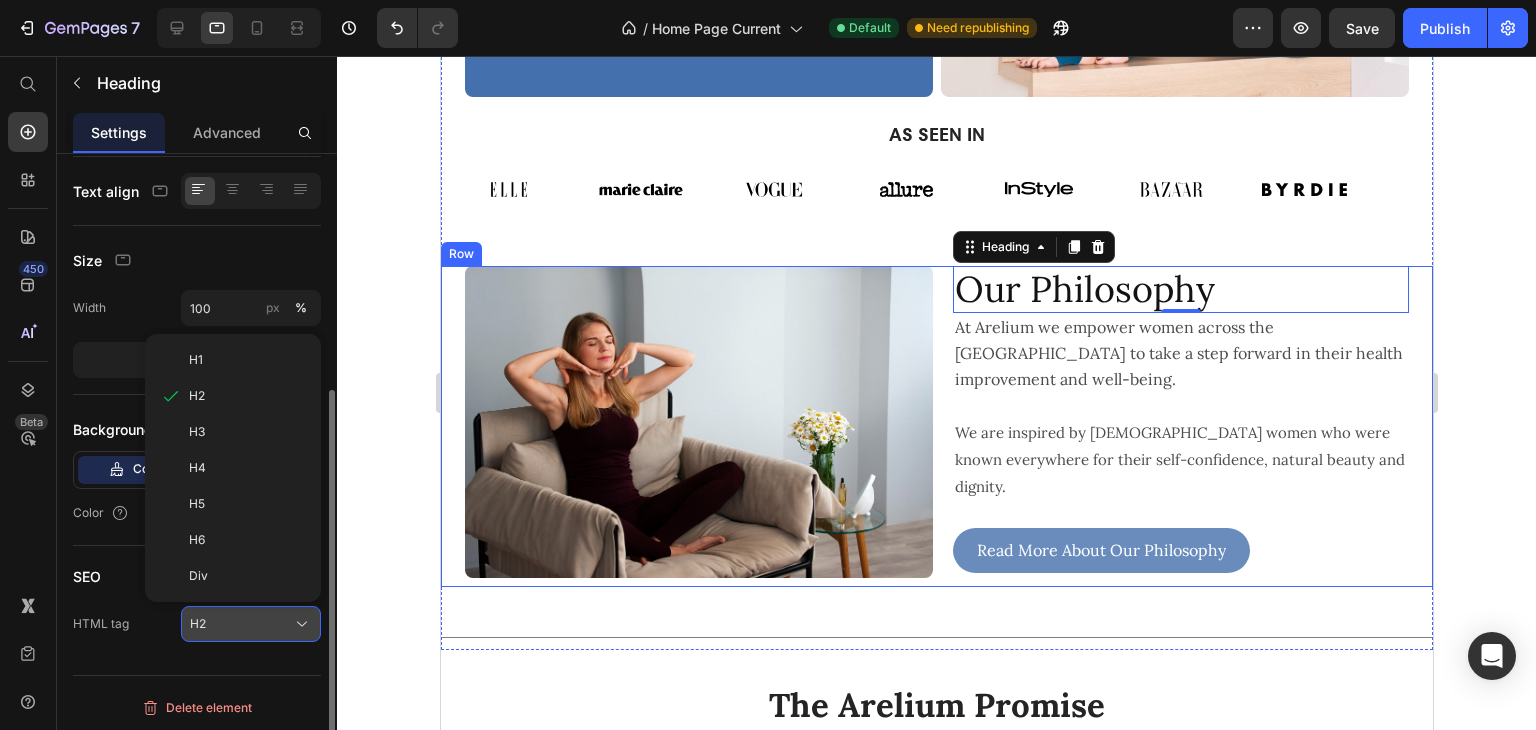 click on "H2" 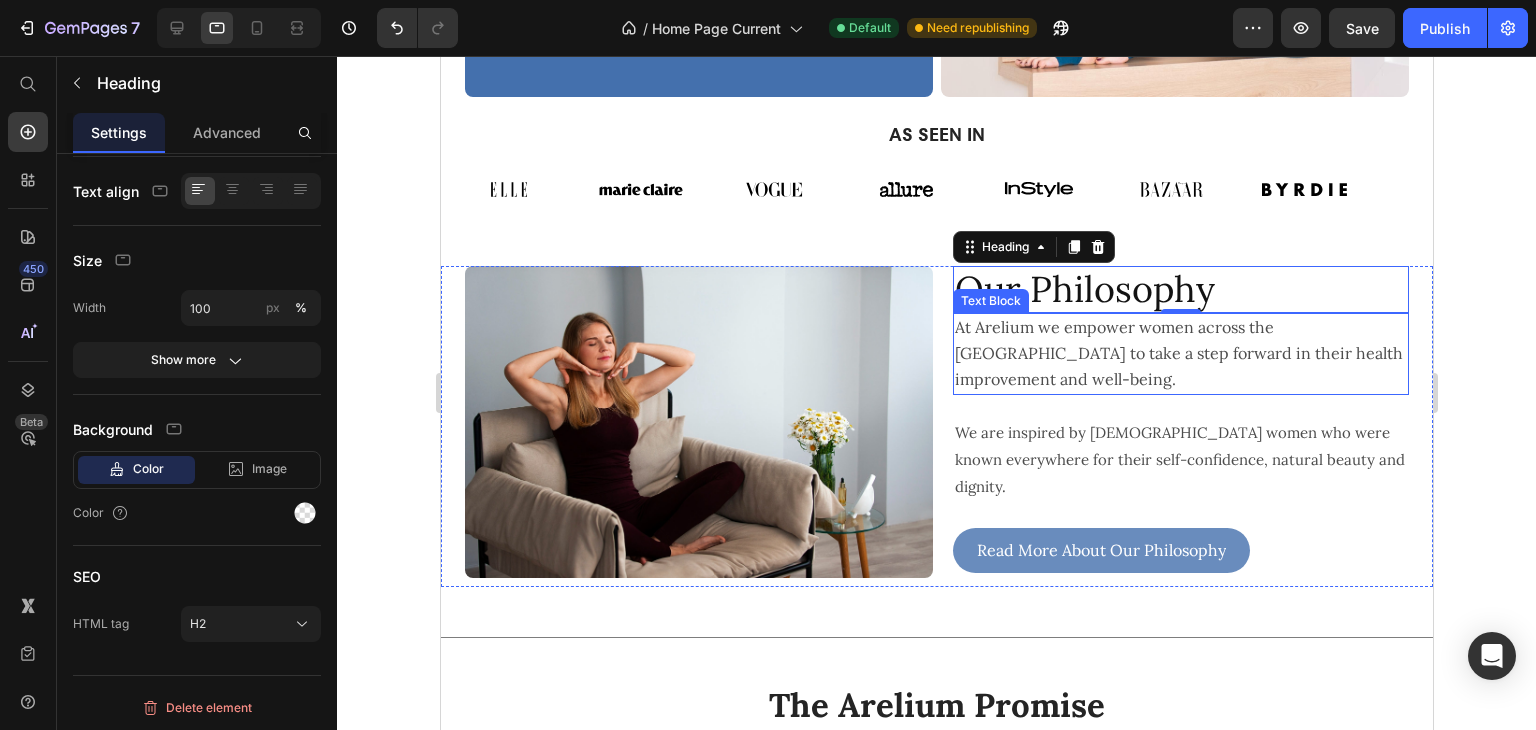 click on "At Arelium we empower women across the [GEOGRAPHIC_DATA] to take a step forward in their health improvement and well-being." at bounding box center [1180, 354] 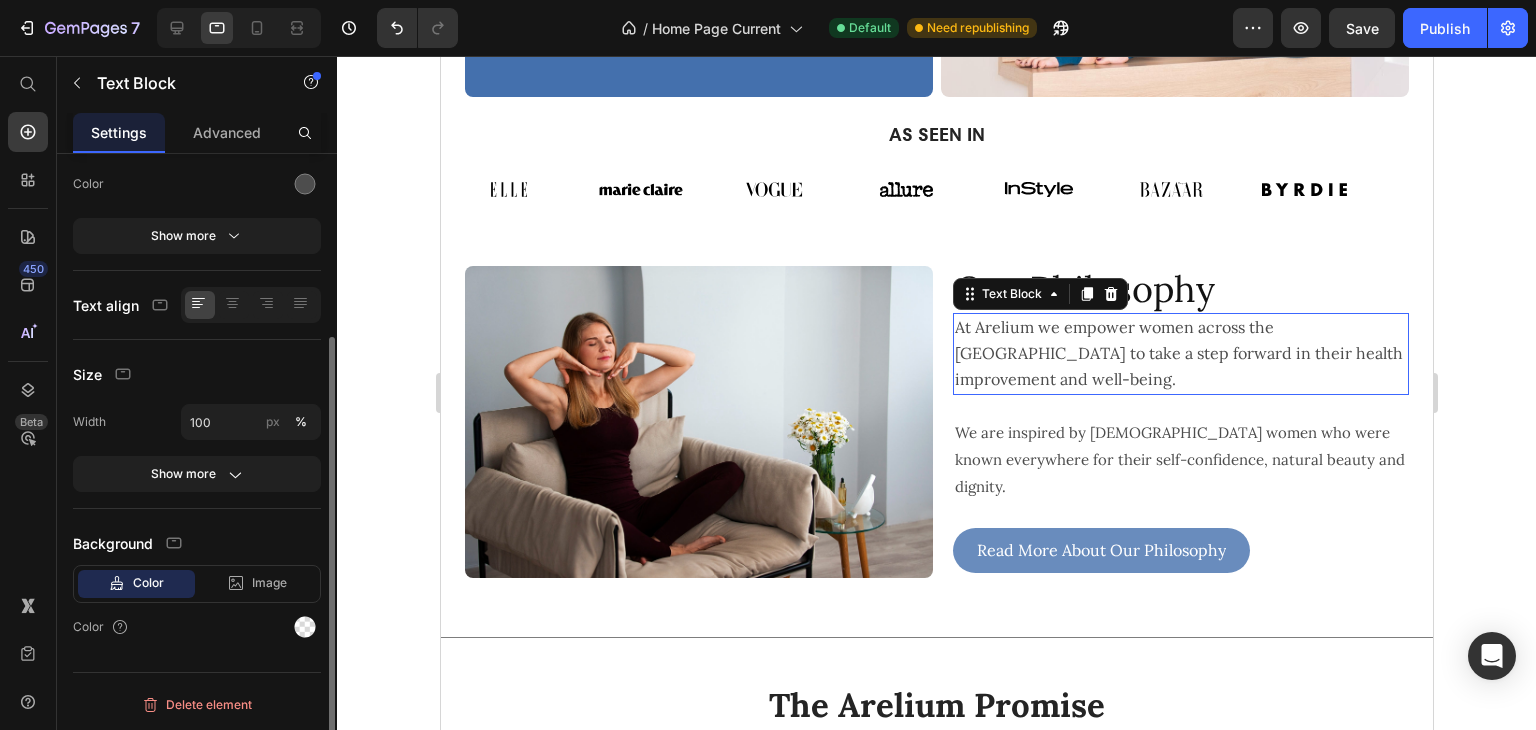 scroll, scrollTop: 0, scrollLeft: 0, axis: both 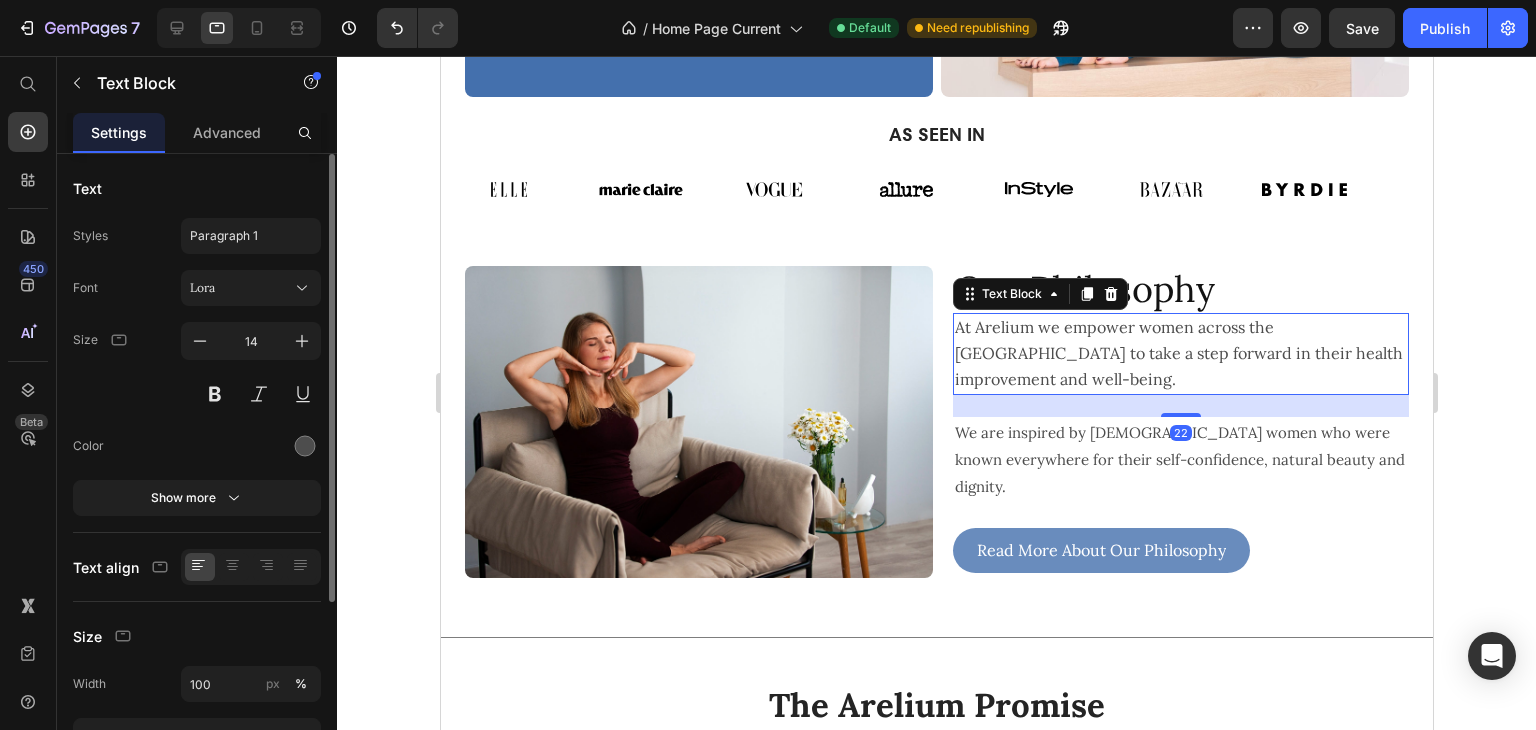 click 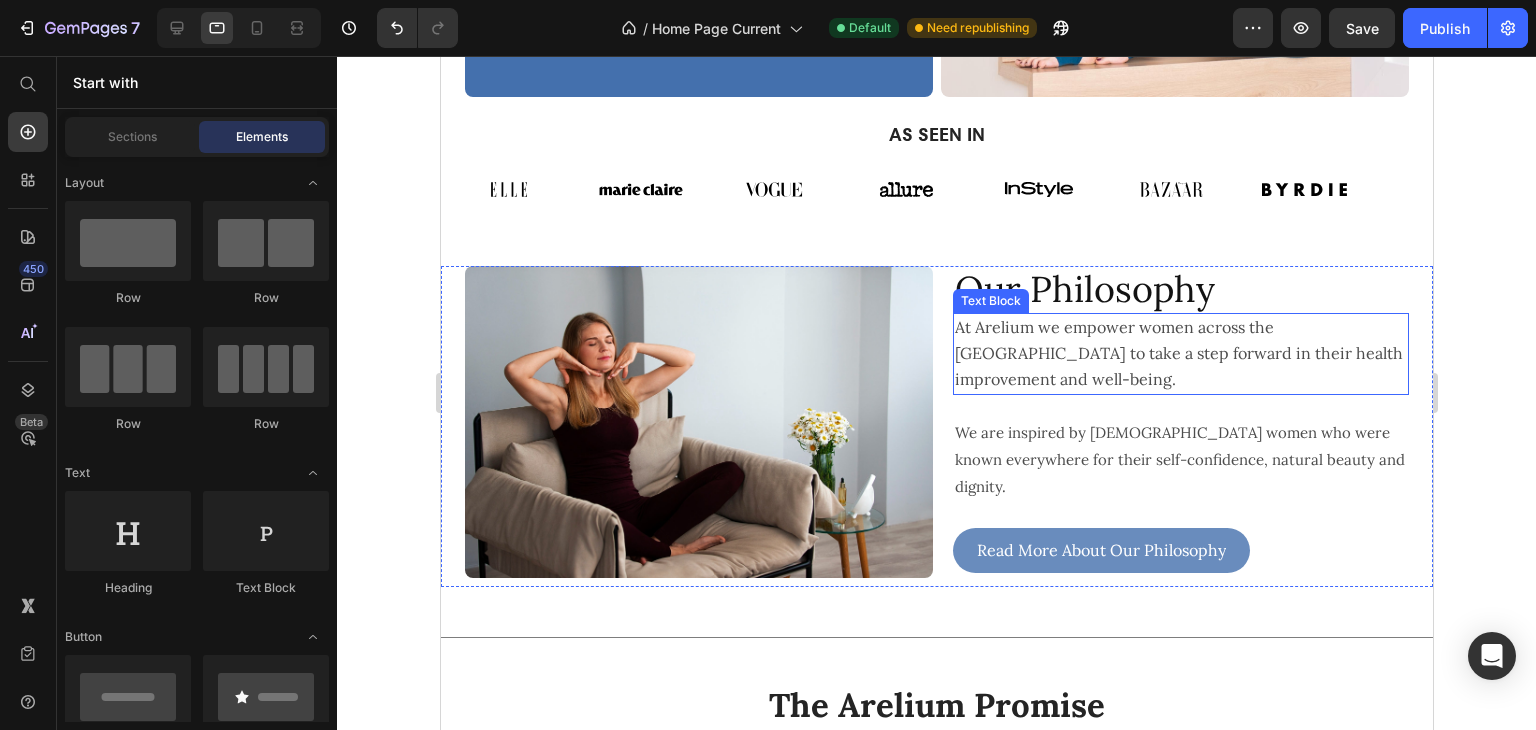 click on "At Arelium we empower women across the [GEOGRAPHIC_DATA] to take a step forward in their health improvement and well-being." at bounding box center [1178, 353] 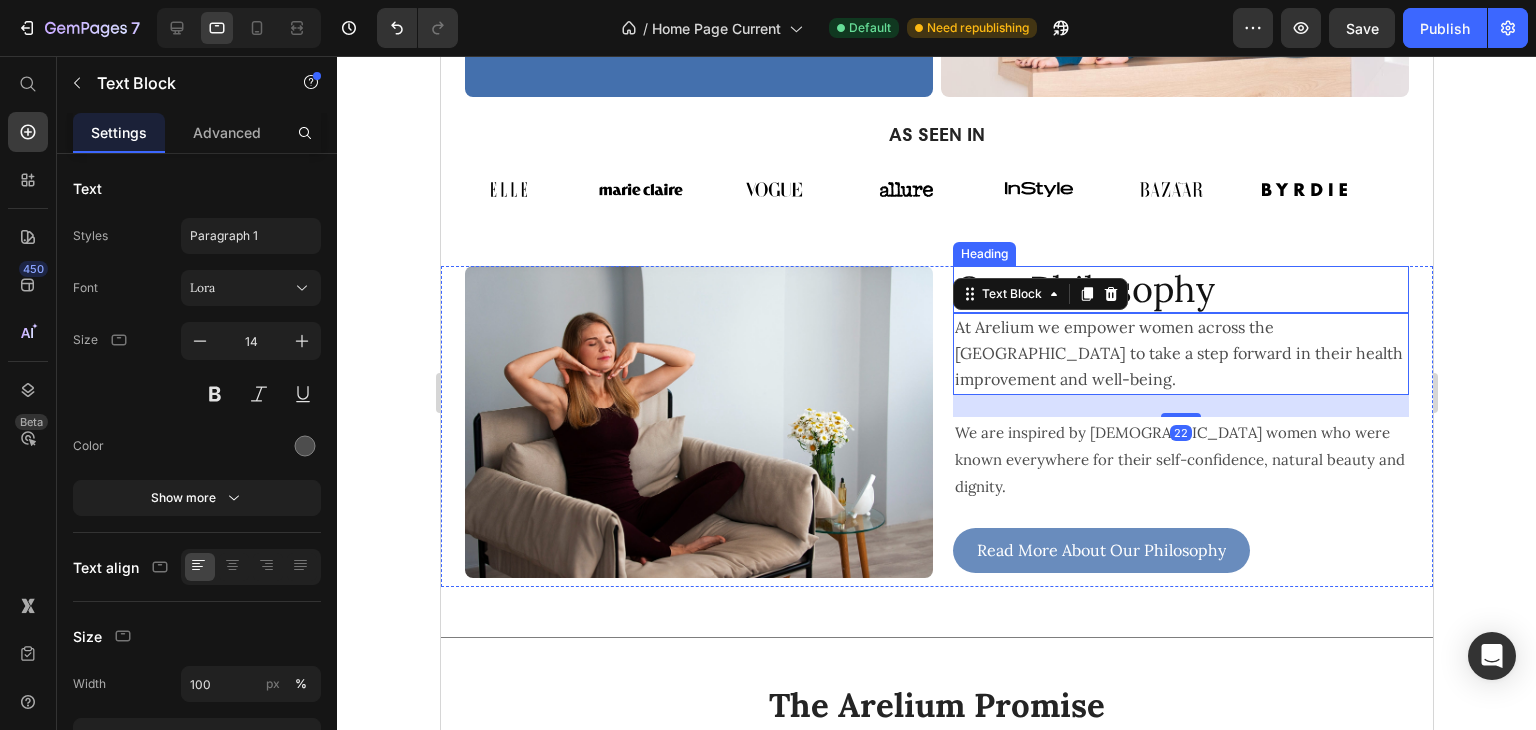 click on "Our Philosophy" at bounding box center (1180, 289) 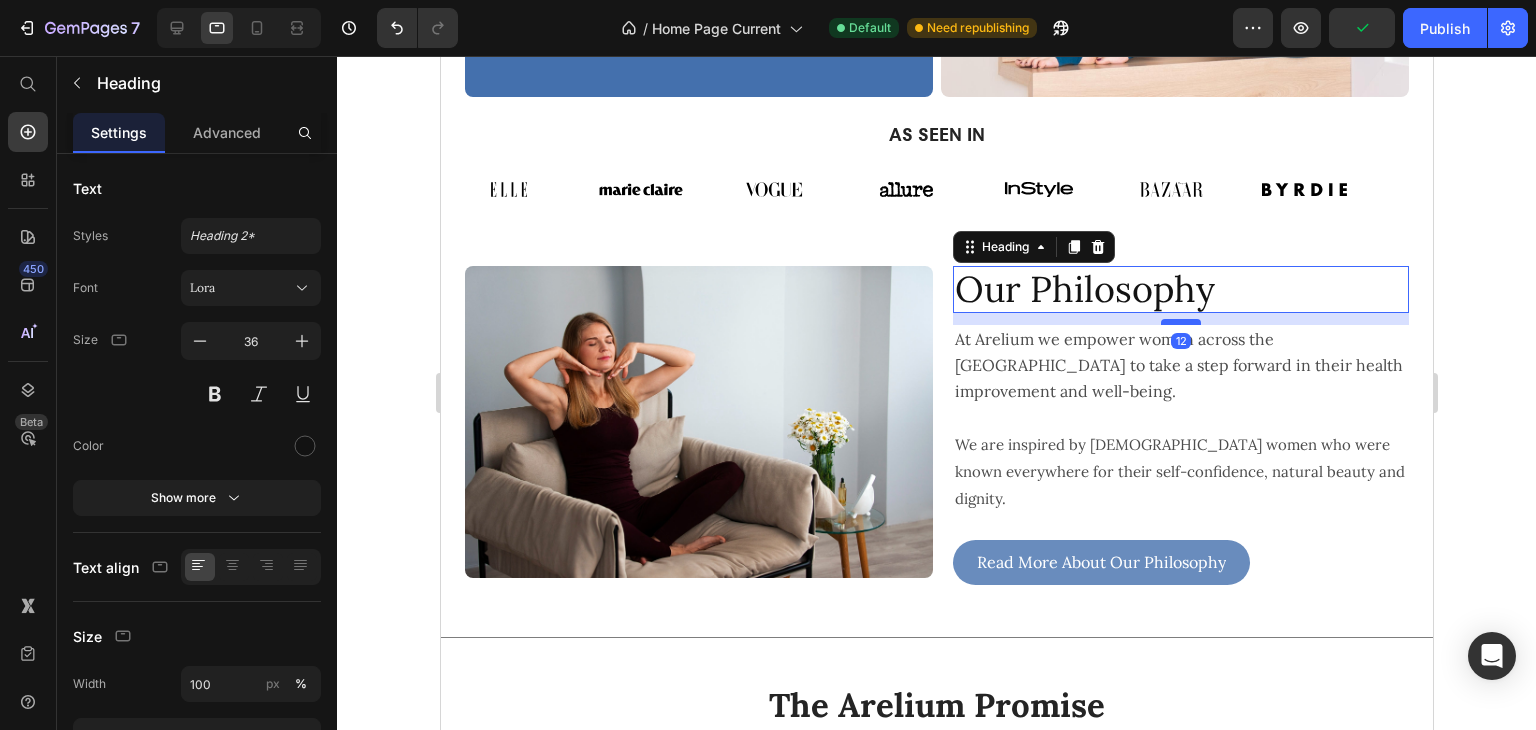 drag, startPoint x: 1169, startPoint y: 310, endPoint x: 1169, endPoint y: 322, distance: 12 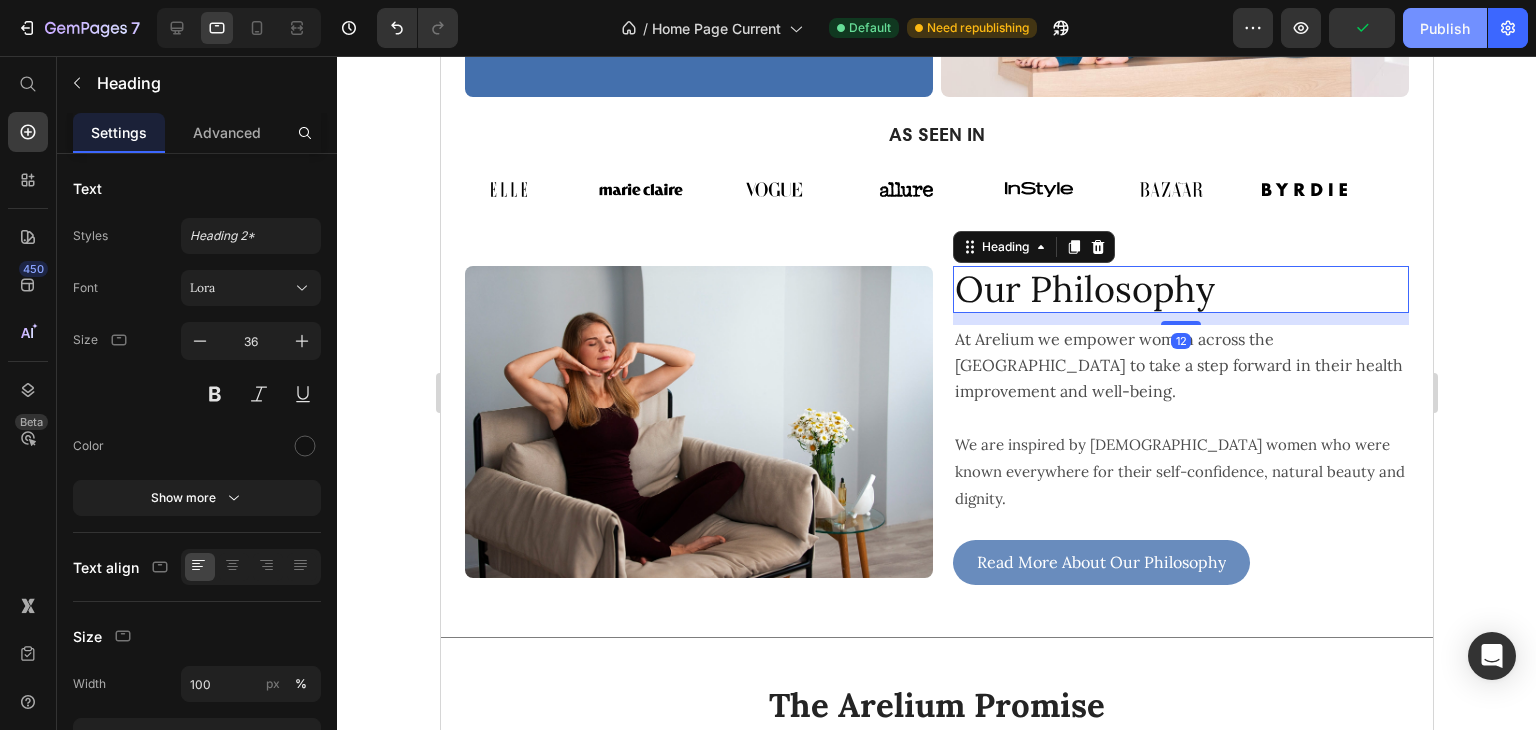 click on "Publish" at bounding box center (1445, 28) 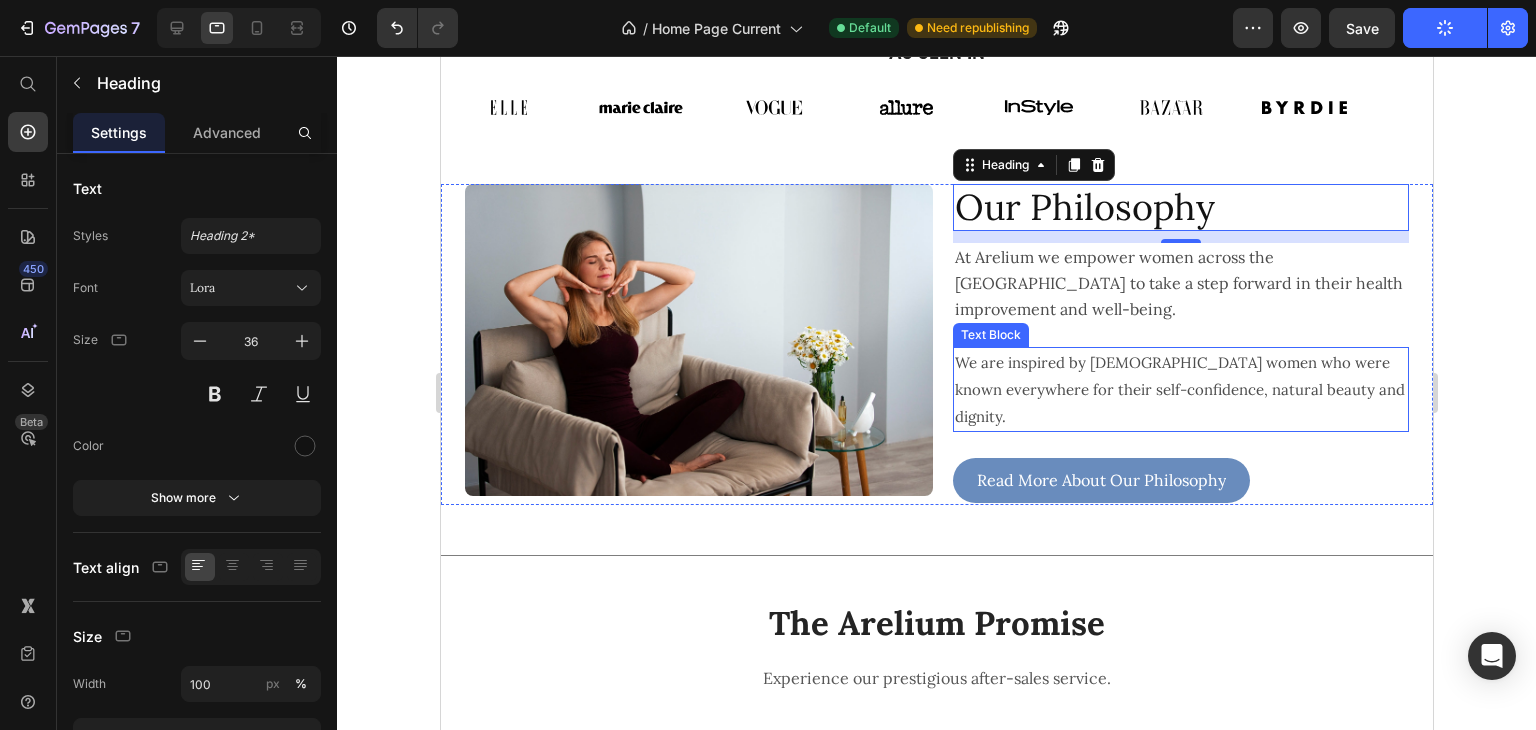 scroll, scrollTop: 500, scrollLeft: 0, axis: vertical 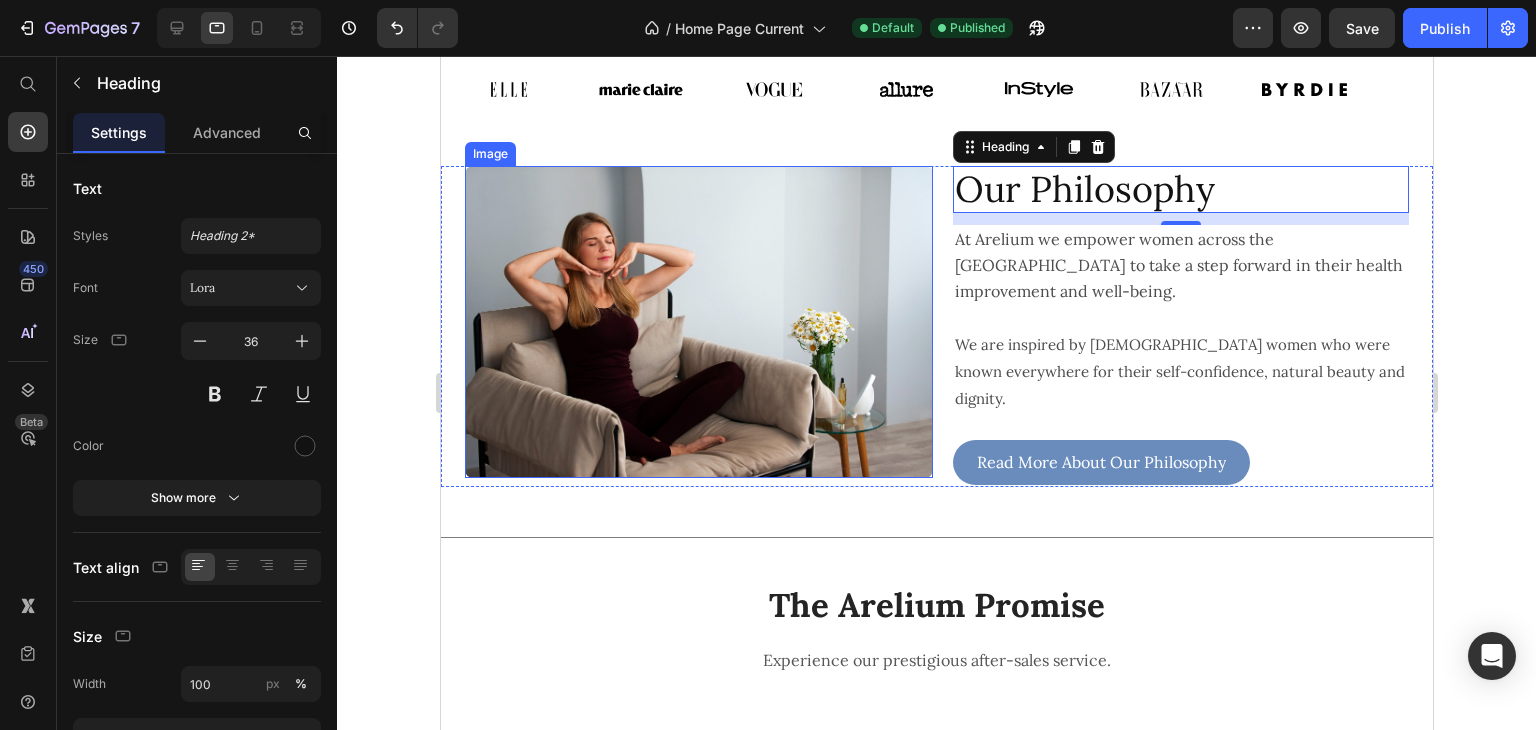 click at bounding box center (698, 322) 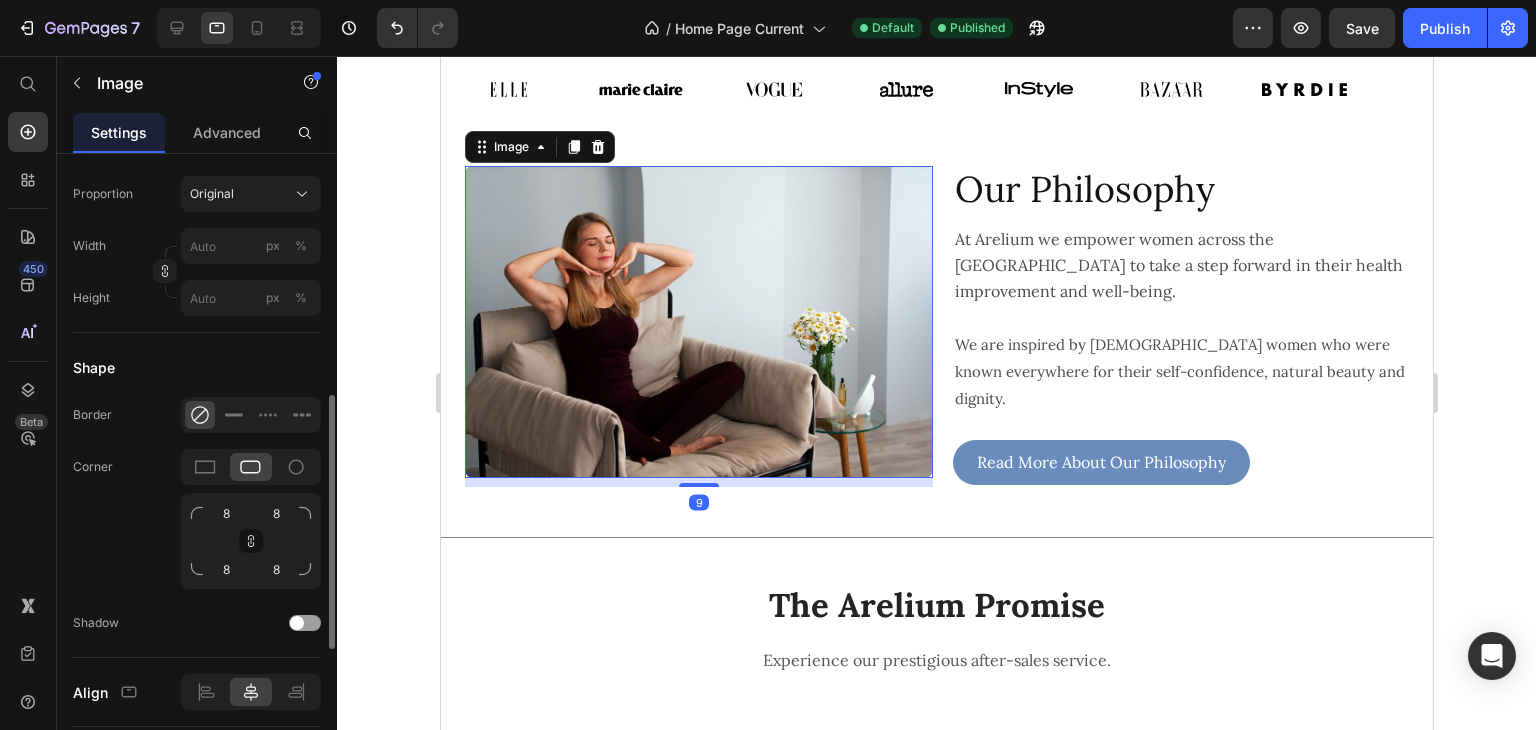 scroll, scrollTop: 940, scrollLeft: 0, axis: vertical 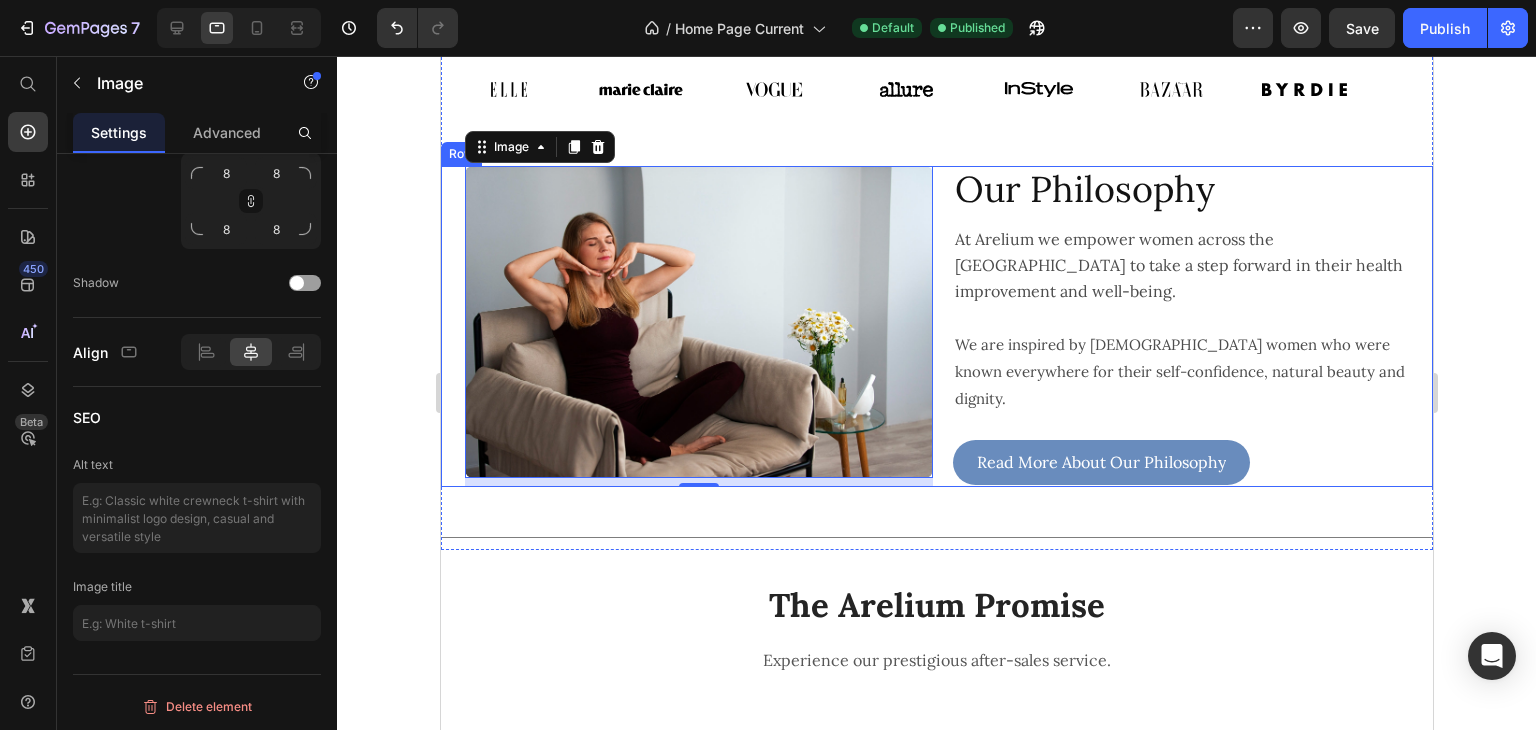 click on "Image   9 Our Philosophy Heading At [GEOGRAPHIC_DATA] we empower women across [GEOGRAPHIC_DATA] to take a step forward in their health improvement and well-being. Text Block We are inspired by Ancient [DEMOGRAPHIC_DATA] women who were known everywhere for their self-confidence, natural beauty and dignity. Text Block At Arelium we empower women across the [GEOGRAPHIC_DATA] to take a step forward in their health improvement and well-being.   We are inspired by Ancient [DEMOGRAPHIC_DATA] women who were known everywhere for their self-confidence, natural beauty and dignity.   Arelium is all about bringing those values back in this challenging modern world, when being a woman has never been harder. Text Block Read More About Our Philosophy Button Row" at bounding box center [936, 326] 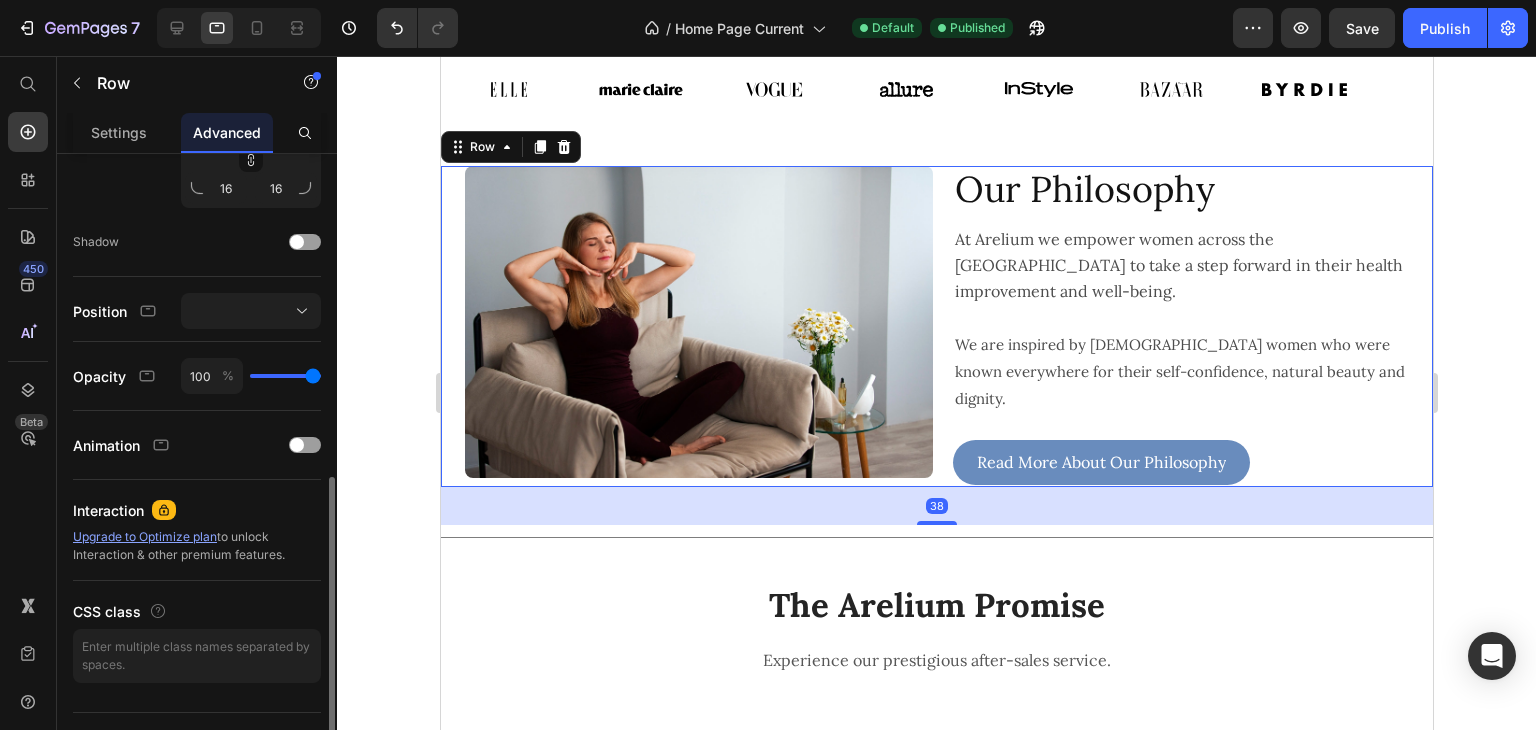 scroll, scrollTop: 738, scrollLeft: 0, axis: vertical 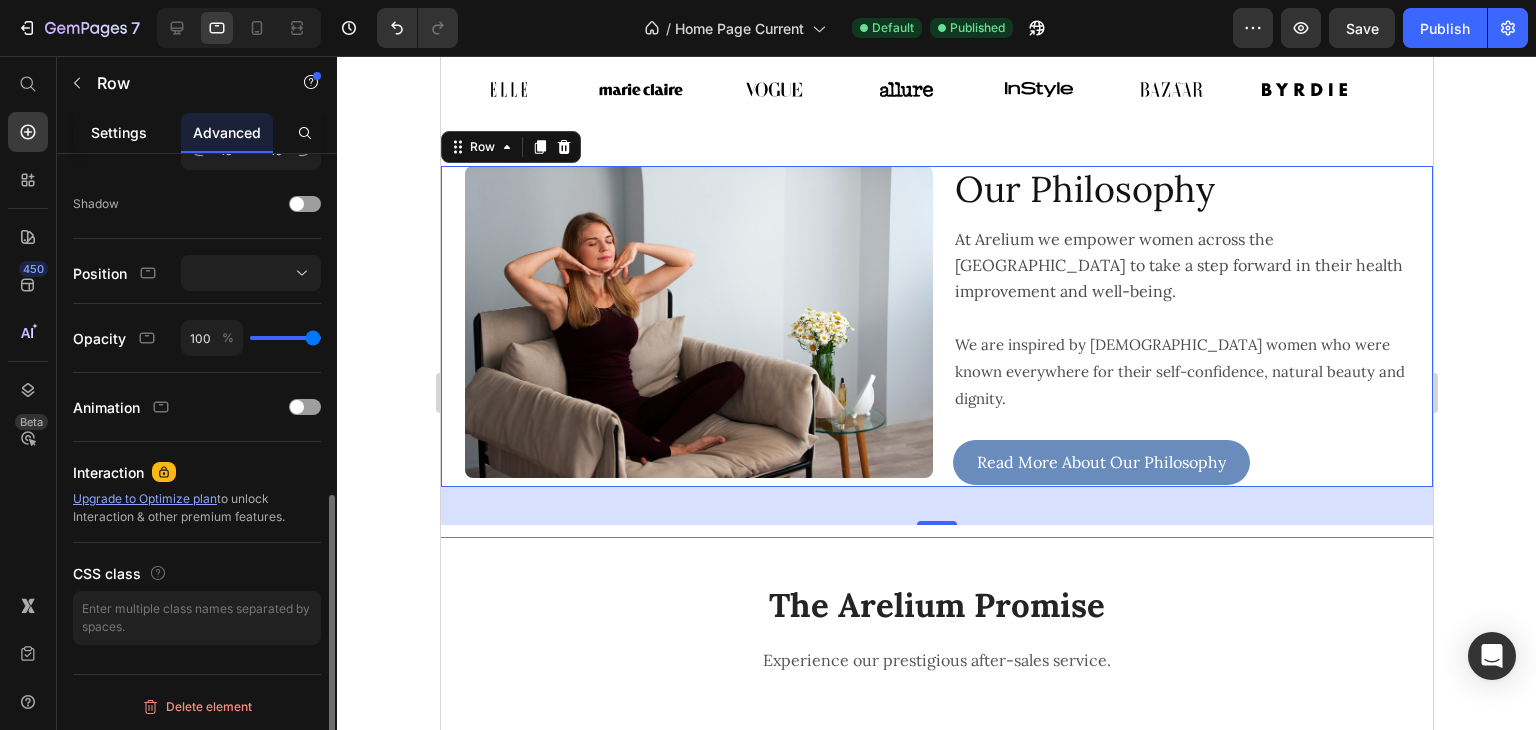 click on "Settings" 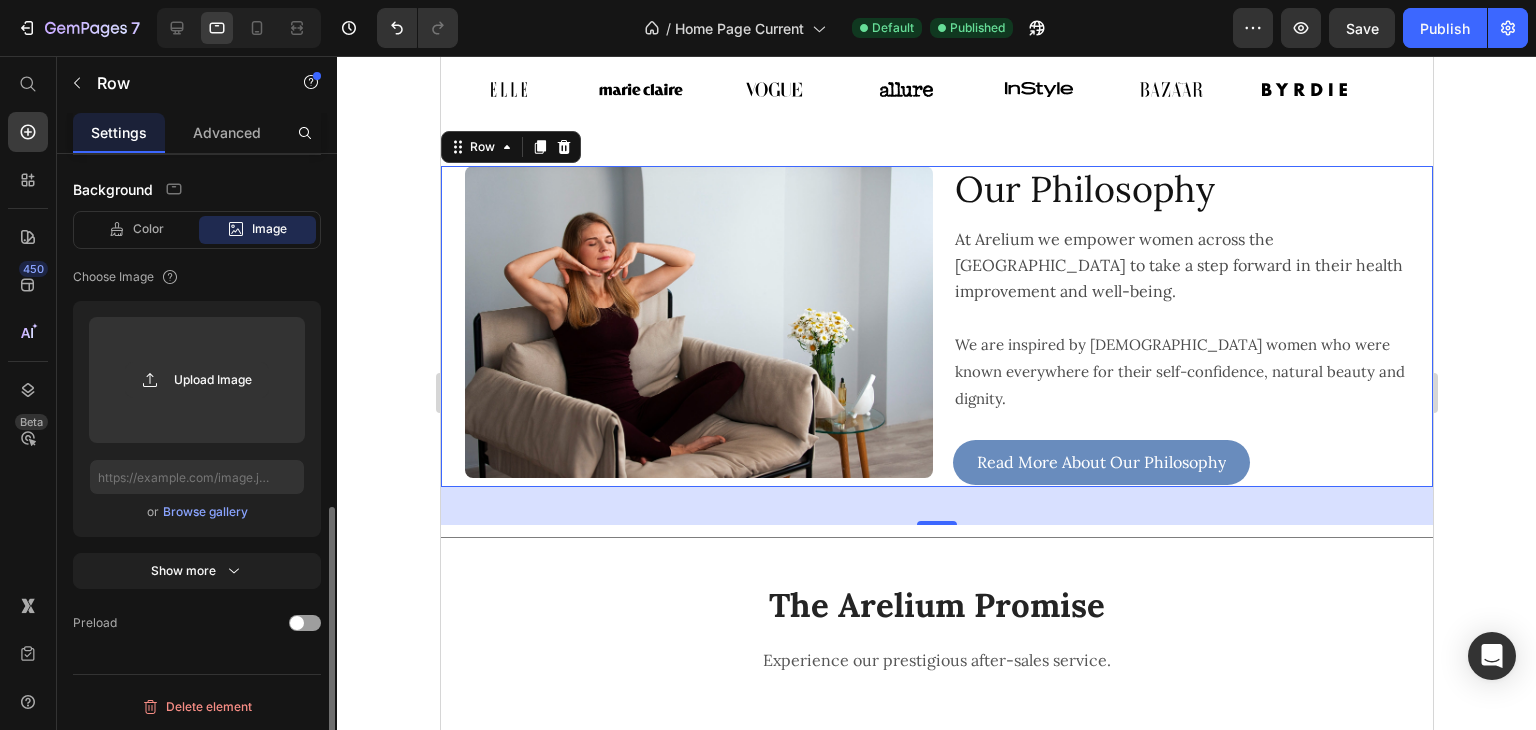 scroll, scrollTop: 198, scrollLeft: 0, axis: vertical 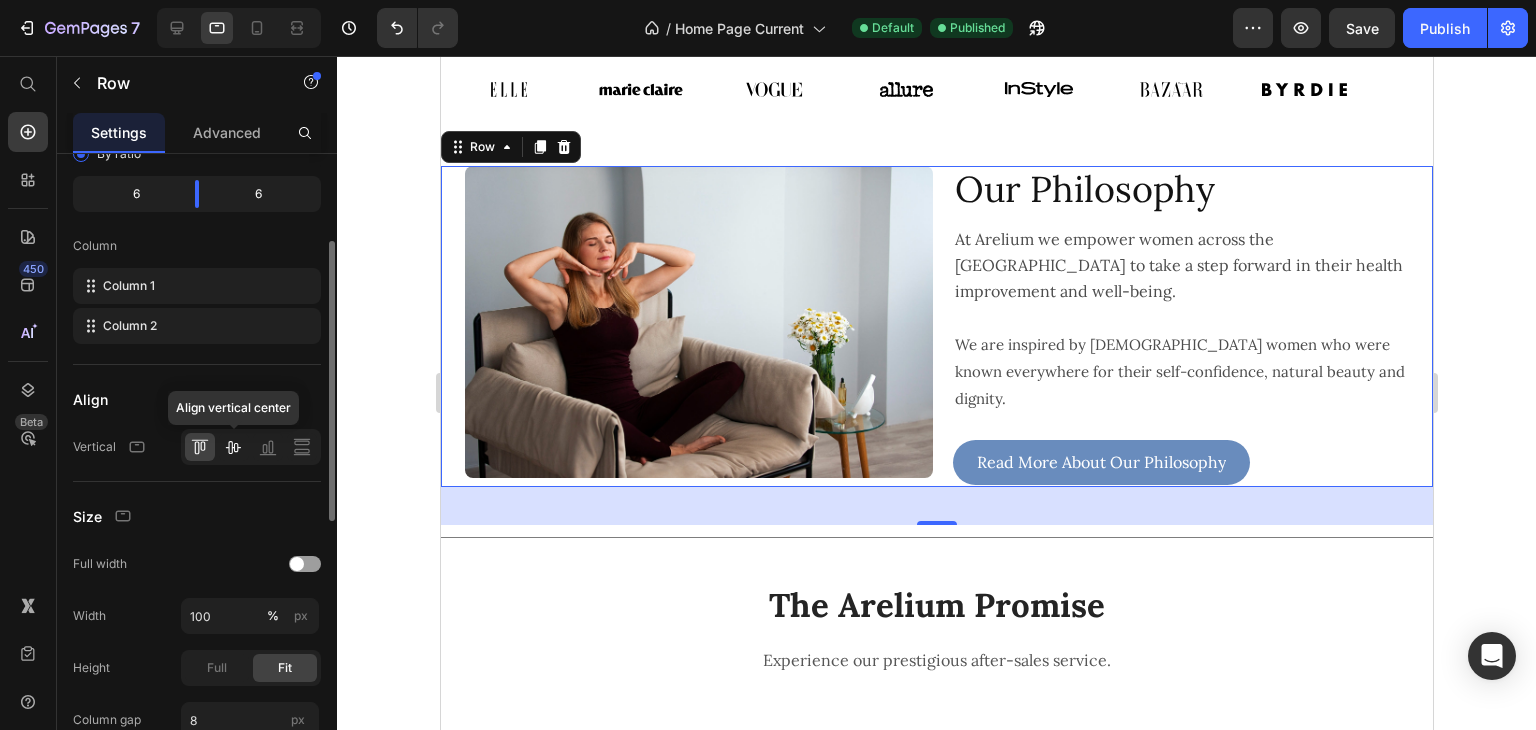 click 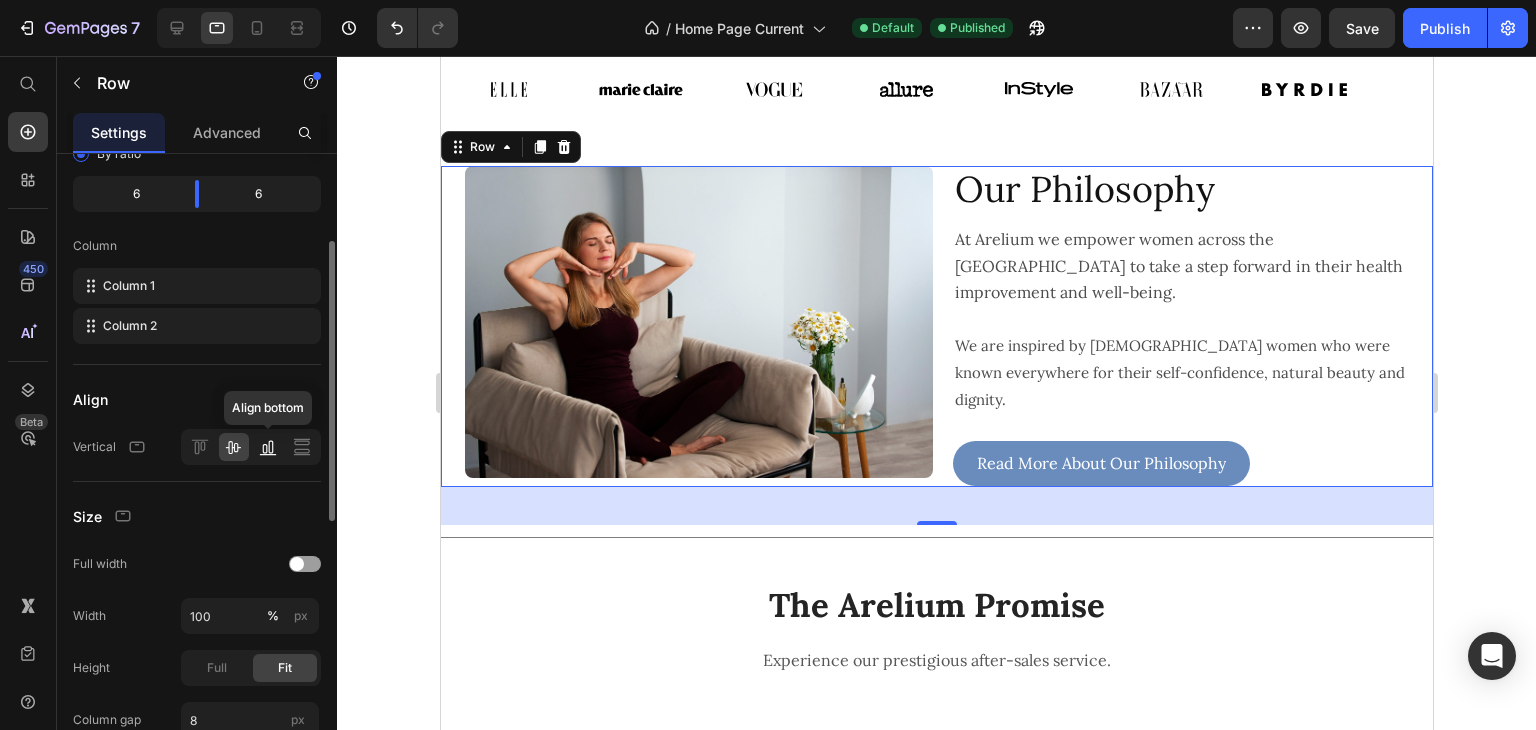 click 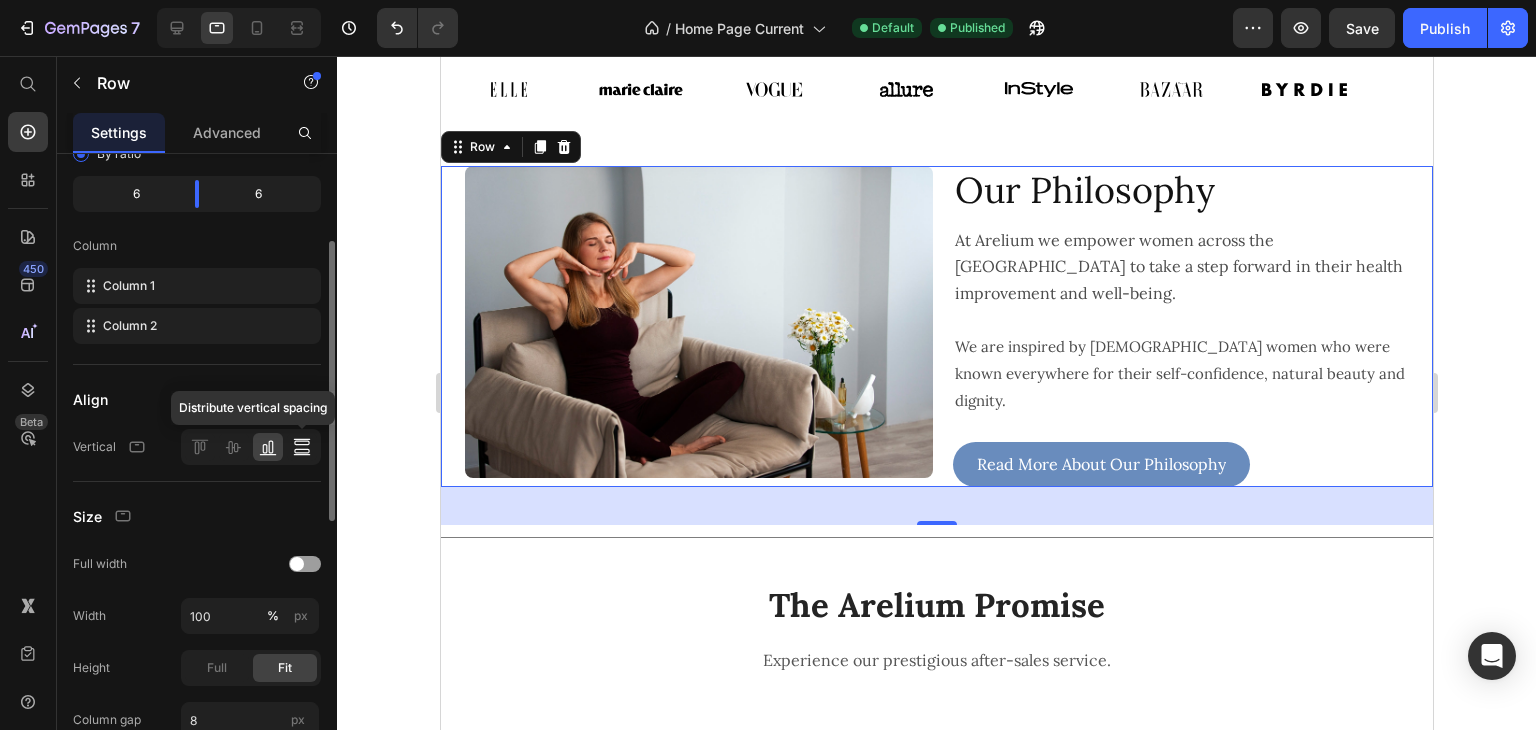 click 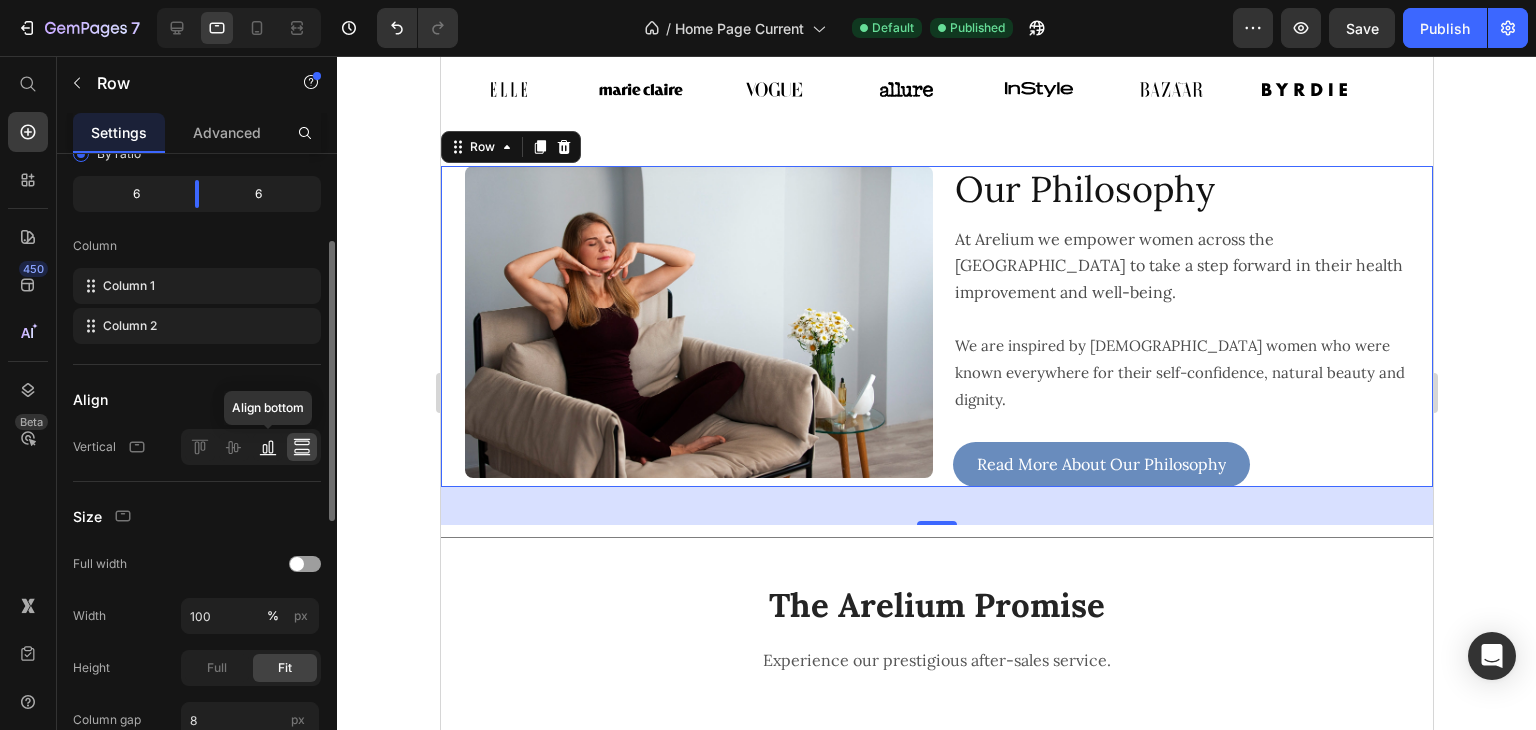 click 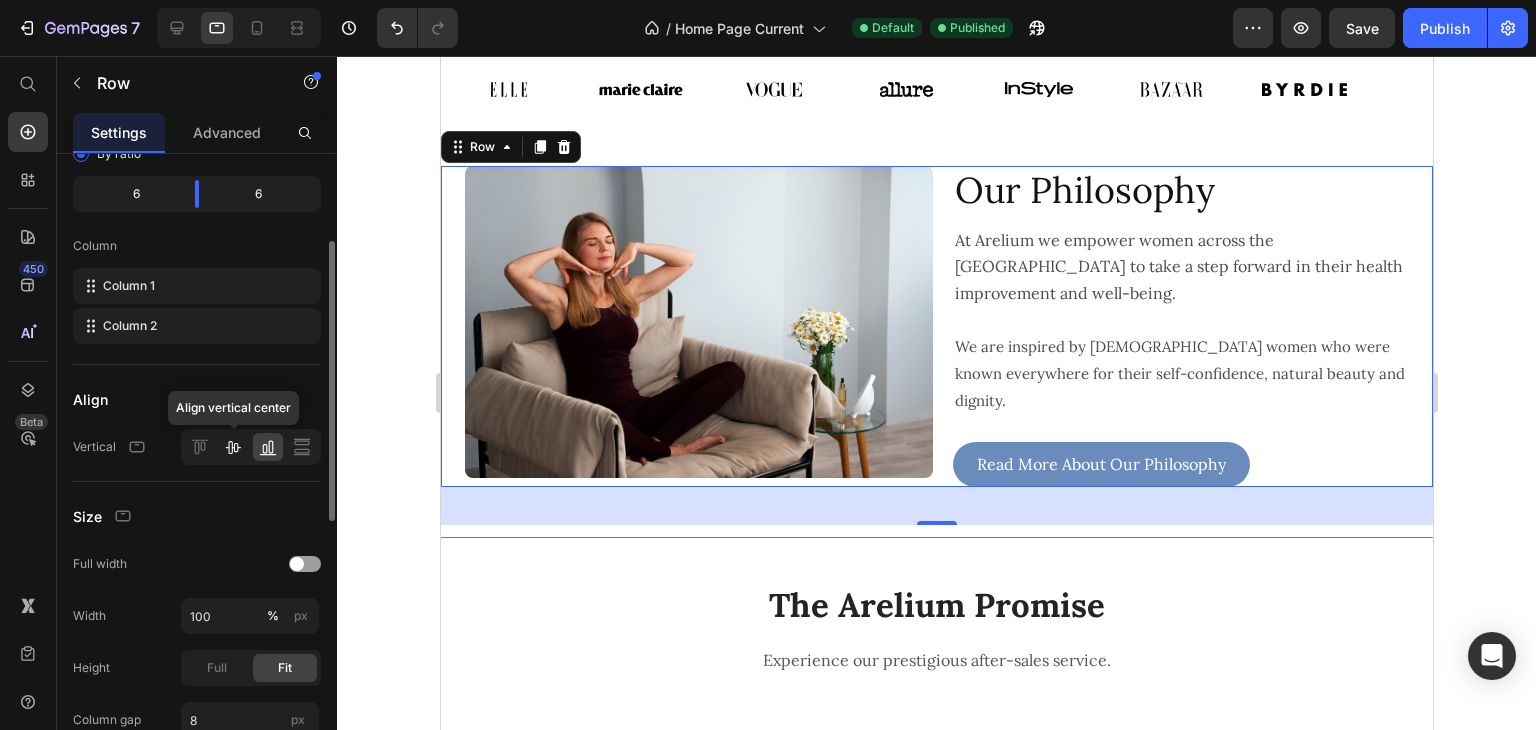 click 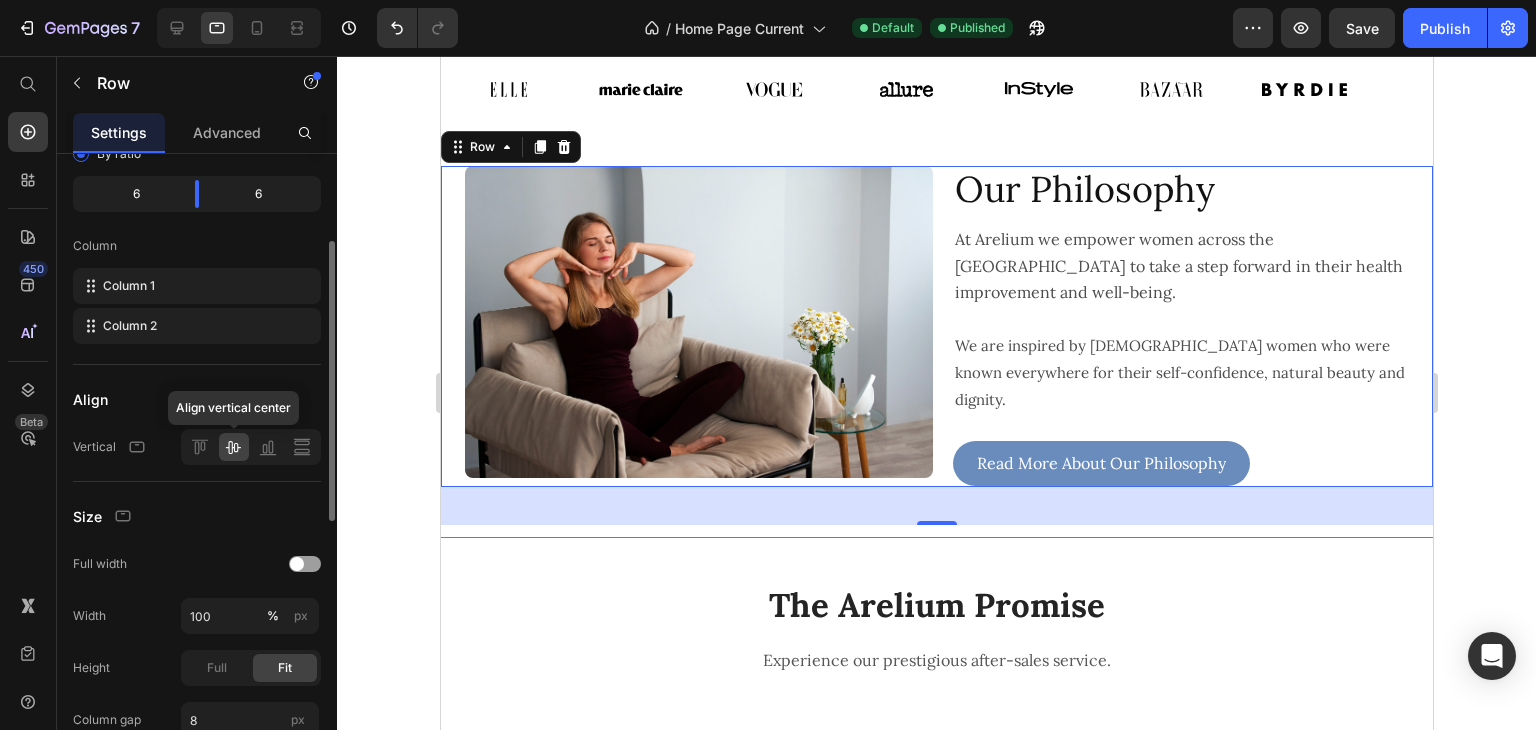 click 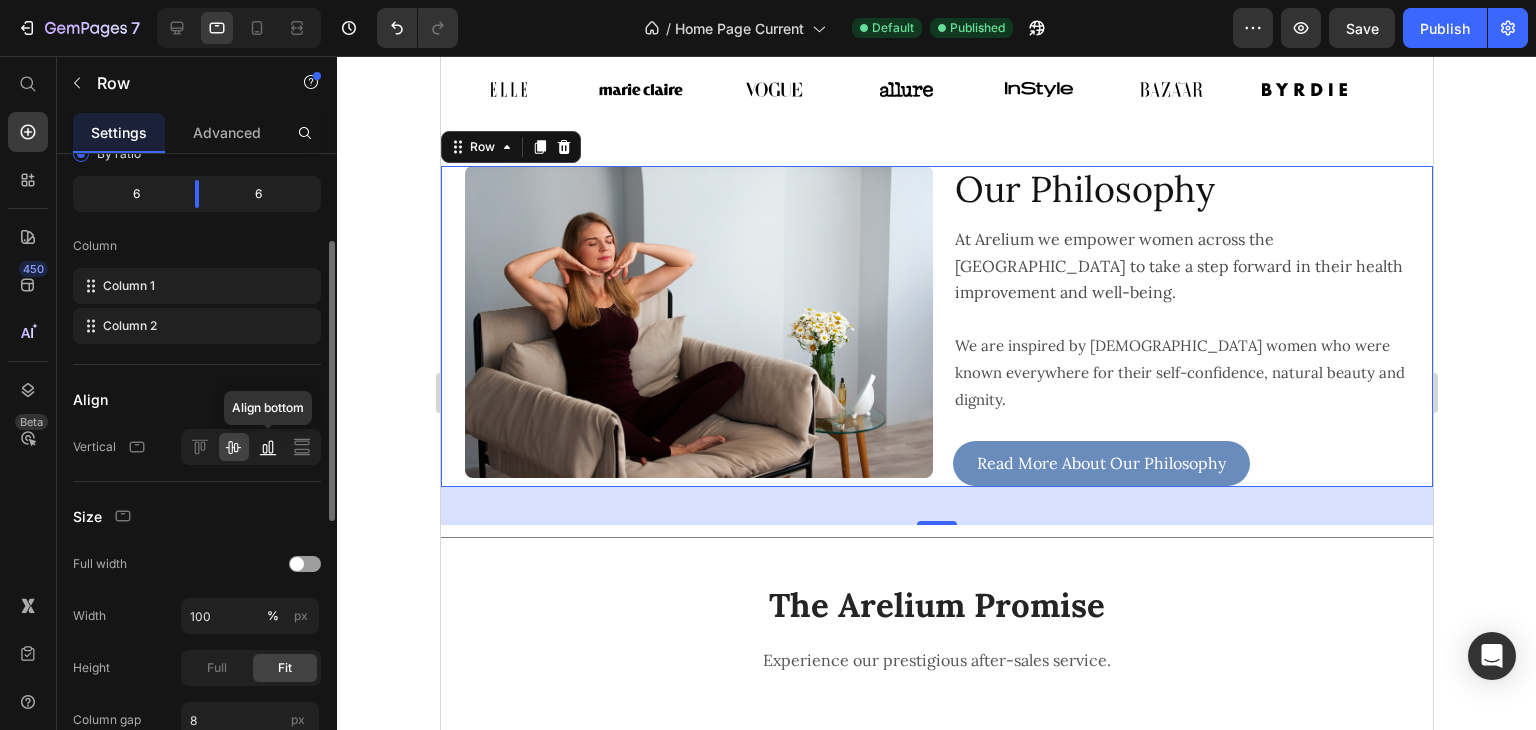 click 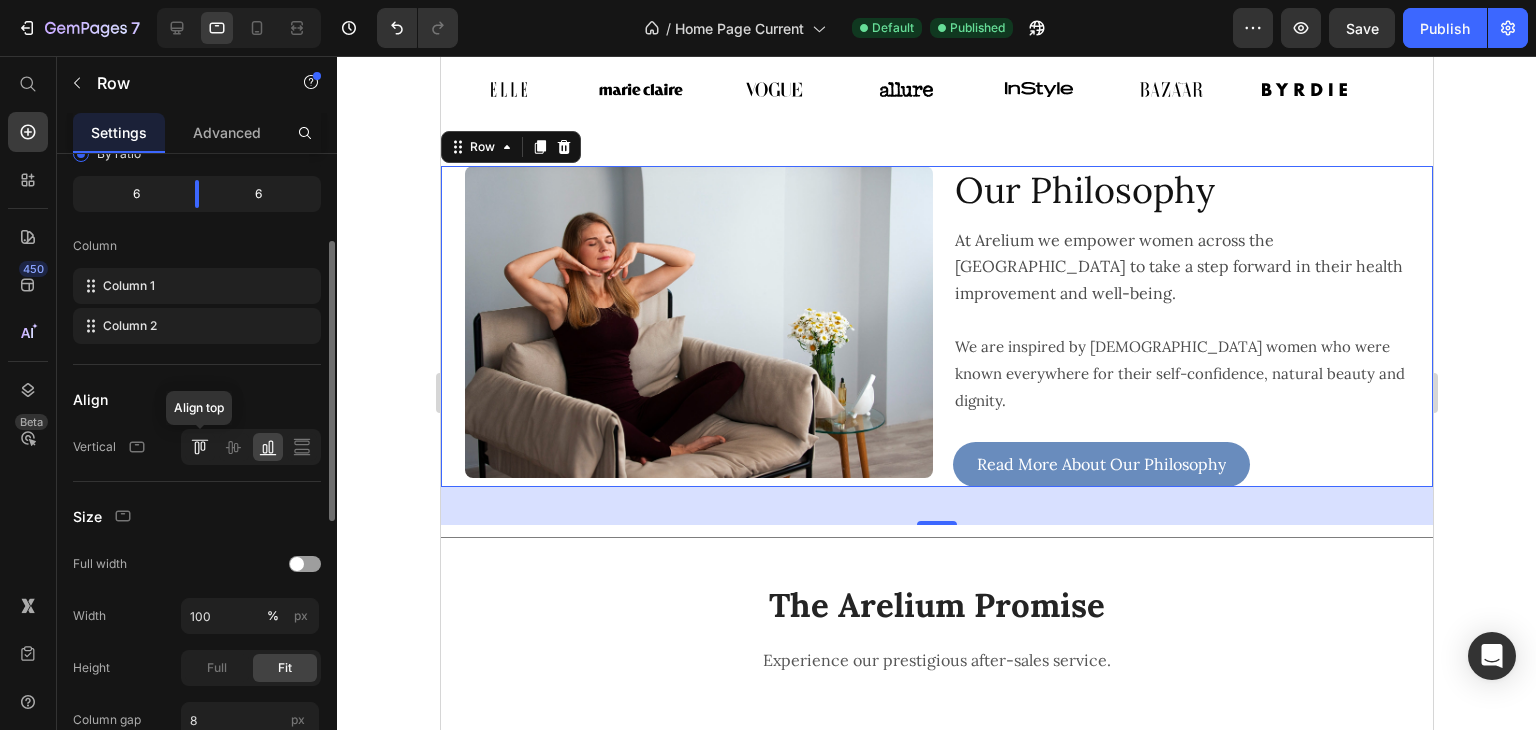 click 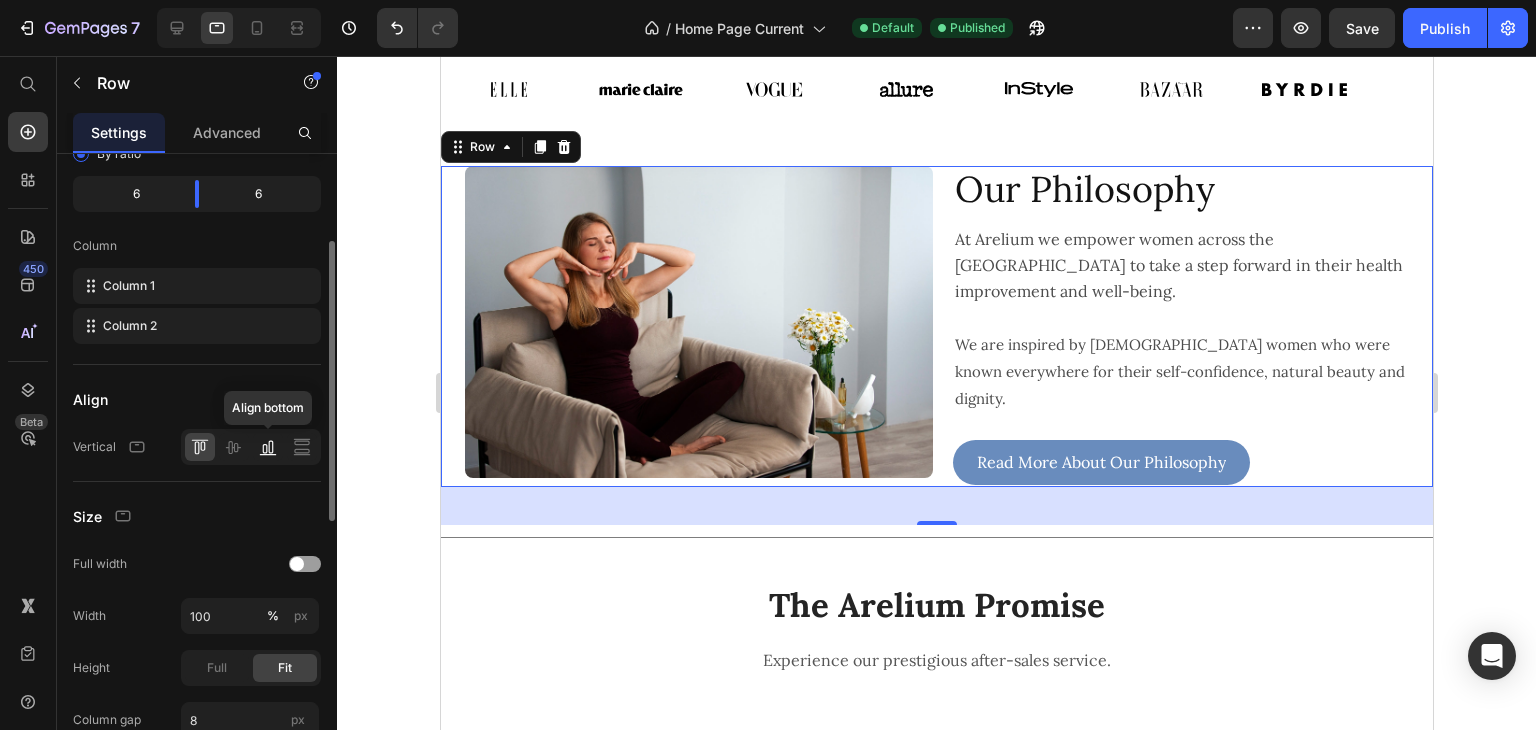 click 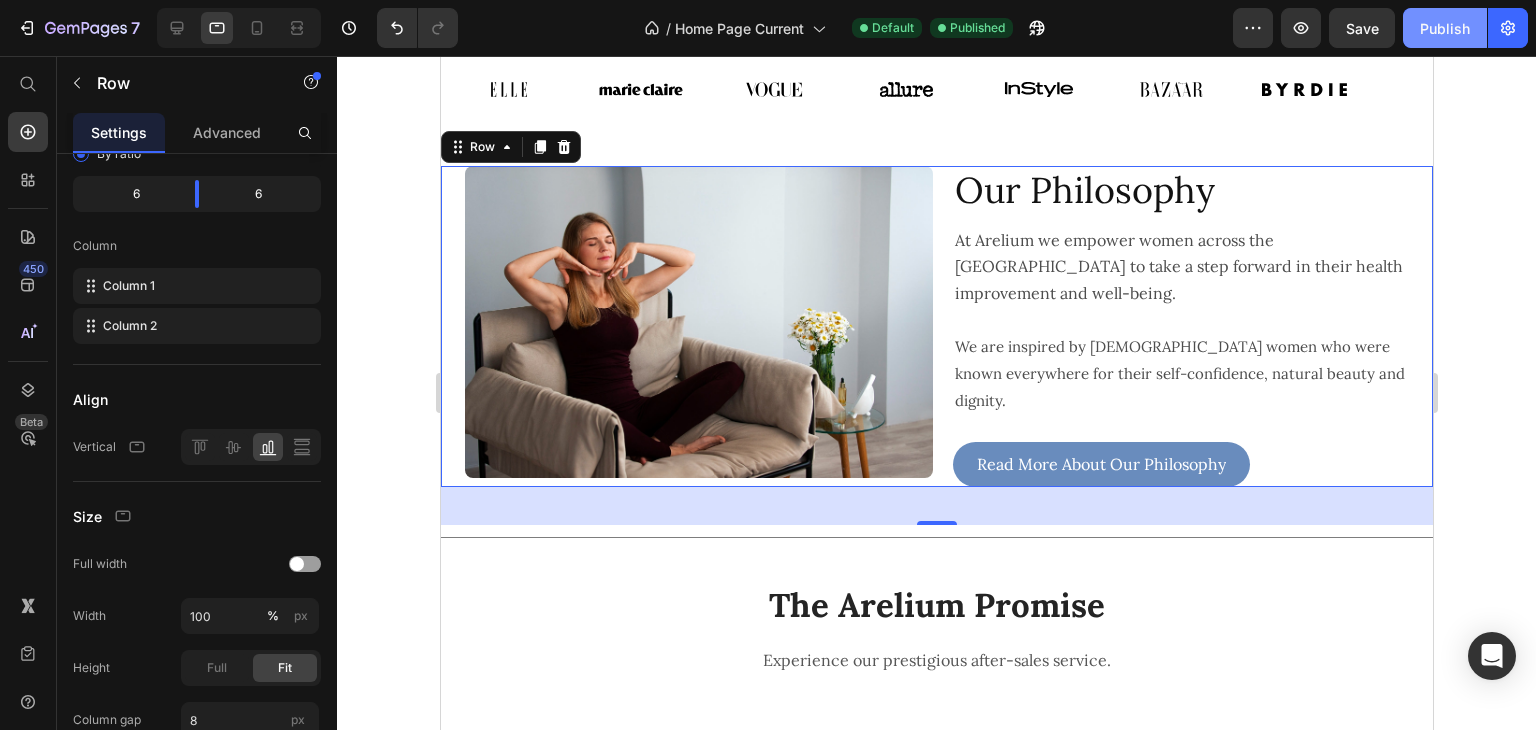 click on "Publish" 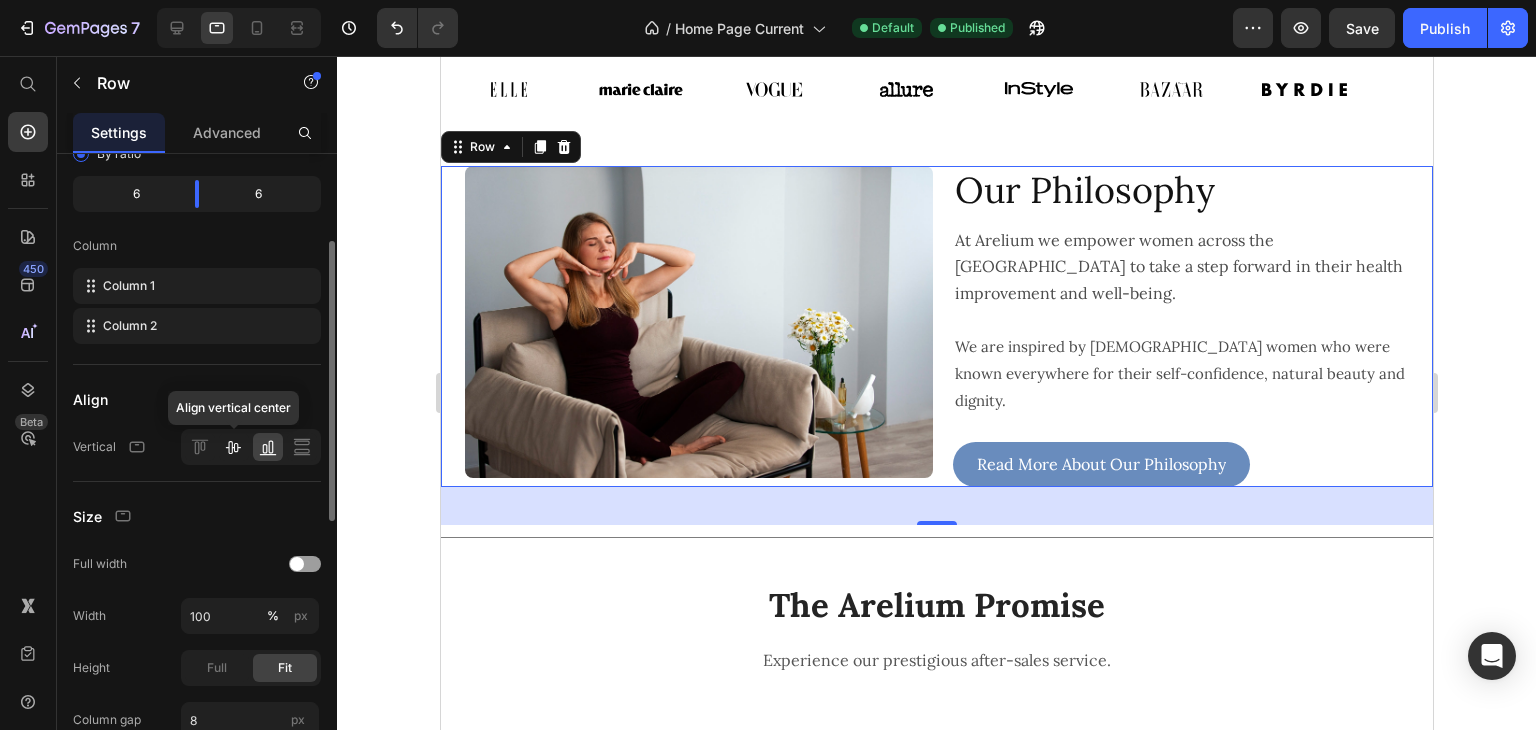 click 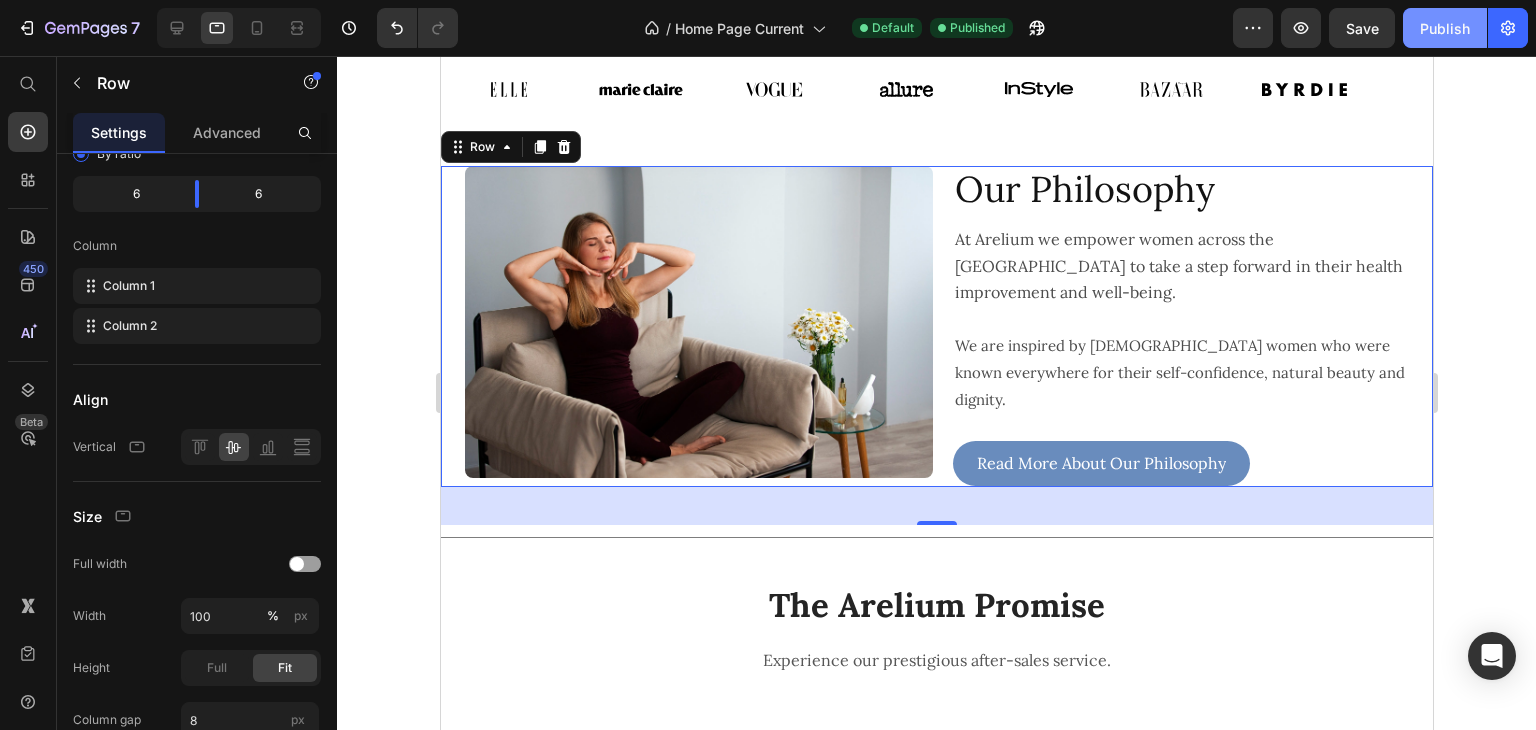 click on "Publish" 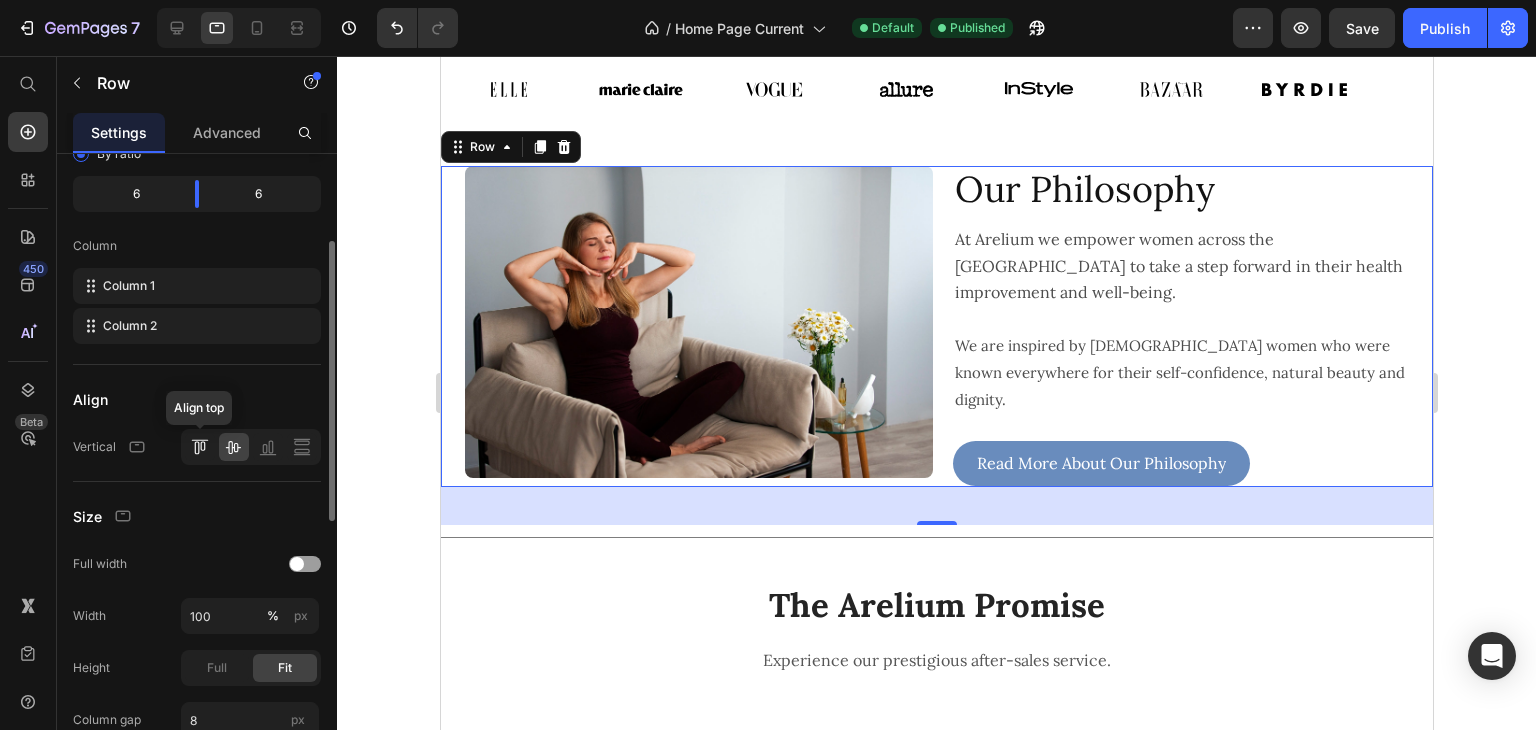 click 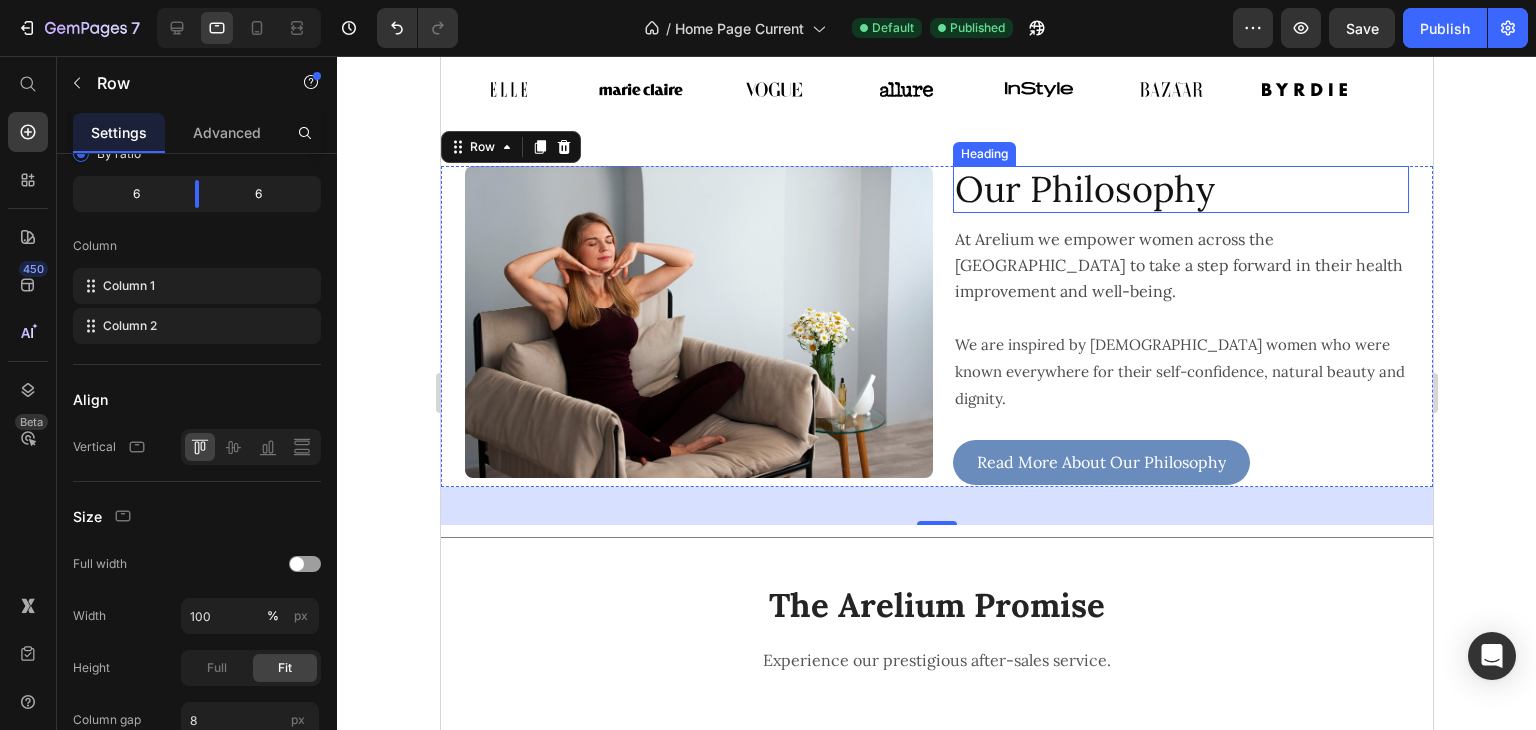 click on "Our Philosophy" at bounding box center (1180, 189) 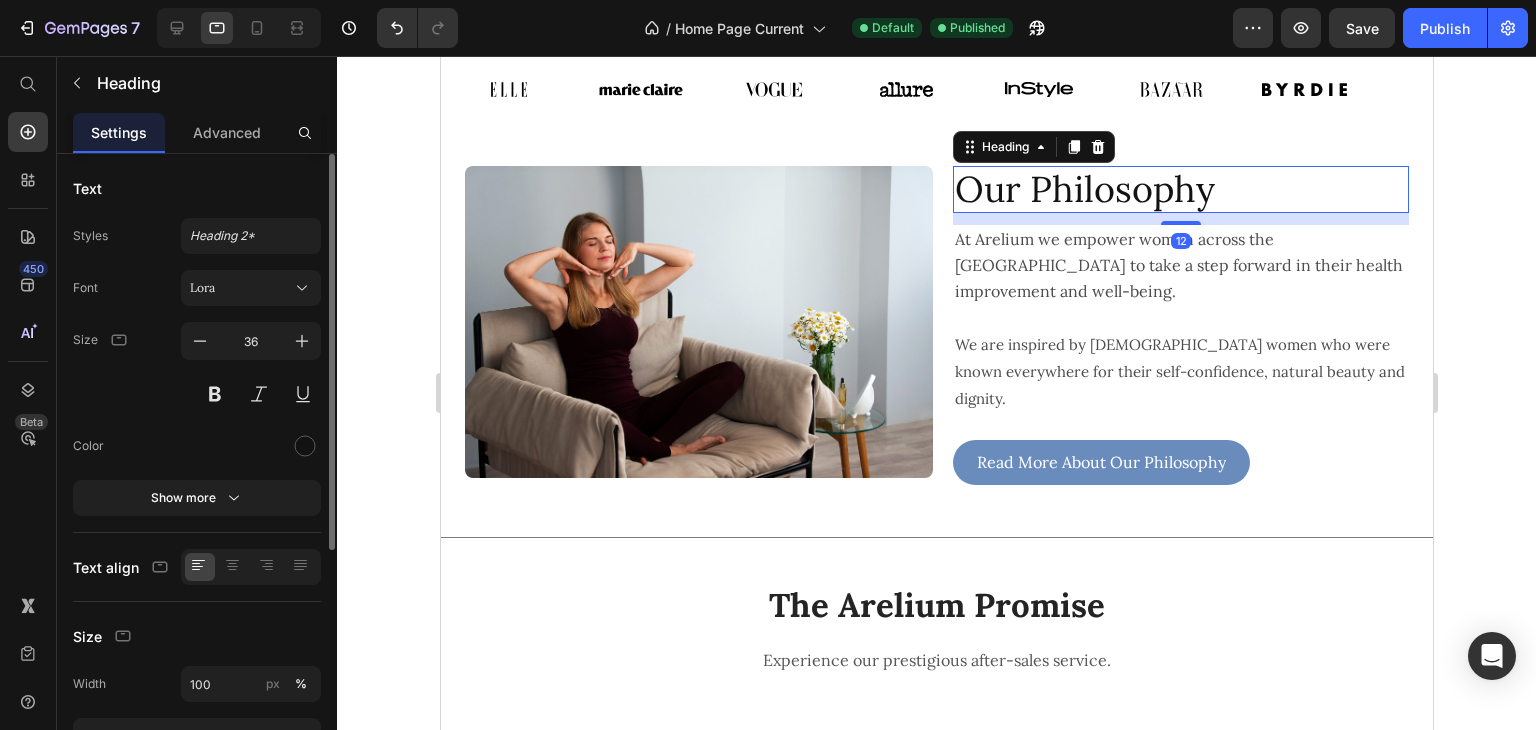 scroll, scrollTop: 376, scrollLeft: 0, axis: vertical 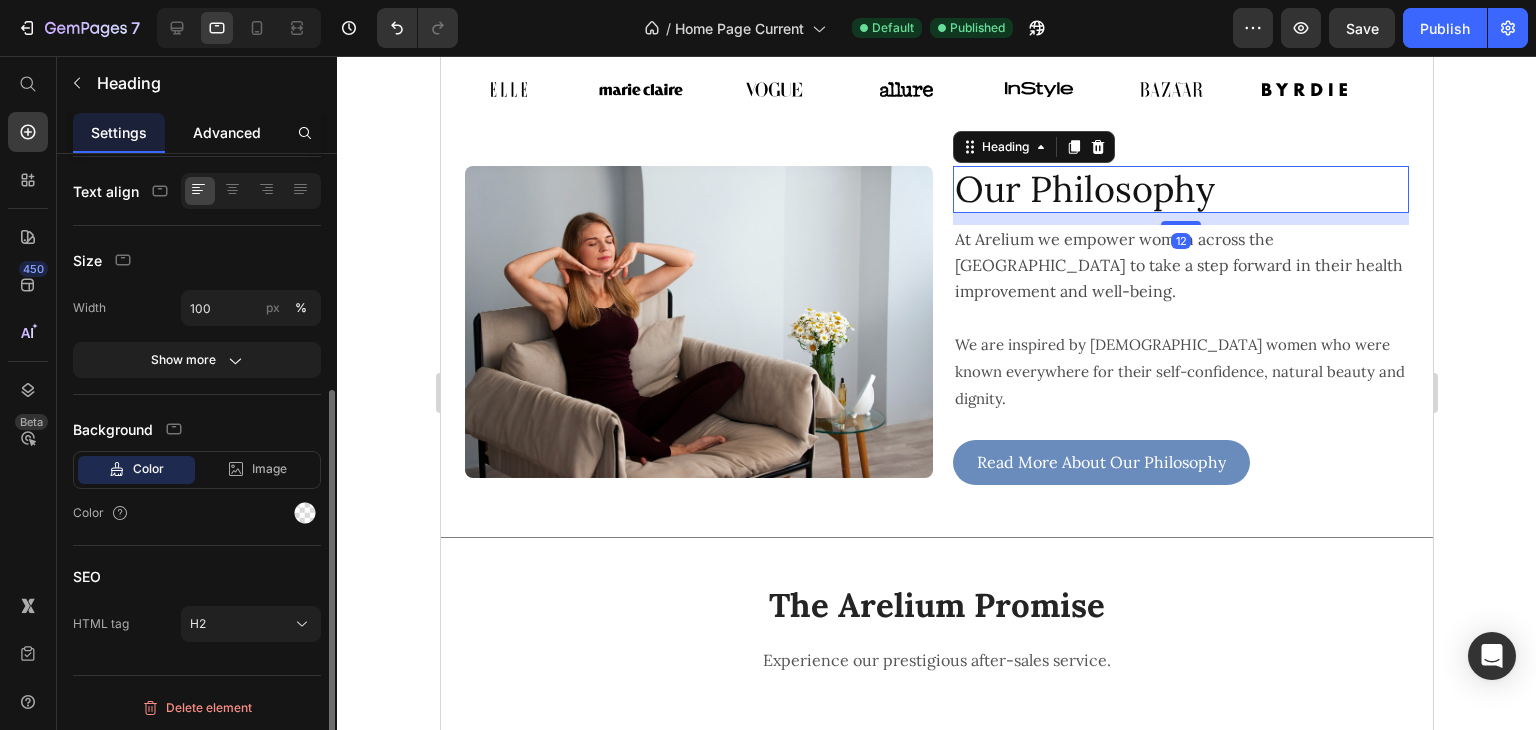 click on "Advanced" at bounding box center [227, 132] 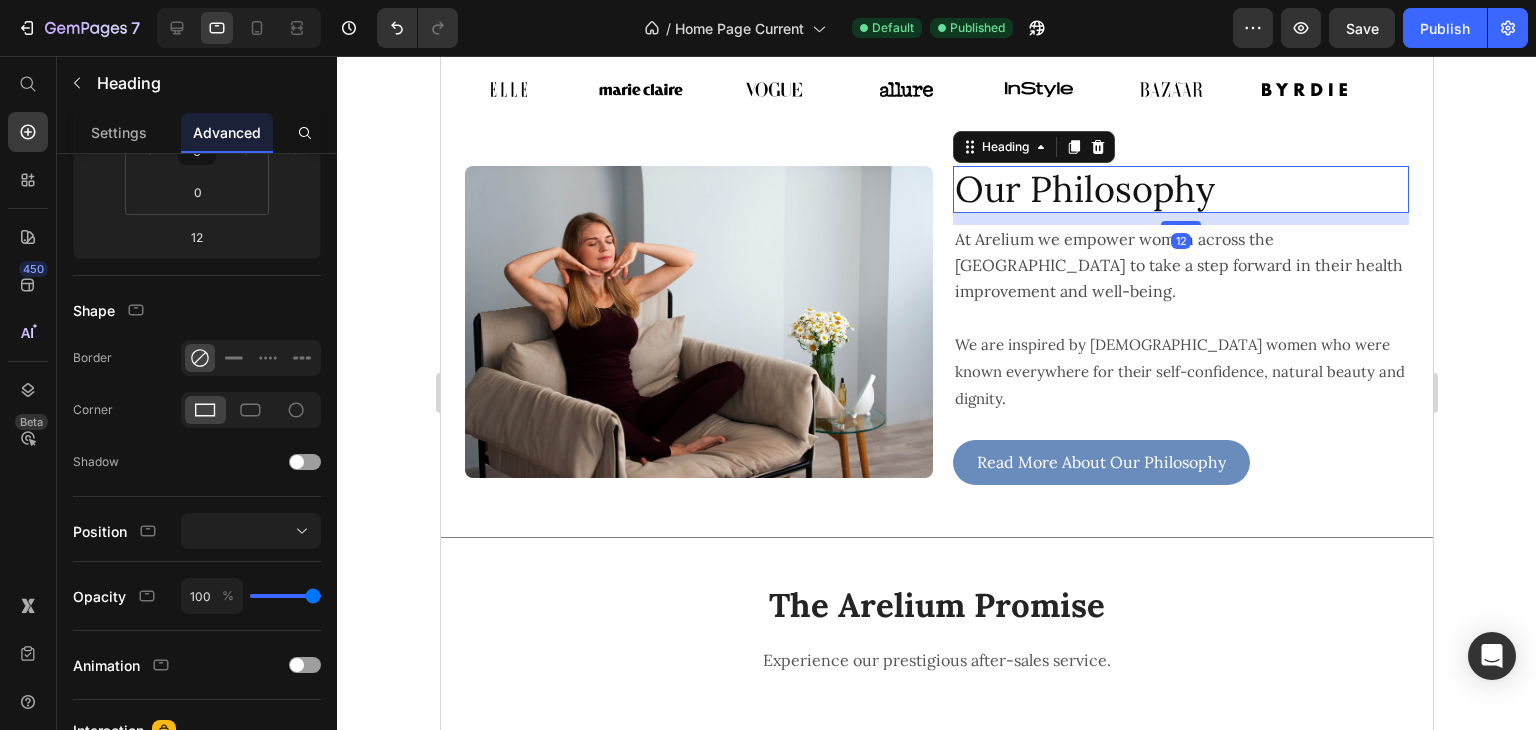 scroll, scrollTop: 0, scrollLeft: 0, axis: both 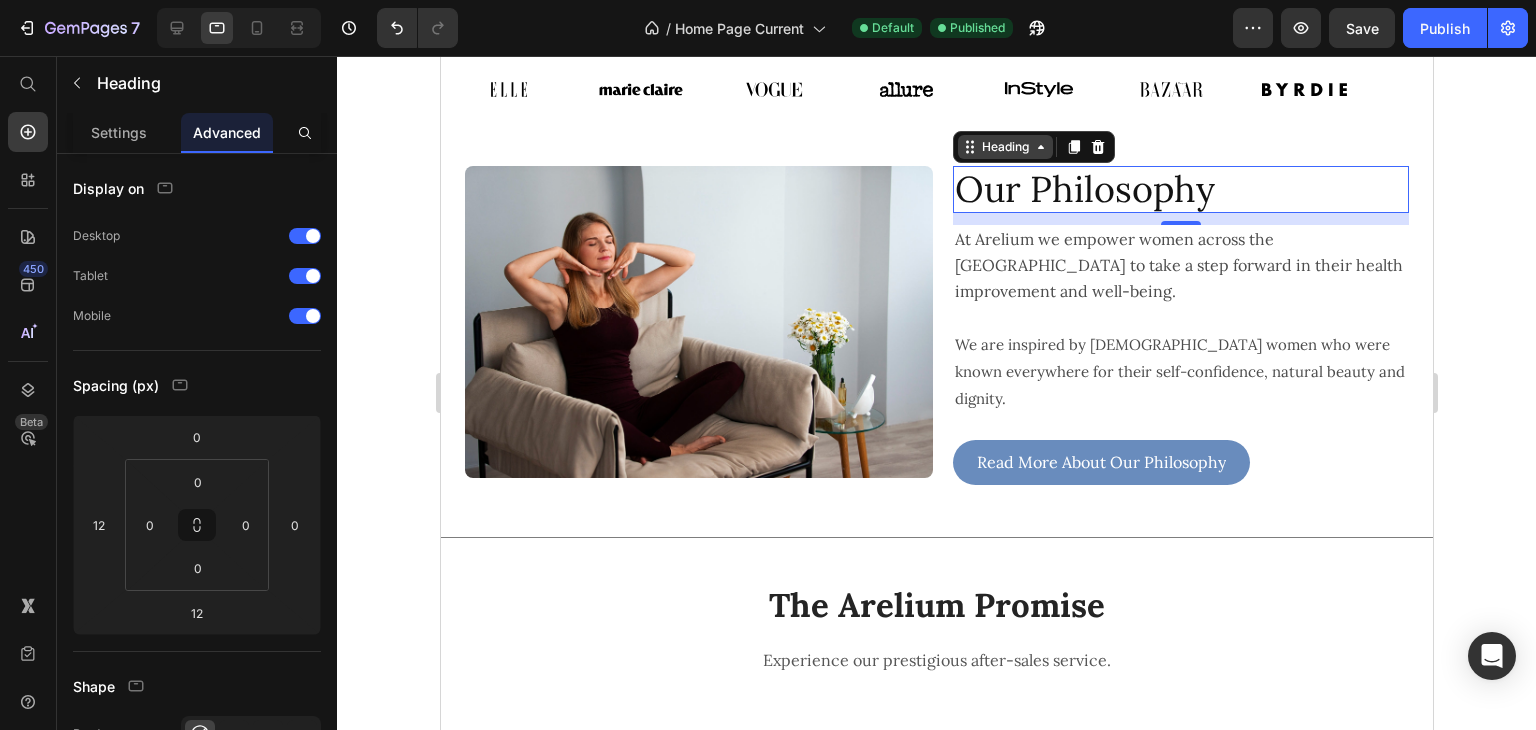 click on "Heading" at bounding box center [1004, 147] 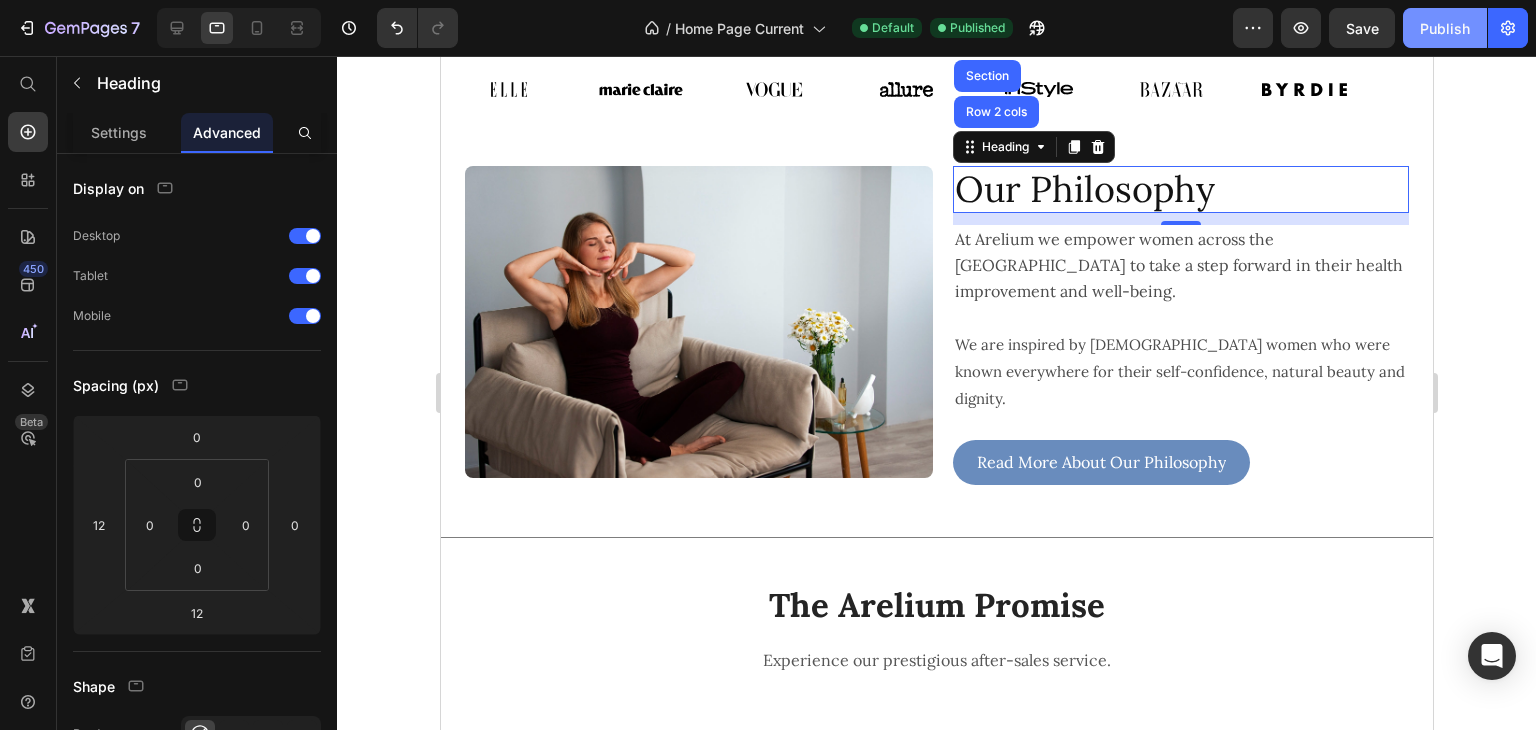 click on "Publish" at bounding box center [1445, 28] 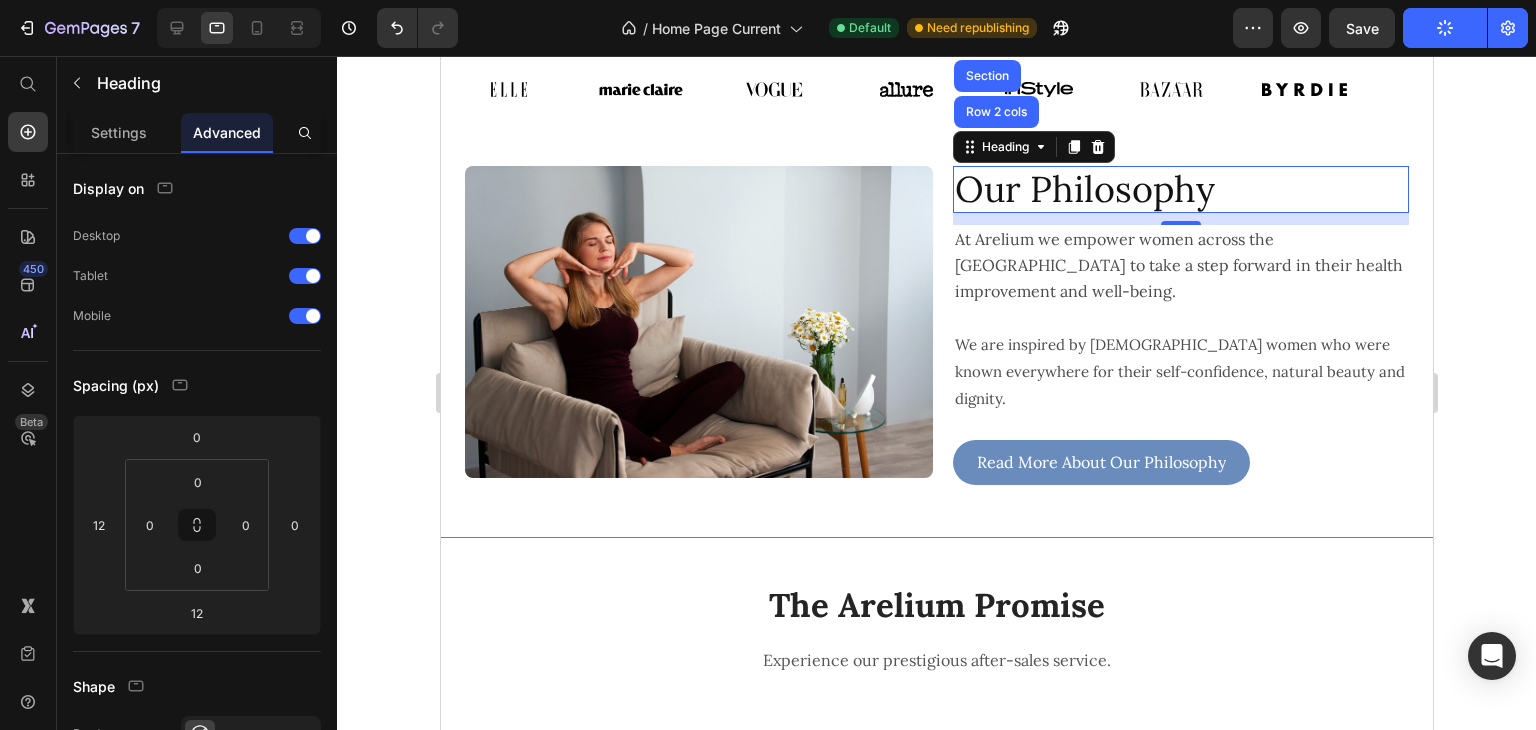 click 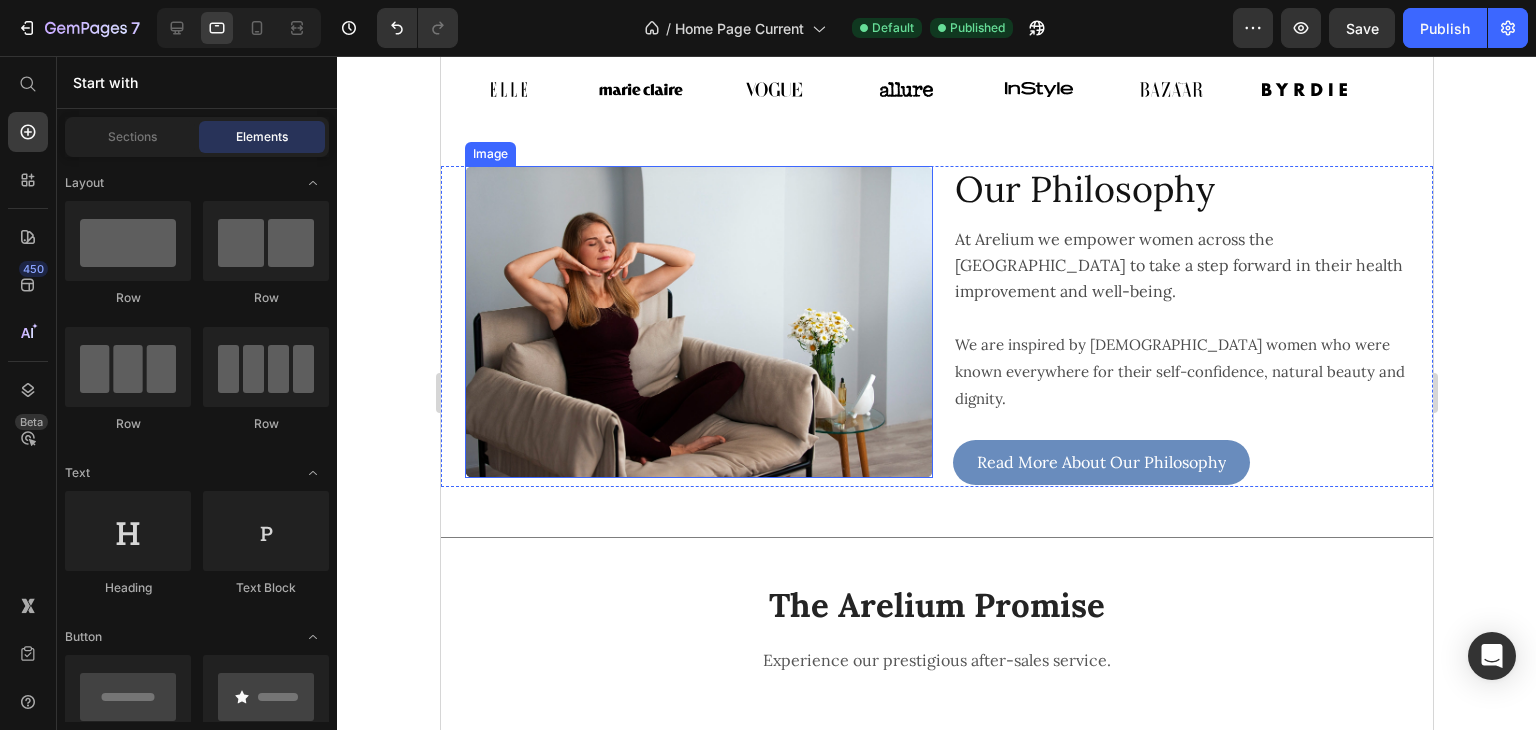 click at bounding box center [698, 322] 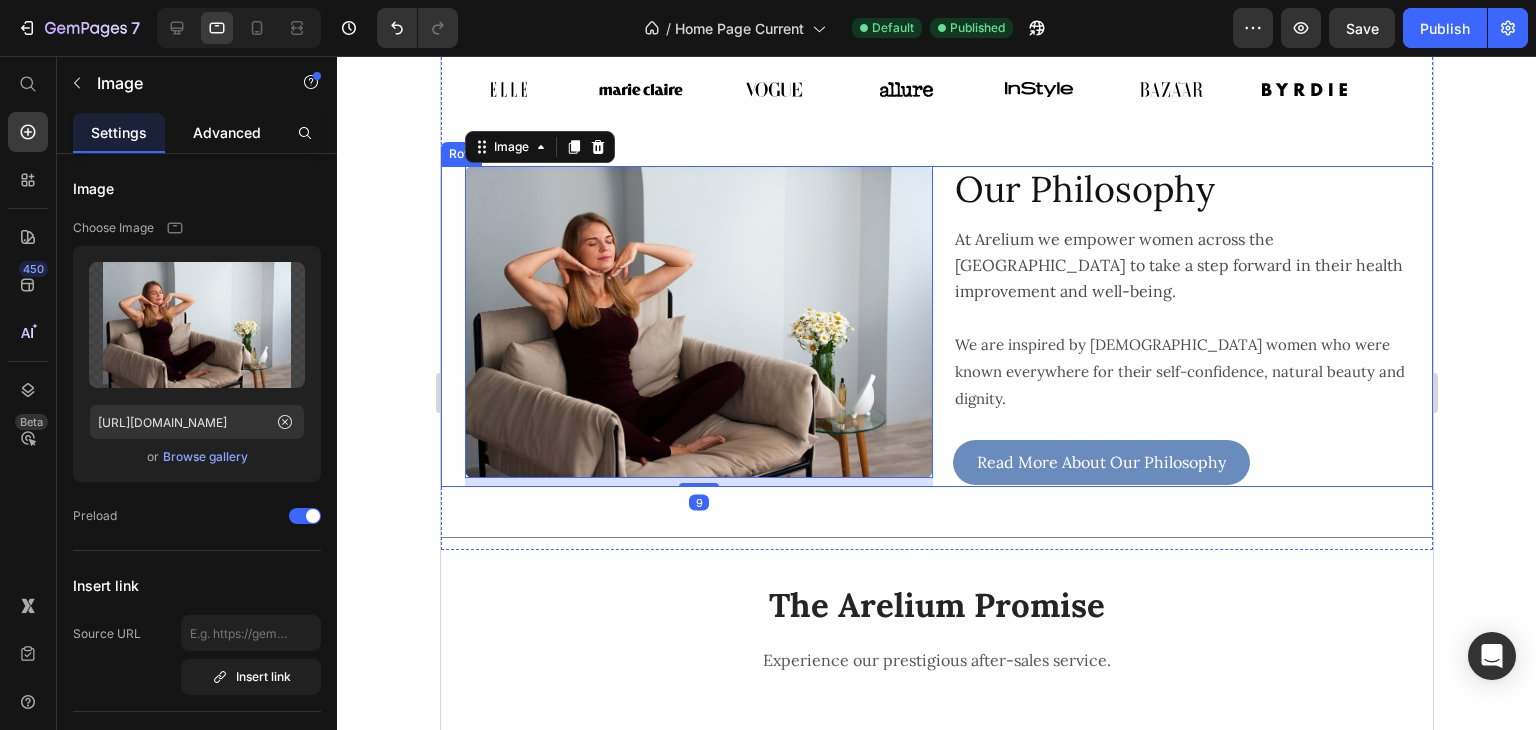 click on "Advanced" at bounding box center (227, 132) 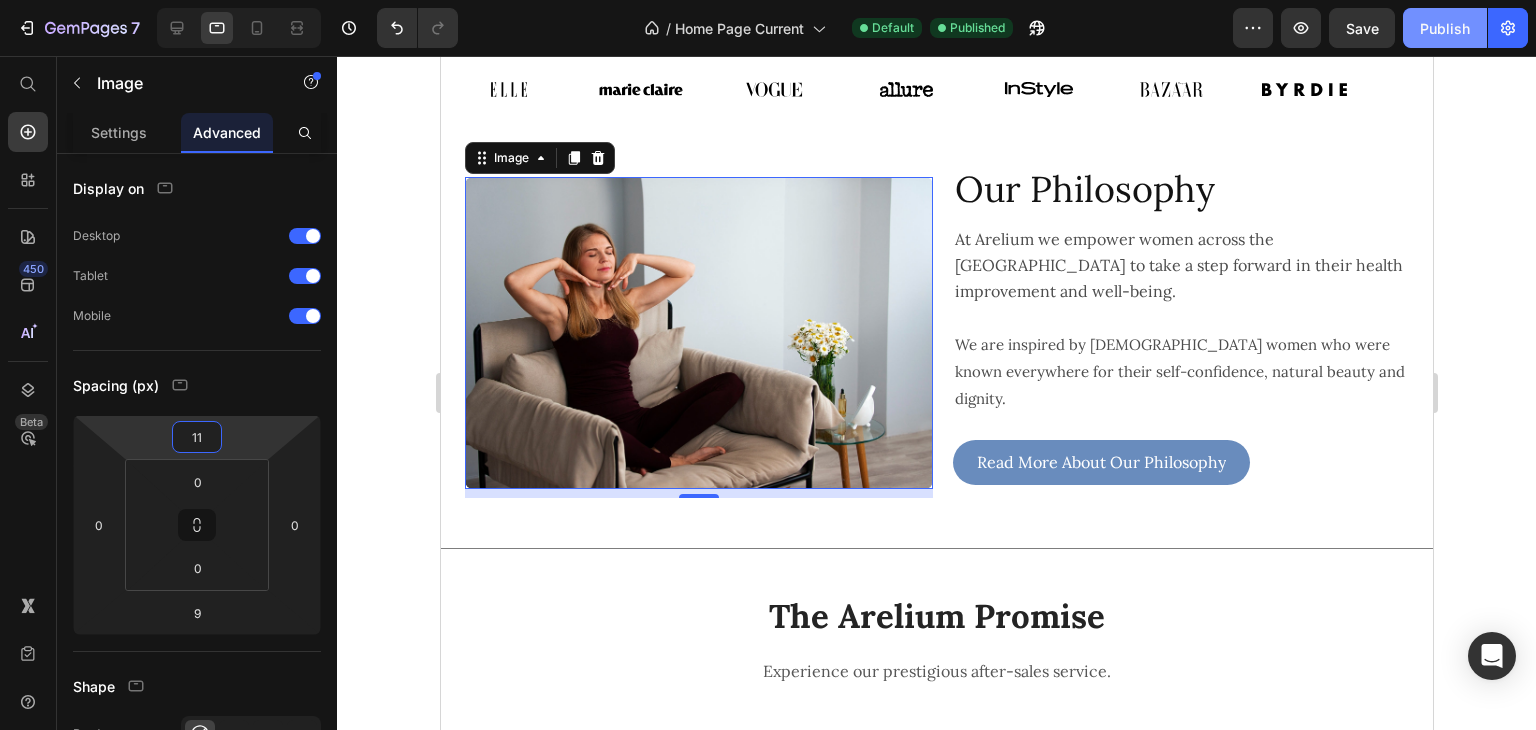 click on "Publish" 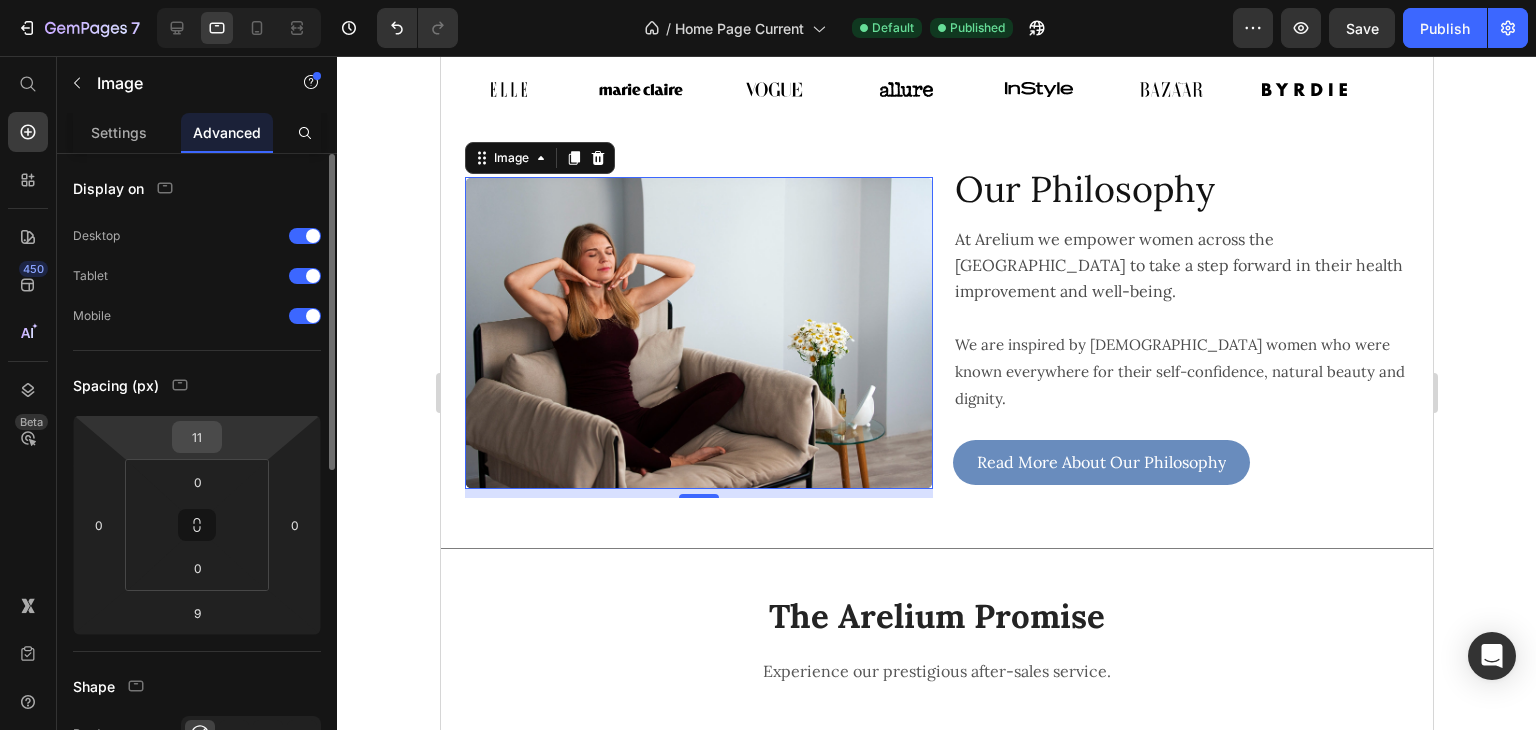 click on "11" at bounding box center (197, 437) 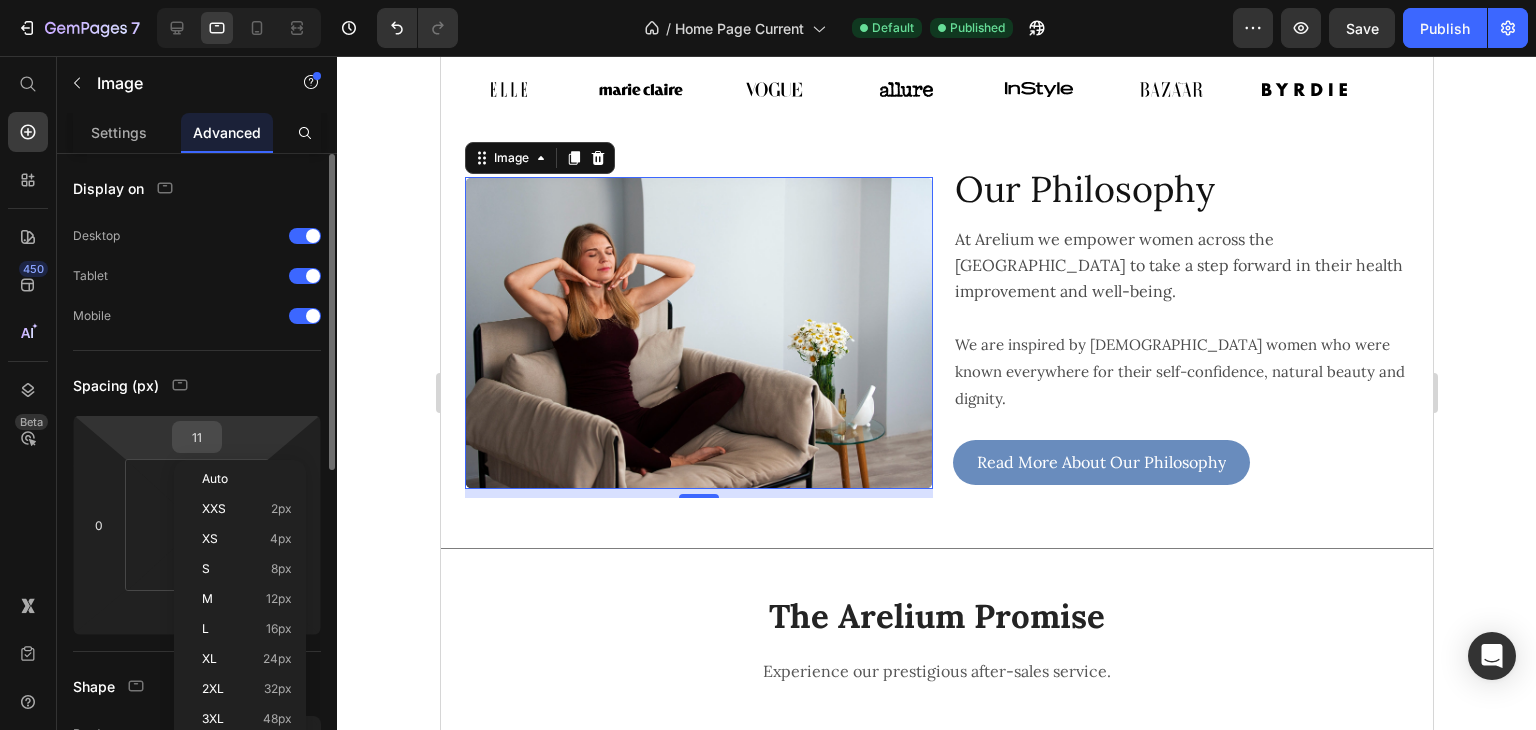 scroll, scrollTop: 30, scrollLeft: 0, axis: vertical 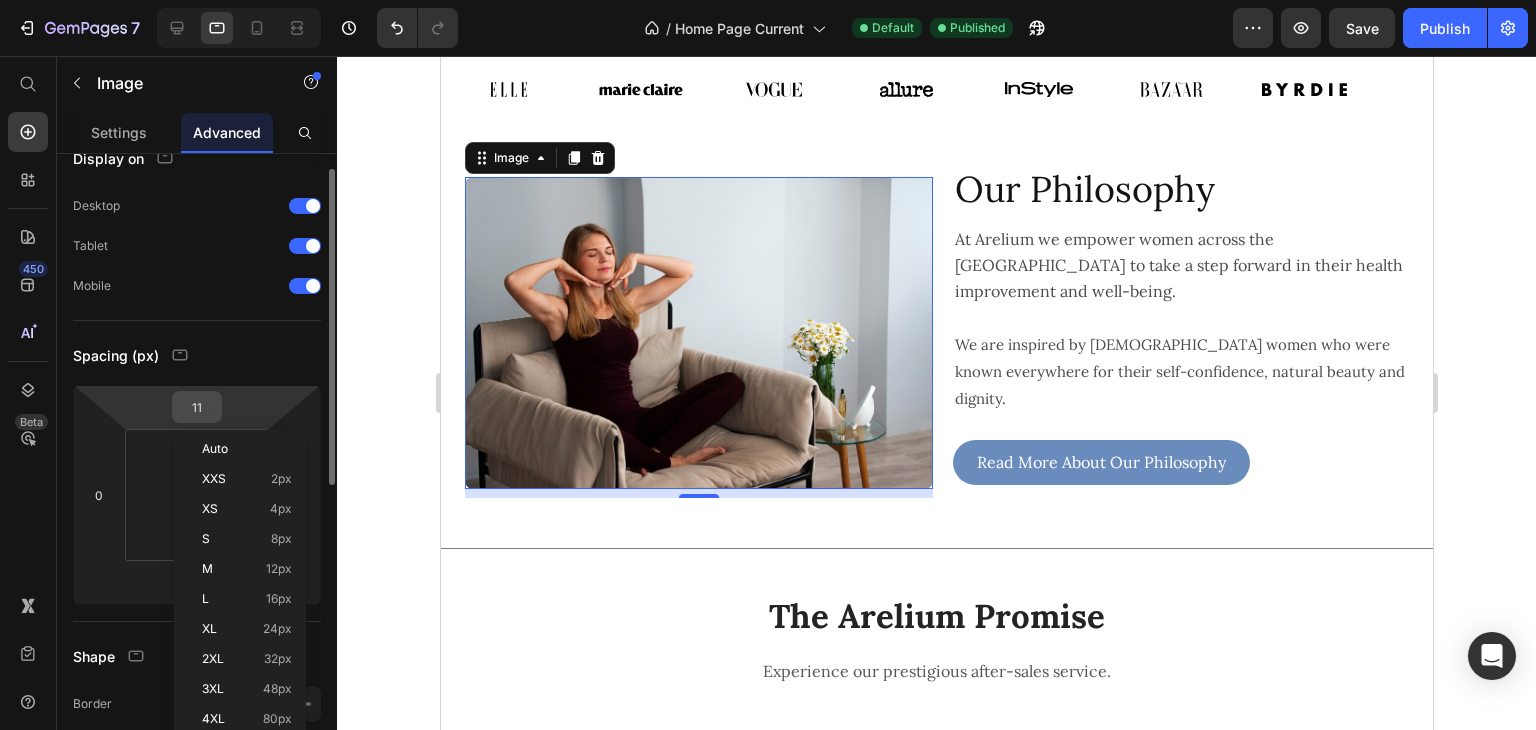 click on "11" at bounding box center (197, 407) 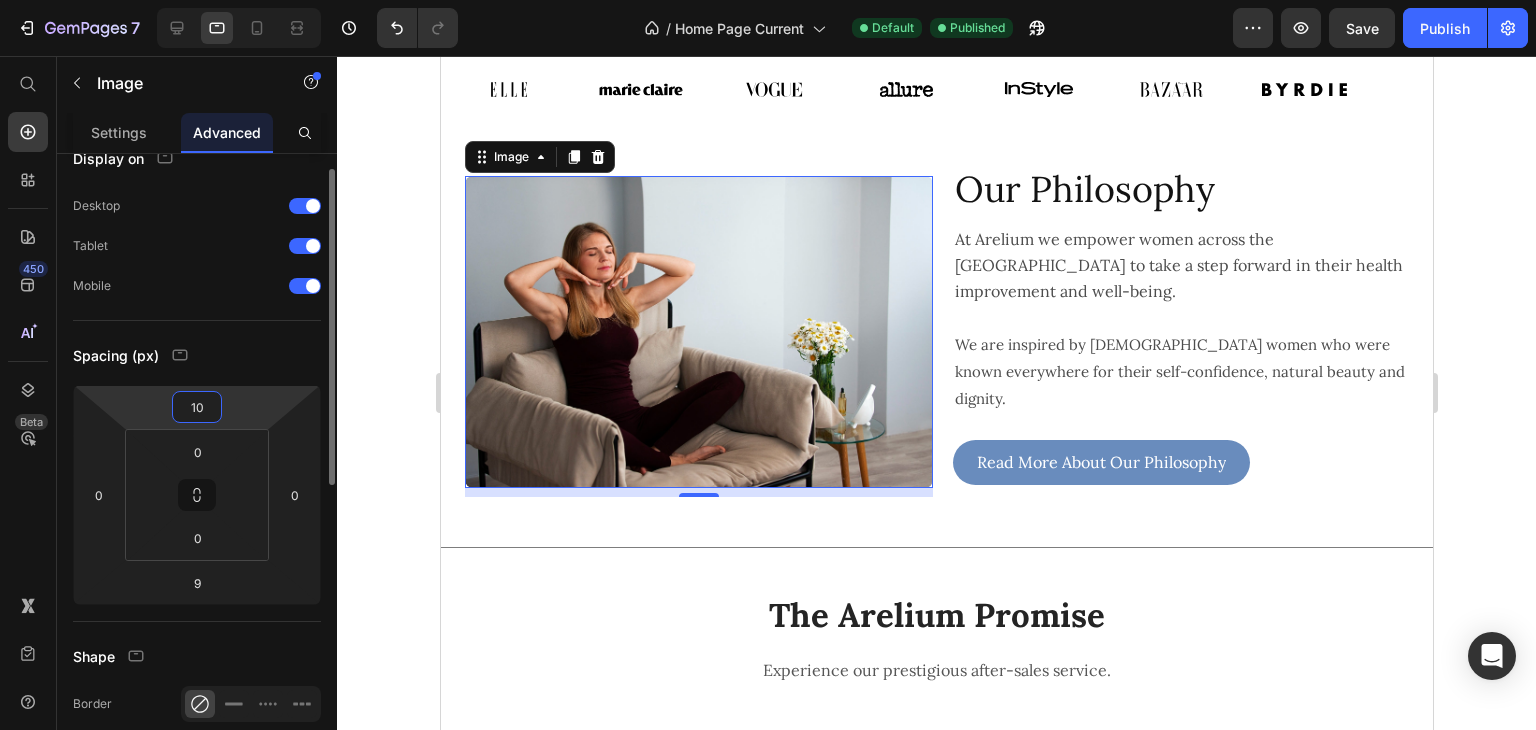 type on "9" 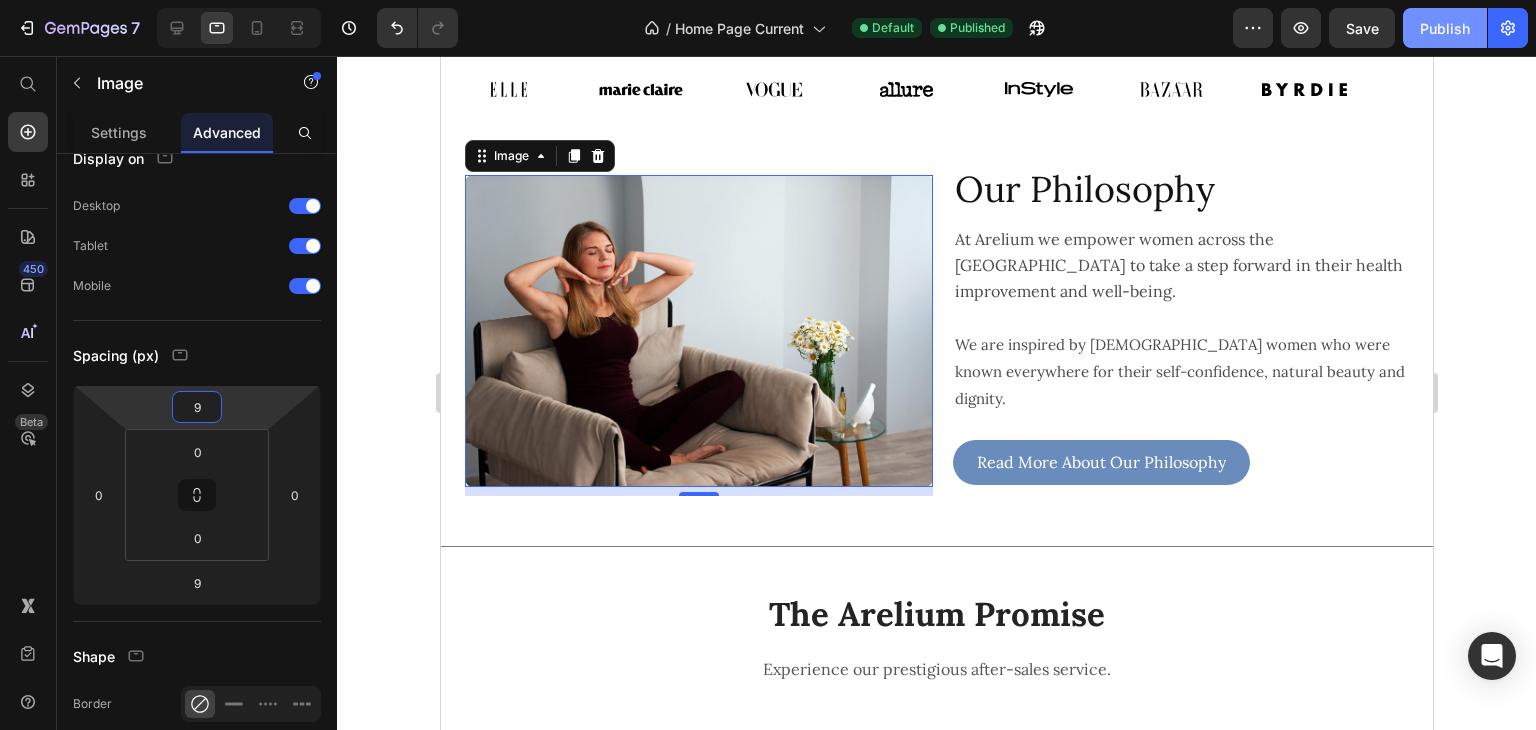 click on "Publish" at bounding box center (1445, 28) 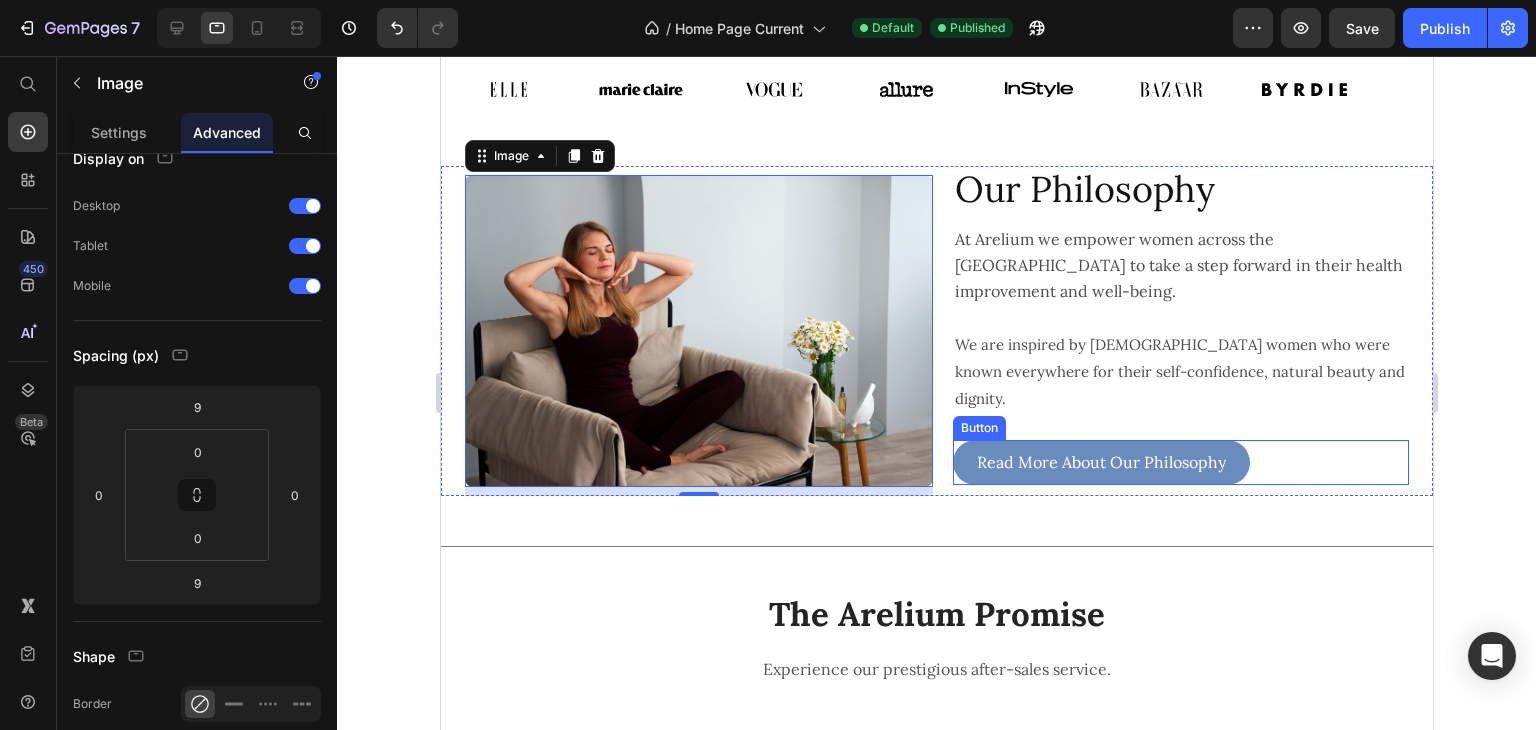click on "Read More About Our Philosophy Button" at bounding box center (1180, 462) 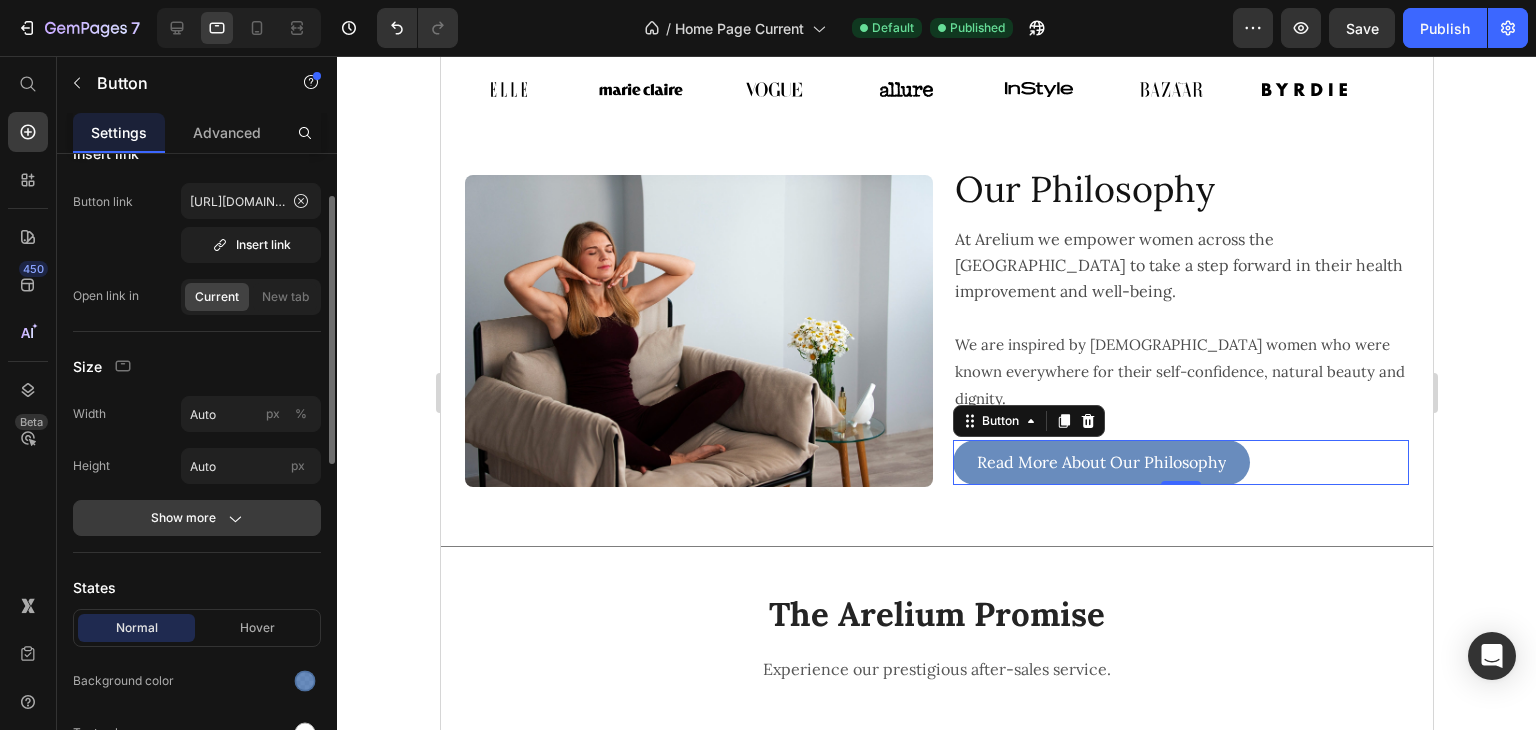 scroll, scrollTop: 0, scrollLeft: 0, axis: both 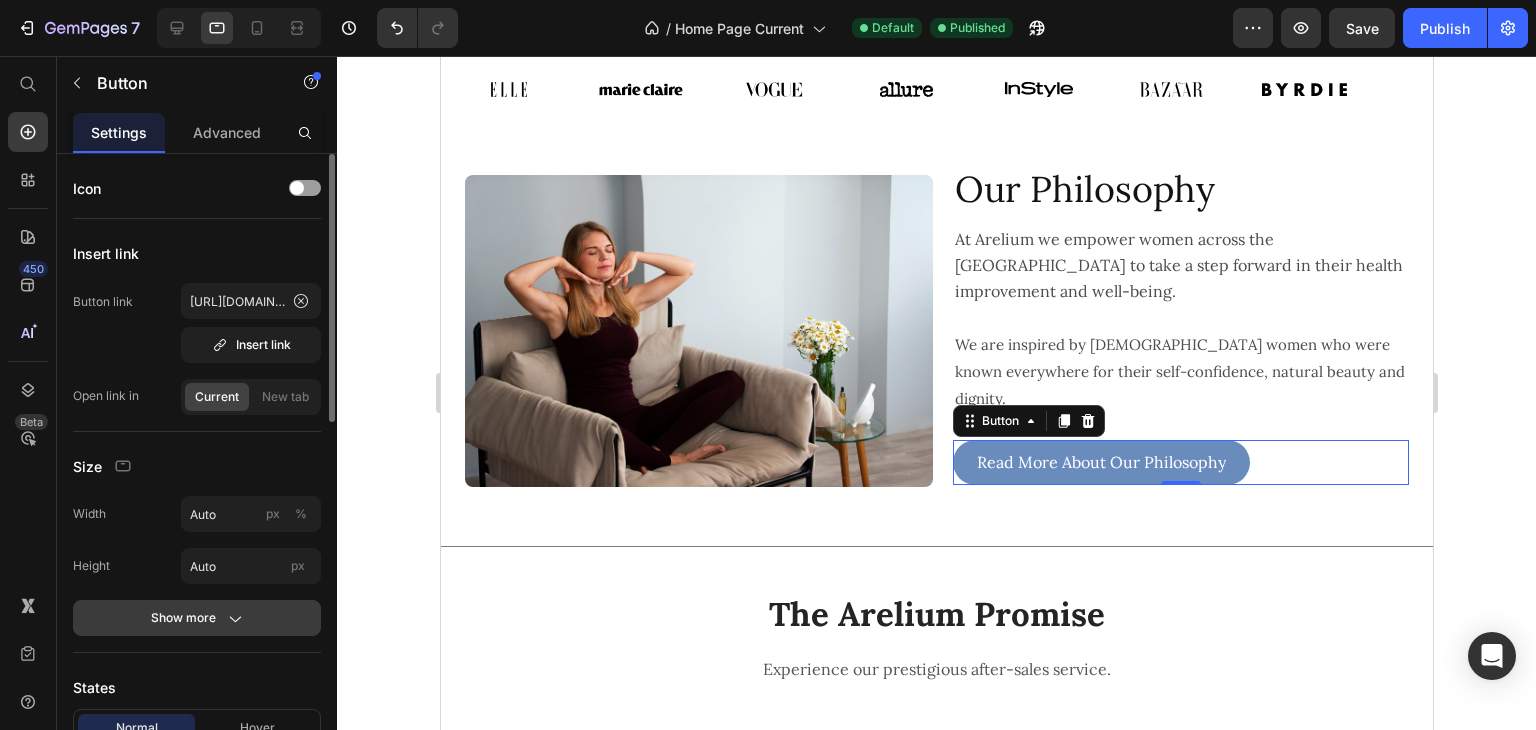 click on "Show more" 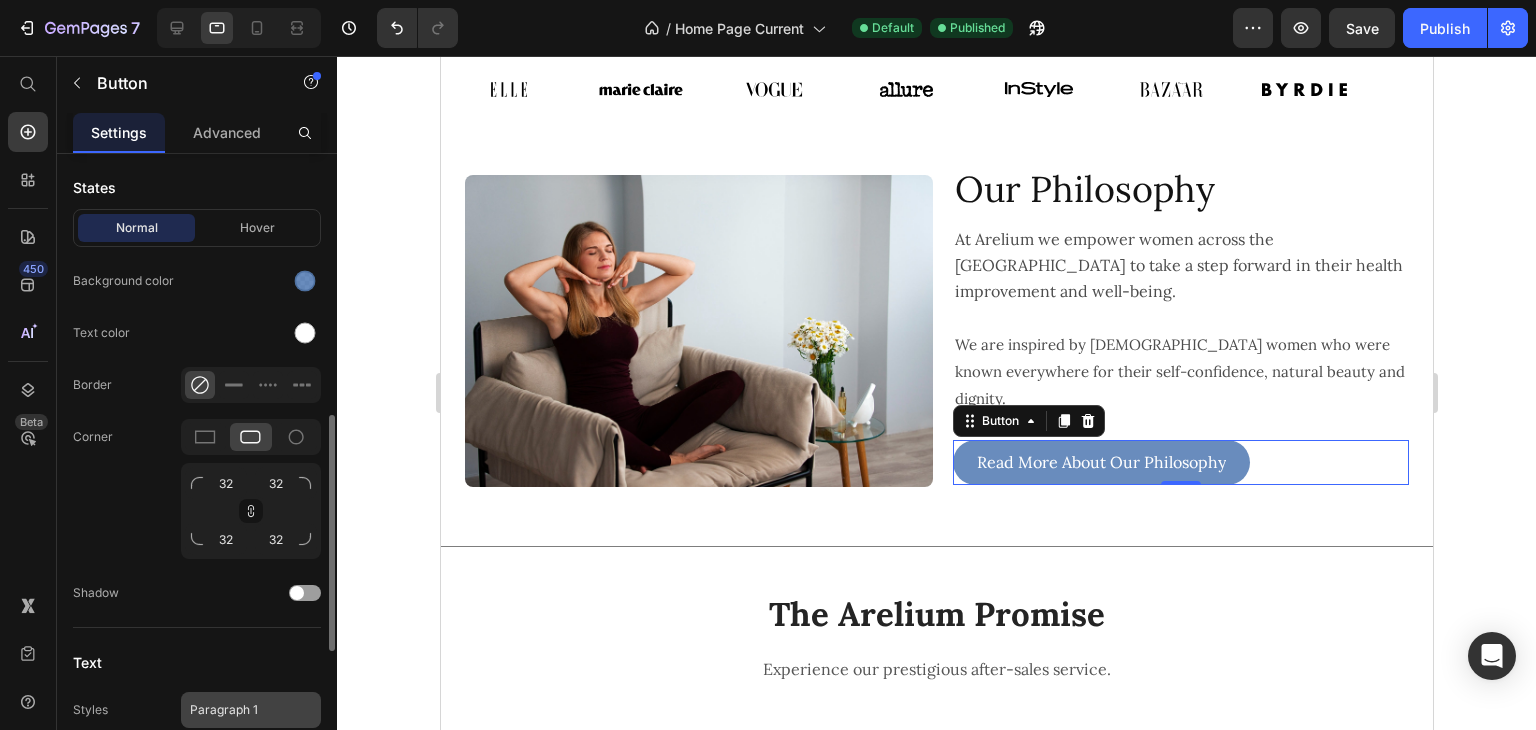 scroll, scrollTop: 1000, scrollLeft: 0, axis: vertical 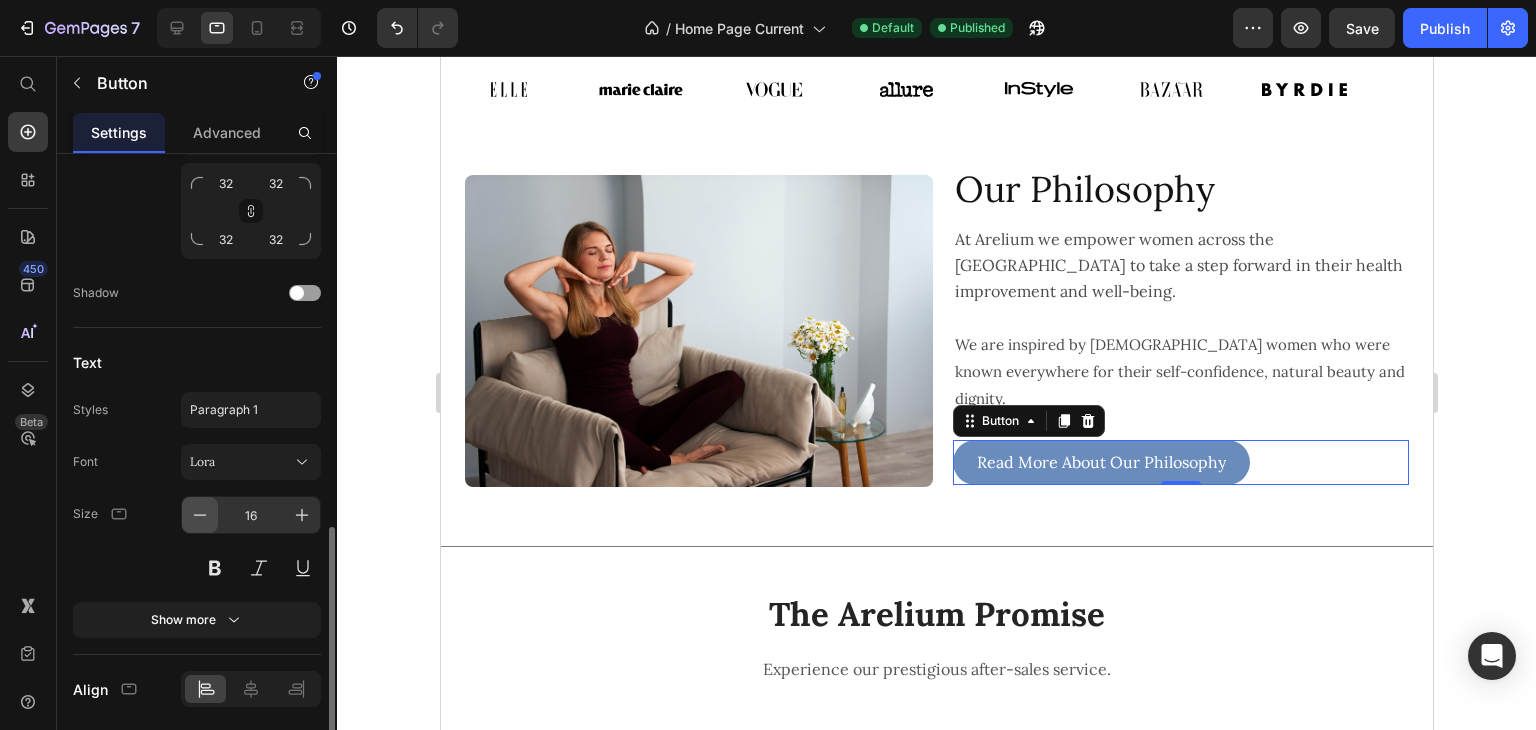 click 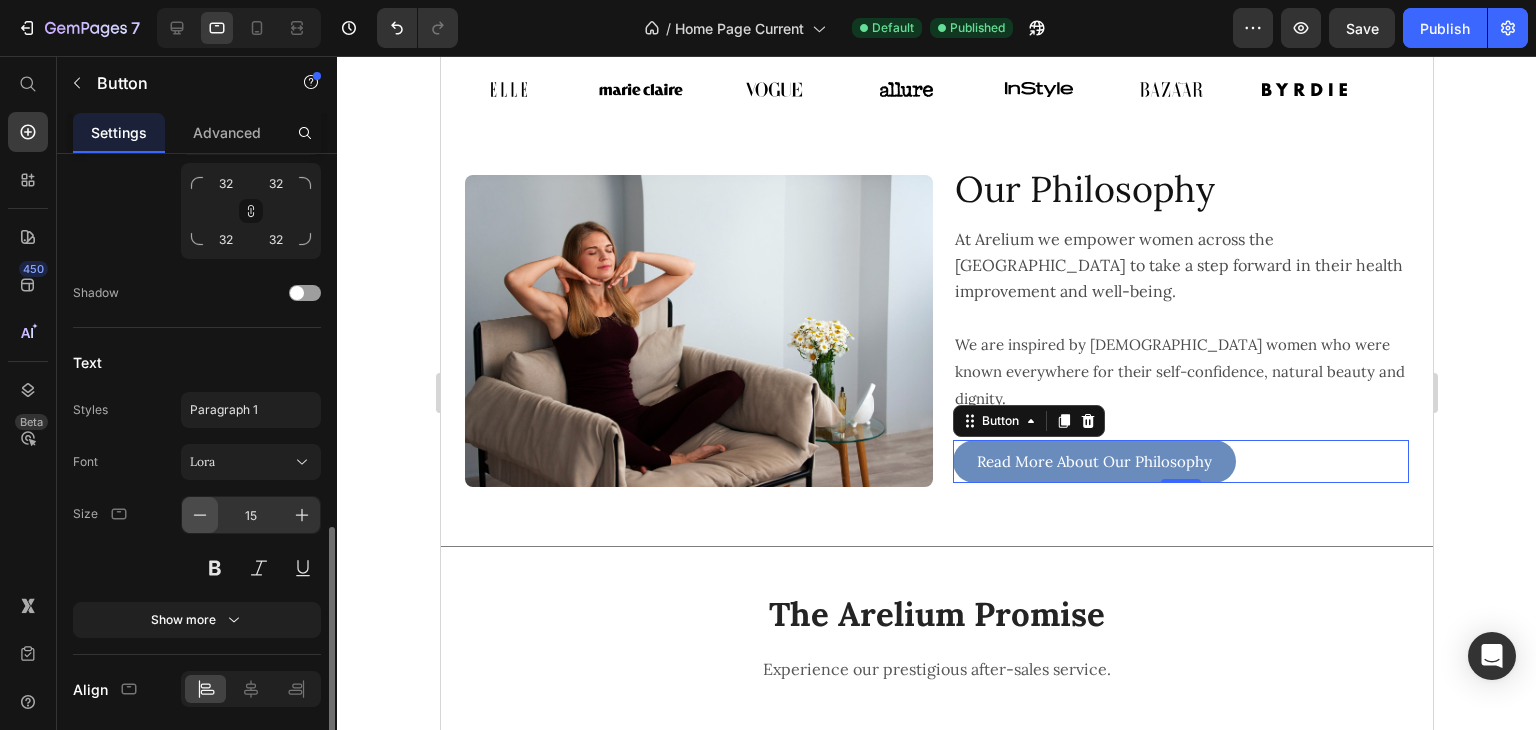 click 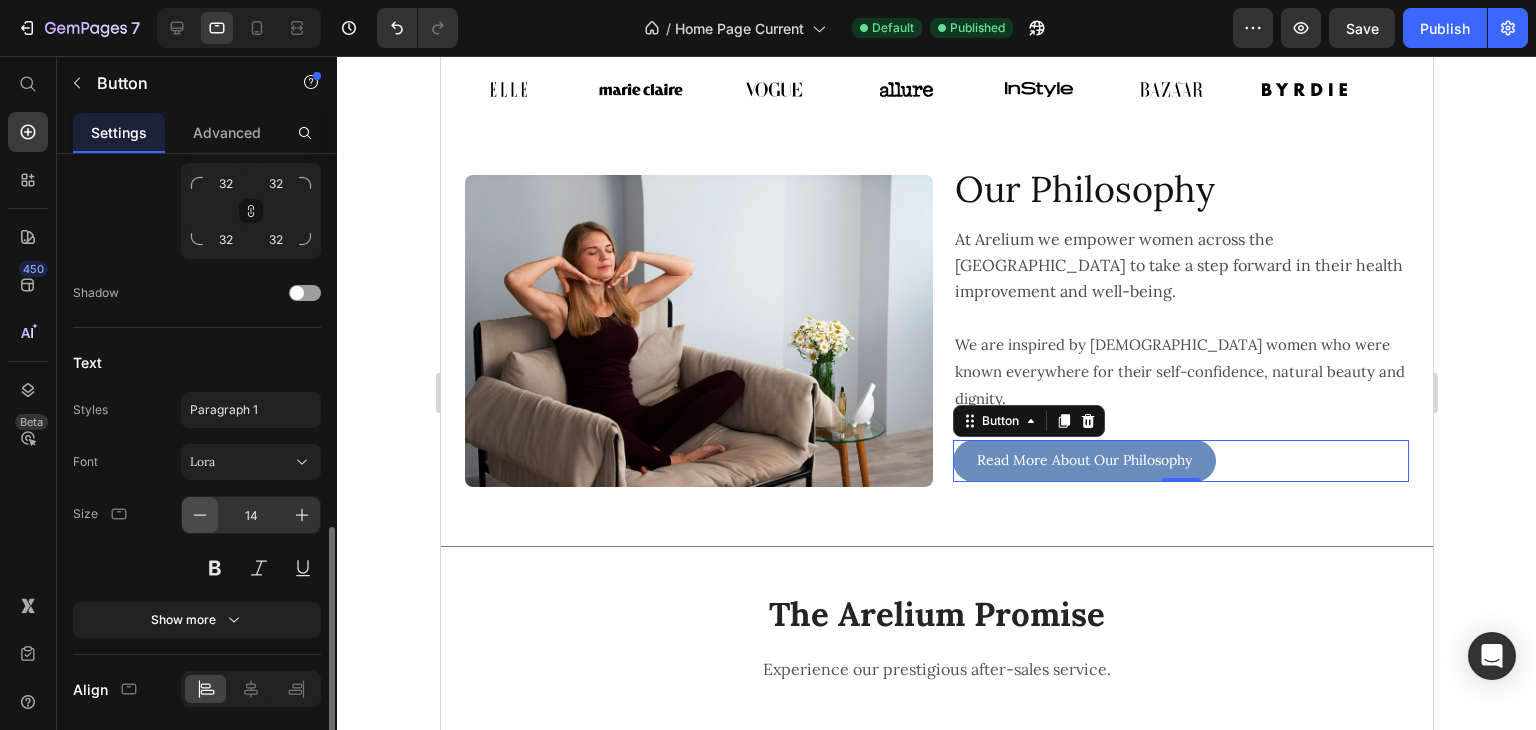click 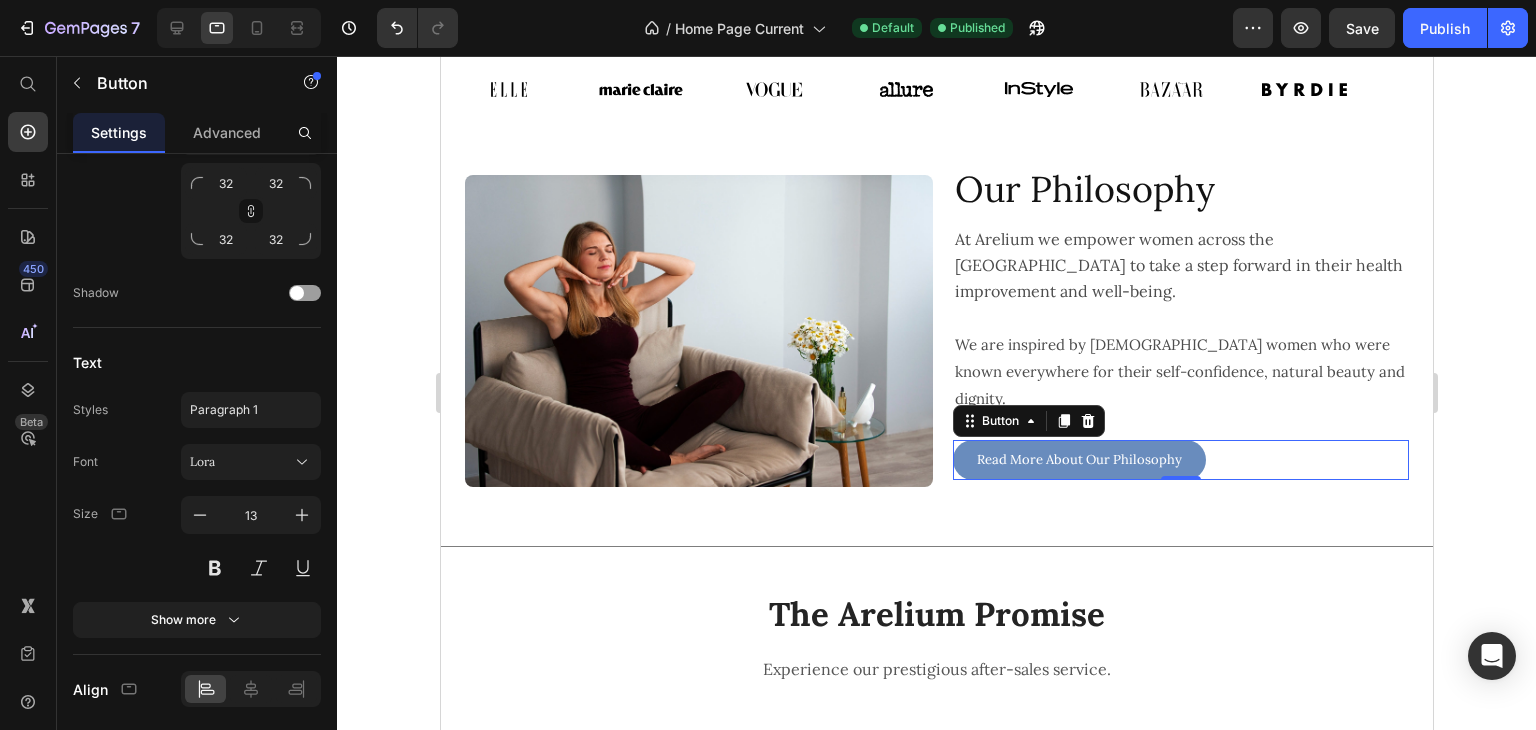 click 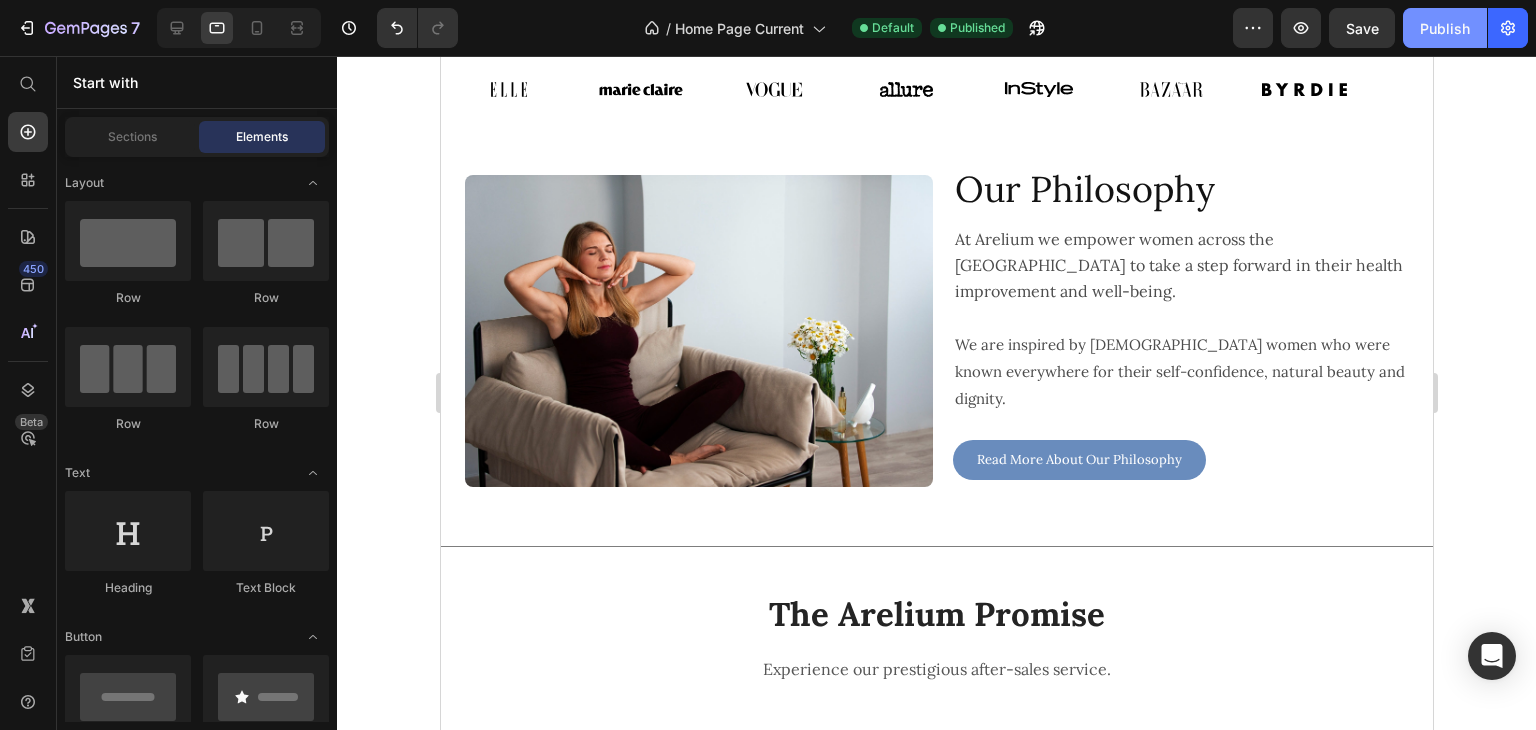 click on "Publish" at bounding box center (1445, 28) 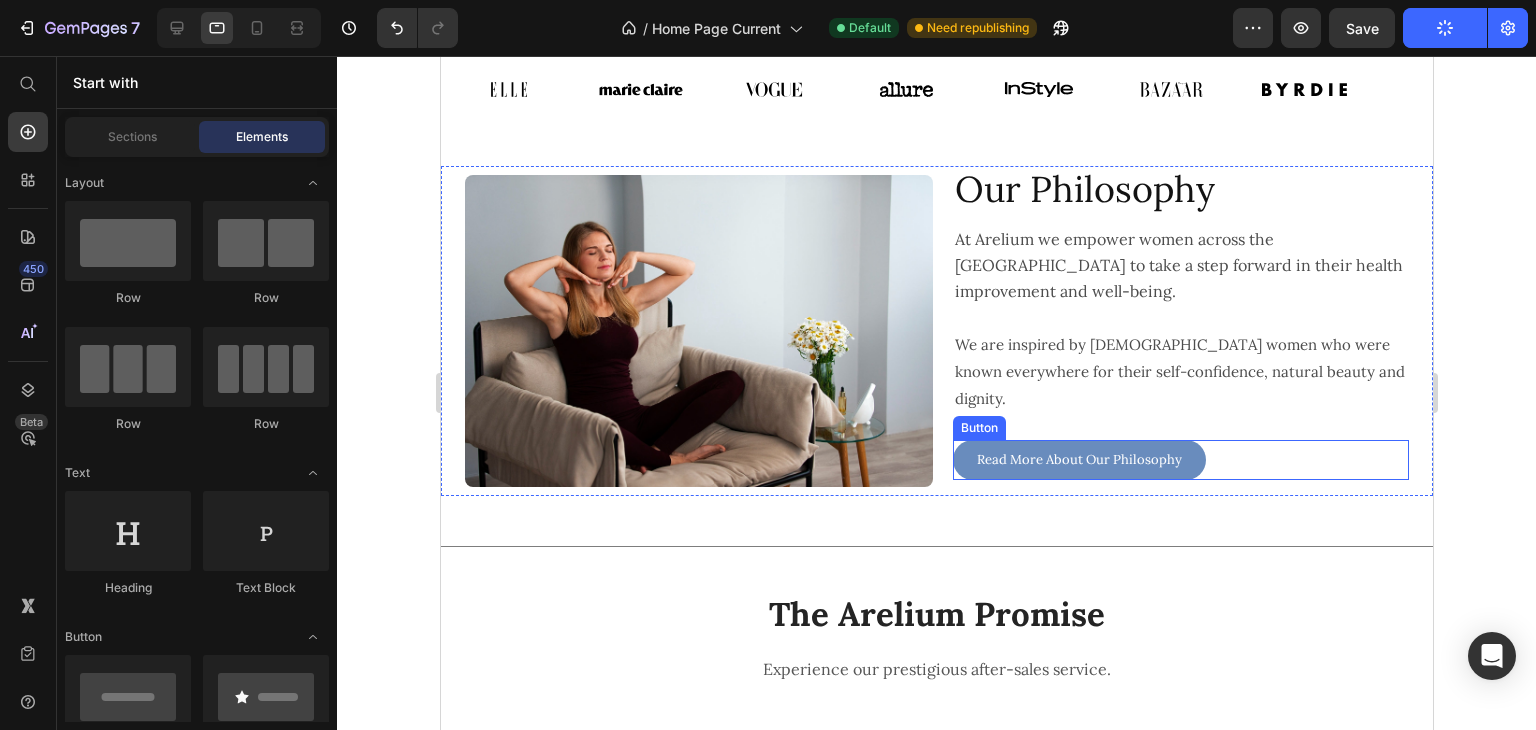 click on "Read More About Our Philosophy Button" at bounding box center [1180, 459] 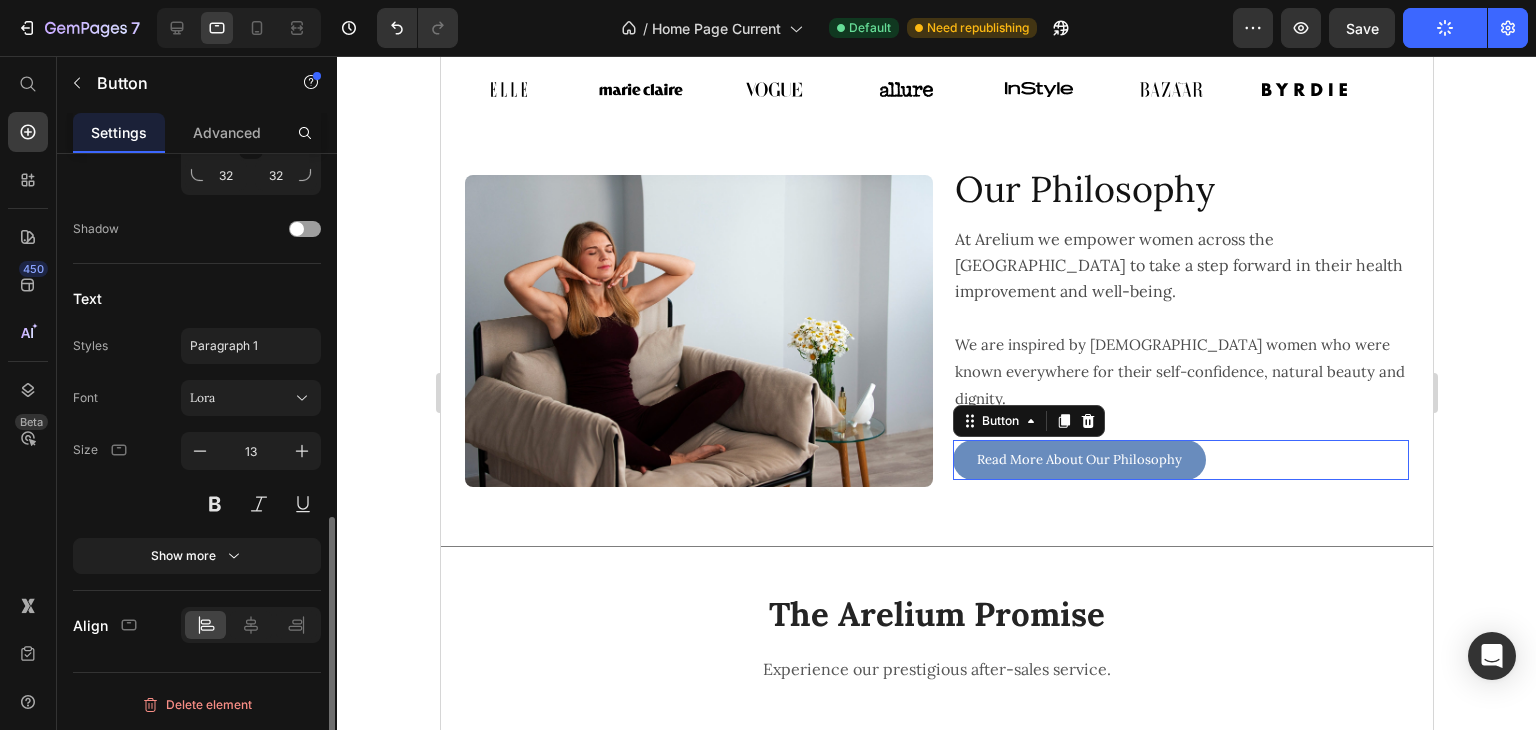 scroll, scrollTop: 862, scrollLeft: 0, axis: vertical 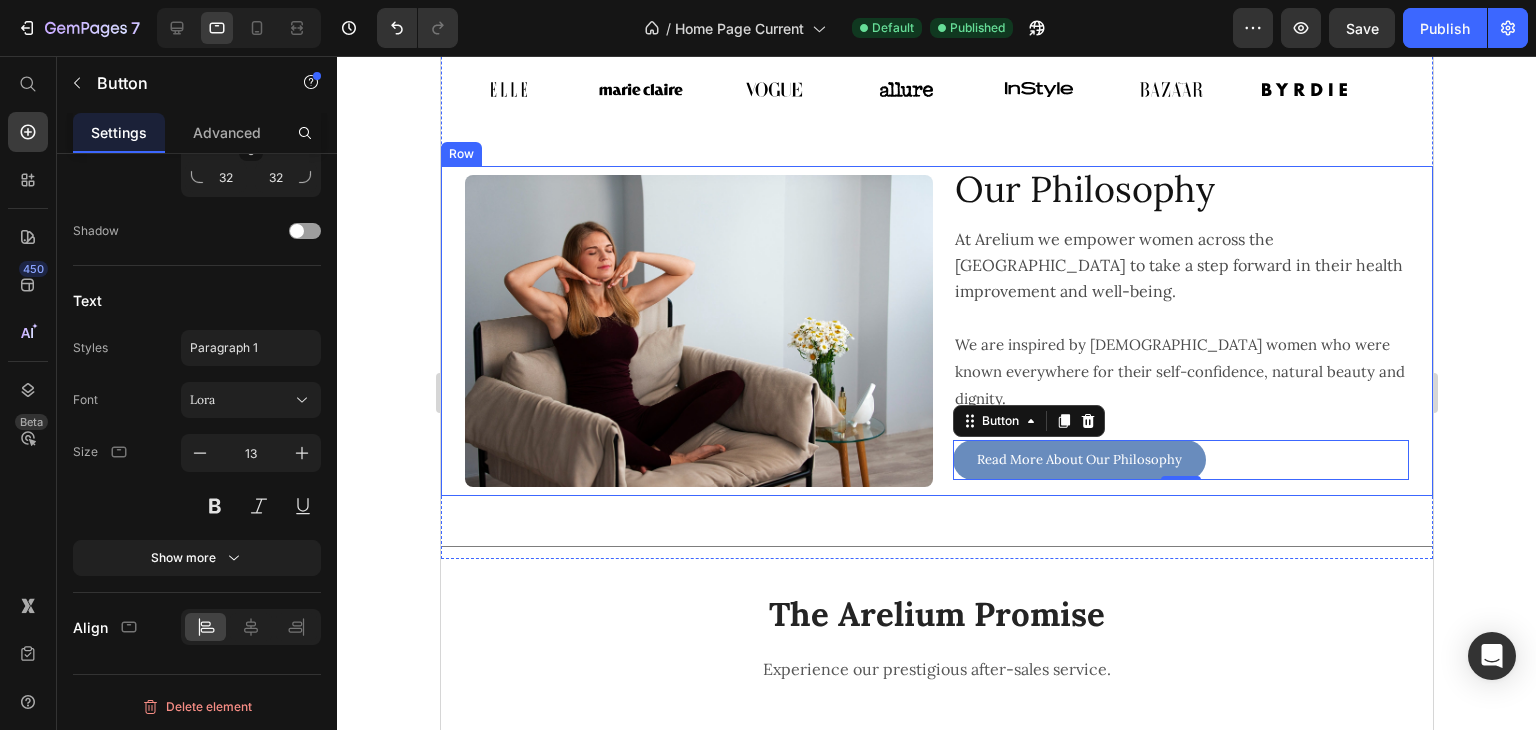 click on "Our Philosophy Heading At Arelium we empower women across [GEOGRAPHIC_DATA] to take a step forward in their health improvement and well-being. Text Block We are inspired by Ancient [DEMOGRAPHIC_DATA] women who were known everywhere for their self-confidence, natural beauty and dignity. Text Block At Arelium we empower women across the [GEOGRAPHIC_DATA] to take a step forward in their health improvement and well-being.   We are inspired by Ancient [DEMOGRAPHIC_DATA] women who were known everywhere for their self-confidence, natural beauty and dignity.   Arelium is all about bringing those values back in this challenging modern world, when being a woman has never been harder. Text Block Read More About Our Philosophy Button   0" at bounding box center [1174, 331] 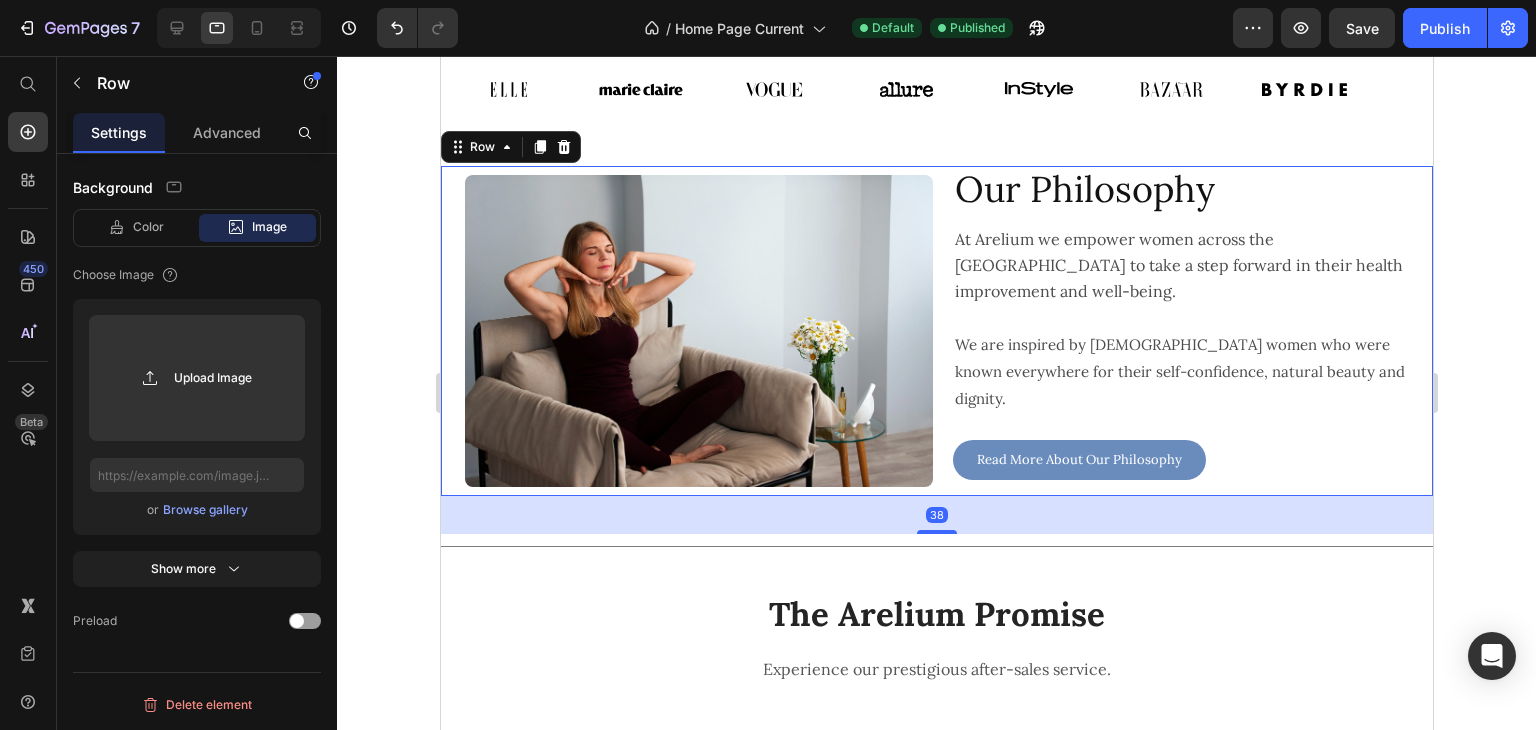 scroll, scrollTop: 0, scrollLeft: 0, axis: both 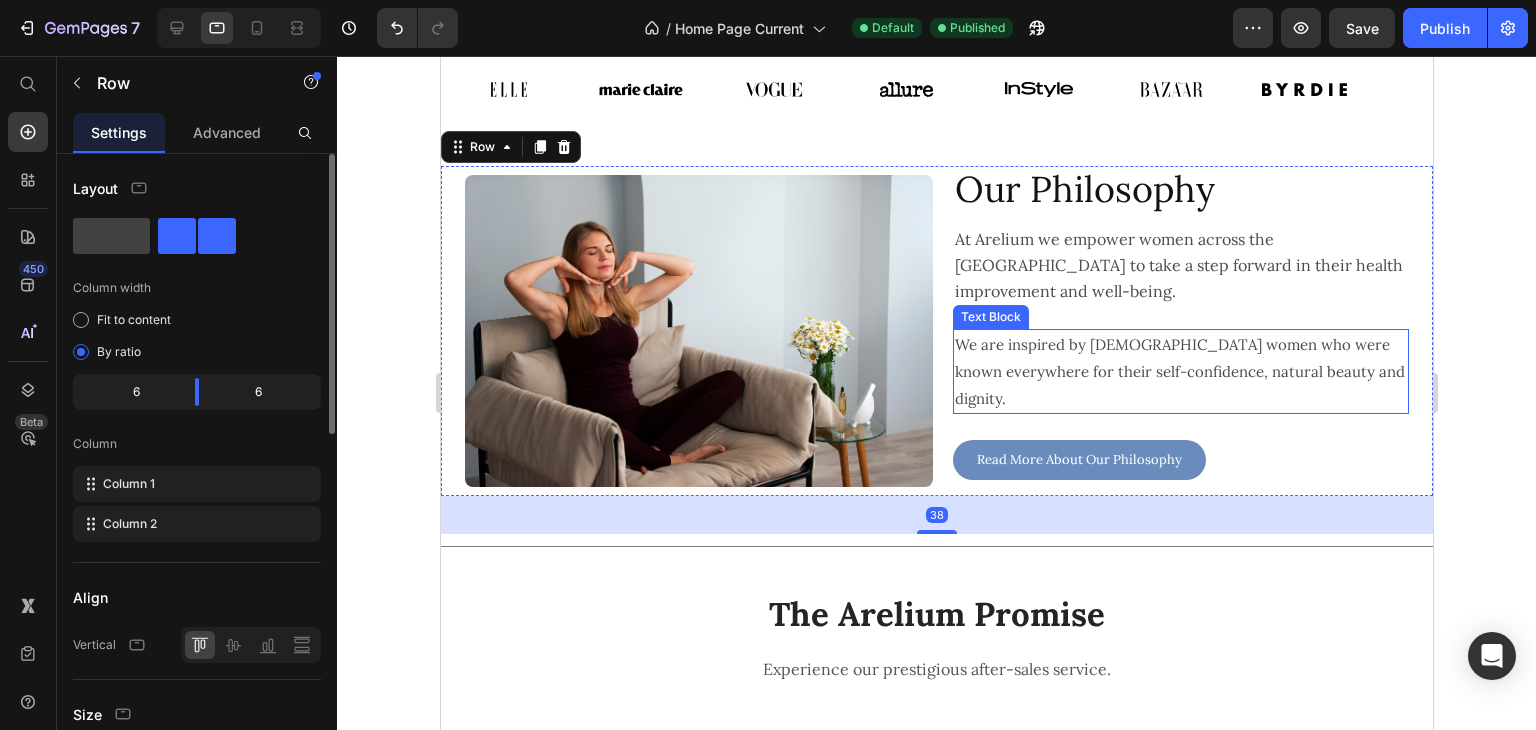 click on "We are inspired by [DEMOGRAPHIC_DATA] women who were known everywhere for their self-confidence, natural beauty and dignity." at bounding box center (1180, 371) 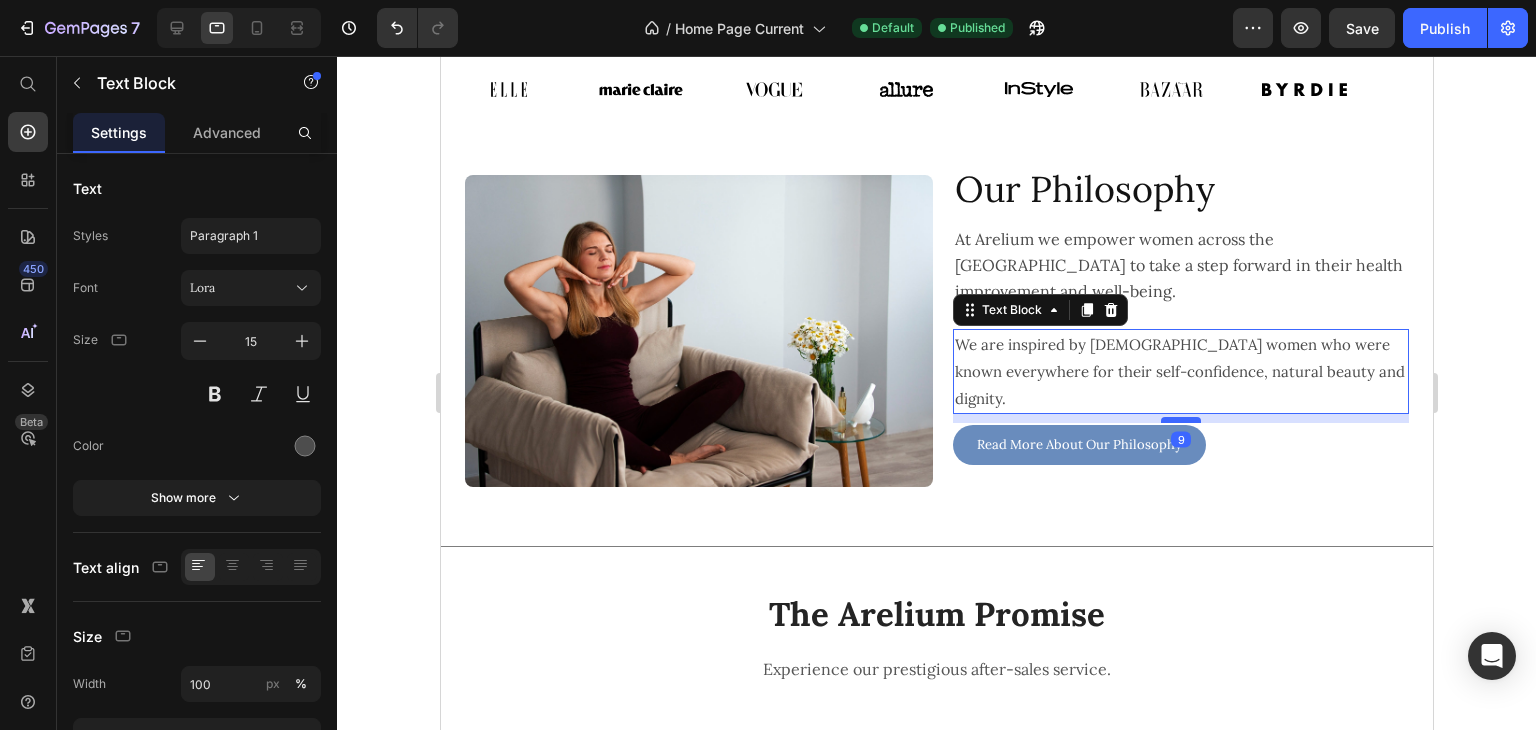 drag, startPoint x: 1157, startPoint y: 433, endPoint x: 1157, endPoint y: 418, distance: 15 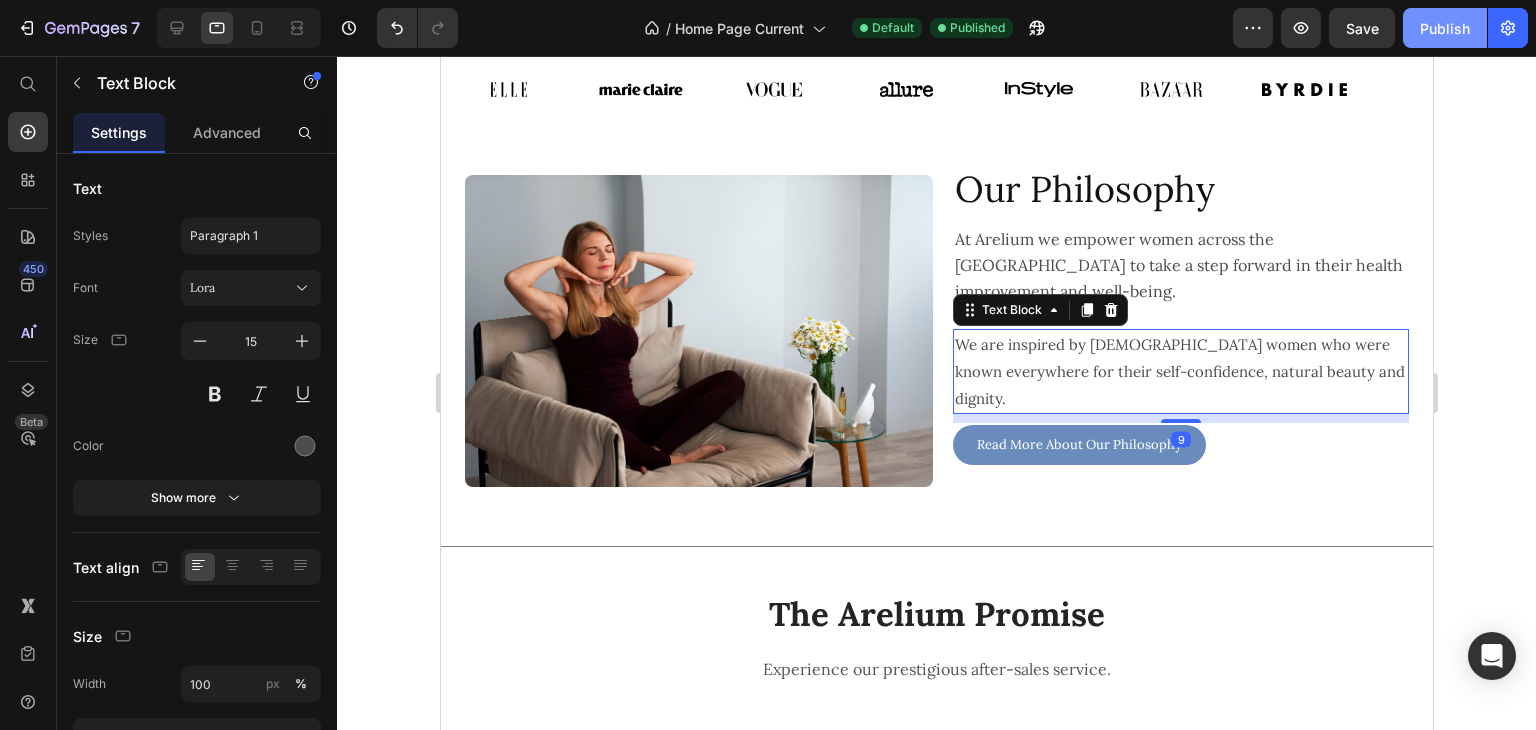 click on "Publish" at bounding box center [1445, 28] 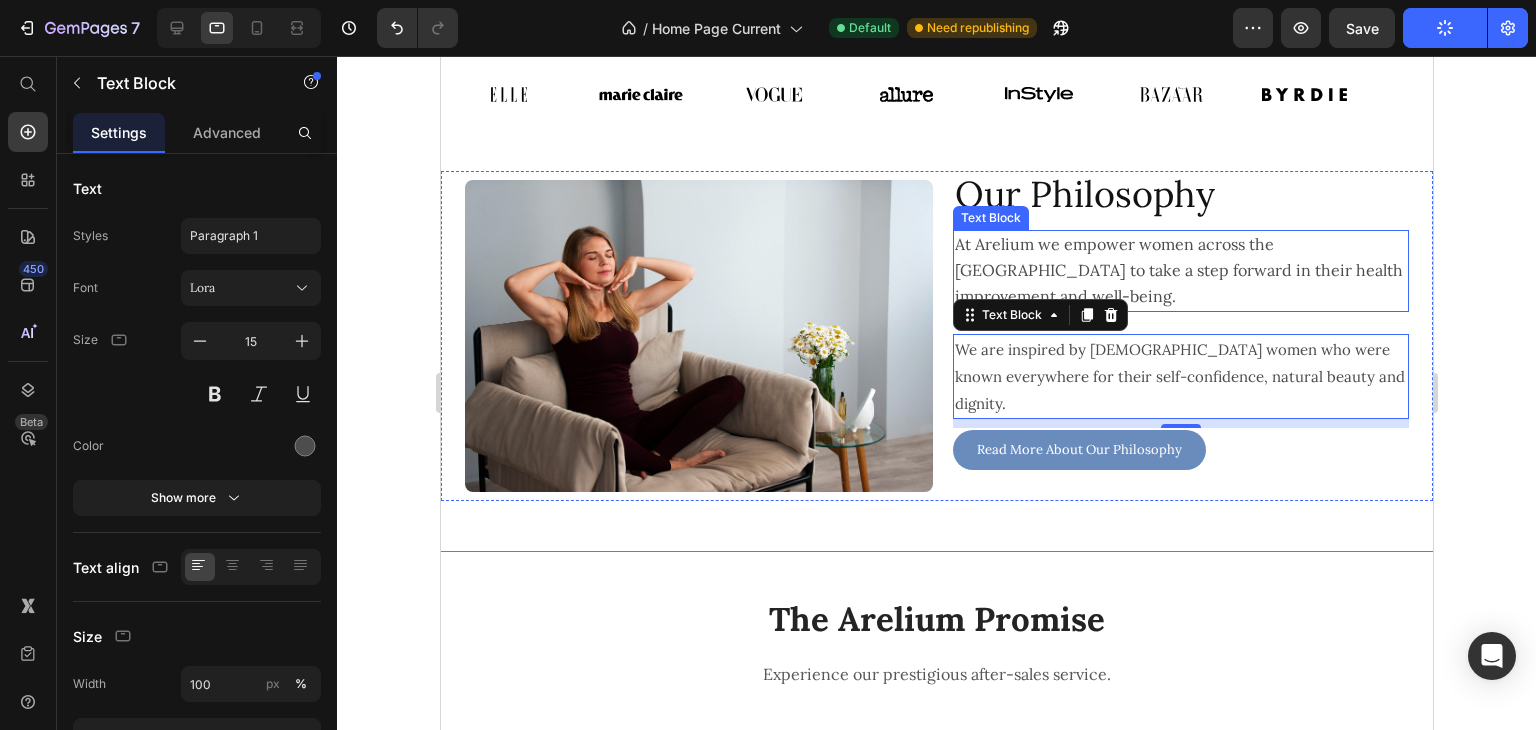 scroll, scrollTop: 500, scrollLeft: 0, axis: vertical 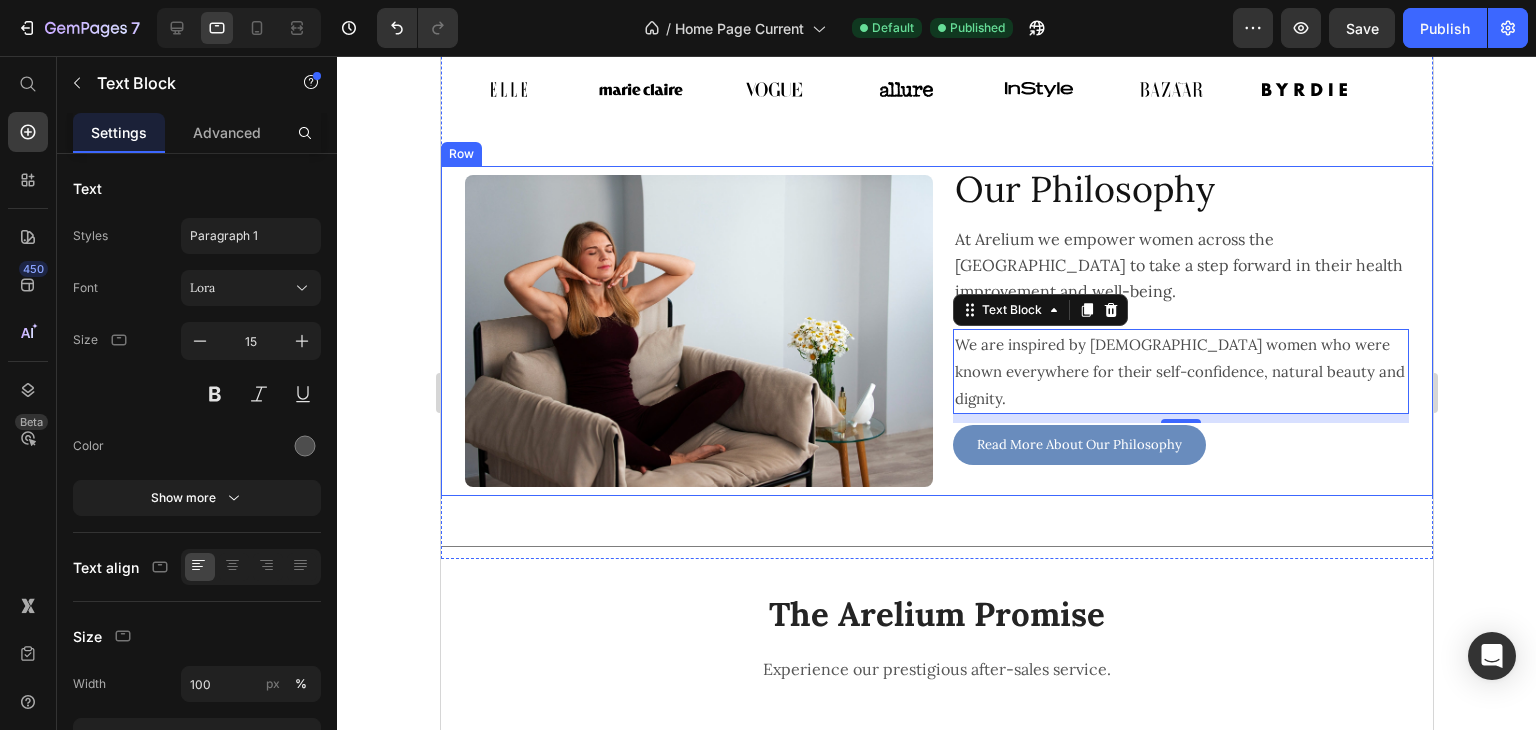 click on "Our Philosophy Heading At Arelium we empower women across [GEOGRAPHIC_DATA] to take a step forward in their health improvement and well-being. Text Block We are inspired by Ancient [DEMOGRAPHIC_DATA] women who were known everywhere for their self-confidence, natural beauty and dignity. Text Block   9 At Arelium we empower women across the [GEOGRAPHIC_DATA] to take a step forward in their health improvement and well-being.   We are inspired by Ancient [DEMOGRAPHIC_DATA] women who were known everywhere for their self-confidence, natural beauty and dignity.   Arelium is all about bringing those values back in this challenging modern world, when being a woman has never been harder. Text Block Read More About Our Philosophy Button" at bounding box center (1174, 331) 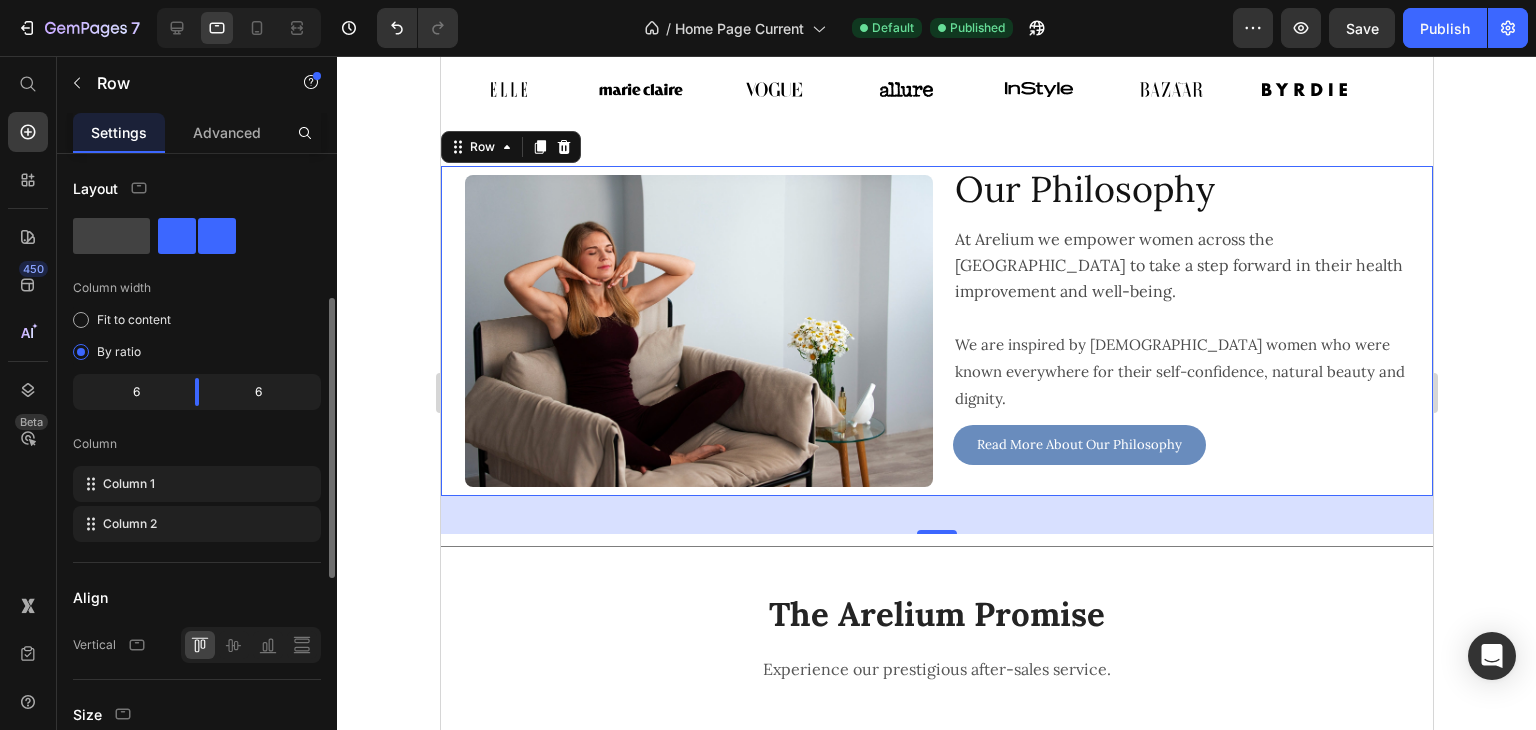 scroll, scrollTop: 100, scrollLeft: 0, axis: vertical 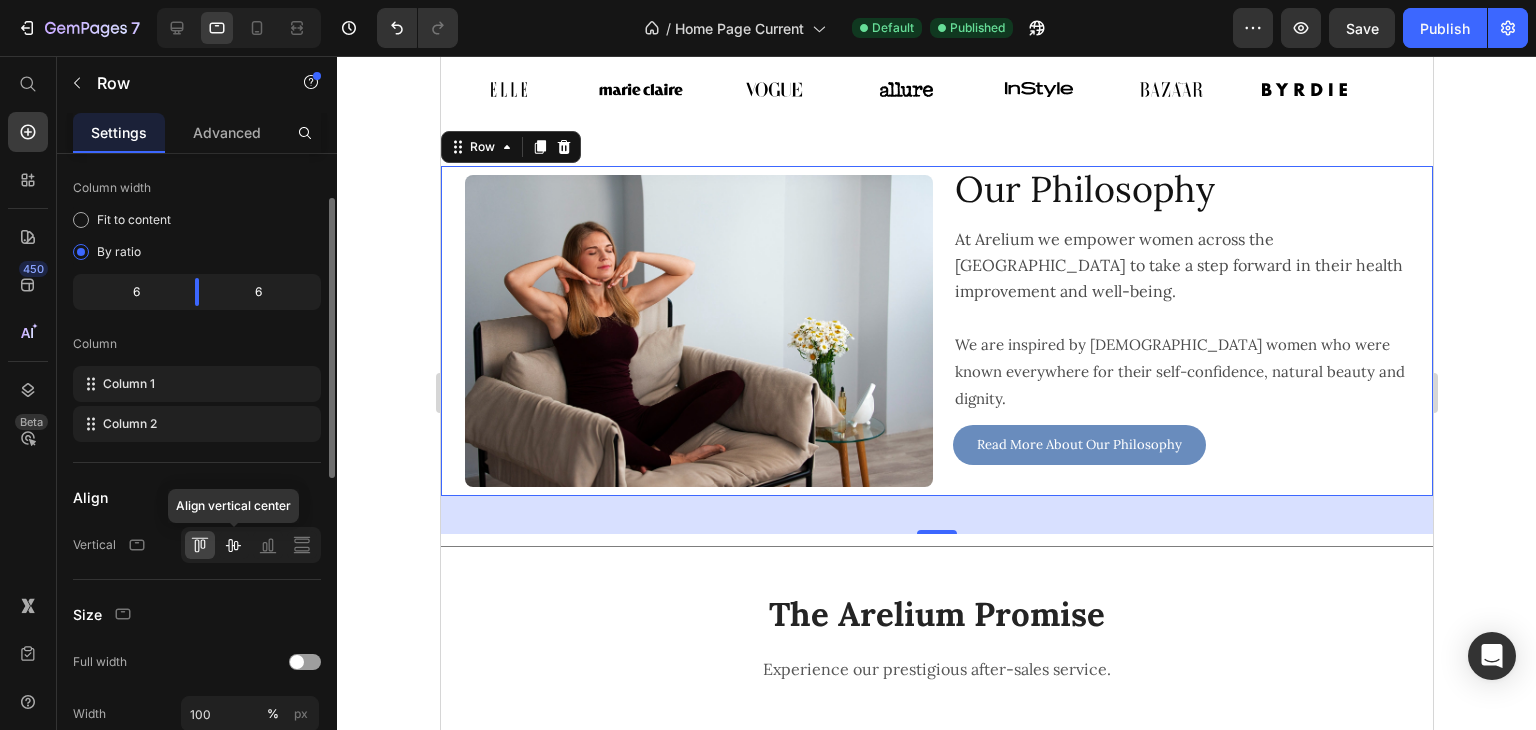 click 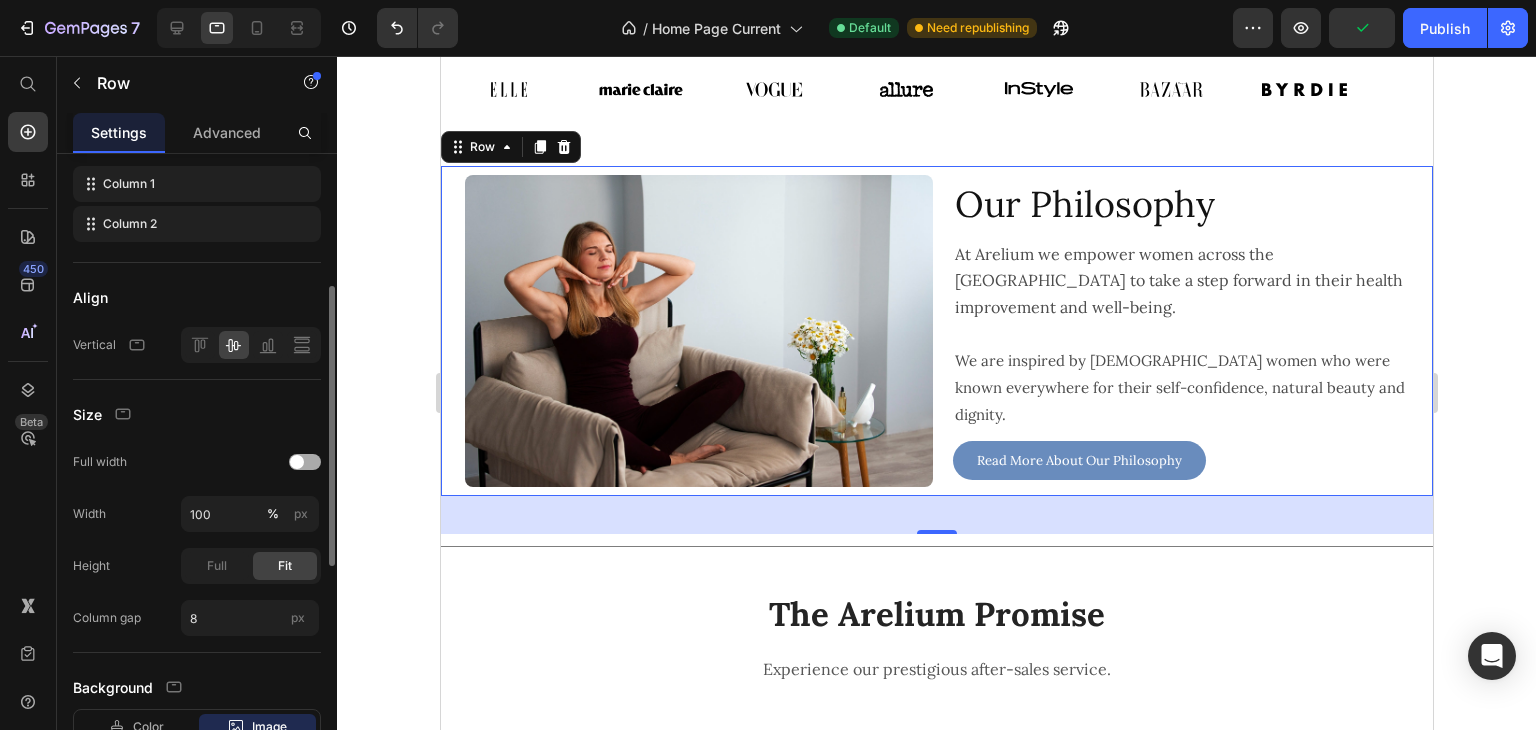 scroll, scrollTop: 500, scrollLeft: 0, axis: vertical 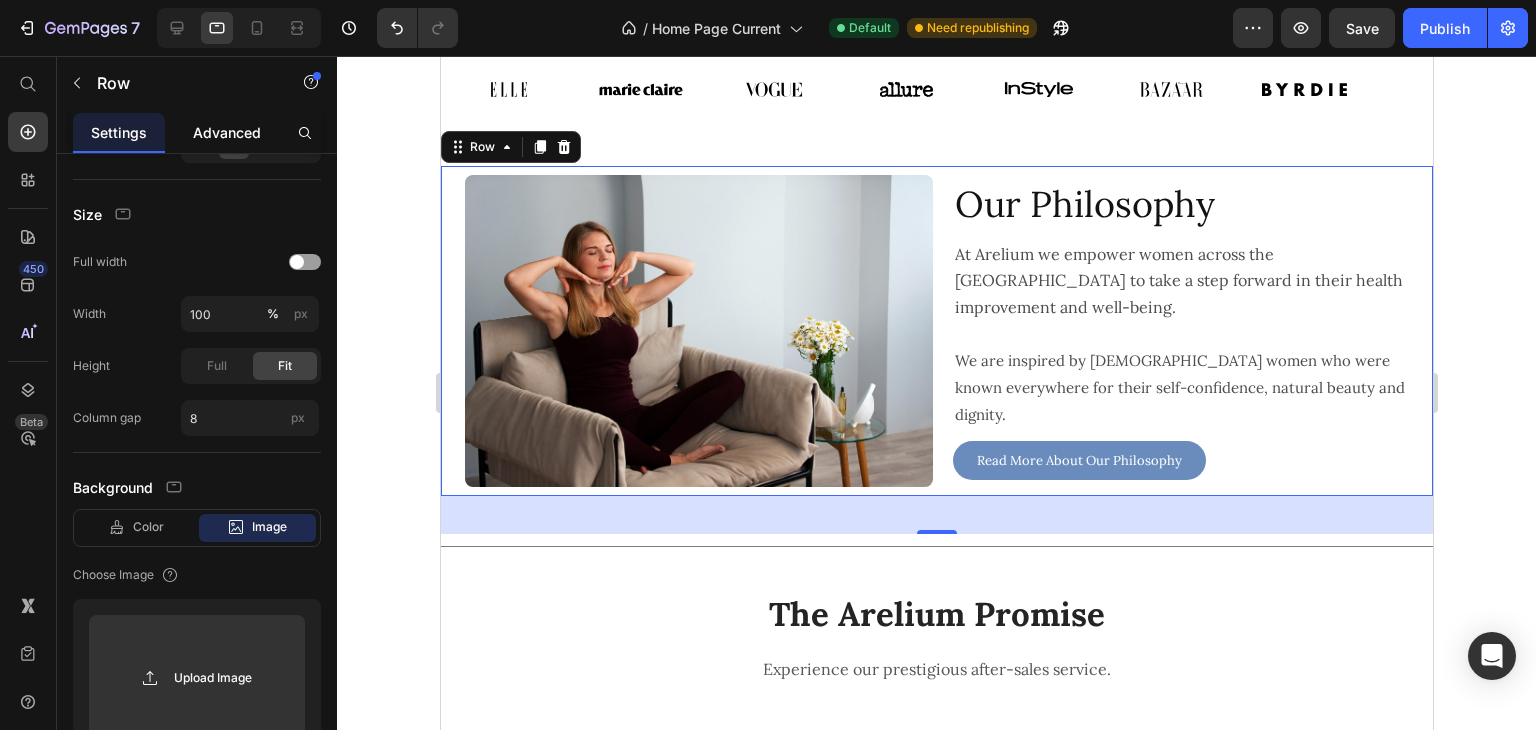 click on "Advanced" at bounding box center [227, 132] 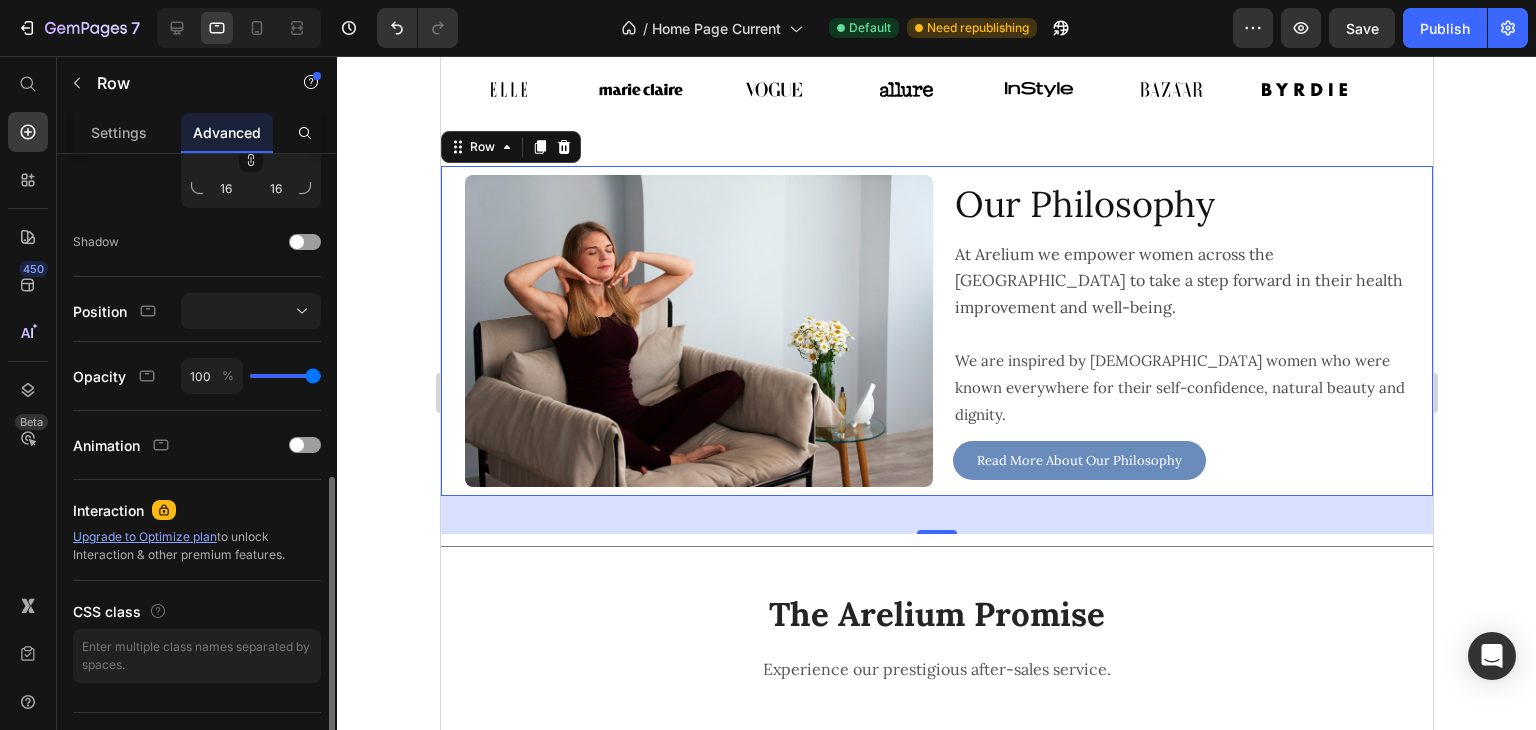 scroll, scrollTop: 738, scrollLeft: 0, axis: vertical 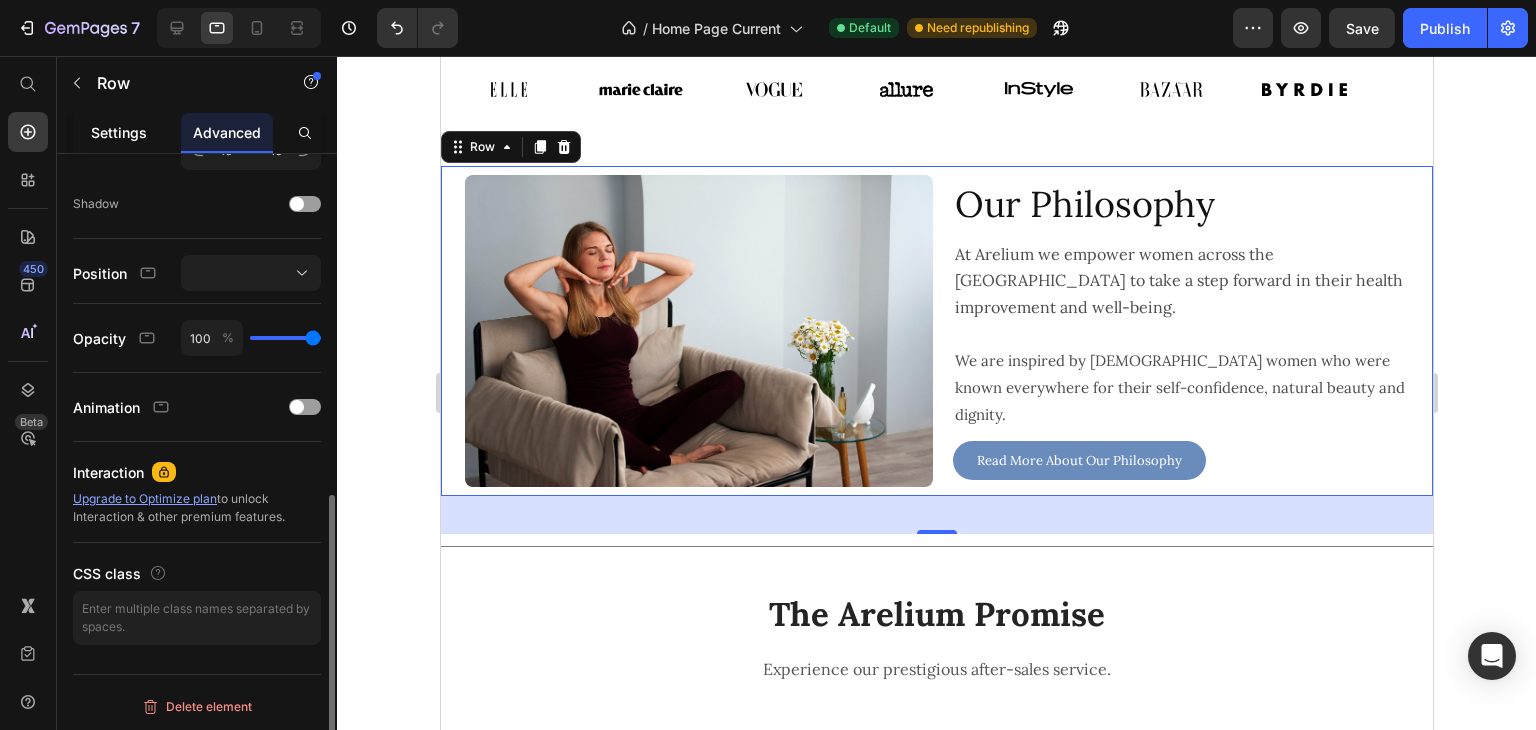 click on "Settings" at bounding box center (119, 132) 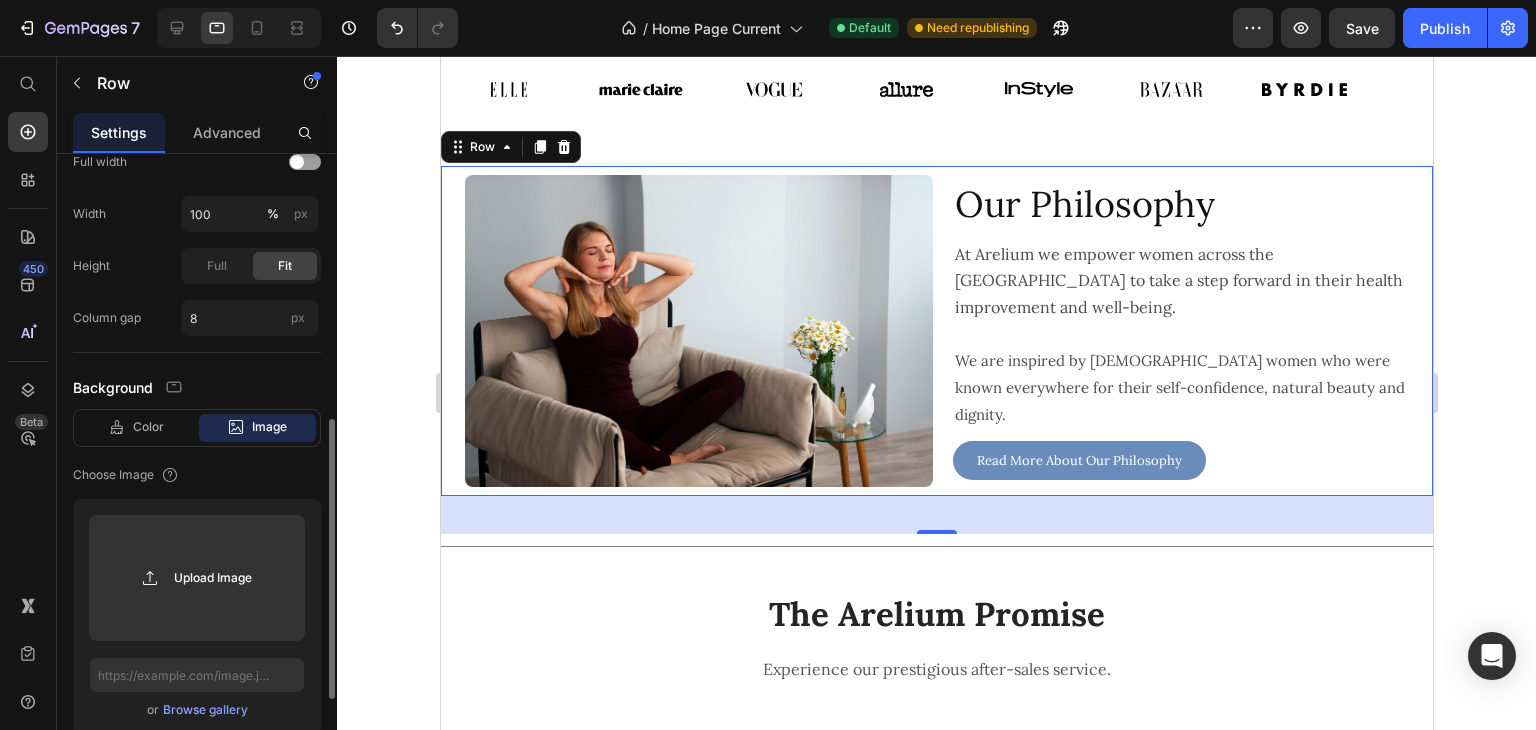 scroll, scrollTop: 798, scrollLeft: 0, axis: vertical 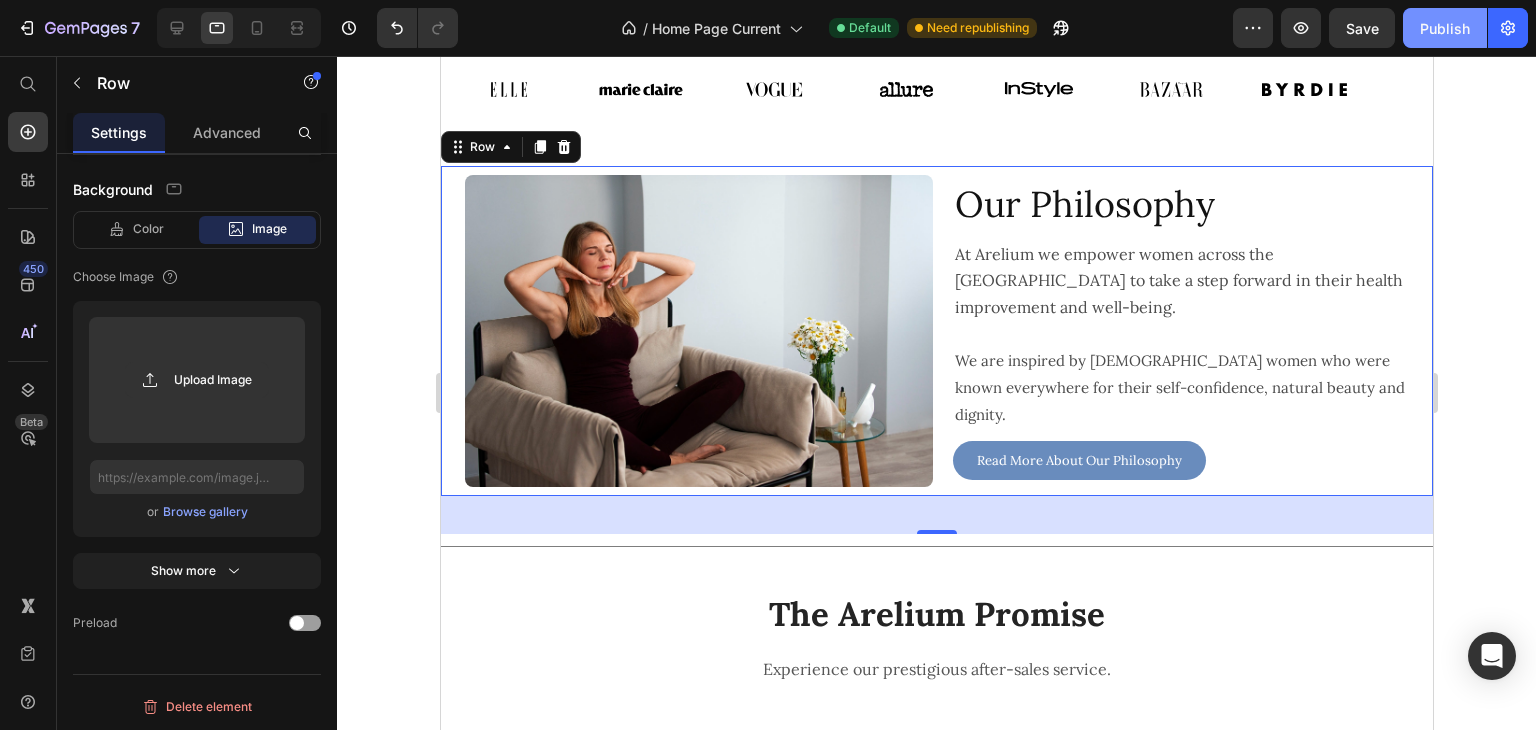 click on "Publish" at bounding box center (1445, 28) 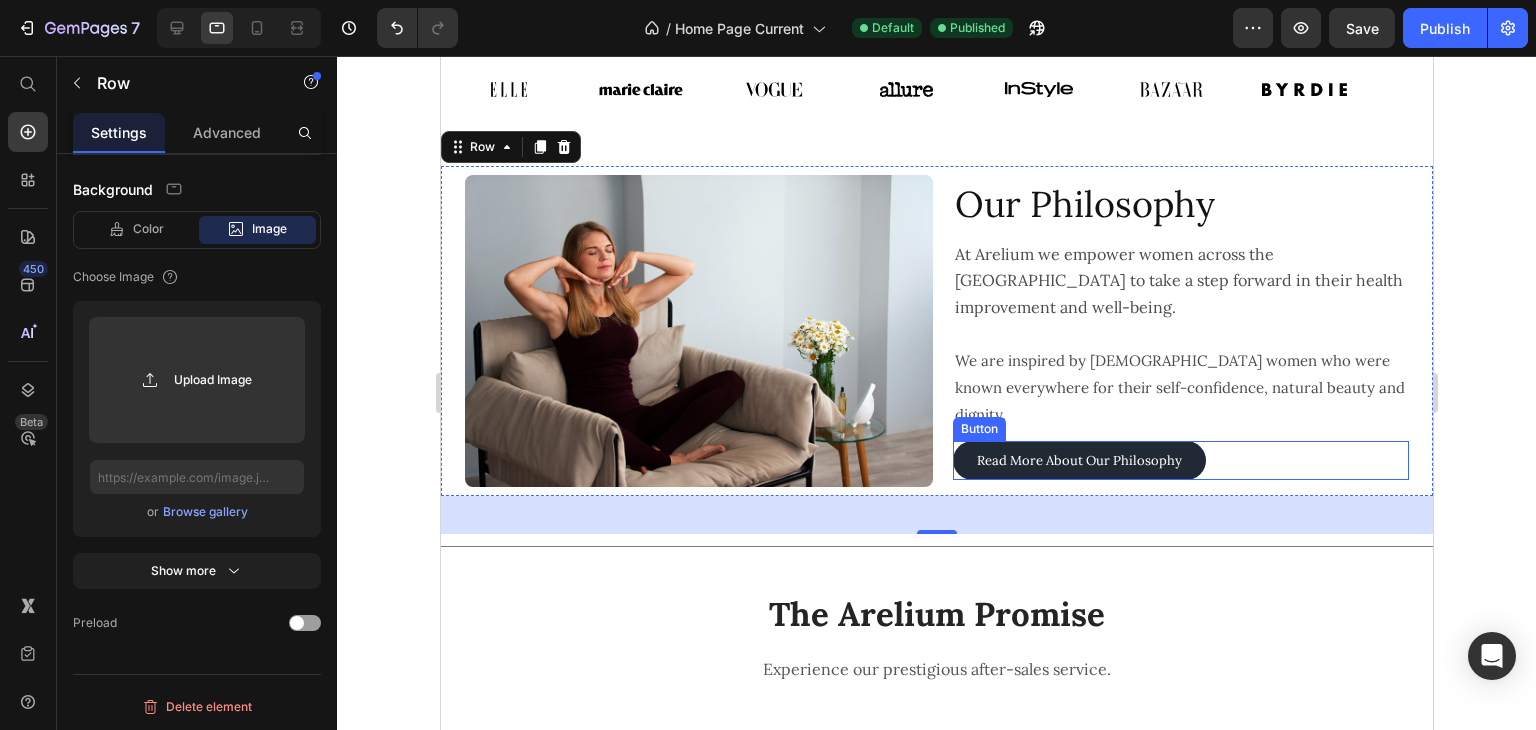 click on "Read More About Our Philosophy" at bounding box center [1078, 460] 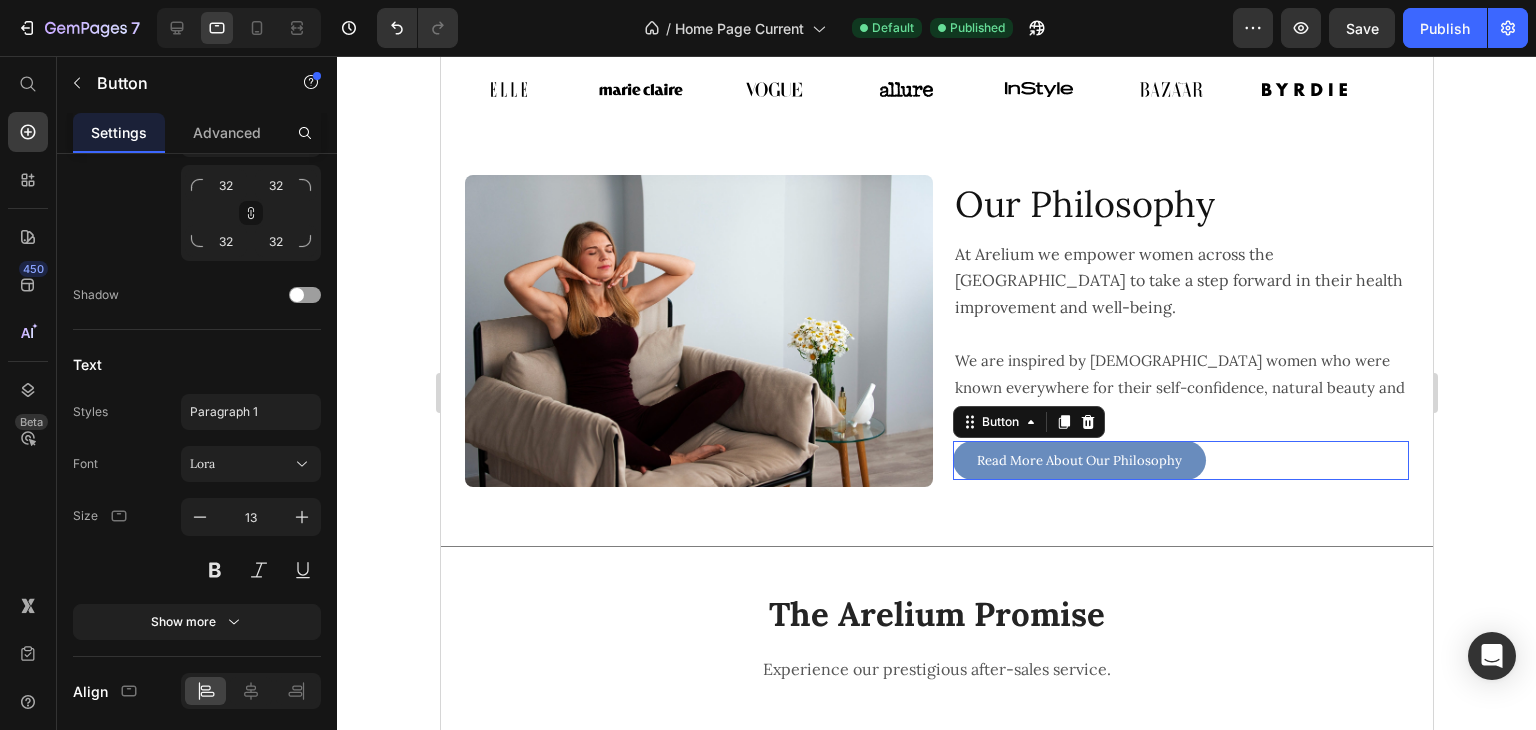 scroll, scrollTop: 0, scrollLeft: 0, axis: both 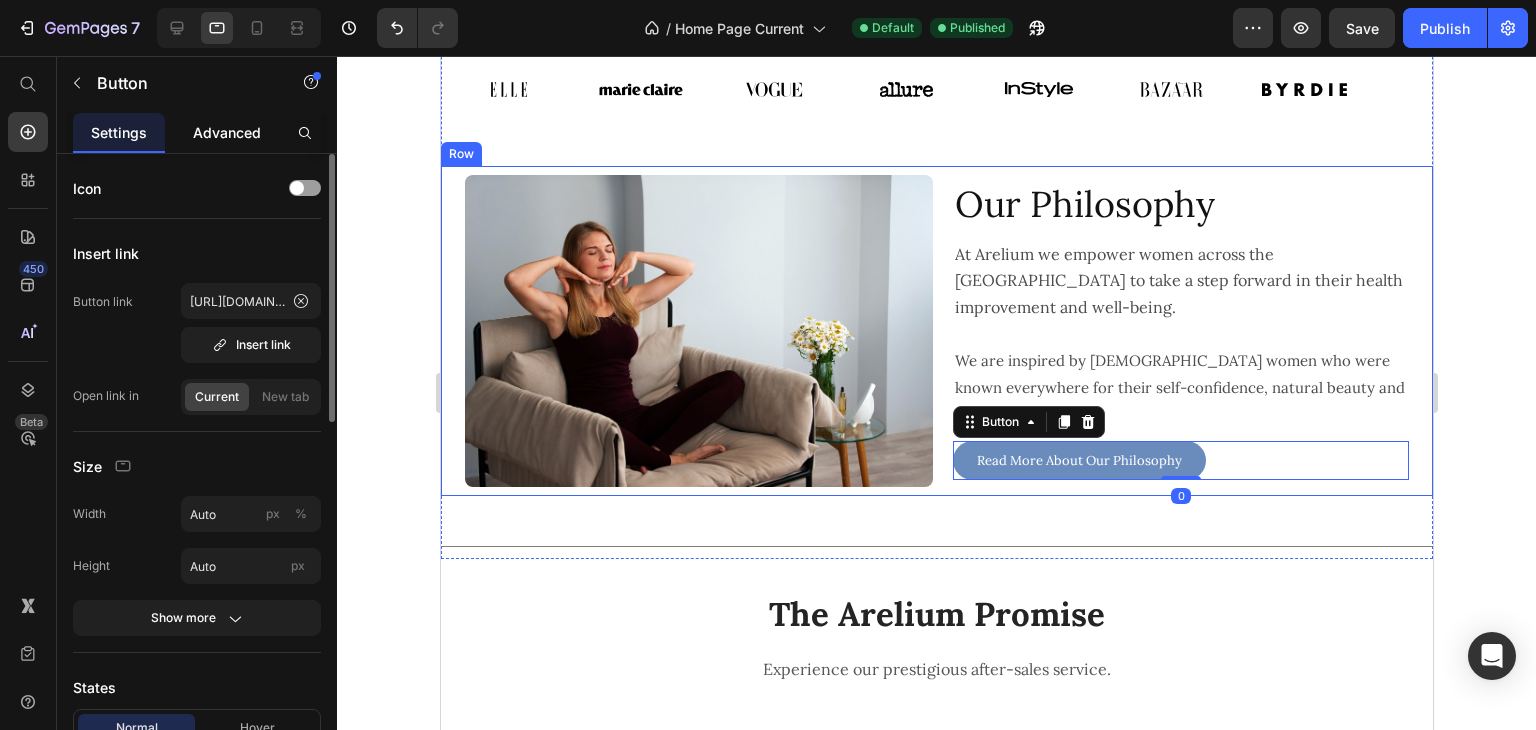 click on "Advanced" at bounding box center [227, 132] 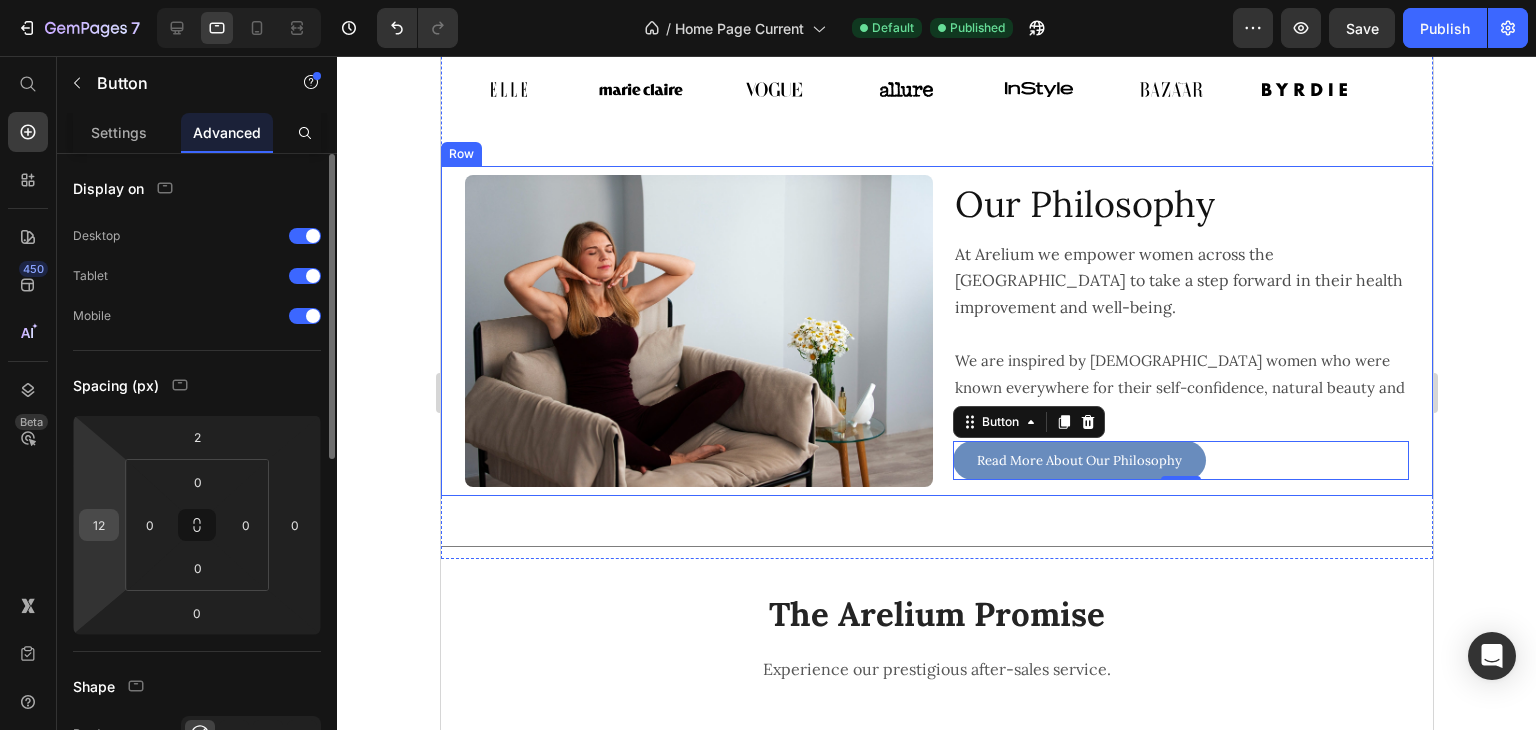 click on "12" at bounding box center [99, 525] 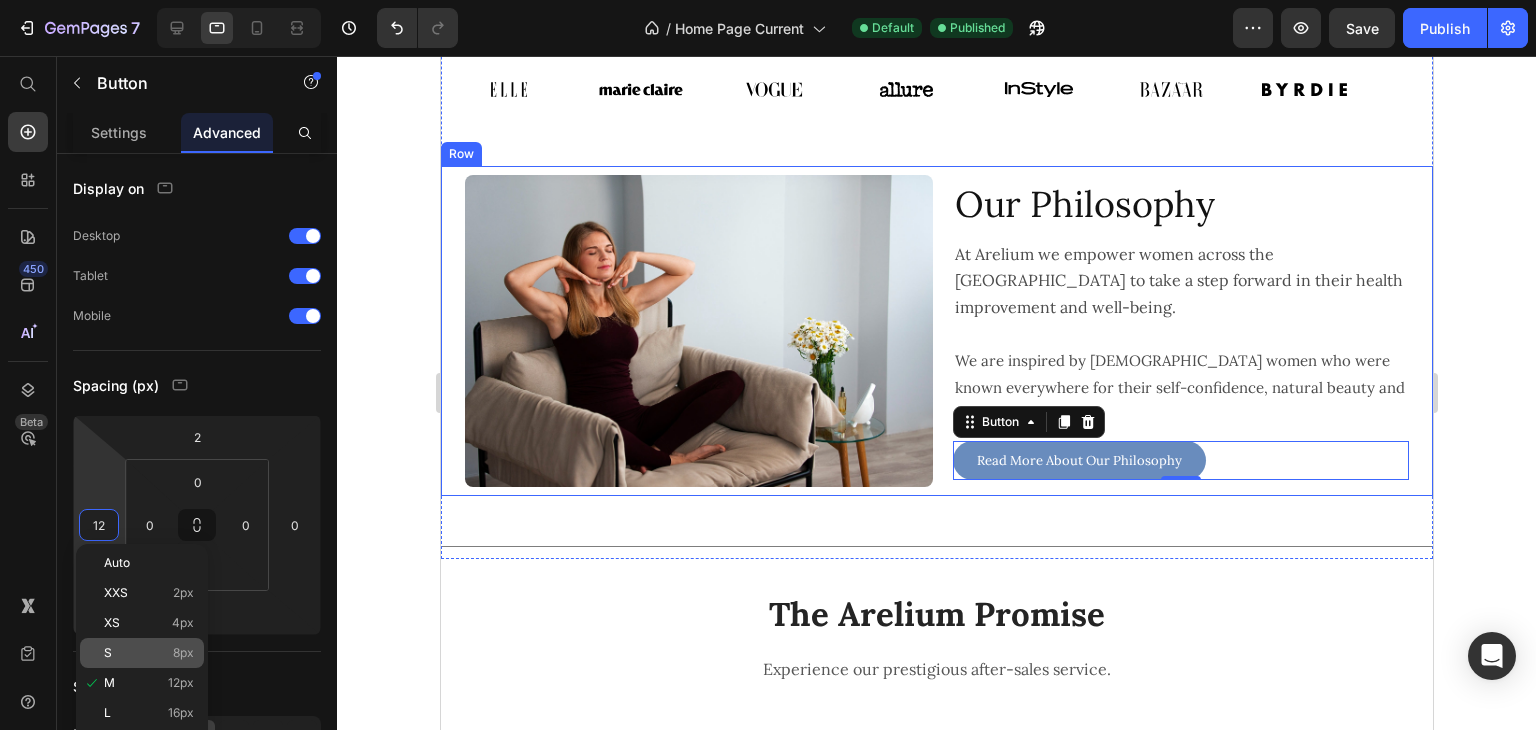 click on "S 8px" at bounding box center [149, 653] 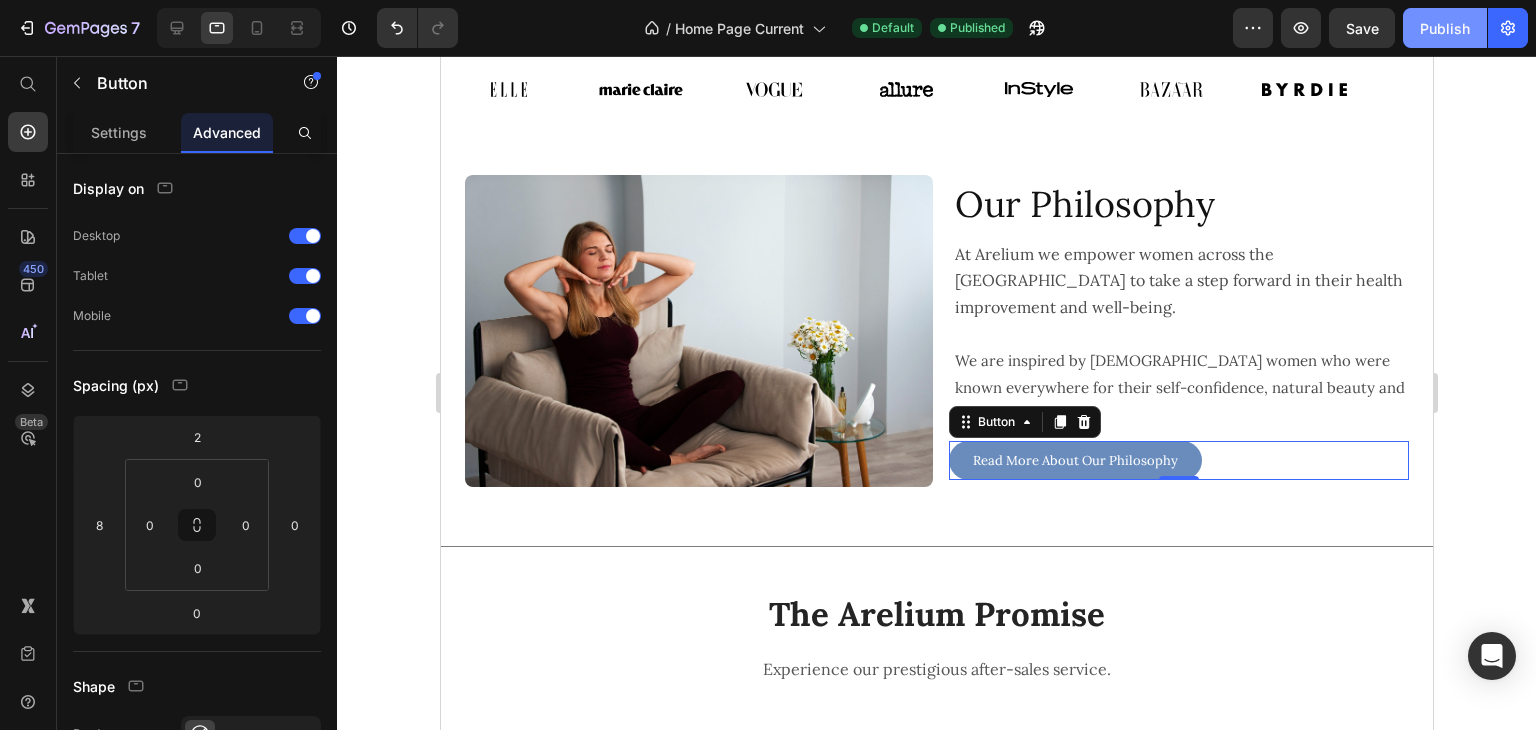 click on "Publish" at bounding box center [1445, 28] 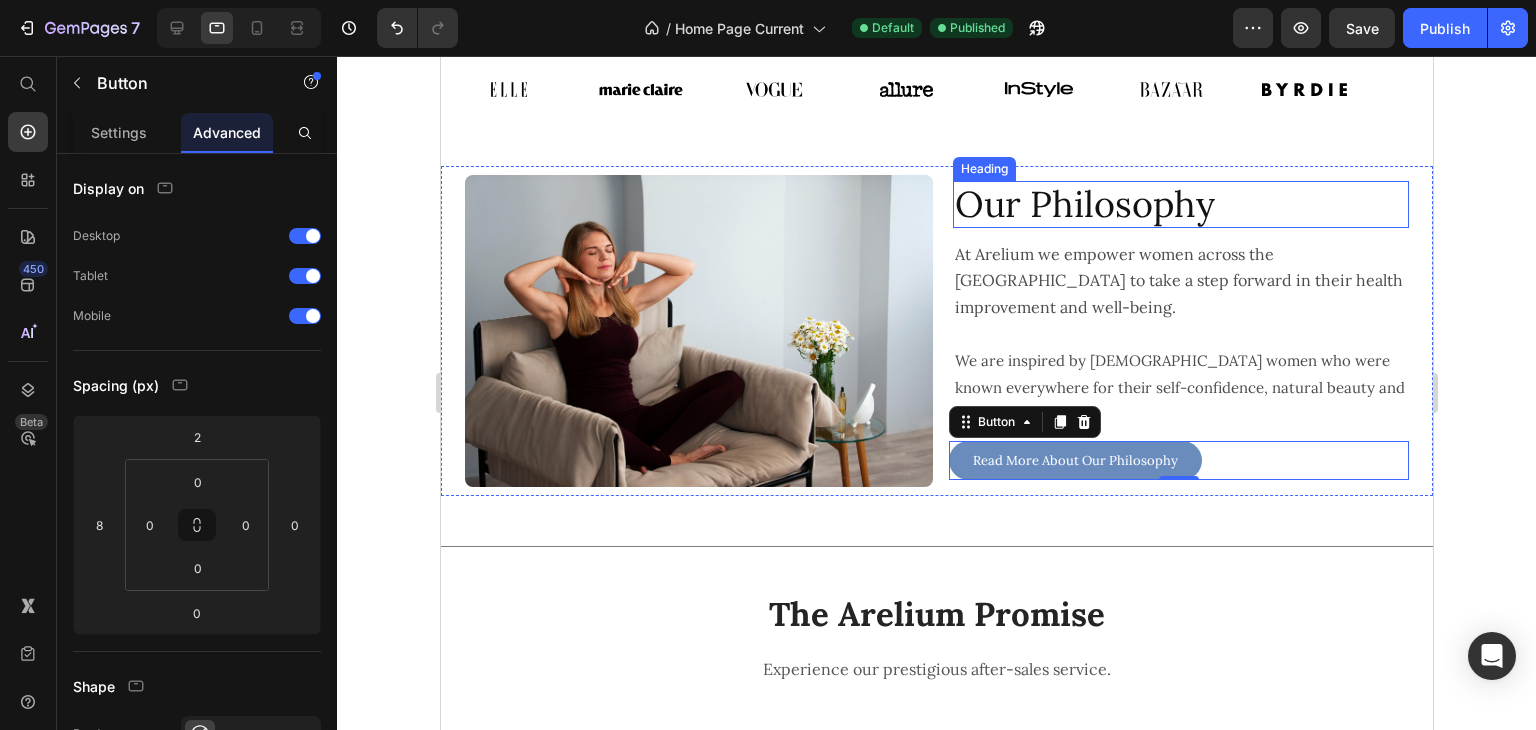 click on "Our Philosophy" at bounding box center [1180, 204] 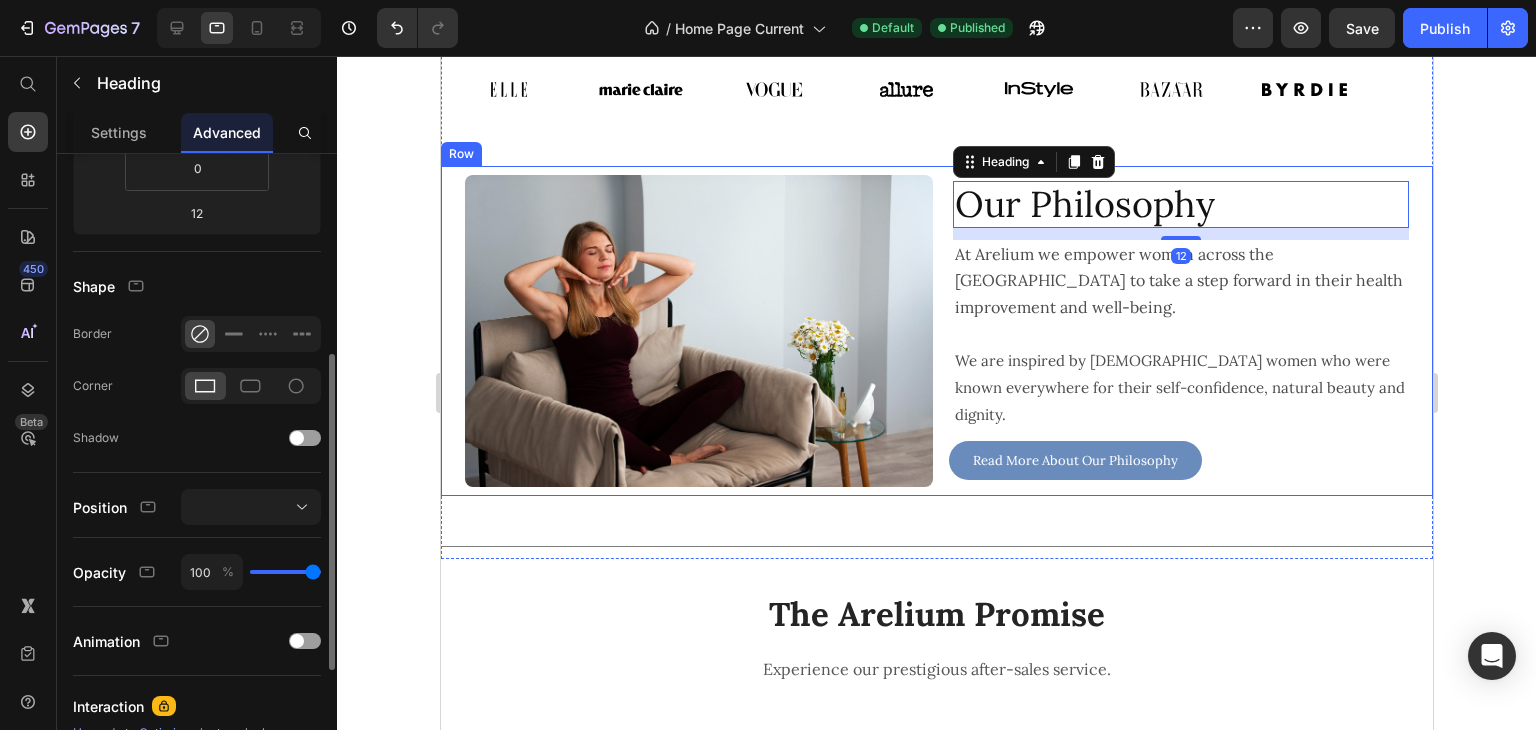 scroll, scrollTop: 500, scrollLeft: 0, axis: vertical 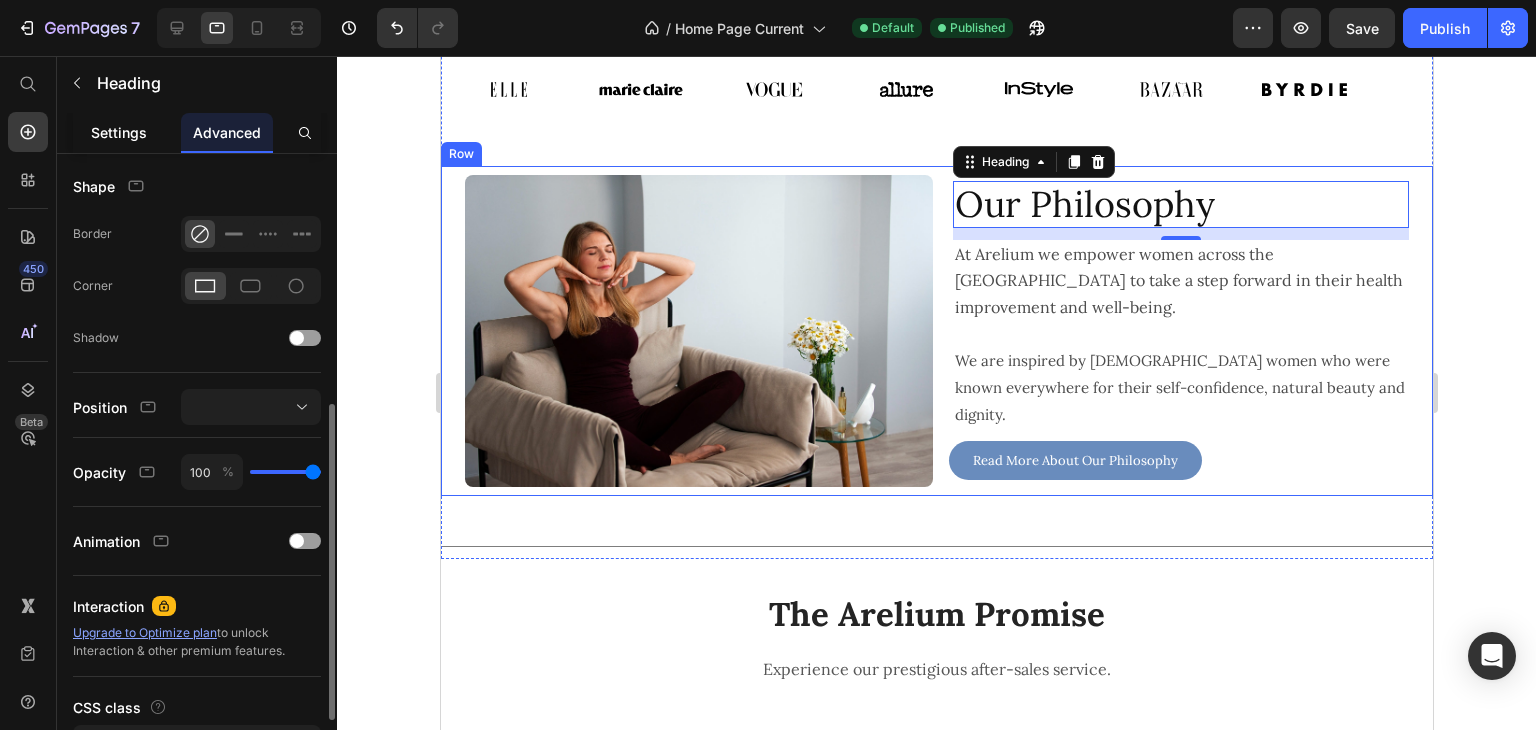 click on "Settings" at bounding box center [119, 132] 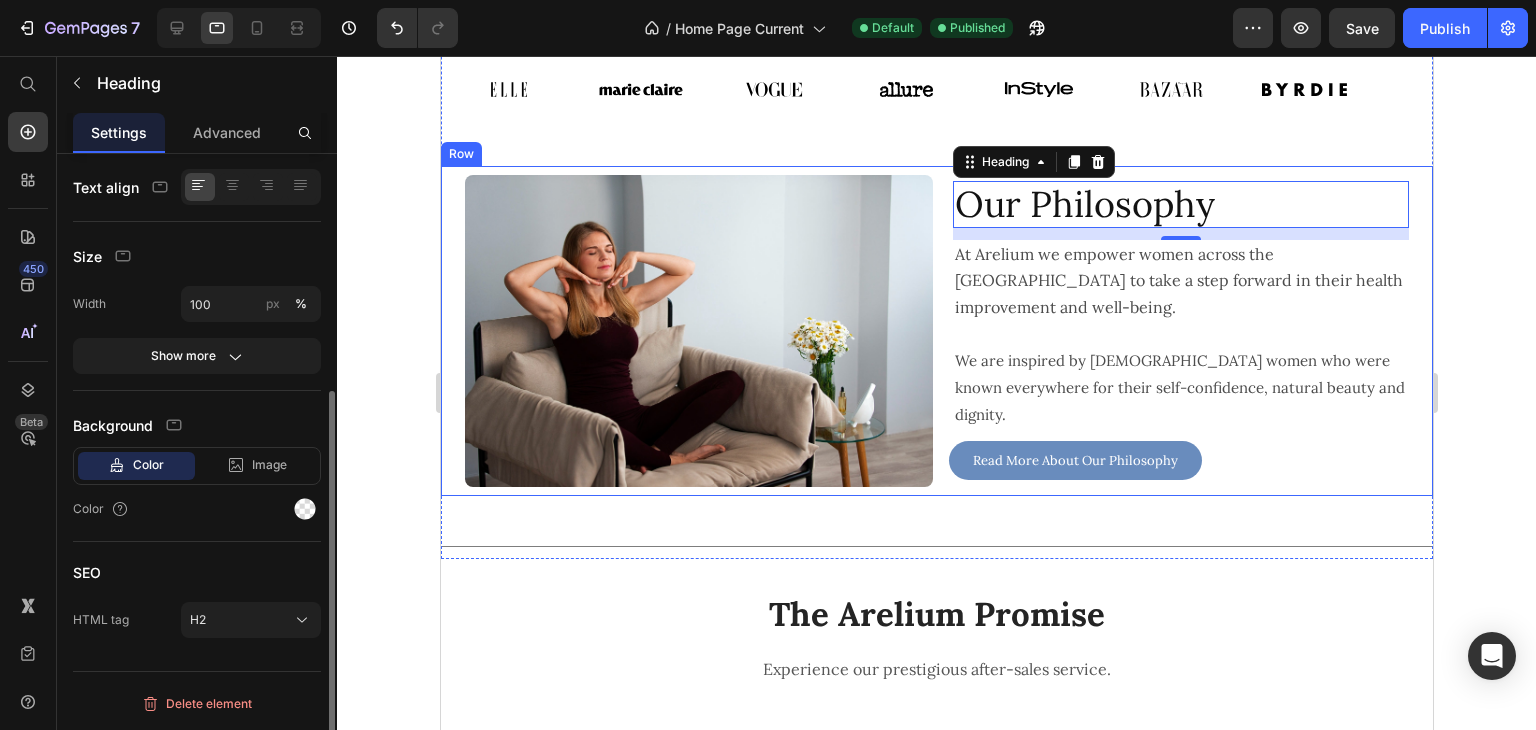 scroll, scrollTop: 0, scrollLeft: 0, axis: both 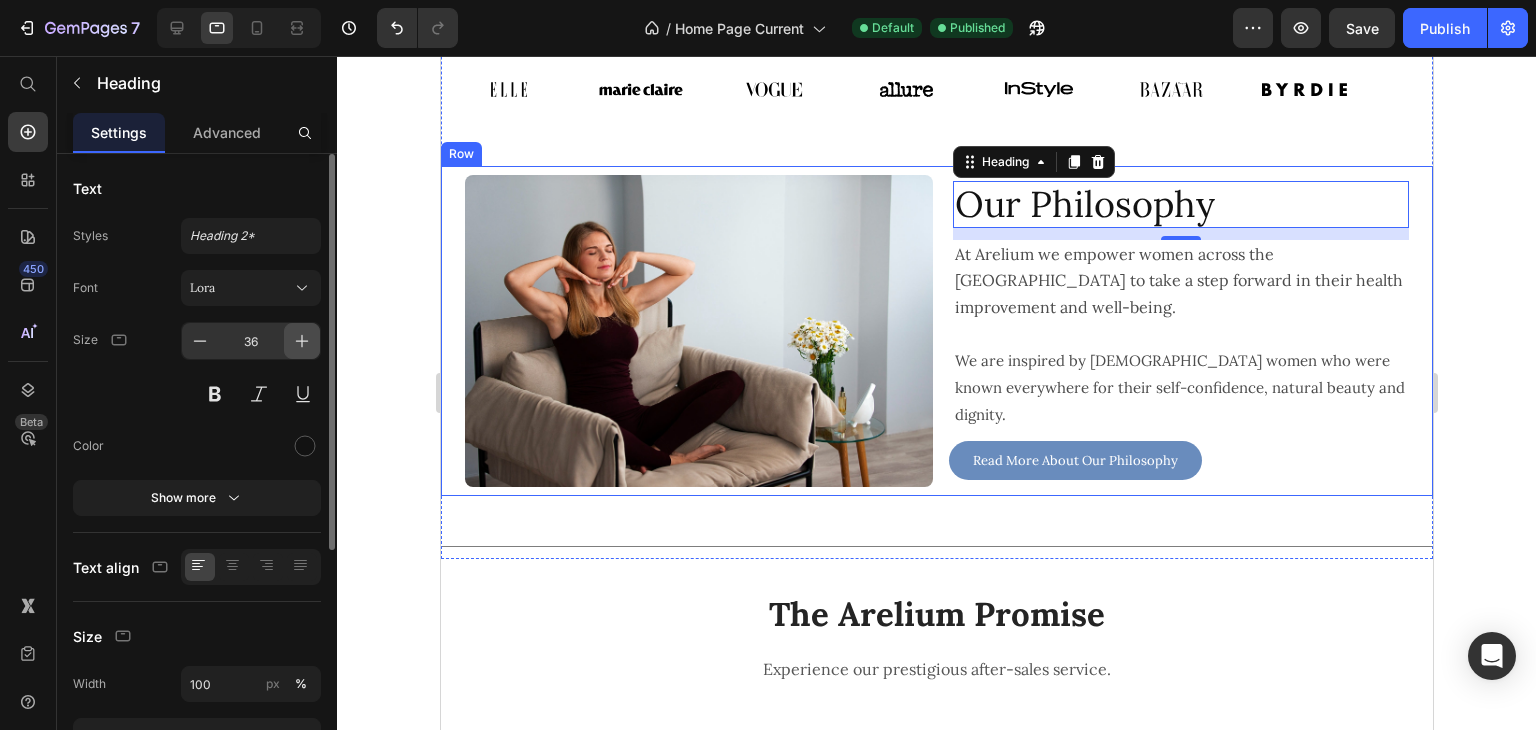 click 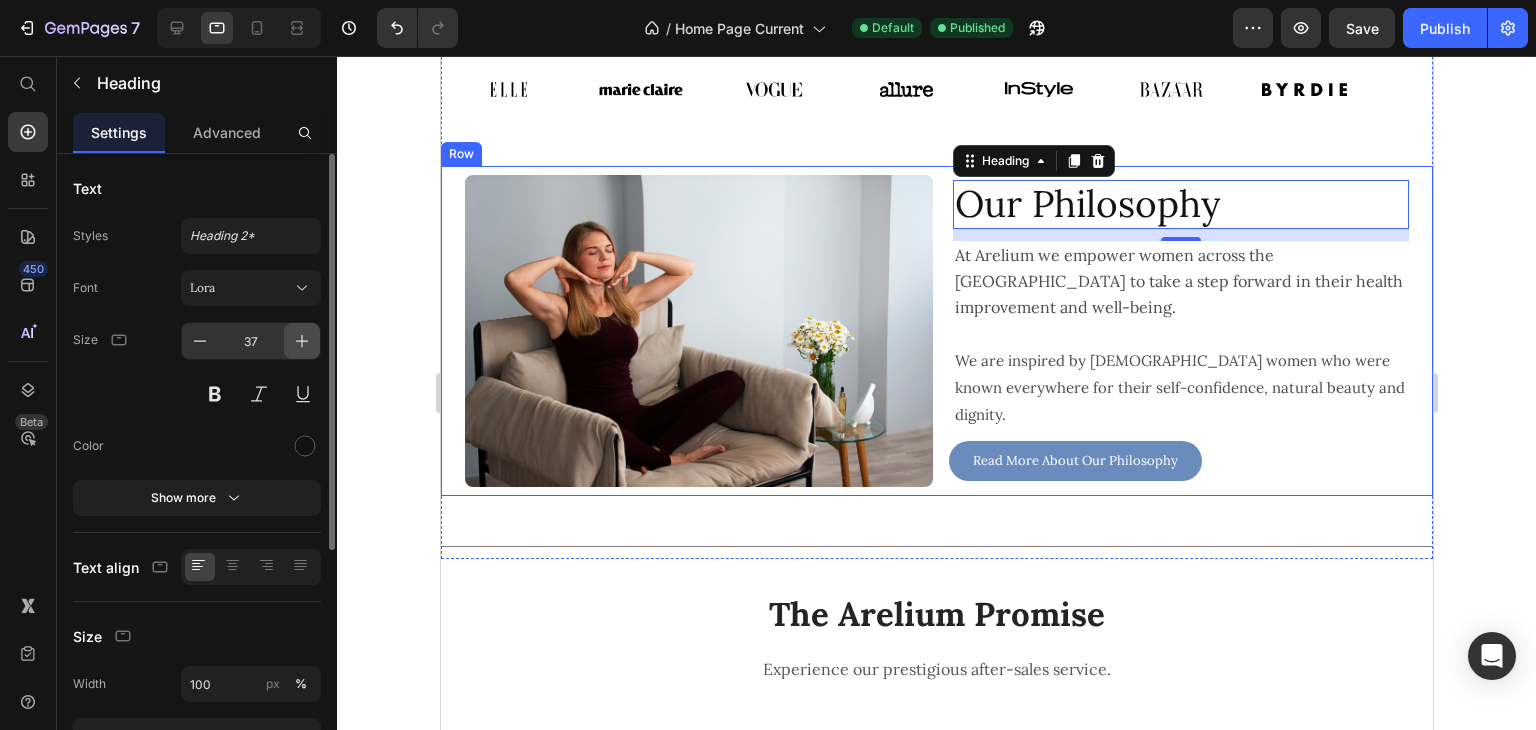 click 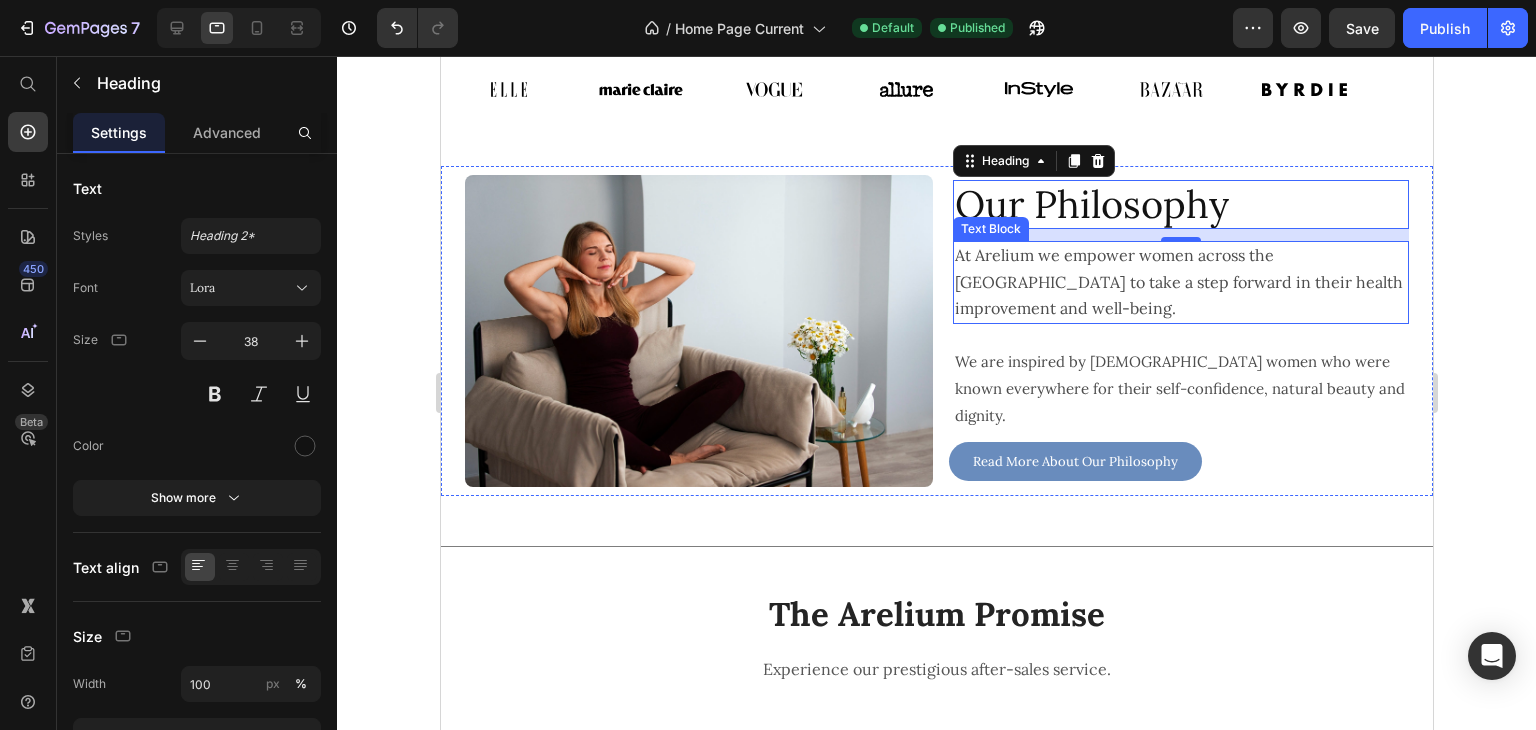 click on "At Arelium we empower women across the [GEOGRAPHIC_DATA] to take a step forward in their health improvement and well-being." at bounding box center (1178, 281) 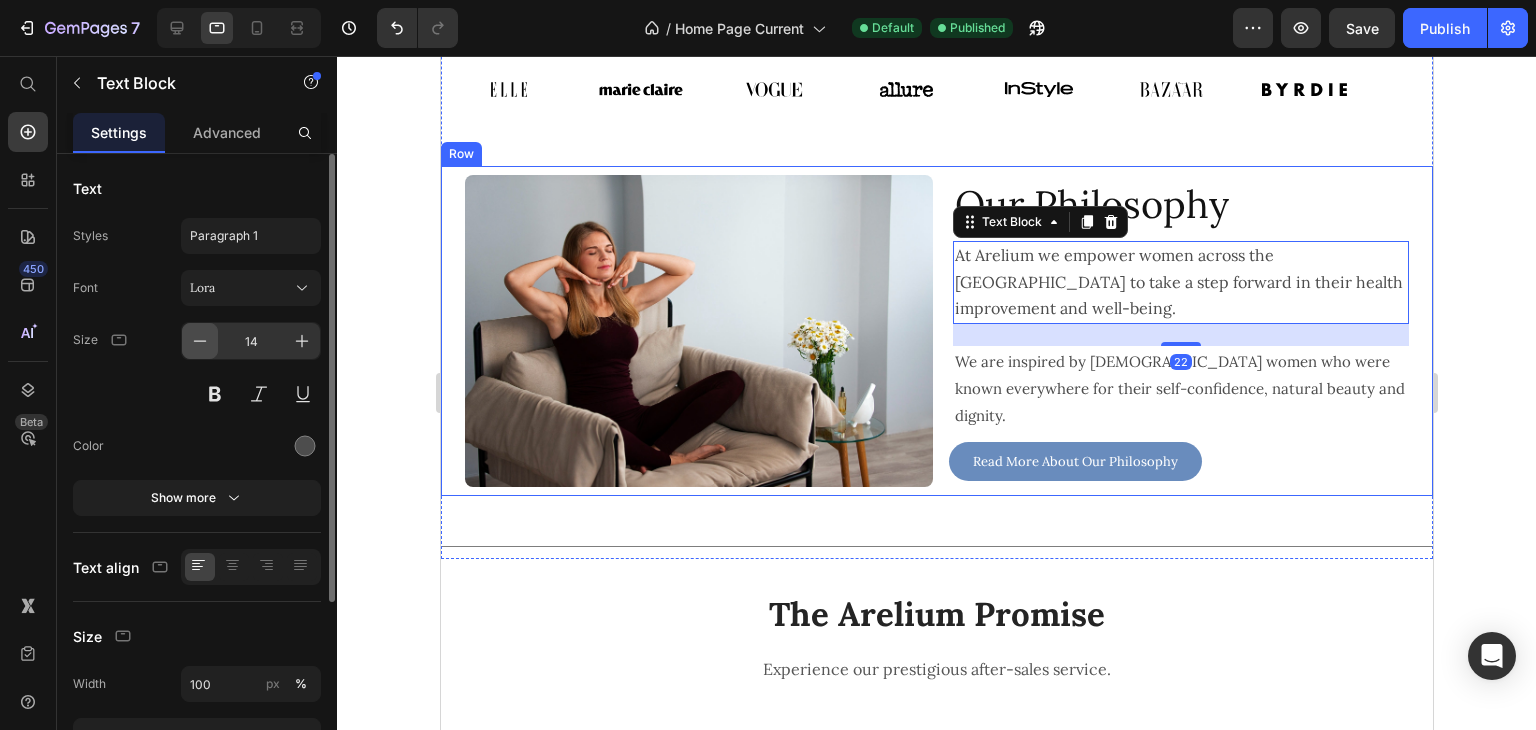 click at bounding box center (200, 341) 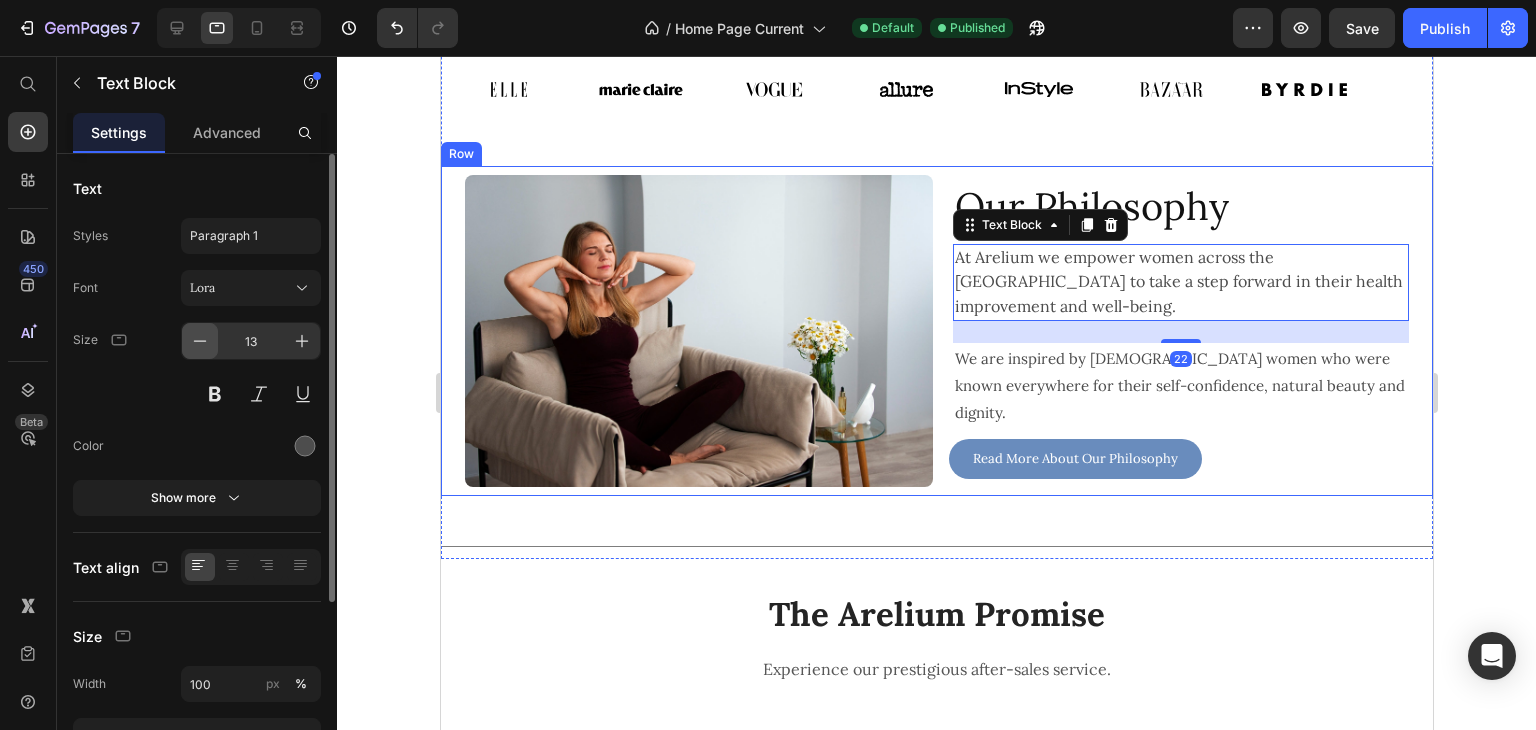 click at bounding box center [200, 341] 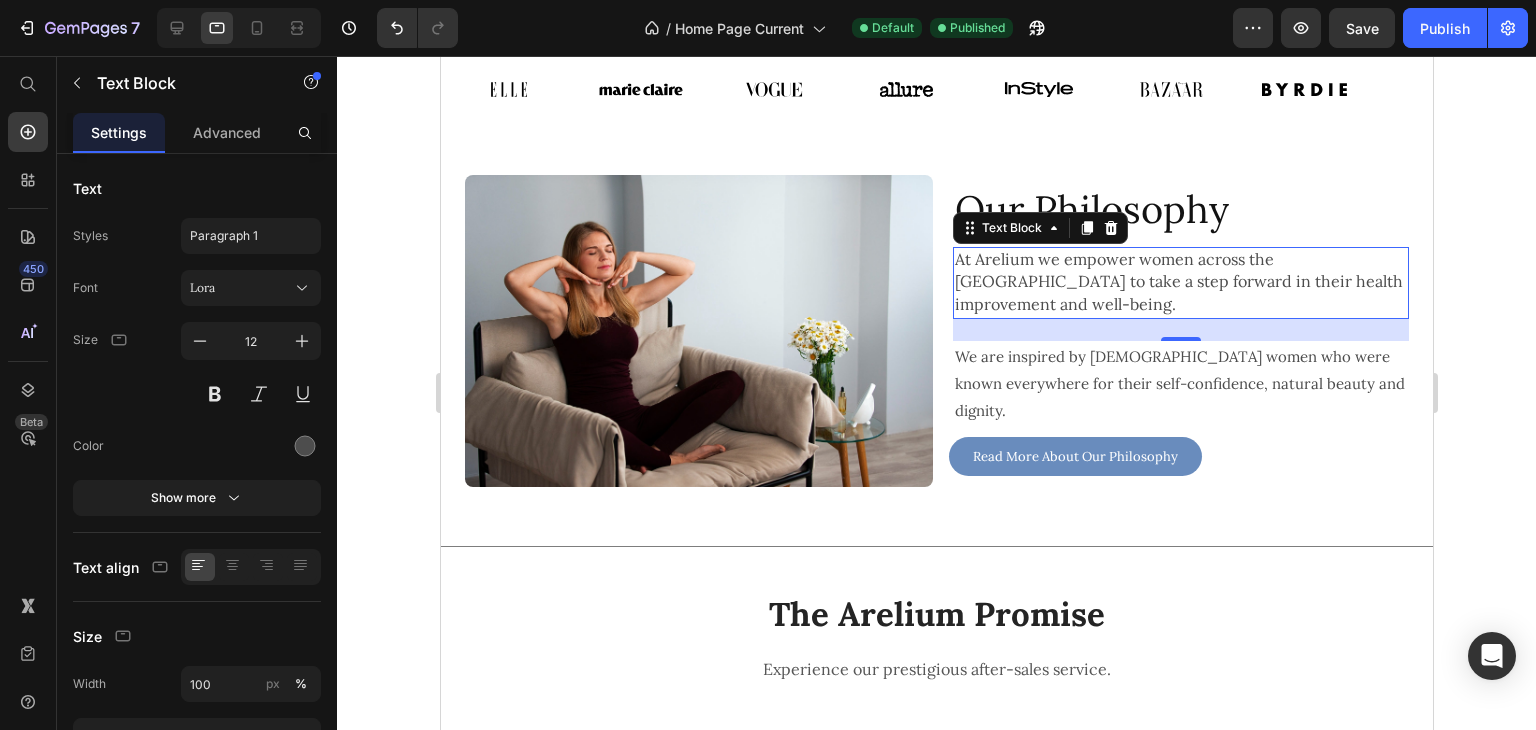 click 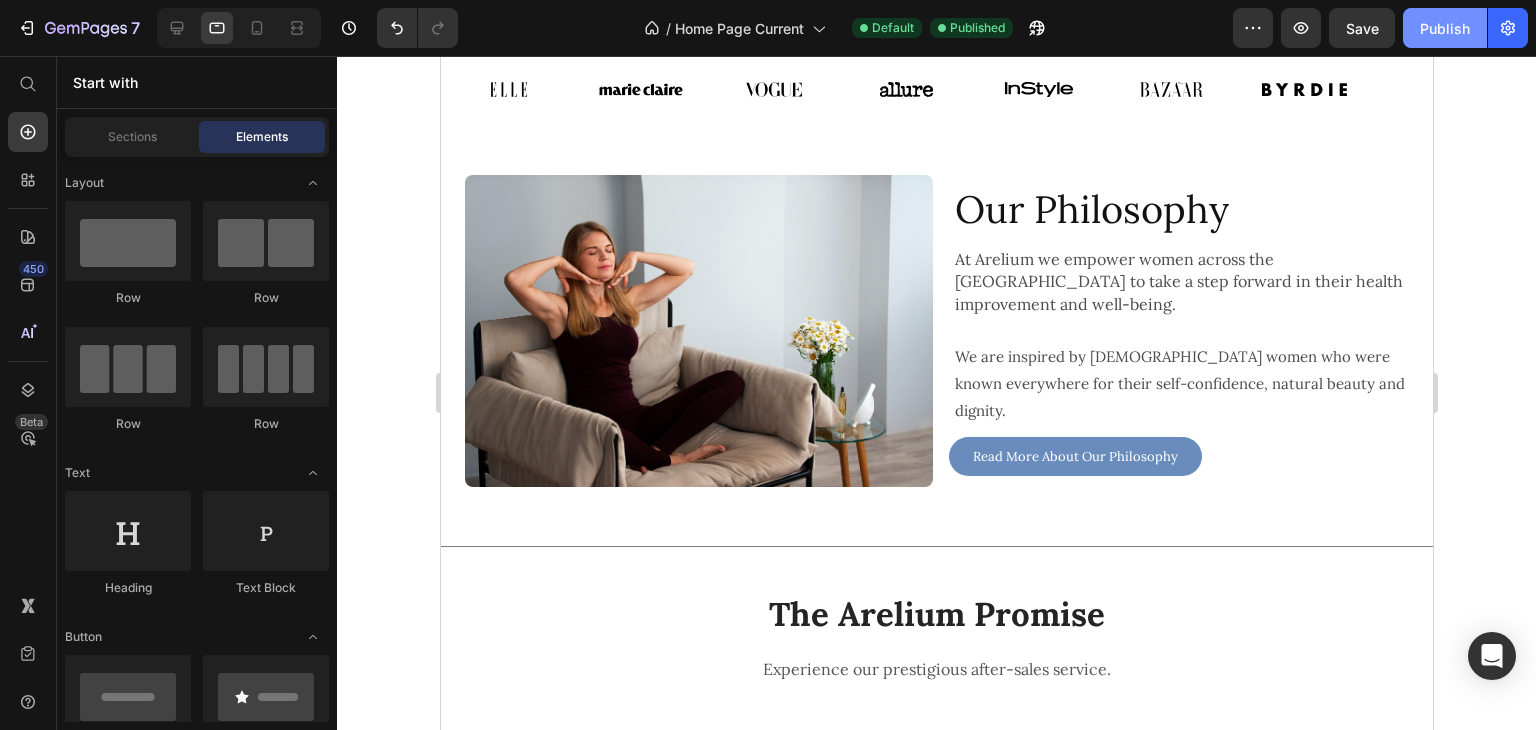 click on "Publish" at bounding box center [1445, 28] 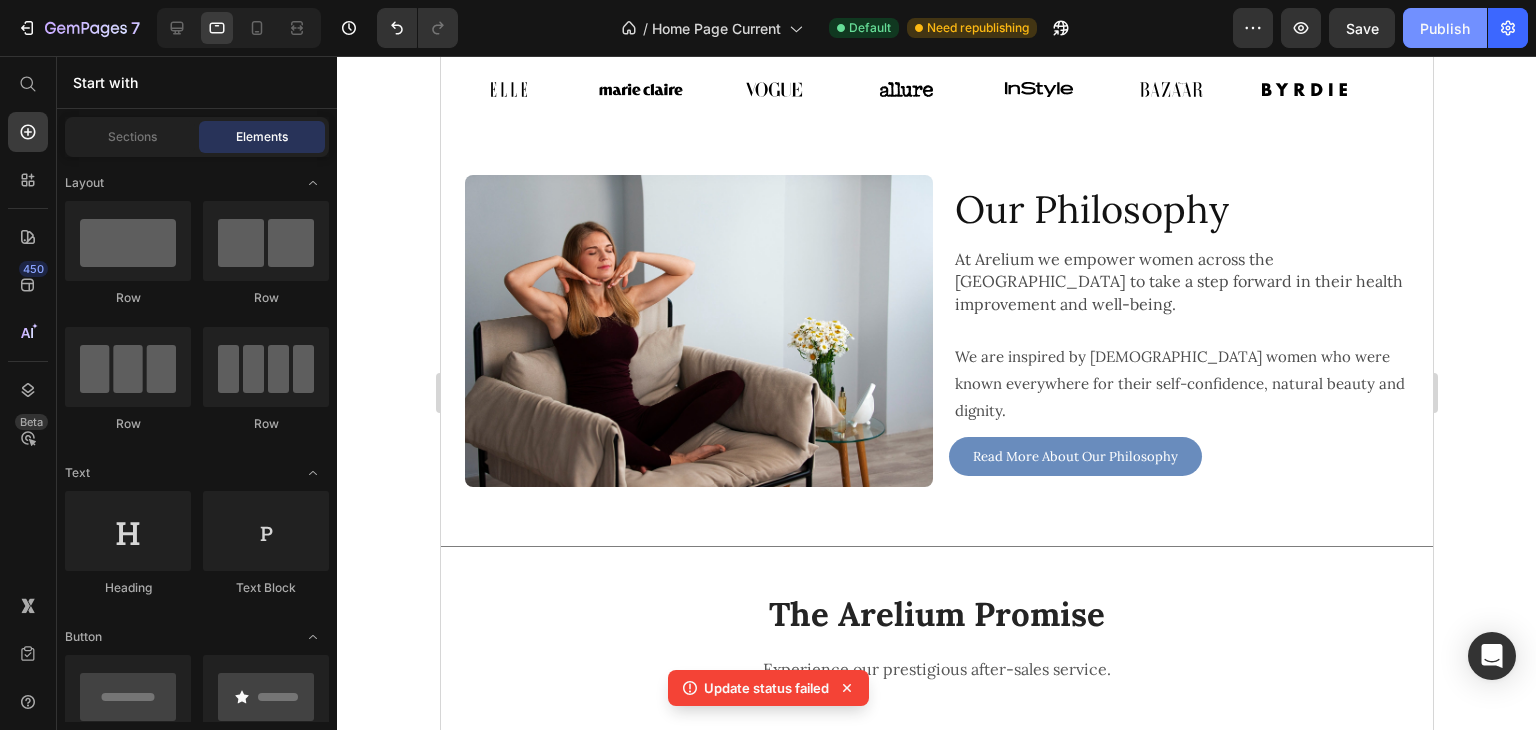 click on "Publish" at bounding box center (1445, 28) 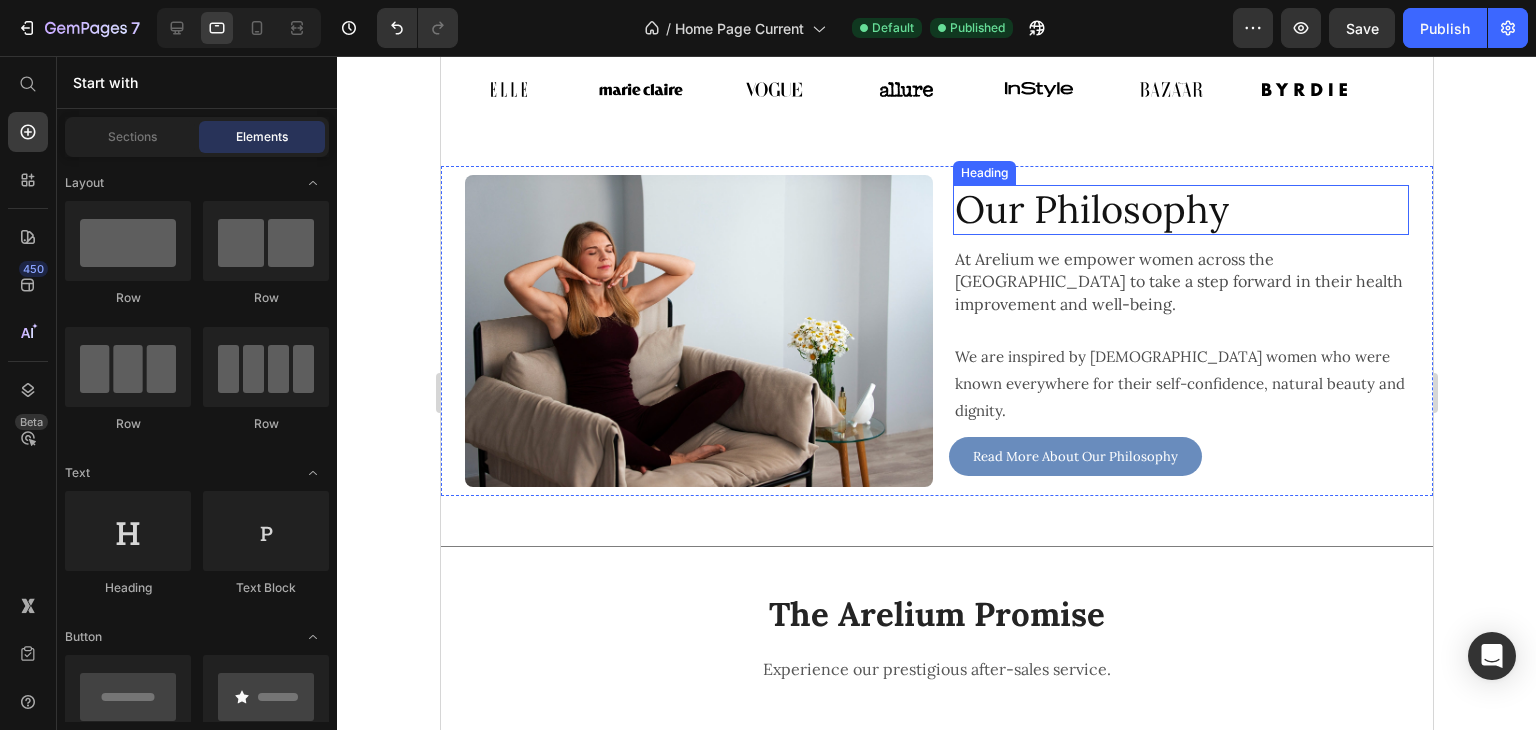 click on "Our Philosophy" at bounding box center (1180, 210) 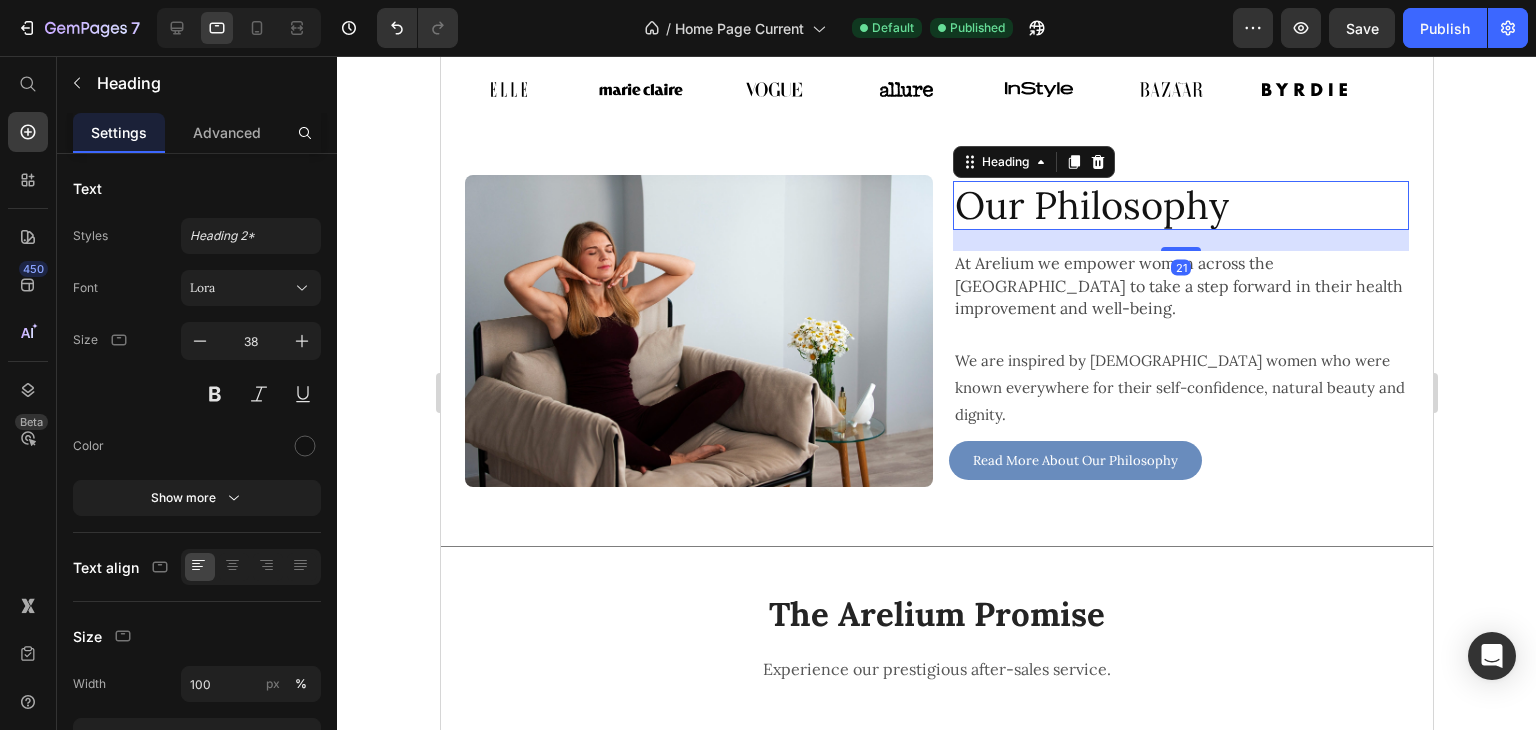 click on "Our Philosophy Heading   21 At Arelium we empower women across [GEOGRAPHIC_DATA] to take a step forward in their health improvement and well-being. Text Block We are inspired by Ancient [DEMOGRAPHIC_DATA] women who were known everywhere for their self-confidence, natural beauty and dignity. Text Block At Arelium we empower women across the [GEOGRAPHIC_DATA] to take a step forward in their health improvement and well-being.   We are inspired by Ancient [DEMOGRAPHIC_DATA] women who were known everywhere for their self-confidence, natural beauty and dignity.   Arelium is all about bringing those values back in this challenging modern world, when being a woman has never been harder. Text Block Read More About Our Philosophy Button" at bounding box center [1174, 331] 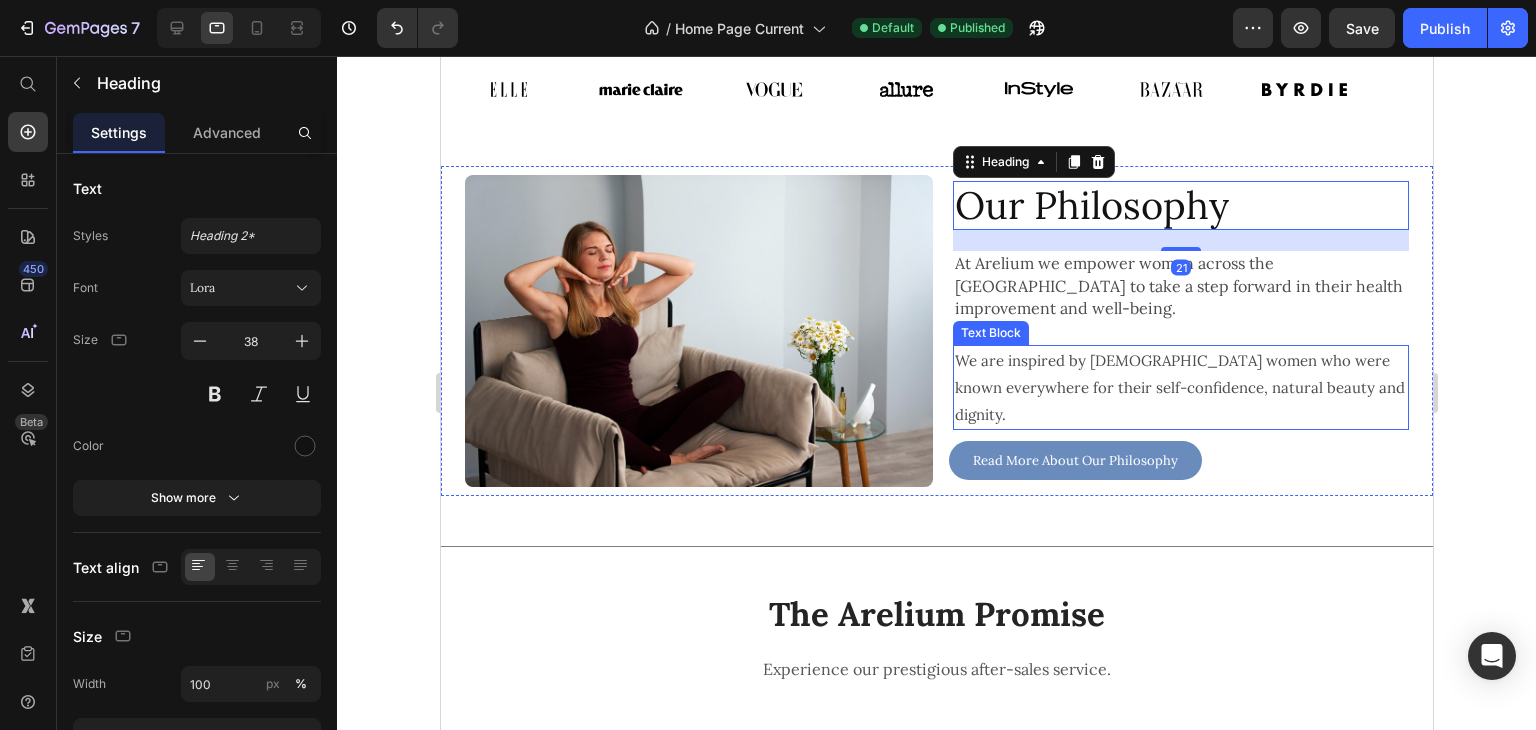 click on "We are inspired by [DEMOGRAPHIC_DATA] women who were known everywhere for their self-confidence, natural beauty and dignity." at bounding box center (1180, 387) 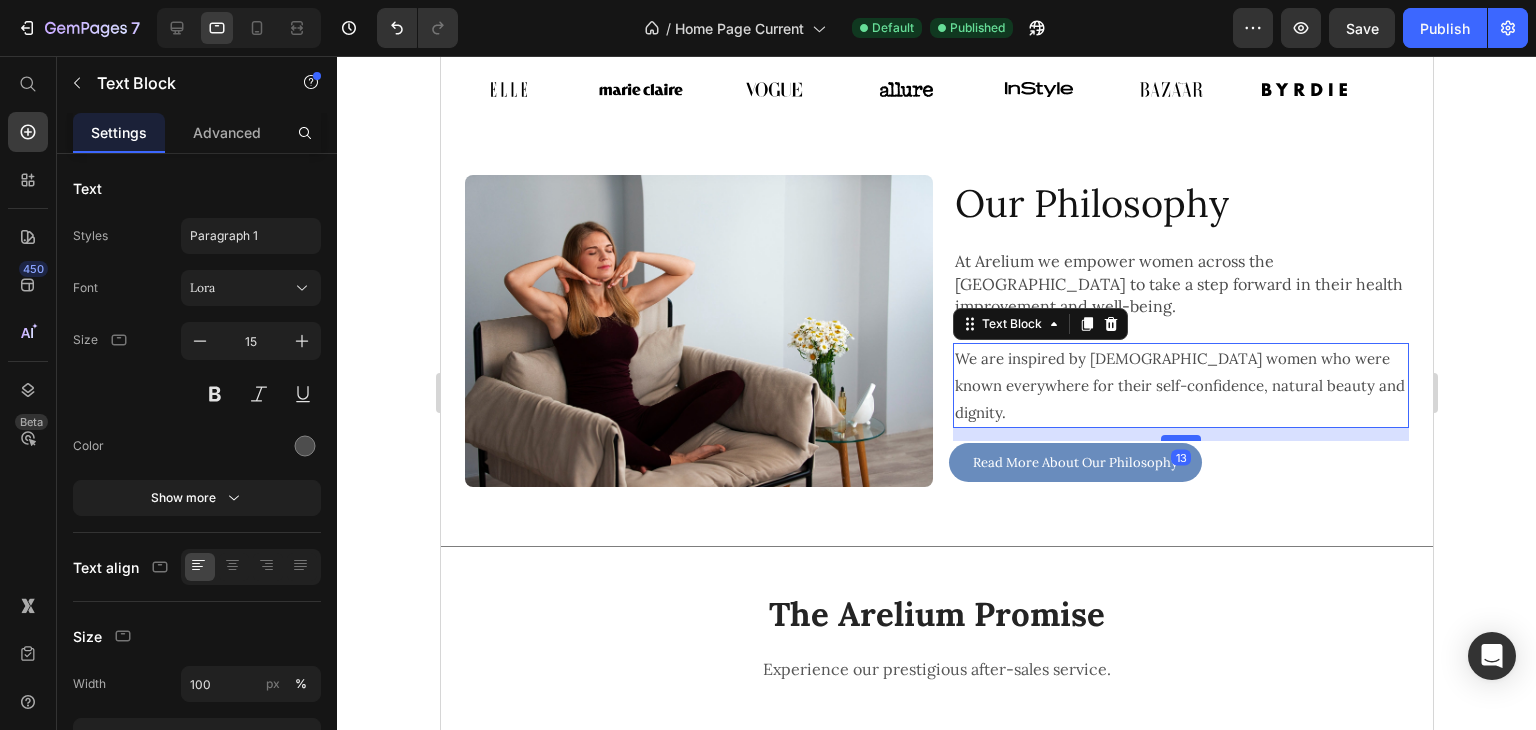 click at bounding box center (1180, 438) 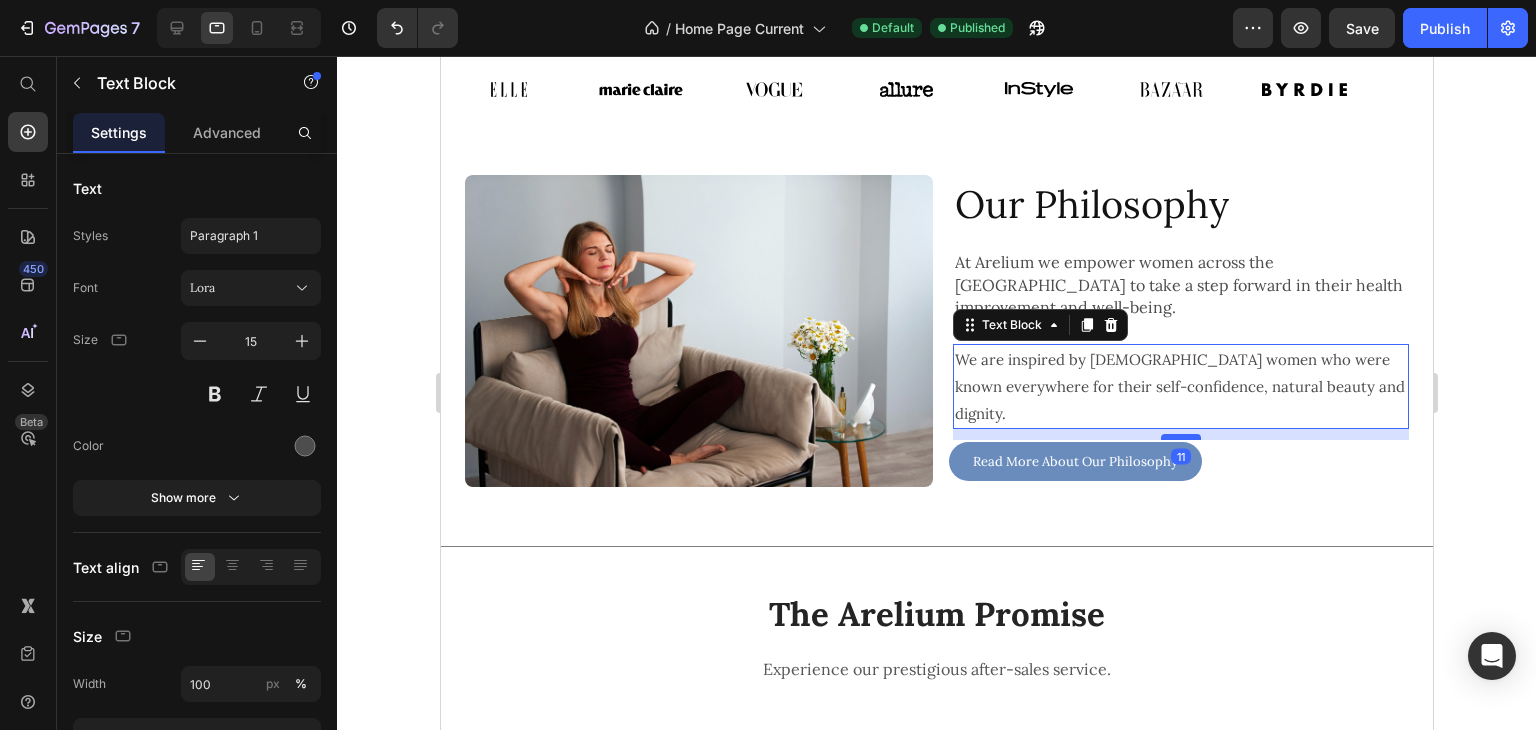click at bounding box center (1180, 437) 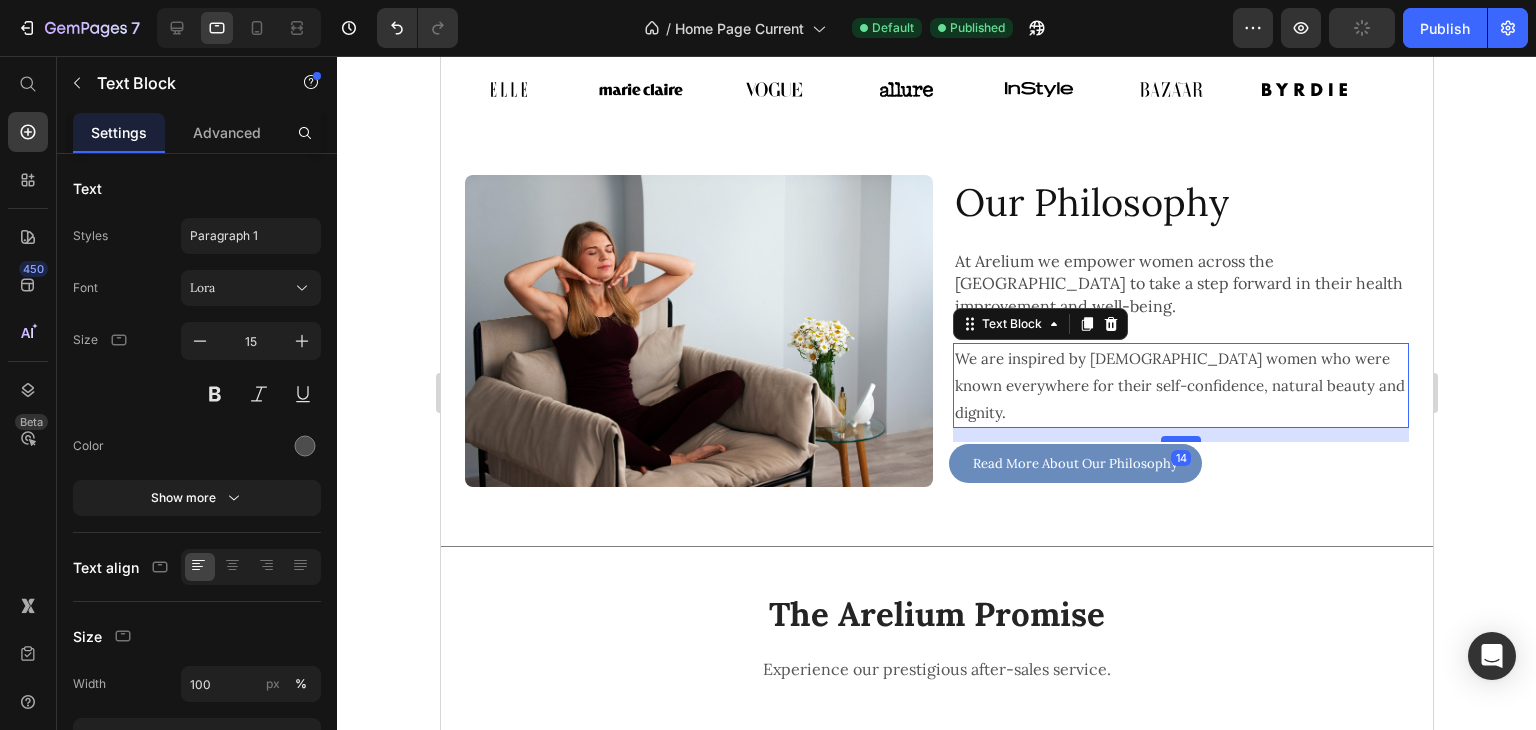 click at bounding box center (1180, 439) 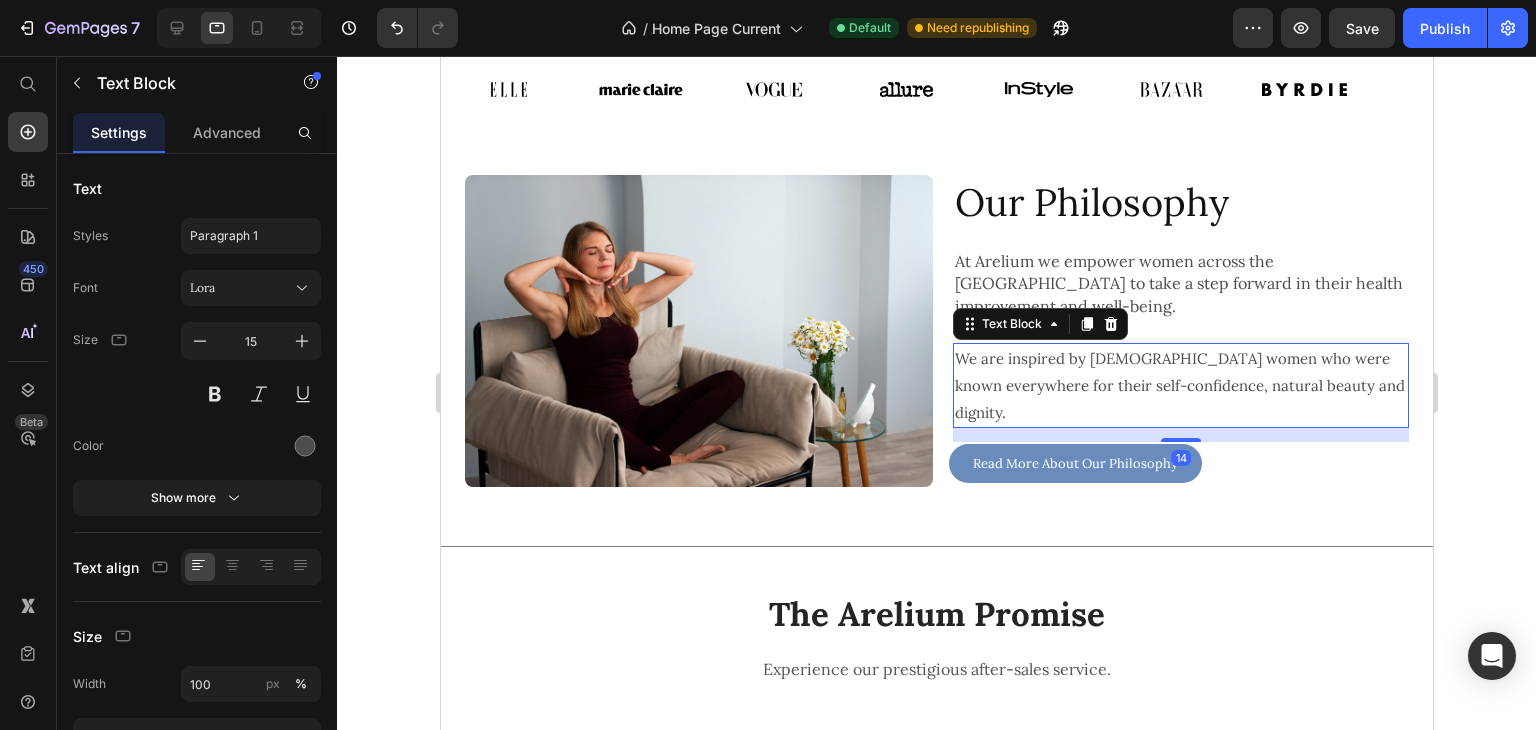 click on "We are inspired by [DEMOGRAPHIC_DATA] women who were known everywhere for their self-confidence, natural beauty and dignity." at bounding box center [1180, 385] 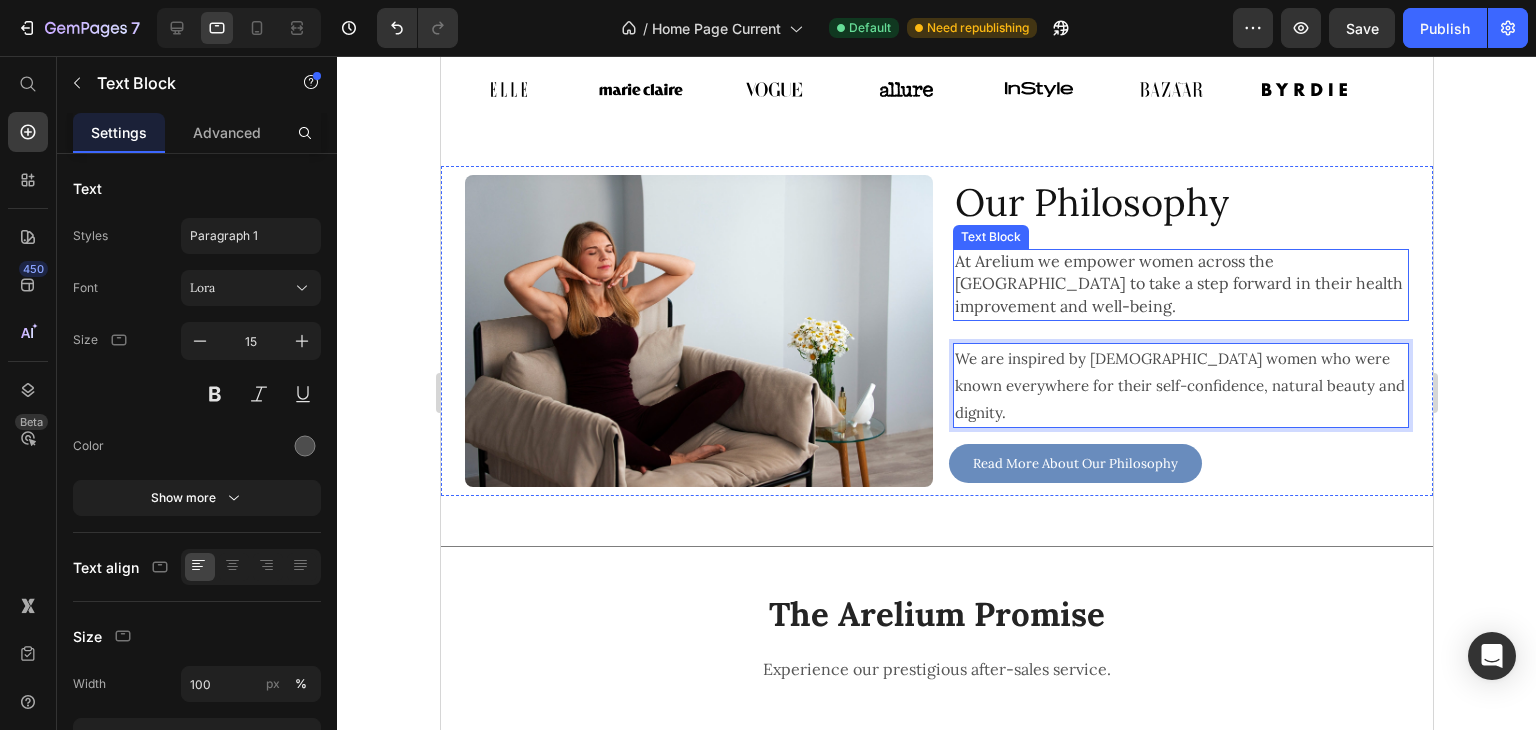 click on "At Arelium we empower women across the [GEOGRAPHIC_DATA] to take a step forward in their health improvement and well-being." at bounding box center [1178, 283] 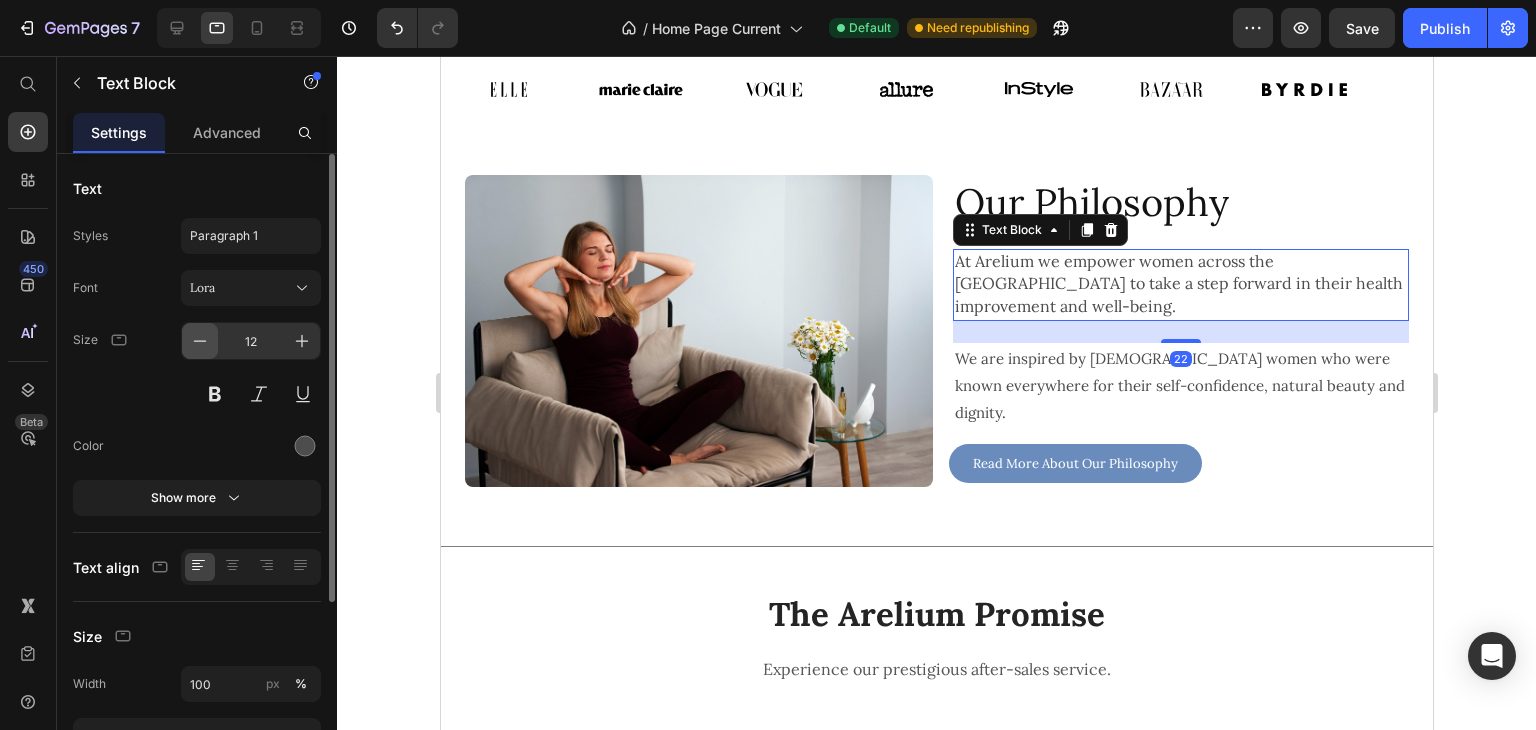 click 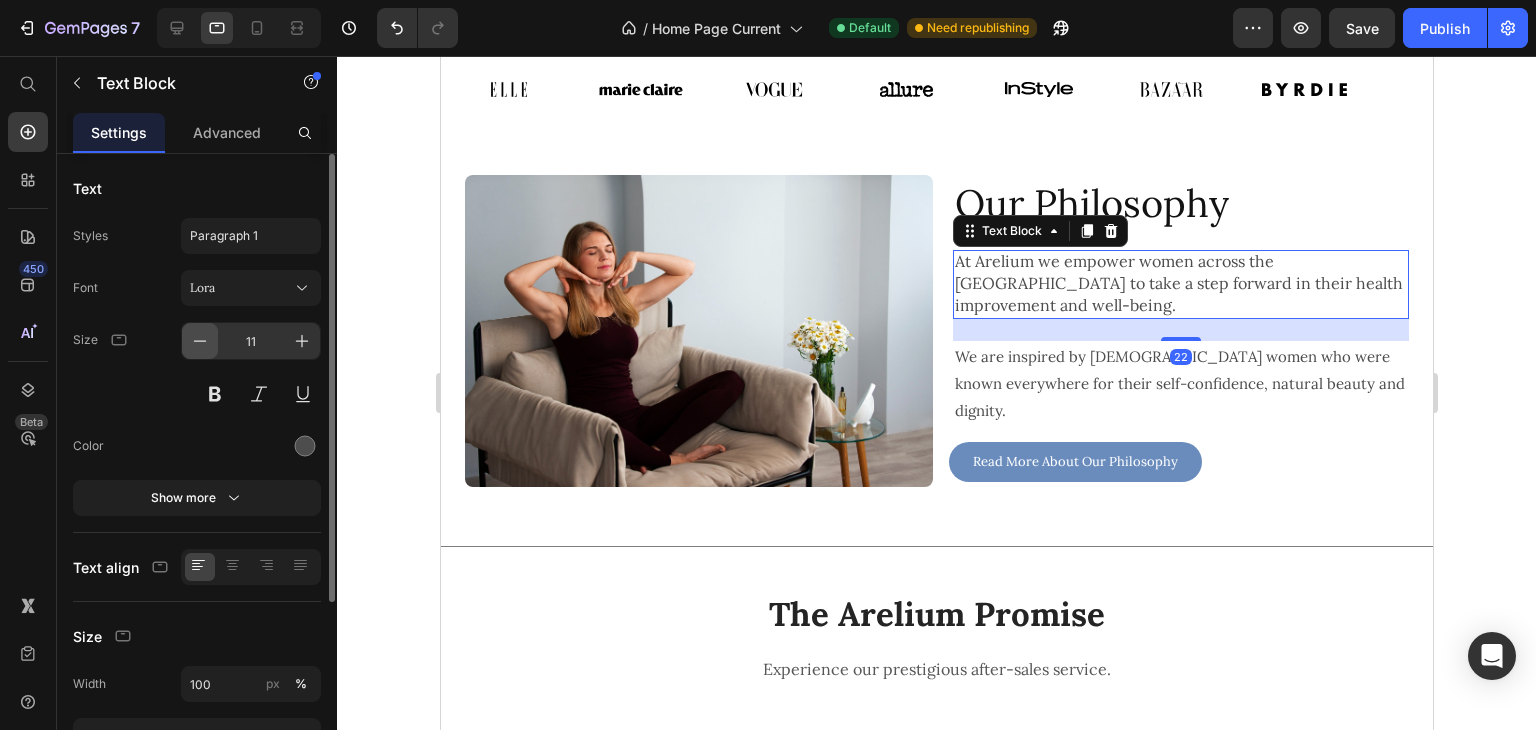 click 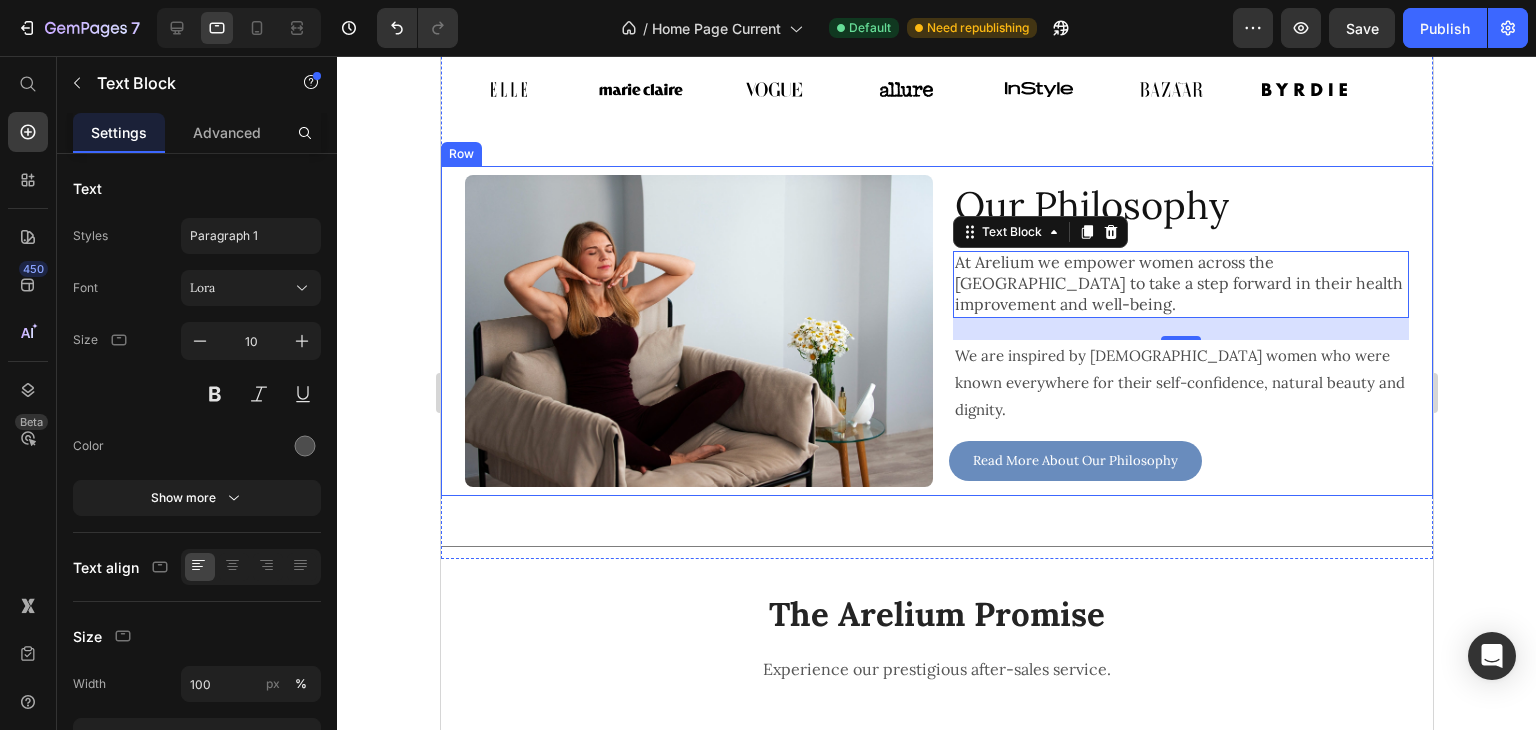click on "Our Philosophy Heading At Arelium we empower women across [GEOGRAPHIC_DATA] to take a step forward in their health improvement and well-being. Text Block   22 We are inspired by [DEMOGRAPHIC_DATA] women who were known everywhere for their self-confidence, natural beauty and dignity. Text Block At Arelium we empower women across the [GEOGRAPHIC_DATA] to take a step forward in their health improvement and well-being.   We are inspired by Ancient [DEMOGRAPHIC_DATA] women who were known everywhere for their self-confidence, natural beauty and dignity.   Arelium is all about bringing those values back in this challenging modern world, when being a woman has never been harder. Text Block Read More About Our Philosophy Button" at bounding box center [1174, 331] 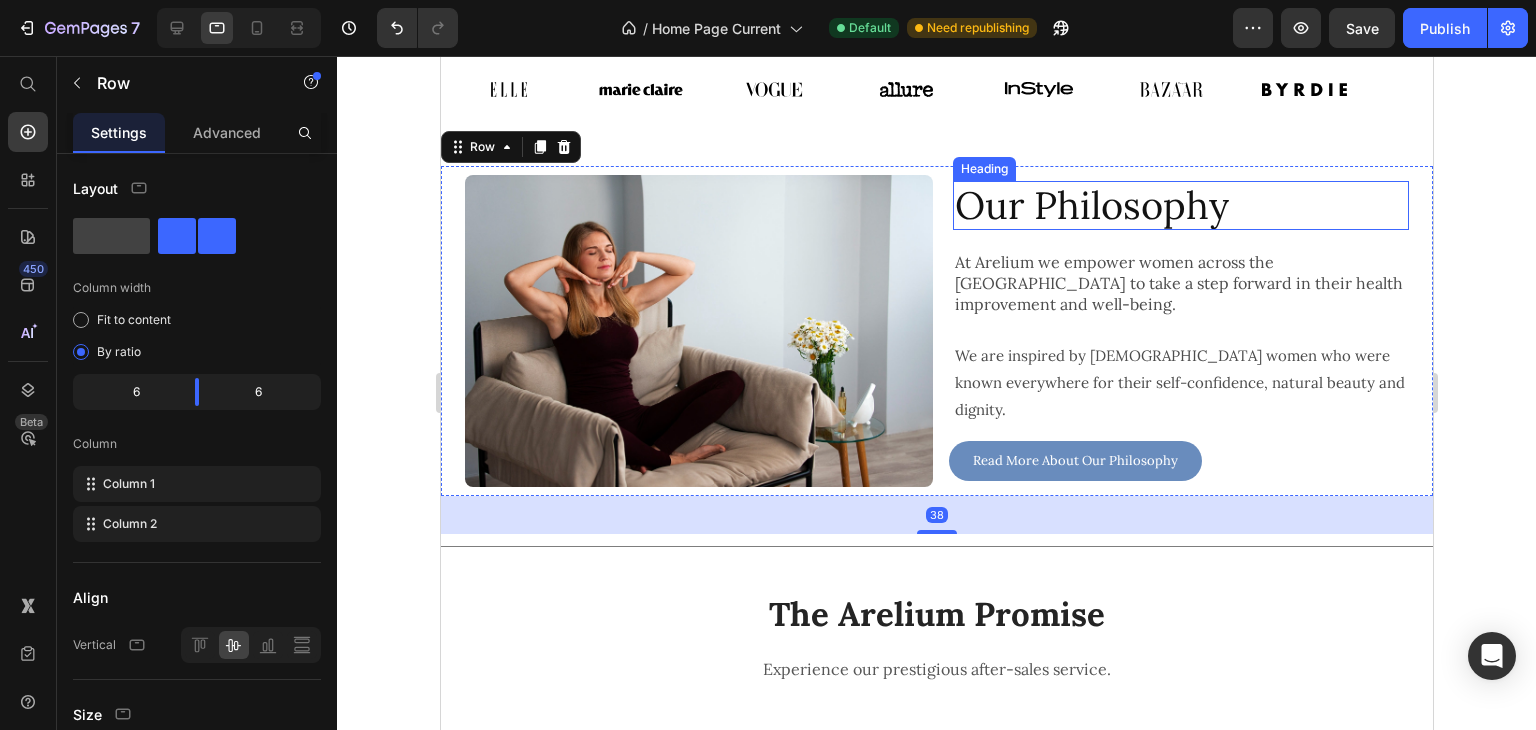 click on "Our Philosophy" at bounding box center [1180, 206] 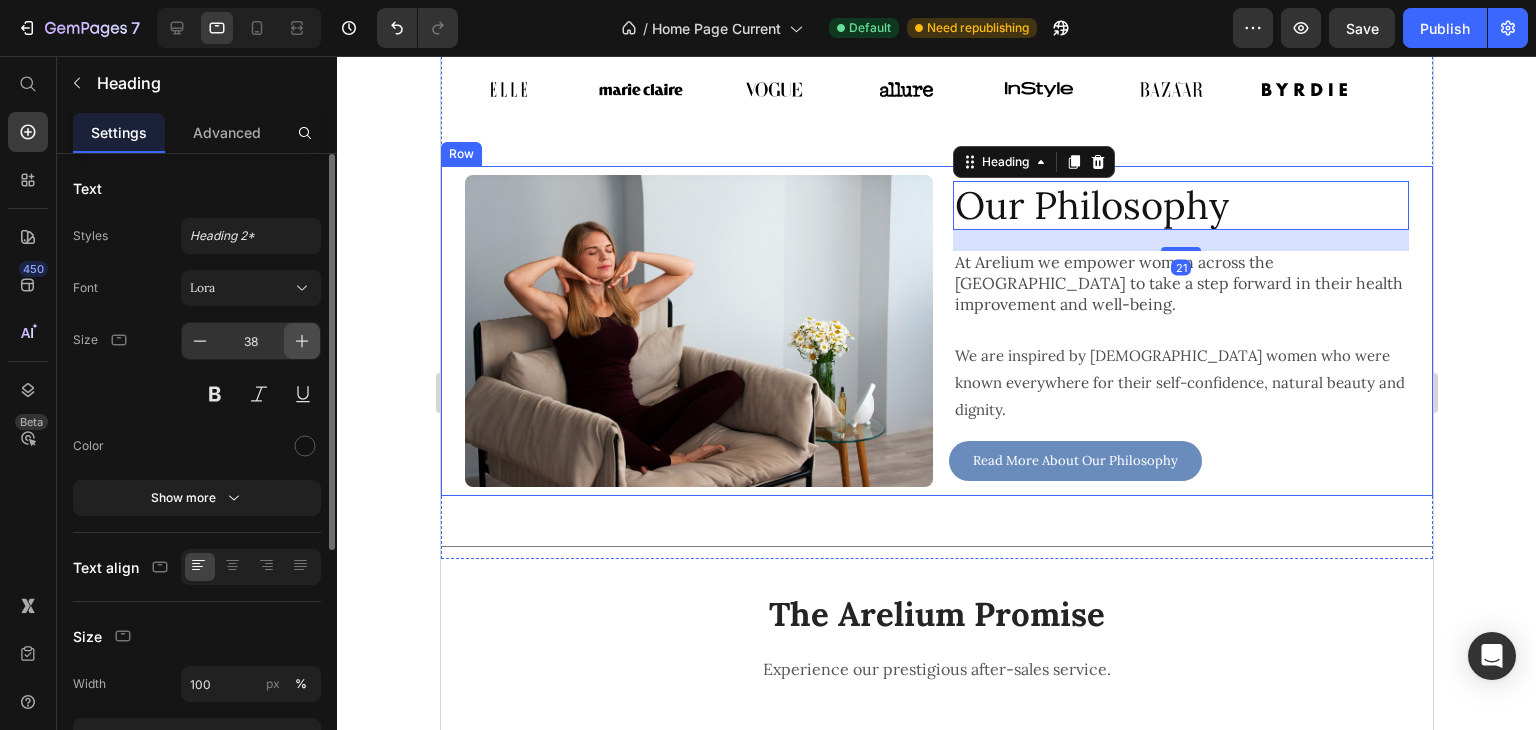 click at bounding box center (302, 341) 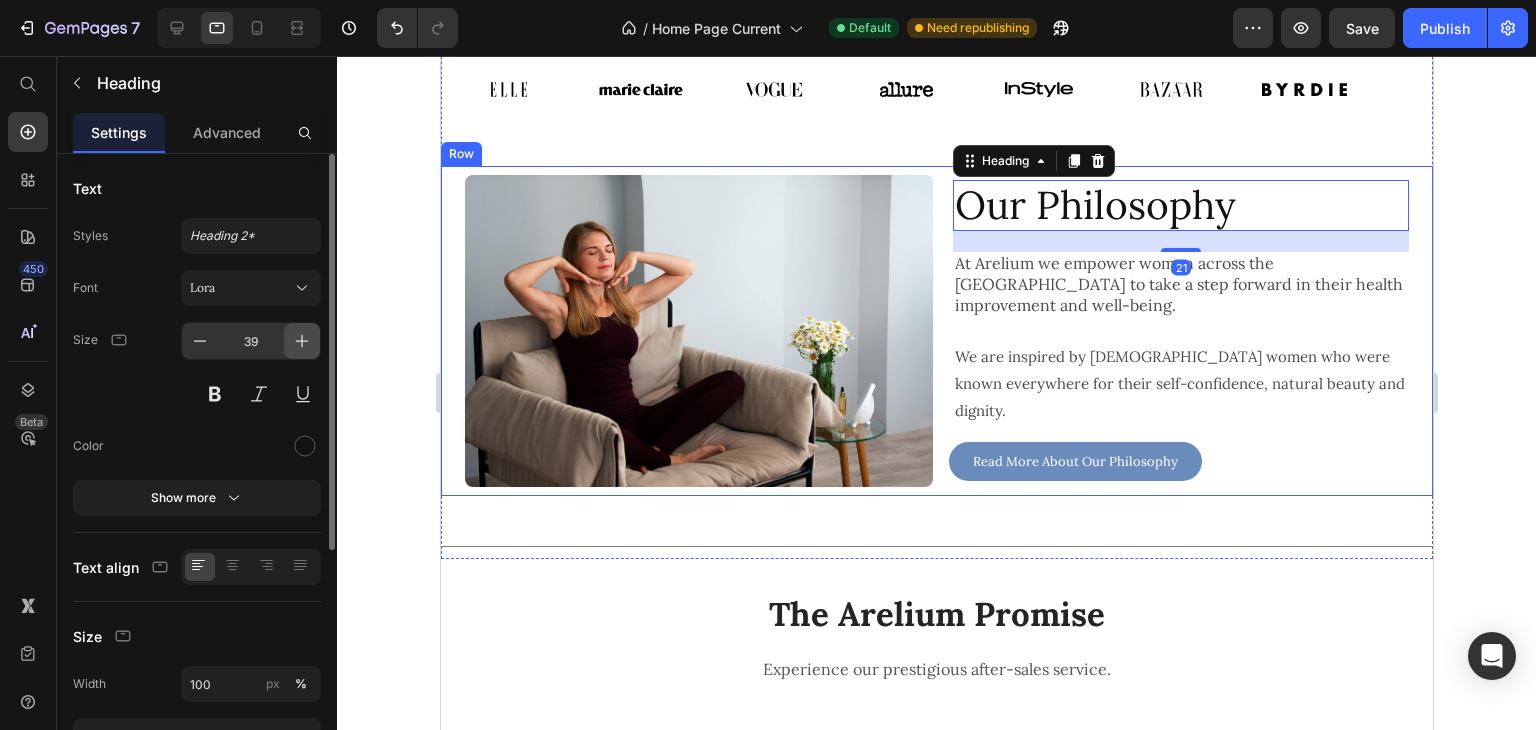 click at bounding box center (302, 341) 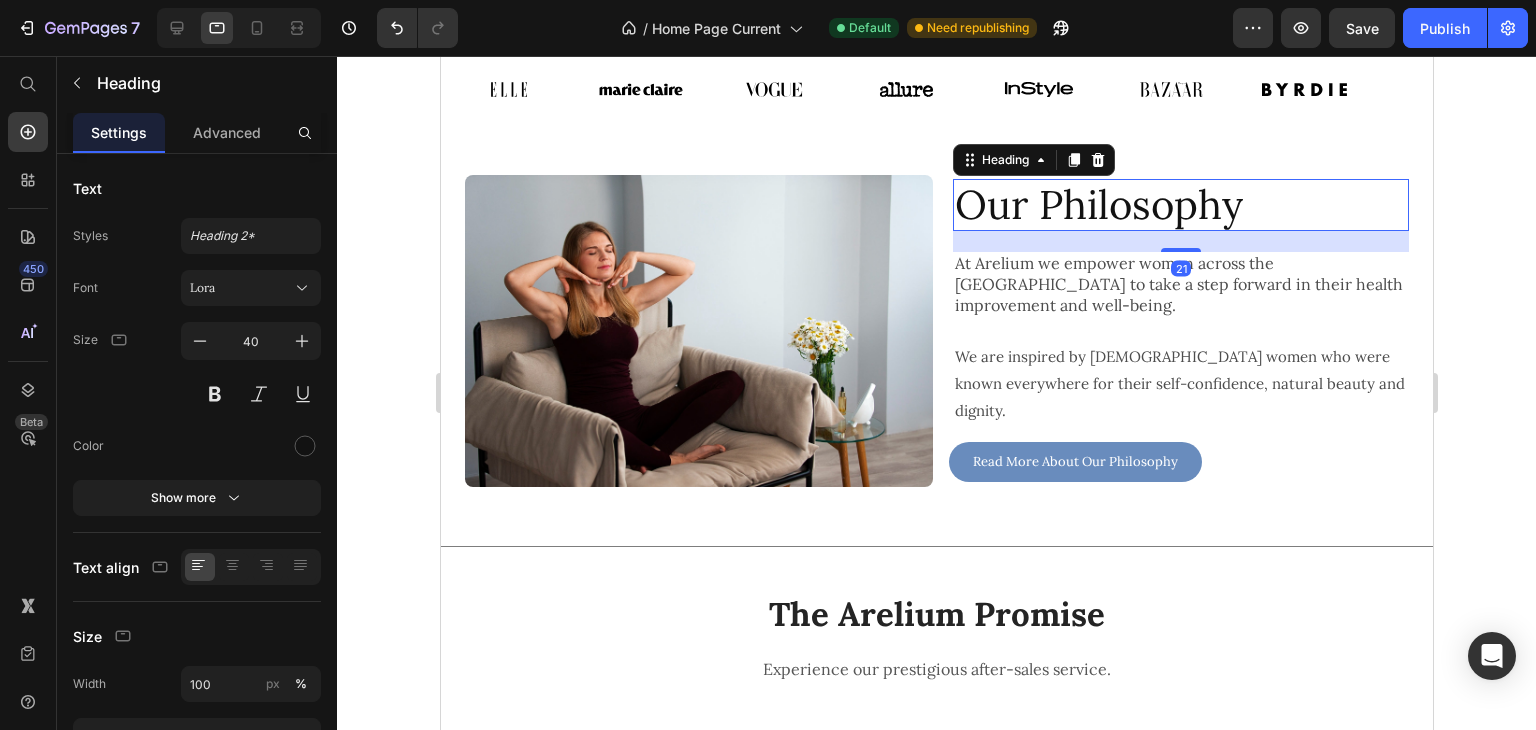 click 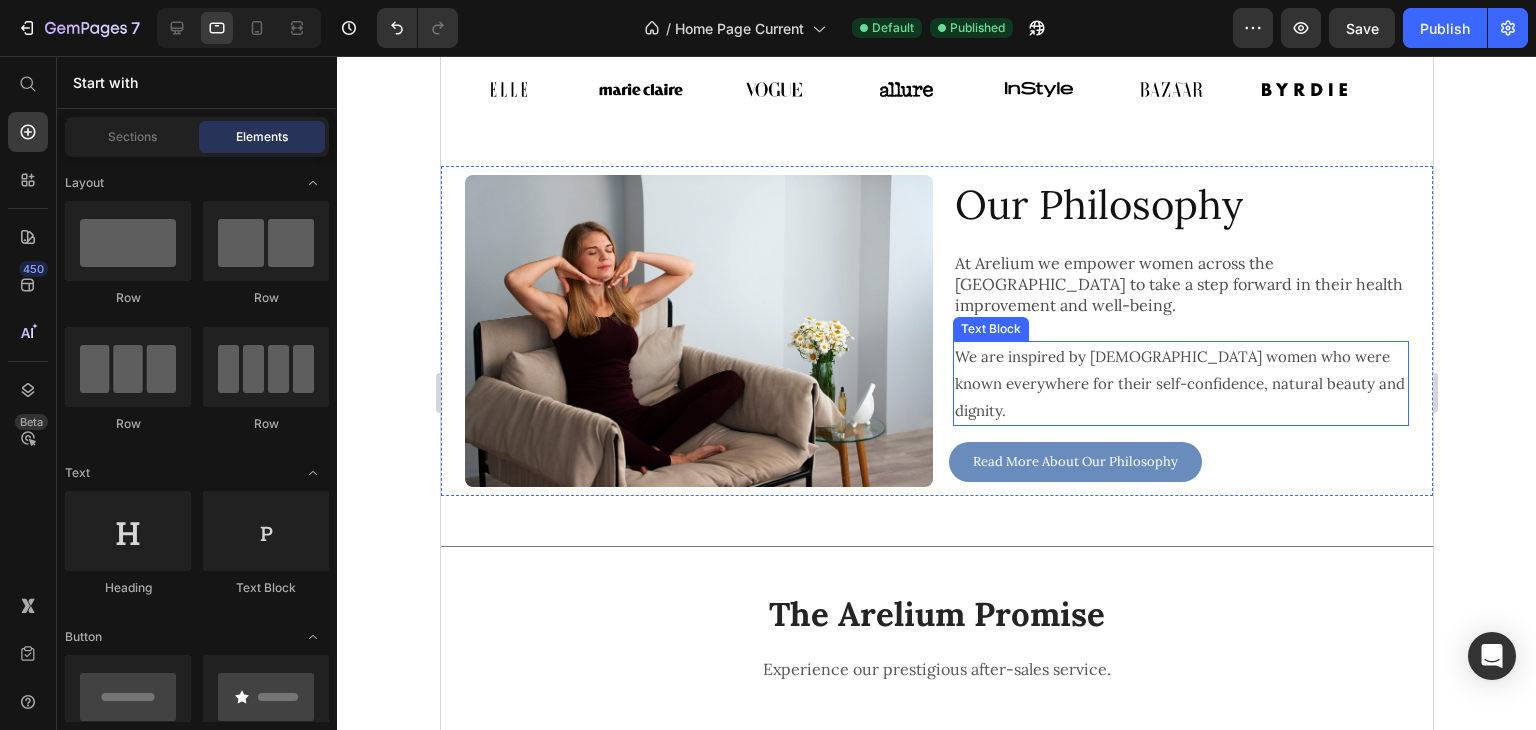 click on "At Arelium we empower women across the [GEOGRAPHIC_DATA] to take a step forward in their health improvement and well-being." at bounding box center [1178, 284] 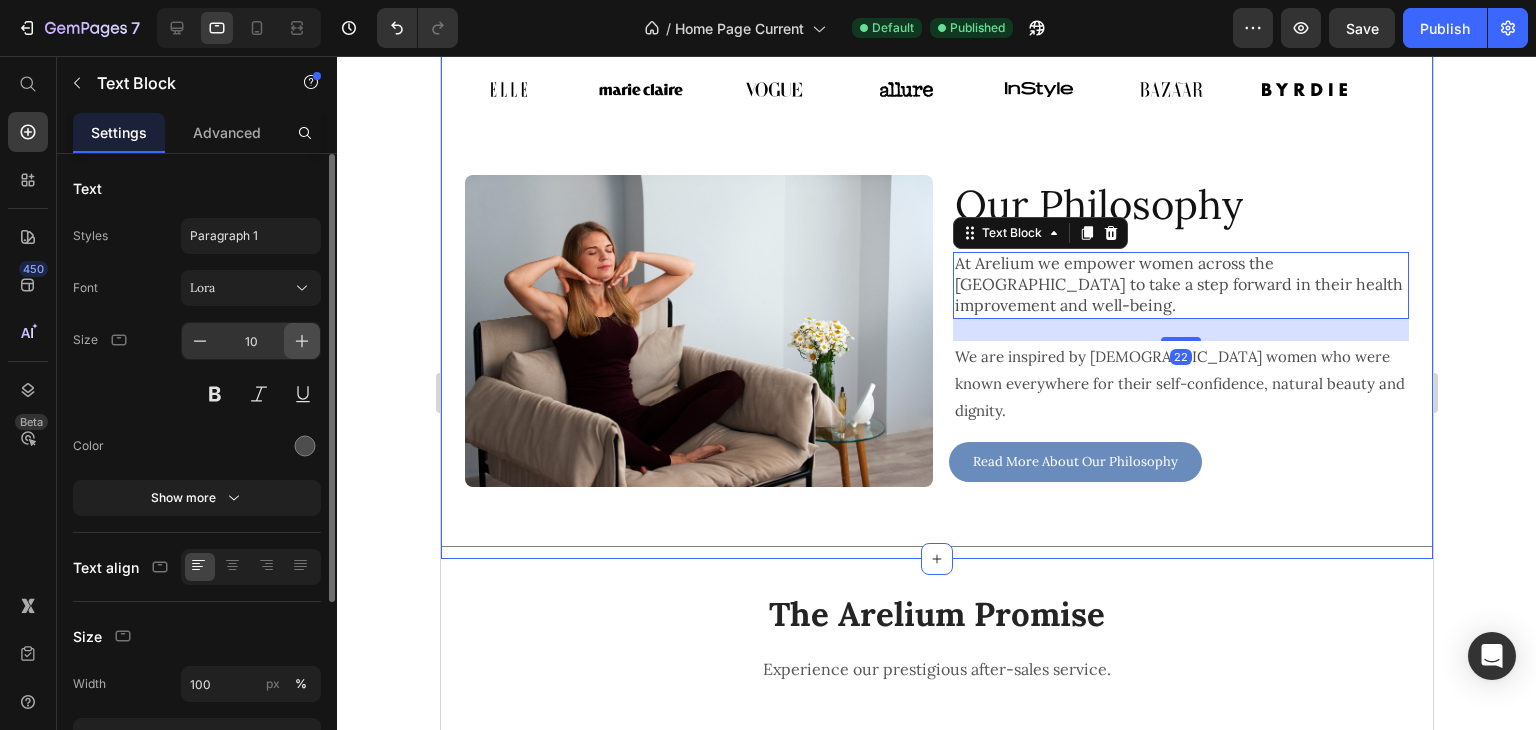 click 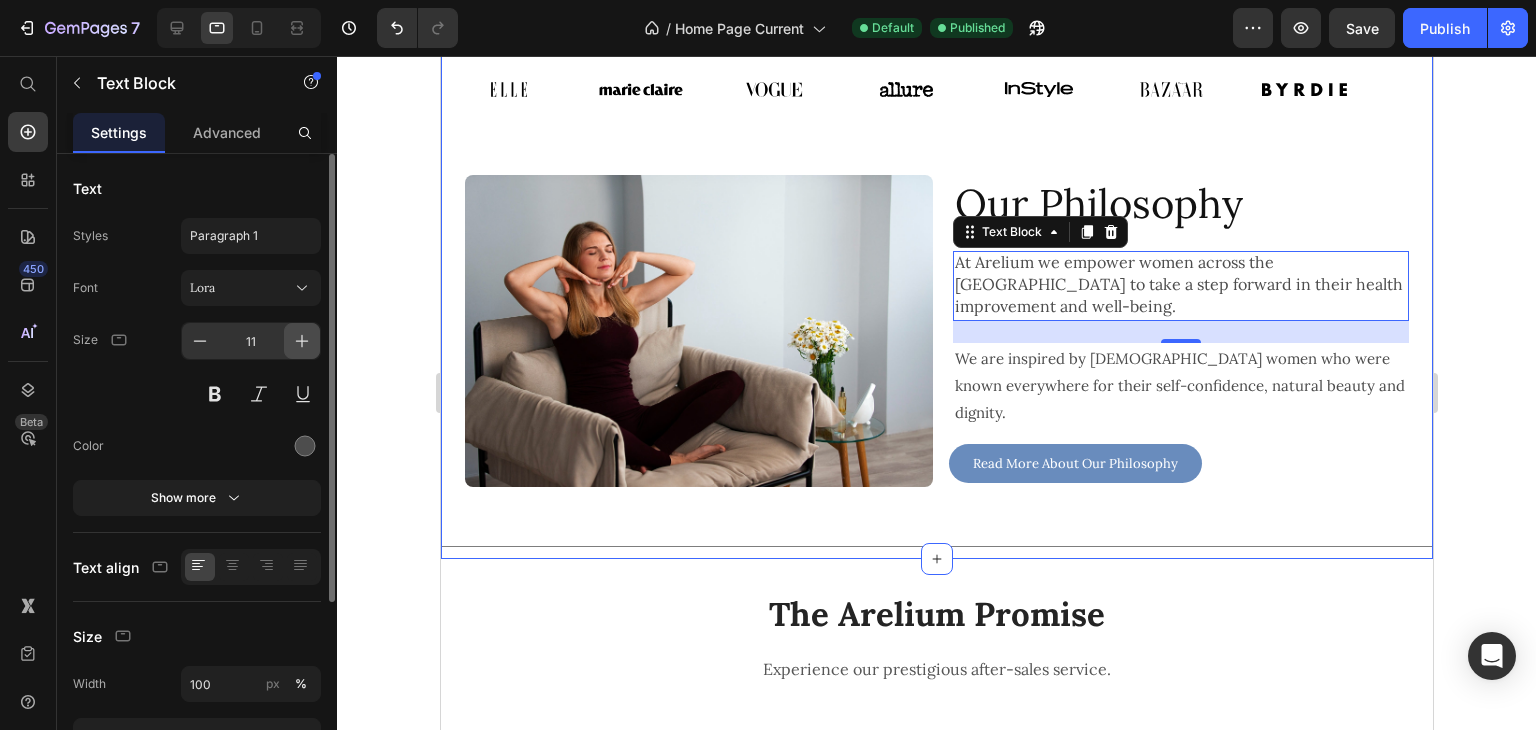 click 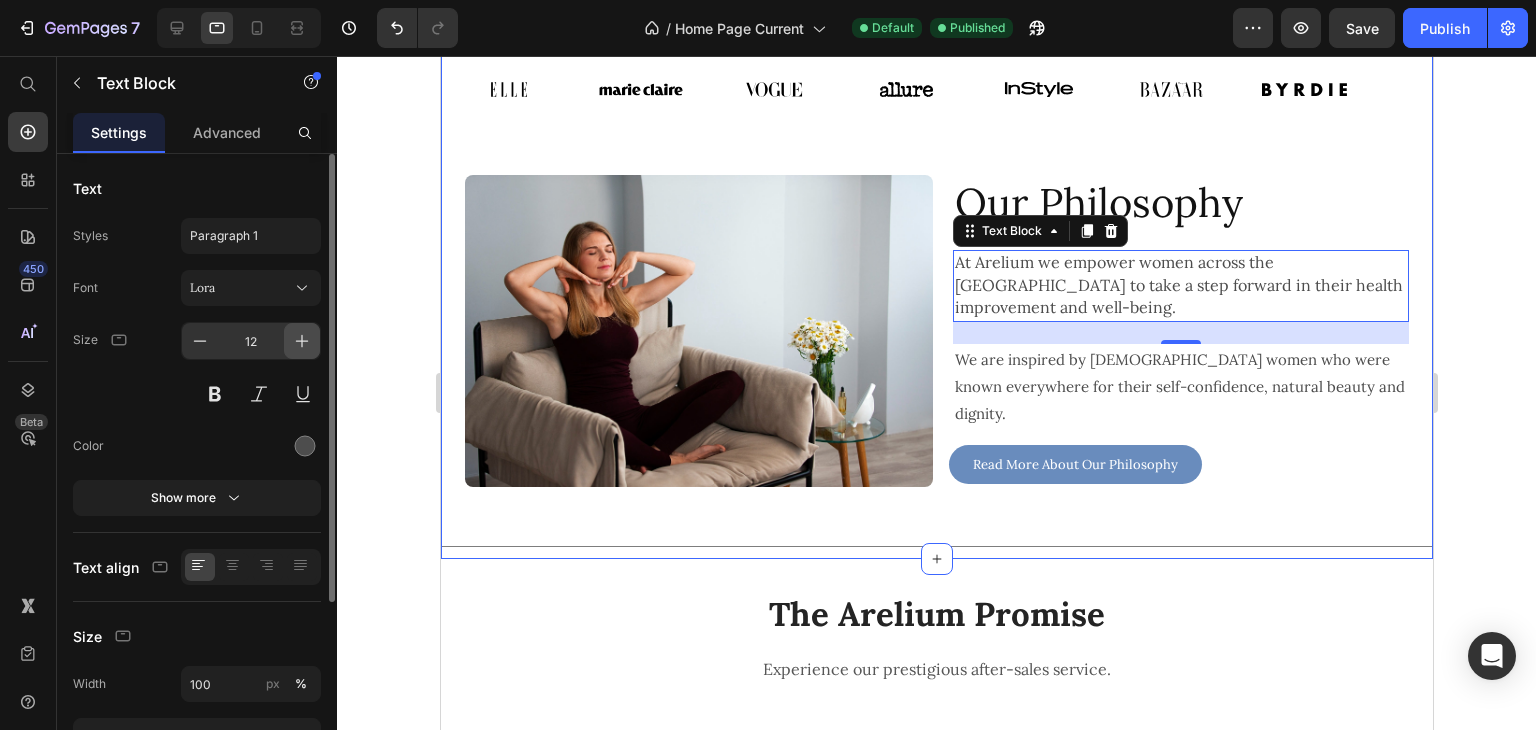click 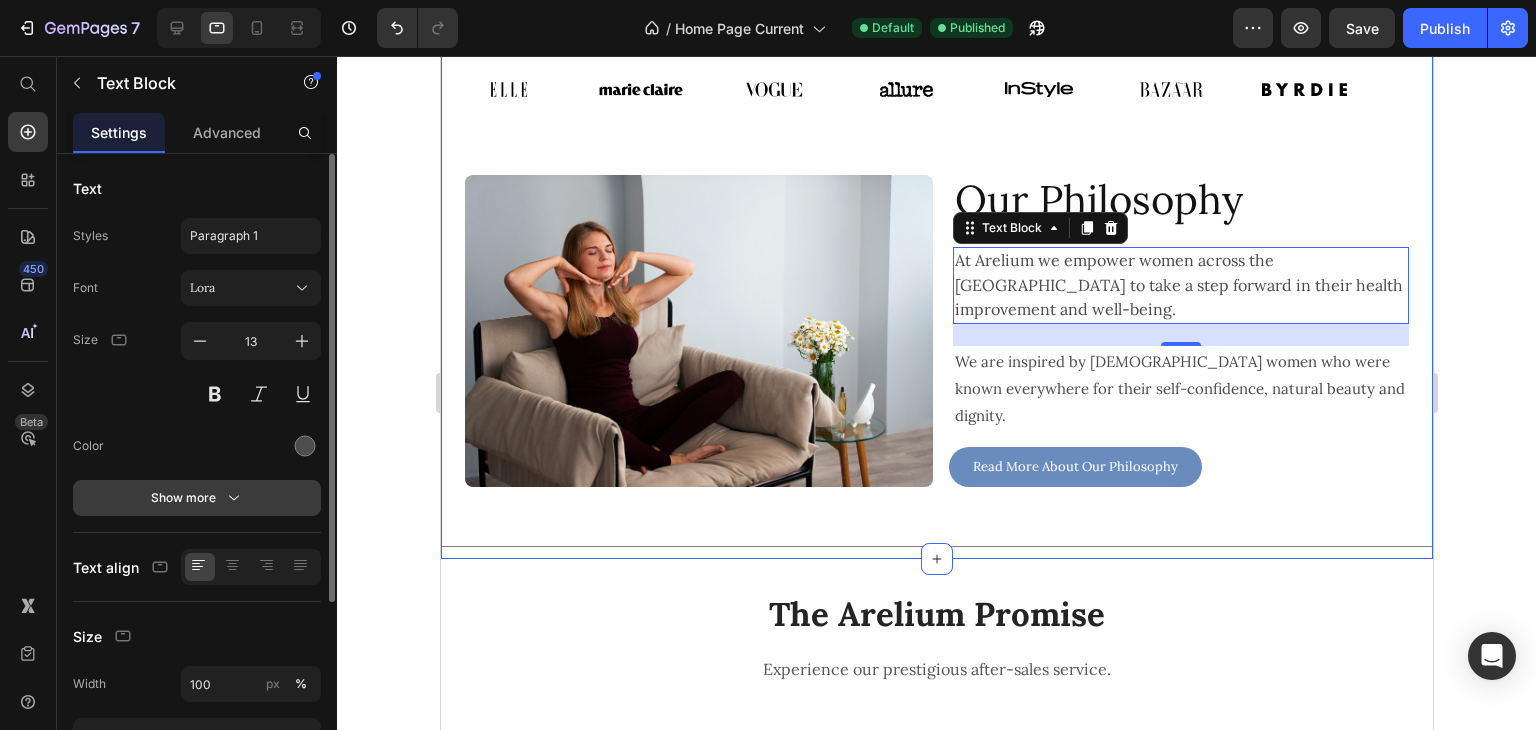 click on "Show more" at bounding box center [197, 498] 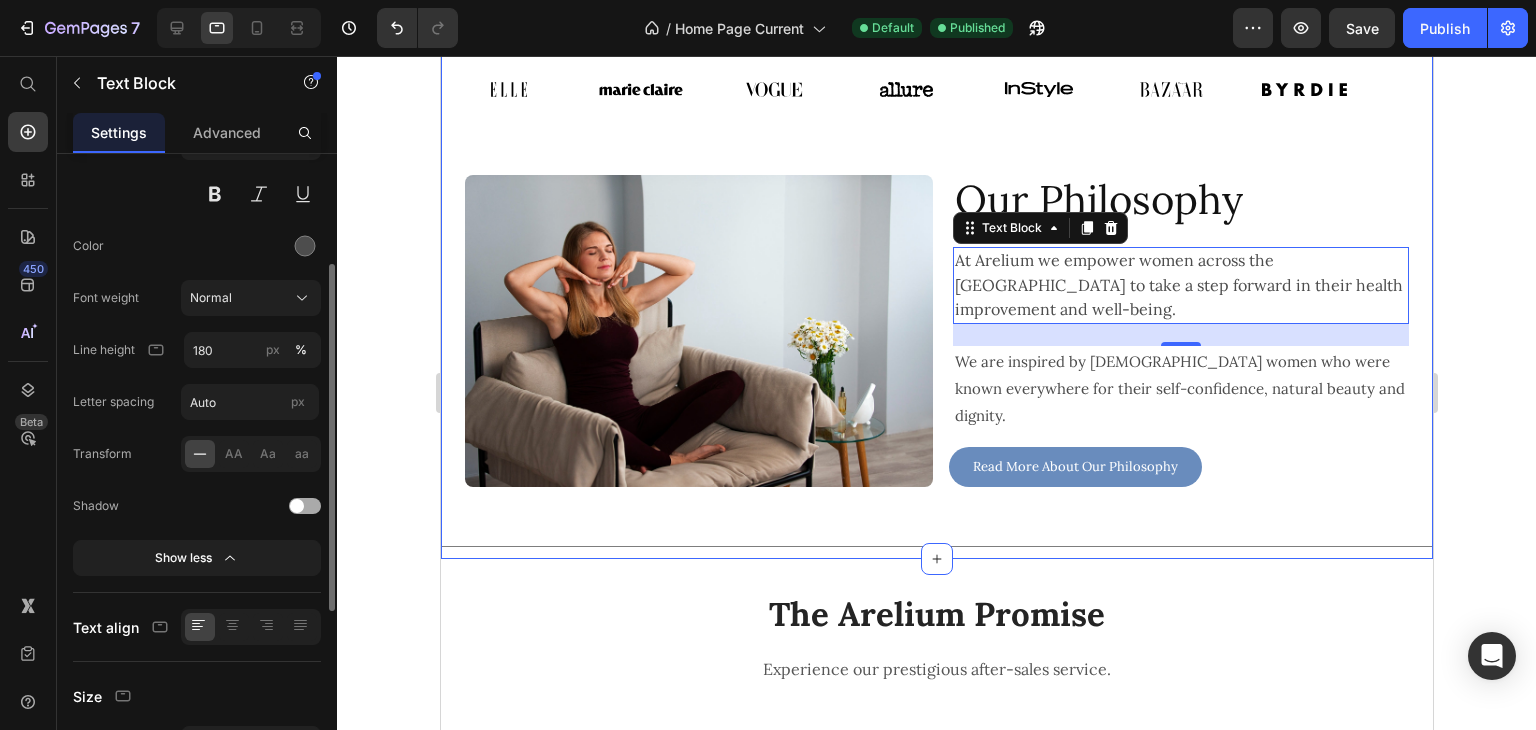 scroll, scrollTop: 0, scrollLeft: 0, axis: both 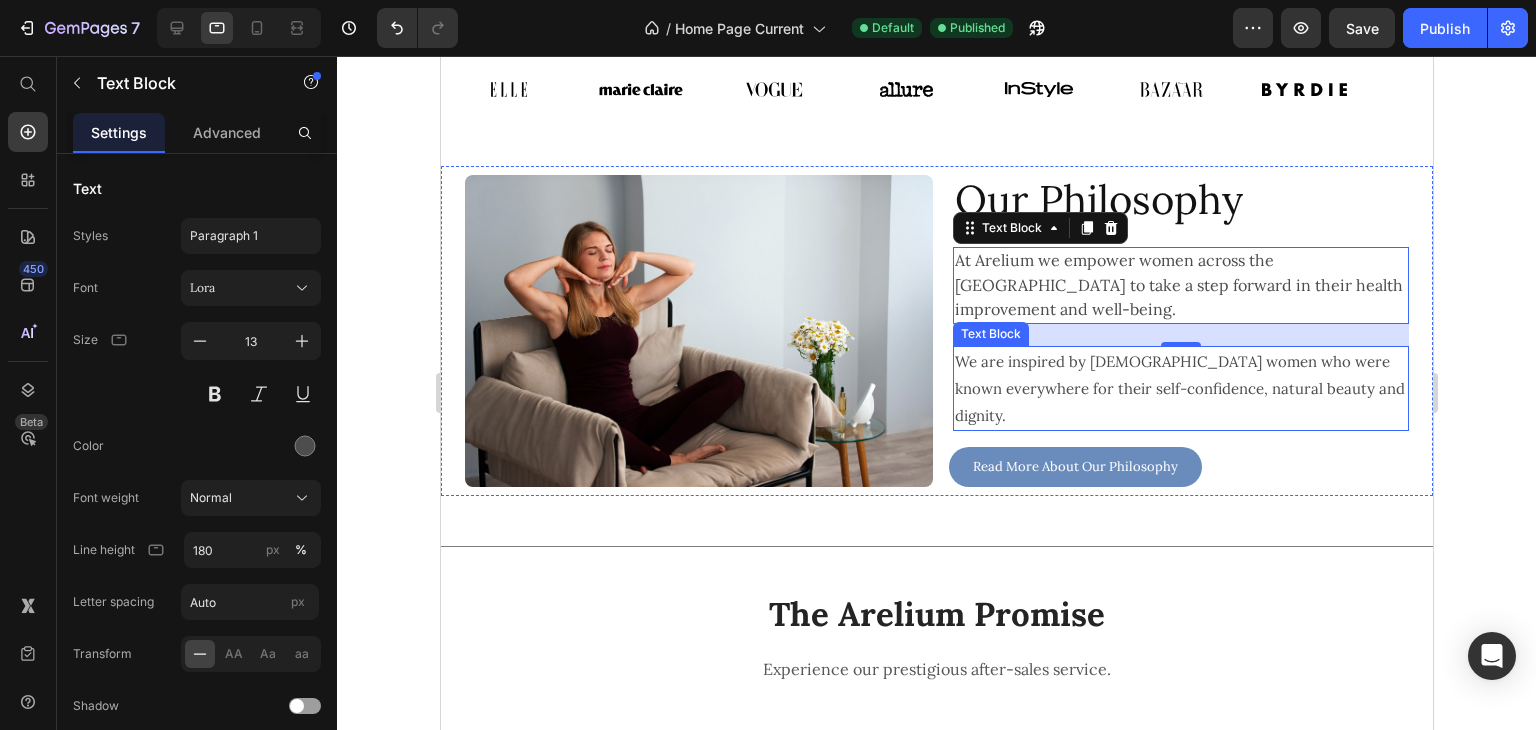 click on "We are inspired by [DEMOGRAPHIC_DATA] women who were known everywhere for their self-confidence, natural beauty and dignity." at bounding box center [1180, 388] 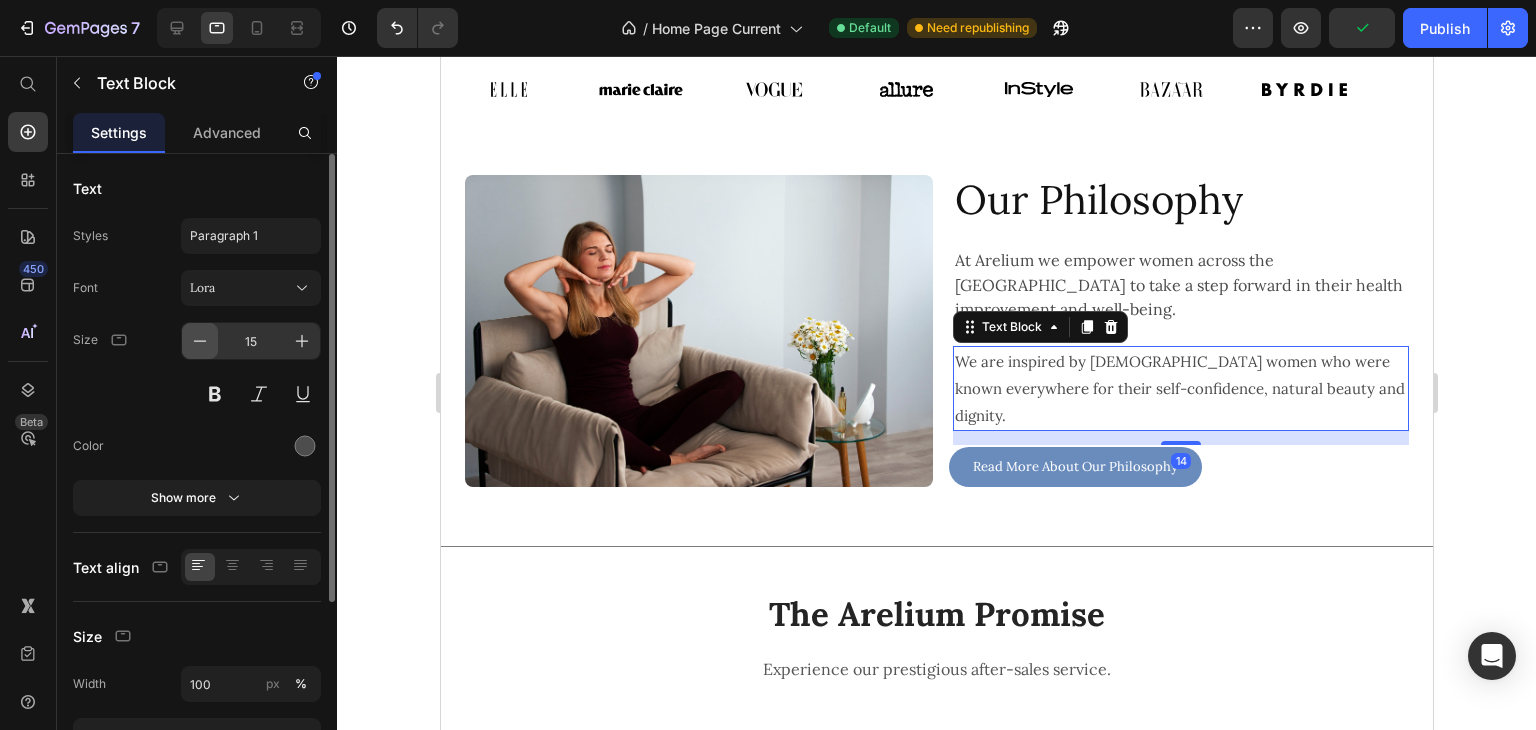 click 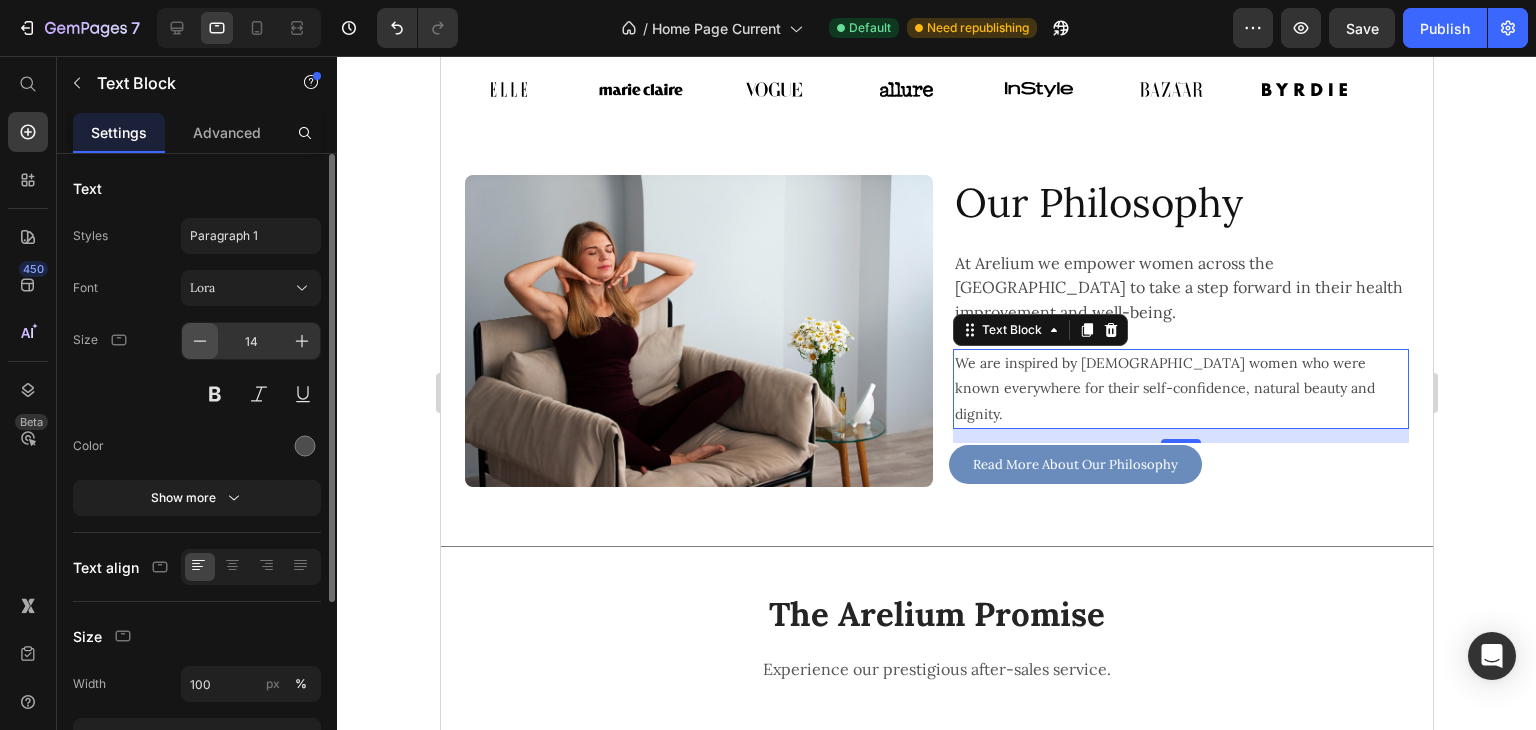 click 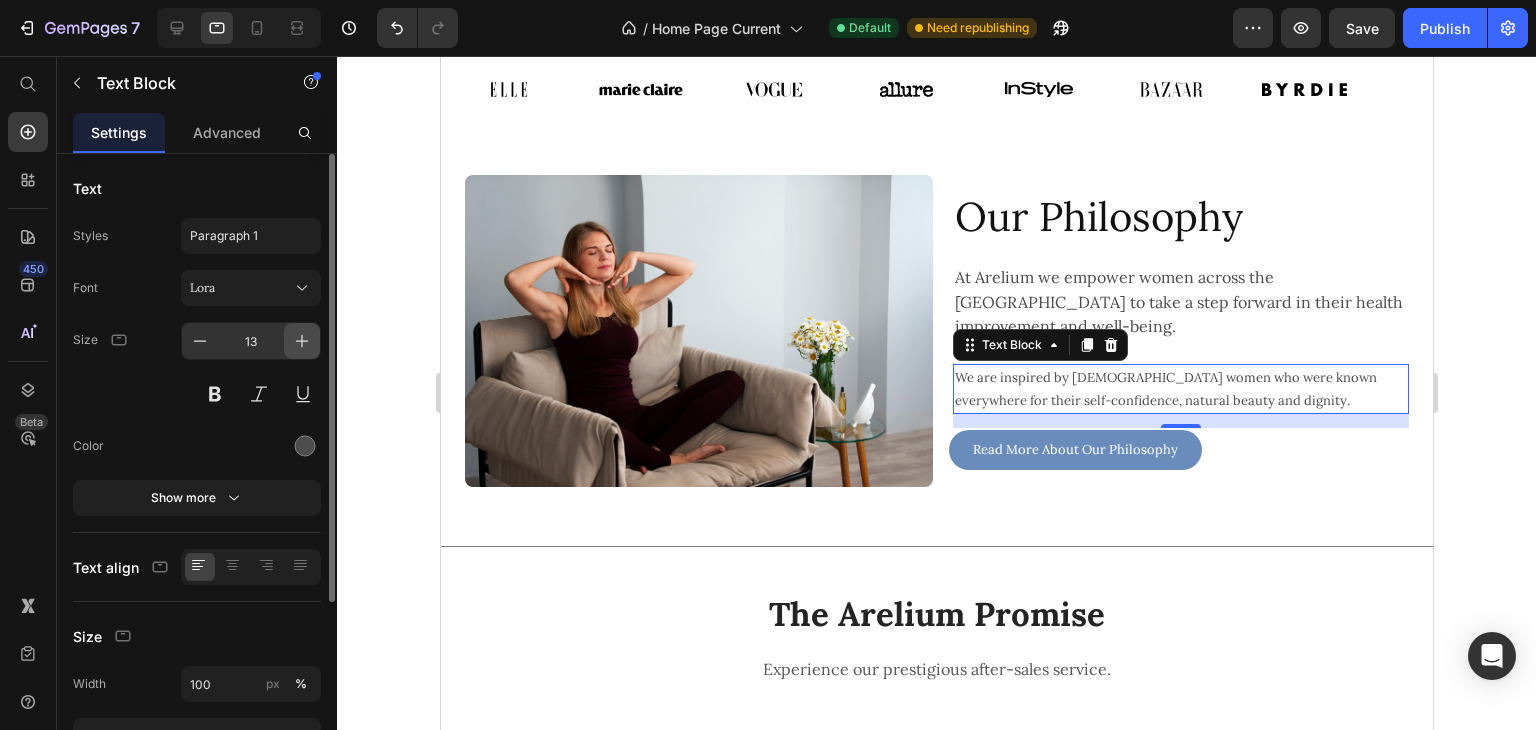 click 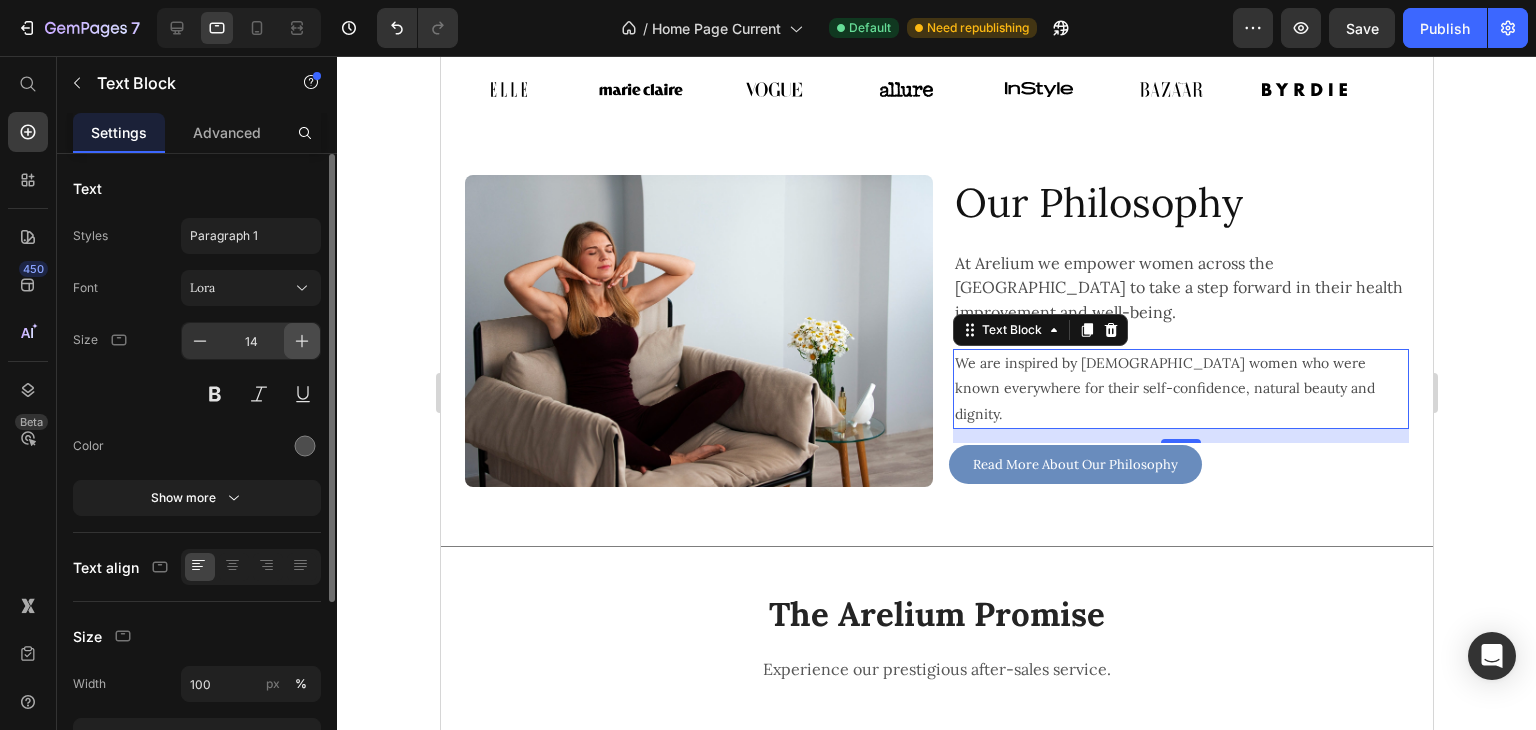 click 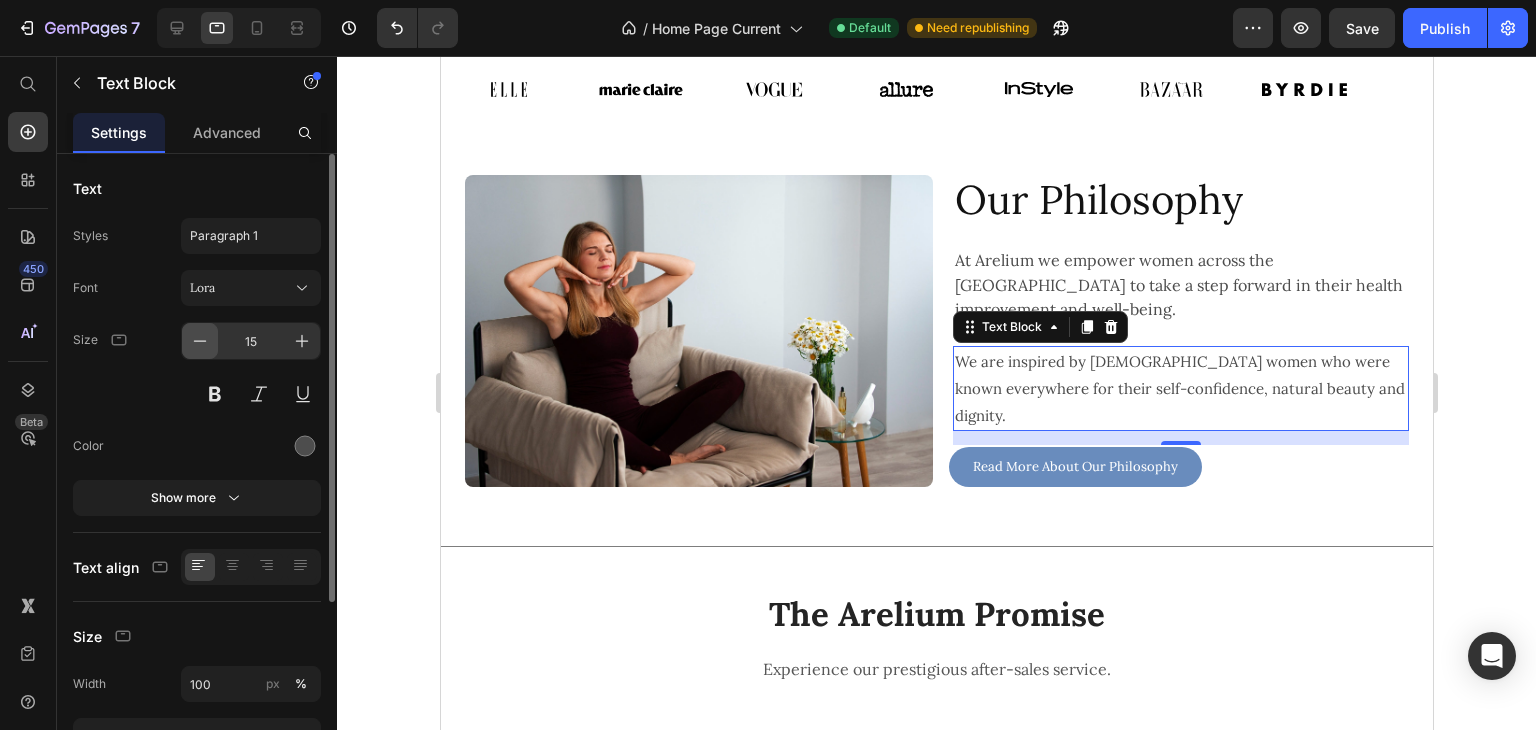 click at bounding box center [200, 341] 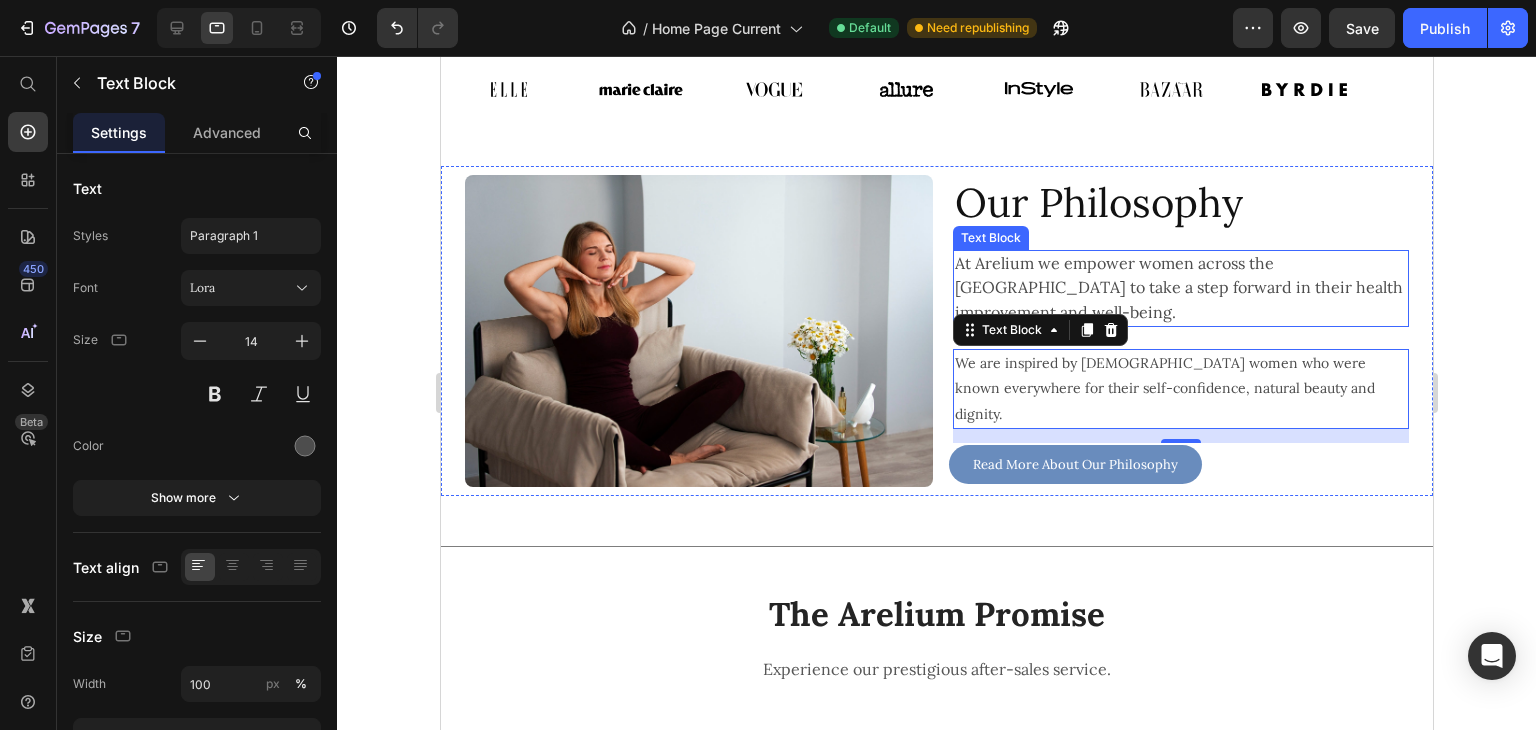 click on "At Arelium we empower women across the [GEOGRAPHIC_DATA] to take a step forward in their health improvement and well-being." at bounding box center [1178, 287] 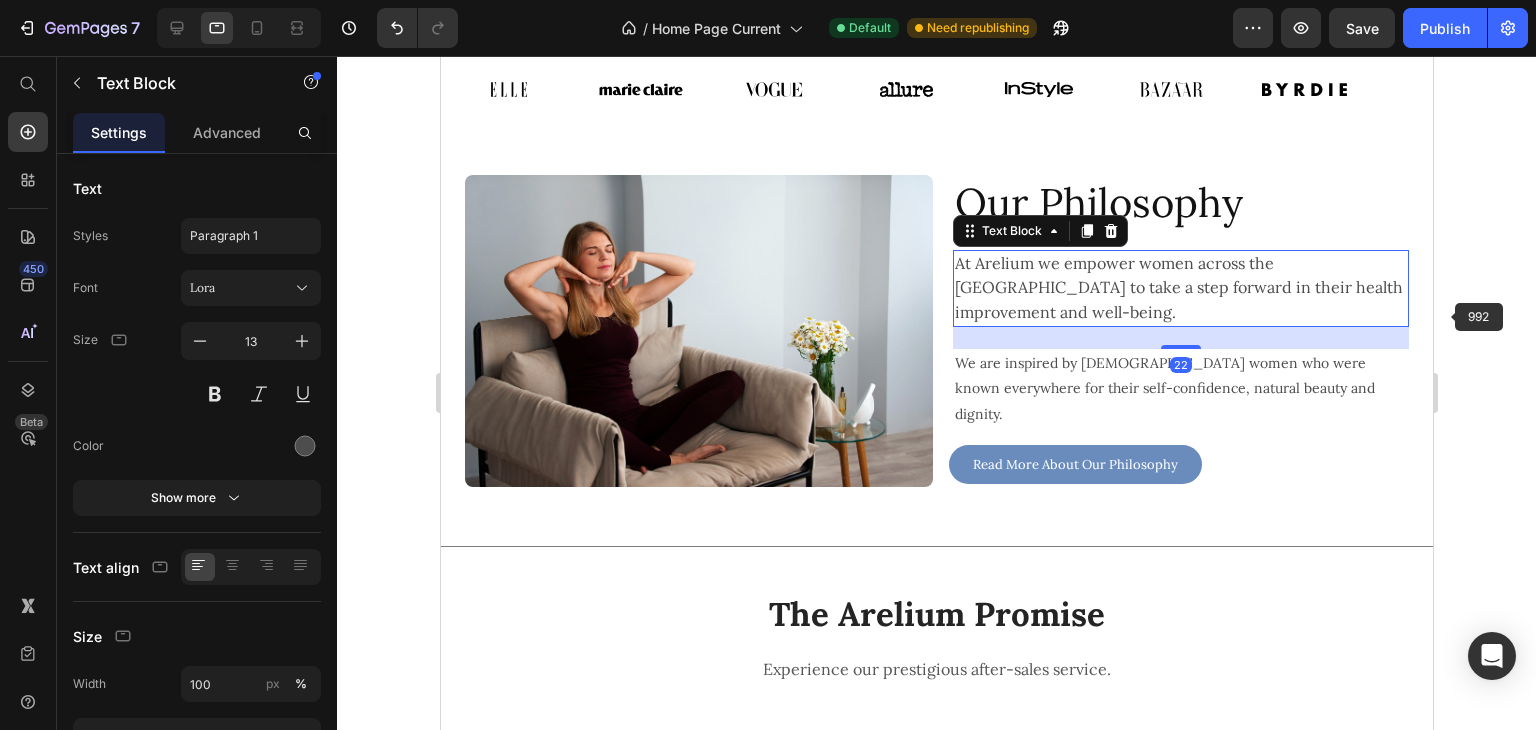 click 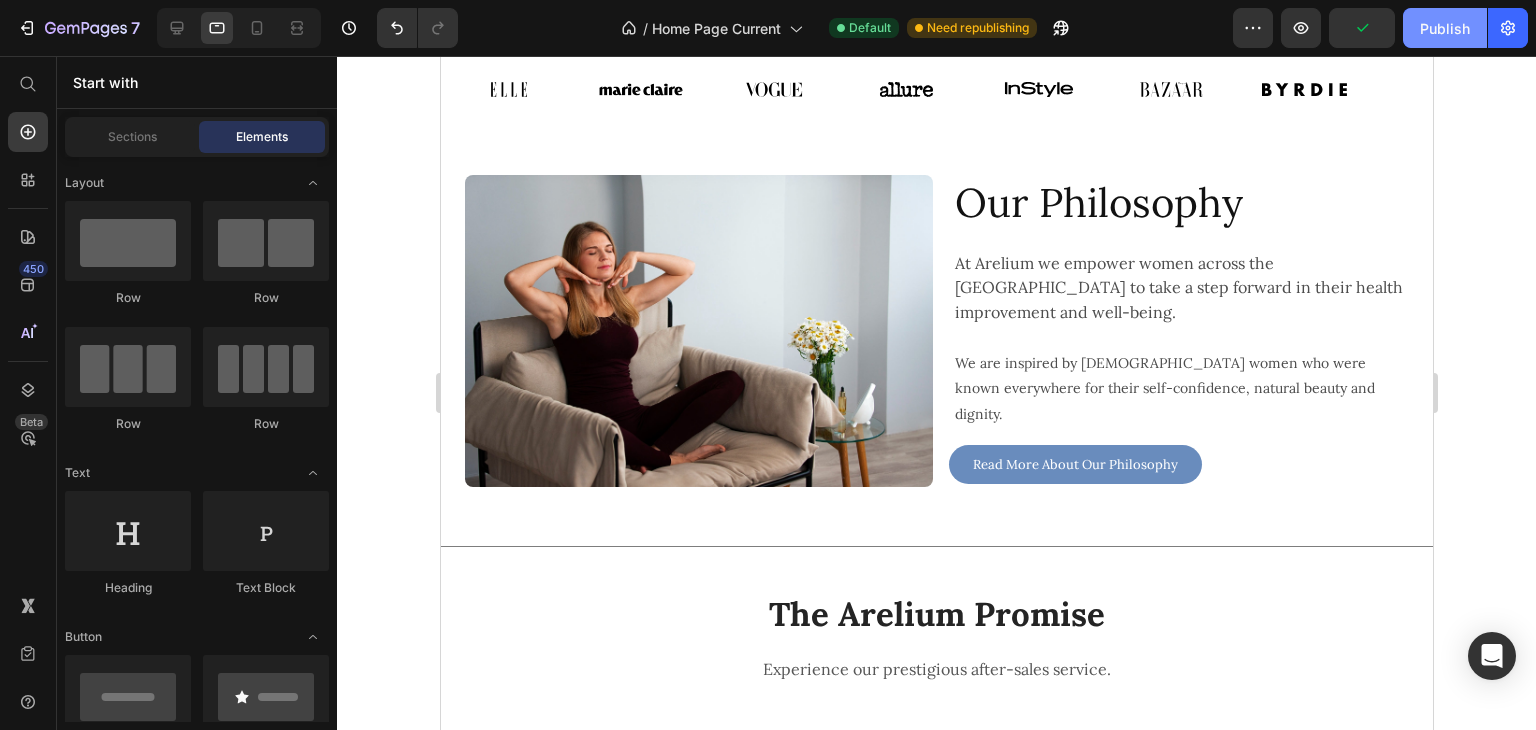 click on "Publish" at bounding box center [1445, 28] 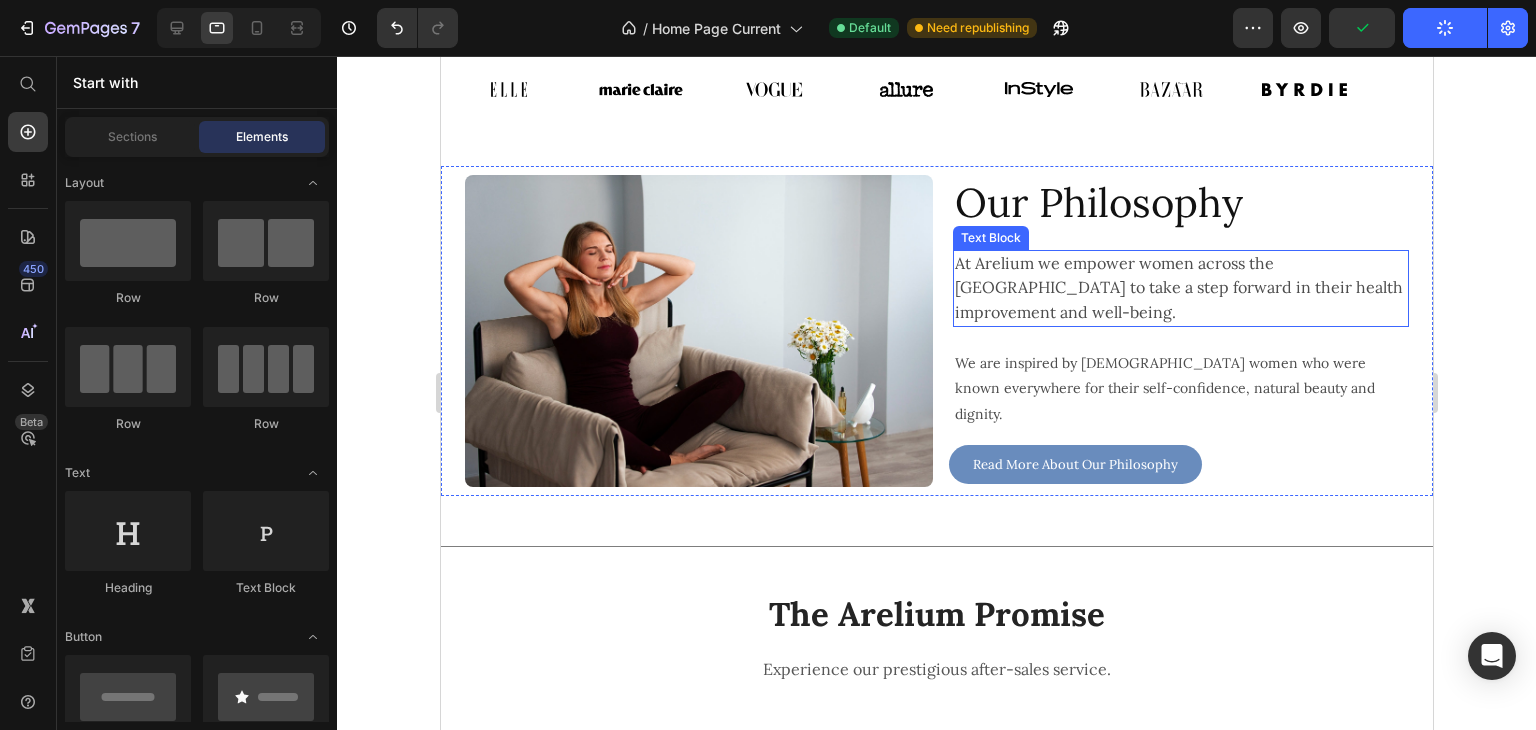 click on "At Arelium we empower women across the [GEOGRAPHIC_DATA] to take a step forward in their health improvement and well-being." at bounding box center (1180, 288) 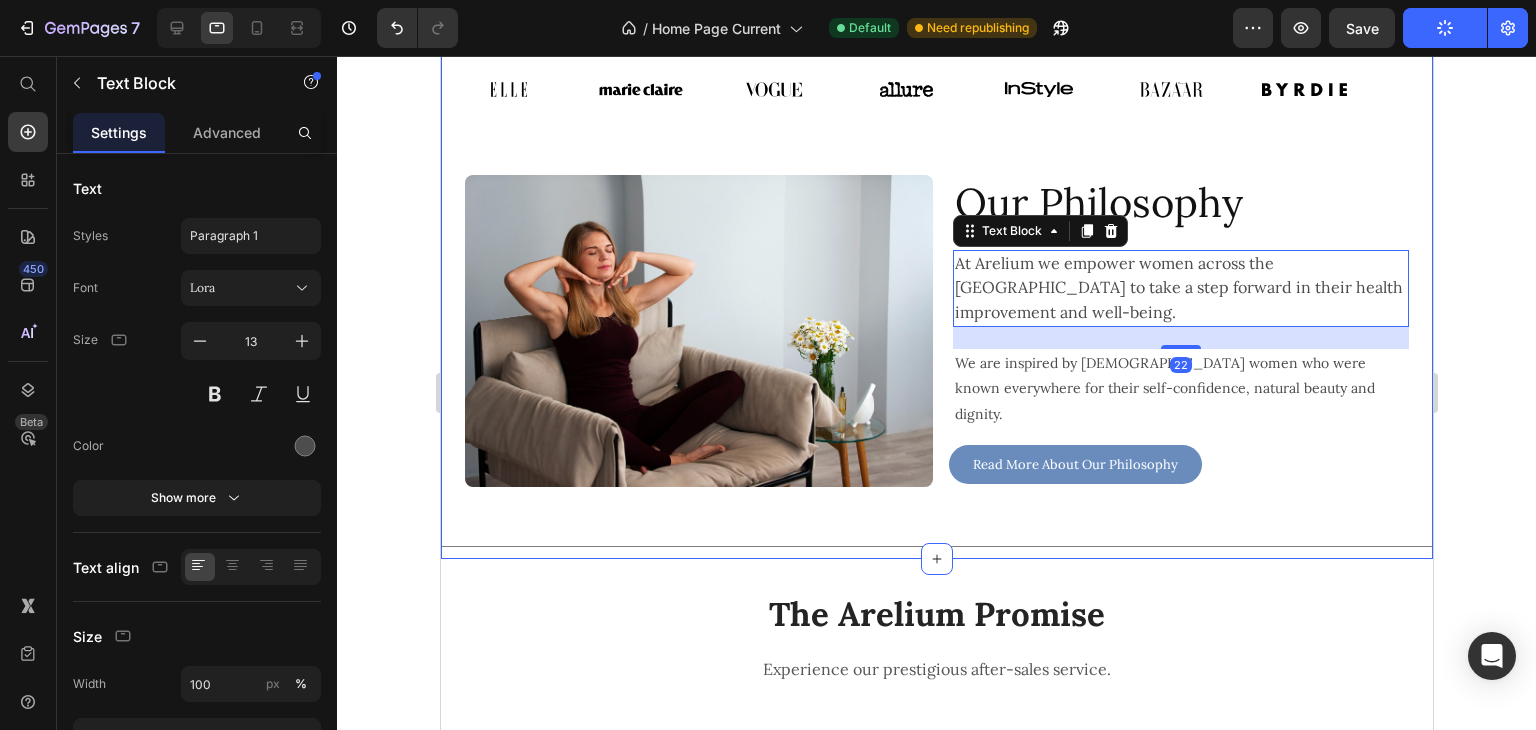 click on "Icon Icon Icon Icon Icon Icon List Trusted by 13,000 + customers! Heading Health Starts  From  Straight Posture Text Block Featuring Arelium On Spot Posture Corrector, The #1 Selling [MEDICAL_DATA] in the [GEOGRAPHIC_DATA]. Text Block See Our Bestseller Button 📌The #1 Voted [MEDICAL_DATA] Product 2024 Text Block Row The Future Of Woman's Health Heading ARELIUM Text Block Hero Banner Row AS SEEN IN Heading Image Image Image Image Image Image Image Image Image Image Image Image Image Image Marquee Image Our Philosophy Heading At Arelium we empower women across the [GEOGRAPHIC_DATA] to take a step forward in their health improvement and well-being. Text Block   22 We are inspired by [DEMOGRAPHIC_DATA] women who were known everywhere for their self-confidence, natural beauty and dignity. Text Block At Arelium we empower women across the [GEOGRAPHIC_DATA] to take a step forward in their health improvement and well-being.     Text Block Read More About Our Philosophy Button Row                Title Line" at bounding box center (936, 78) 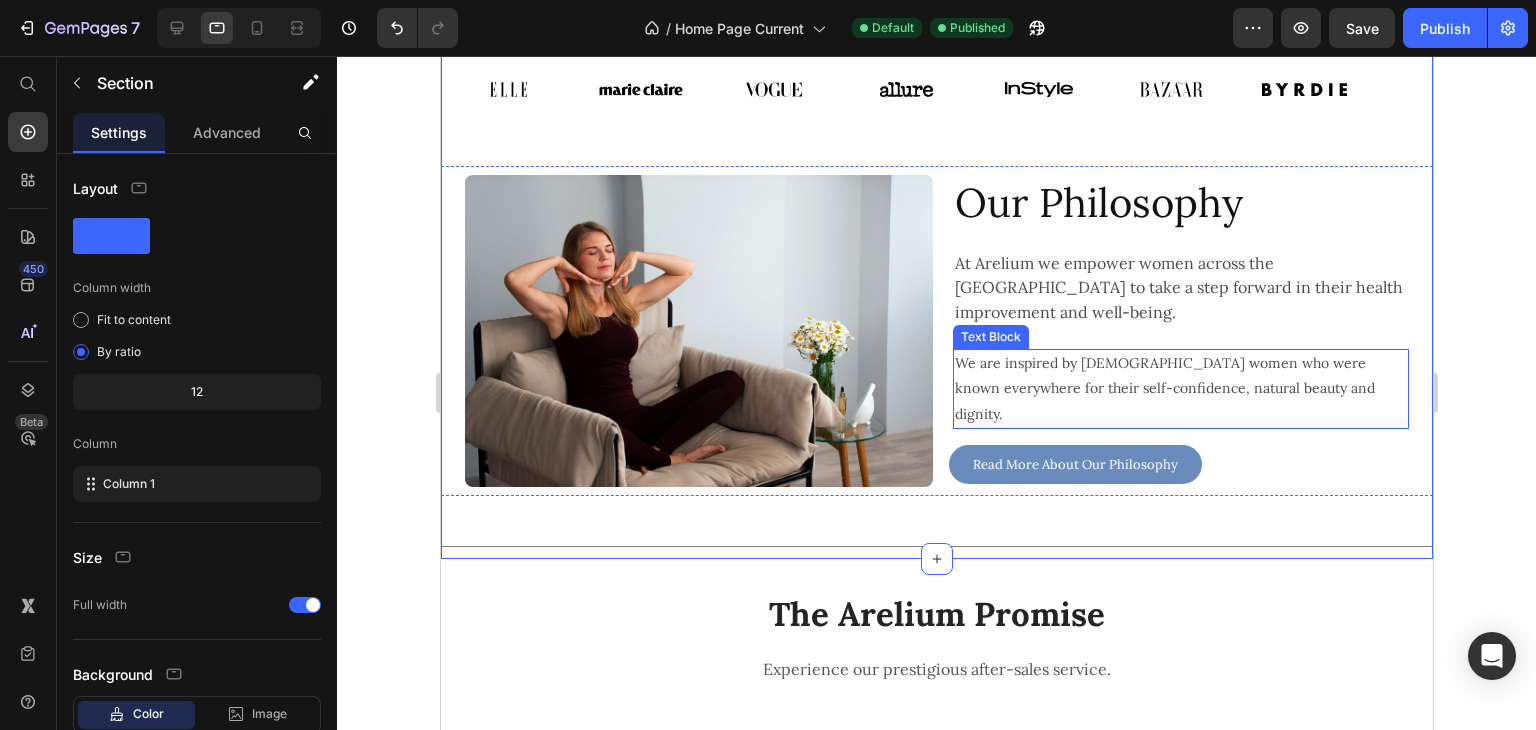 click on "We are inspired by [DEMOGRAPHIC_DATA] women who were known everywhere for their self-confidence, natural beauty and dignity." at bounding box center (1180, 389) 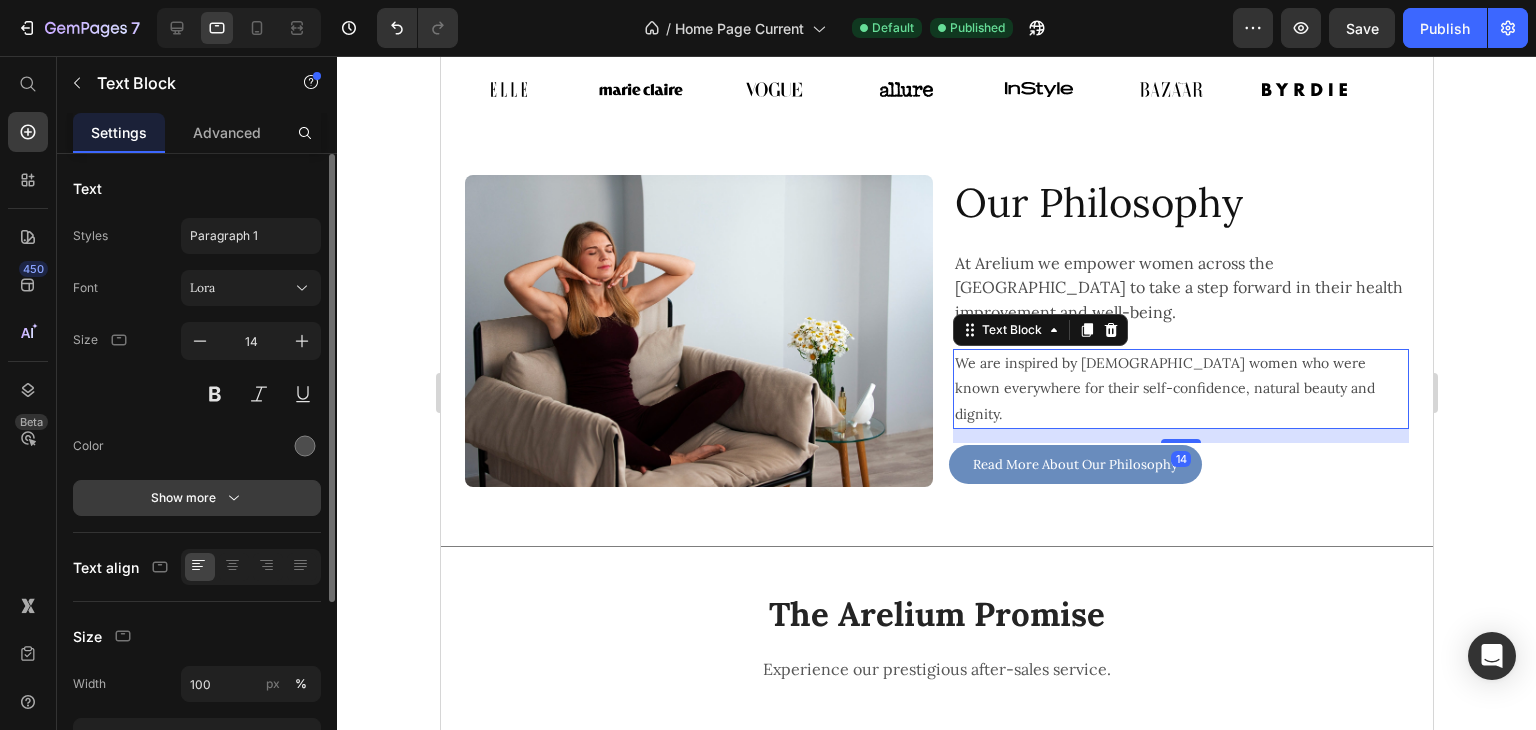 click on "Show more" at bounding box center [197, 498] 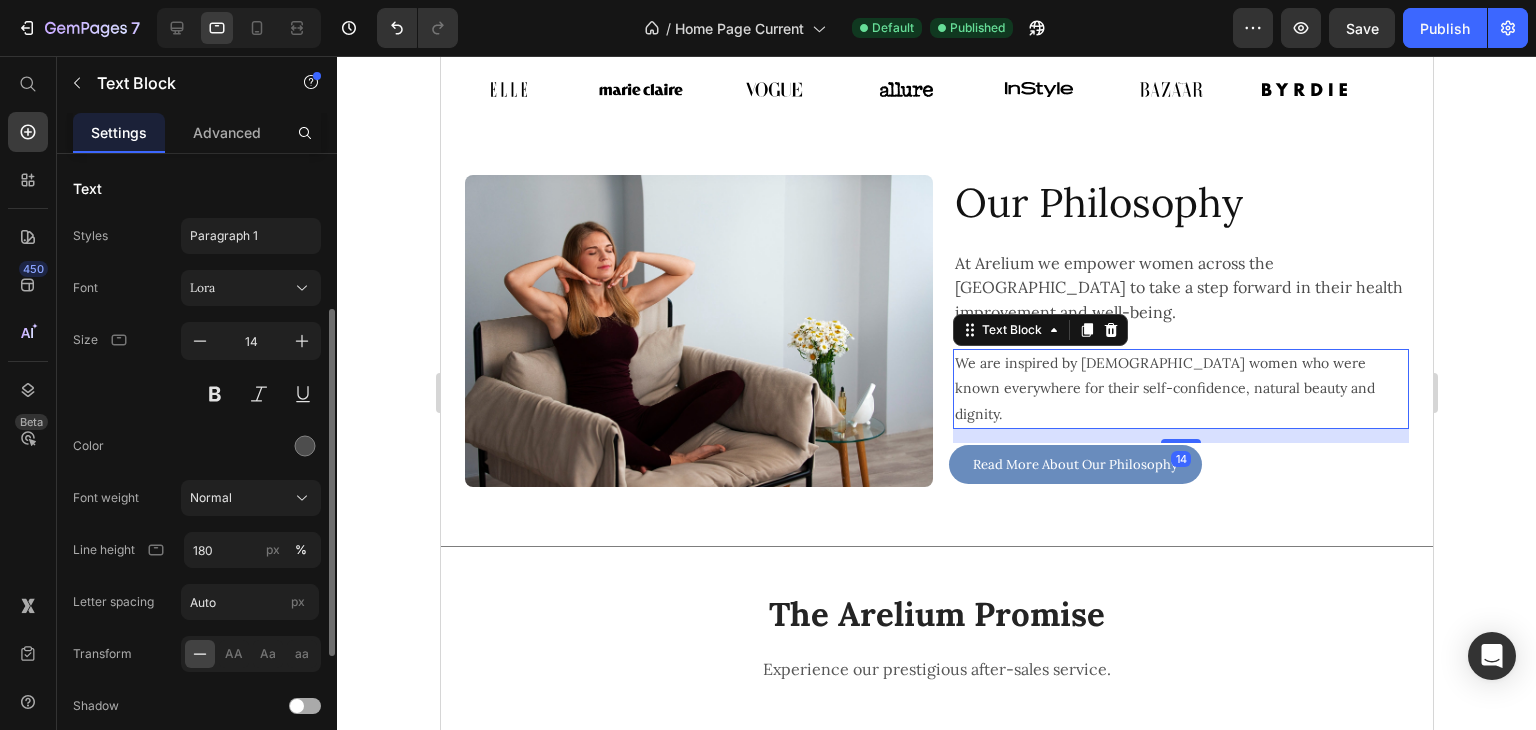 scroll, scrollTop: 100, scrollLeft: 0, axis: vertical 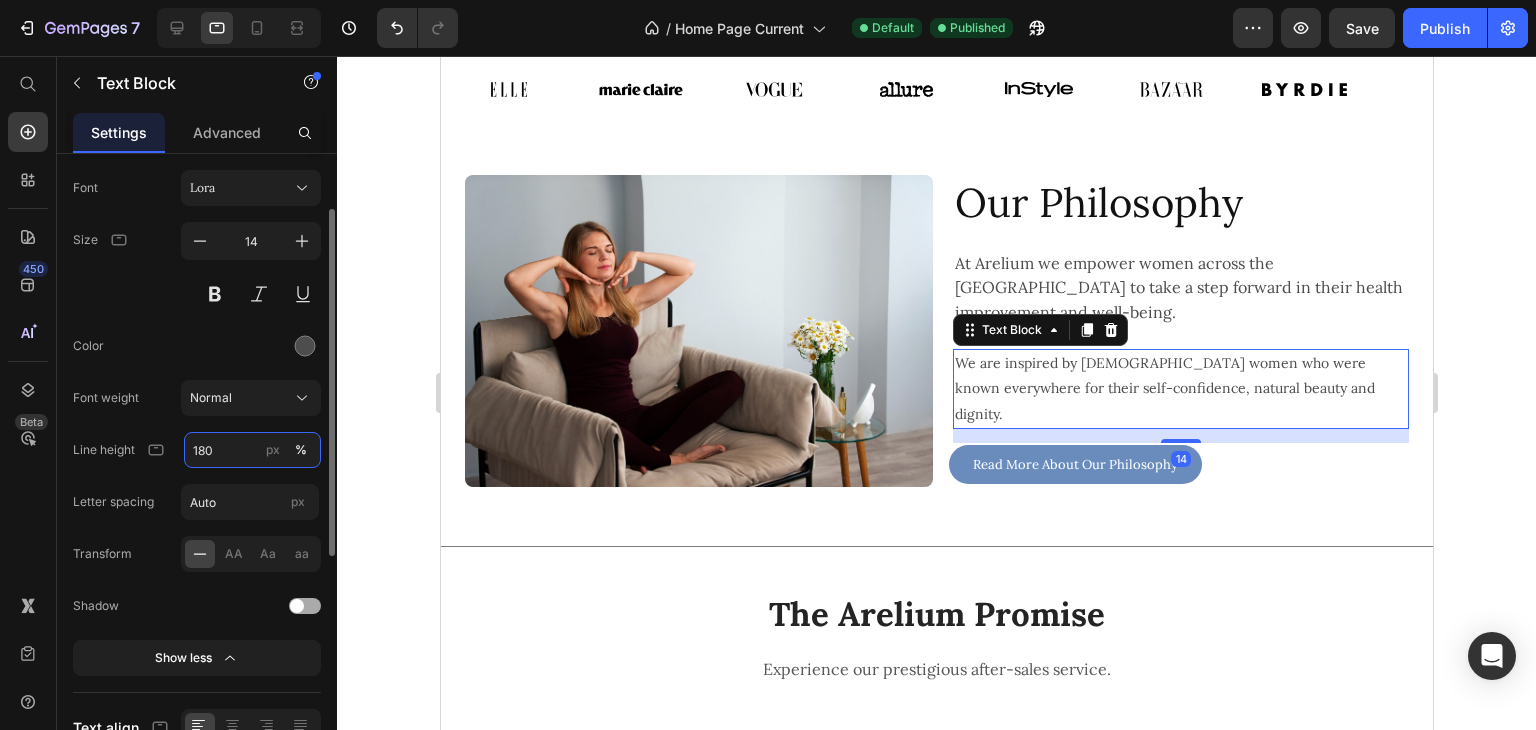 click on "180" at bounding box center (252, 450) 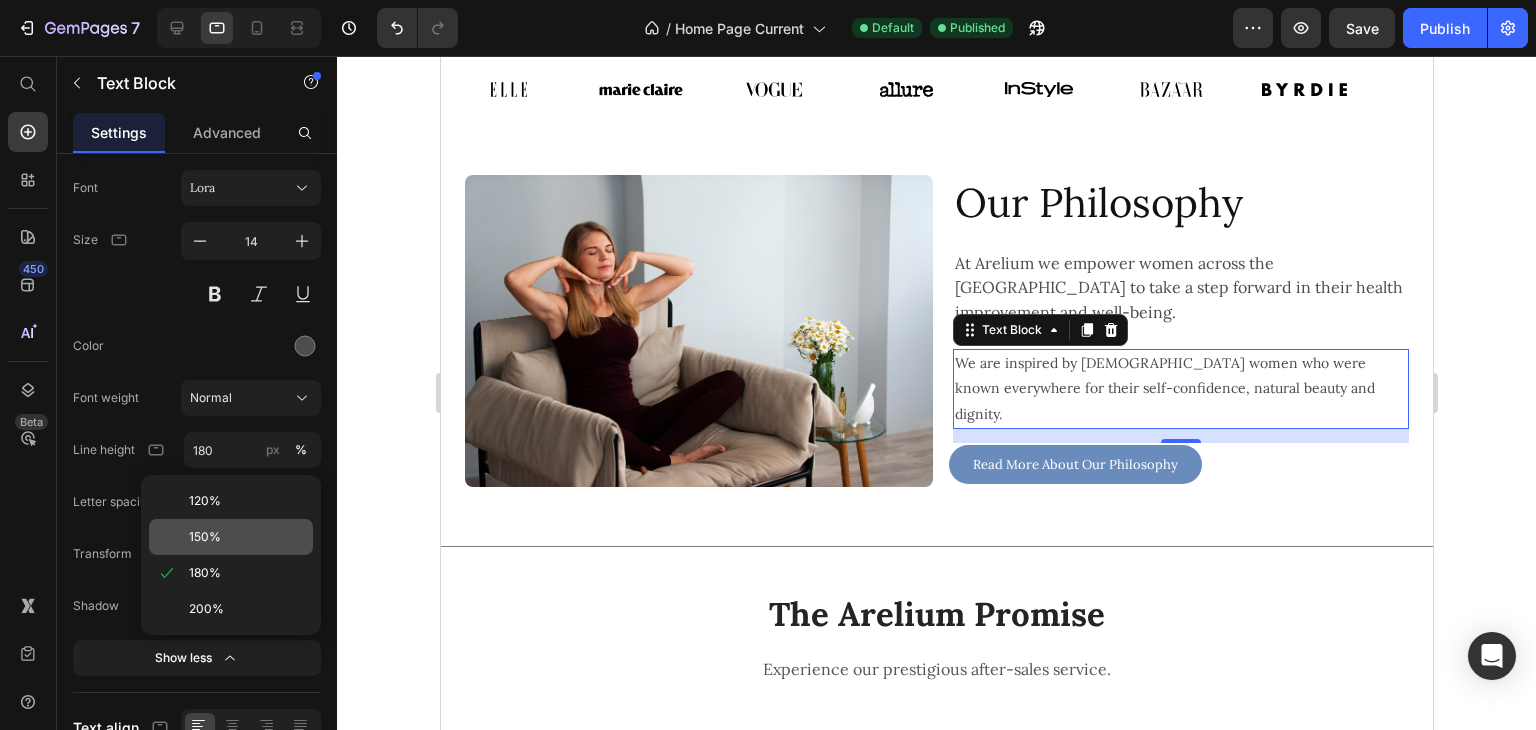click on "150%" 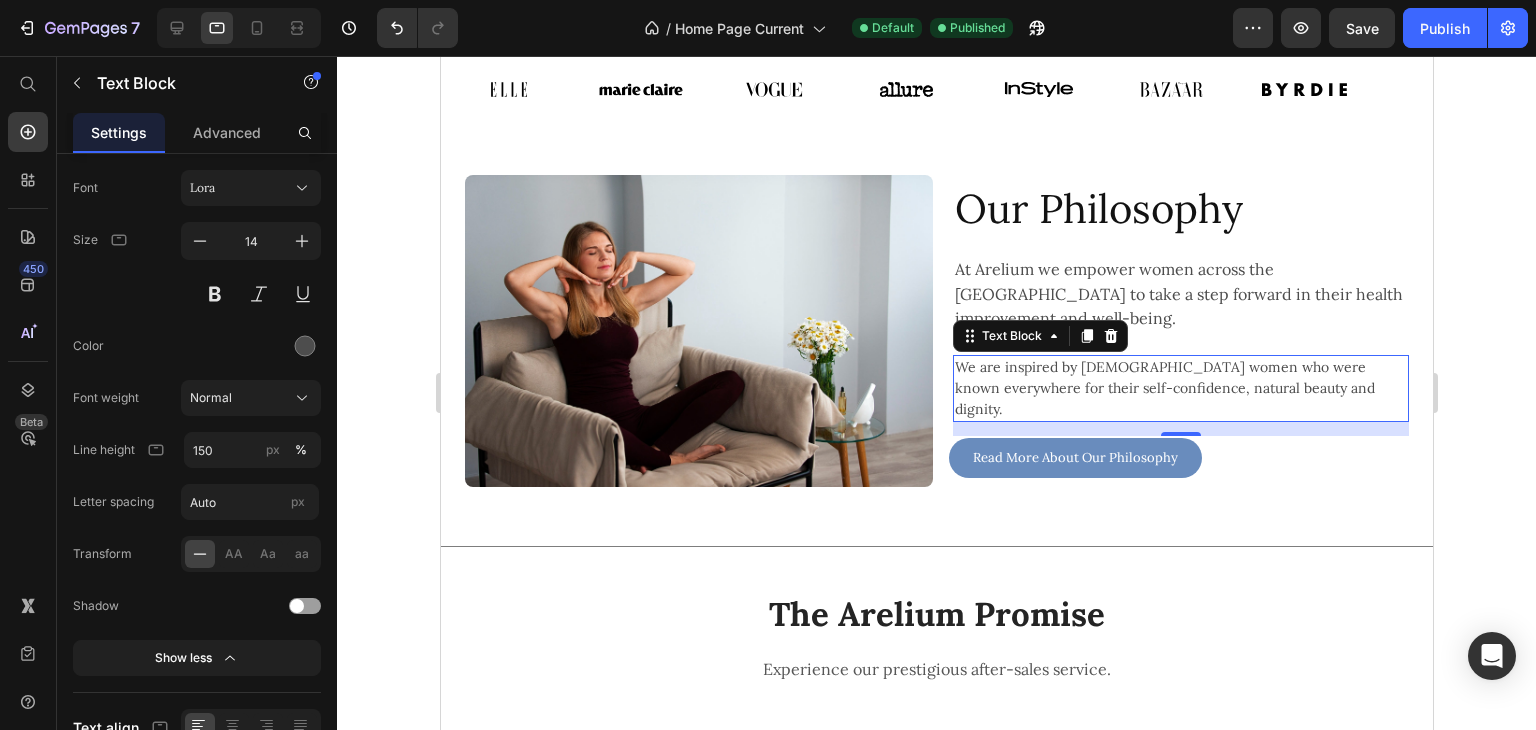 click 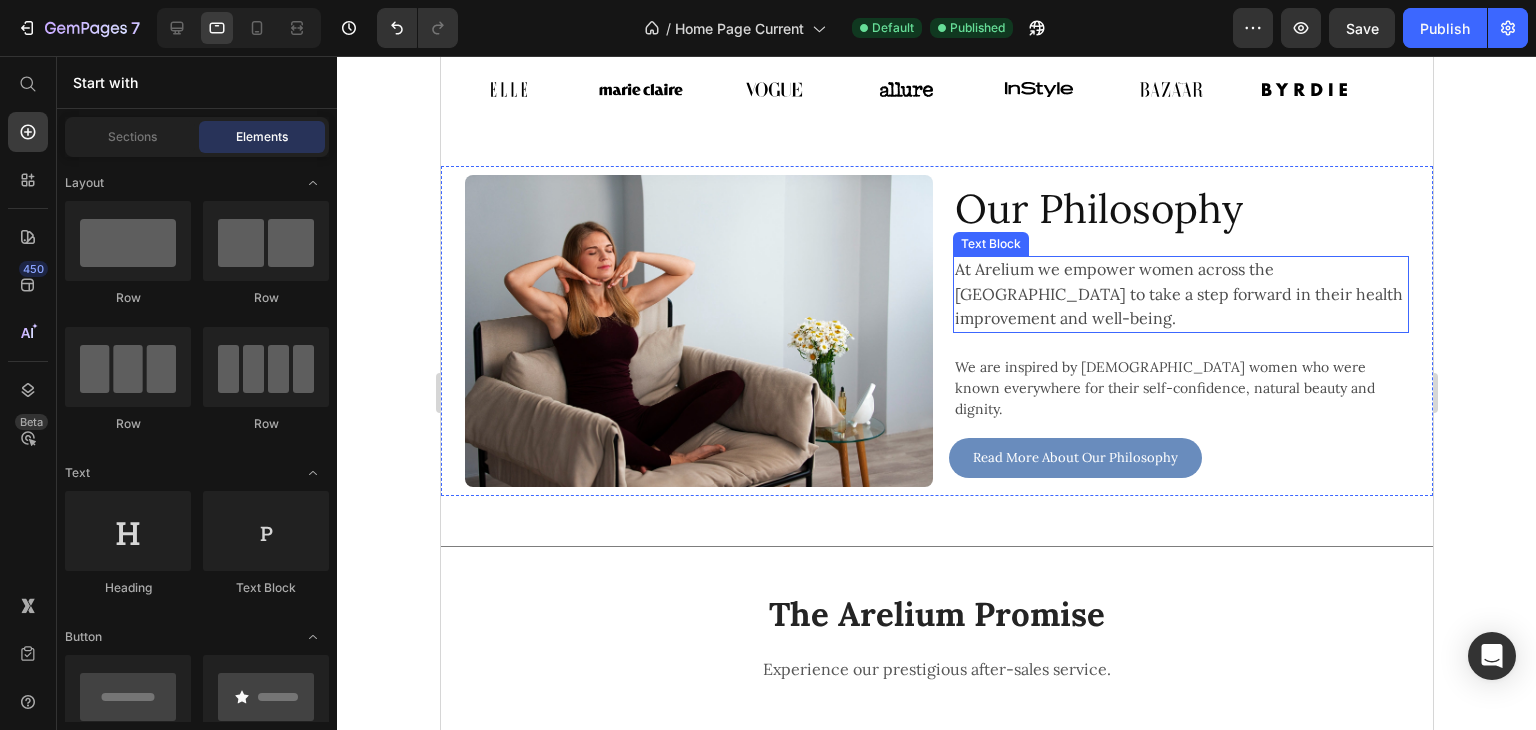 click on "At Arelium we empower women across the [GEOGRAPHIC_DATA] to take a step forward in their health improvement and well-being." at bounding box center (1180, 294) 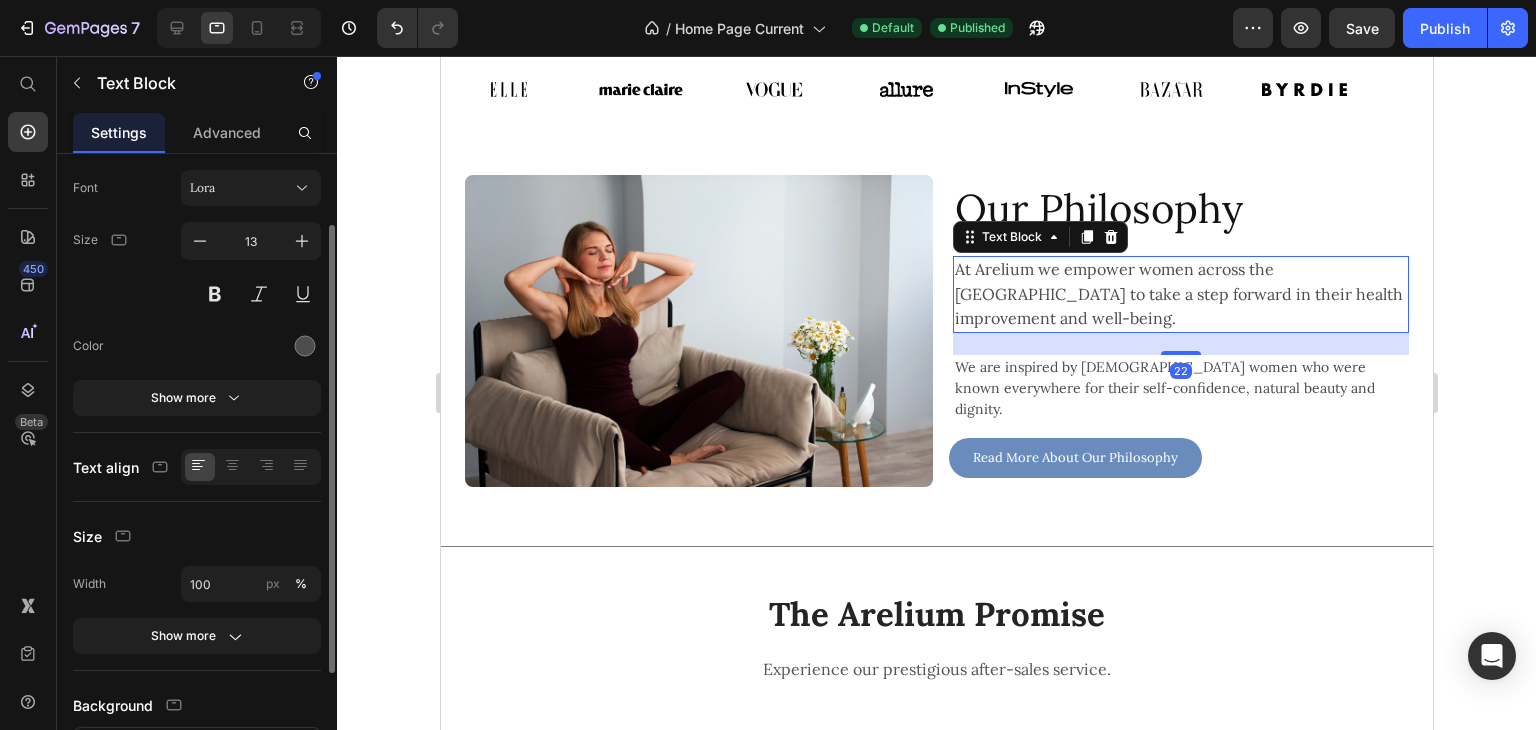 click on "13" at bounding box center [251, 267] 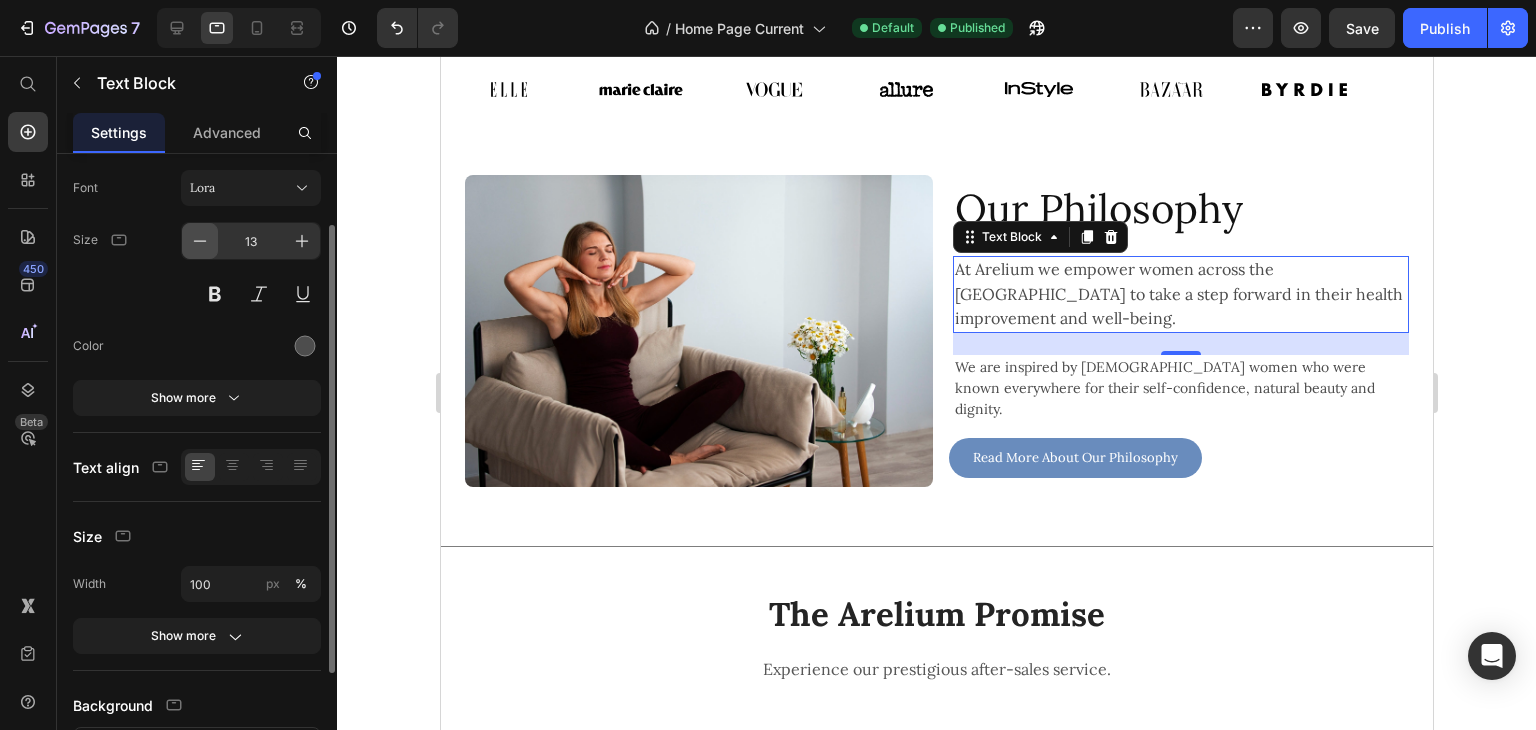 click at bounding box center [200, 241] 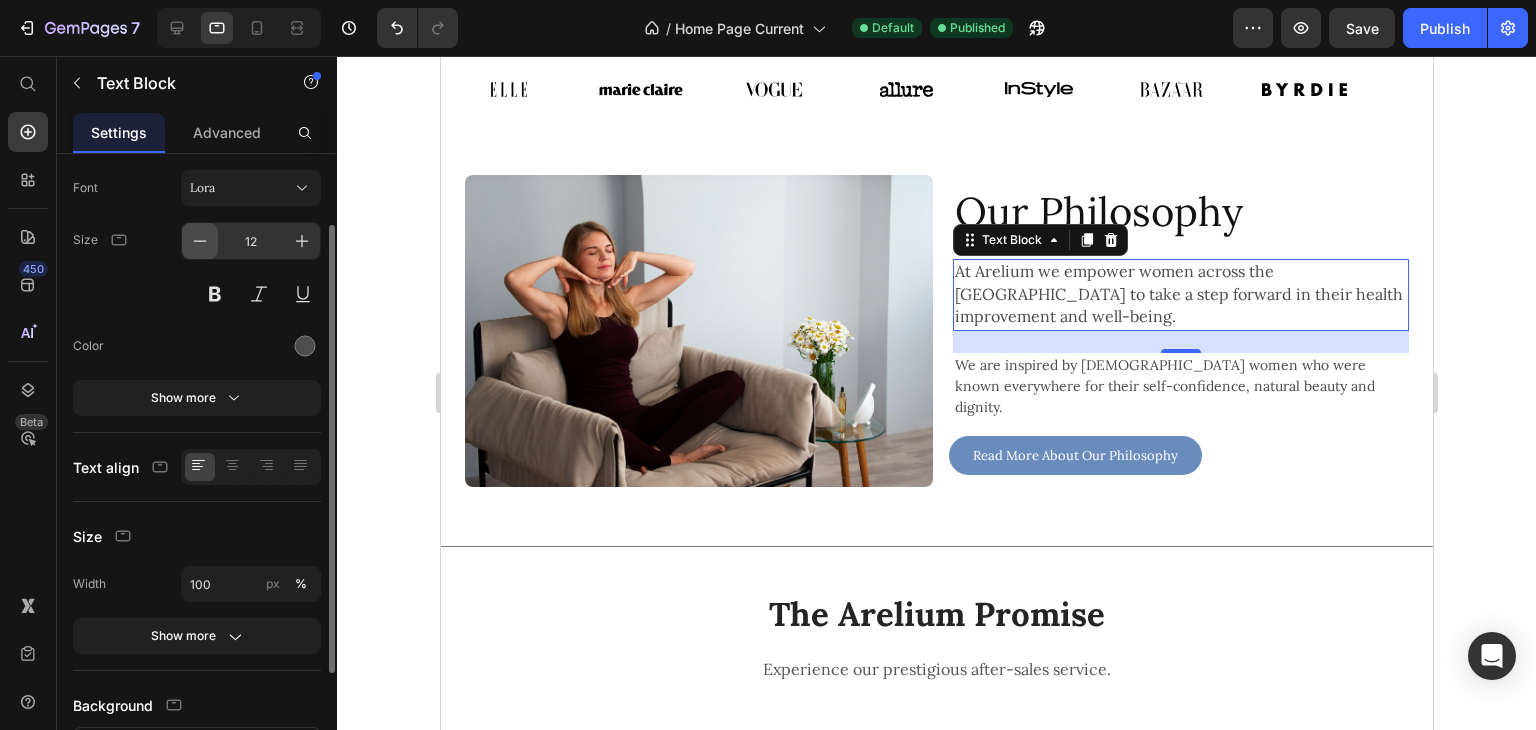 click at bounding box center (200, 241) 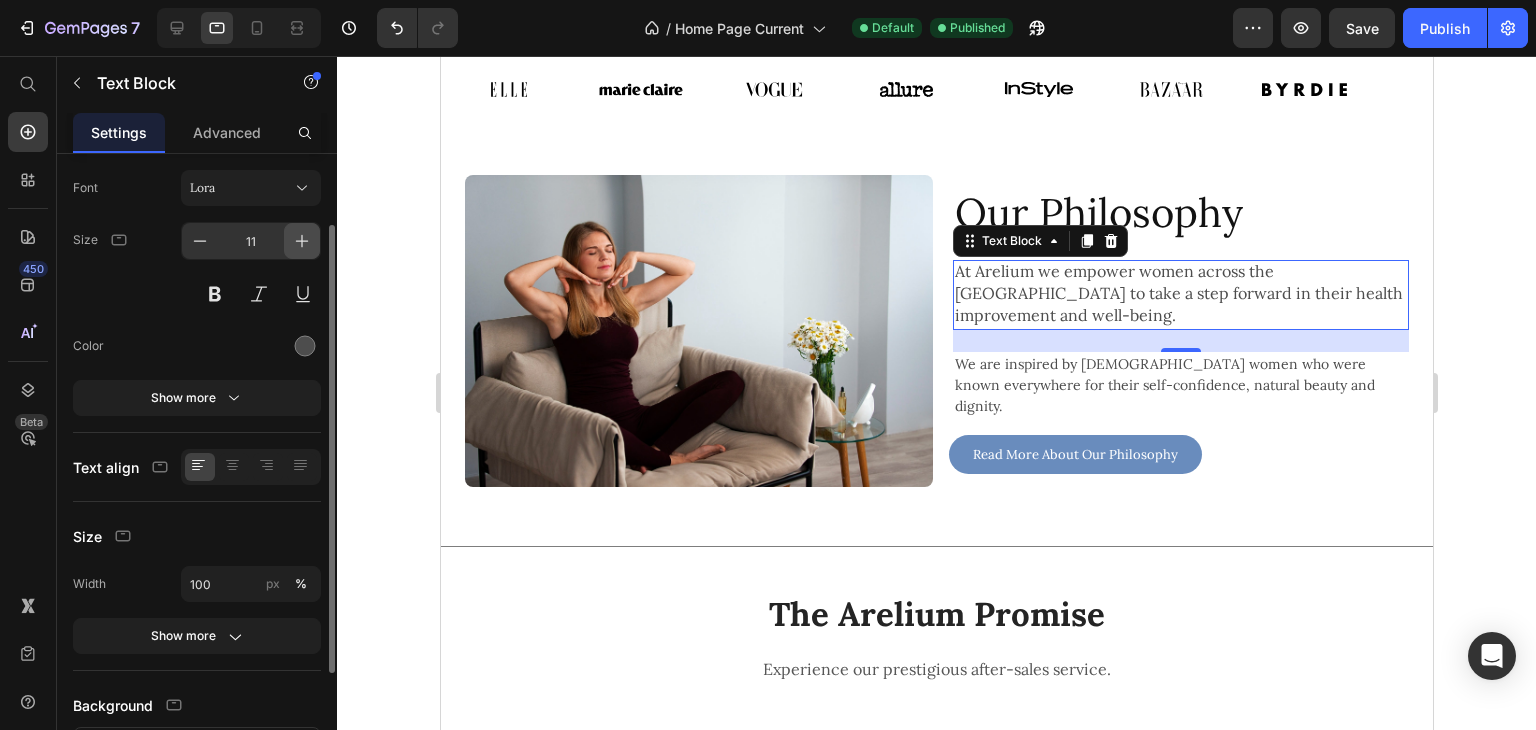 click 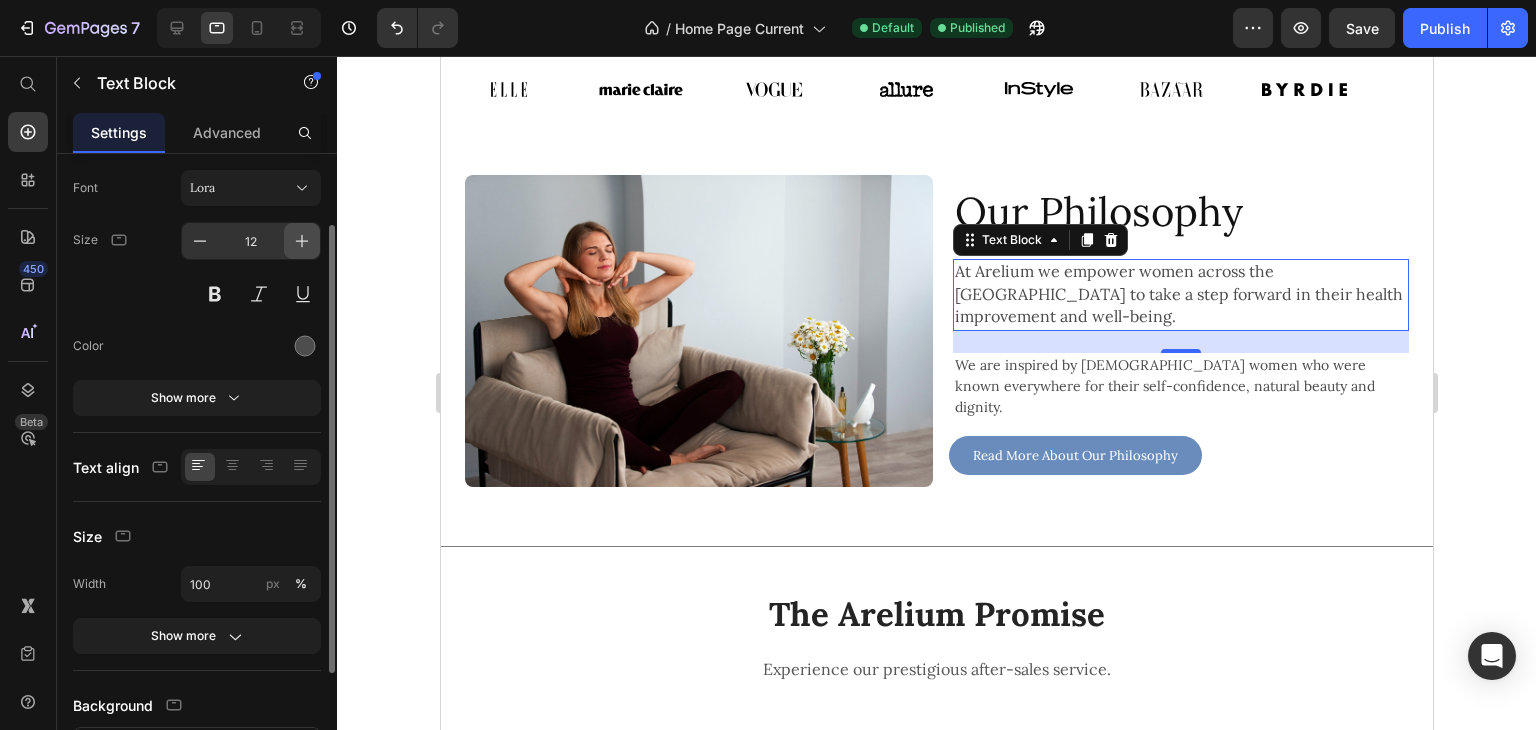 click 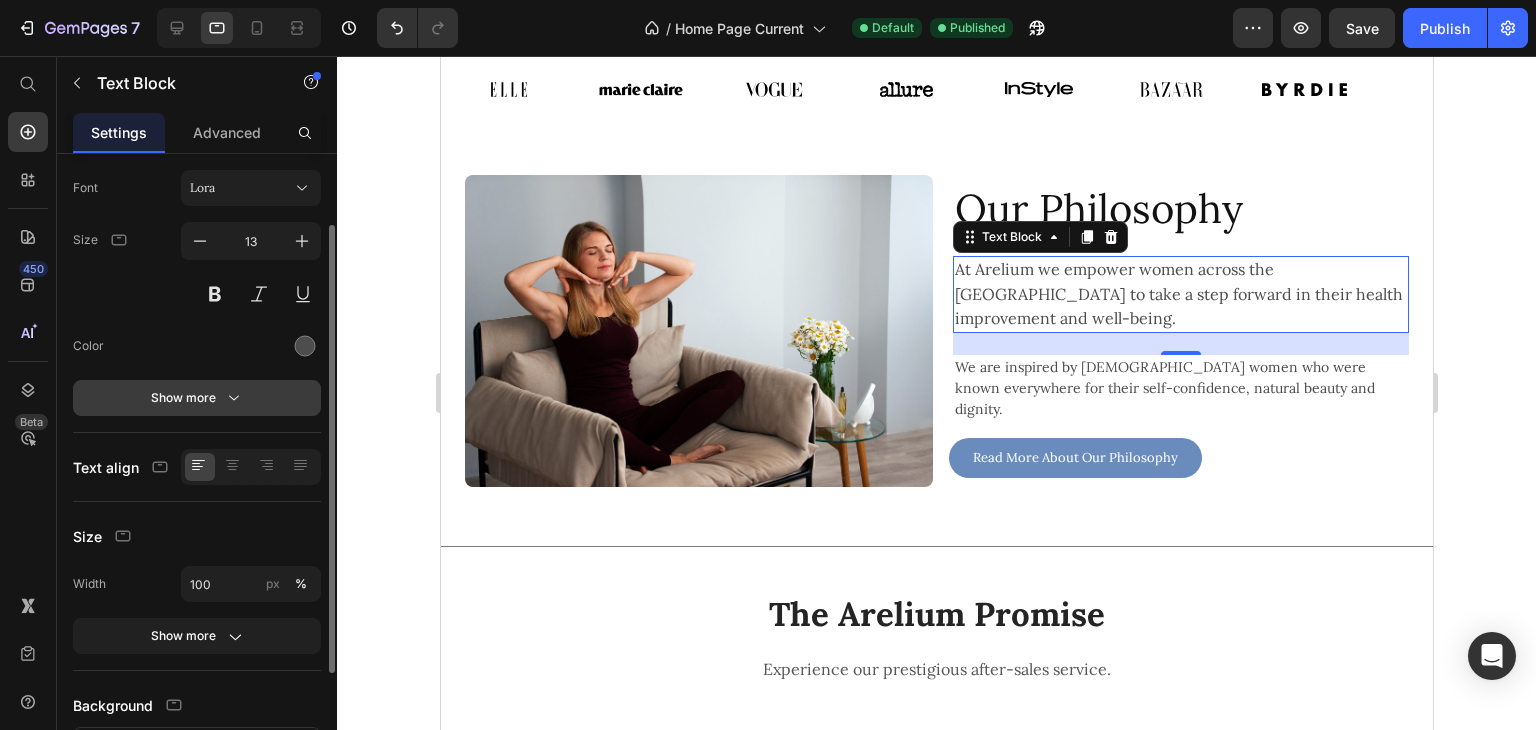 click 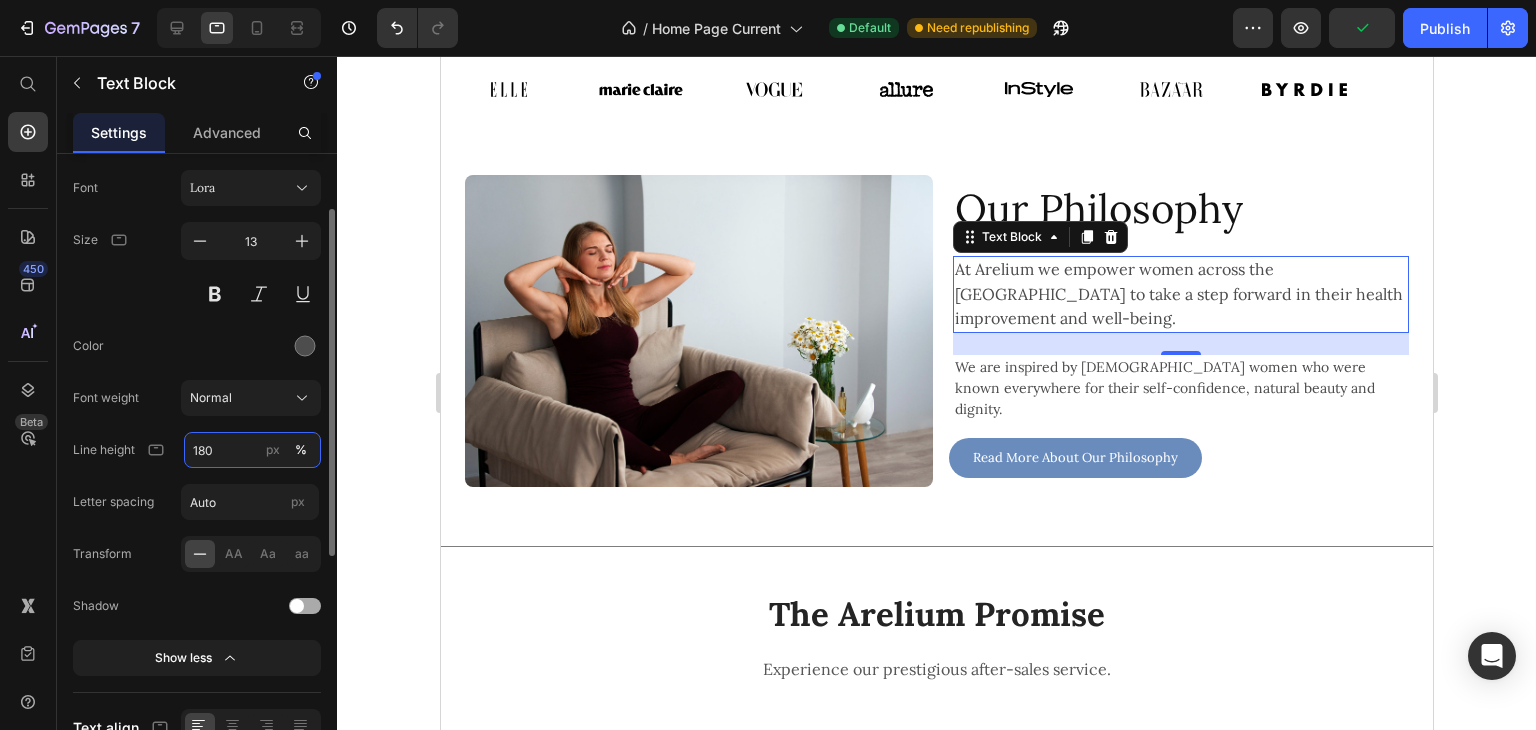 click on "180" at bounding box center (252, 450) 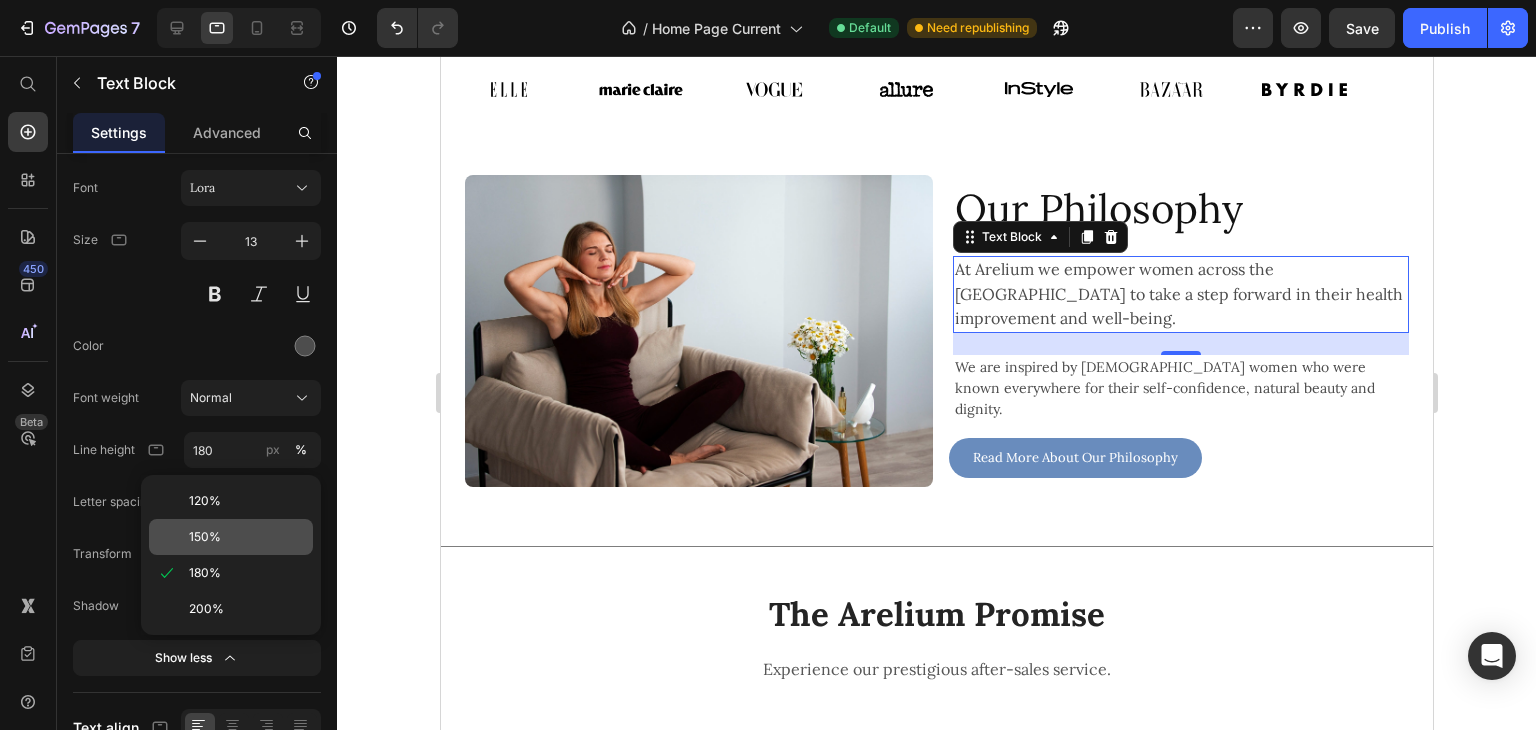 click on "150%" 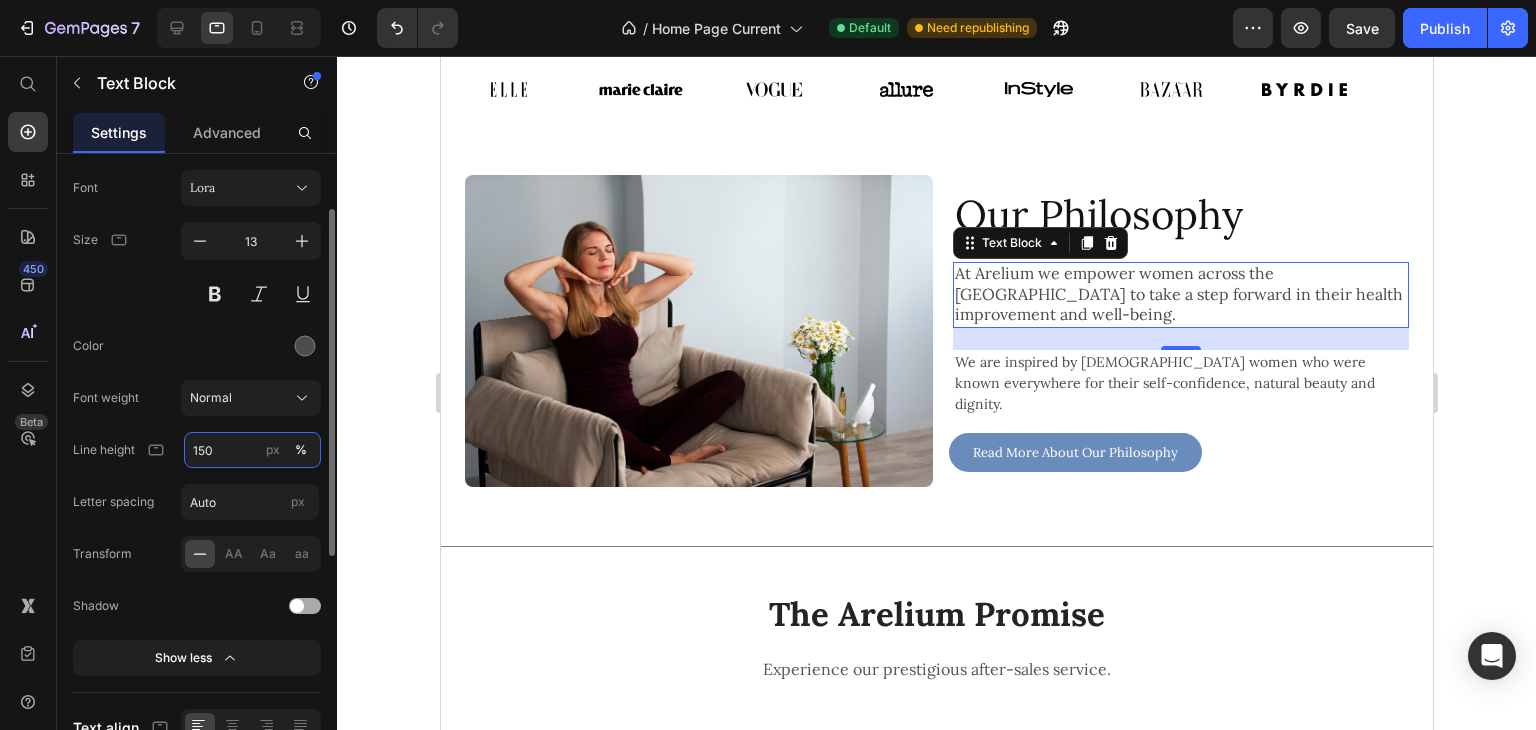 click on "150" at bounding box center (252, 450) 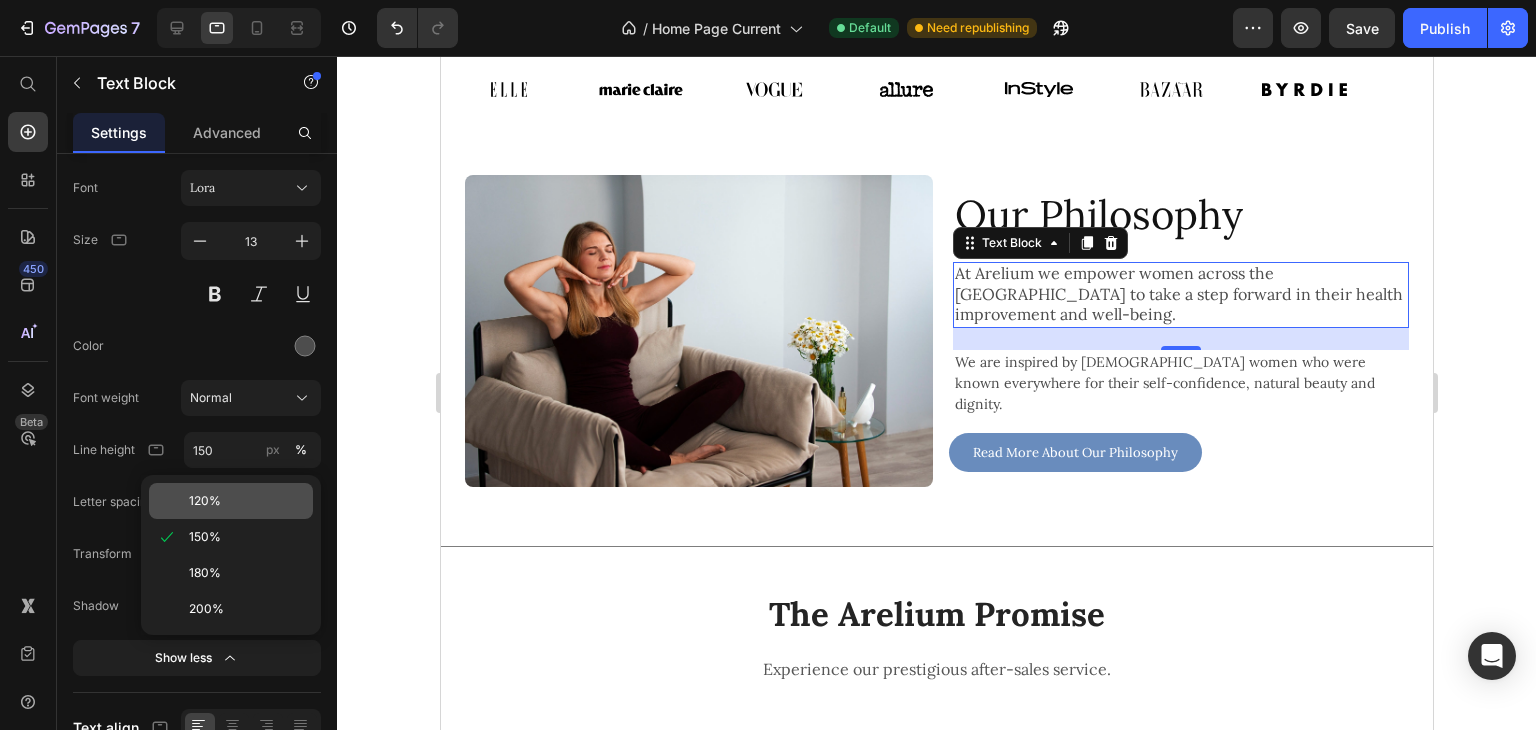 click on "120%" at bounding box center [205, 501] 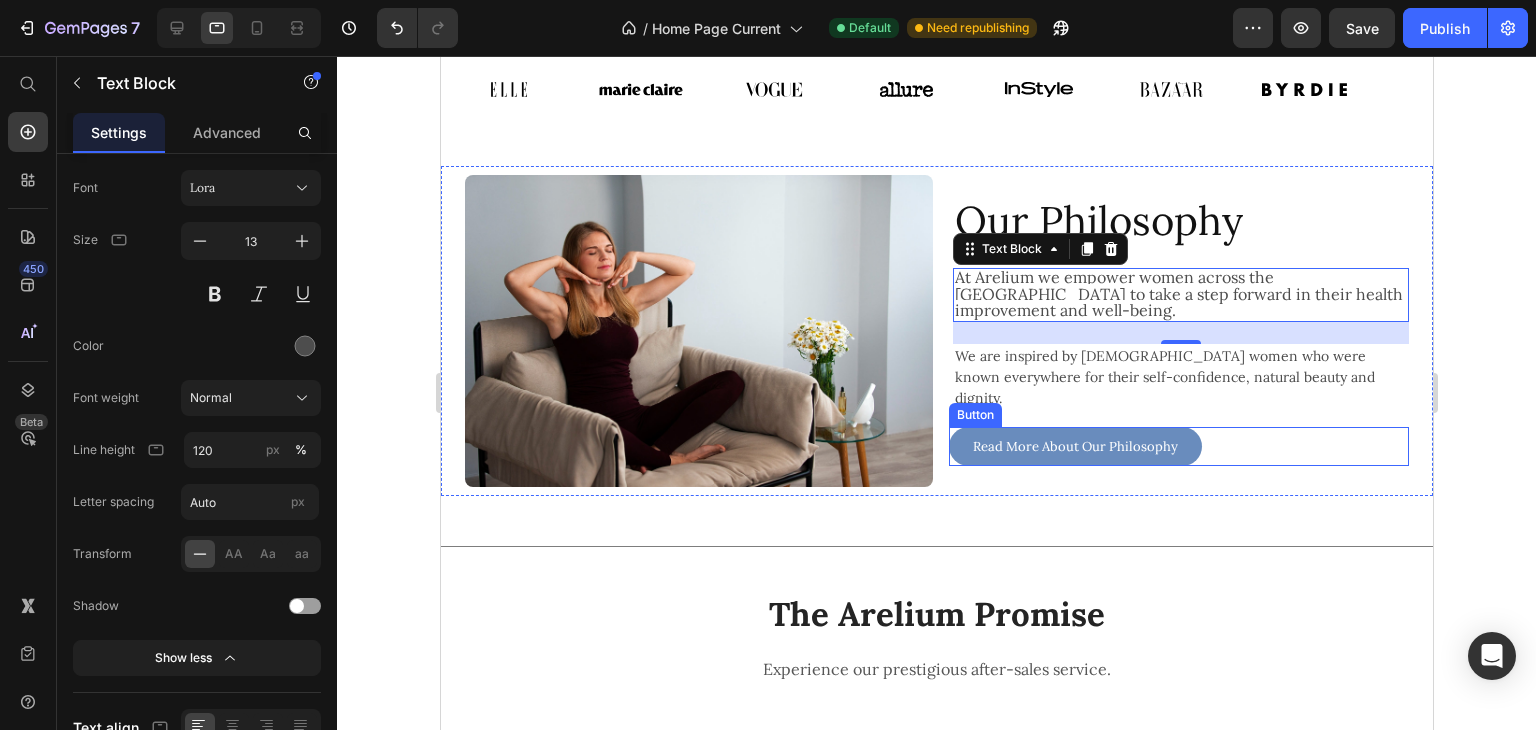 click on "We are inspired by [DEMOGRAPHIC_DATA] women who were known everywhere for their self-confidence, natural beauty and dignity." at bounding box center (1180, 377) 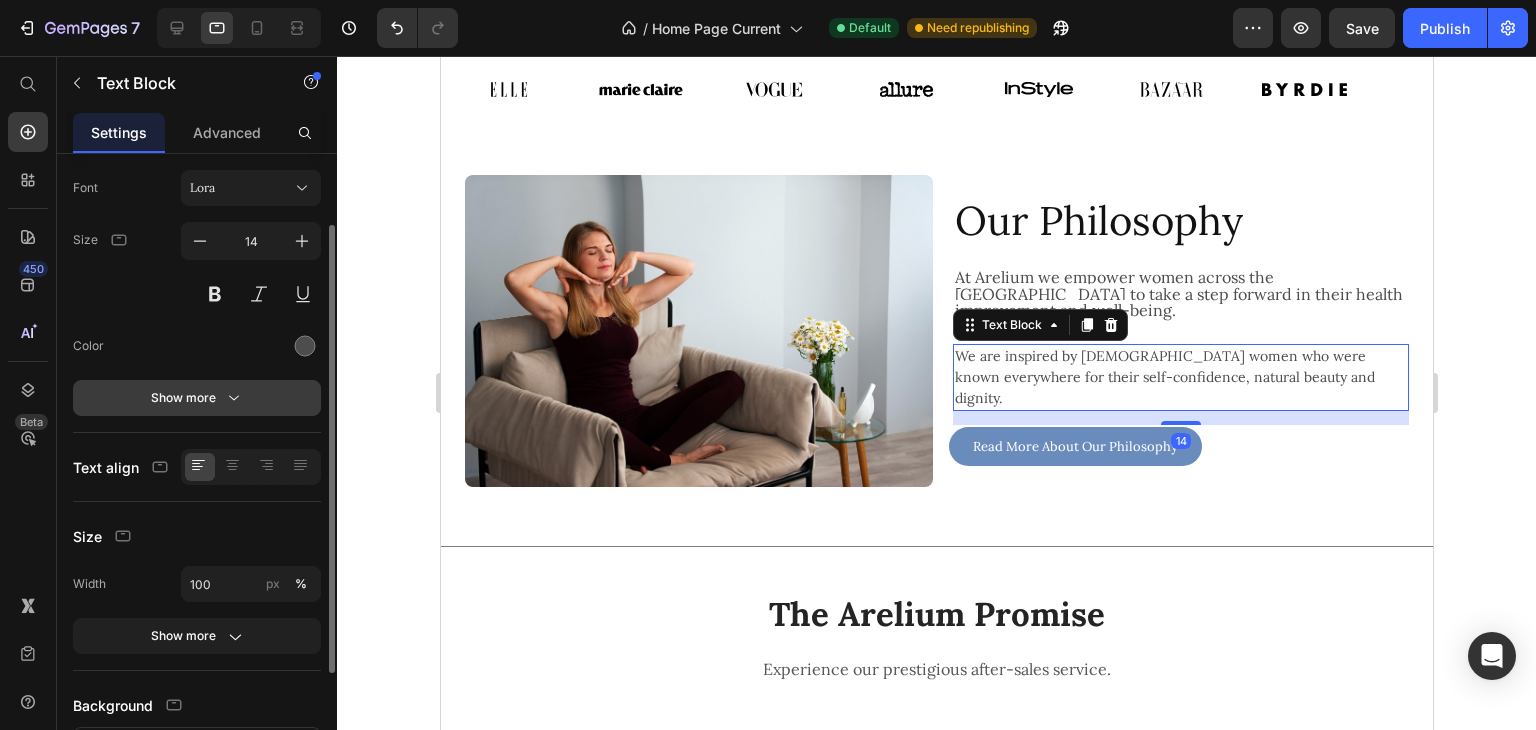 click on "Show more" at bounding box center (197, 398) 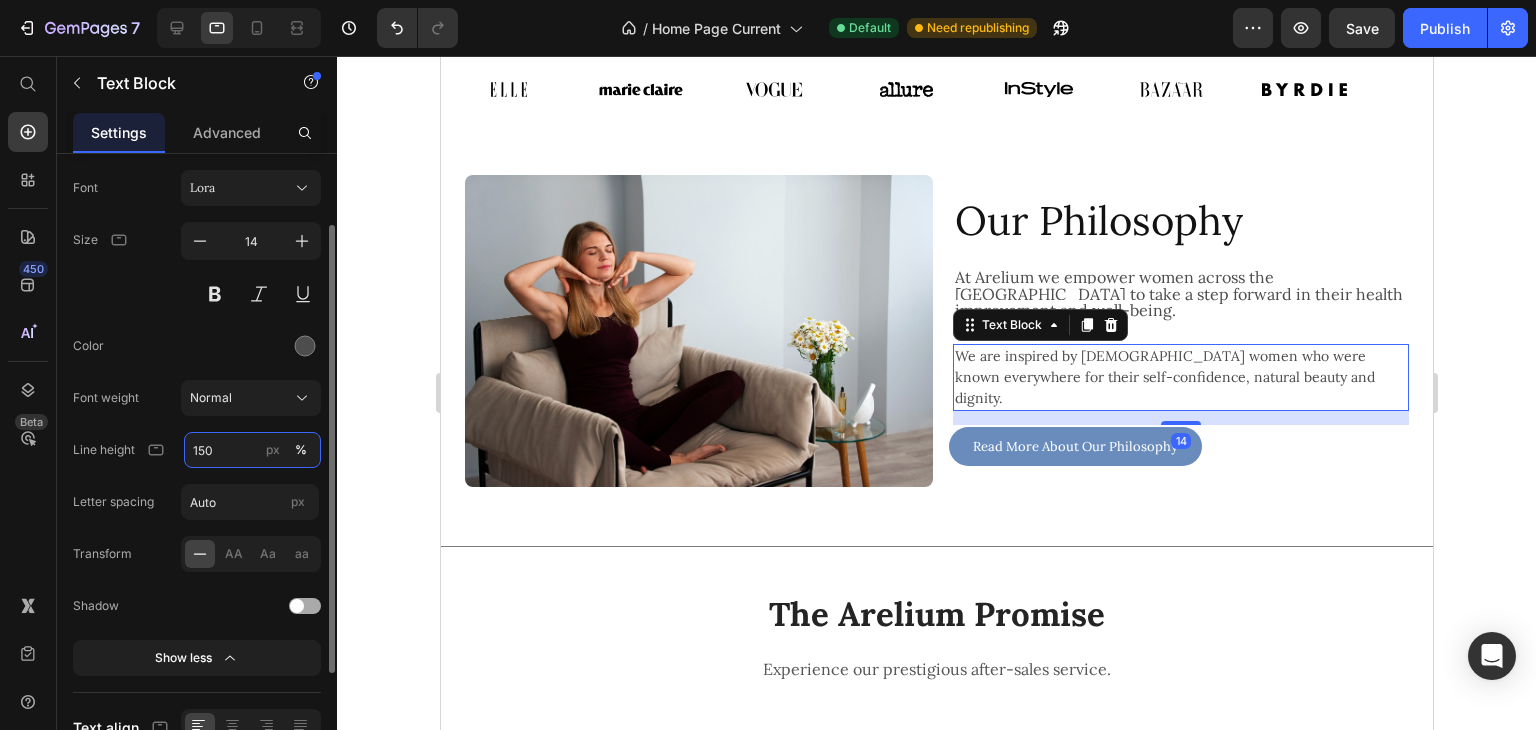 click on "150" at bounding box center [252, 450] 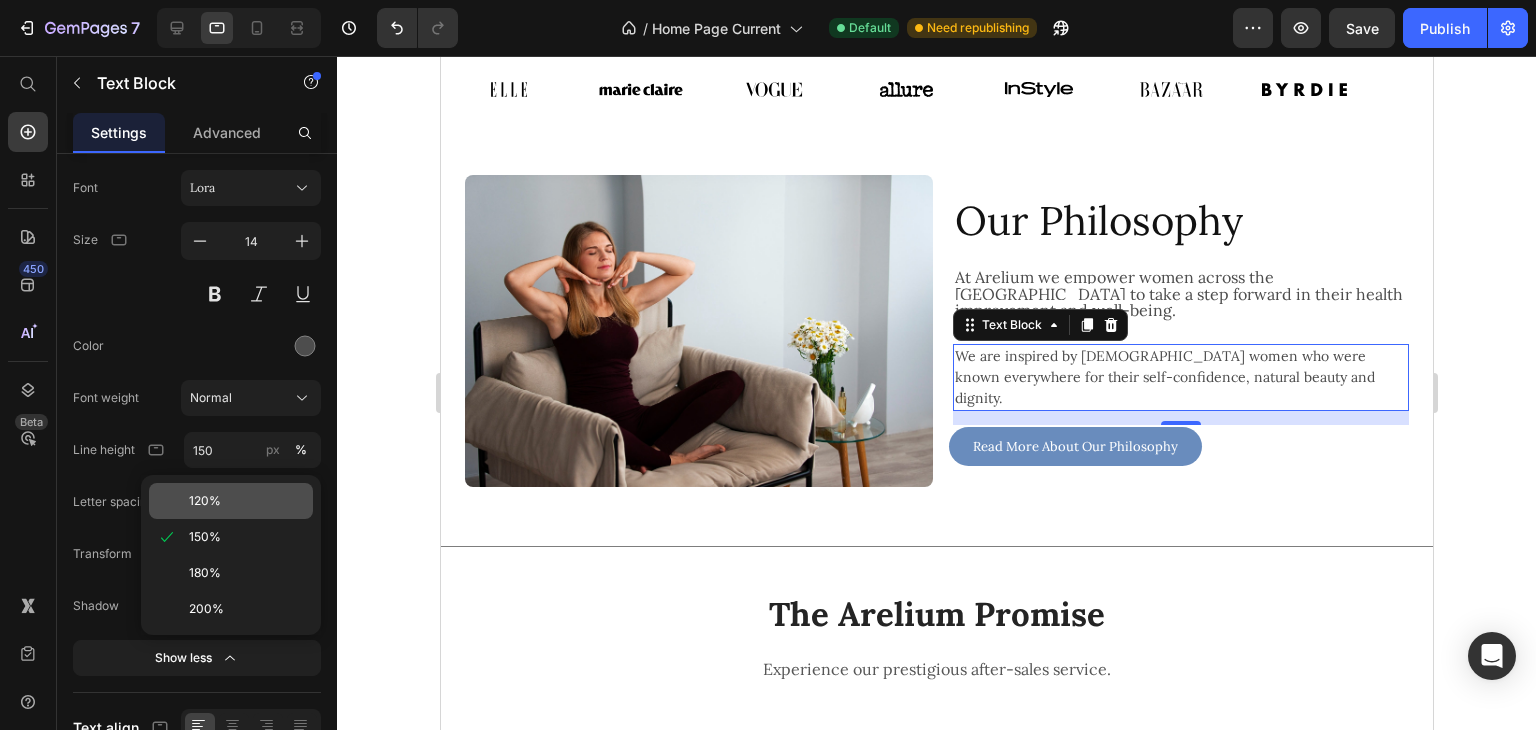 click on "120%" at bounding box center (247, 501) 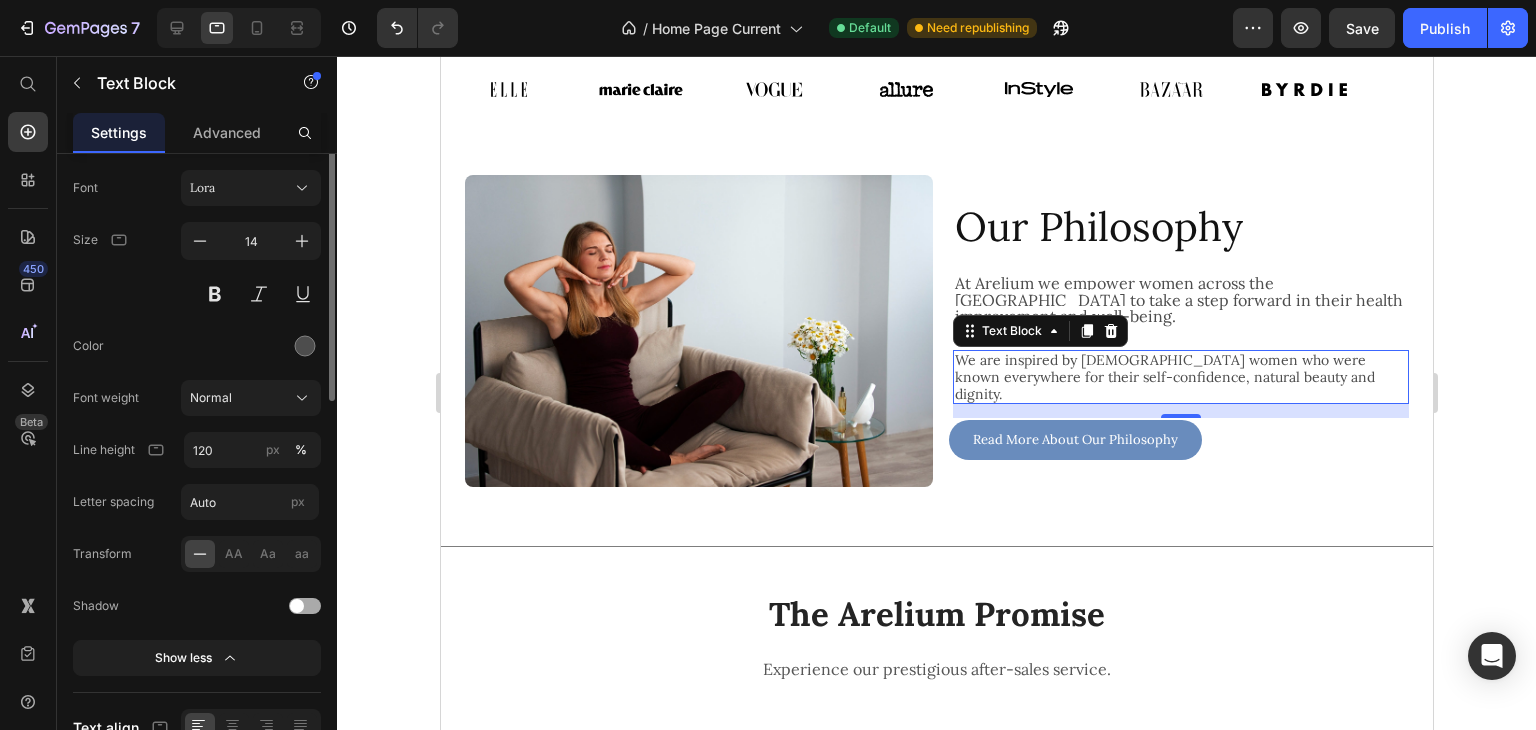 scroll, scrollTop: 0, scrollLeft: 0, axis: both 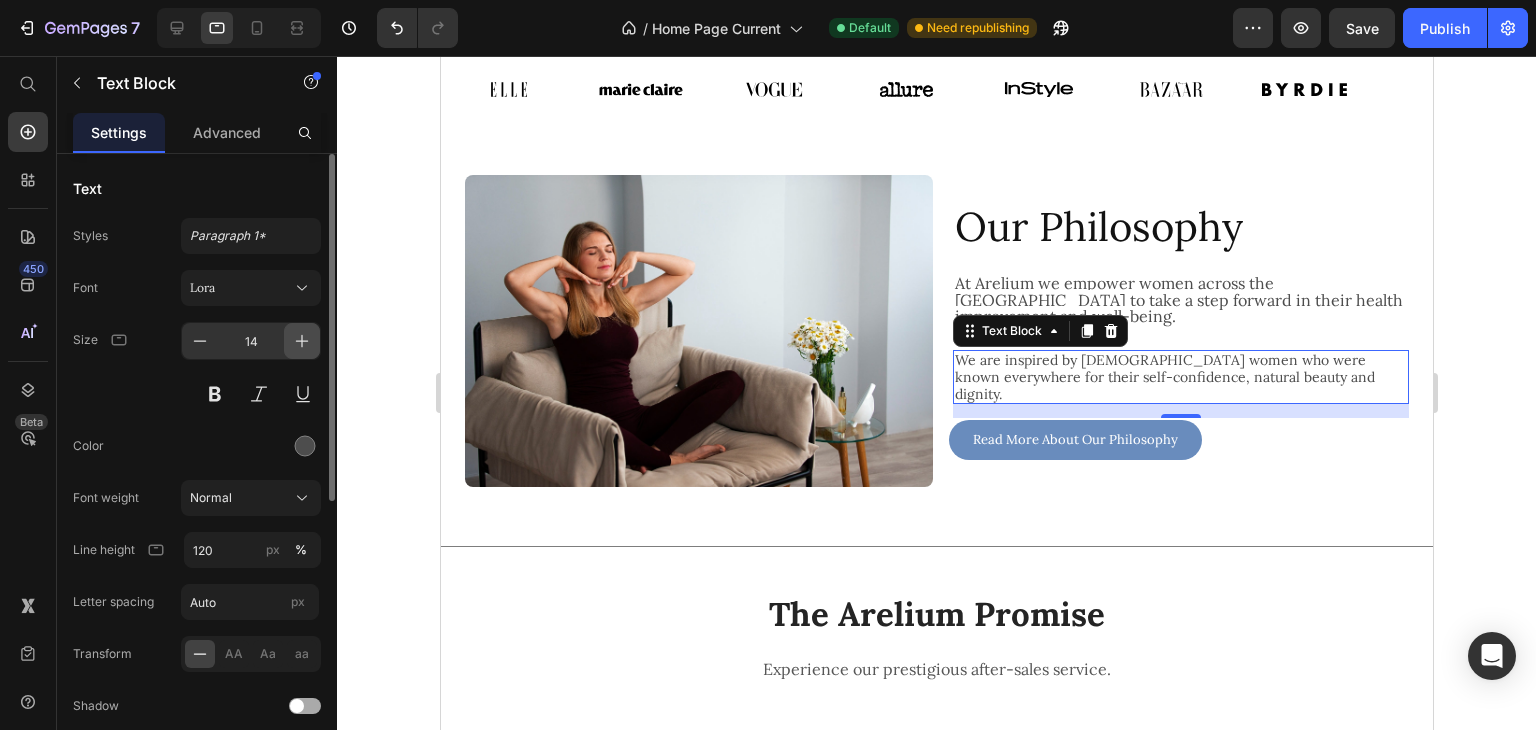 click 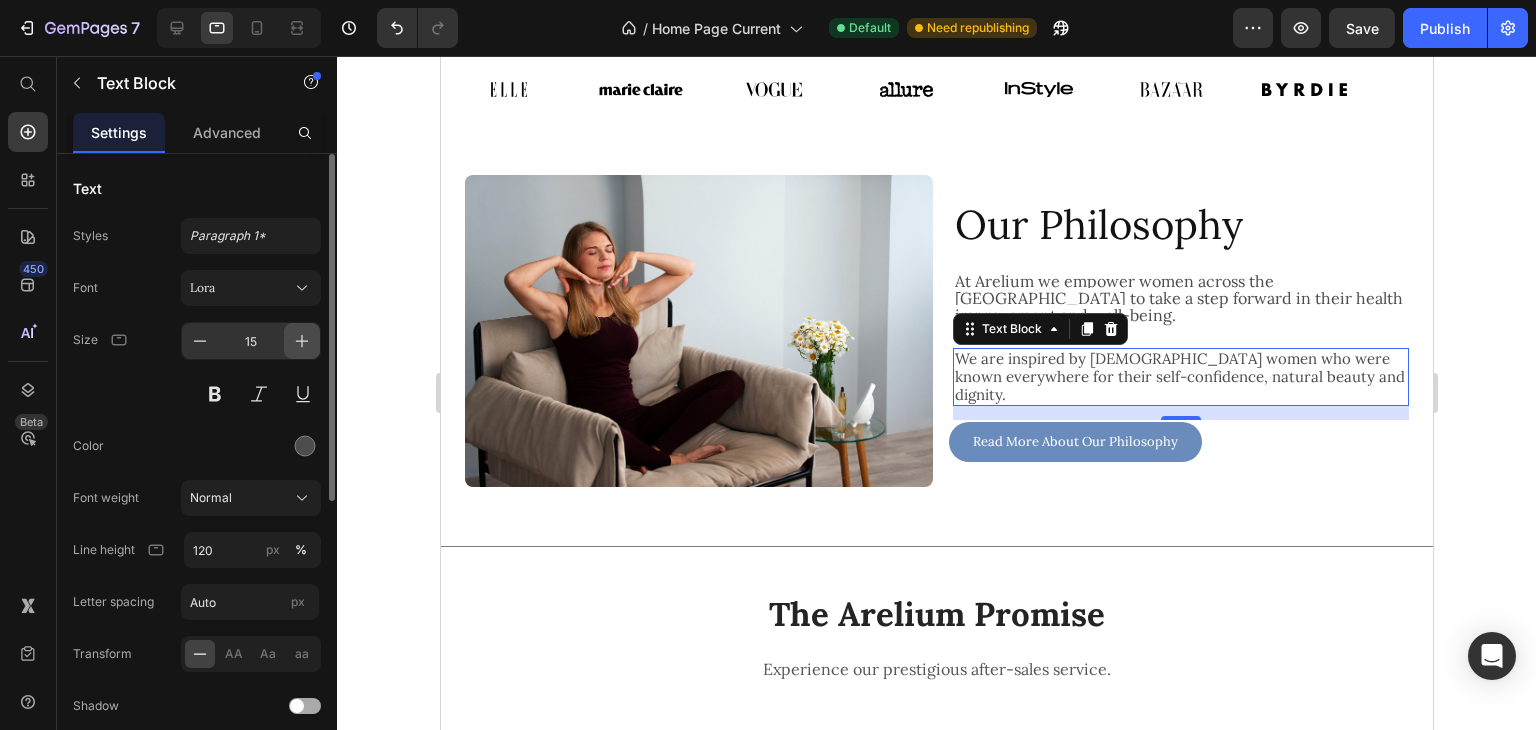 click 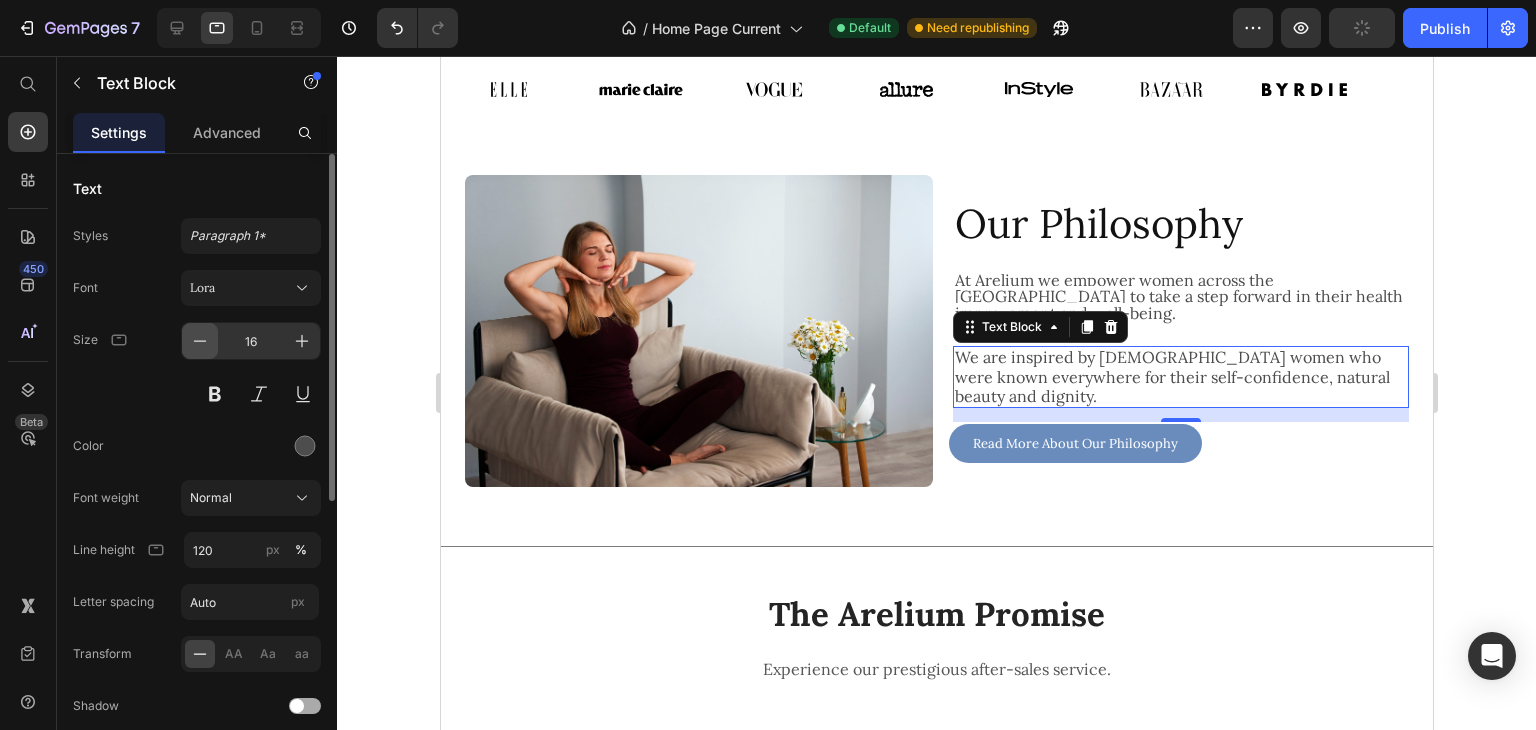 click at bounding box center (200, 341) 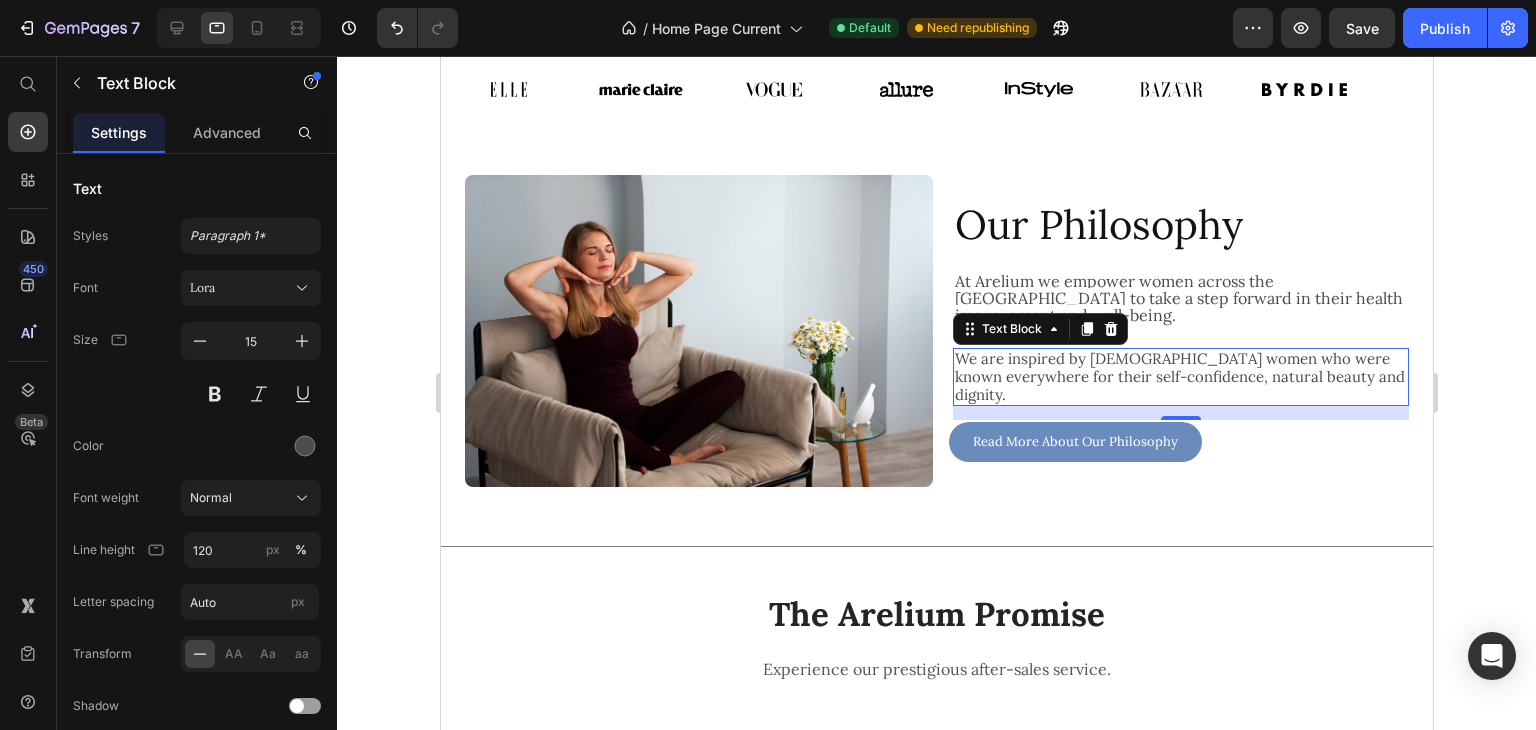 click 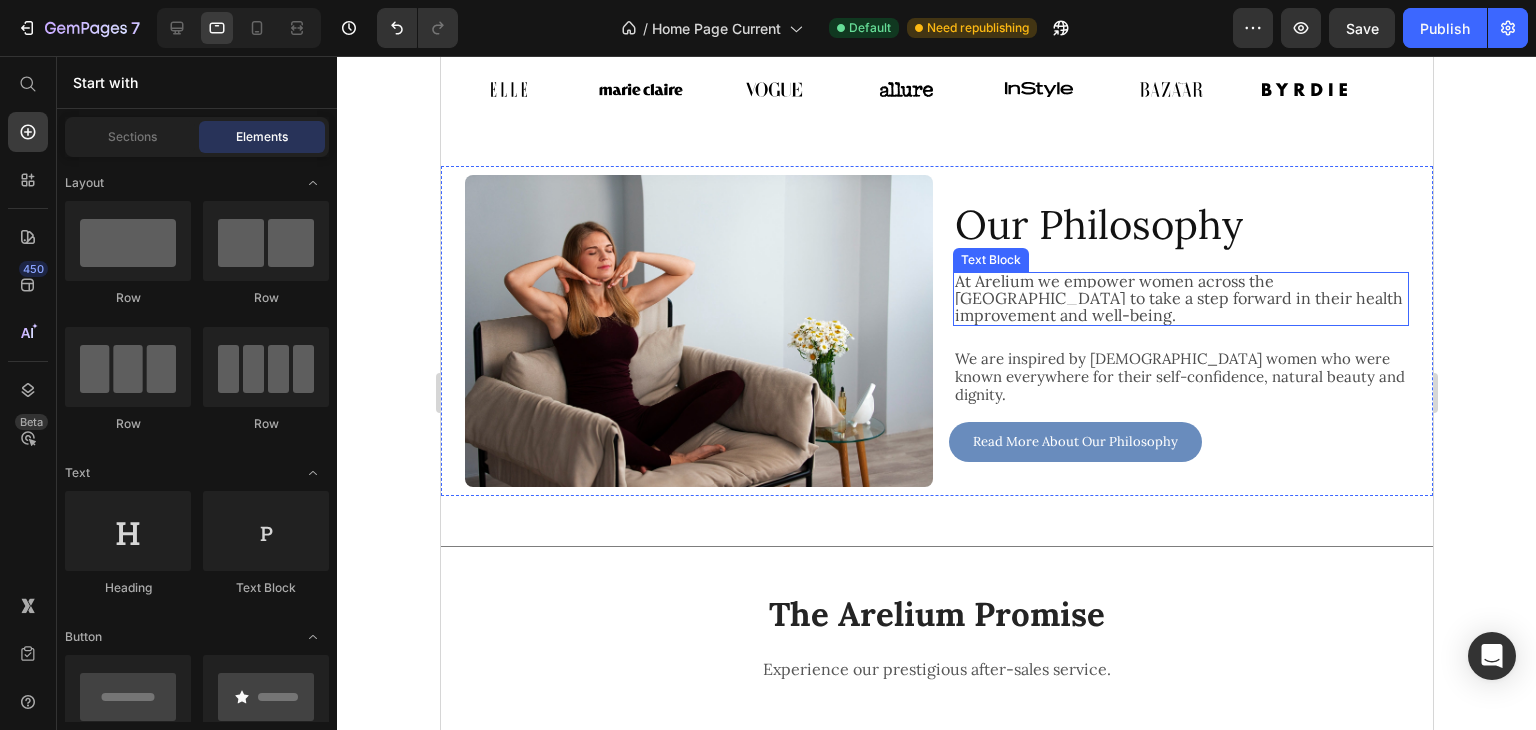 click on "At Arelium we empower women across the [GEOGRAPHIC_DATA] to take a step forward in their health improvement and well-being." at bounding box center [1178, 297] 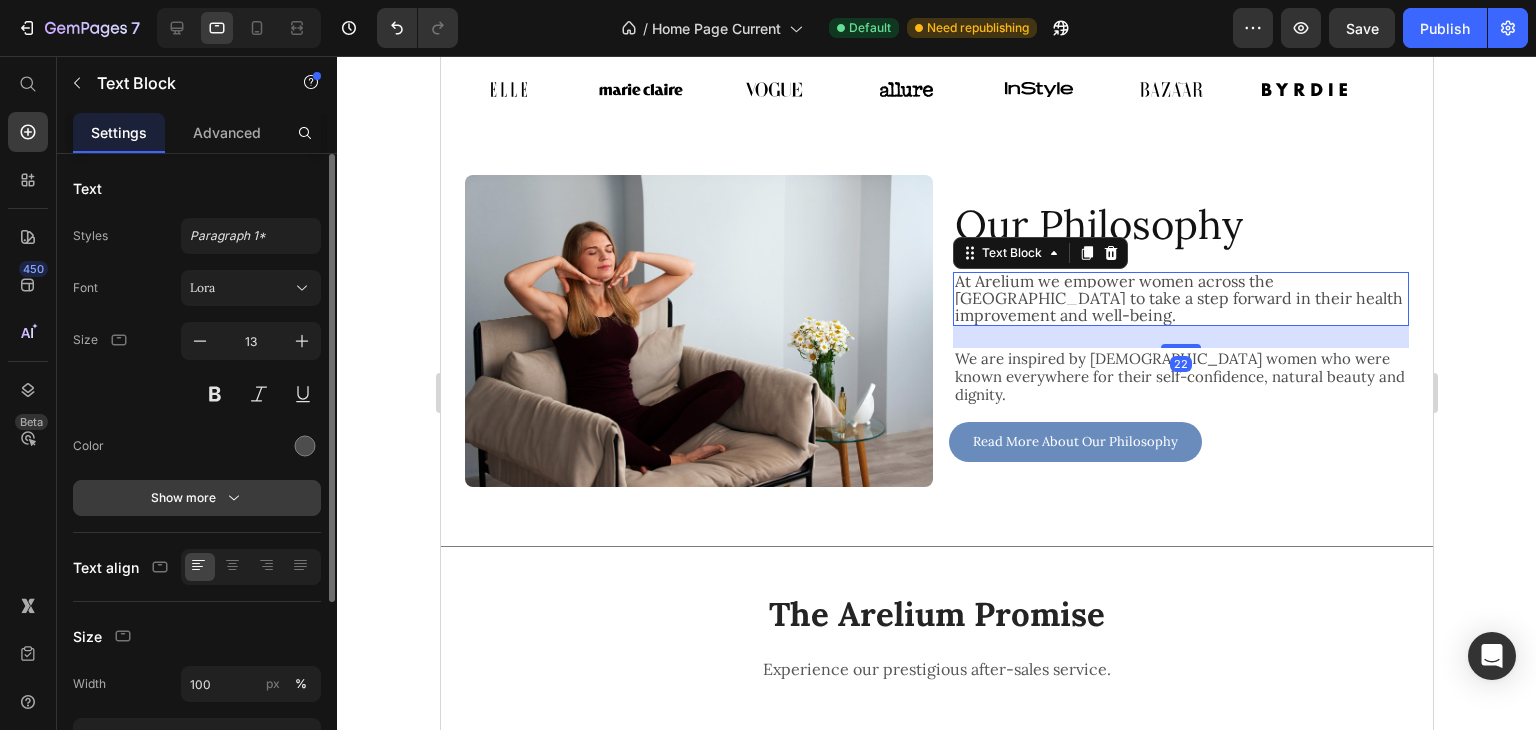 click on "Show more" at bounding box center (197, 498) 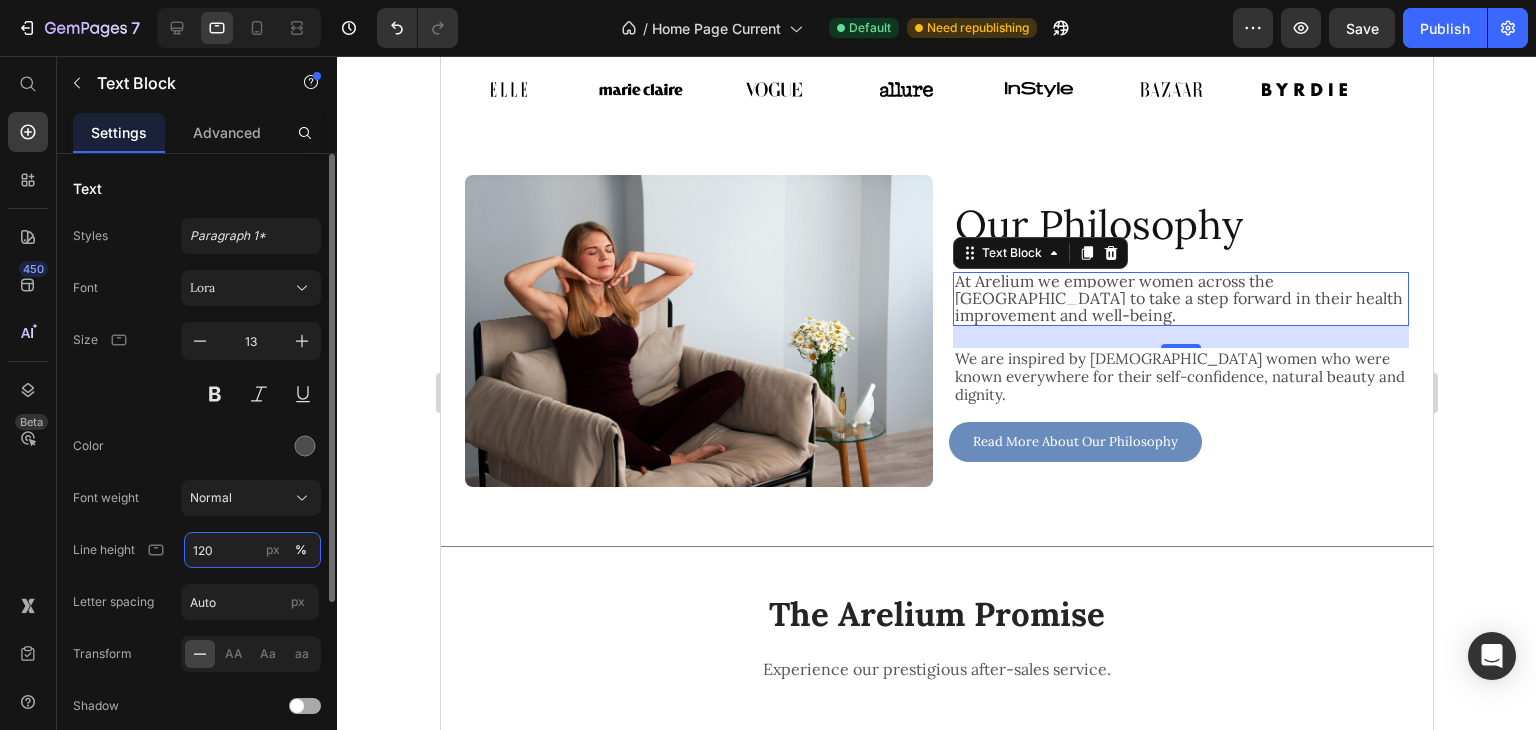 click on "120" at bounding box center [252, 550] 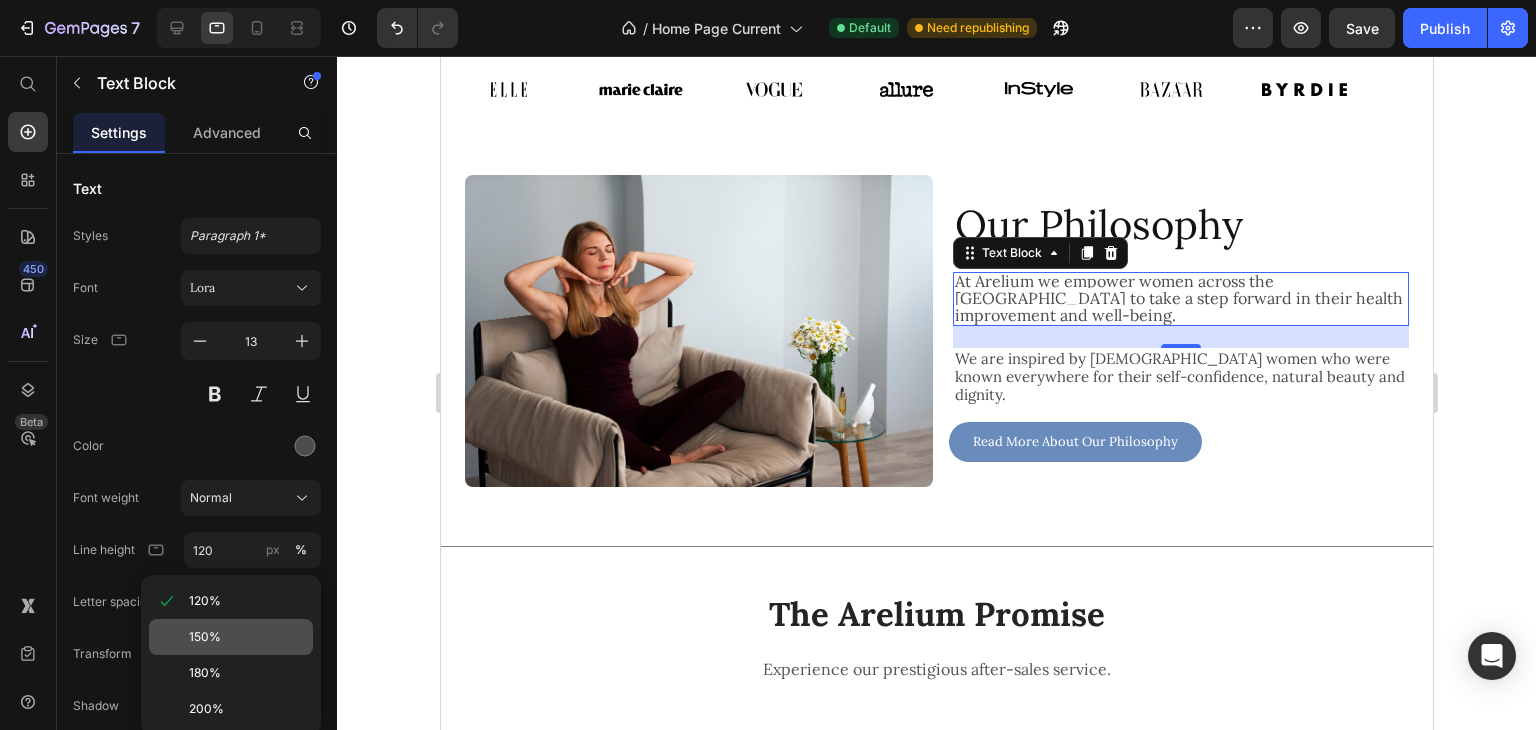 click on "150%" at bounding box center [205, 637] 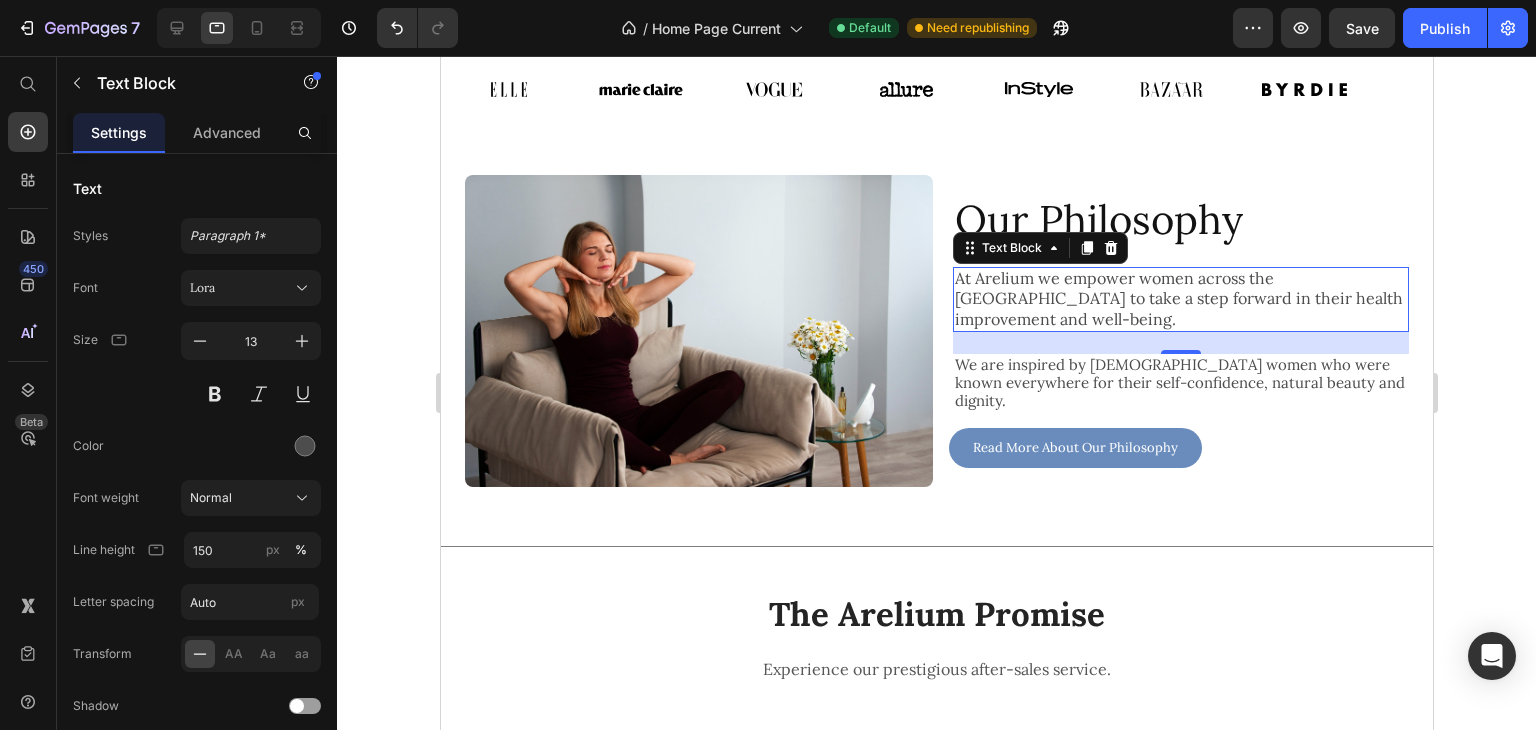 click 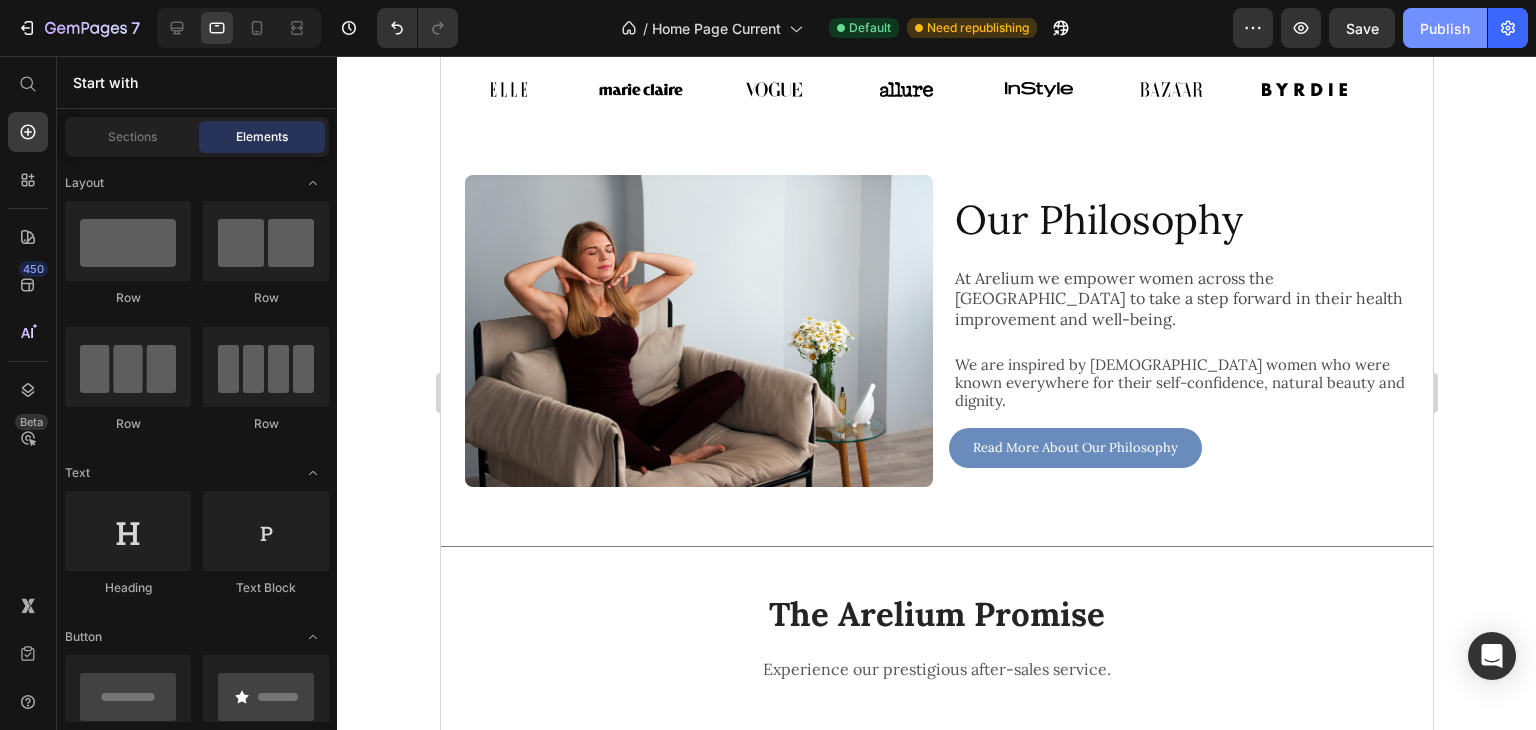 click on "Publish" at bounding box center [1445, 28] 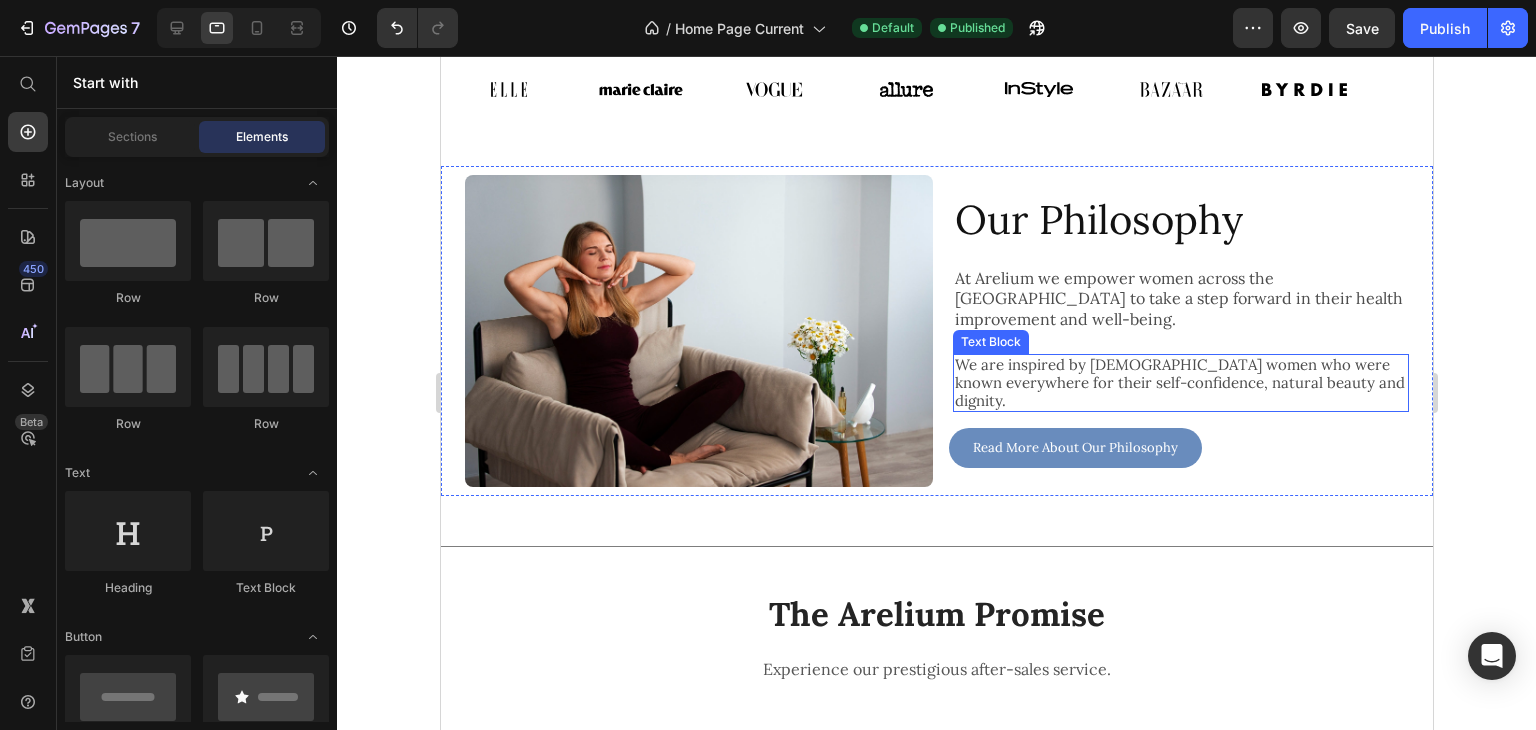 click on "We are inspired by [DEMOGRAPHIC_DATA] women who were known everywhere for their self-confidence, natural beauty and dignity." at bounding box center (1180, 383) 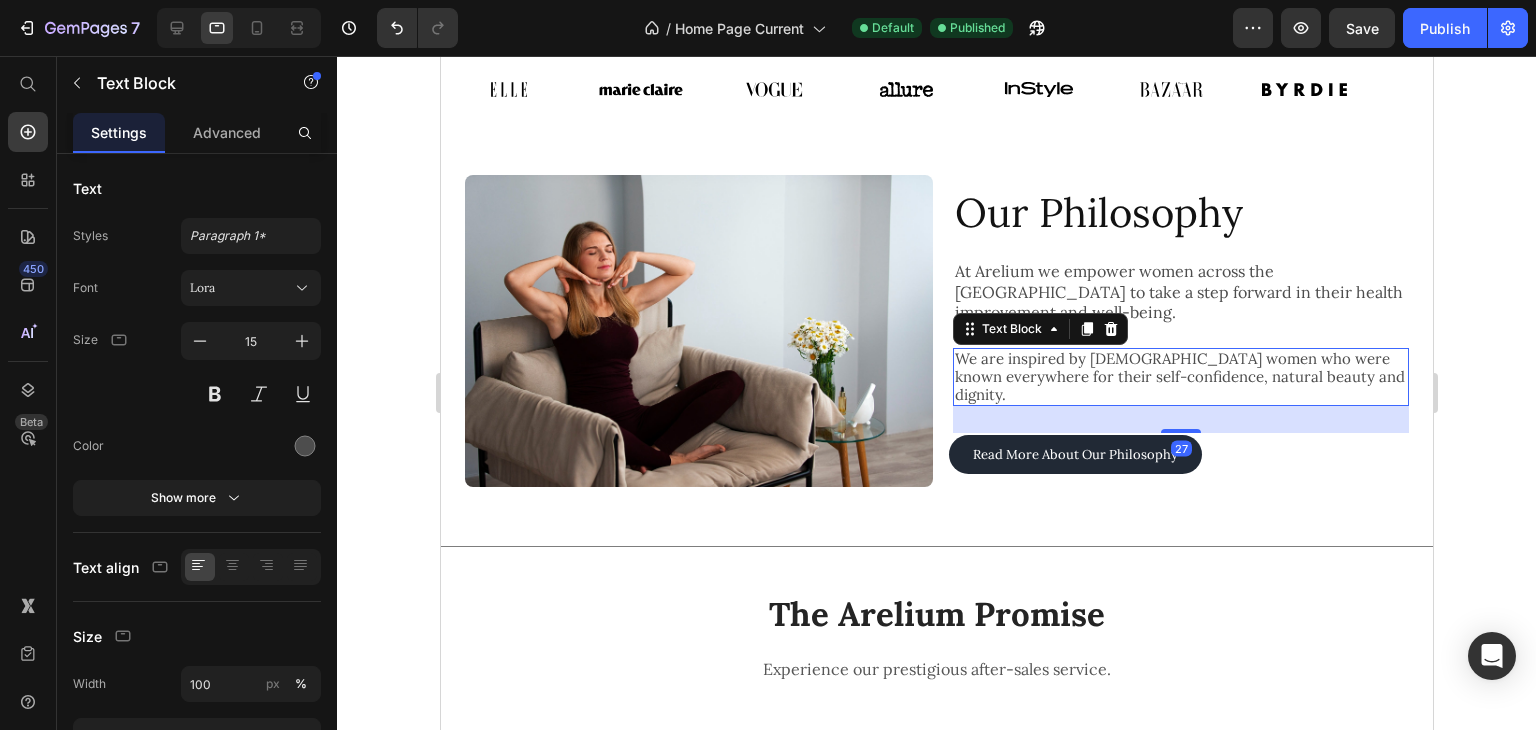 drag, startPoint x: 1159, startPoint y: 420, endPoint x: 1160, endPoint y: 433, distance: 13.038404 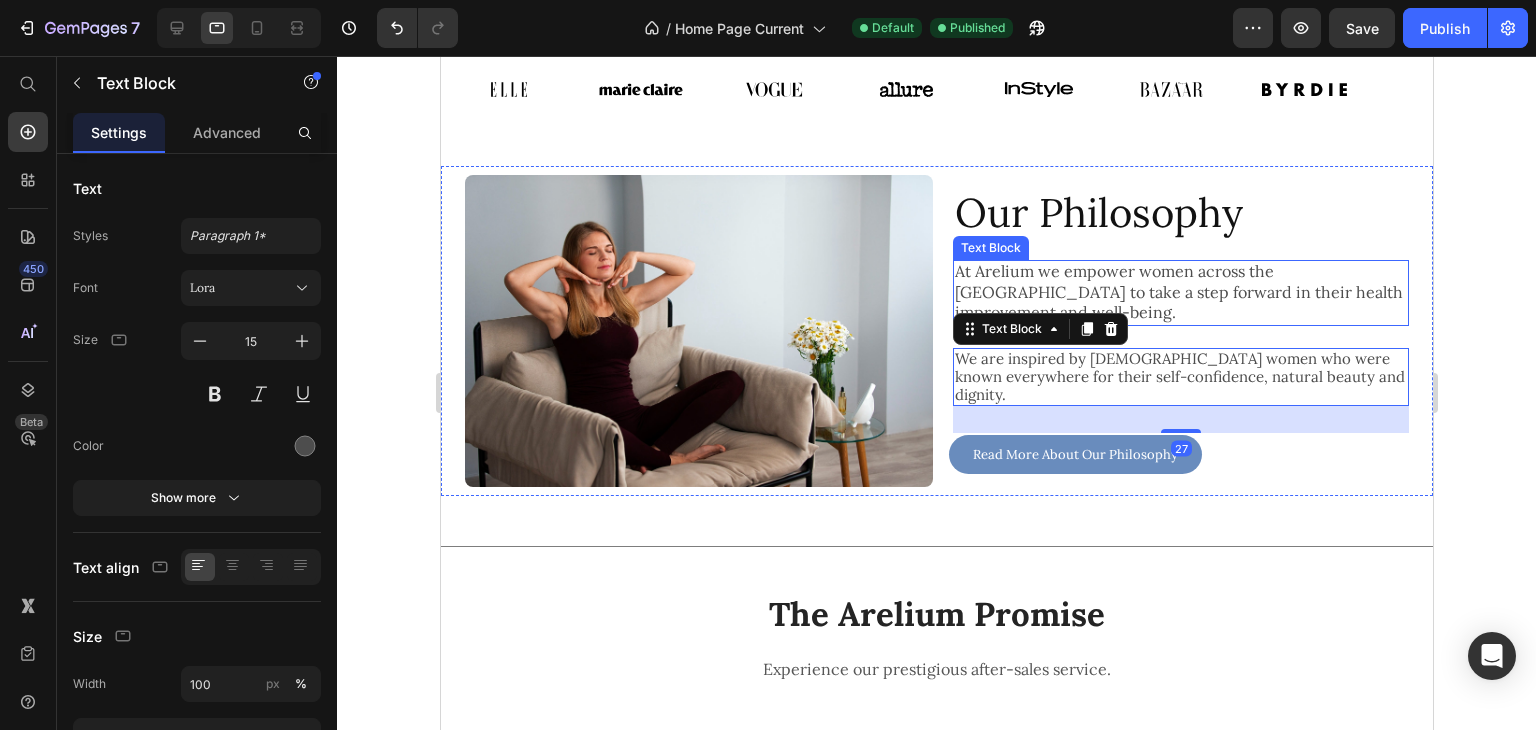 click on "At Arelium we empower women across the [GEOGRAPHIC_DATA] to take a step forward in their health improvement and well-being." at bounding box center [1178, 291] 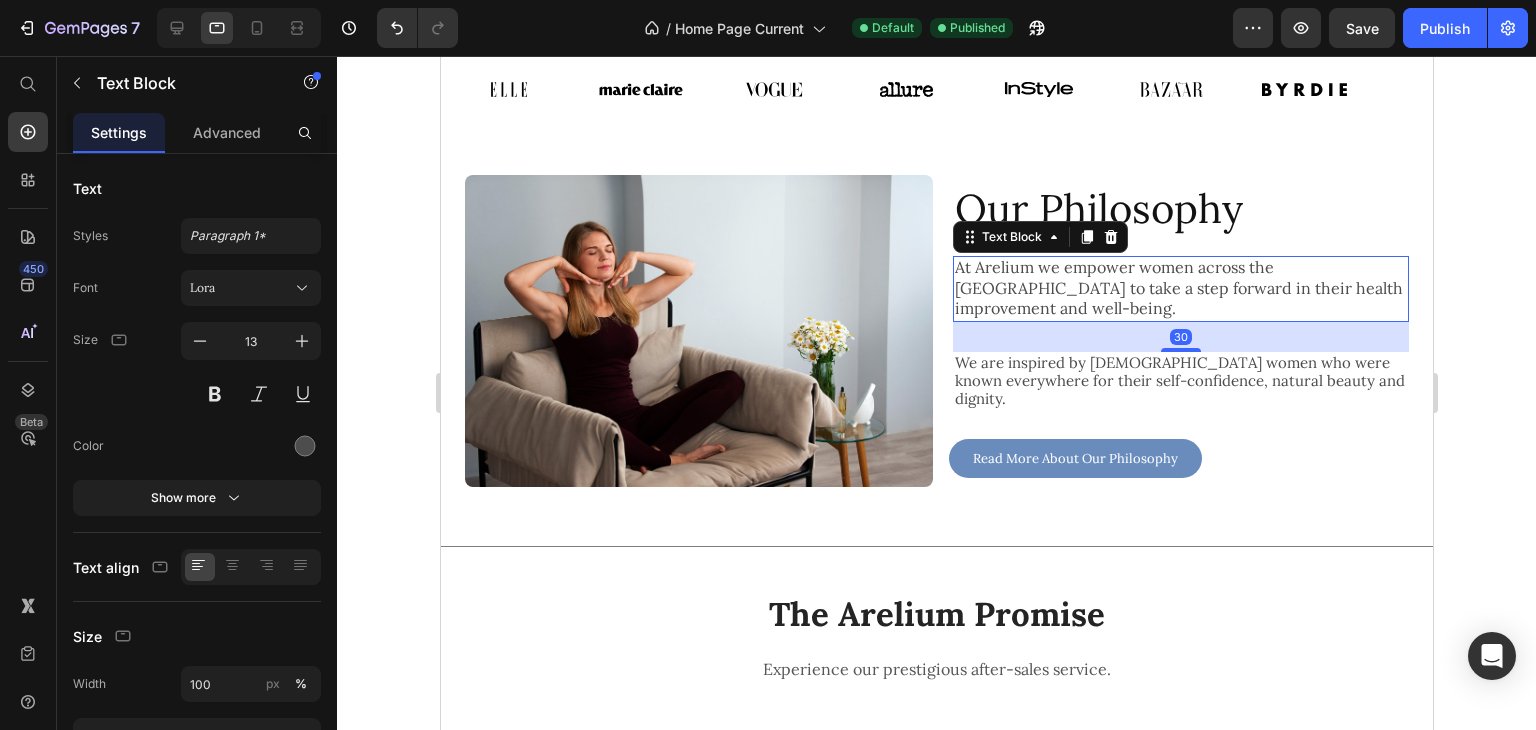 click at bounding box center [1180, 350] 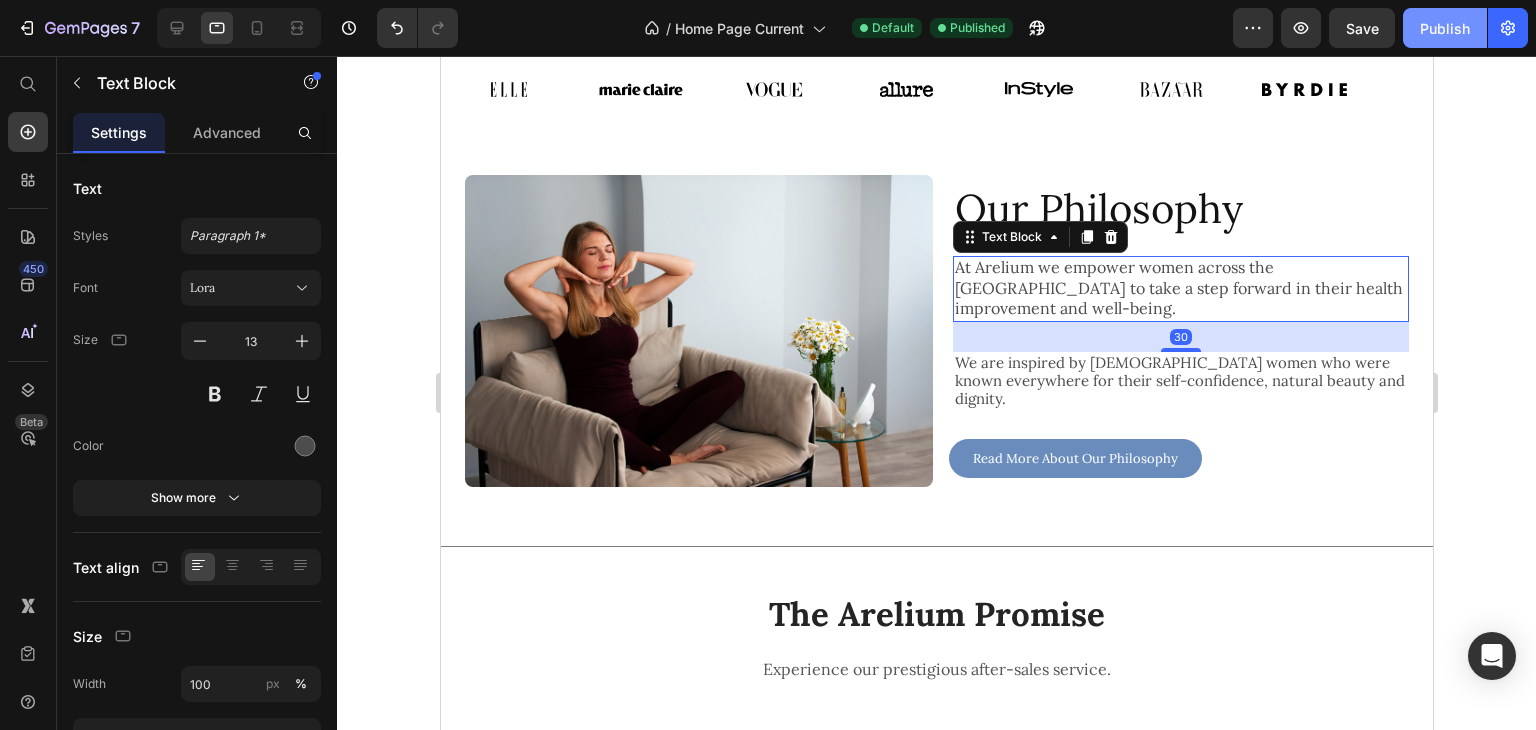 click on "Publish" at bounding box center [1445, 28] 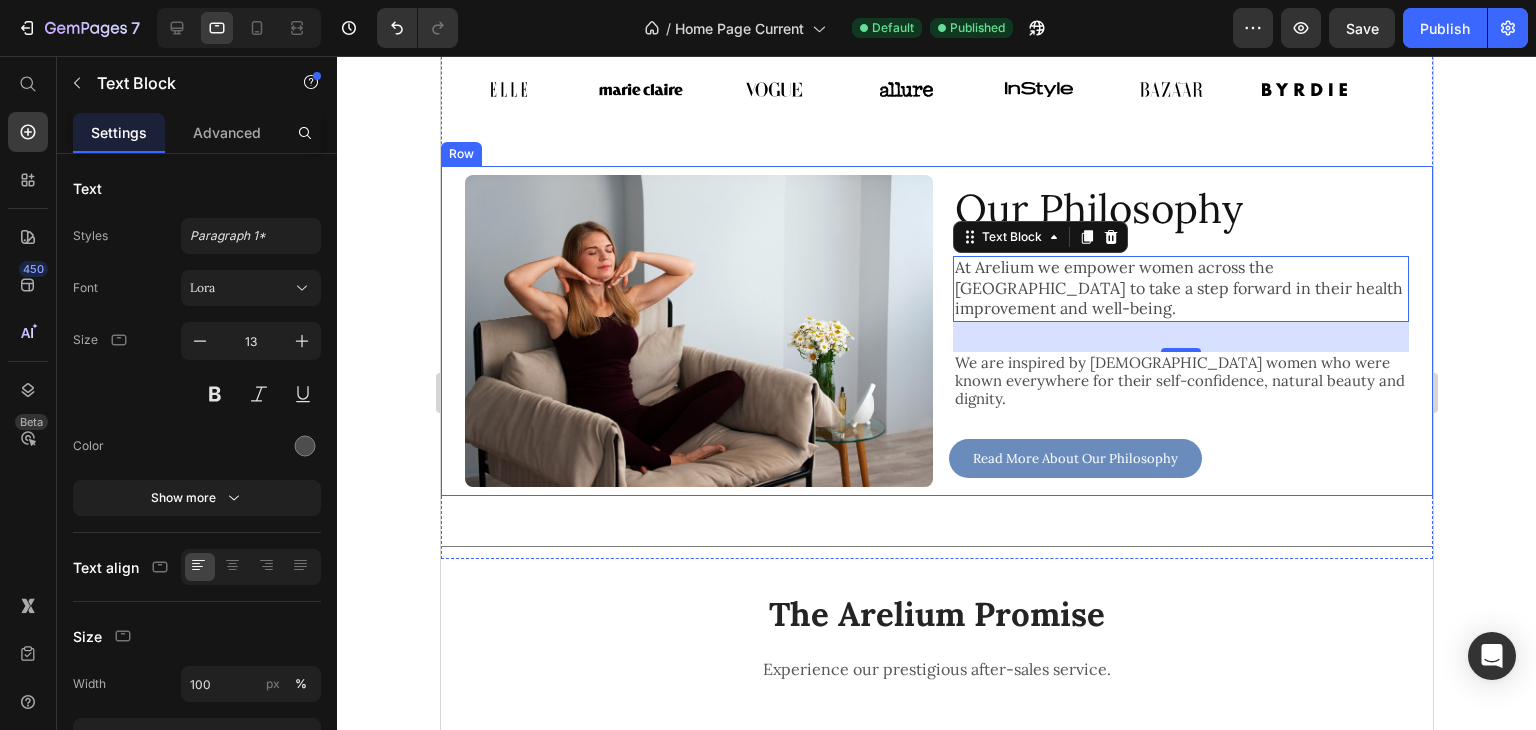 click on "Our Philosophy" at bounding box center (1180, 209) 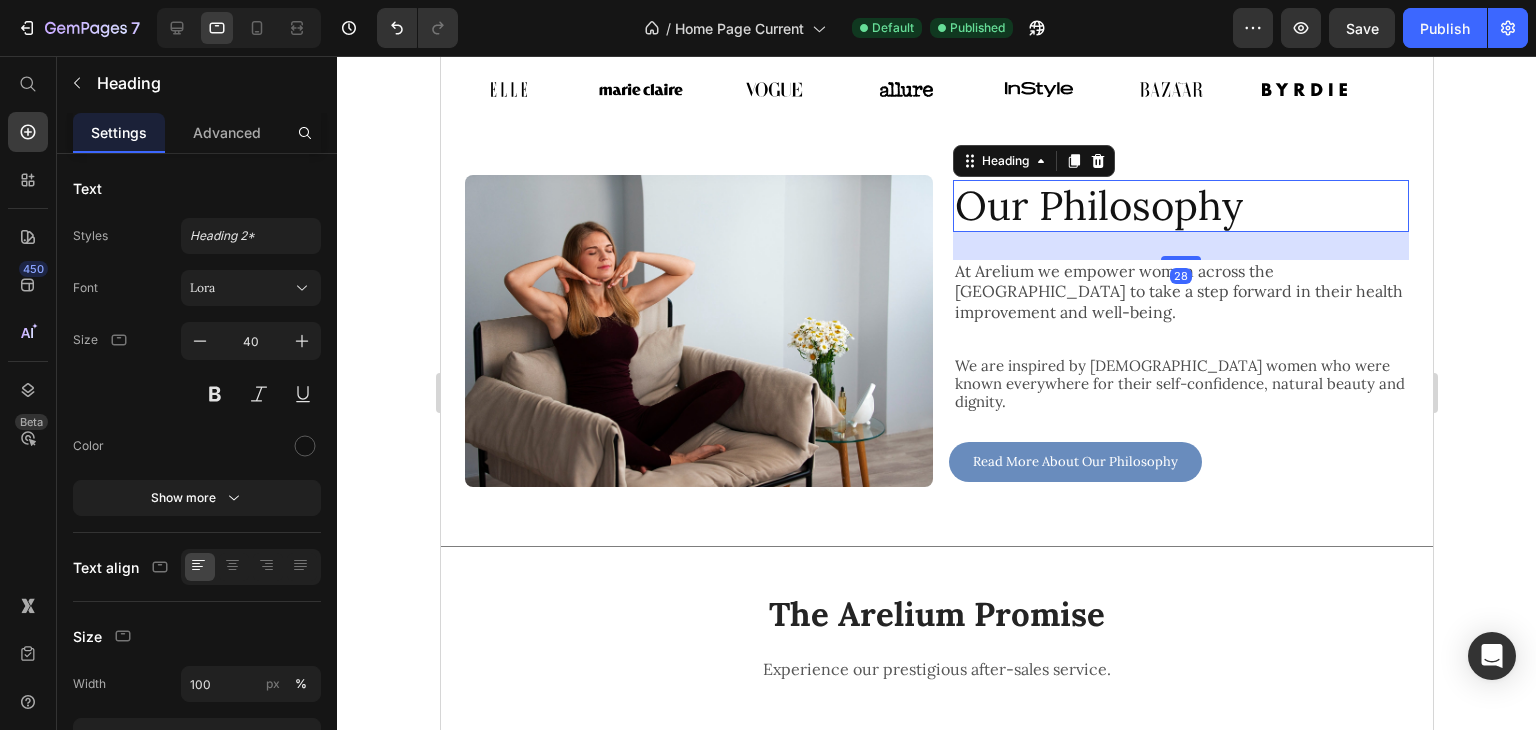 click on "Our Philosophy Heading   28 At Arelium we empower women across [GEOGRAPHIC_DATA] to take a step forward in their health improvement and well-being. Text Block We are inspired by Ancient [DEMOGRAPHIC_DATA] women who were known everywhere for their self-confidence, natural beauty and dignity. Text Block At Arelium we empower women across the [GEOGRAPHIC_DATA] to take a step forward in their health improvement and well-being.   We are inspired by Ancient [DEMOGRAPHIC_DATA] women who were known everywhere for their self-confidence, natural beauty and dignity.   Arelium is all about bringing those values back in this challenging modern world, when being a woman has never been harder. Text Block Read More About Our Philosophy Button" at bounding box center (1174, 331) 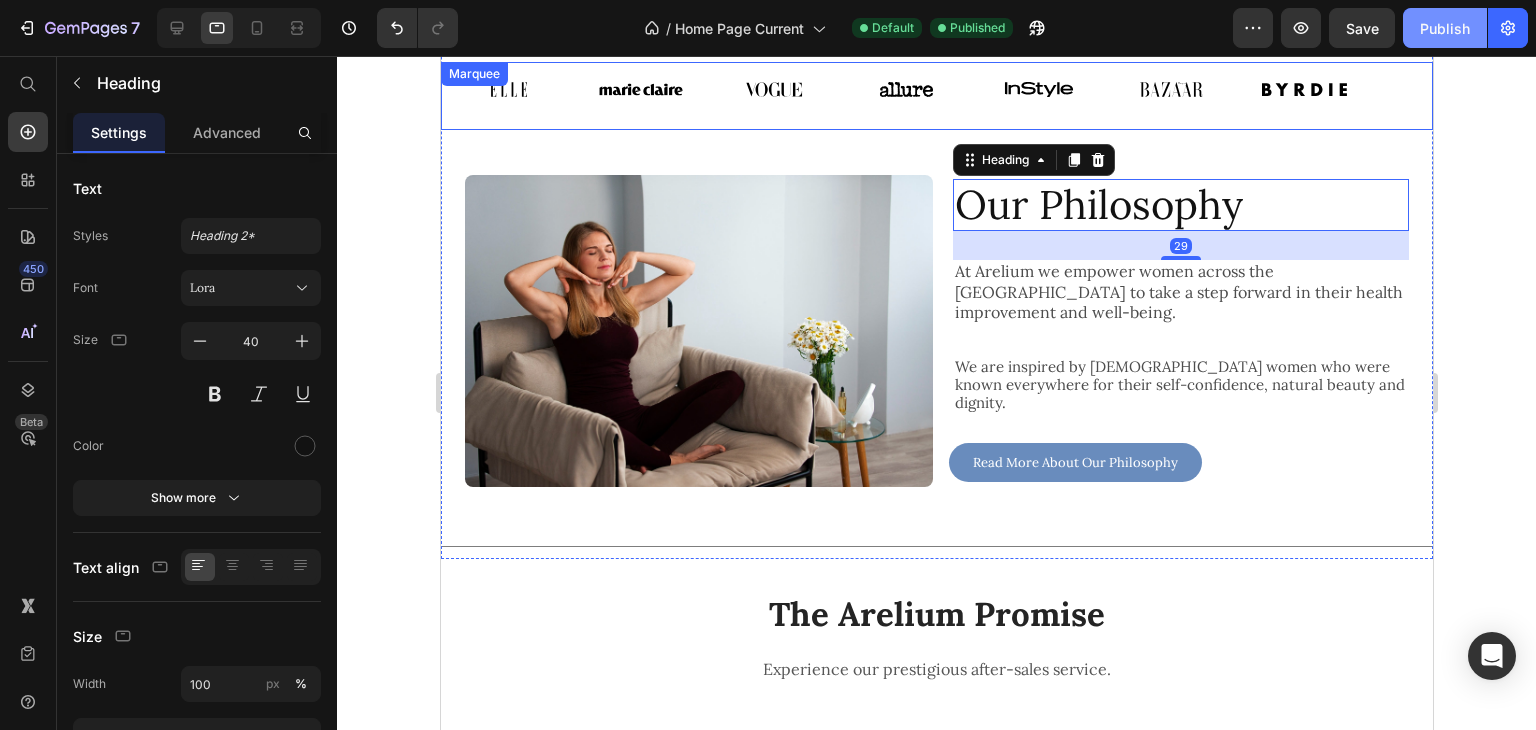 click on "Publish" 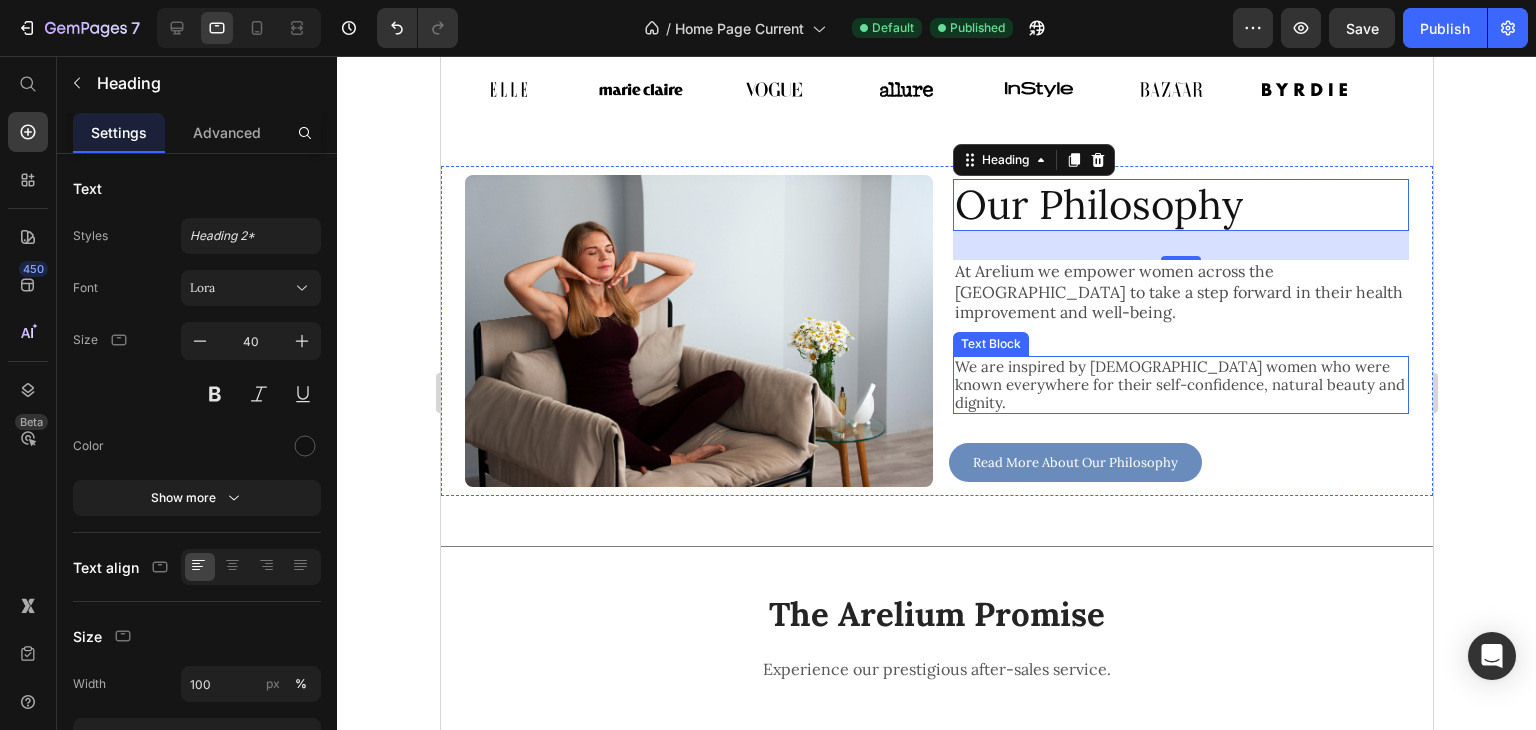 click on "We are inspired by [DEMOGRAPHIC_DATA] women who were known everywhere for their self-confidence, natural beauty and dignity." at bounding box center (1180, 385) 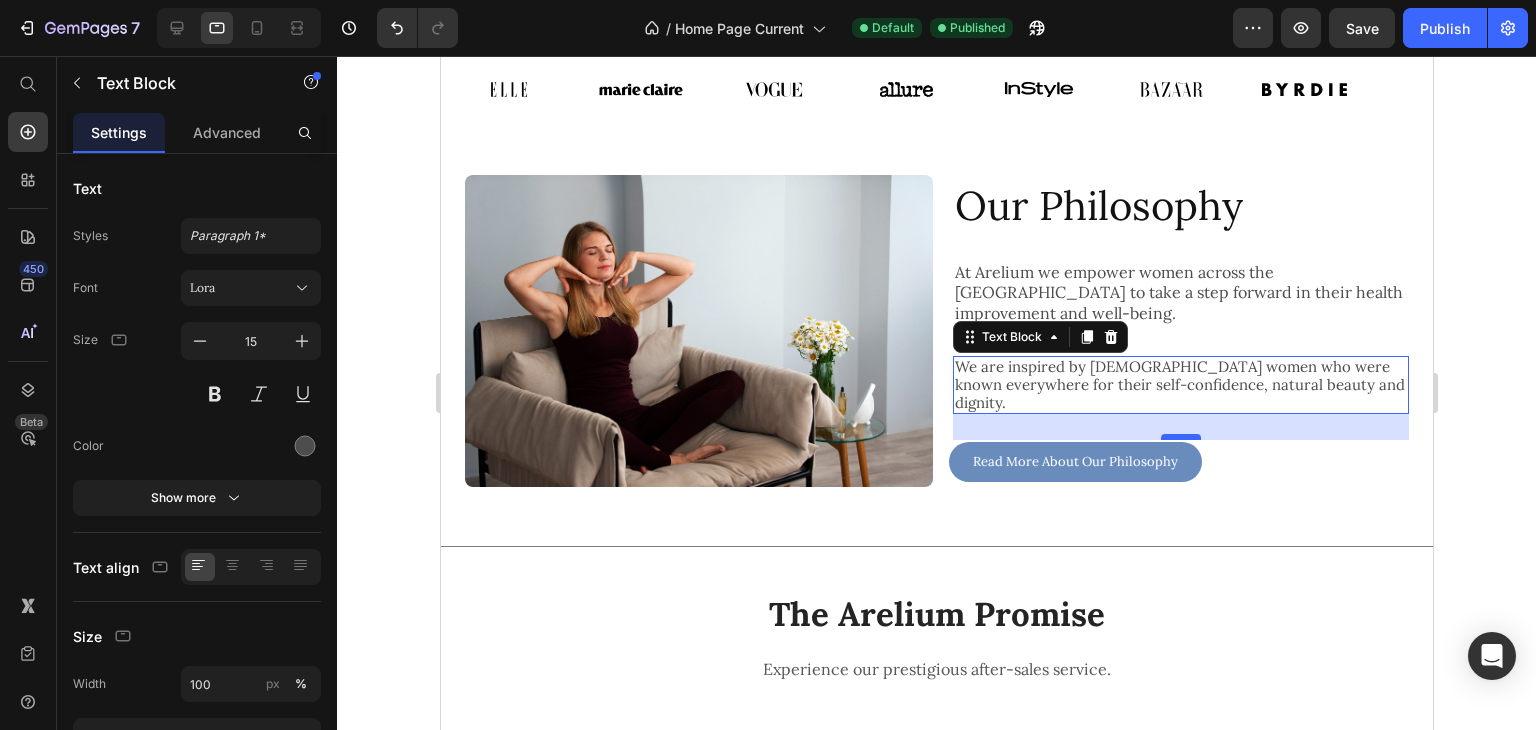 click at bounding box center [1180, 437] 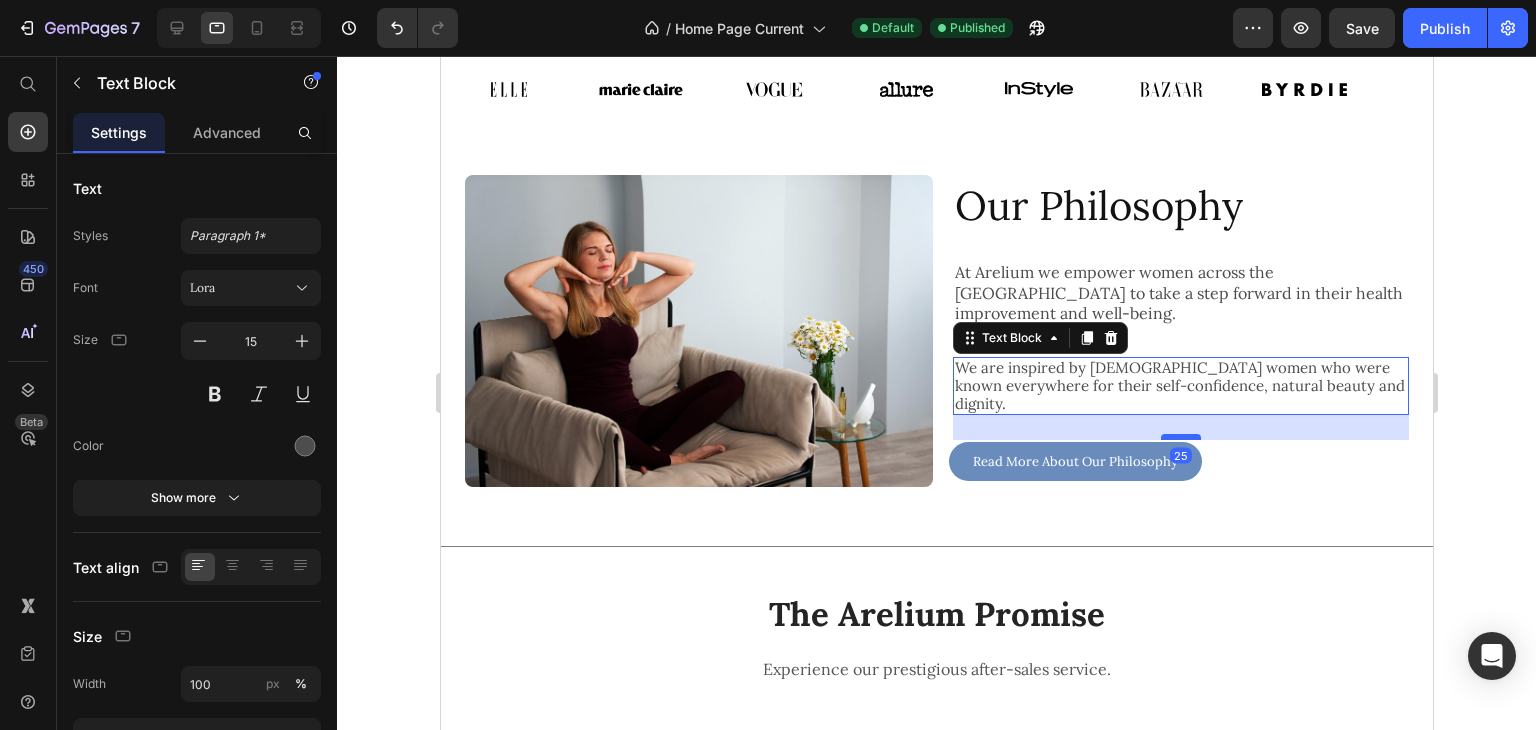 click at bounding box center [1180, 437] 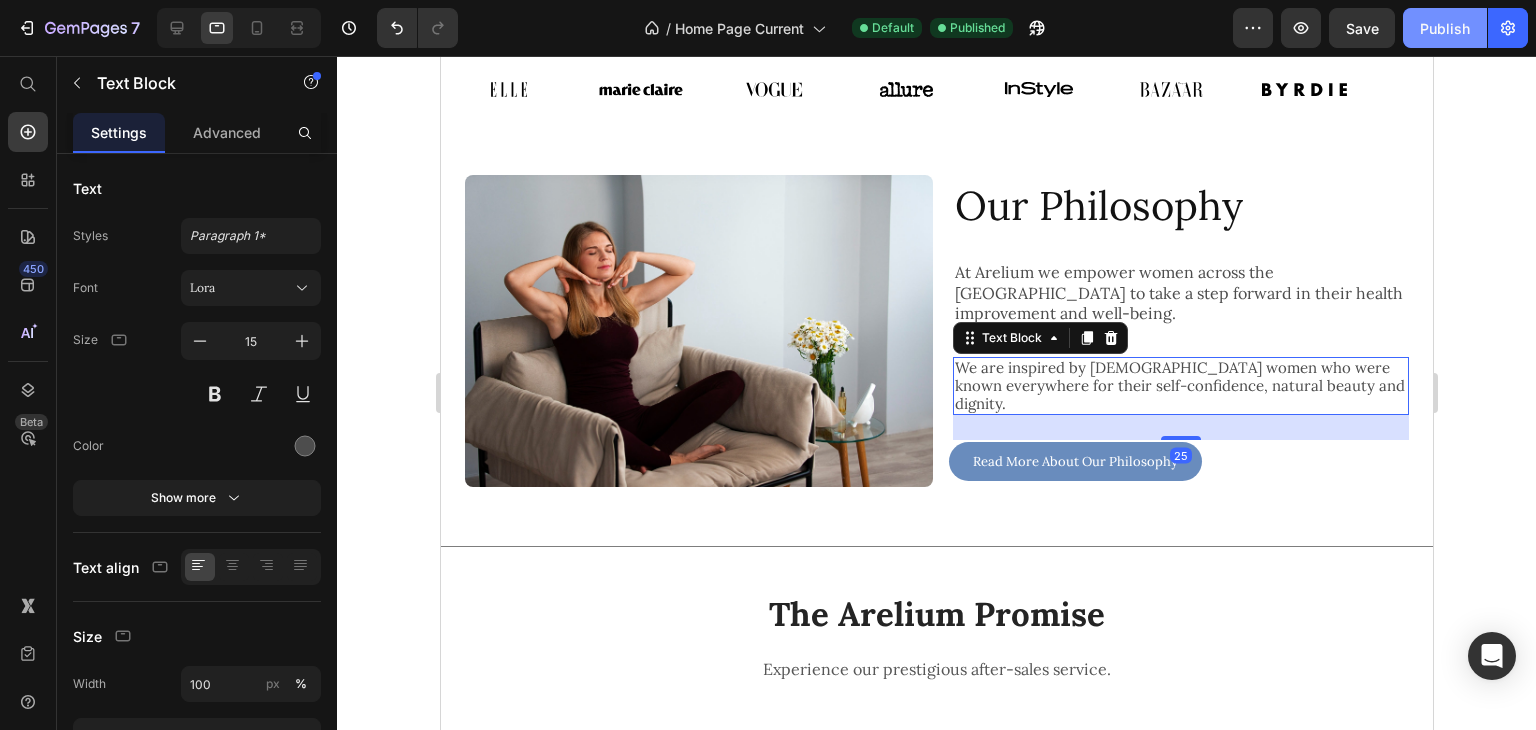 click on "Publish" at bounding box center [1445, 28] 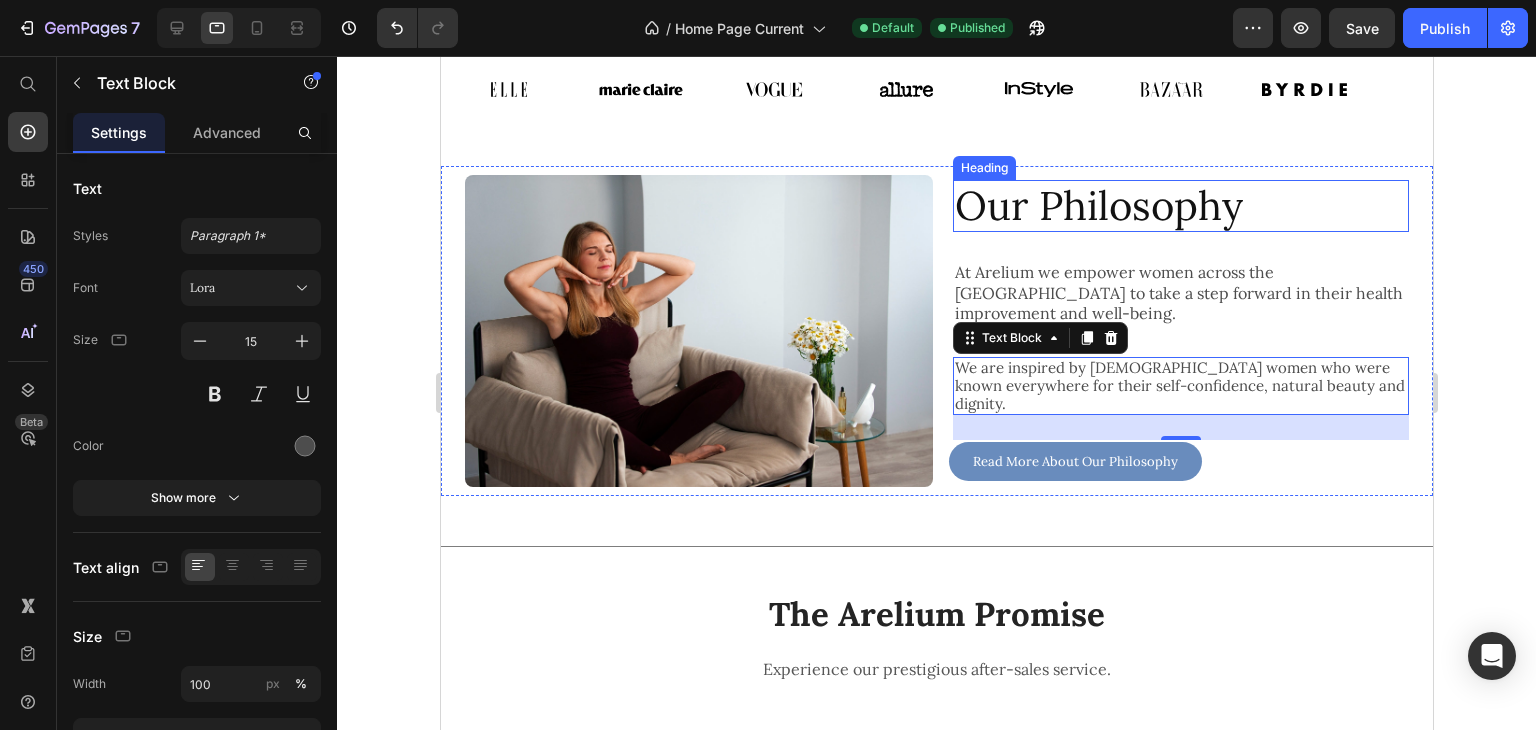 click on "Our Philosophy" at bounding box center [1180, 206] 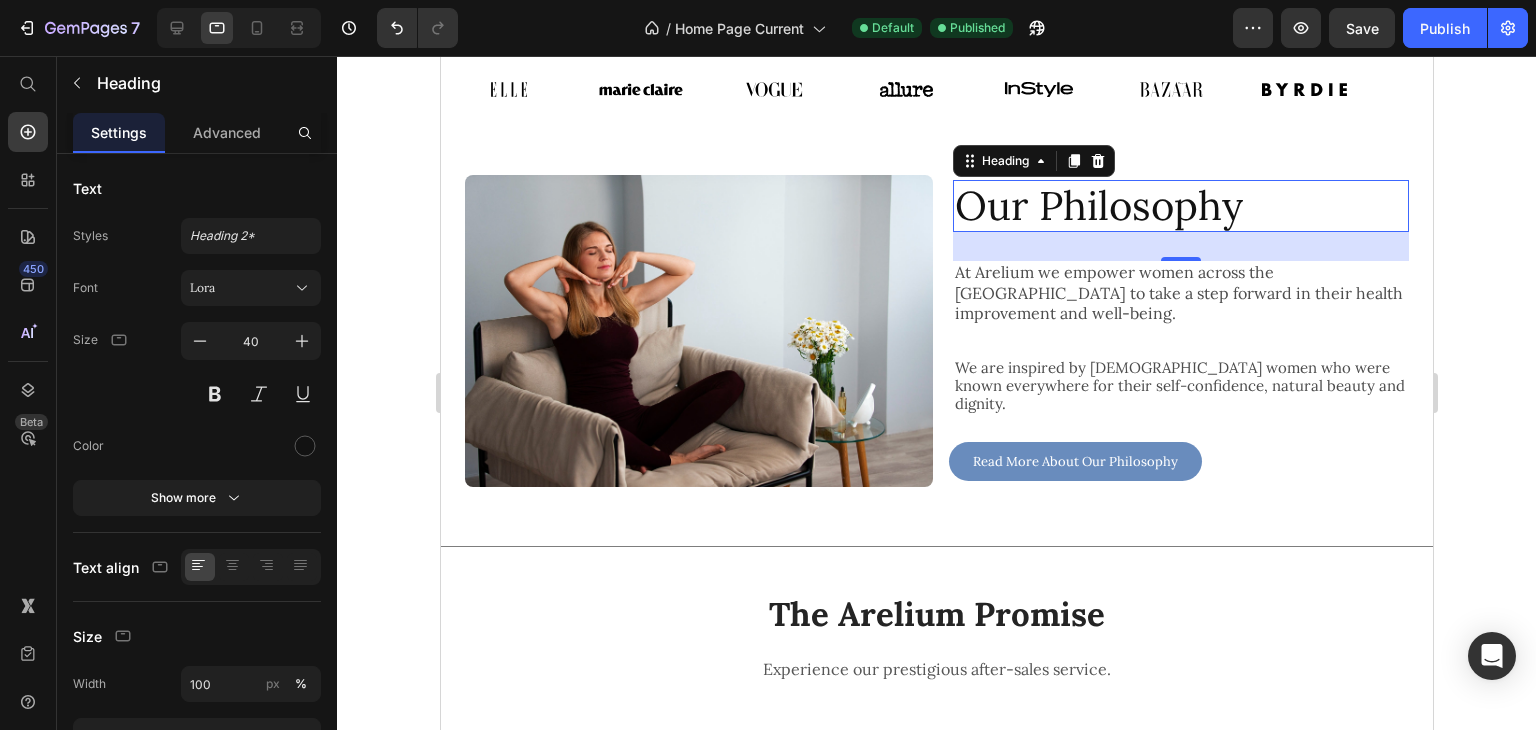 click 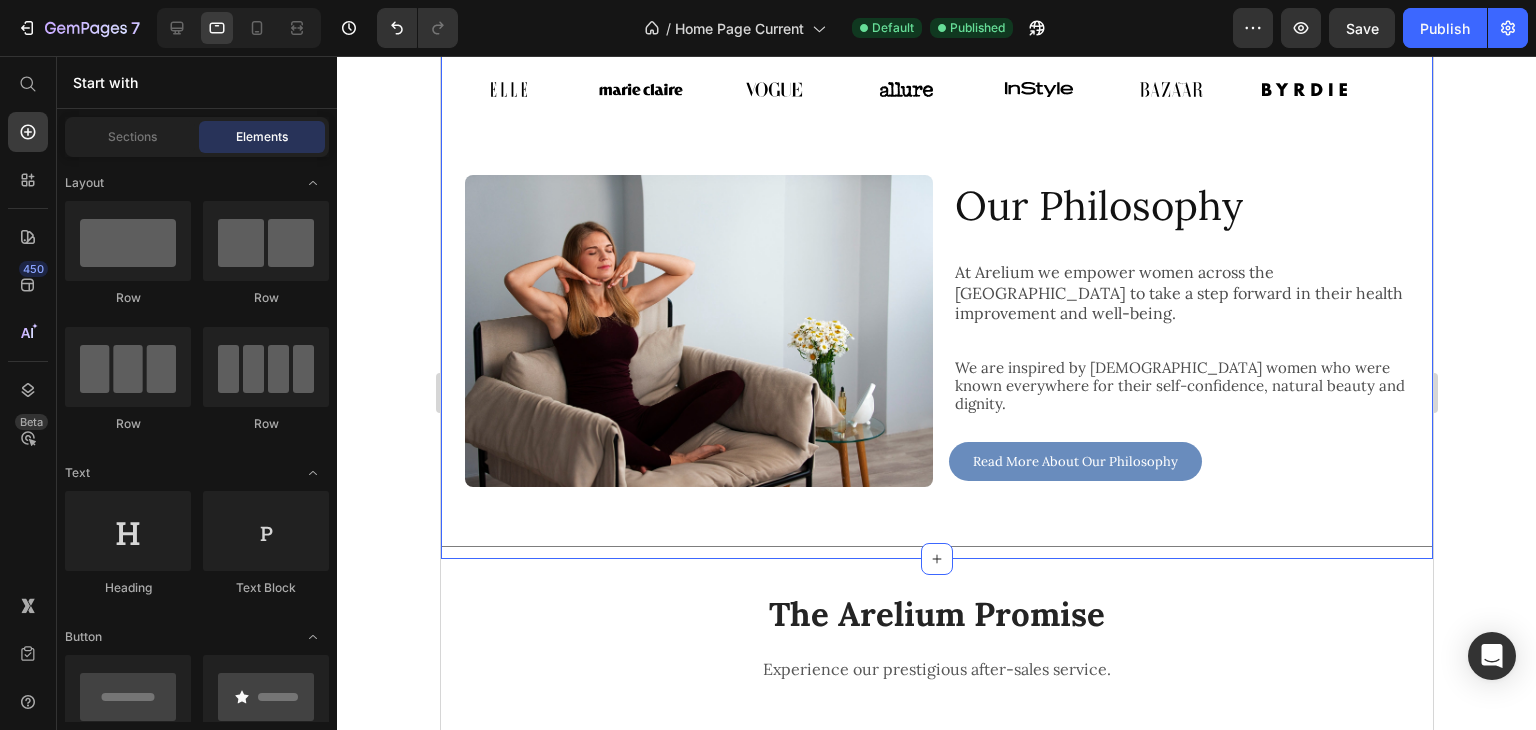 click on "Our Philosophy" at bounding box center [1180, 206] 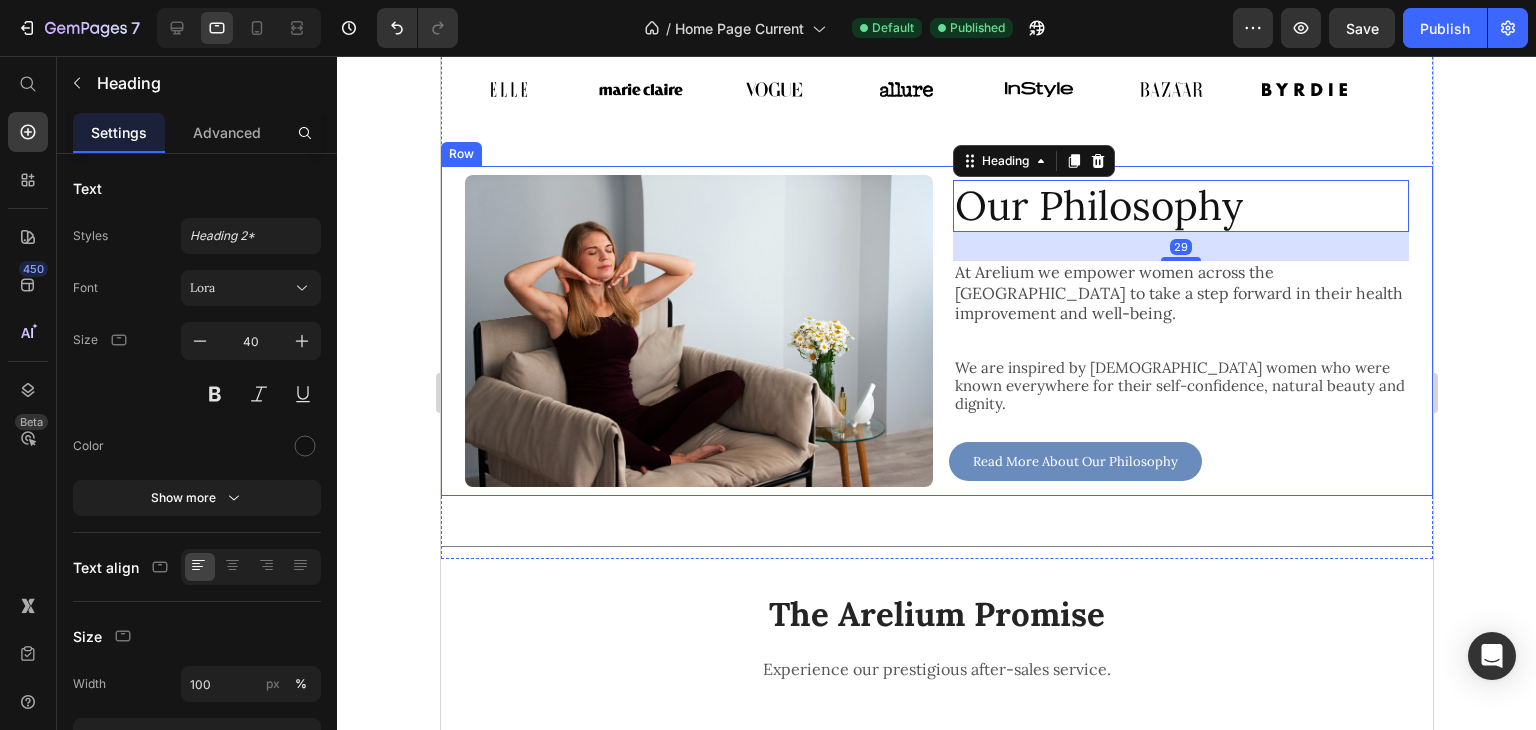click on "Our Philosophy Heading   29 At Arelium we empower women across [GEOGRAPHIC_DATA] to take a step forward in their health improvement and well-being. Text Block We are inspired by Ancient [DEMOGRAPHIC_DATA] women who were known everywhere for their self-confidence, natural beauty and dignity. Text Block At Arelium we empower women across the [GEOGRAPHIC_DATA] to take a step forward in their health improvement and well-being.   We are inspired by Ancient [DEMOGRAPHIC_DATA] women who were known everywhere for their self-confidence, natural beauty and dignity.   Arelium is all about bringing those values back in this challenging modern world, when being a woman has never been harder. Text Block Read More About Our Philosophy Button" at bounding box center (1174, 331) 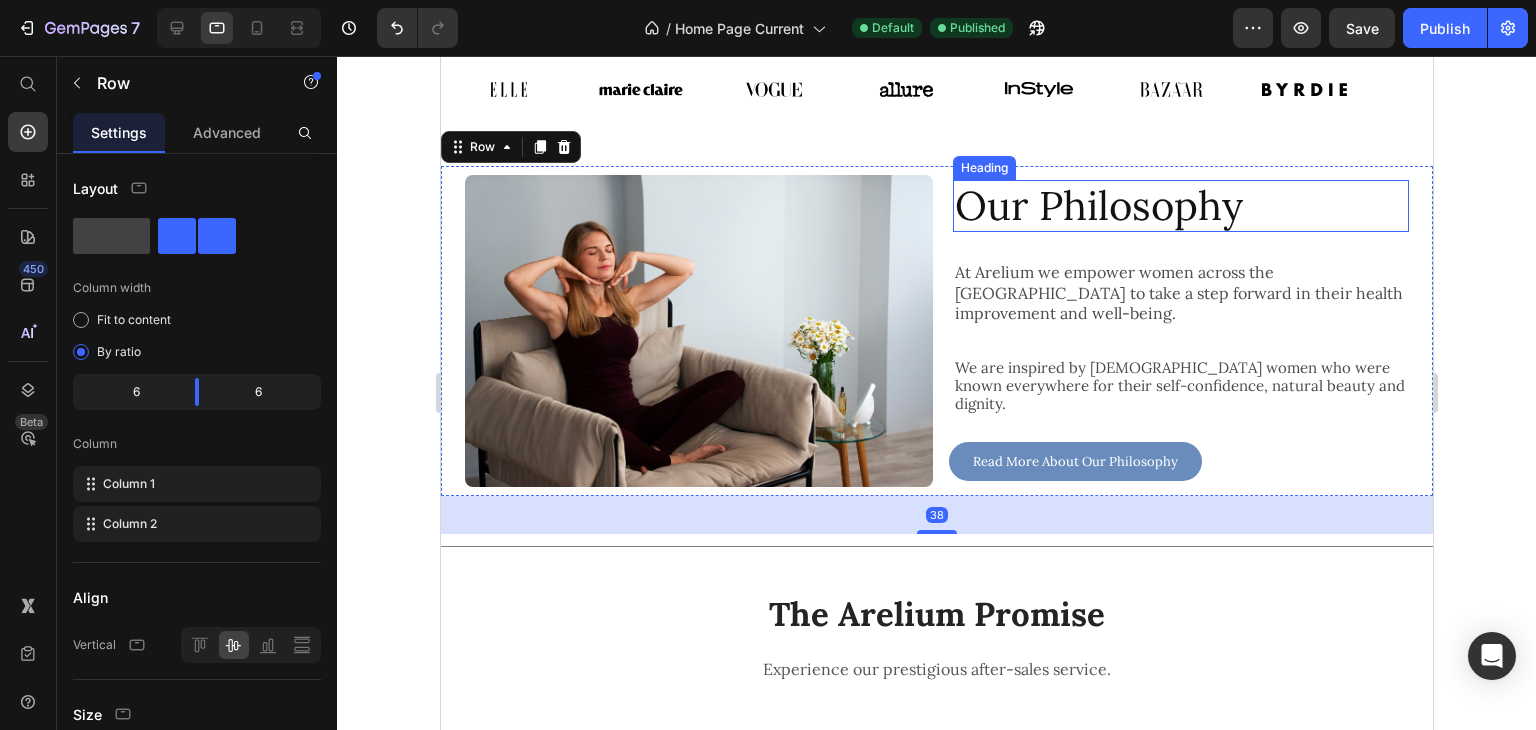 click on "Our Philosophy" at bounding box center [1180, 206] 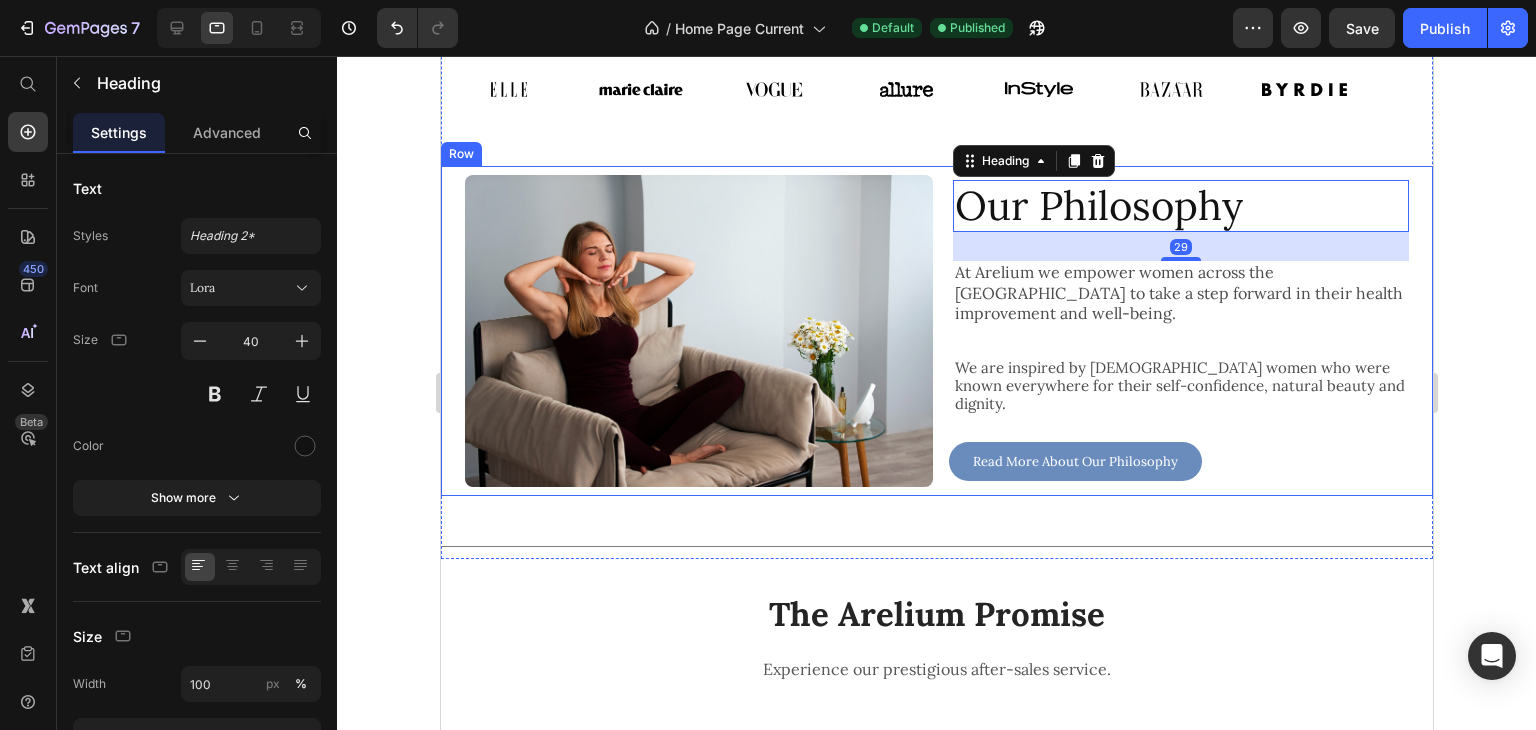 click on "Our Philosophy Heading   29 At Arelium we empower women across [GEOGRAPHIC_DATA] to take a step forward in their health improvement and well-being. Text Block We are inspired by Ancient [DEMOGRAPHIC_DATA] women who were known everywhere for their self-confidence, natural beauty and dignity. Text Block At Arelium we empower women across the [GEOGRAPHIC_DATA] to take a step forward in their health improvement and well-being.   We are inspired by Ancient [DEMOGRAPHIC_DATA] women who were known everywhere for their self-confidence, natural beauty and dignity.   Arelium is all about bringing those values back in this challenging modern world, when being a woman has never been harder. Text Block Read More About Our Philosophy Button" at bounding box center (1174, 331) 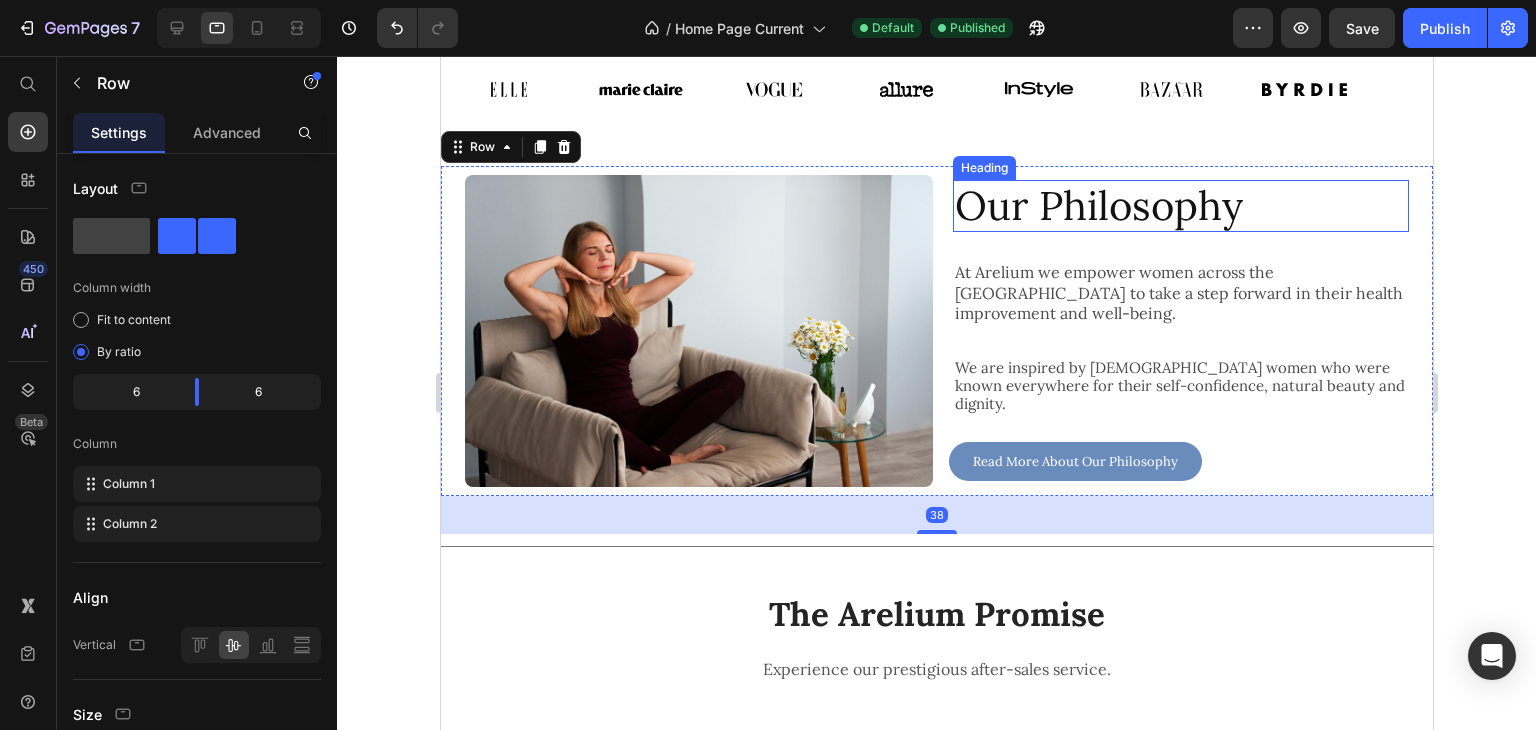 click on "Our Philosophy" at bounding box center [1180, 206] 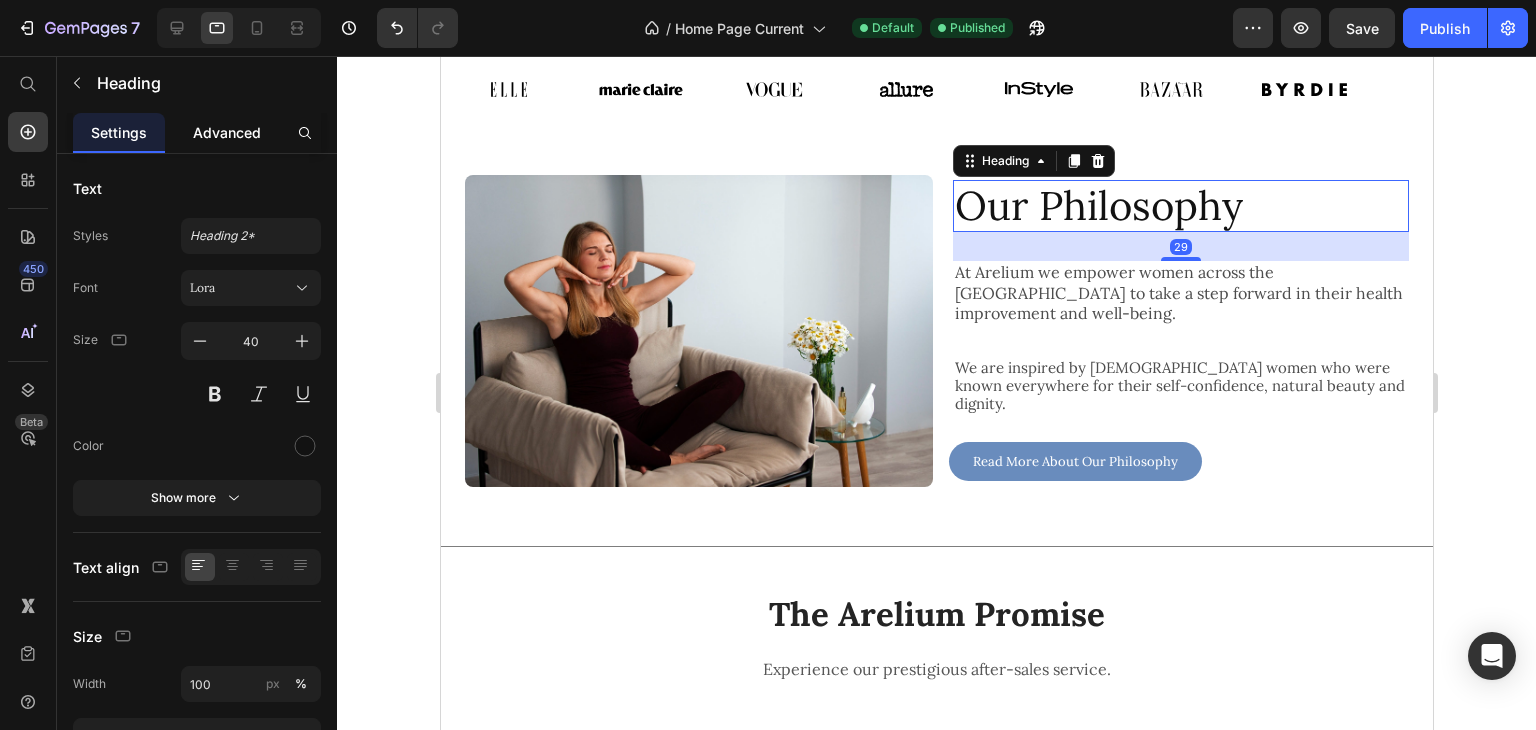click on "Advanced" at bounding box center [227, 132] 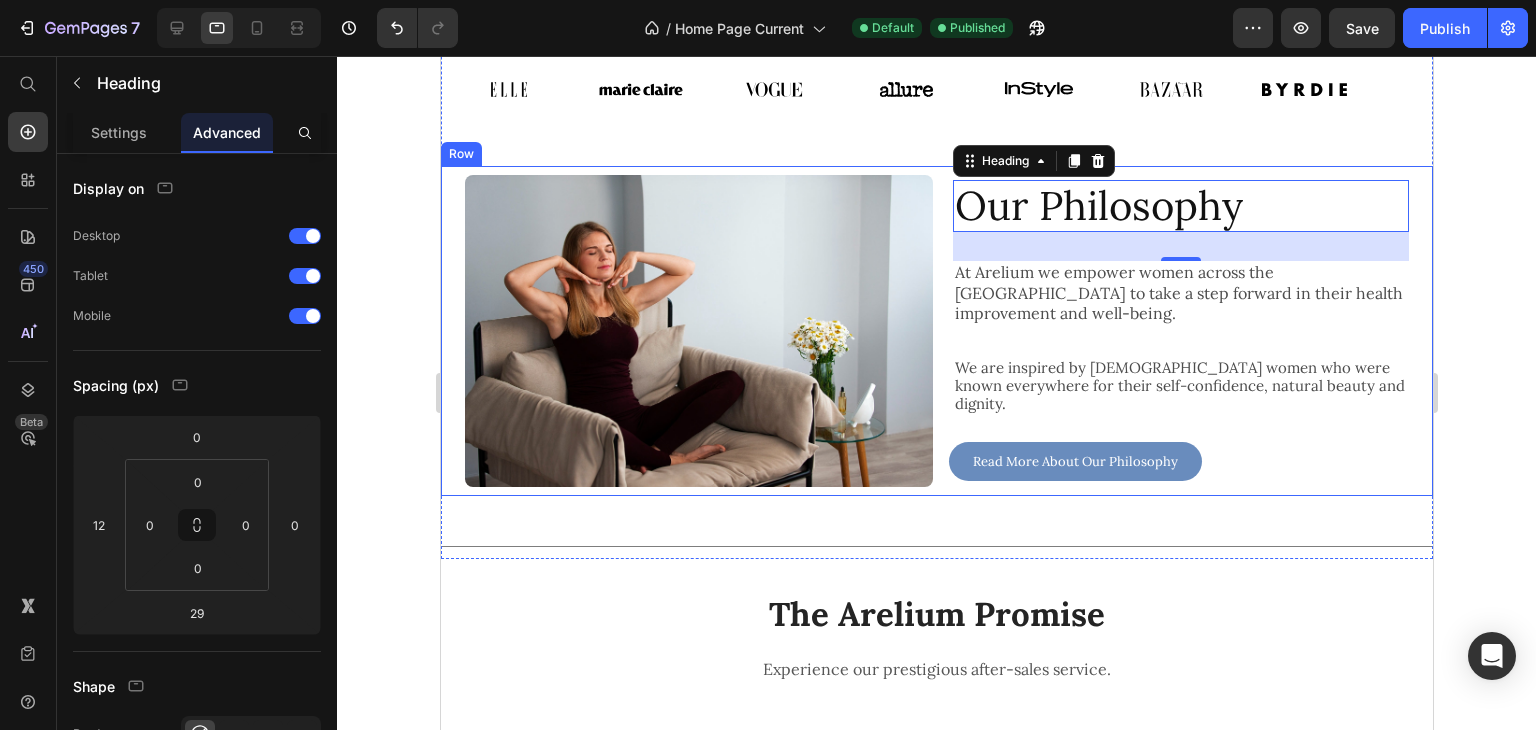 click on "Our Philosophy Heading   29 At Arelium we empower women across [GEOGRAPHIC_DATA] to take a step forward in their health improvement and well-being. Text Block We are inspired by Ancient [DEMOGRAPHIC_DATA] women who were known everywhere for their self-confidence, natural beauty and dignity. Text Block At Arelium we empower women across the [GEOGRAPHIC_DATA] to take a step forward in their health improvement and well-being.   We are inspired by Ancient [DEMOGRAPHIC_DATA] women who were known everywhere for their self-confidence, natural beauty and dignity.   Arelium is all about bringing those values back in this challenging modern world, when being a woman has never been harder. Text Block Read More About Our Philosophy Button" at bounding box center (1174, 331) 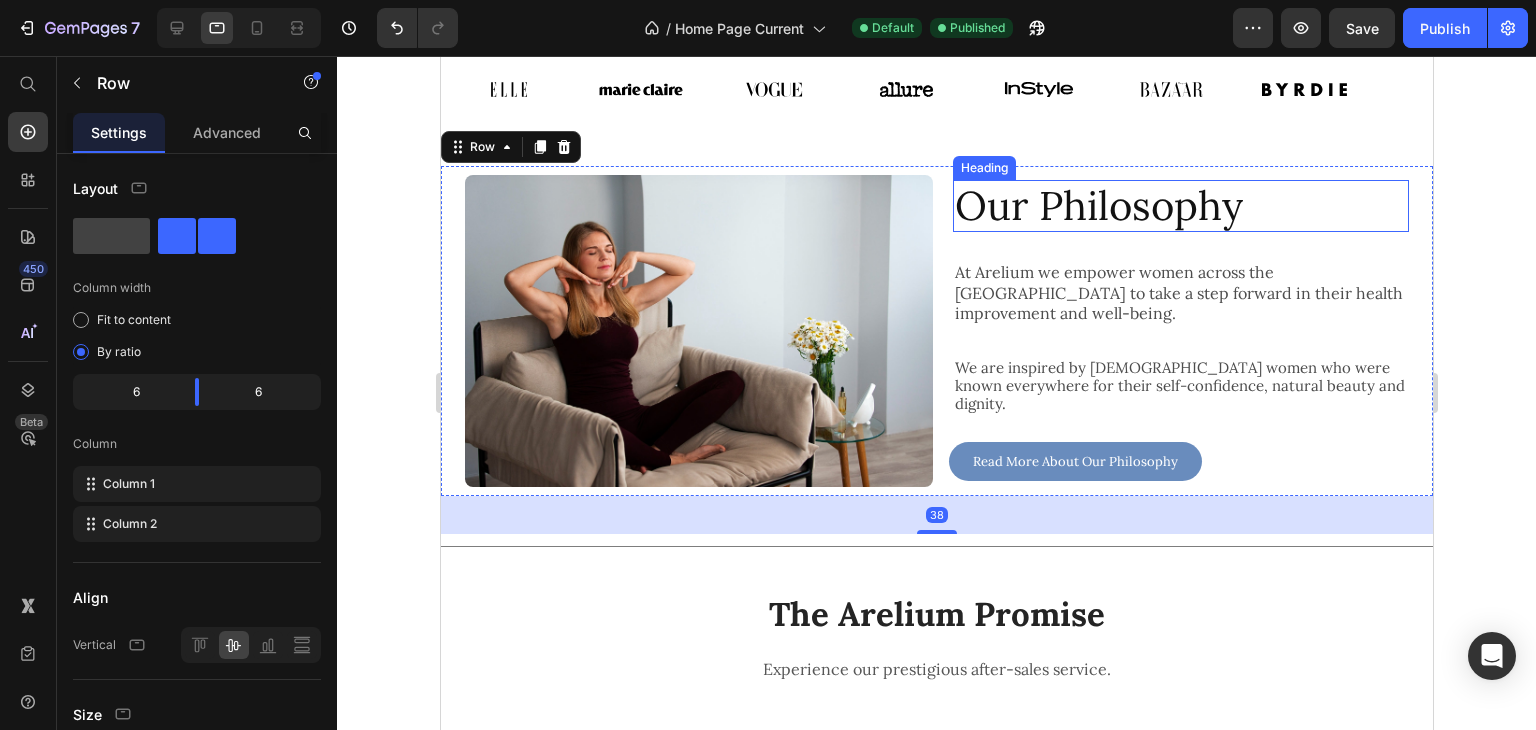 click on "Our Philosophy" at bounding box center [1180, 206] 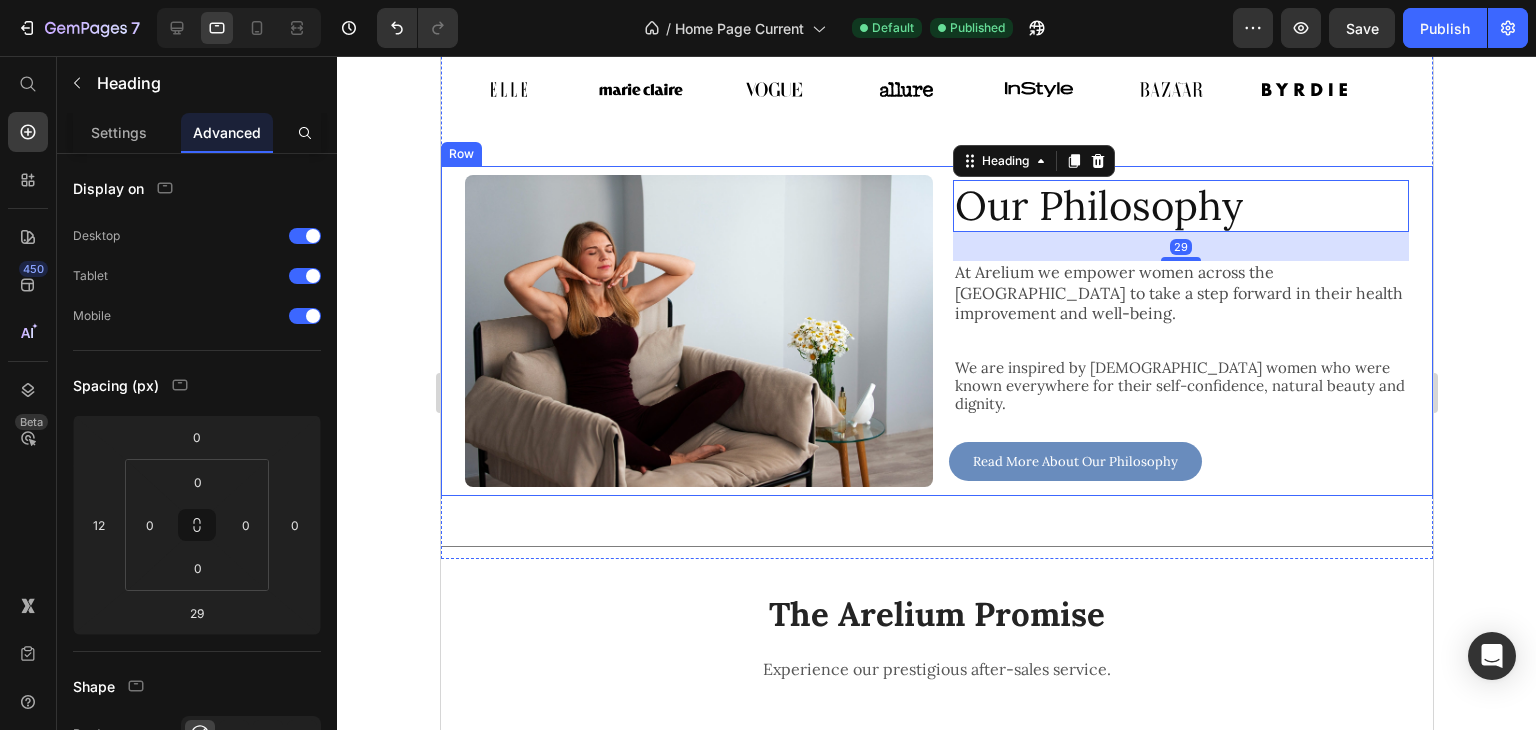 click on "Our Philosophy Heading   29 At Arelium we empower women across [GEOGRAPHIC_DATA] to take a step forward in their health improvement and well-being. Text Block We are inspired by Ancient [DEMOGRAPHIC_DATA] women who were known everywhere for their self-confidence, natural beauty and dignity. Text Block At Arelium we empower women across the [GEOGRAPHIC_DATA] to take a step forward in their health improvement and well-being.   We are inspired by Ancient [DEMOGRAPHIC_DATA] women who were known everywhere for their self-confidence, natural beauty and dignity.   Arelium is all about bringing those values back in this challenging modern world, when being a woman has never been harder. Text Block Read More About Our Philosophy Button" at bounding box center (1174, 331) 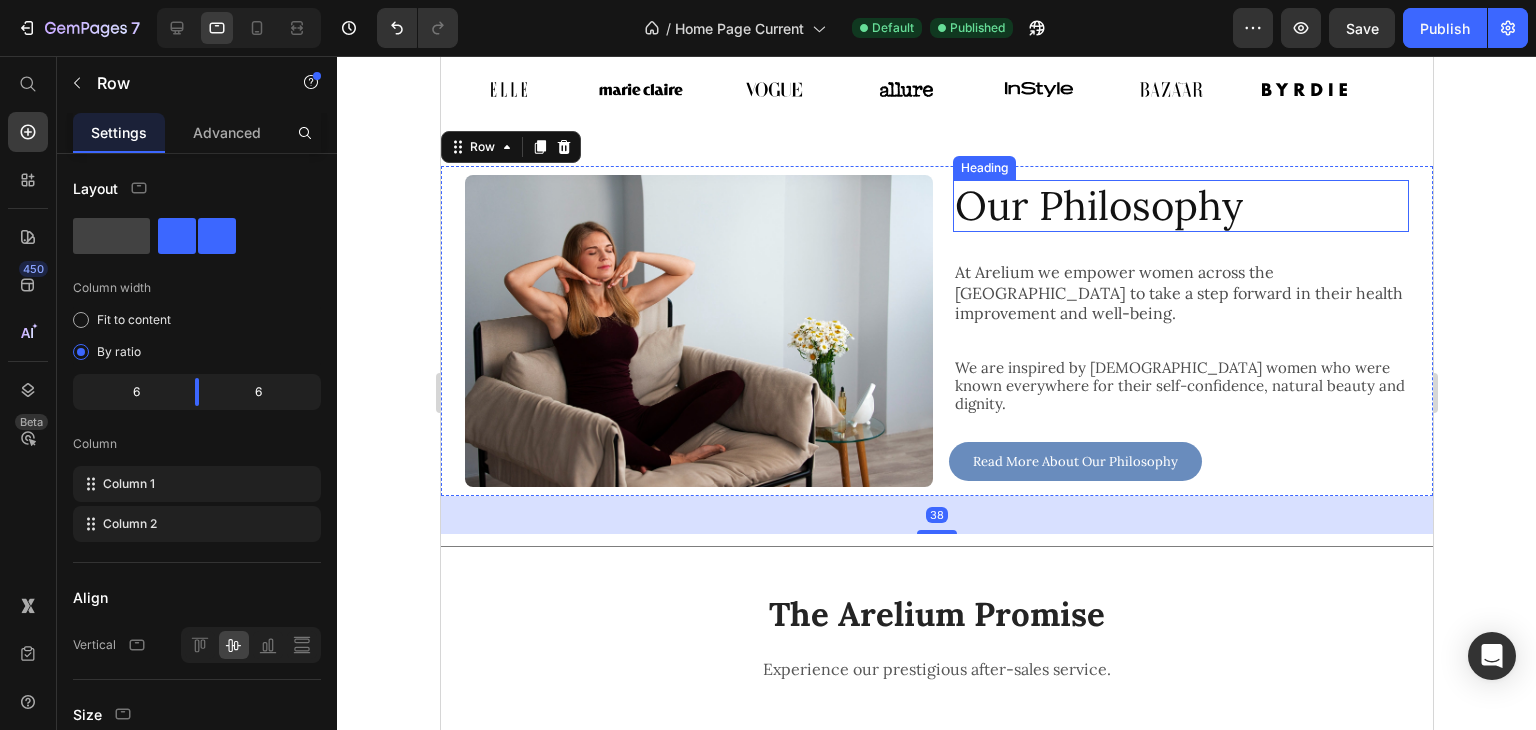 click on "Our Philosophy" at bounding box center [1180, 206] 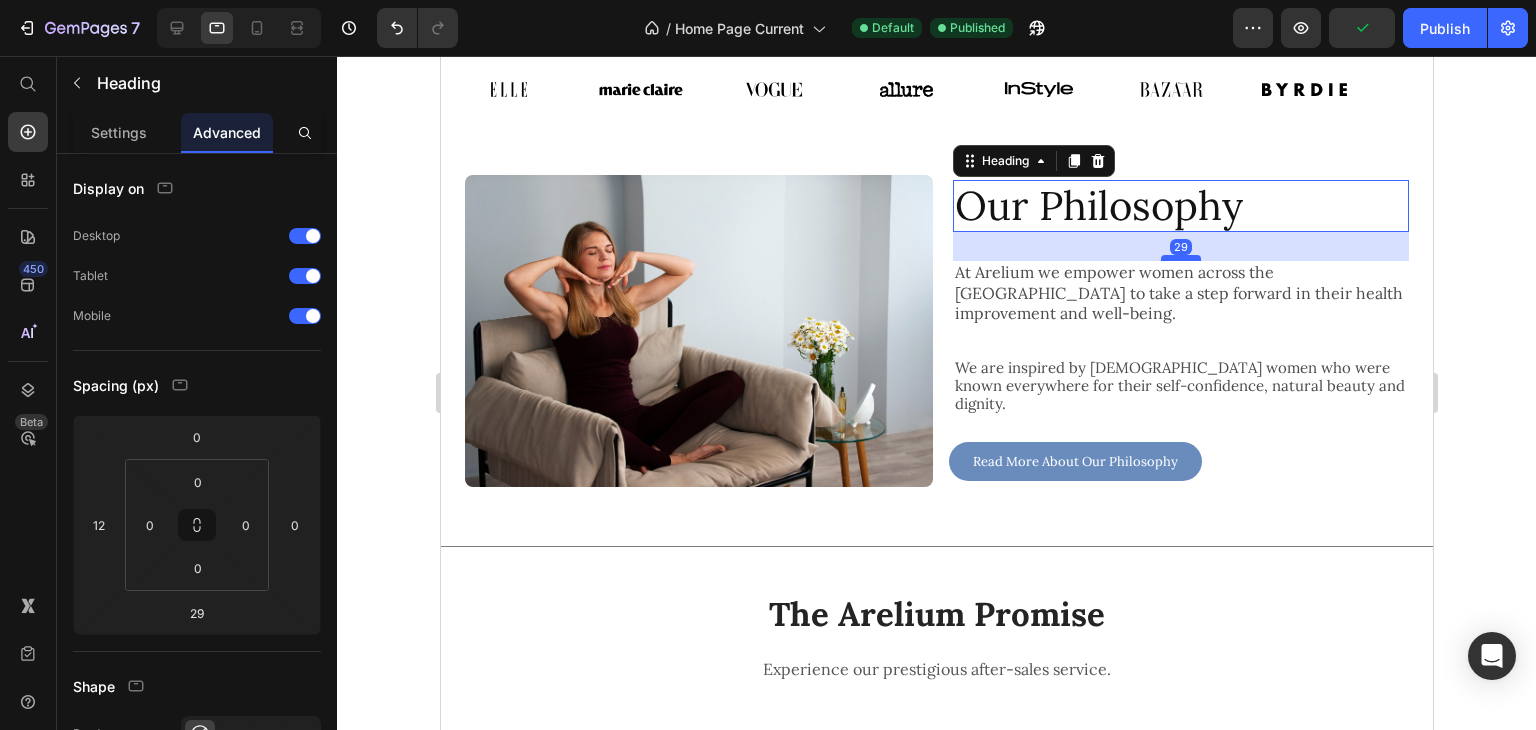click at bounding box center (1180, 258) 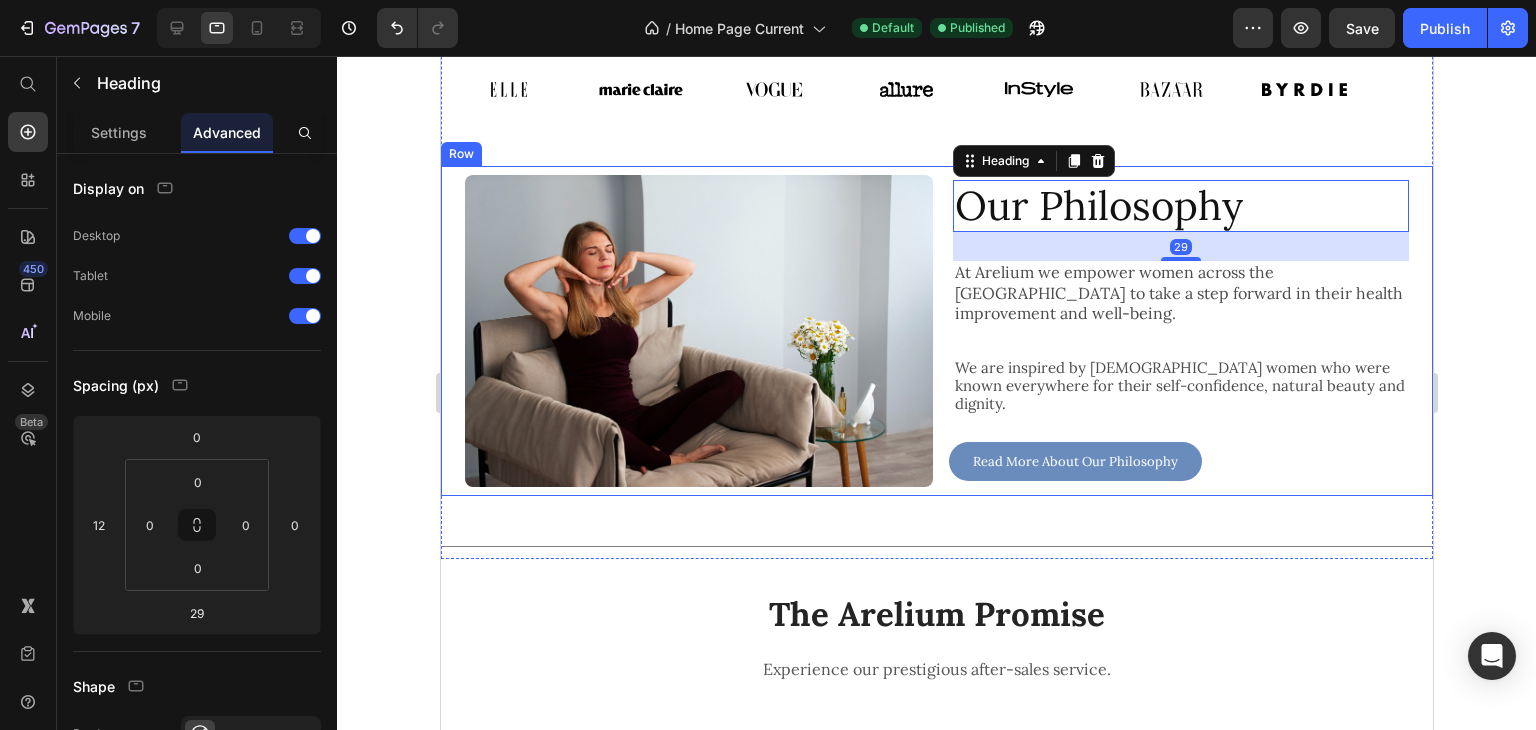 click on "Our Philosophy Heading   29 At Arelium we empower women across [GEOGRAPHIC_DATA] to take a step forward in their health improvement and well-being. Text Block We are inspired by Ancient [DEMOGRAPHIC_DATA] women who were known everywhere for their self-confidence, natural beauty and dignity. Text Block At Arelium we empower women across the [GEOGRAPHIC_DATA] to take a step forward in their health improvement and well-being.   We are inspired by Ancient [DEMOGRAPHIC_DATA] women who were known everywhere for their self-confidence, natural beauty and dignity.   Arelium is all about bringing those values back in this challenging modern world, when being a woman has never been harder. Text Block Read More About Our Philosophy Button" at bounding box center (1174, 331) 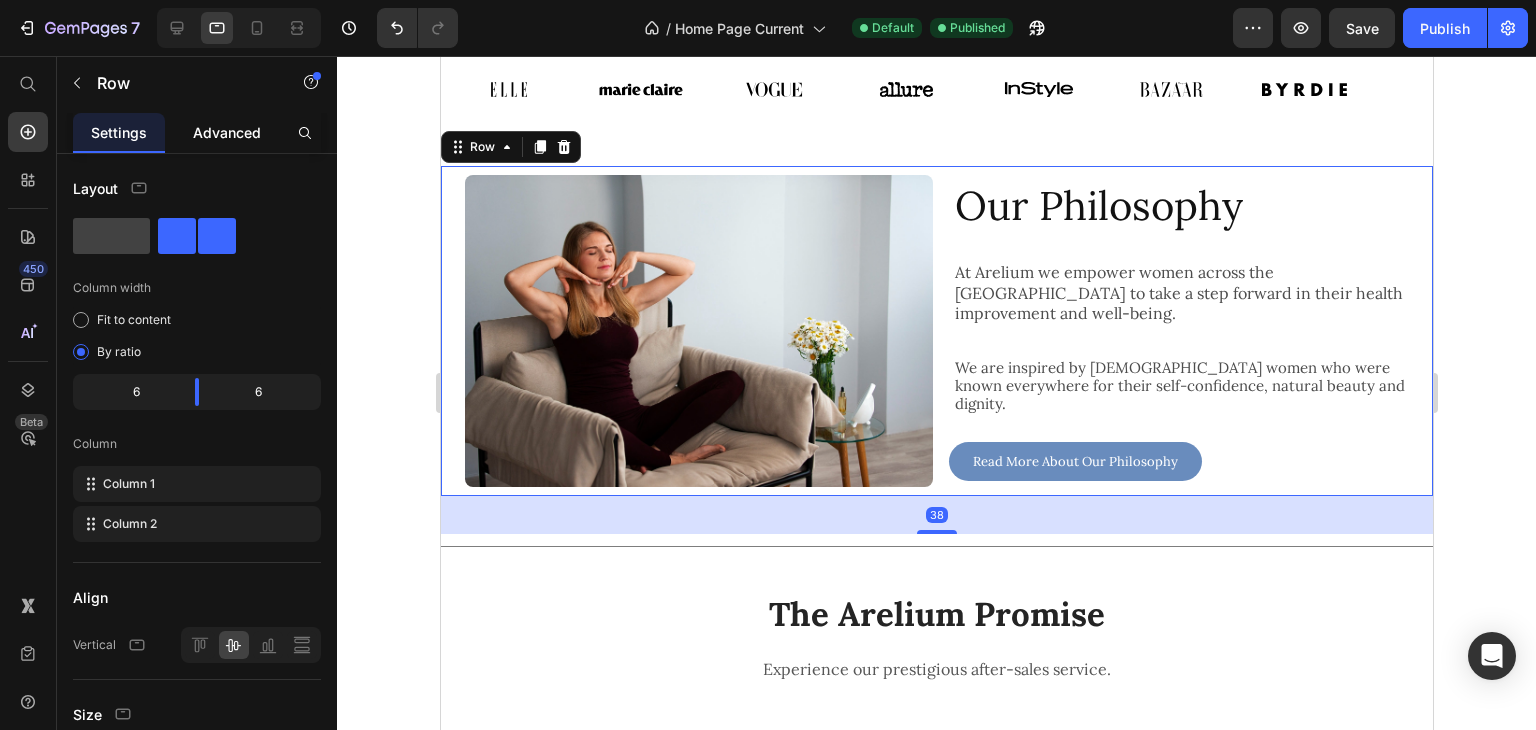 click on "Advanced" at bounding box center (227, 132) 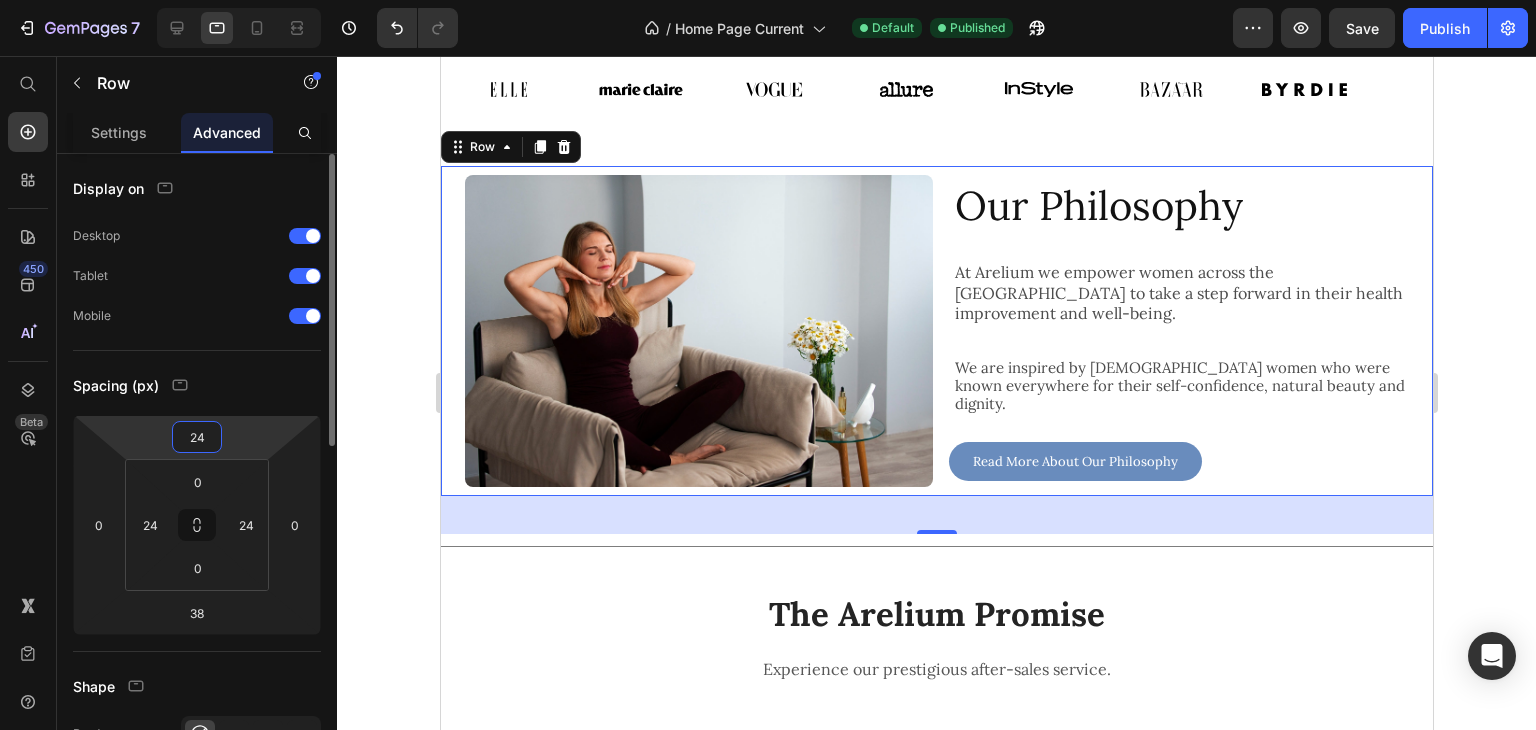 click on "24" at bounding box center [197, 437] 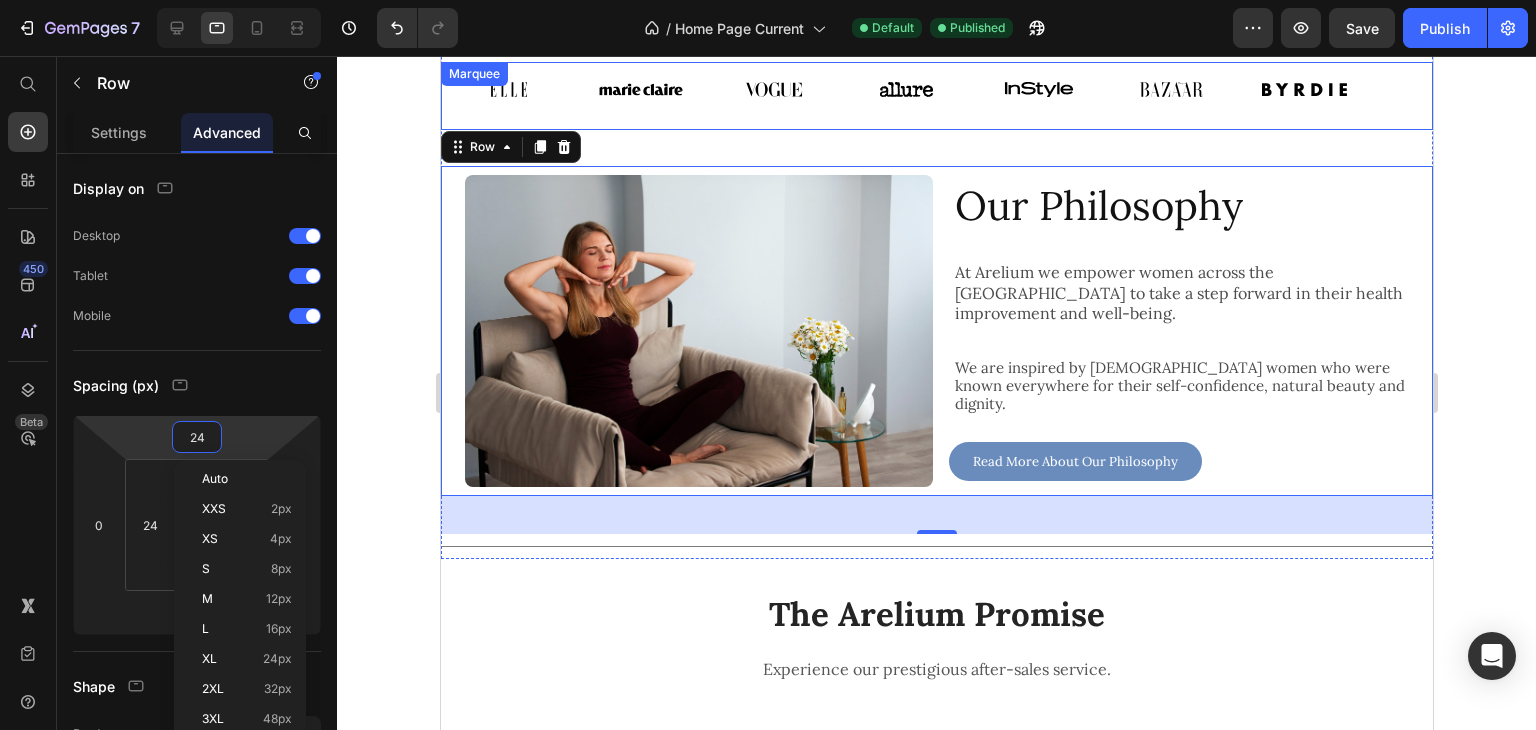 click on "Image" at bounding box center (905, 95) 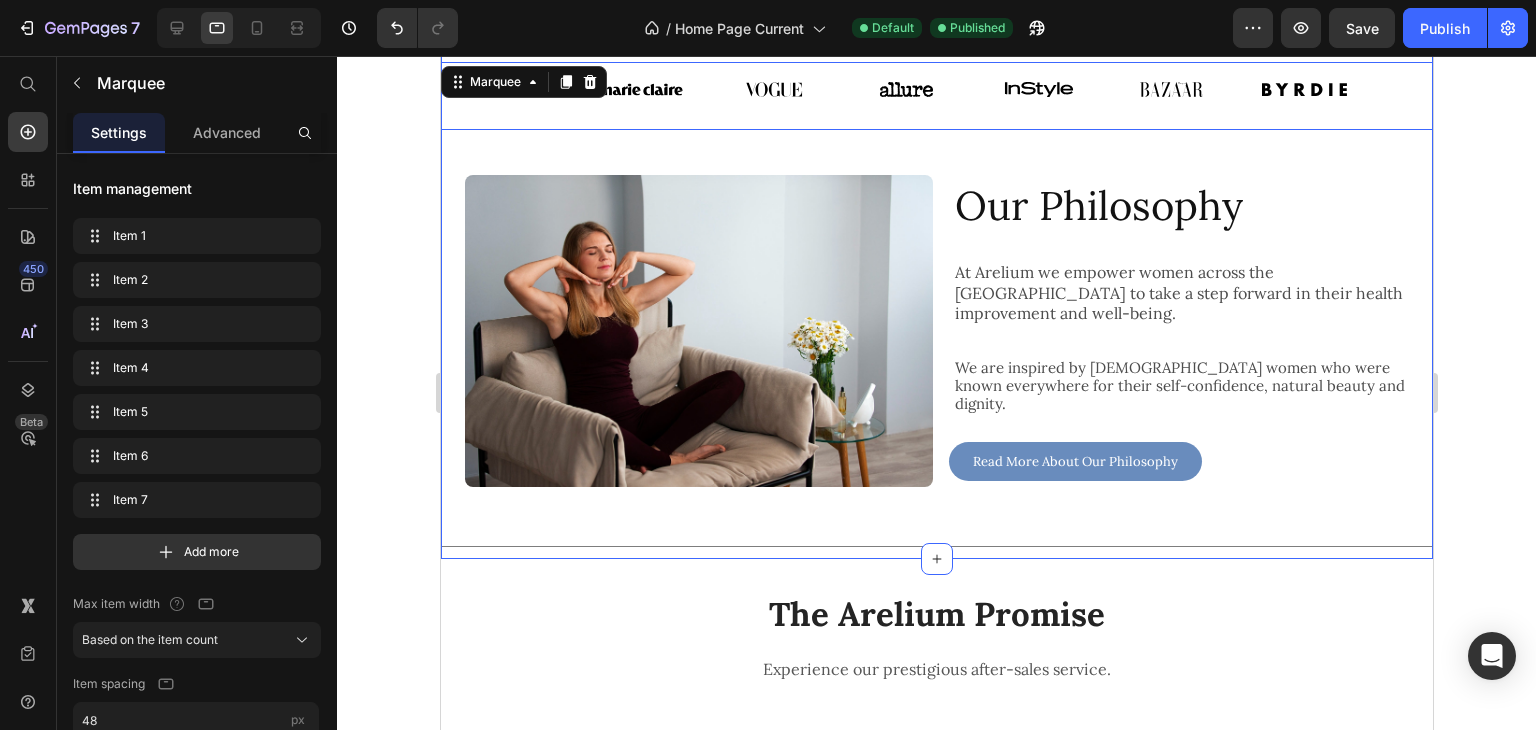 click on "Icon Icon Icon Icon Icon Icon List Trusted by 13,000 + customers! Heading Health Starts  From  Straight Posture Text Block Featuring Arelium On Spot Posture Corrector, The #1 Selling [MEDICAL_DATA] in the [GEOGRAPHIC_DATA]. Text Block See Our Bestseller Button 📌The #1 Voted [MEDICAL_DATA] Product 2024 Text Block Row The Future Of Woman's Health Heading ARELIUM Text Block Hero Banner Row AS SEEN IN Heading Image Image Image Image Image Image Image Image Image Image Image Image Image Image Marquee   12 Image Our Philosophy Heading At Arelium we empower women across the [GEOGRAPHIC_DATA] to take a step forward in their health improvement and well-being. Text Block We are inspired by Ancient [DEMOGRAPHIC_DATA] women who were known everywhere for their self-confidence, natural beauty and dignity. Text Block At Arelium we empower women across the [GEOGRAPHIC_DATA] to take a step forward in their health improvement and well-being.     Text Block Read More About Our Philosophy Button Row                Title Line" at bounding box center [936, 78] 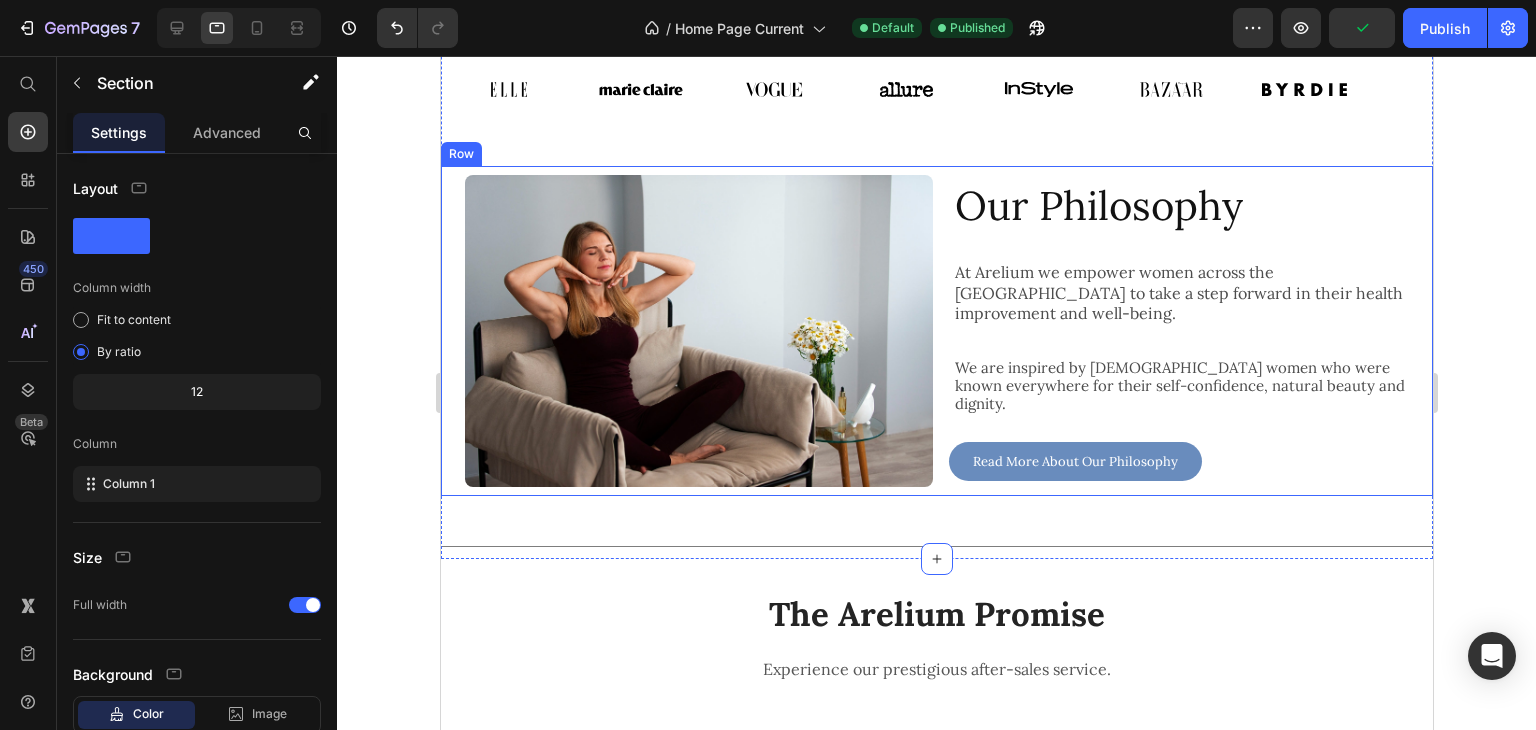 click on "Image Our Philosophy Heading At [GEOGRAPHIC_DATA] we empower women across [GEOGRAPHIC_DATA] to take a step forward in their health improvement and well-being. Text Block We are inspired by Ancient [DEMOGRAPHIC_DATA] women who were known everywhere for their self-confidence, natural beauty and dignity. Text Block At Arelium we empower women across the [GEOGRAPHIC_DATA] to take a step forward in their health improvement and well-being.   We are inspired by Ancient [DEMOGRAPHIC_DATA] women who were known everywhere for their self-confidence, natural beauty and dignity.   Arelium is all about bringing those values back in this challenging modern world, when being a woman has never been harder. Text Block Read More About Our Philosophy Button Row" at bounding box center [936, 331] 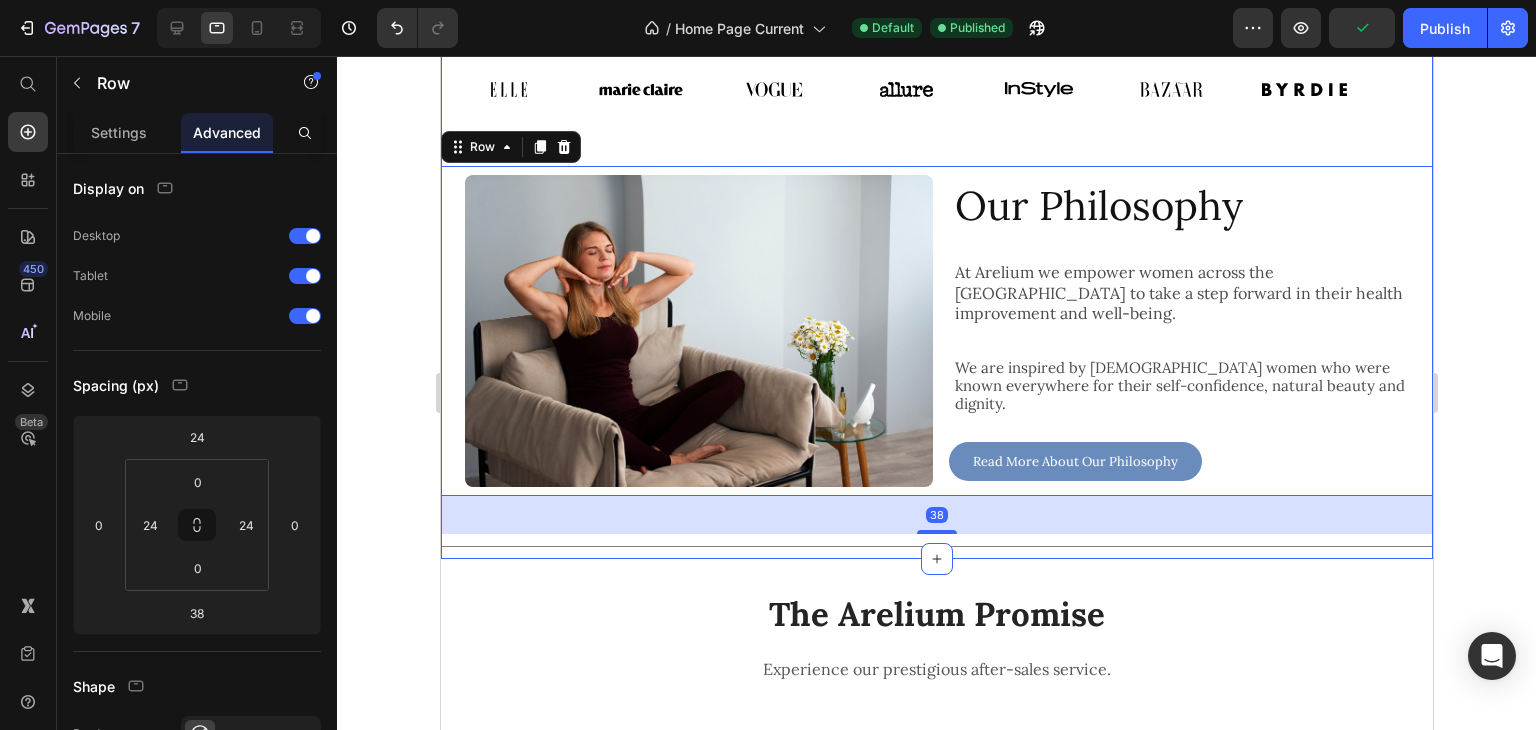 click on "Icon Icon Icon Icon Icon Icon List Trusted by 13,000 + customers! Heading Health Starts  From  Straight Posture Text Block Featuring Arelium On Spot Posture Corrector, The #1 Selling [MEDICAL_DATA] in the [GEOGRAPHIC_DATA]. Text Block See Our Bestseller Button 📌The #1 Voted [MEDICAL_DATA] Product 2024 Text Block Row The Future Of Woman's Health Heading ARELIUM Text Block Hero Banner Row AS SEEN IN Heading Image Image Image Image Image Image Image Image Image Image Image Image Image Image Marquee Image Our Philosophy Heading At Arelium we empower women across the [GEOGRAPHIC_DATA] to take a step forward in their health improvement and well-being. Text Block We are inspired by Ancient [DEMOGRAPHIC_DATA] women who were known everywhere for their self-confidence, natural beauty and dignity. Text Block At Arelium we empower women across the [GEOGRAPHIC_DATA] to take a step forward in their health improvement and well-being.     Text Block Read More About Our Philosophy Button Row   38                Title Line" at bounding box center (936, 78) 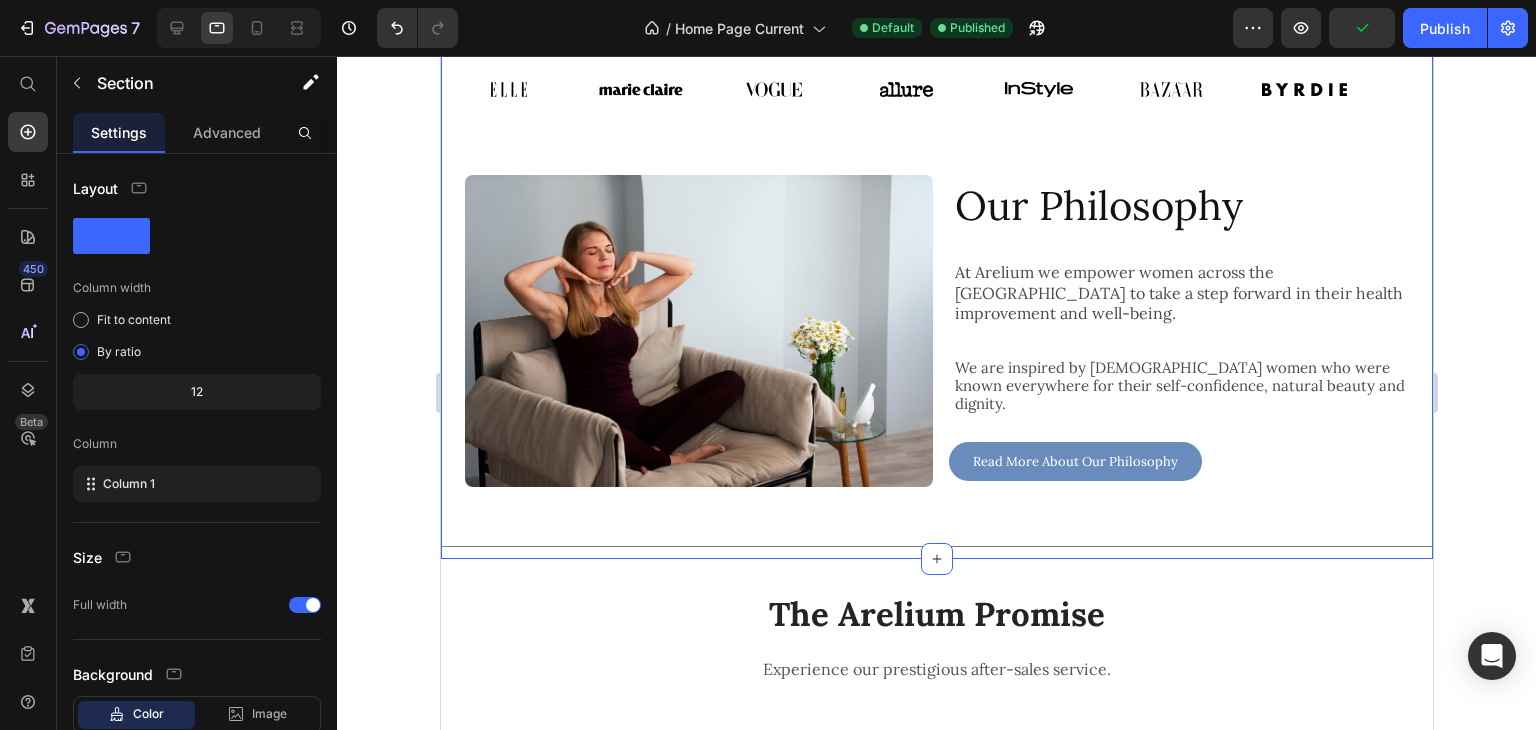 click on "Image Image Image Image Image Image Image Image Image Image Image Image Image Image Marquee" at bounding box center (936, 96) 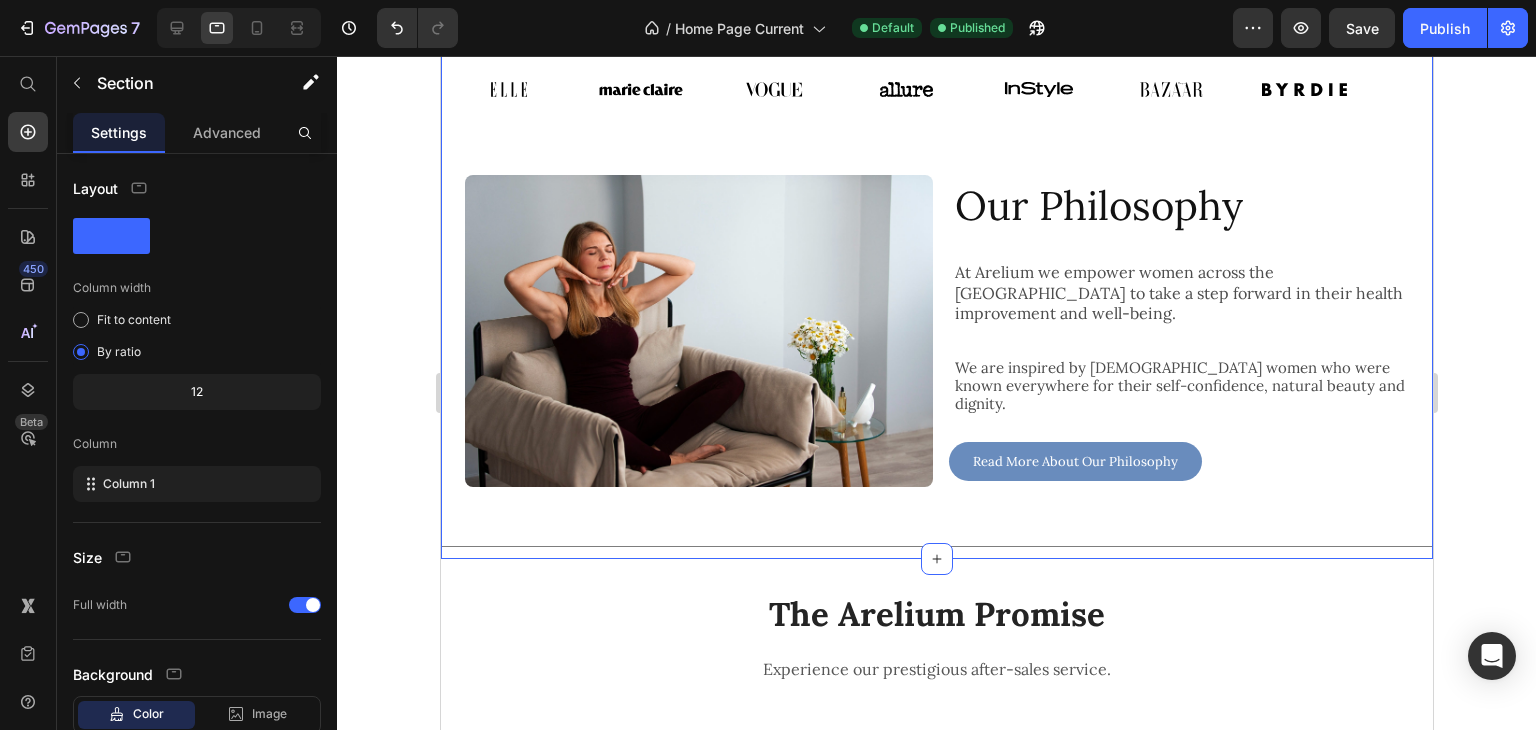 click on "Image Image Image Image Image Image Image Image Image Image Image Image Image Image Marquee" at bounding box center (936, 102) 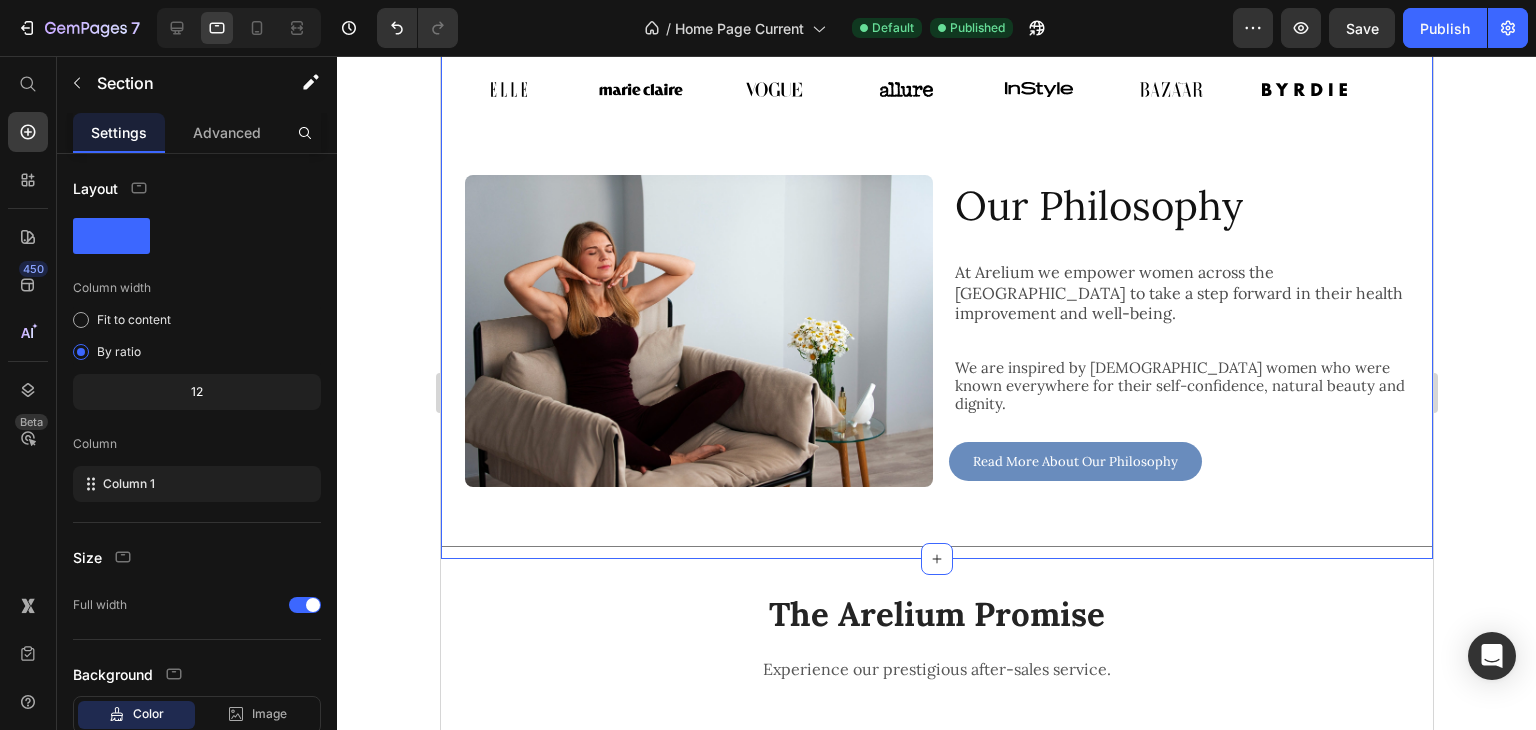 click on "Our Philosophy Heading At Arelium we empower women across [GEOGRAPHIC_DATA] to take a step forward in their health improvement and well-being. Text Block We are inspired by Ancient [DEMOGRAPHIC_DATA] women who were known everywhere for their self-confidence, natural beauty and dignity. Text Block At Arelium we empower women across the [GEOGRAPHIC_DATA] to take a step forward in their health improvement and well-being.   We are inspired by Ancient [DEMOGRAPHIC_DATA] women who were known everywhere for their self-confidence, natural beauty and dignity.   Arelium is all about bringing those values back in this challenging modern world, when being a woman has never been harder. Text Block Read More About Our Philosophy Button" at bounding box center [1174, 331] 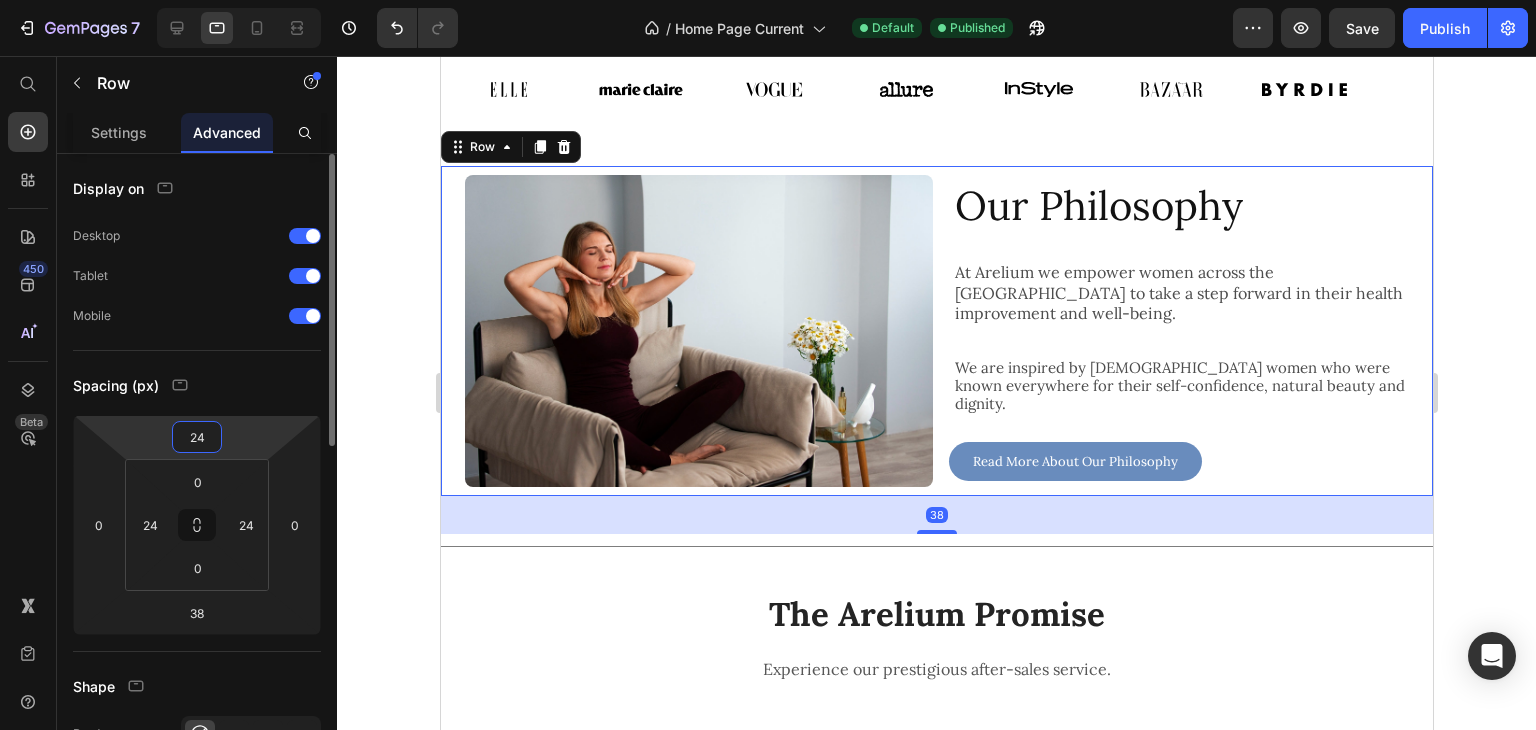 click on "24" at bounding box center (197, 437) 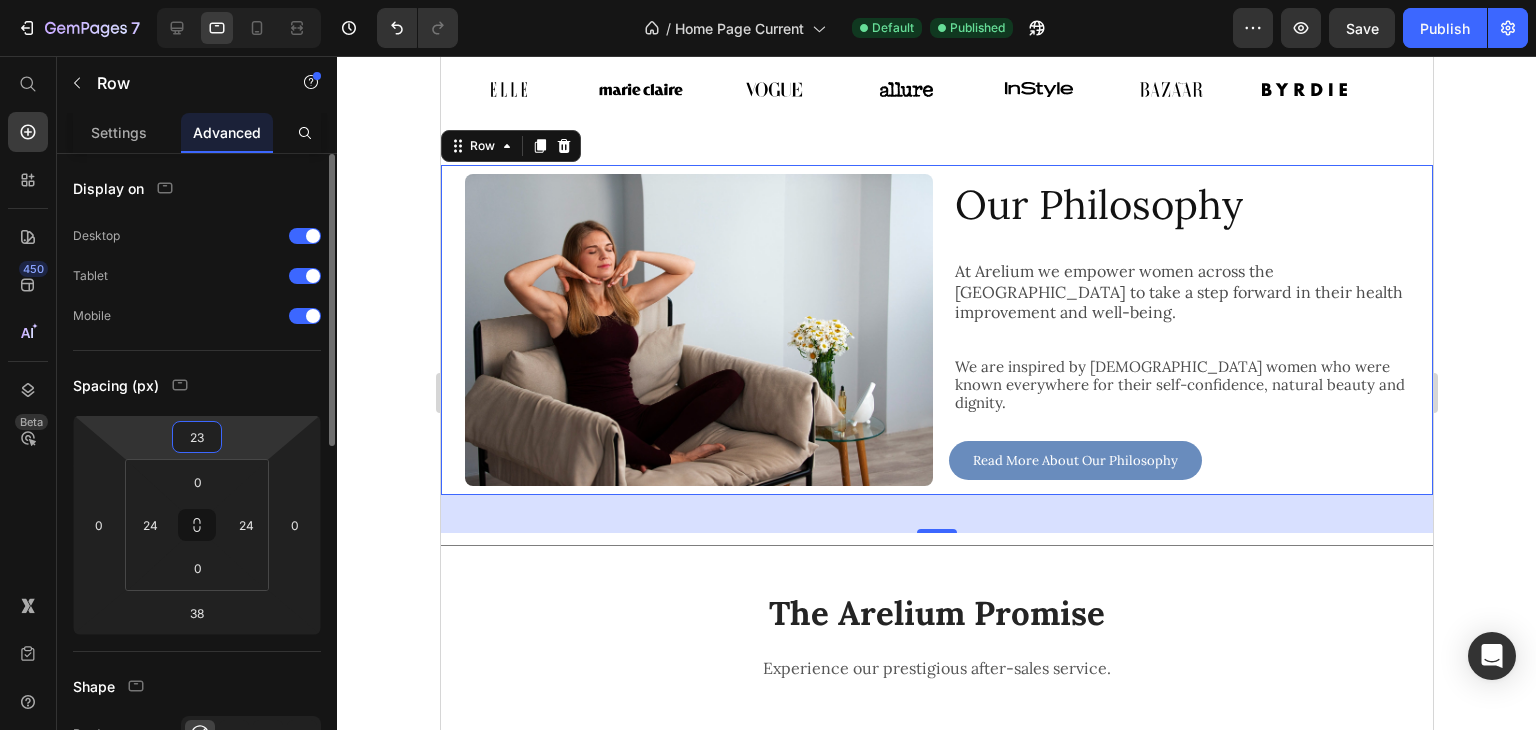 type on "24" 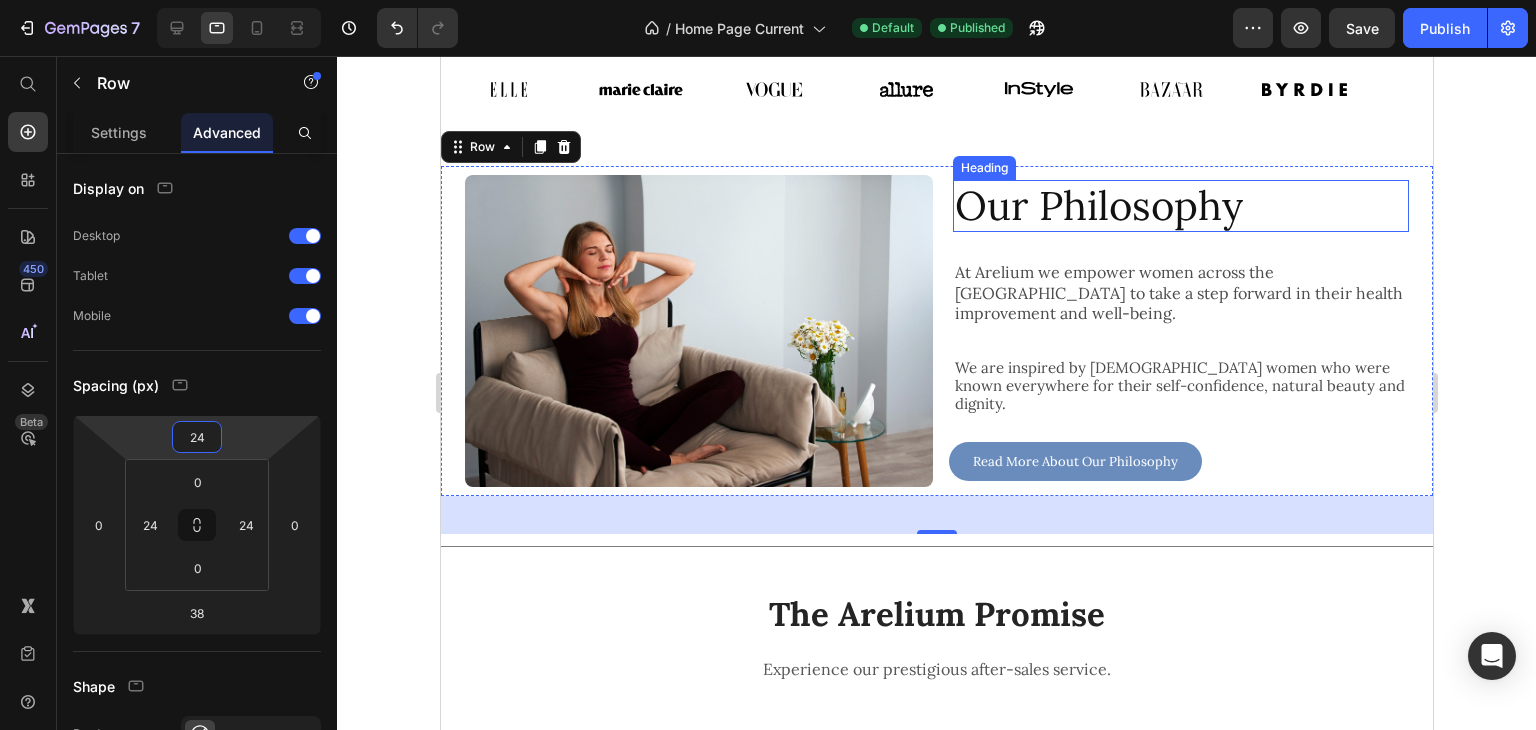 click on "Our Philosophy" at bounding box center [1180, 206] 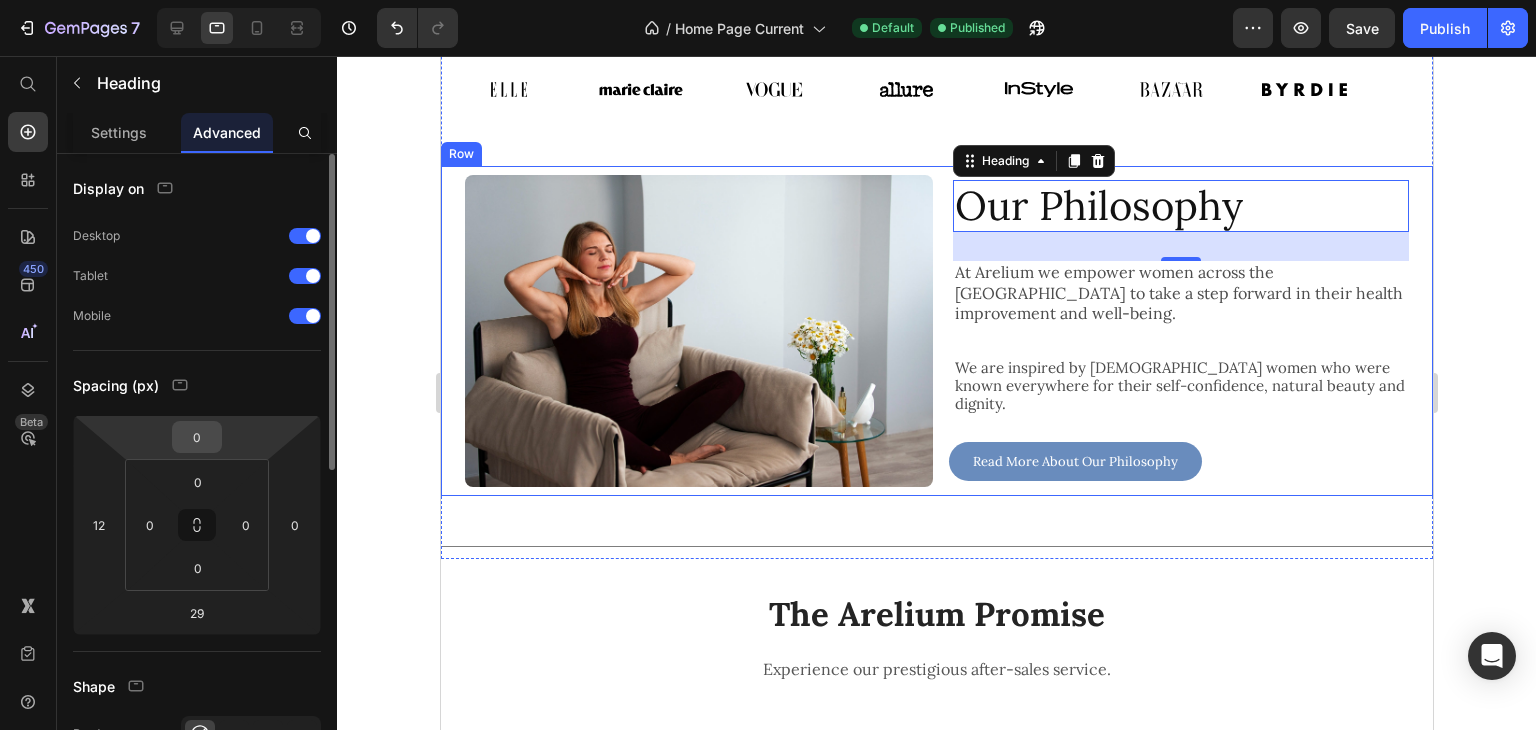 click on "0" at bounding box center (197, 437) 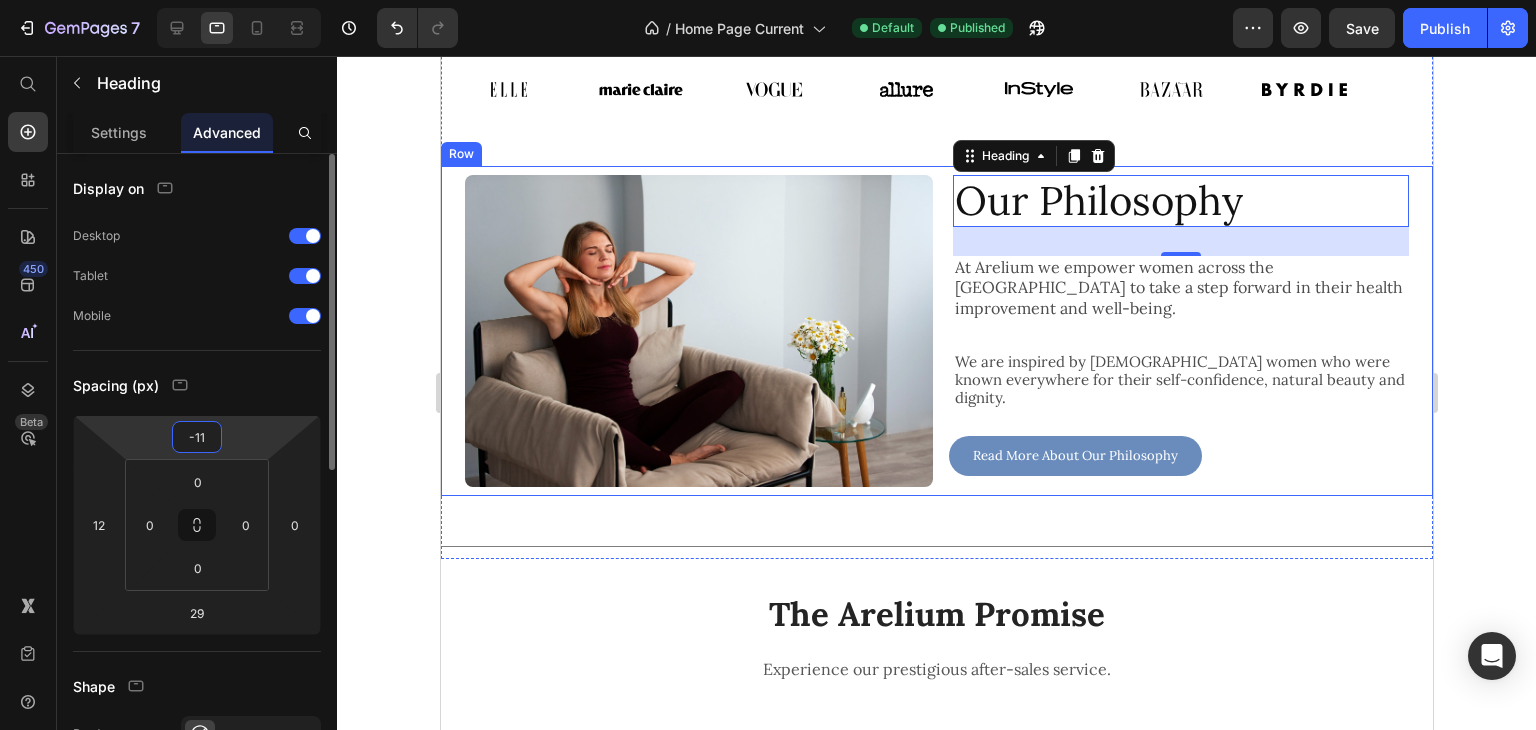 type on "-10" 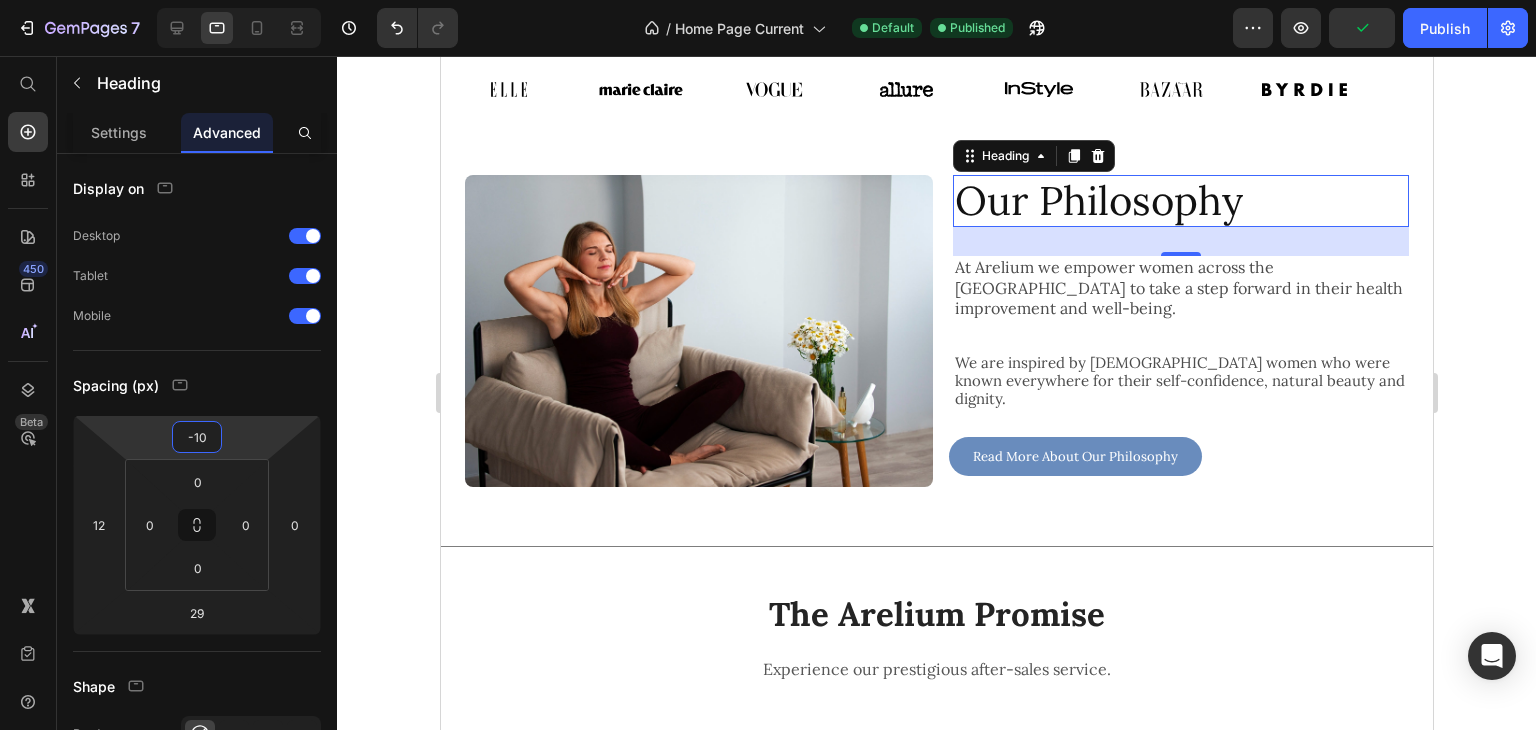 click 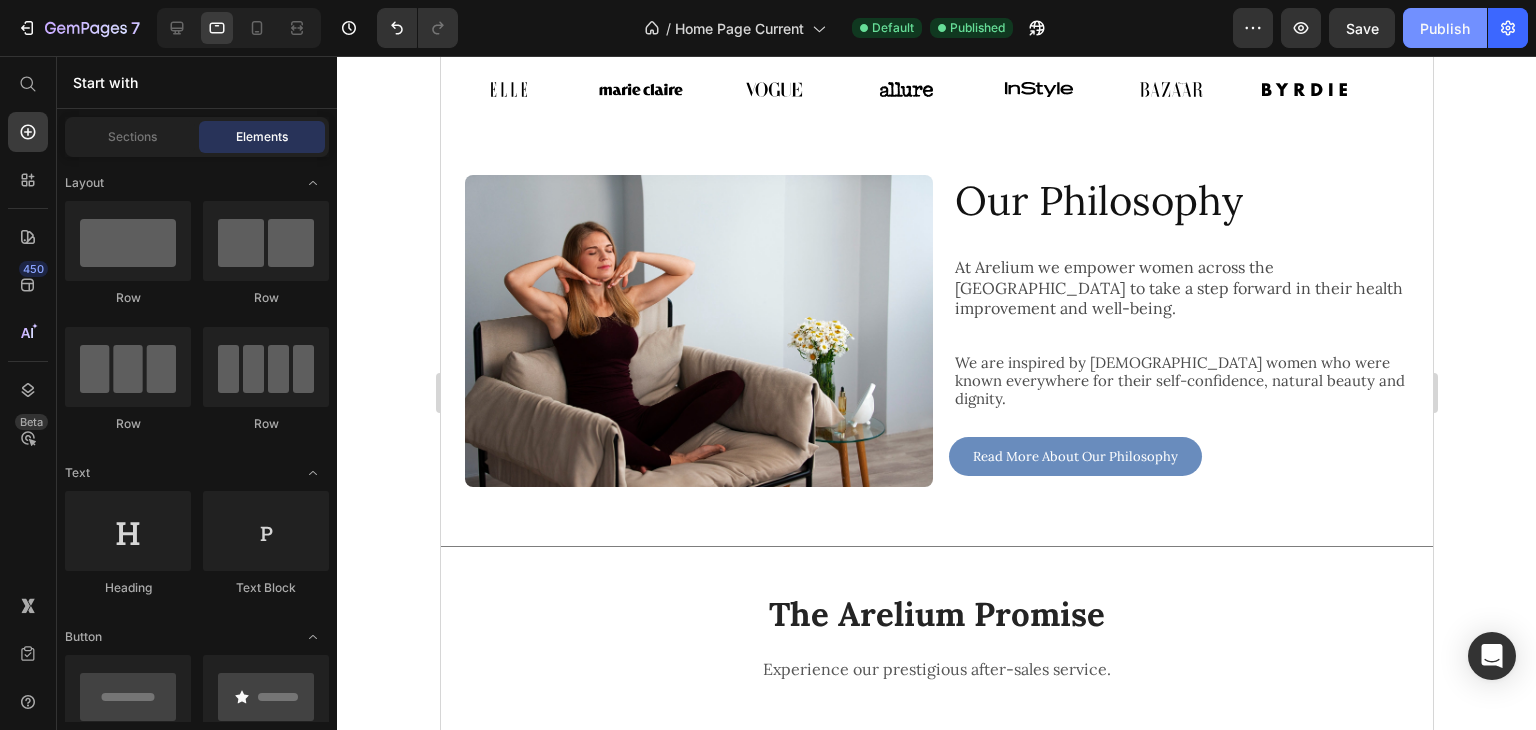 click on "Publish" at bounding box center (1445, 28) 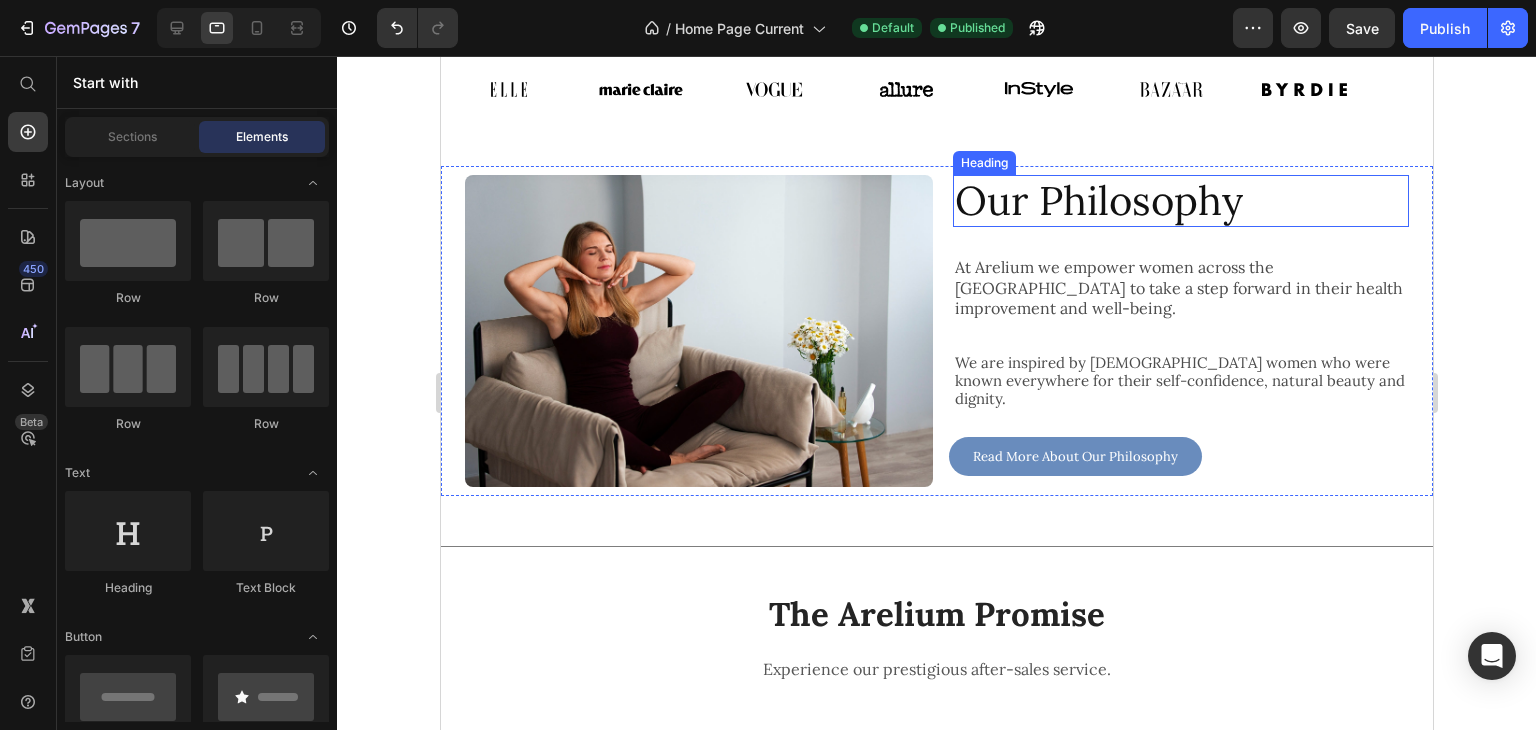 click on "Our Philosophy" at bounding box center [1180, 201] 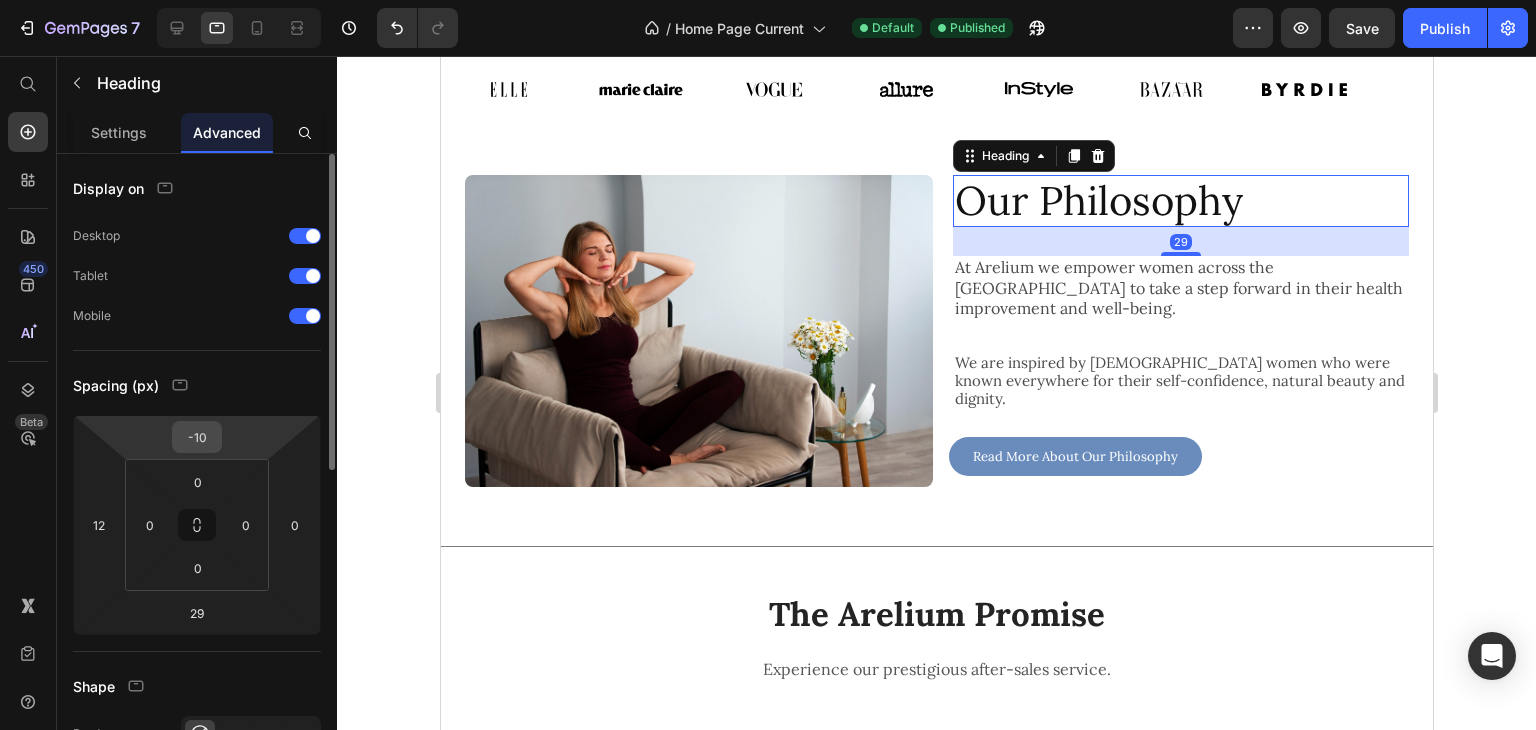 click on "-10" at bounding box center (197, 437) 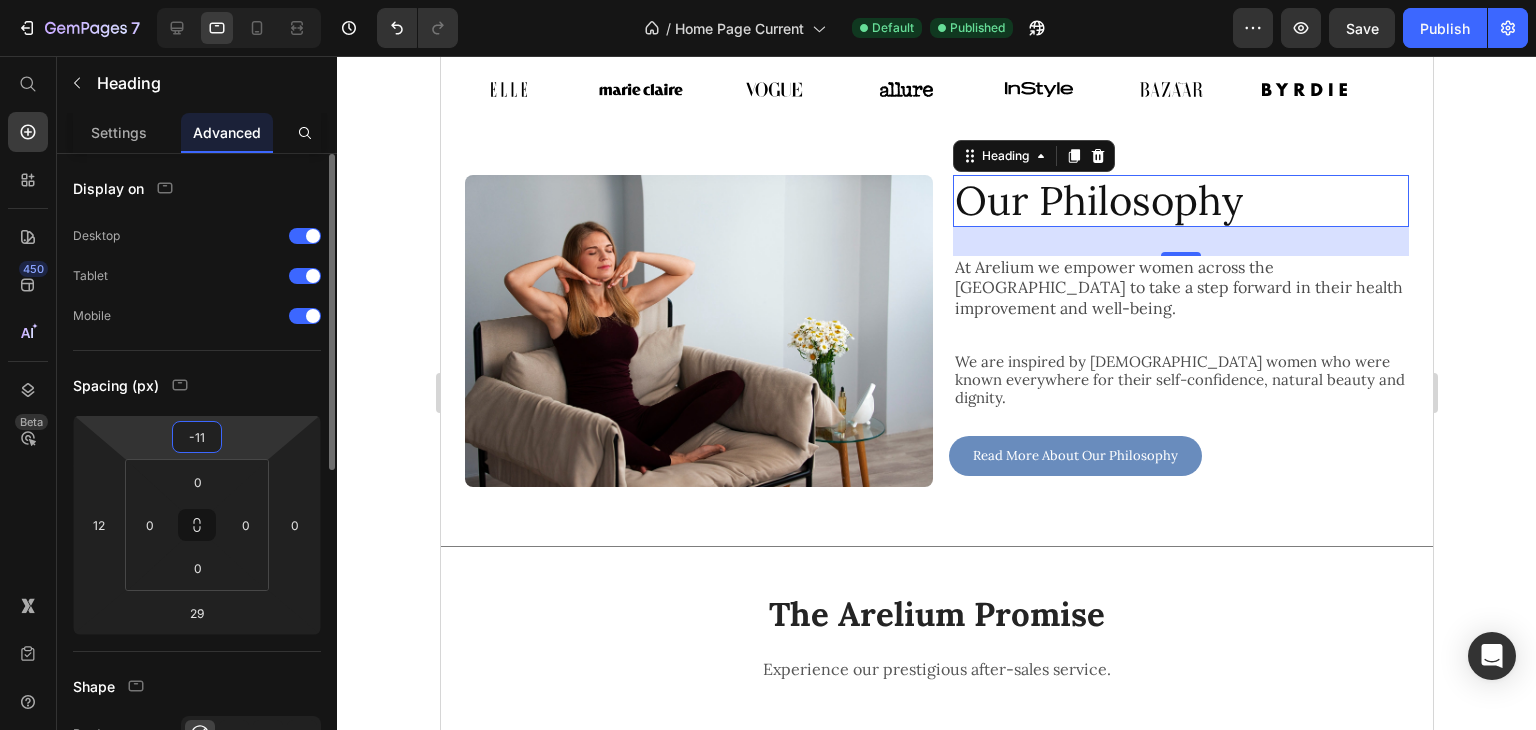 type on "-12" 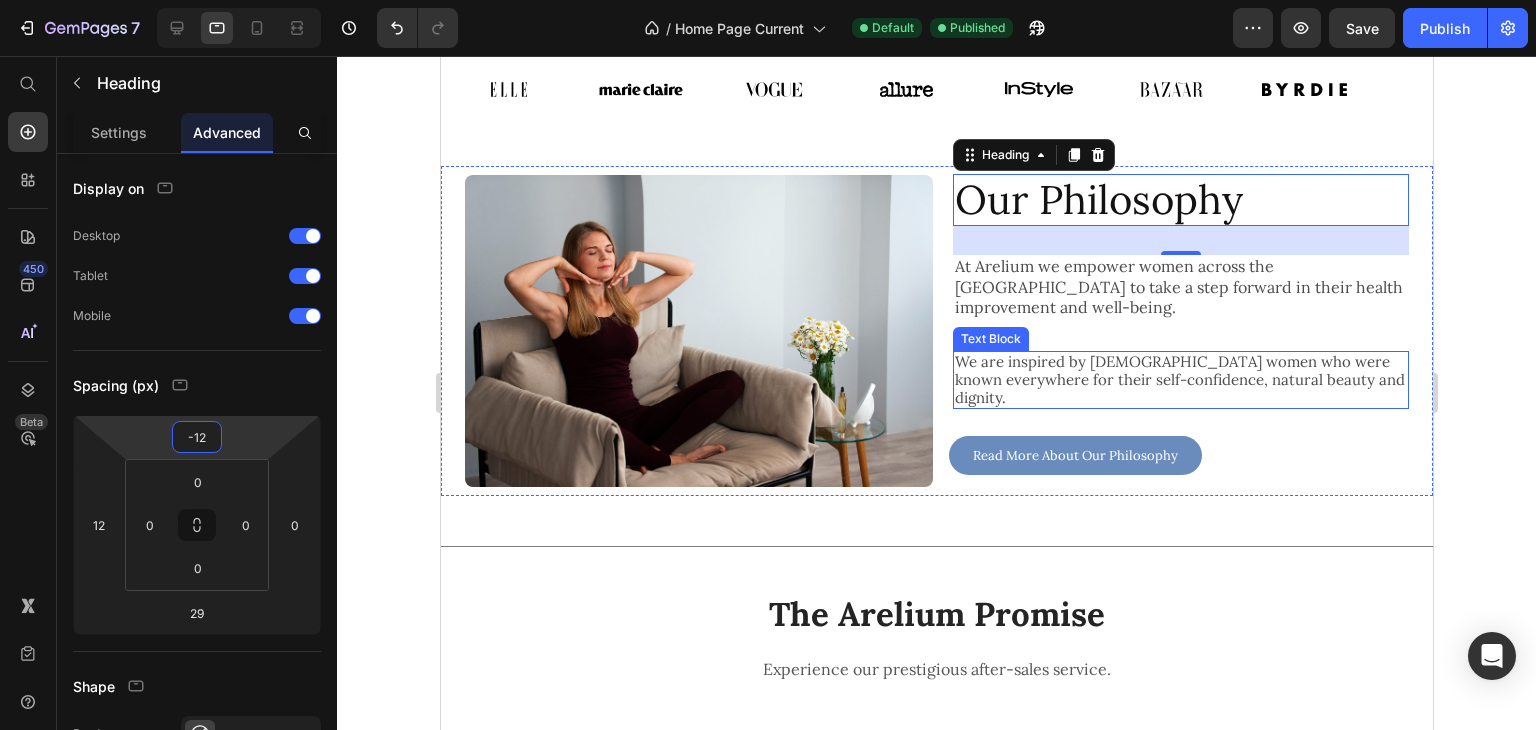 click on "We are inspired by [DEMOGRAPHIC_DATA] women who were known everywhere for their self-confidence, natural beauty and dignity." at bounding box center (1180, 380) 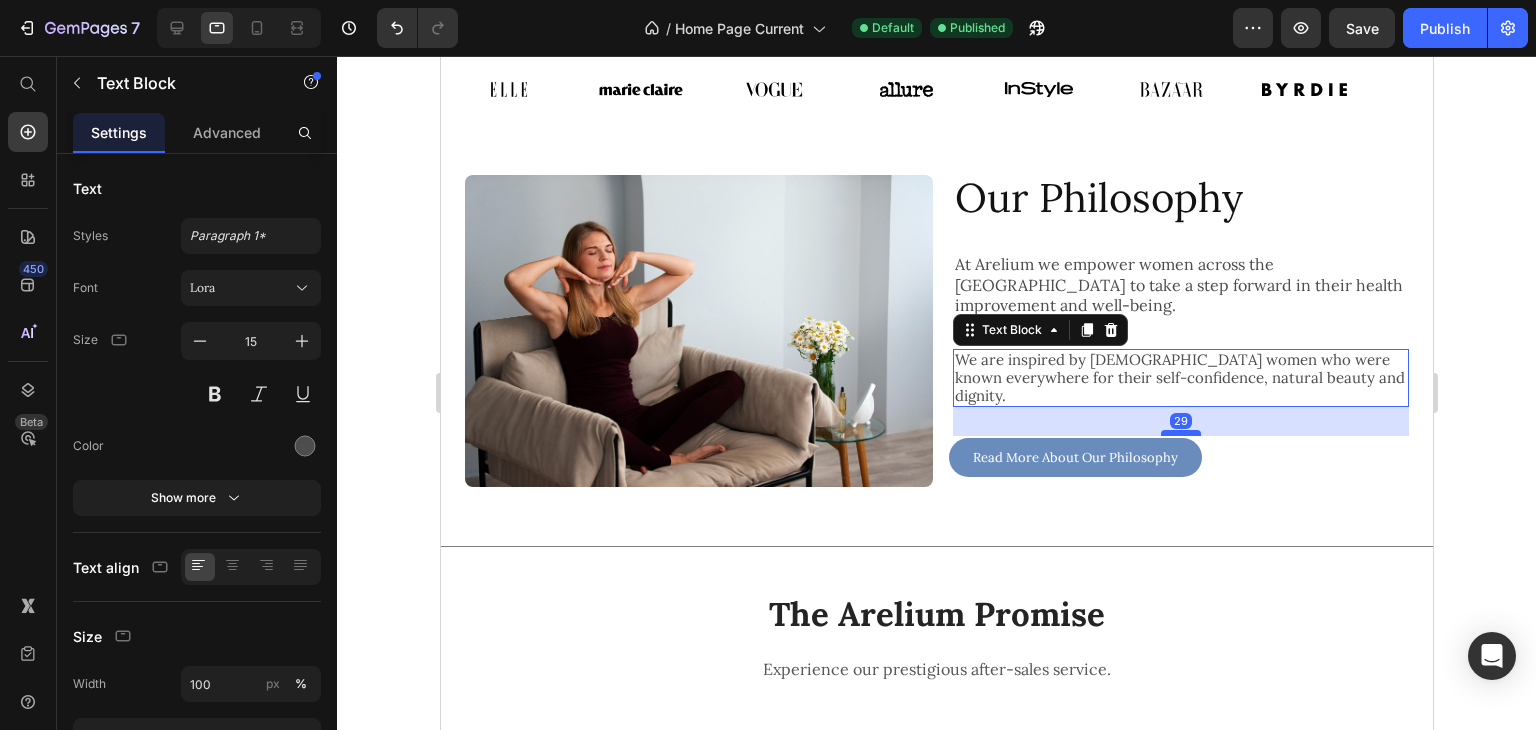 click at bounding box center [1180, 433] 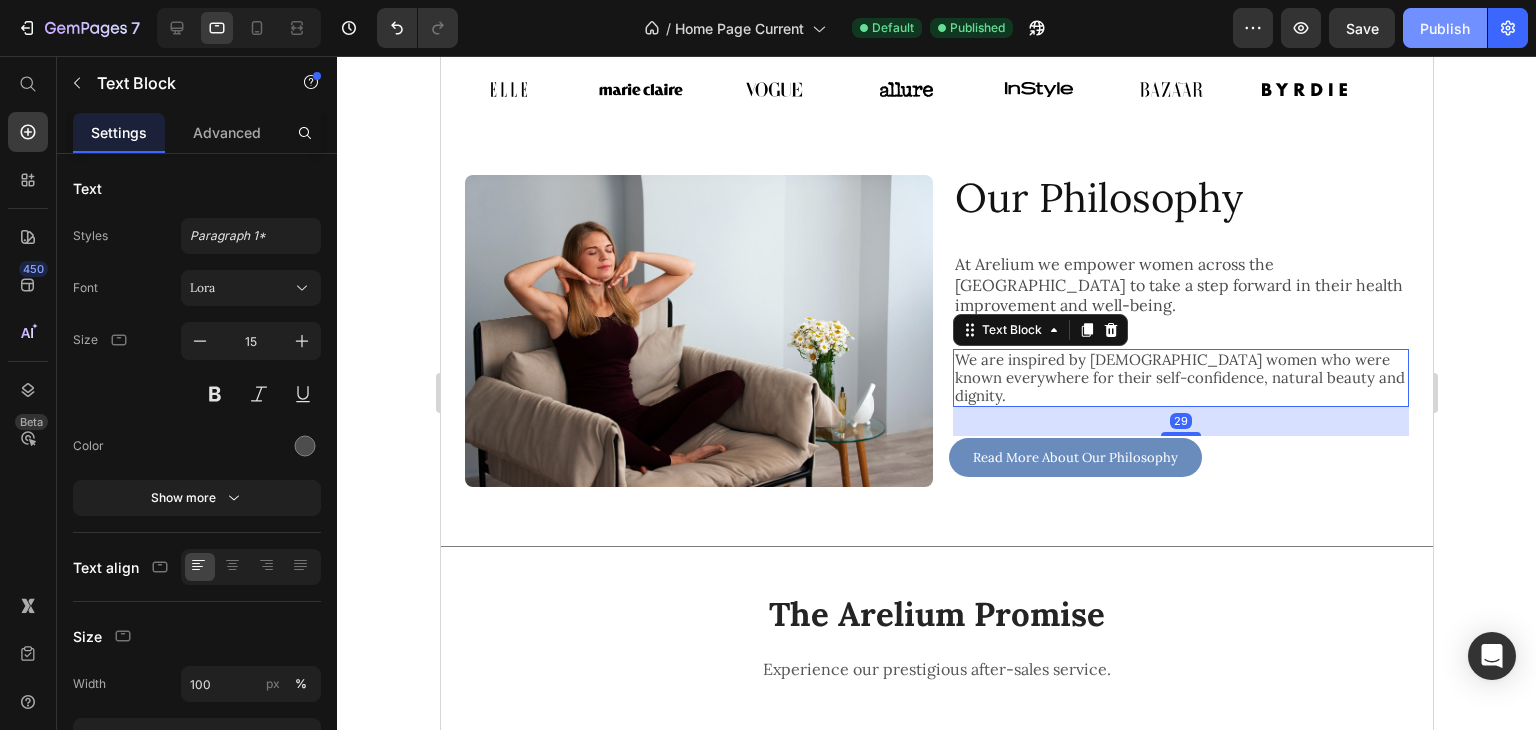 click on "Publish" at bounding box center [1445, 28] 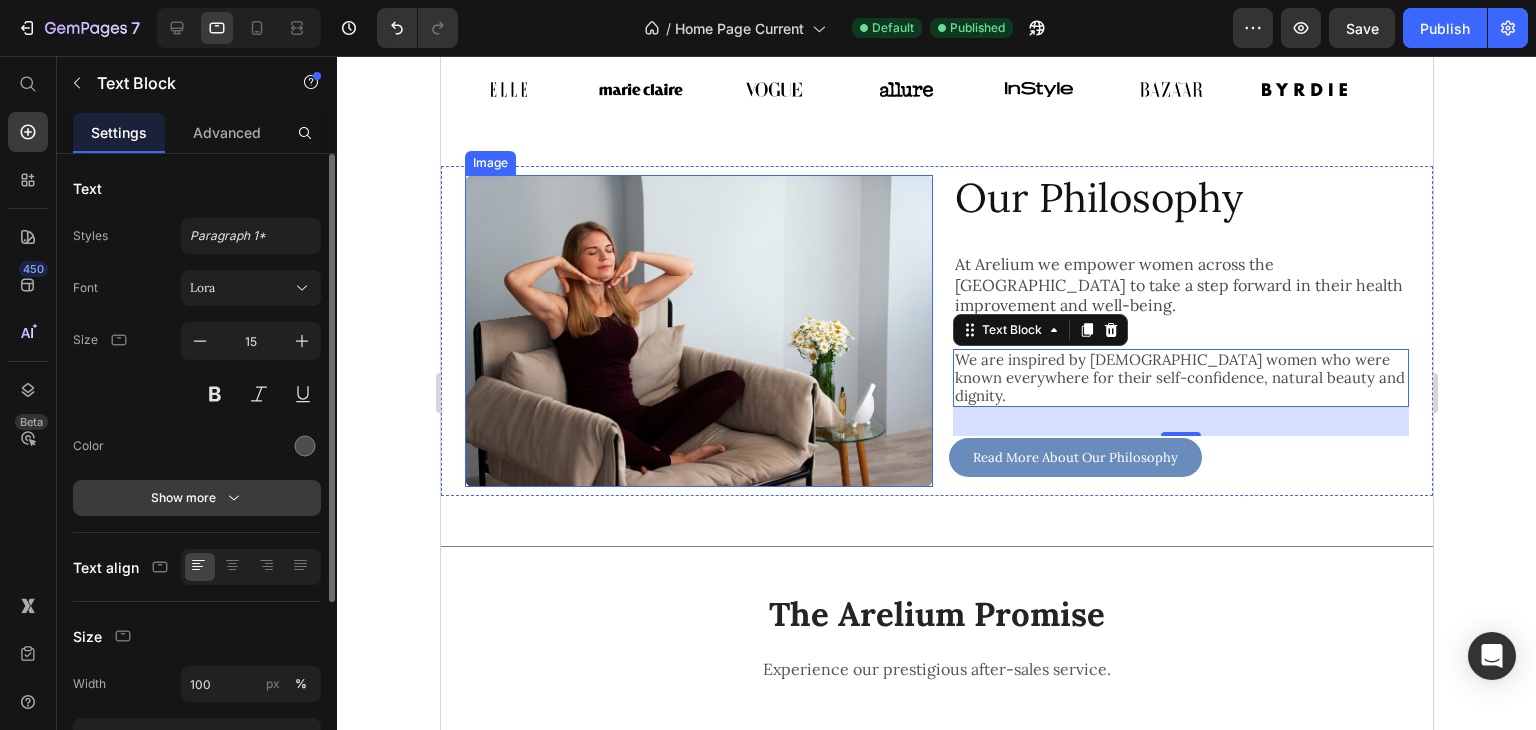click on "Show more" at bounding box center (197, 498) 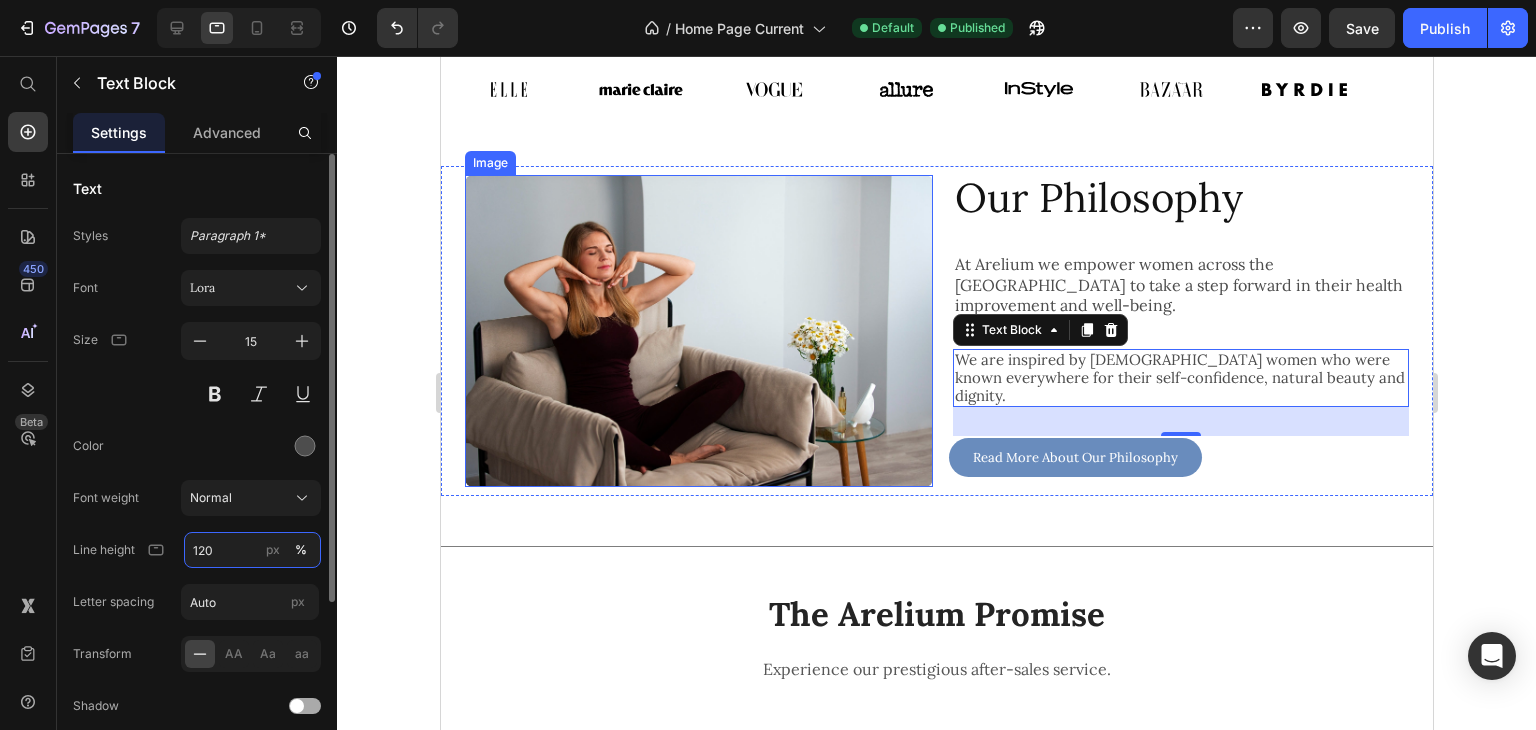 click on "120" at bounding box center [252, 550] 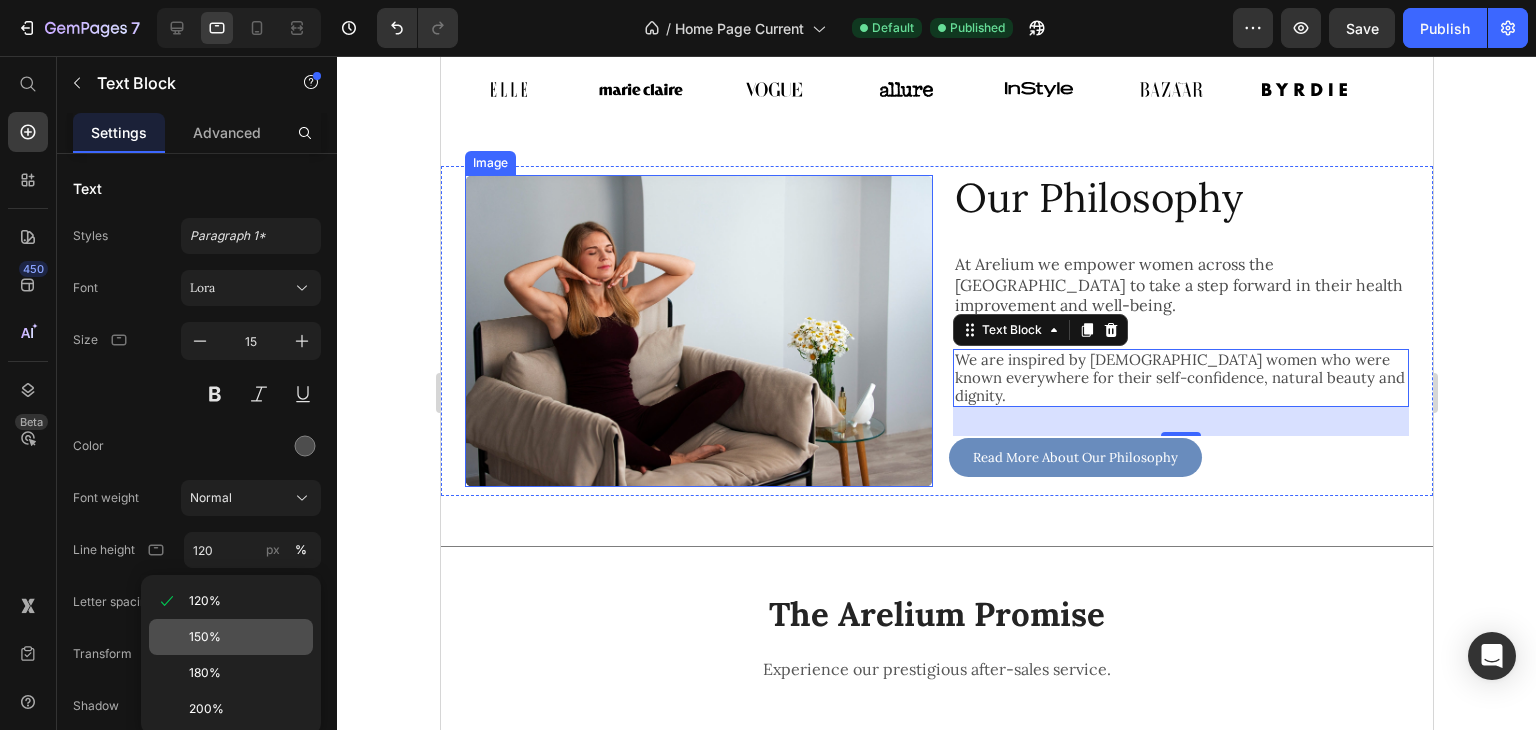click on "150%" 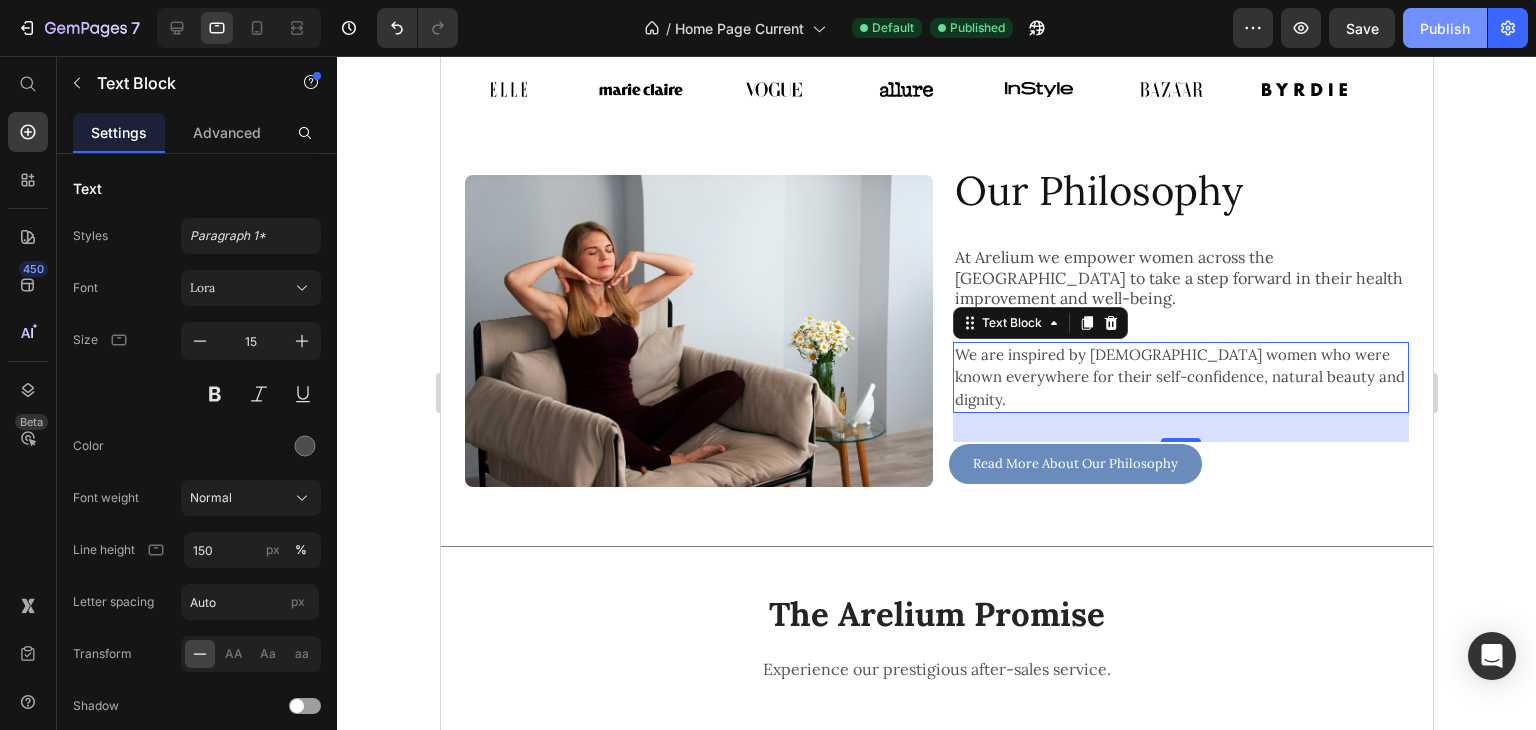 click on "Publish" at bounding box center [1445, 28] 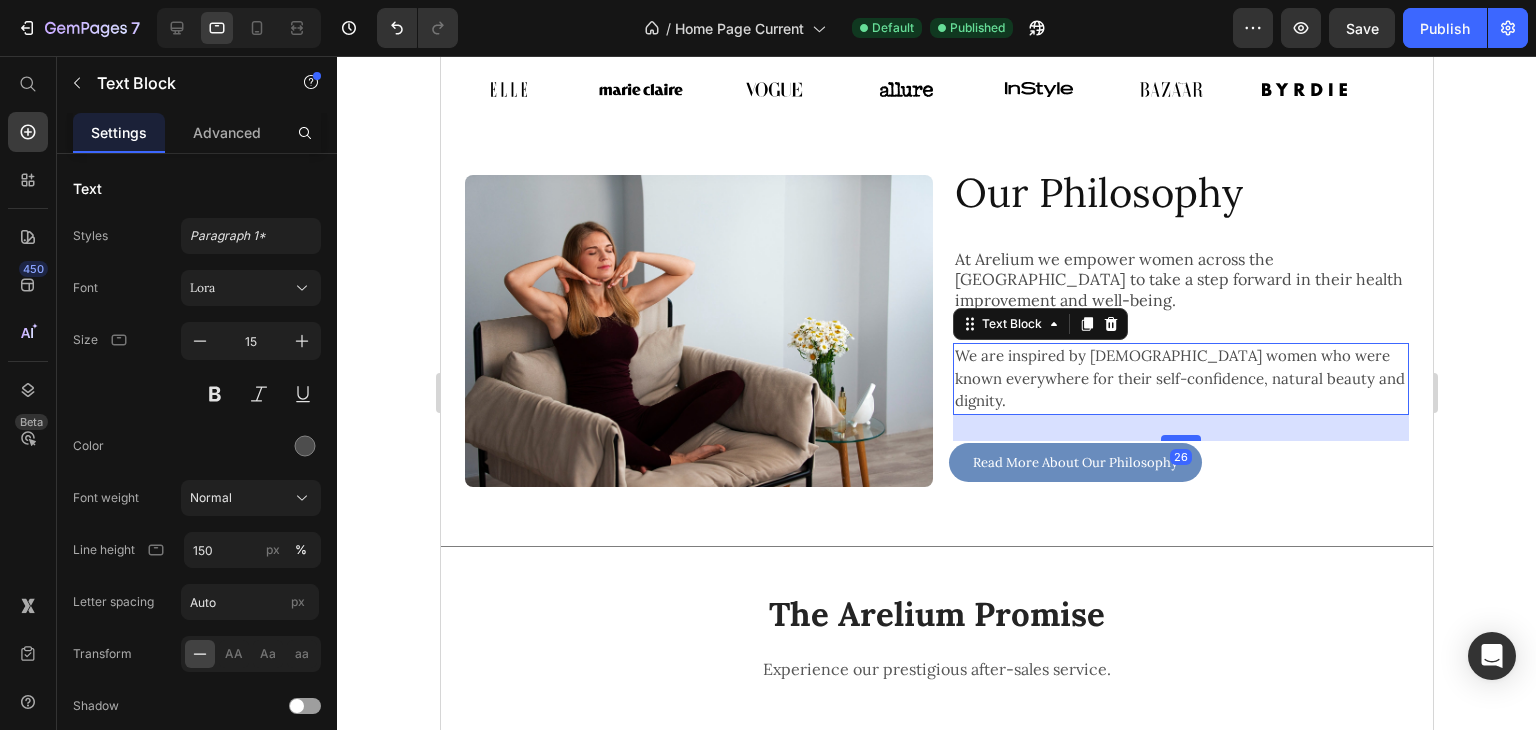 click at bounding box center (1180, 438) 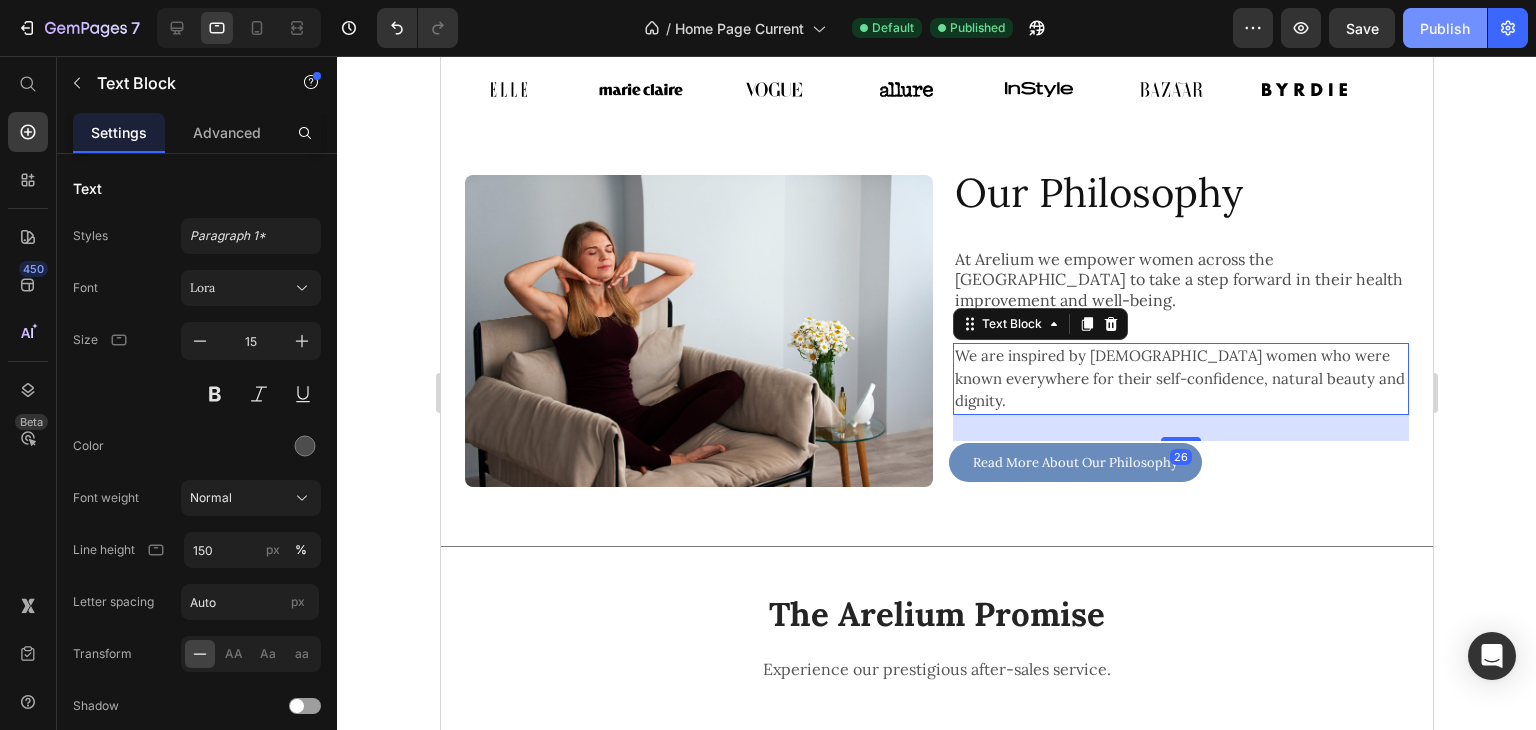 click on "Publish" at bounding box center [1445, 28] 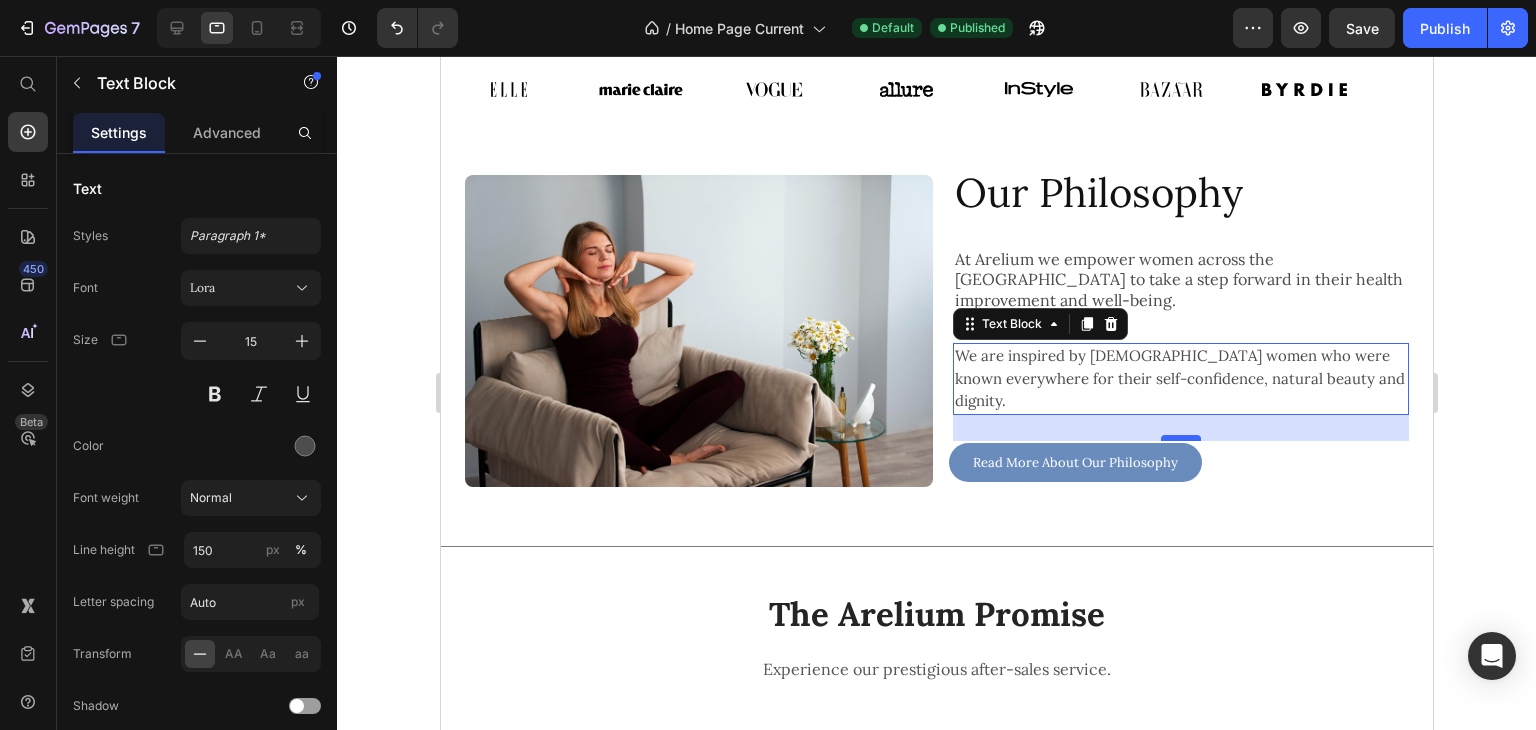 click at bounding box center [1180, 438] 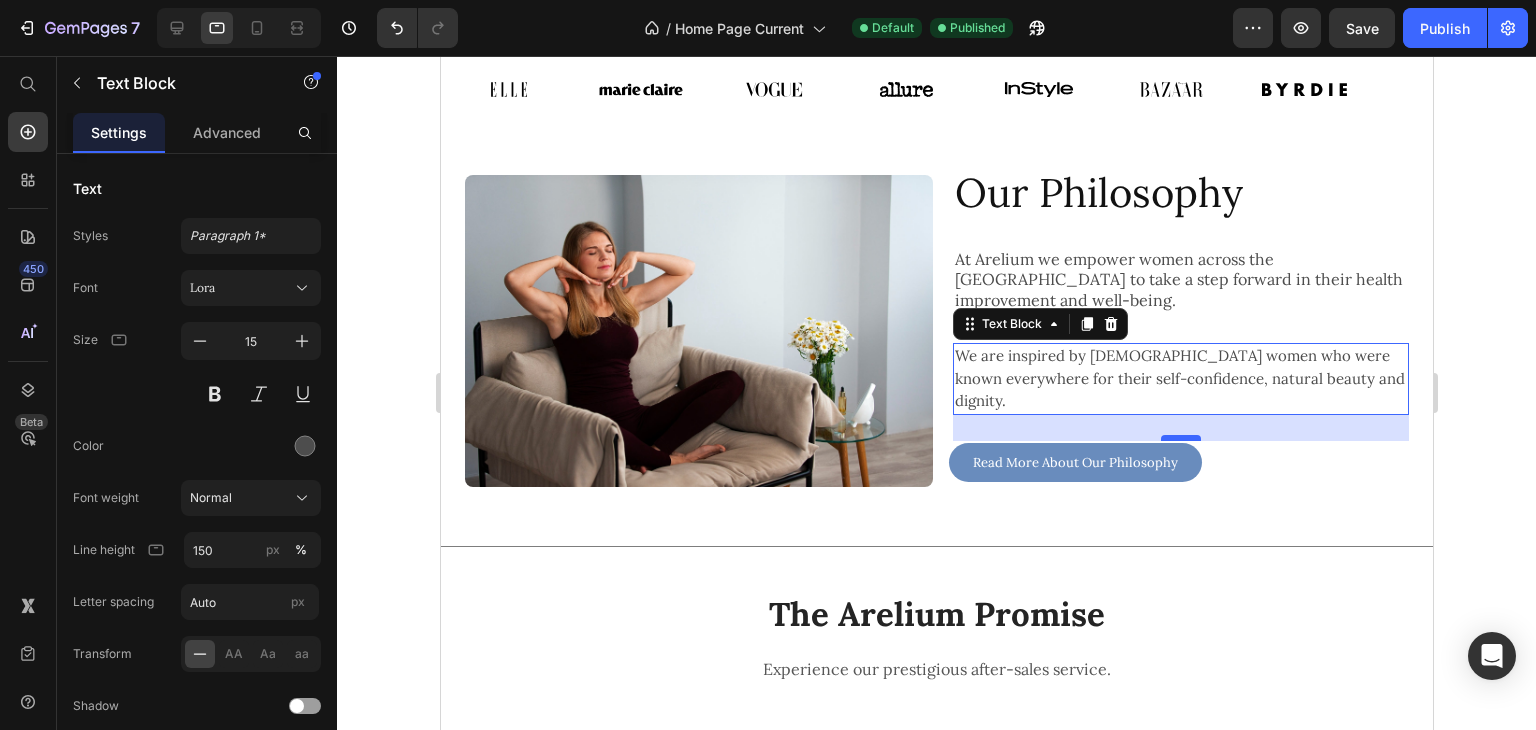 click at bounding box center [1180, 438] 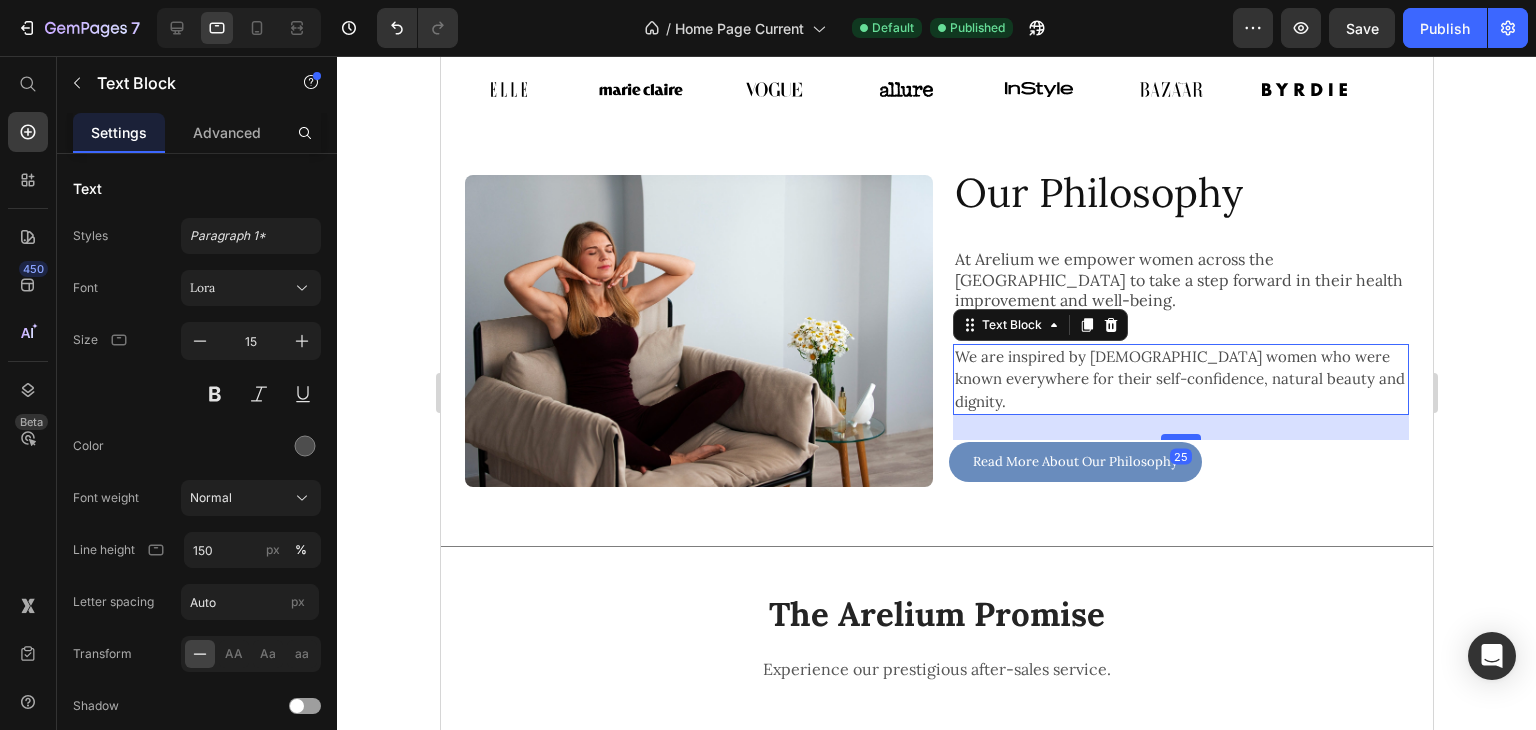 click at bounding box center [1180, 437] 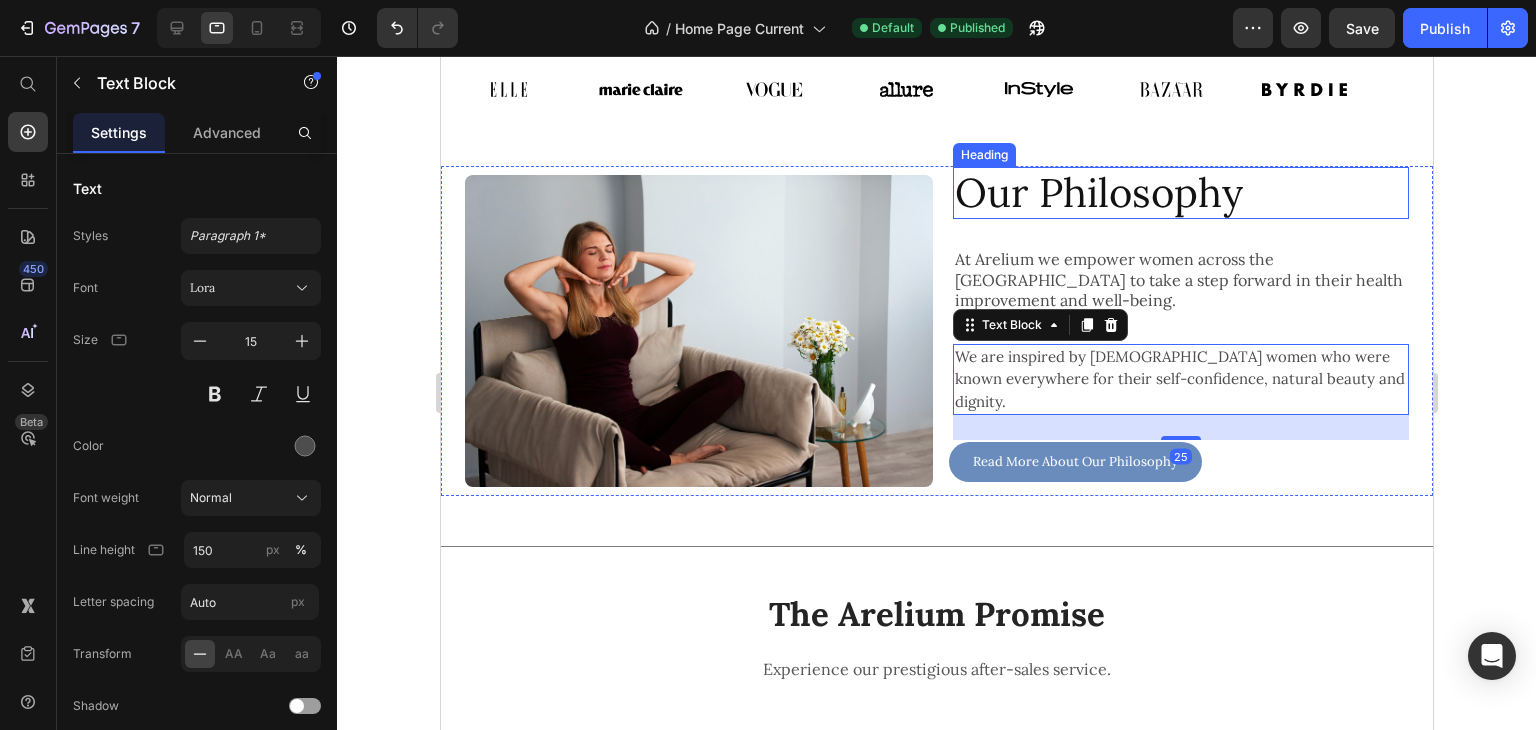 click on "Our Philosophy" at bounding box center (1180, 193) 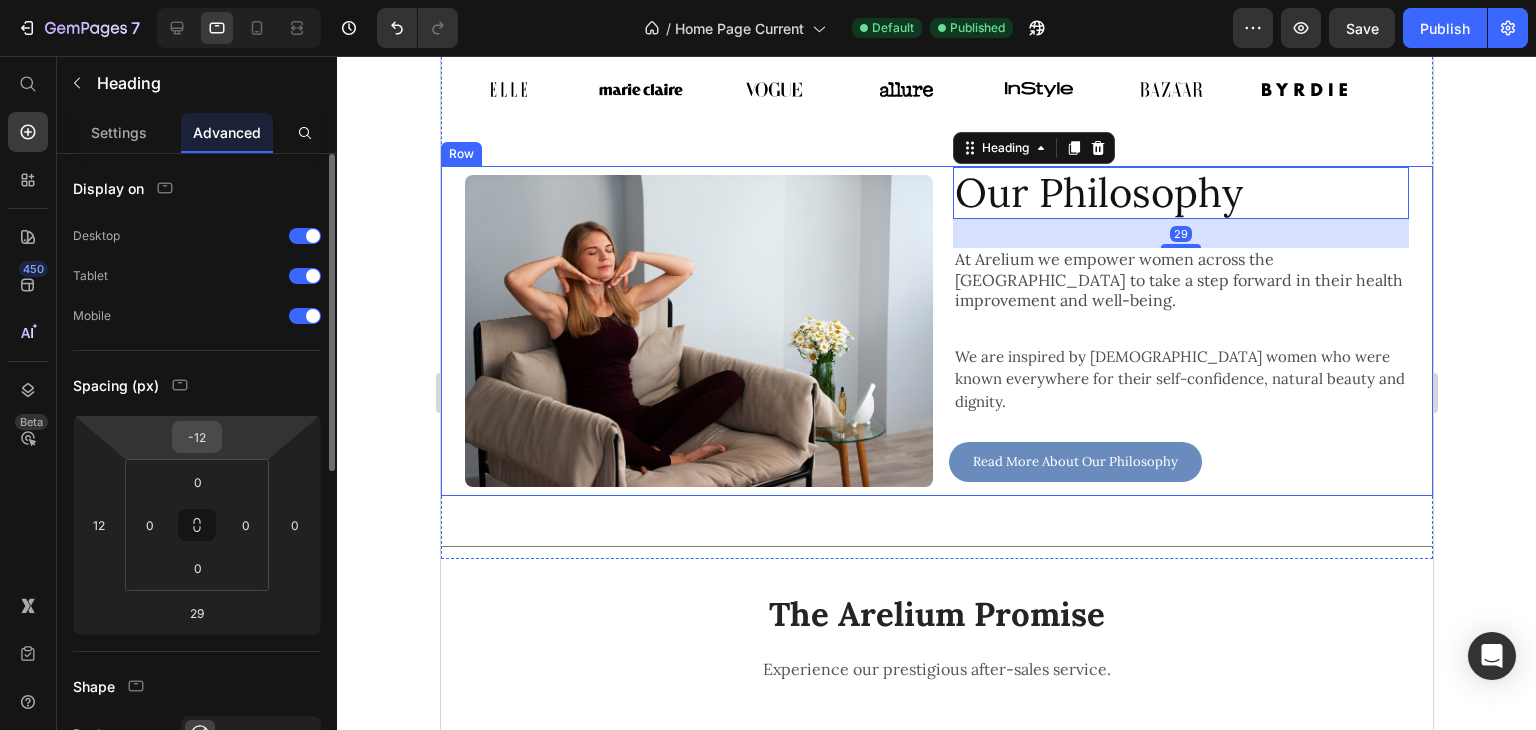 click on "-12" at bounding box center [197, 437] 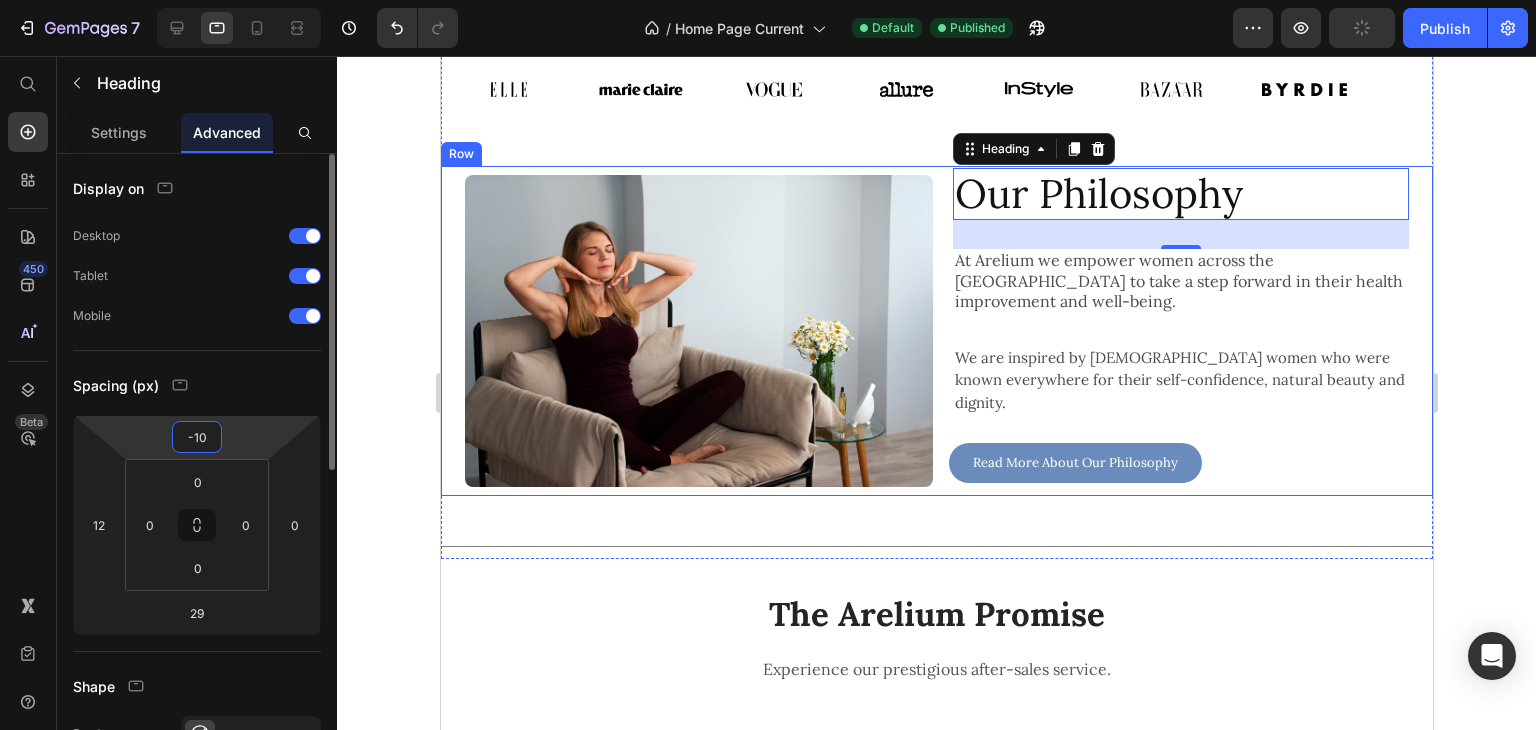 type on "-11" 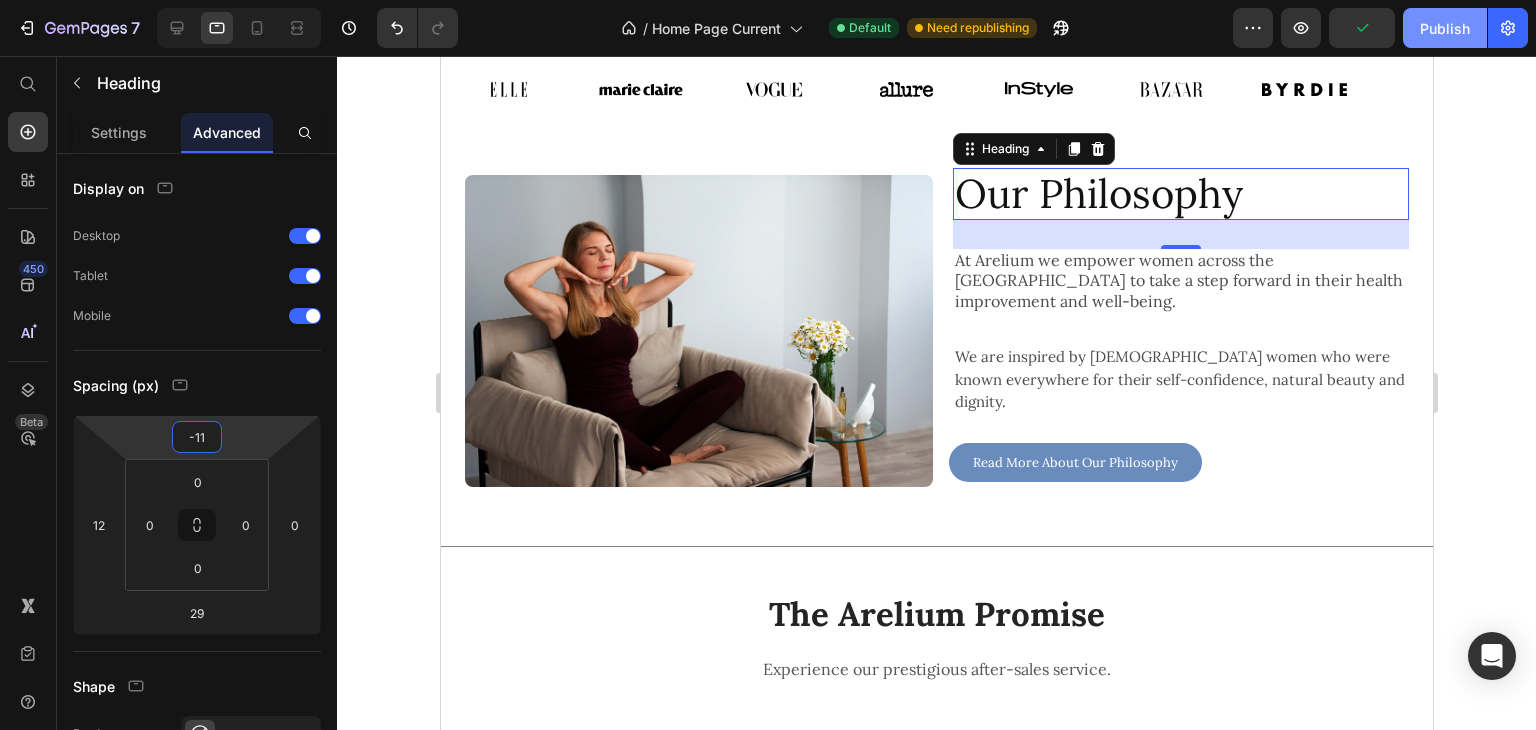 click on "Publish" at bounding box center [1445, 28] 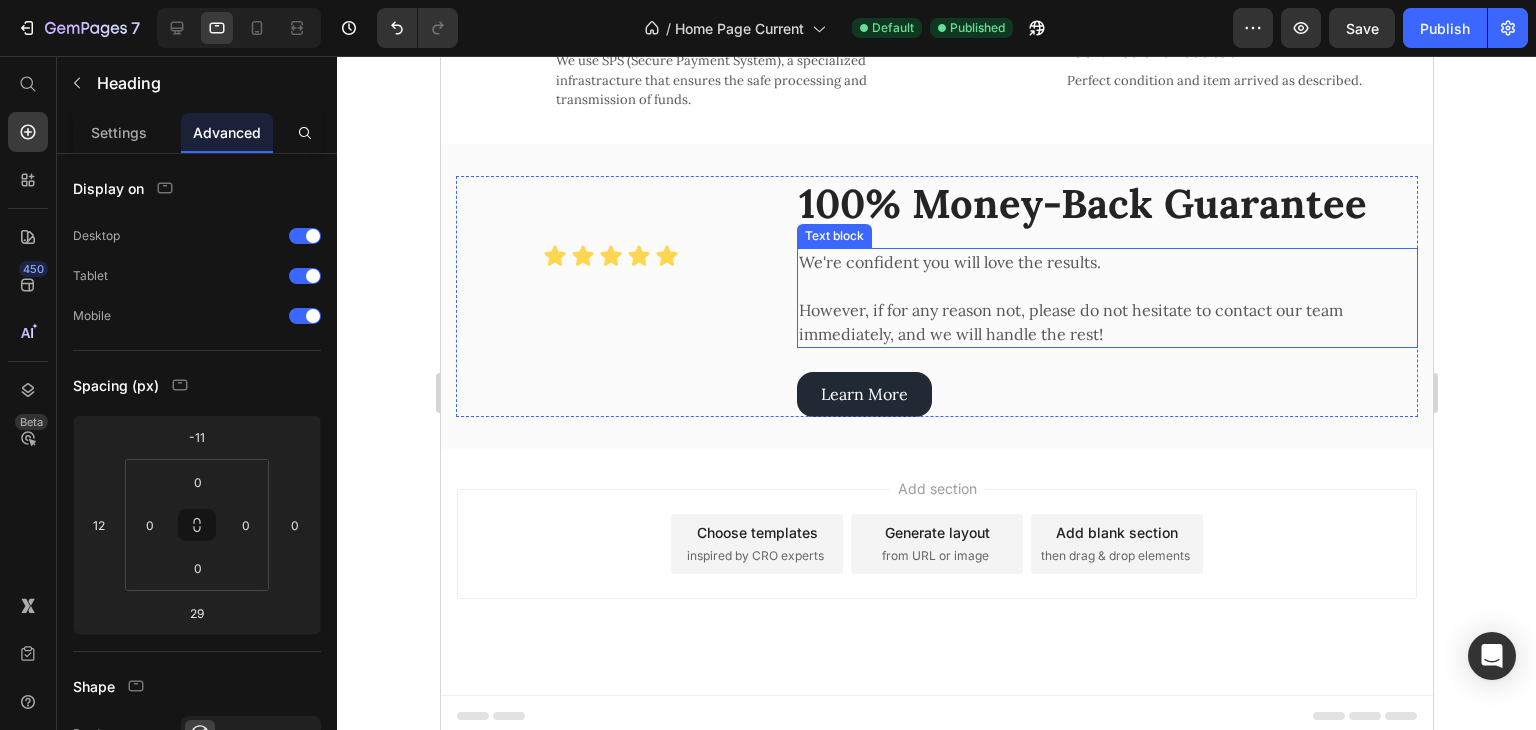 scroll, scrollTop: 1479, scrollLeft: 0, axis: vertical 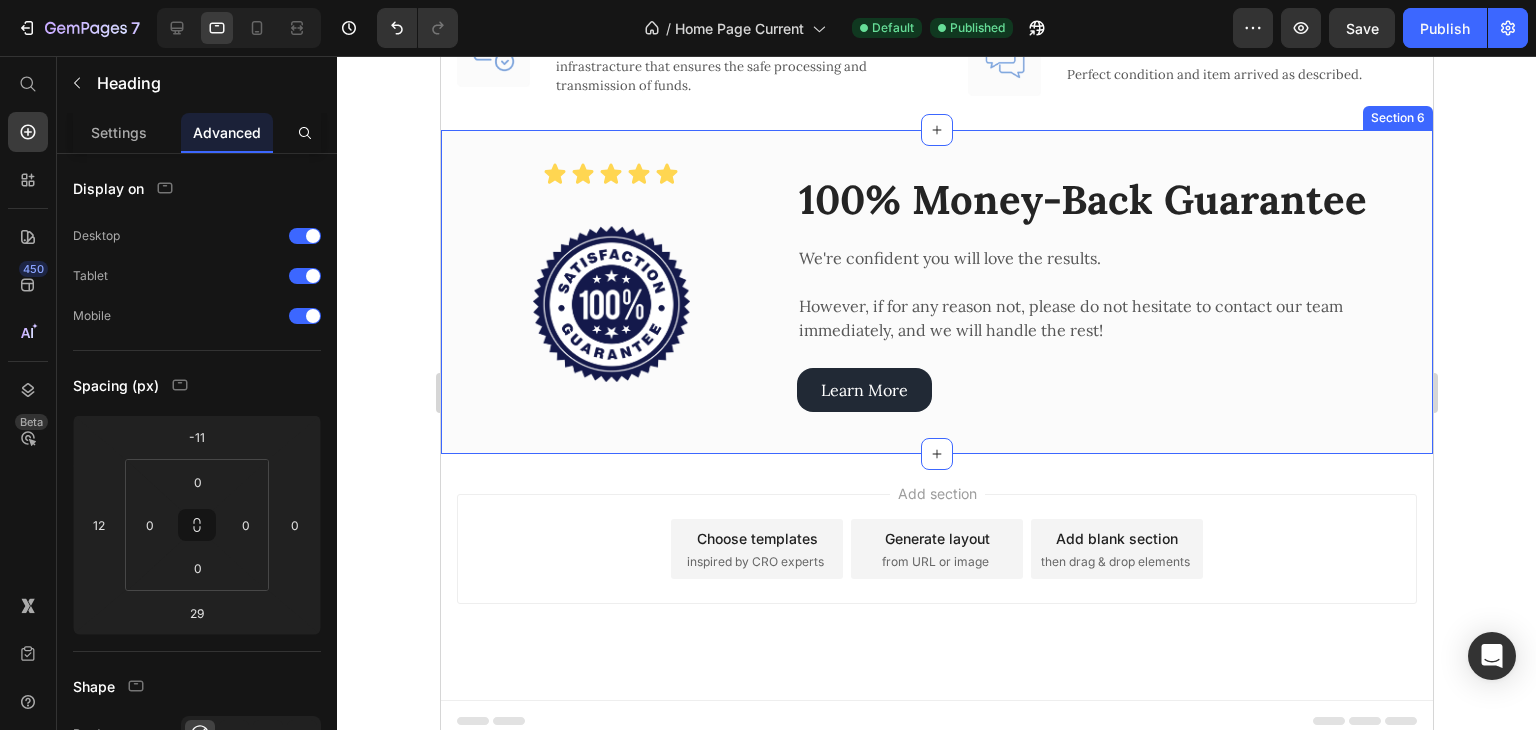 click on "Icon Icon Icon Icon
Icon Icon List Image 100% Money-Back Guarantee Heading We're confident you will love the results.   However, if for any reason not, please do not hesitate to contact our team immediately, and we will handle the rest! Text block Learn More Button Row Section 6" at bounding box center [936, 292] 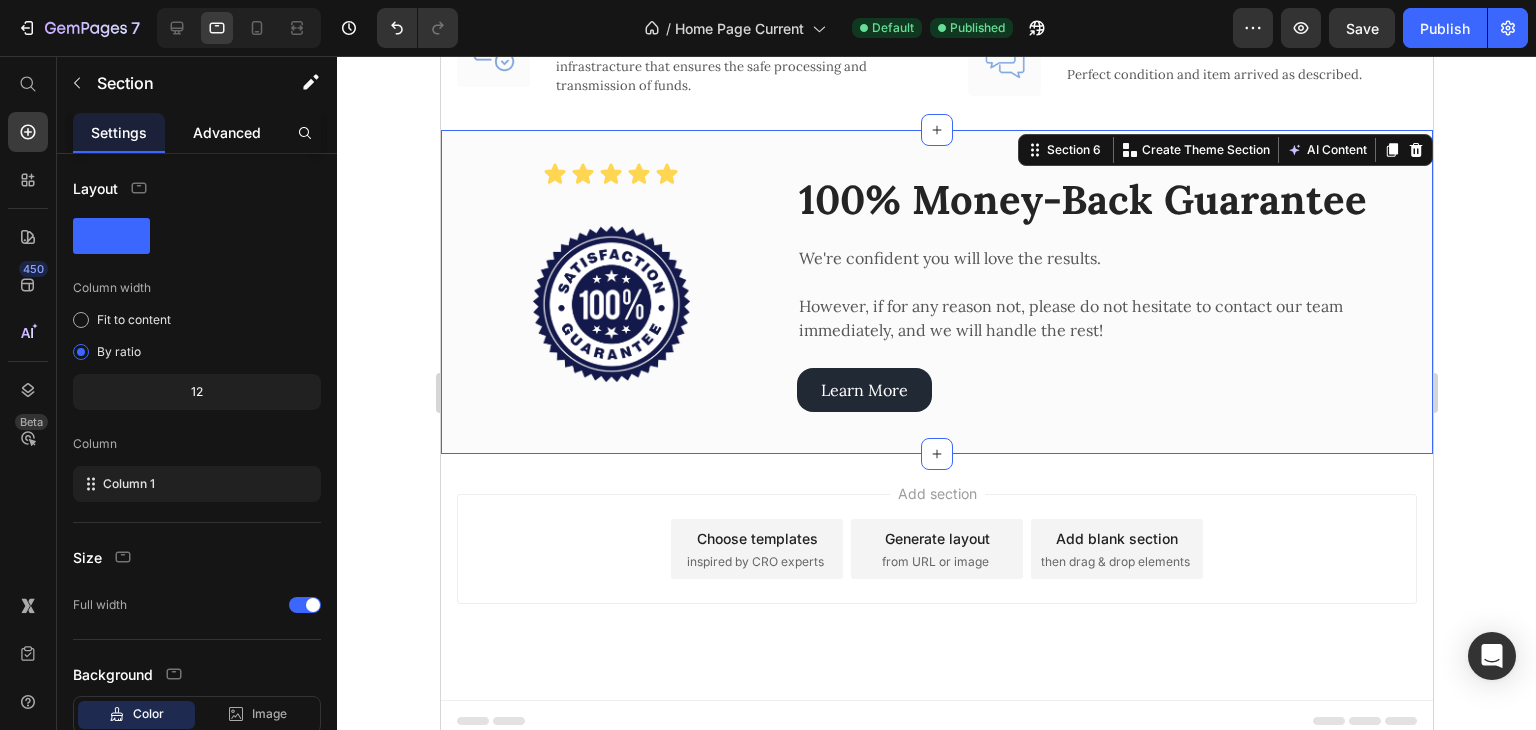 click on "Advanced" 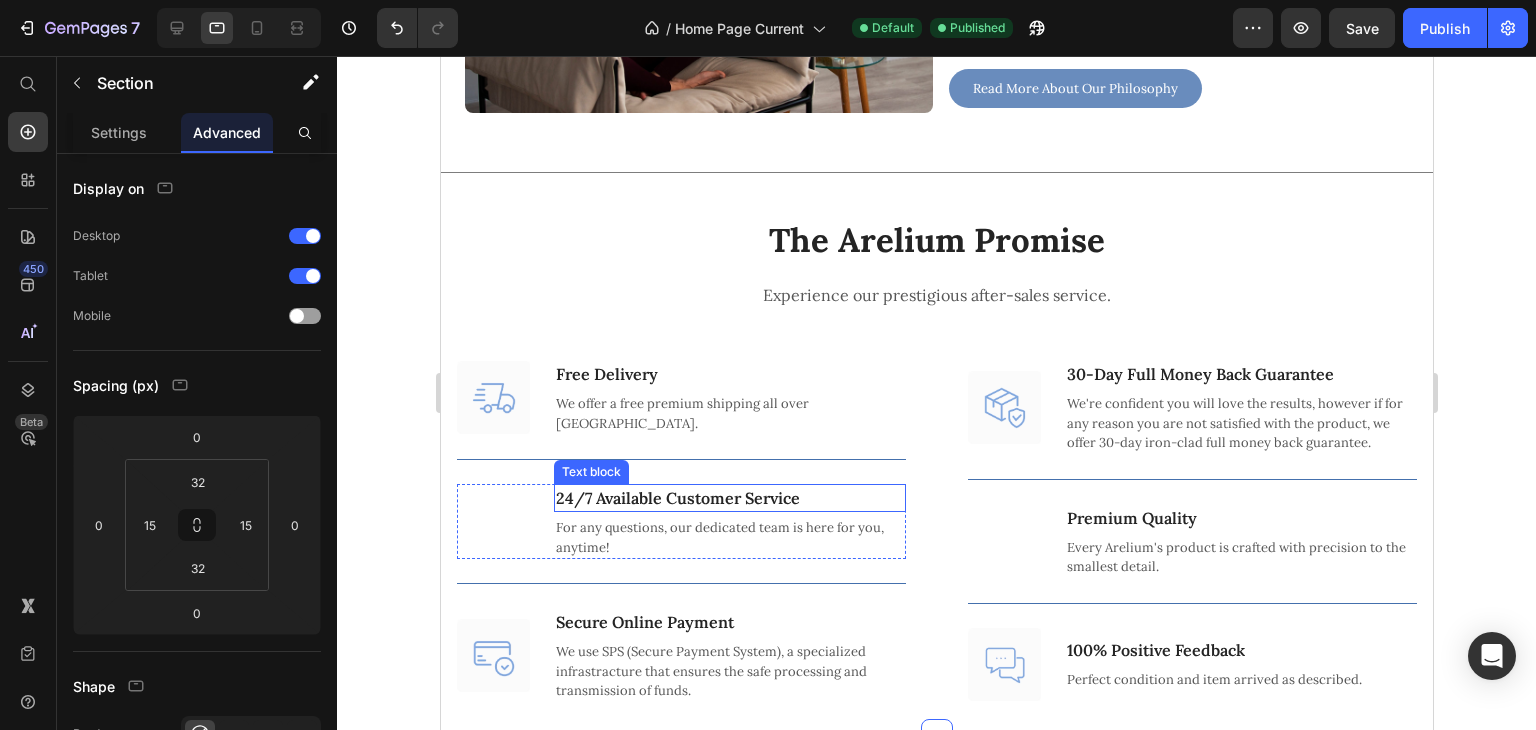 scroll, scrollTop: 879, scrollLeft: 0, axis: vertical 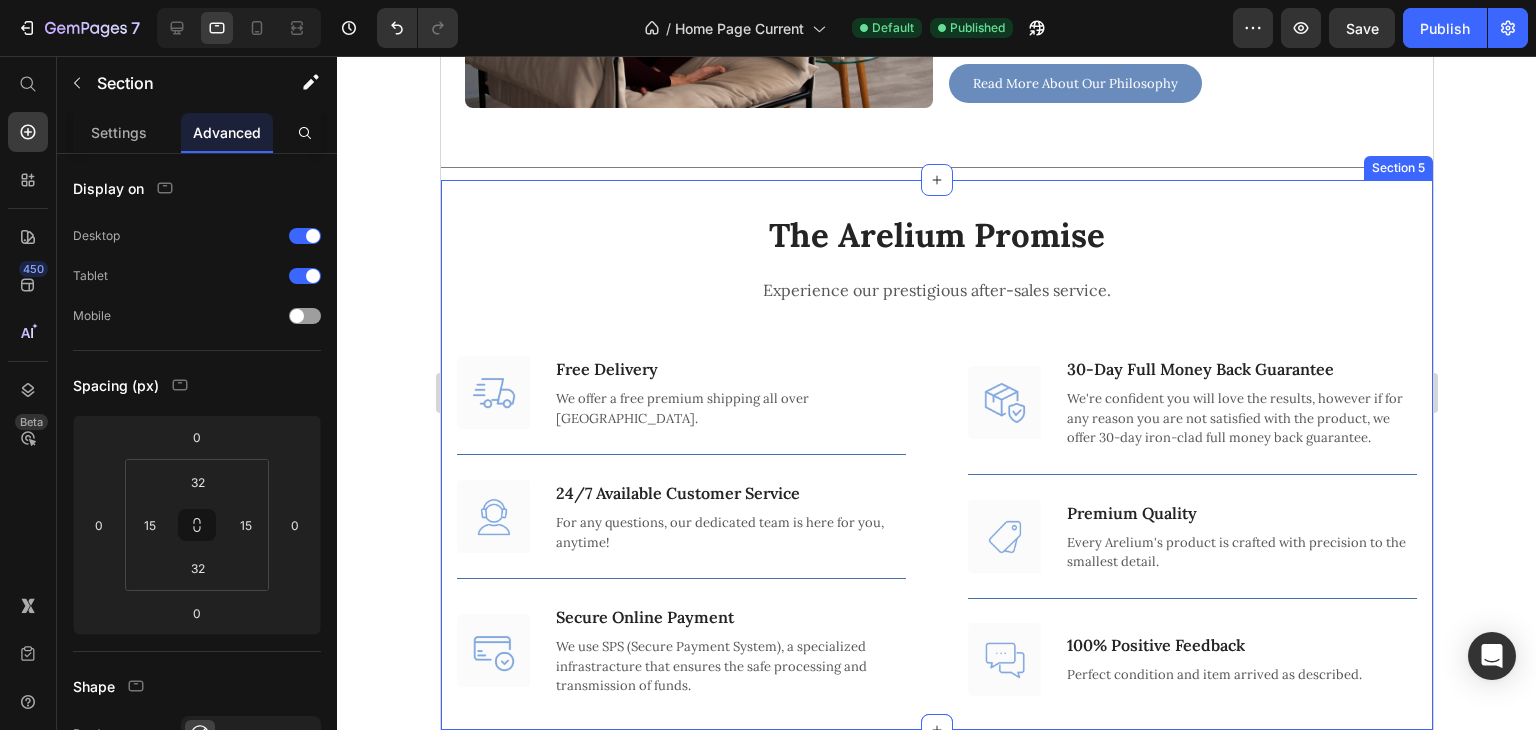 click on "The Arelium Promise Heading Experience our prestigious after-sales service. Text block Row Image Free Delivery Text block We offer a free premium shipping all over [GEOGRAPHIC_DATA]. Text block Row                Title Line Image 24/7 Available Customer Service Text block For any questions, our dedicated team is here for you, anytime! Text block Row                Title Line Image Secure Online Payment Text block We use SPS (Secure Payment System), a specialized infrastracture that ensures the safe processing and transmission of funds. Text block Row Row                Title Line Image 30-Day Full Money Back Guarantee Text block We're confident you will love the results, however if for any reason you are not satisfied with the product, we offer 30-day iron-clad full money back guarantee. Text block Row                Title Line Image Premium Quality Text block Every Arelium's product is crafted with precision to the smallest detail. Text block Row                Title Line Image 100% Positive Feedback Row Row" at bounding box center (936, 455) 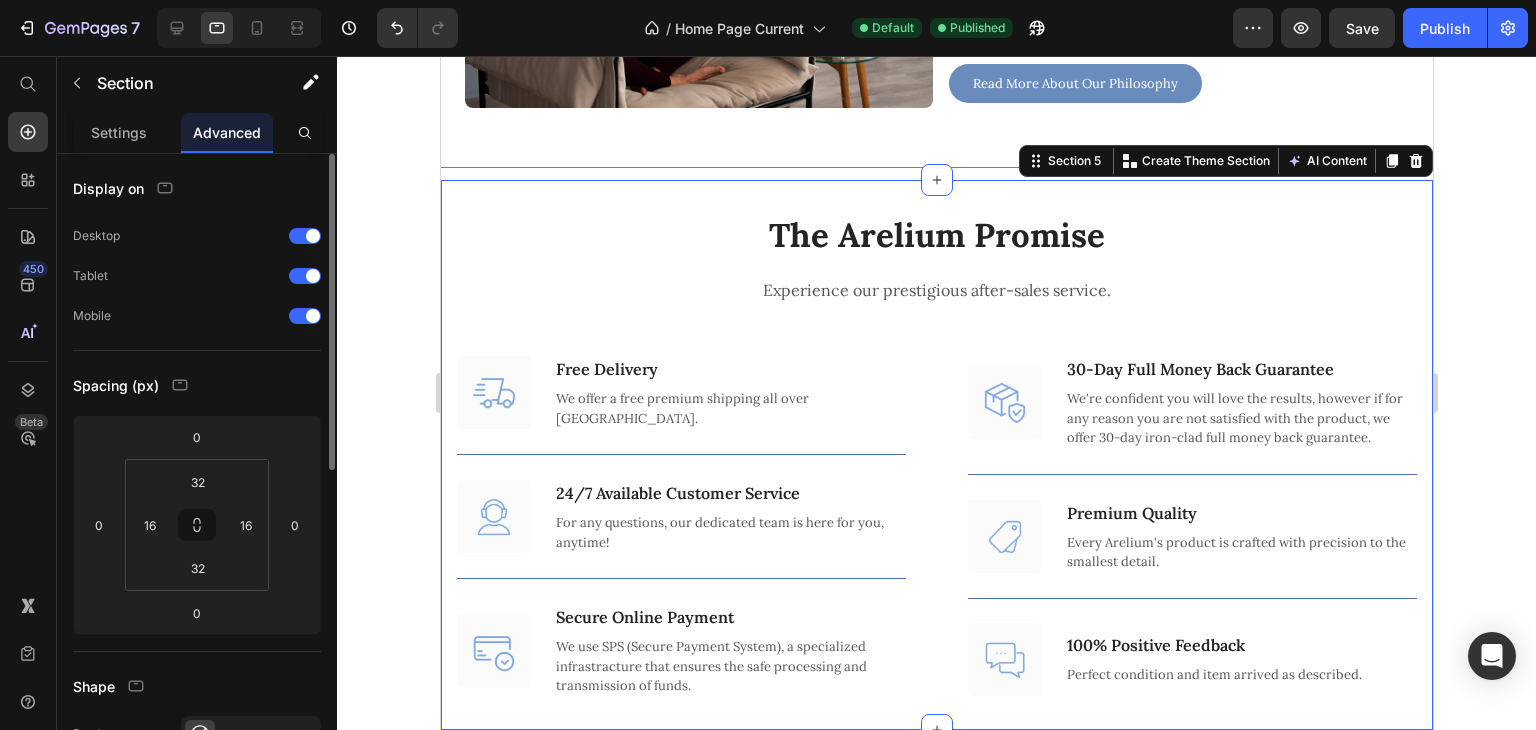 scroll, scrollTop: 100, scrollLeft: 0, axis: vertical 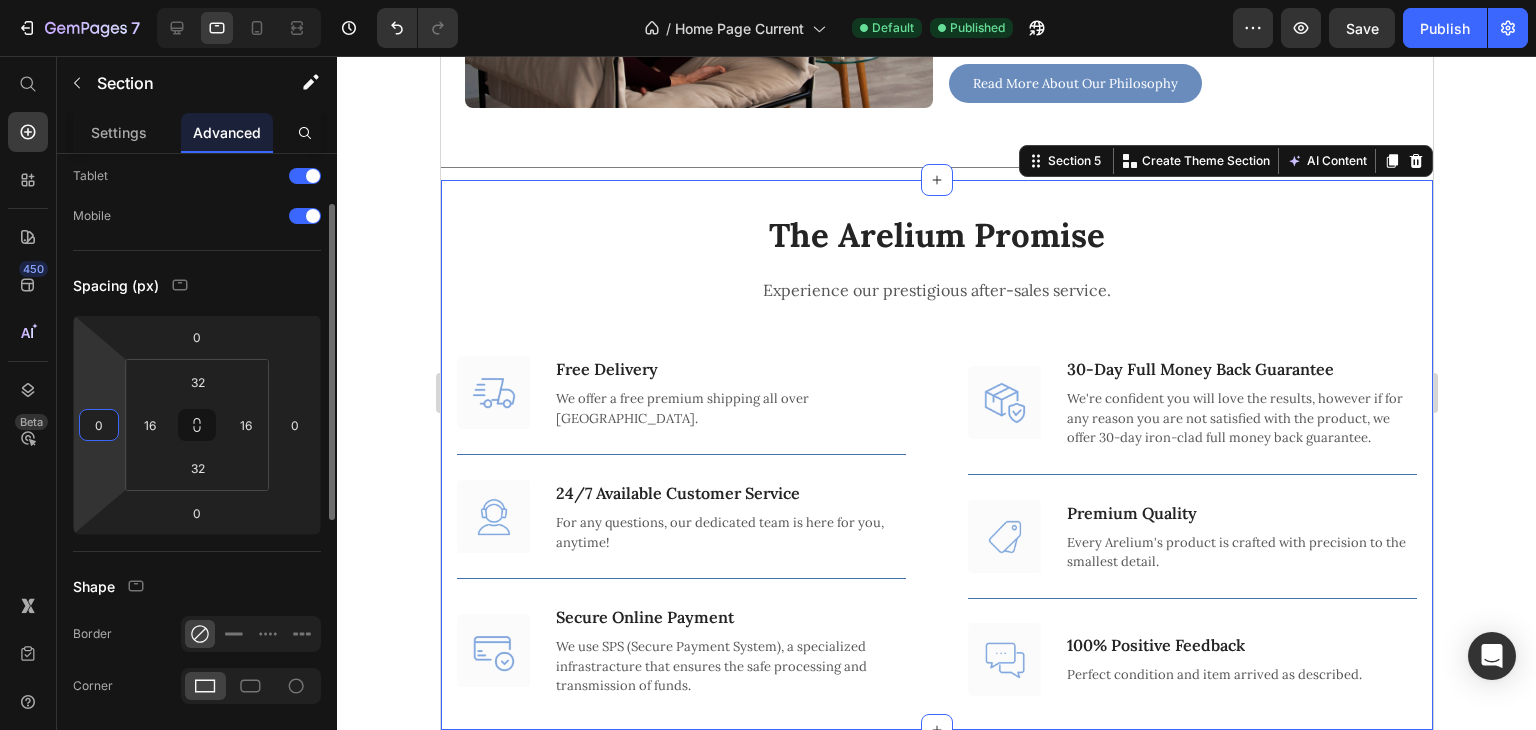 click on "0" at bounding box center [99, 425] 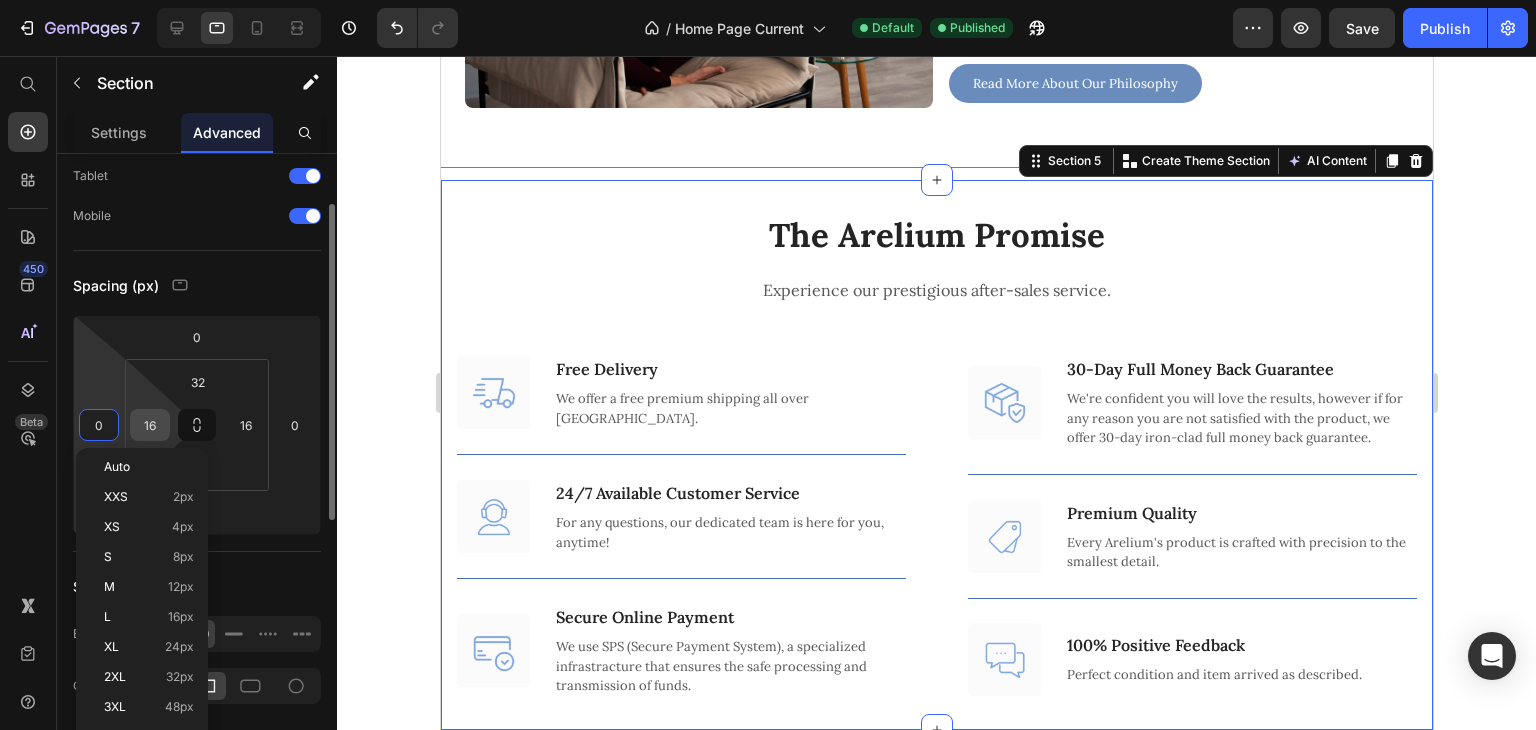 click on "16" at bounding box center (150, 425) 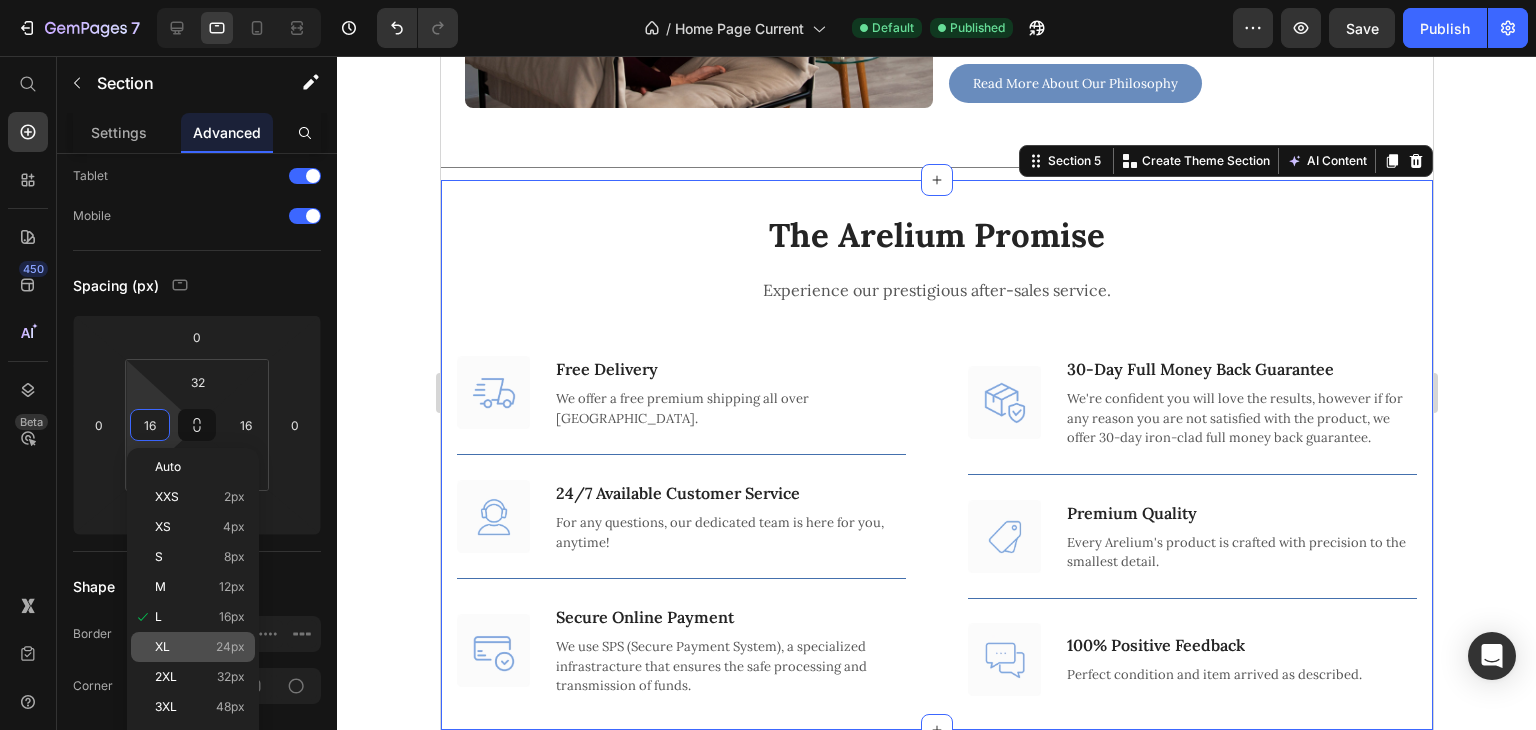 click on "XL 24px" at bounding box center (200, 647) 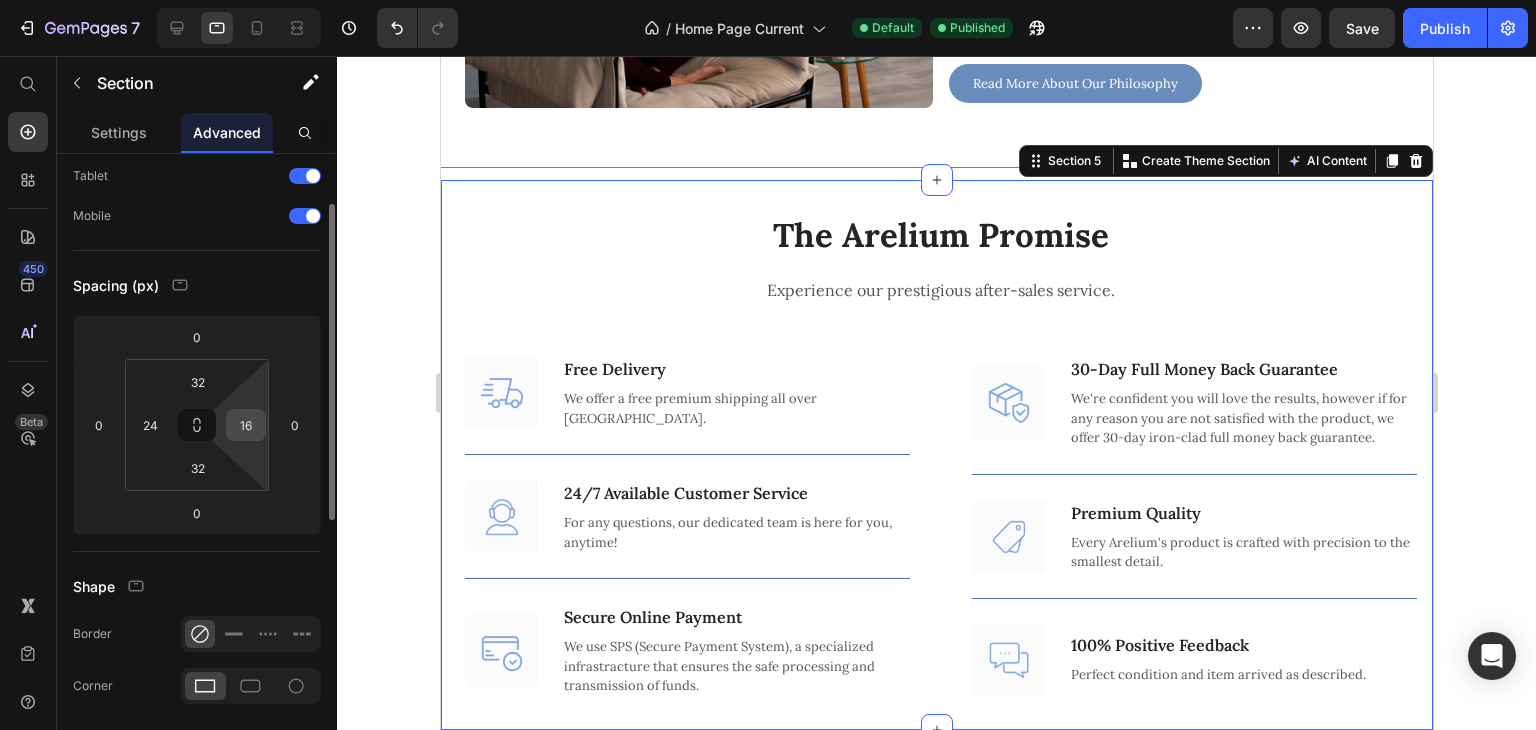 click on "16" at bounding box center [246, 425] 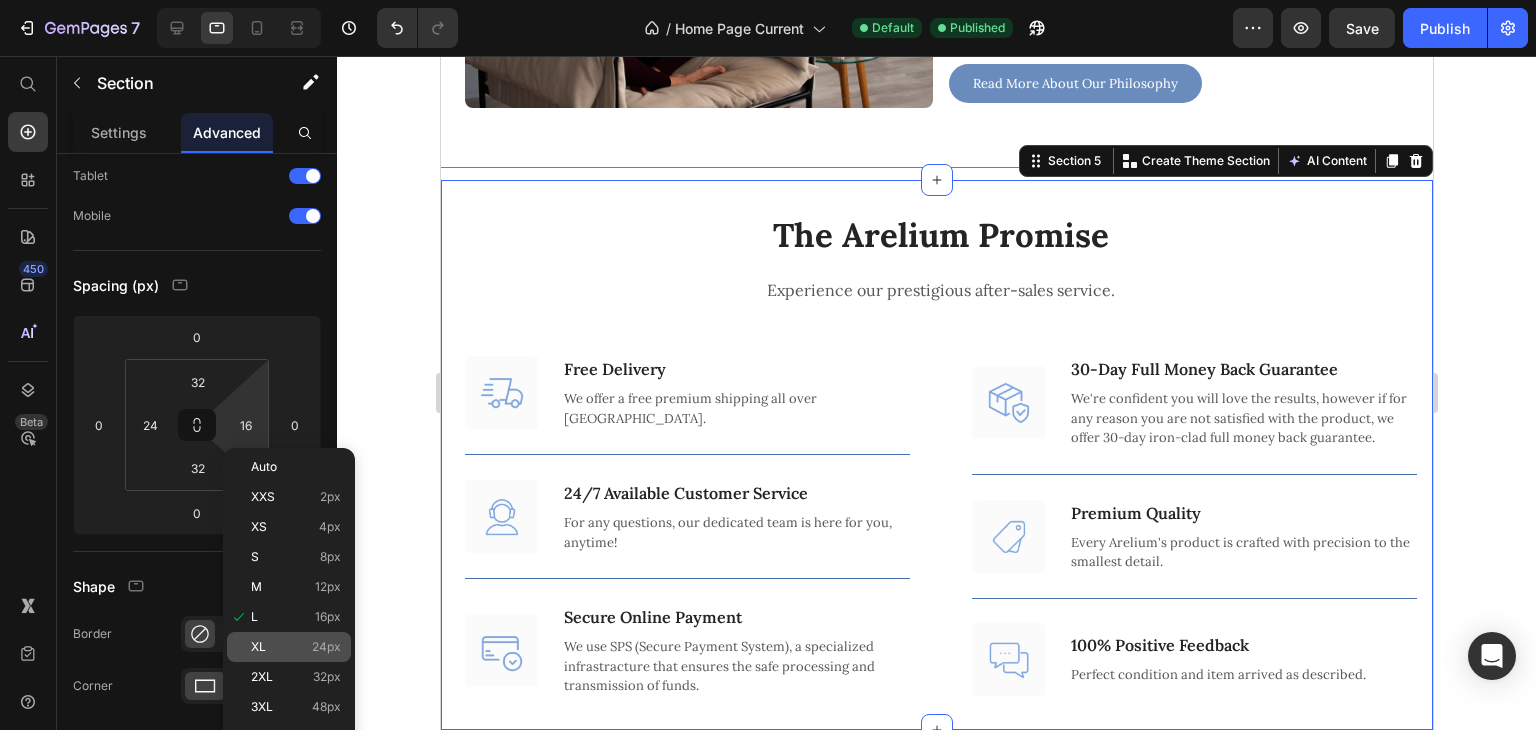 click on "XL" at bounding box center [258, 647] 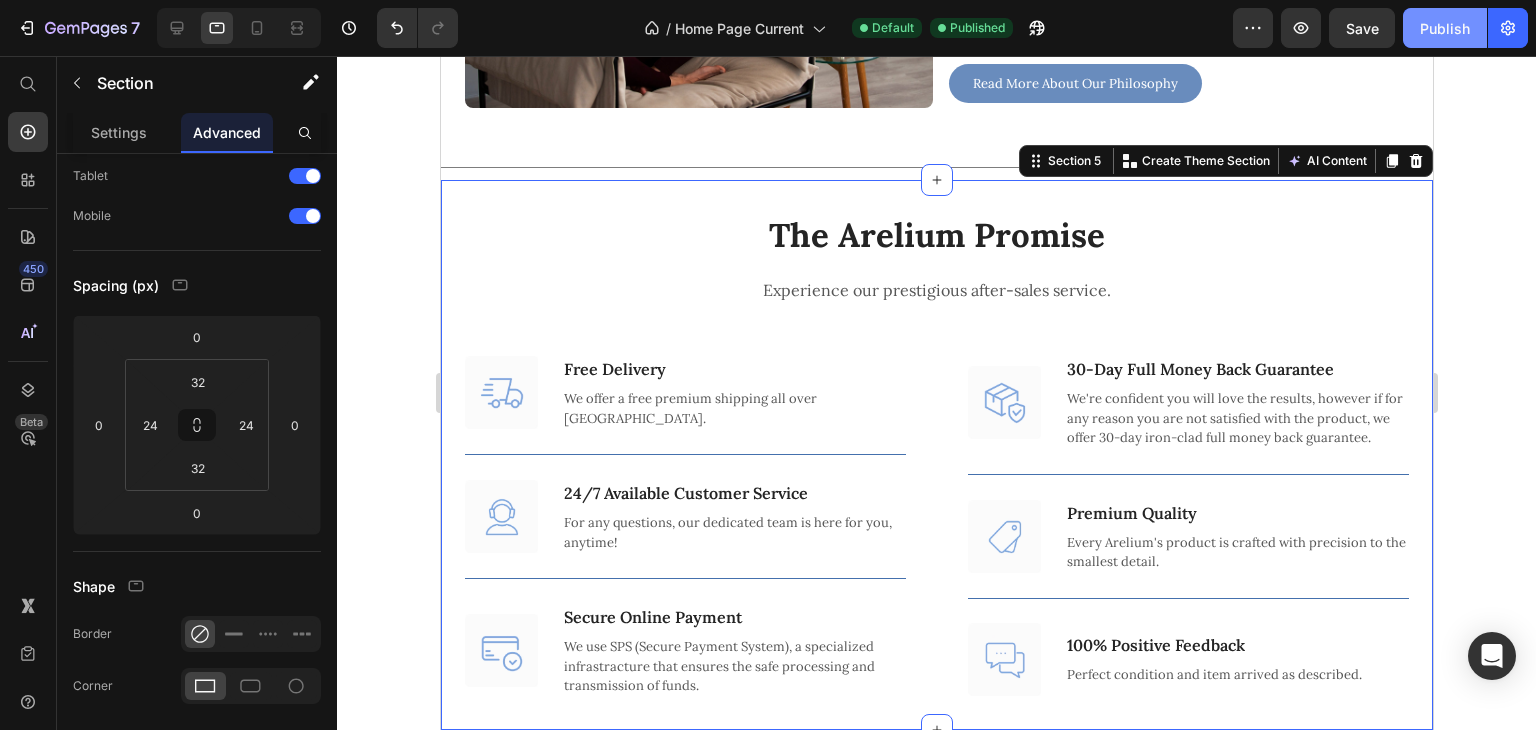 click on "Publish" at bounding box center (1445, 28) 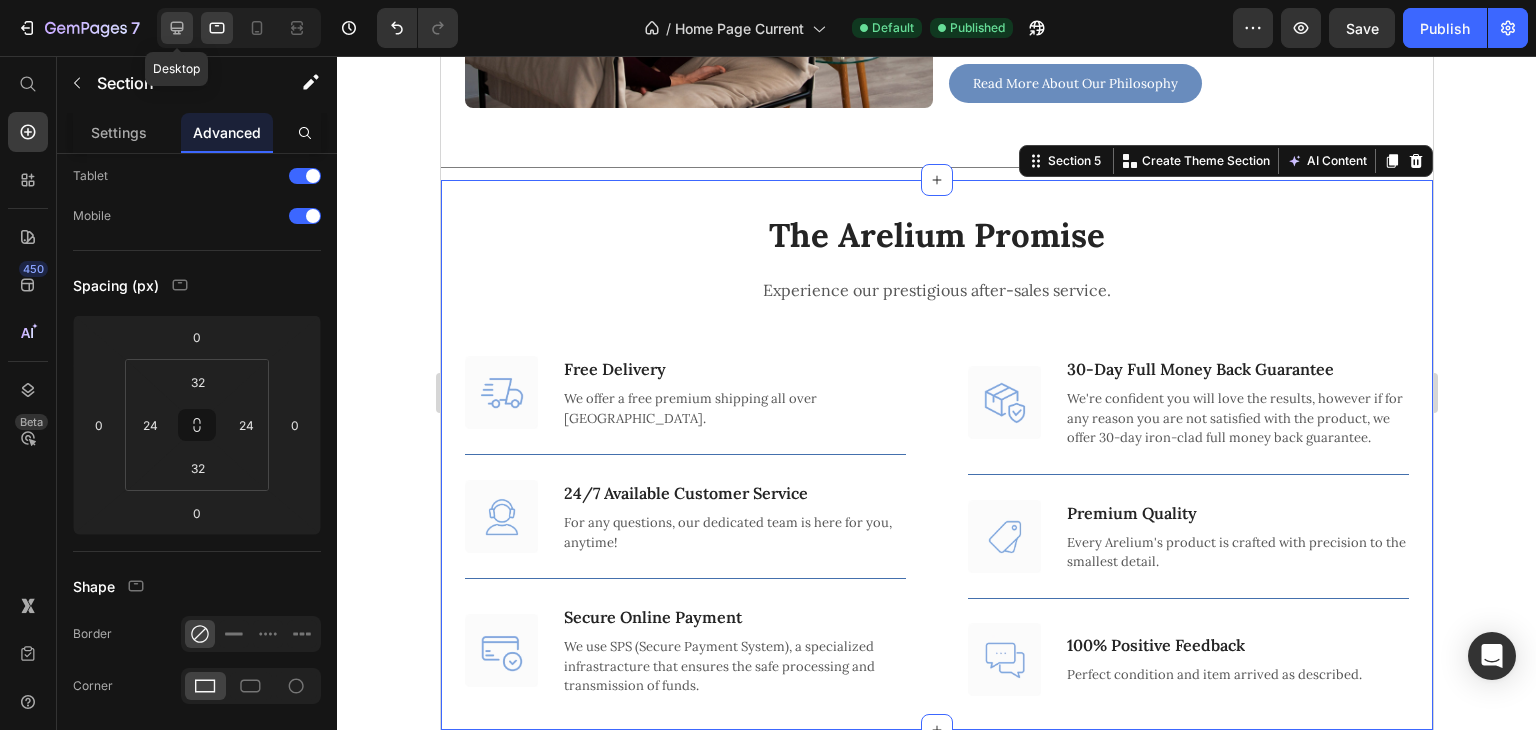click 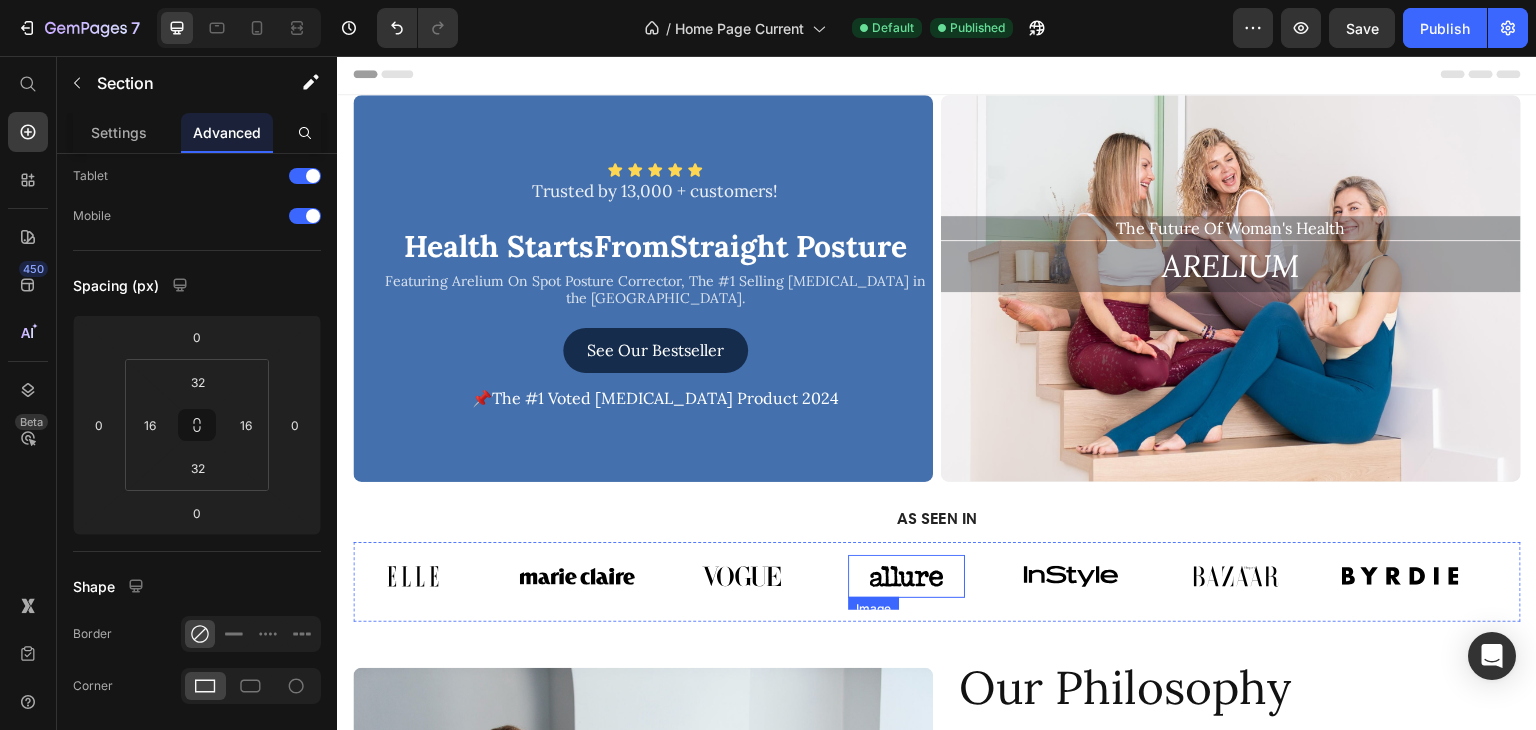 scroll, scrollTop: 0, scrollLeft: 0, axis: both 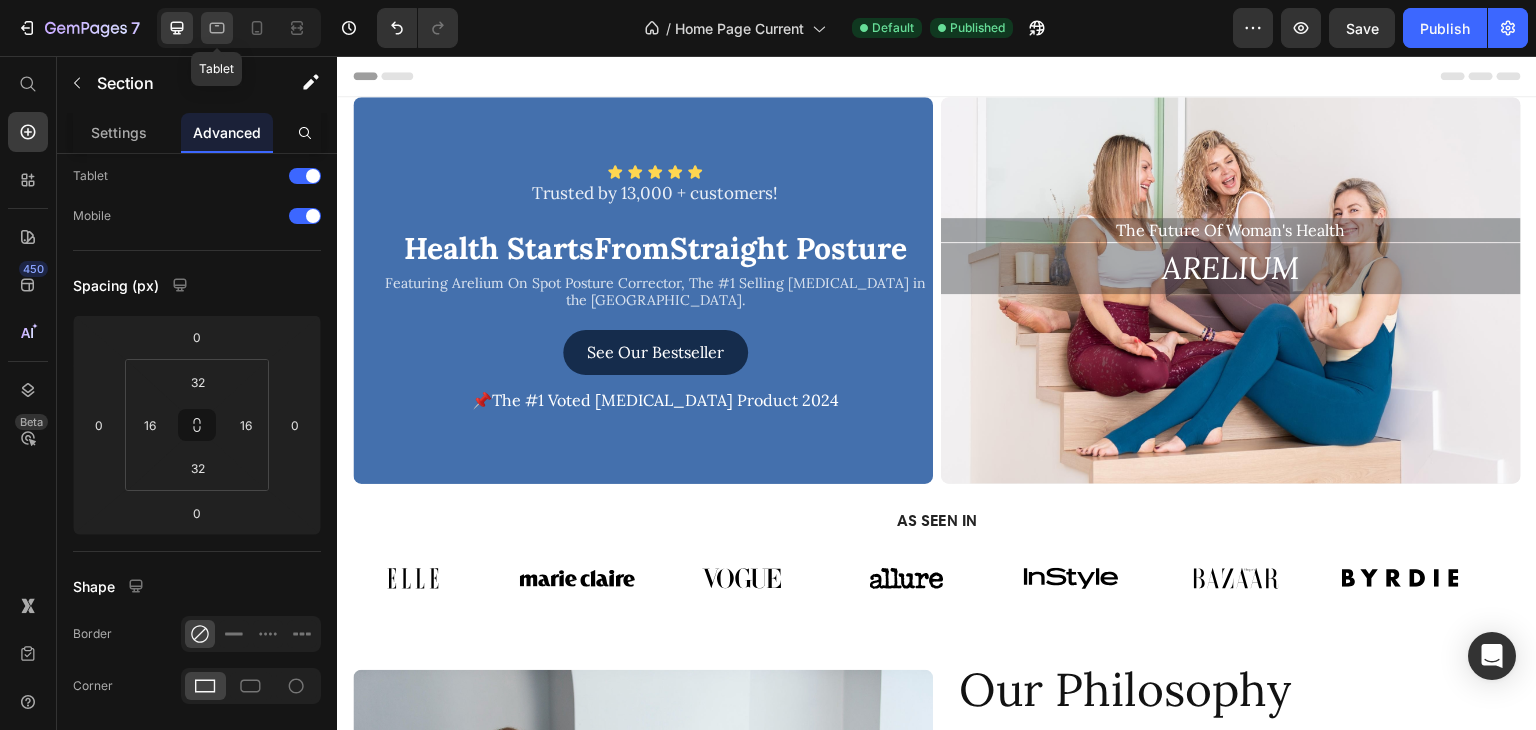click 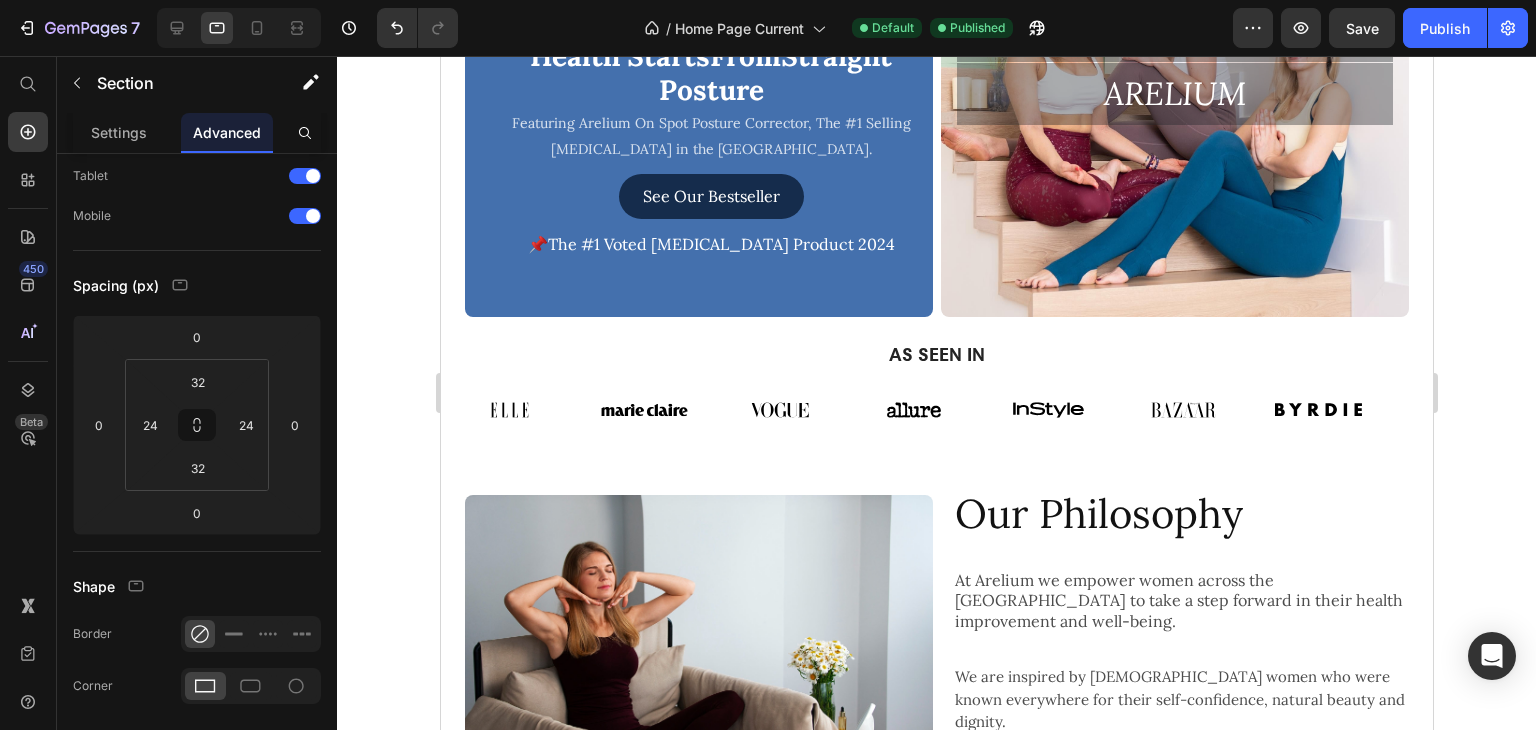 click at bounding box center (239, 28) 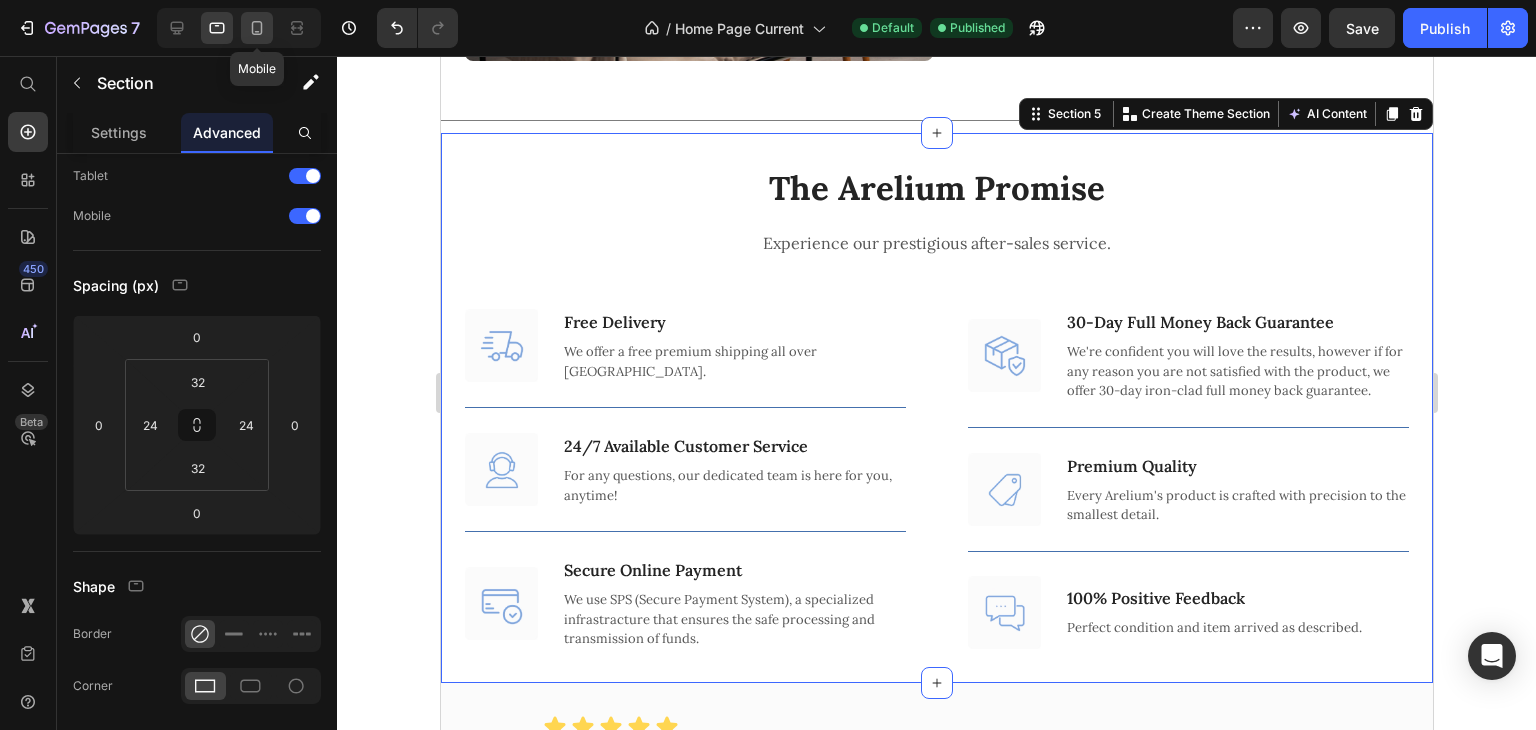 click 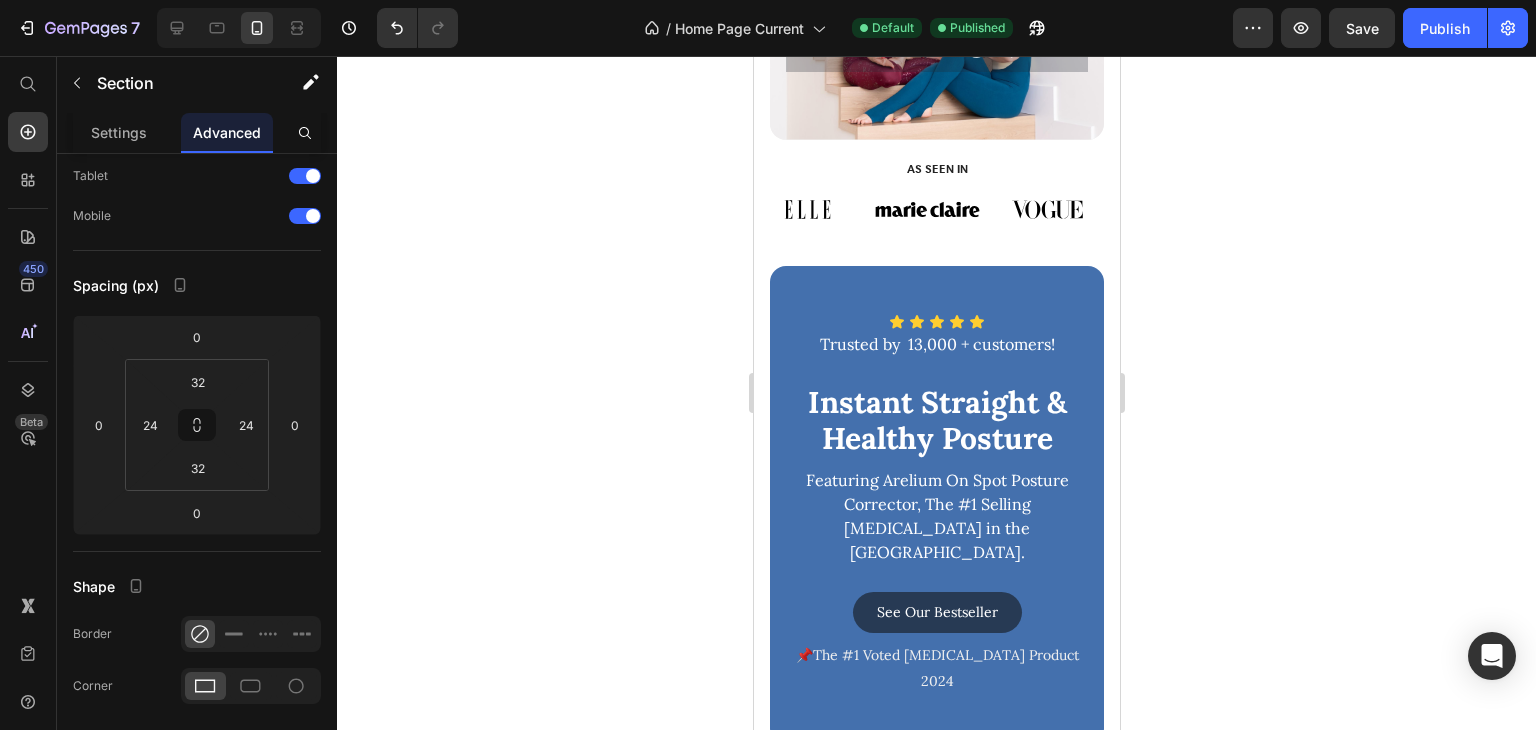 scroll, scrollTop: 200, scrollLeft: 0, axis: vertical 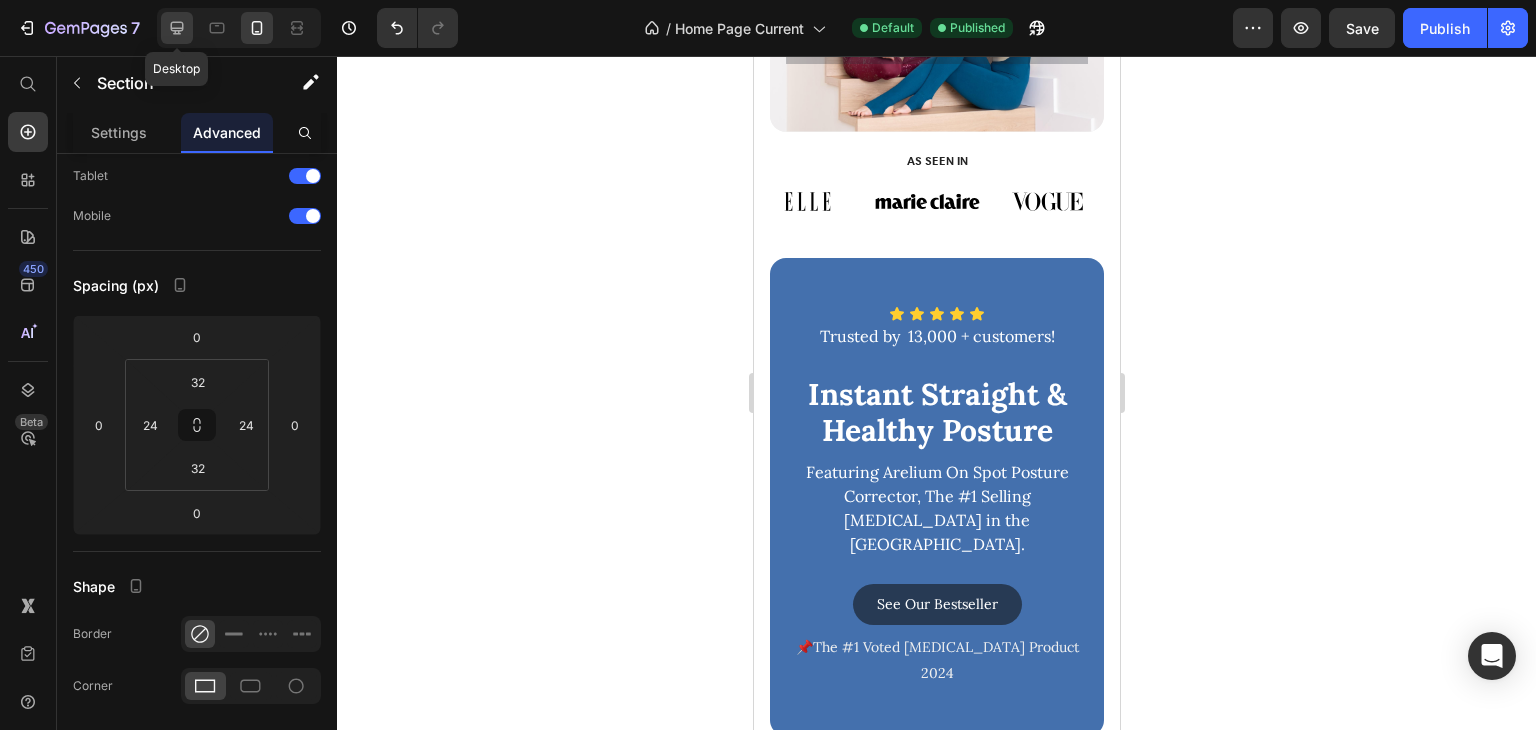 click 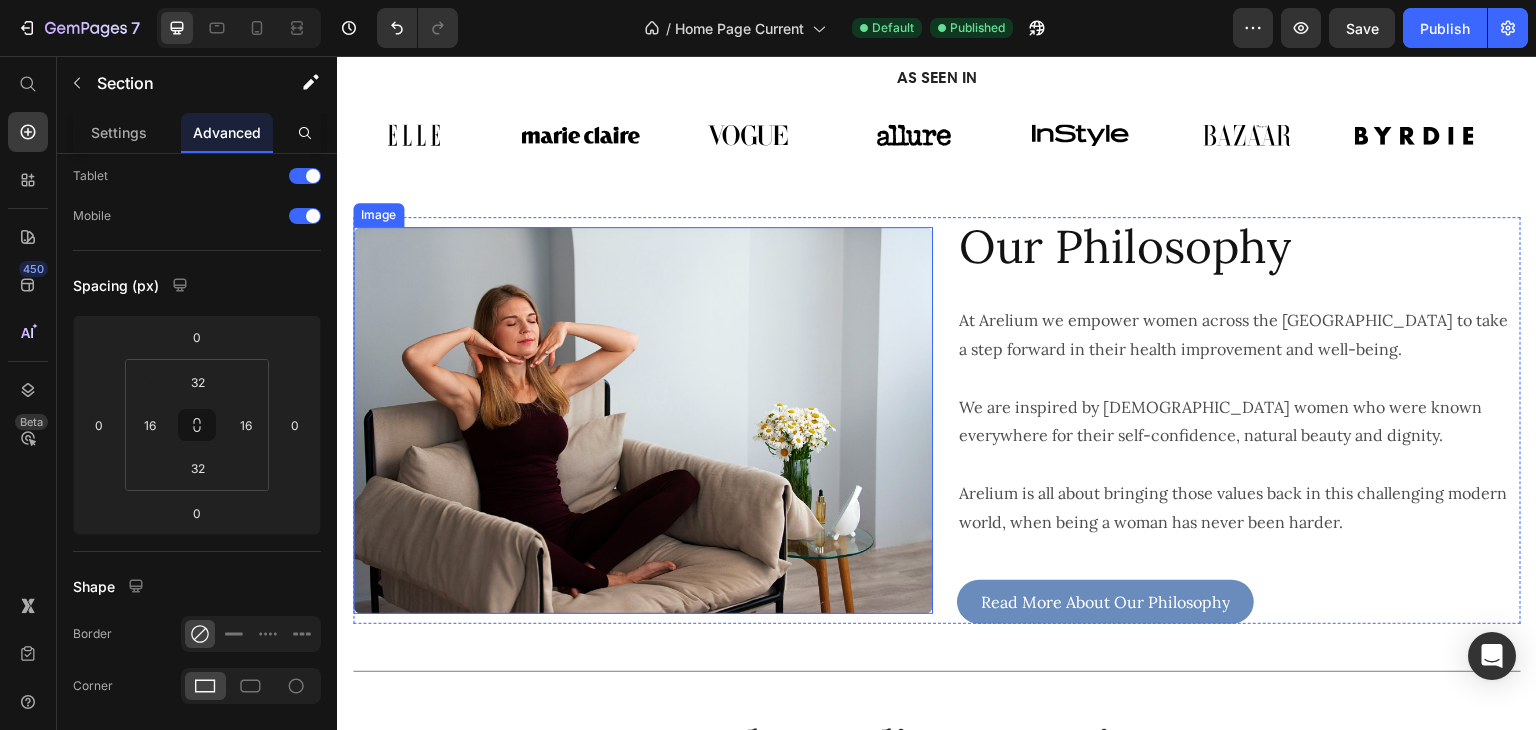scroll, scrollTop: 0, scrollLeft: 0, axis: both 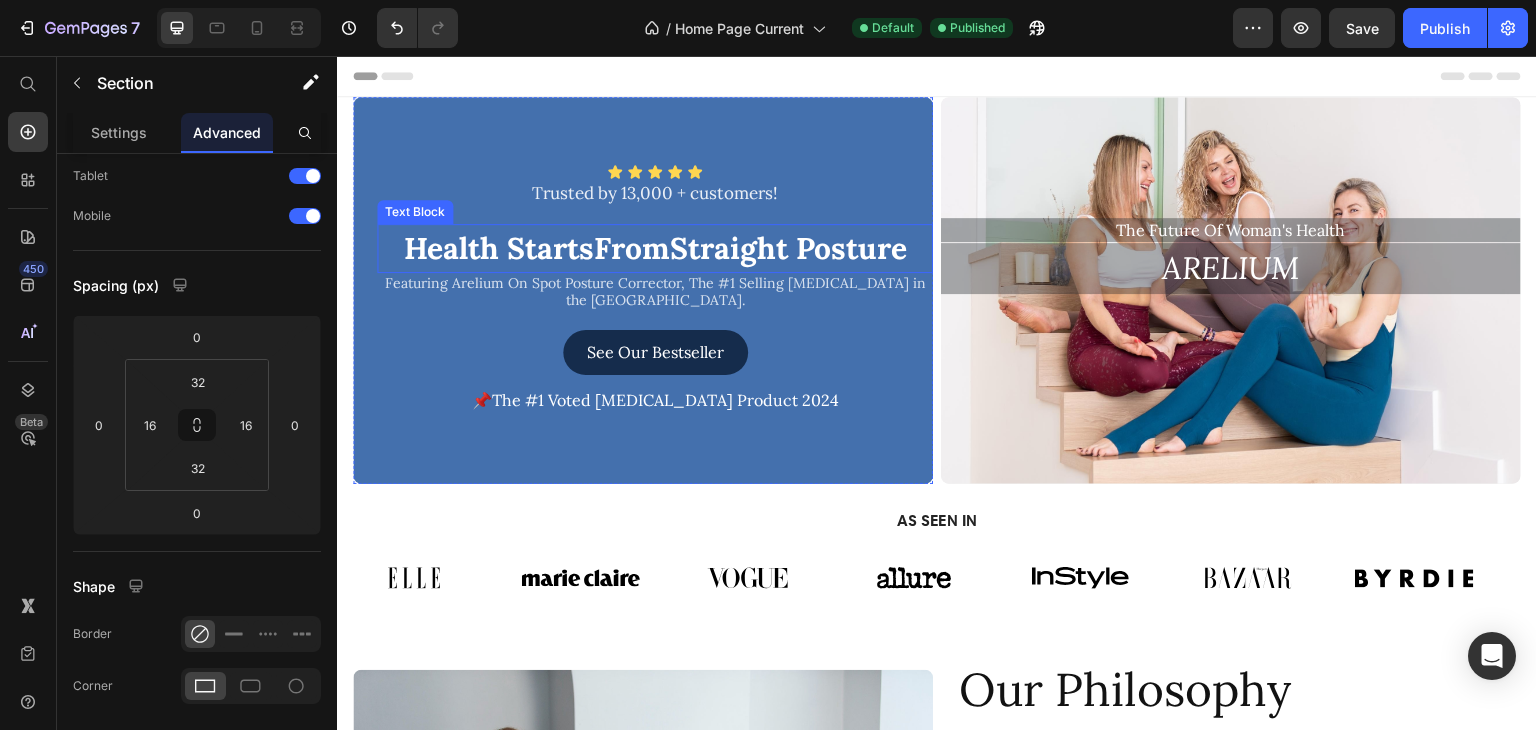 click on "From" at bounding box center [632, 248] 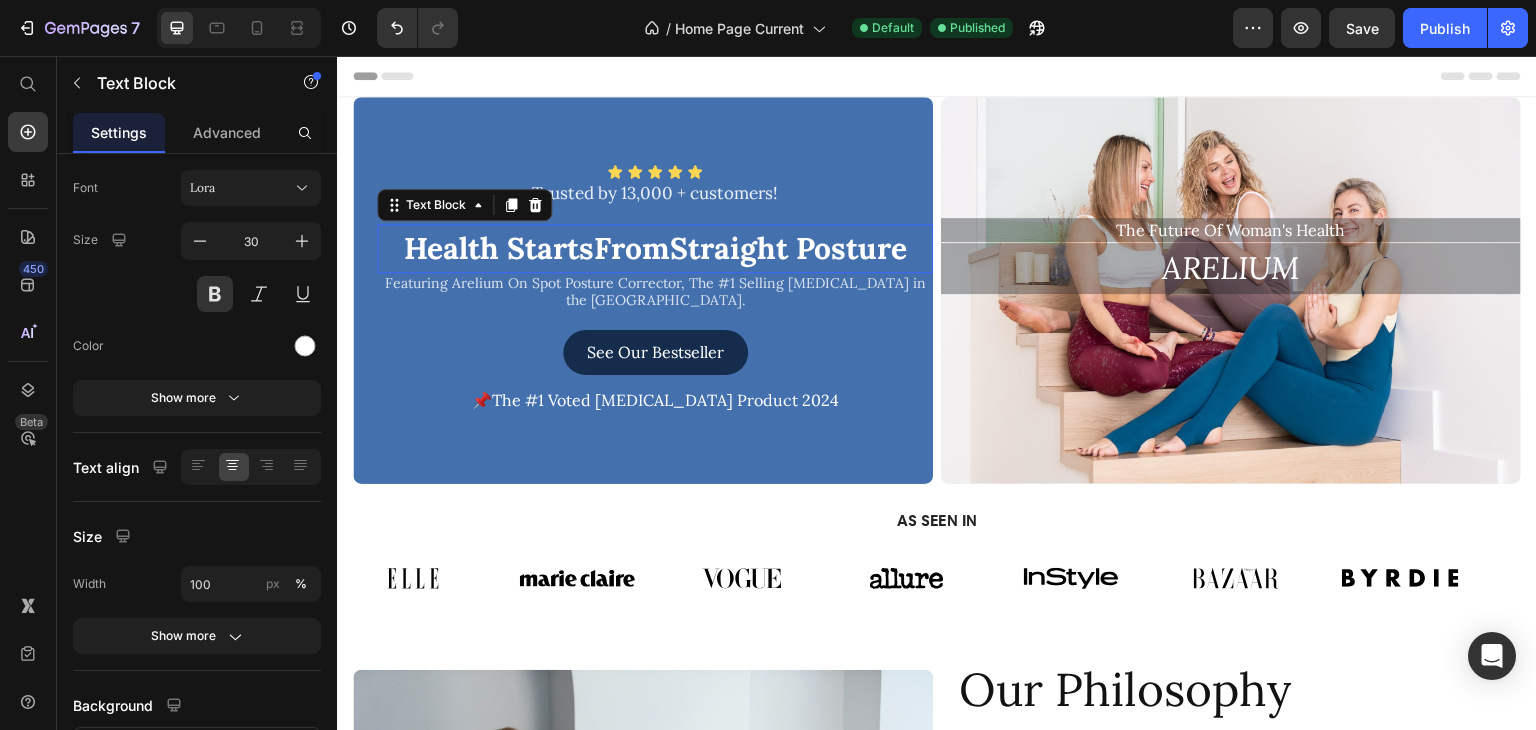 click on "From" at bounding box center (632, 248) 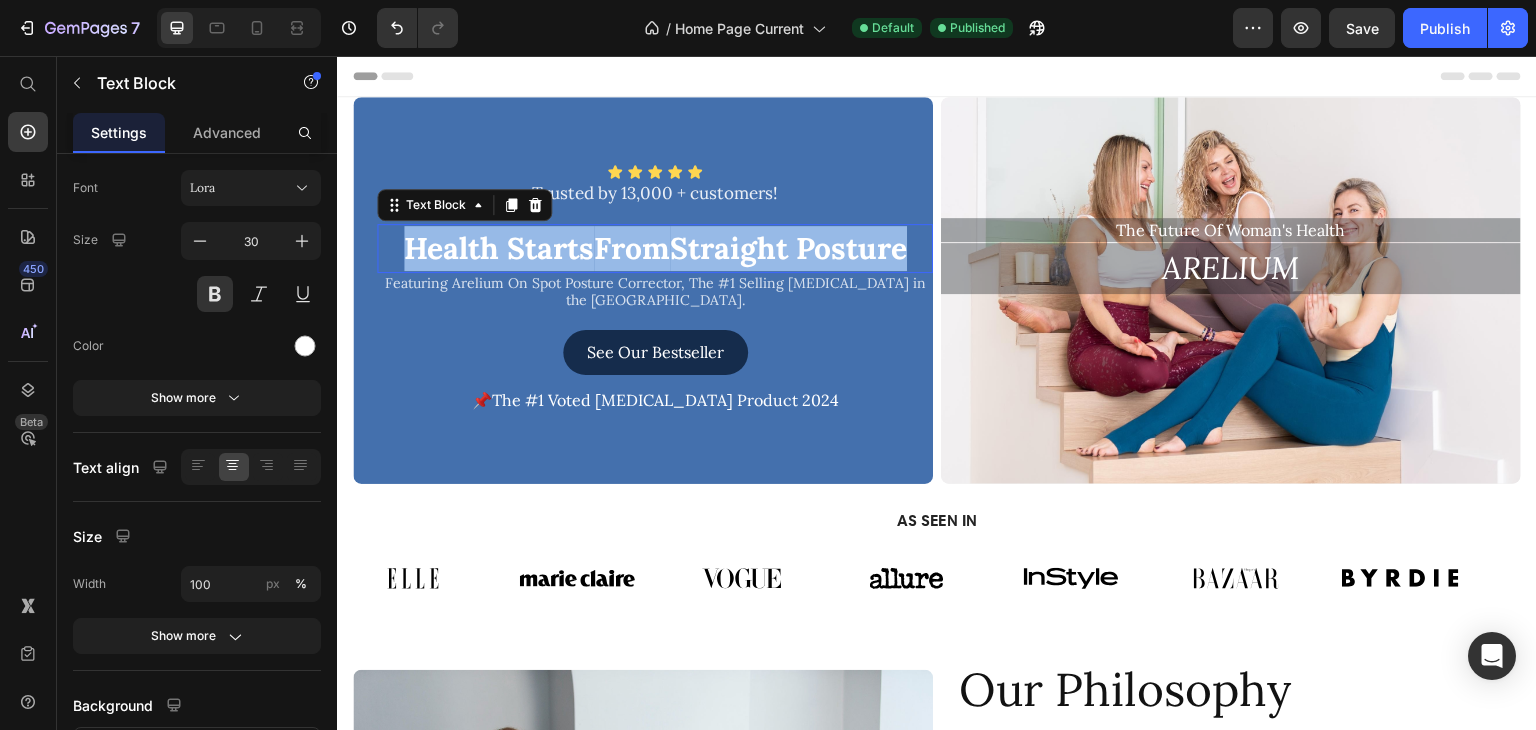 scroll, scrollTop: 0, scrollLeft: 0, axis: both 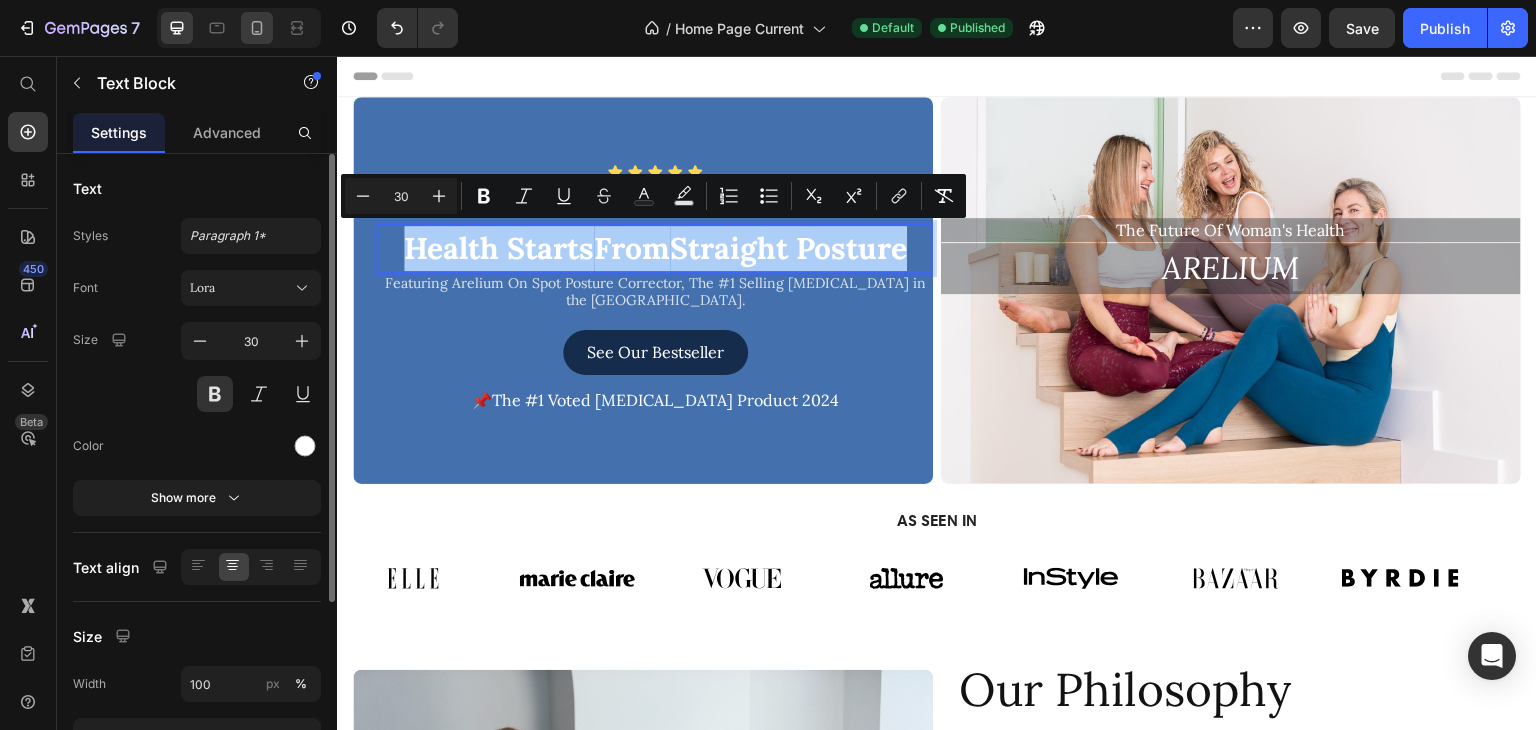 click 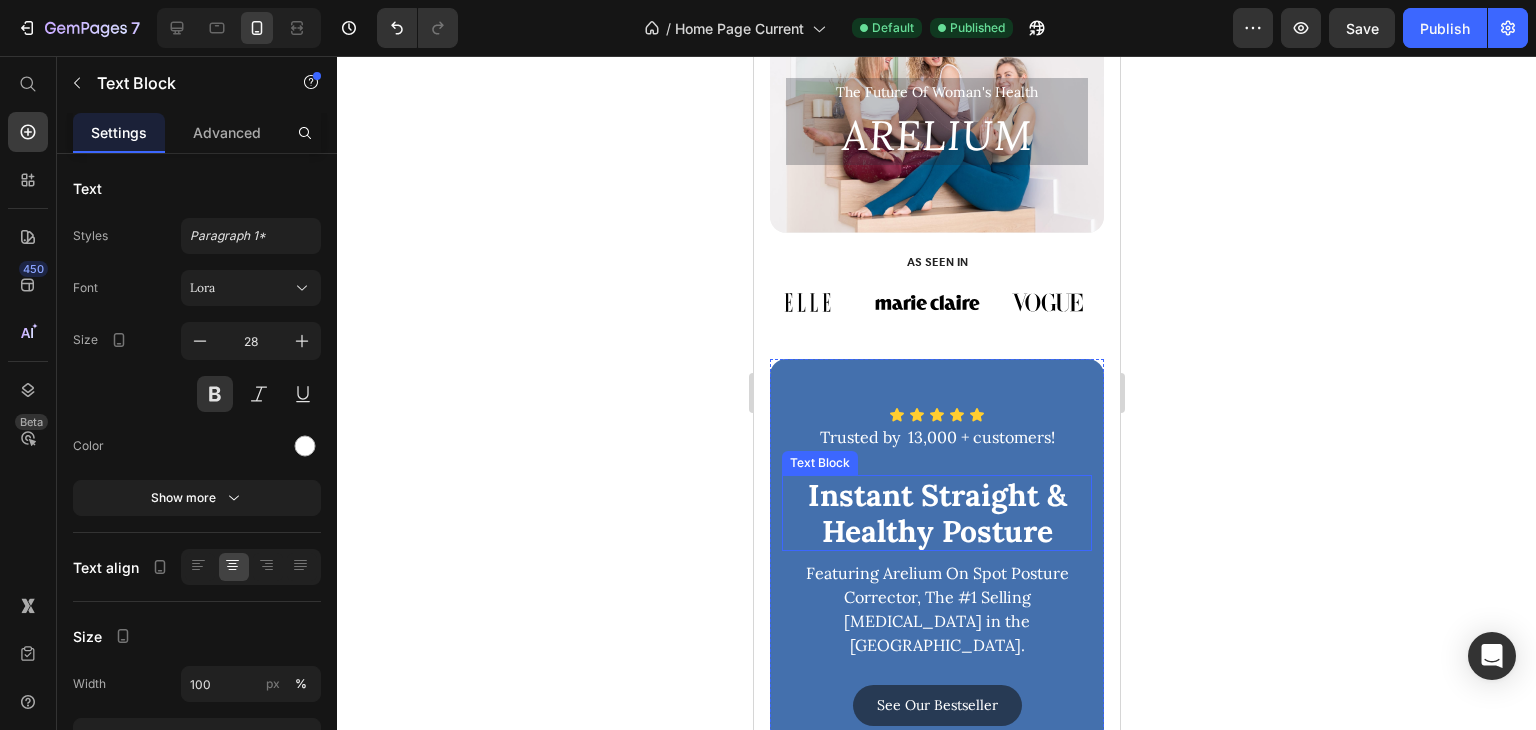 scroll, scrollTop: 100, scrollLeft: 0, axis: vertical 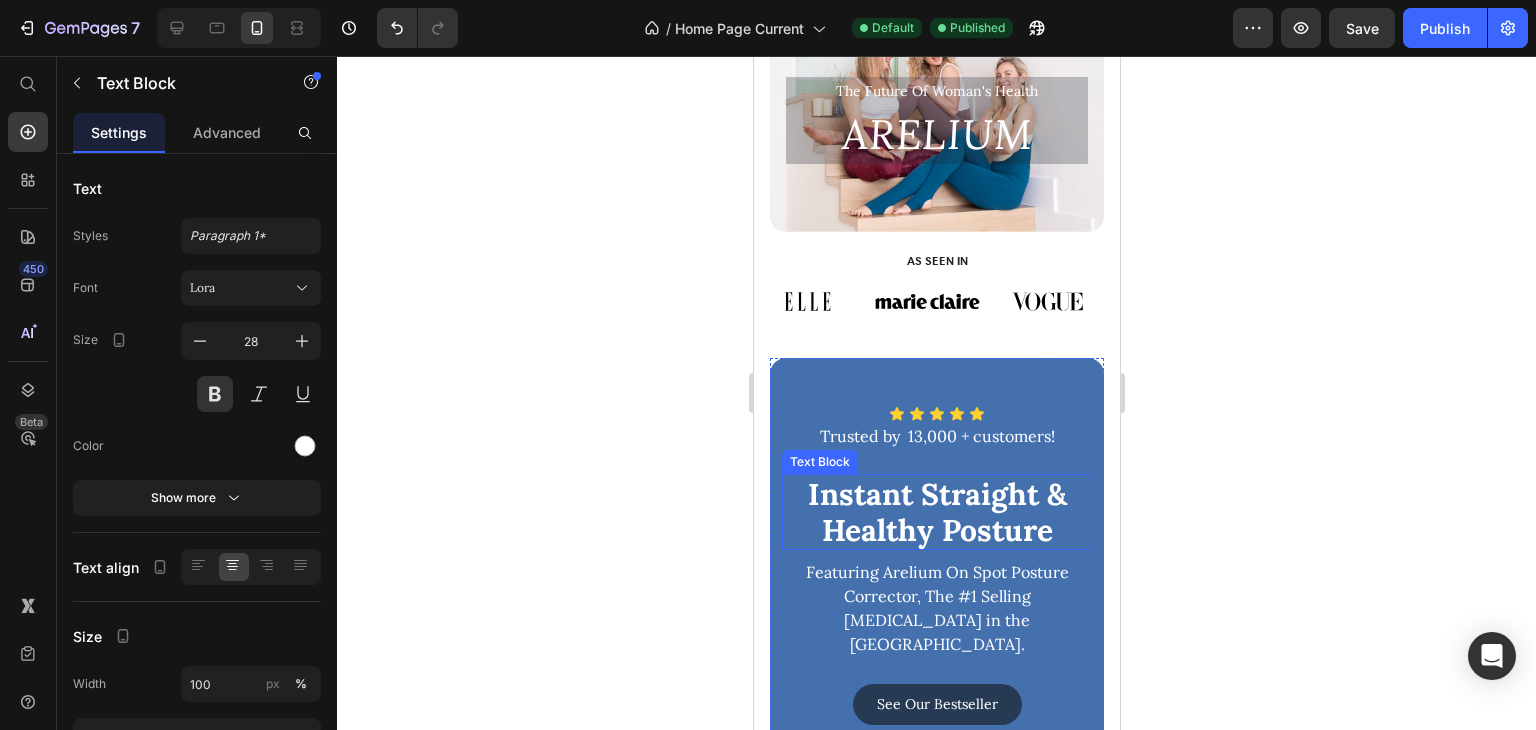 click on "Instant Straight & Healthy Posture" at bounding box center (936, 512) 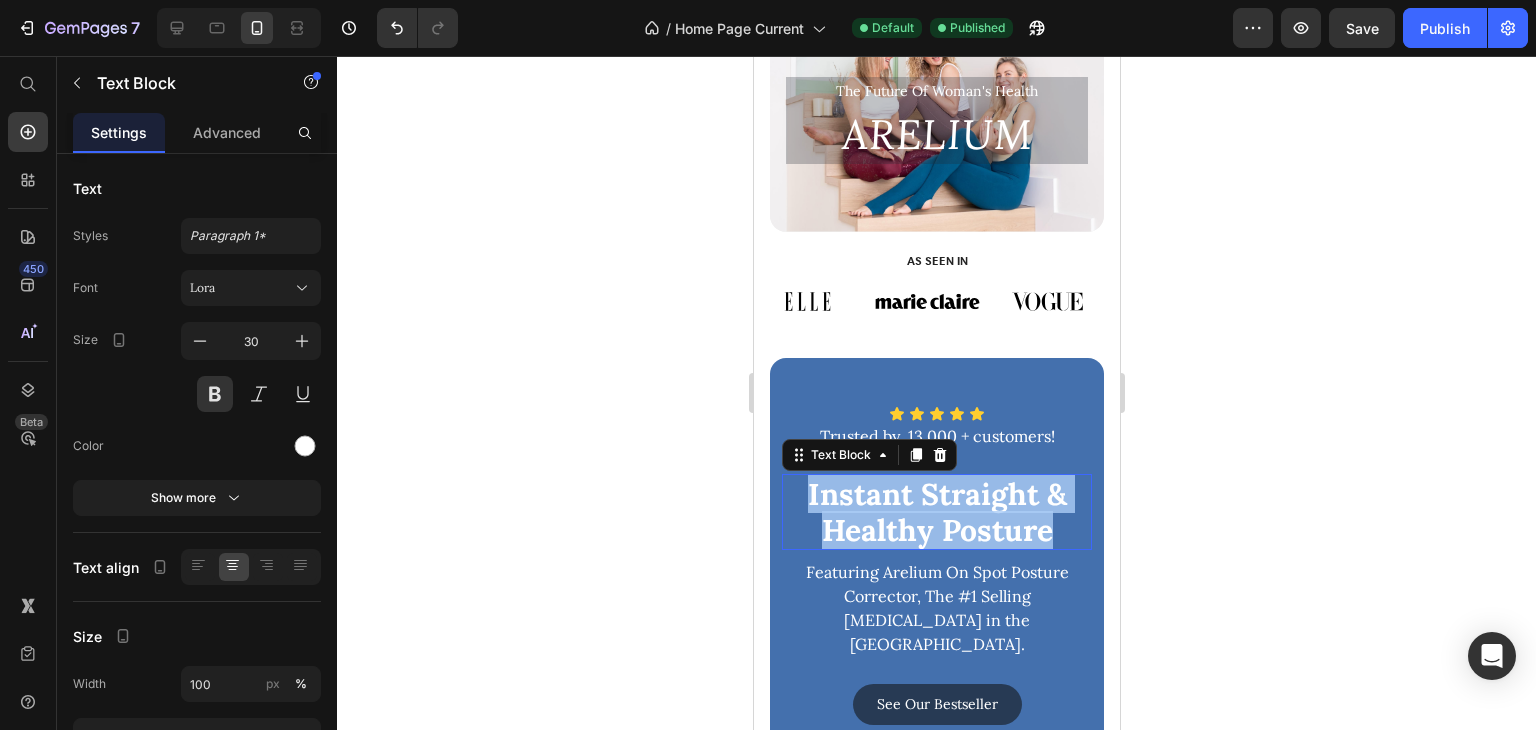 click on "Instant Straight & Healthy Posture" at bounding box center (936, 512) 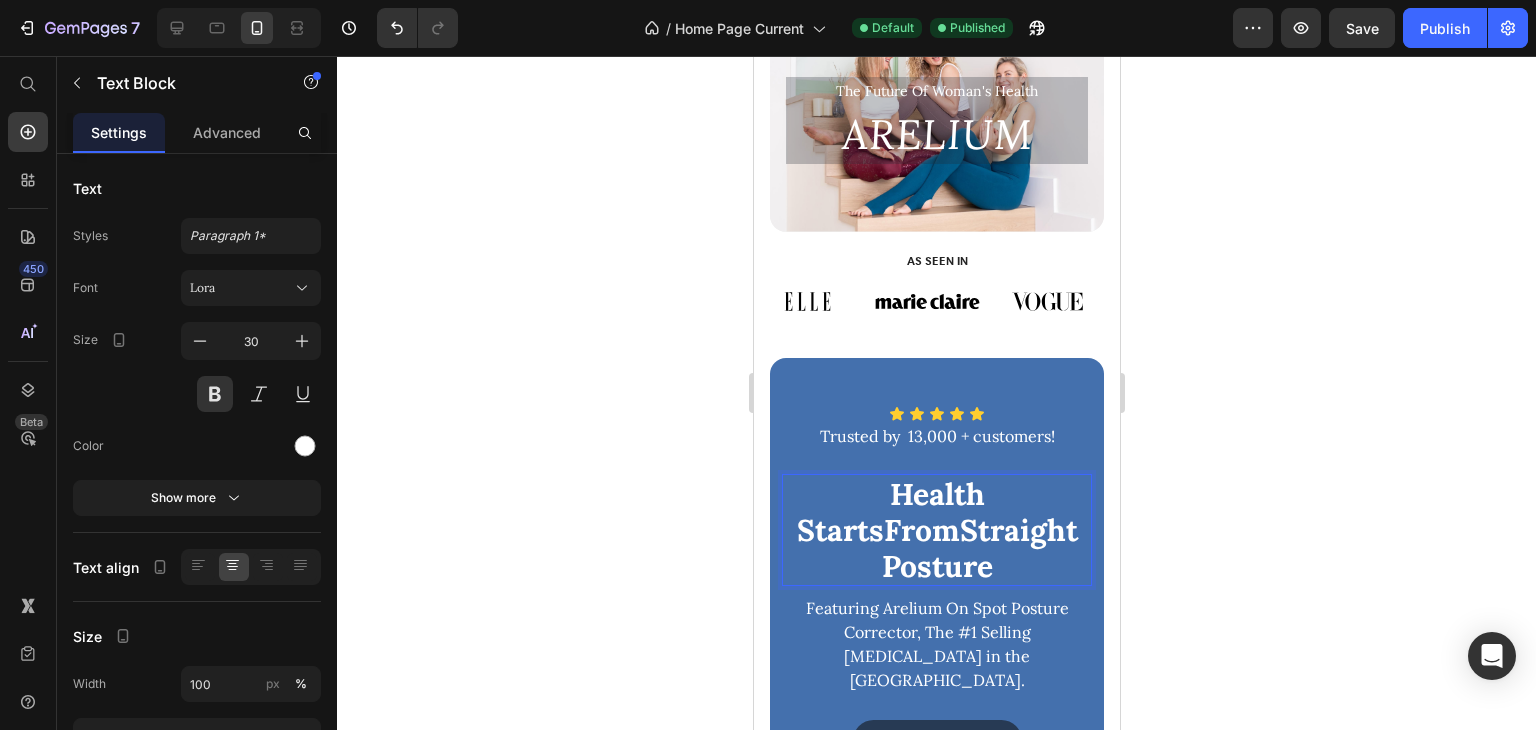 click 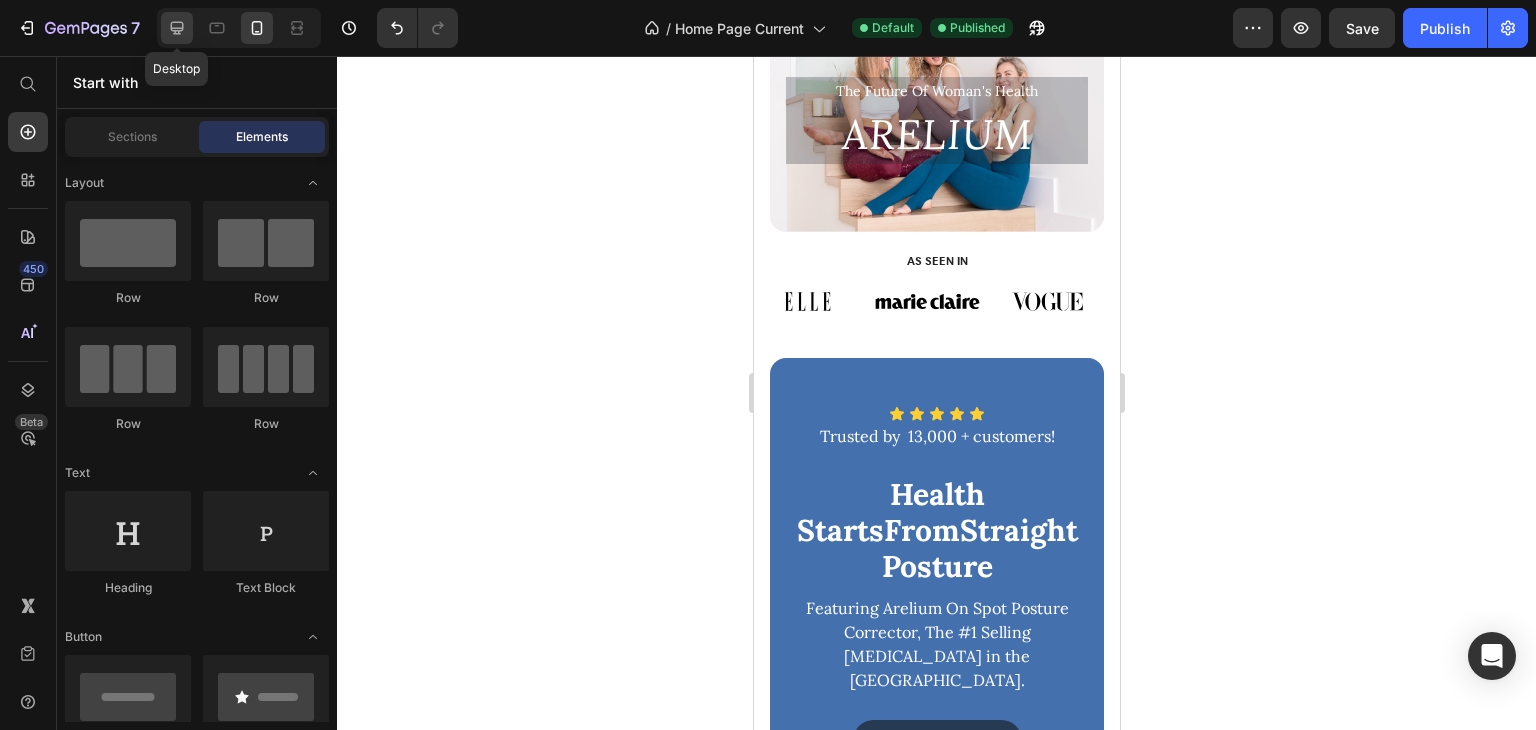 click 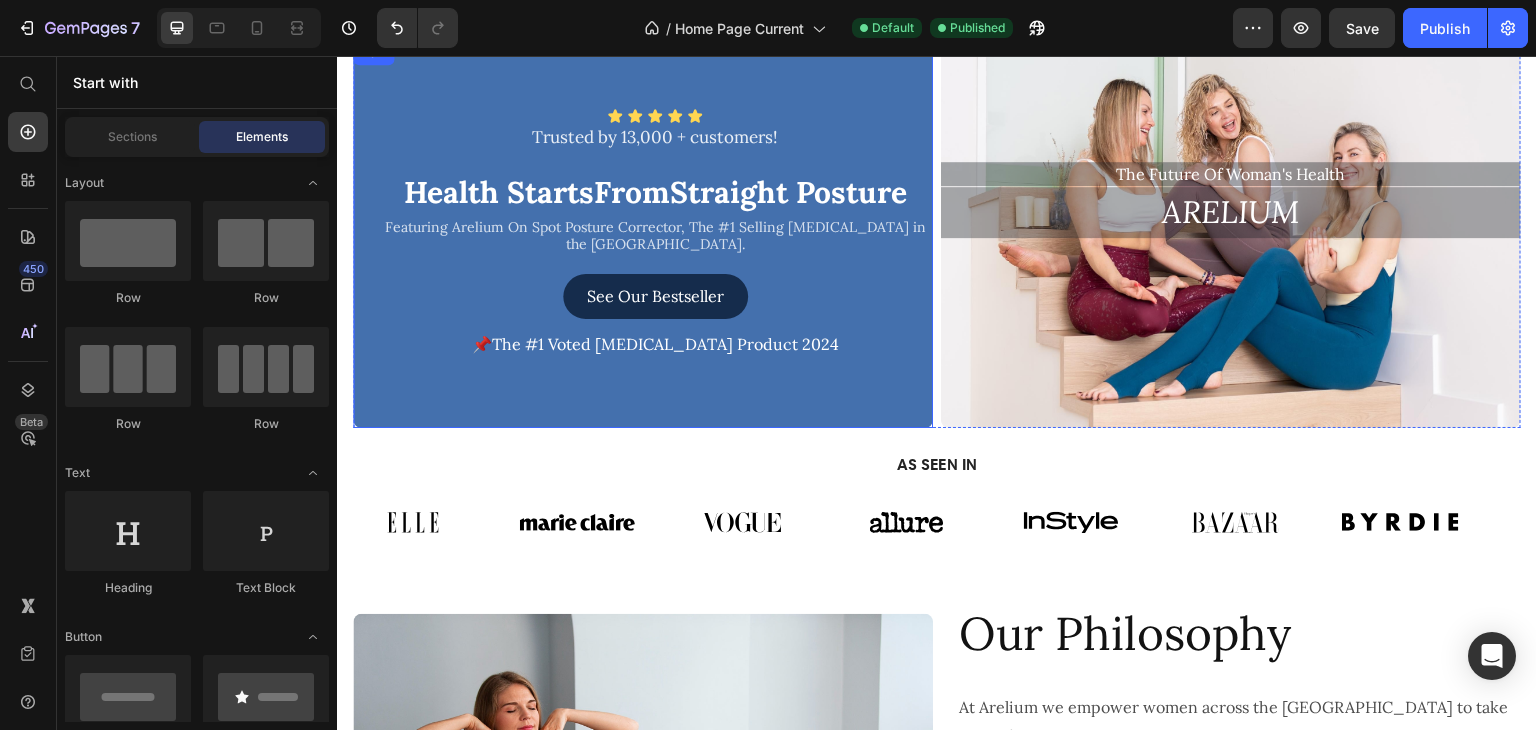 scroll, scrollTop: 0, scrollLeft: 0, axis: both 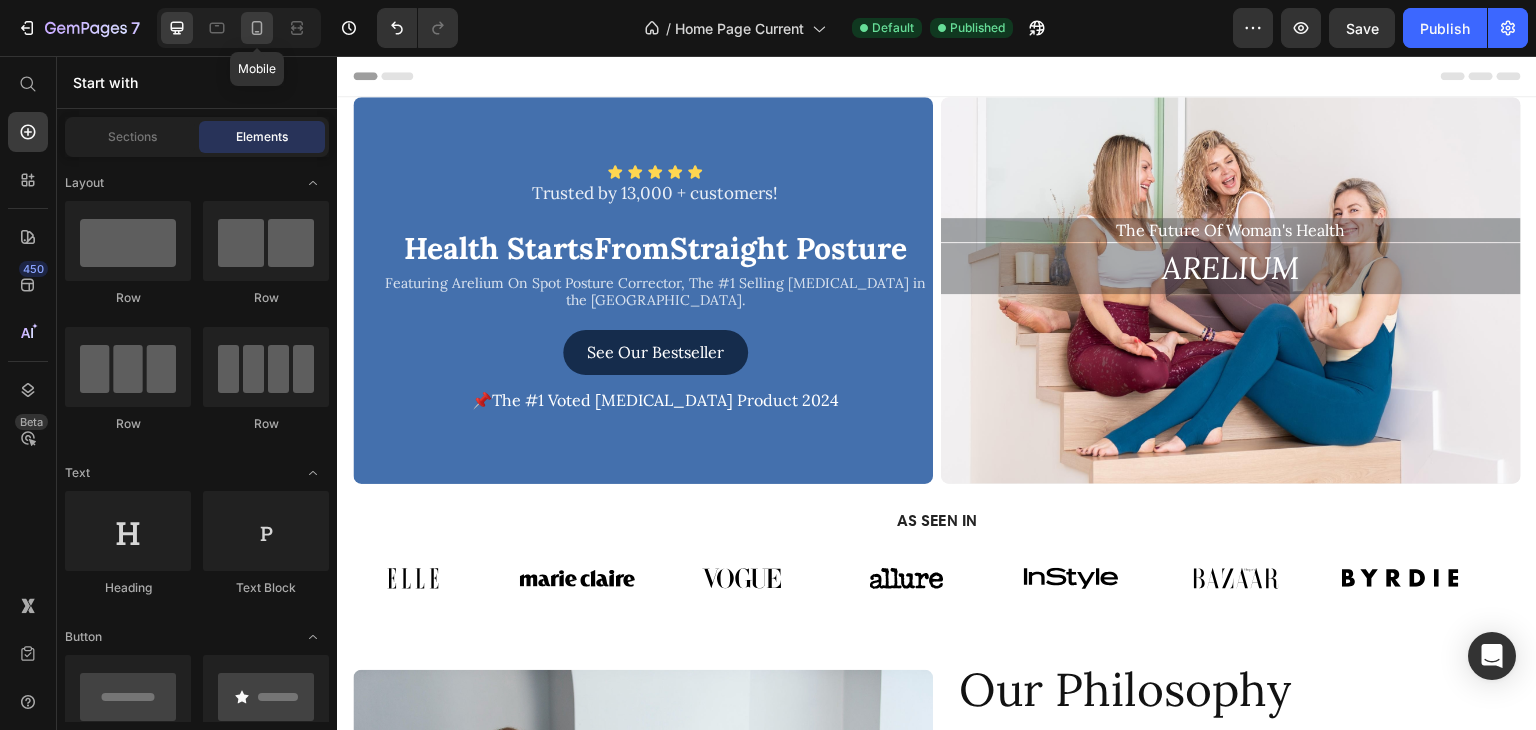 click 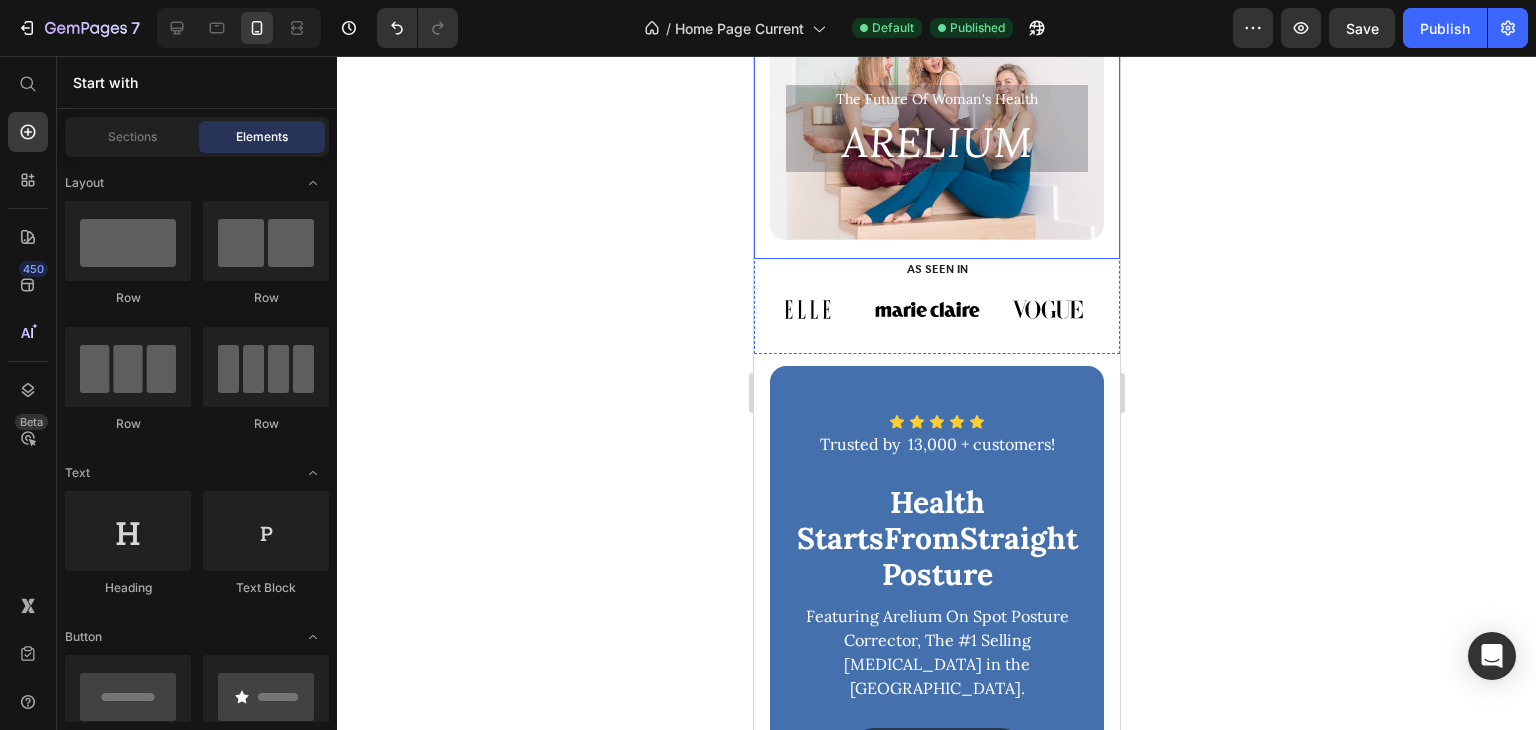 scroll, scrollTop: 100, scrollLeft: 0, axis: vertical 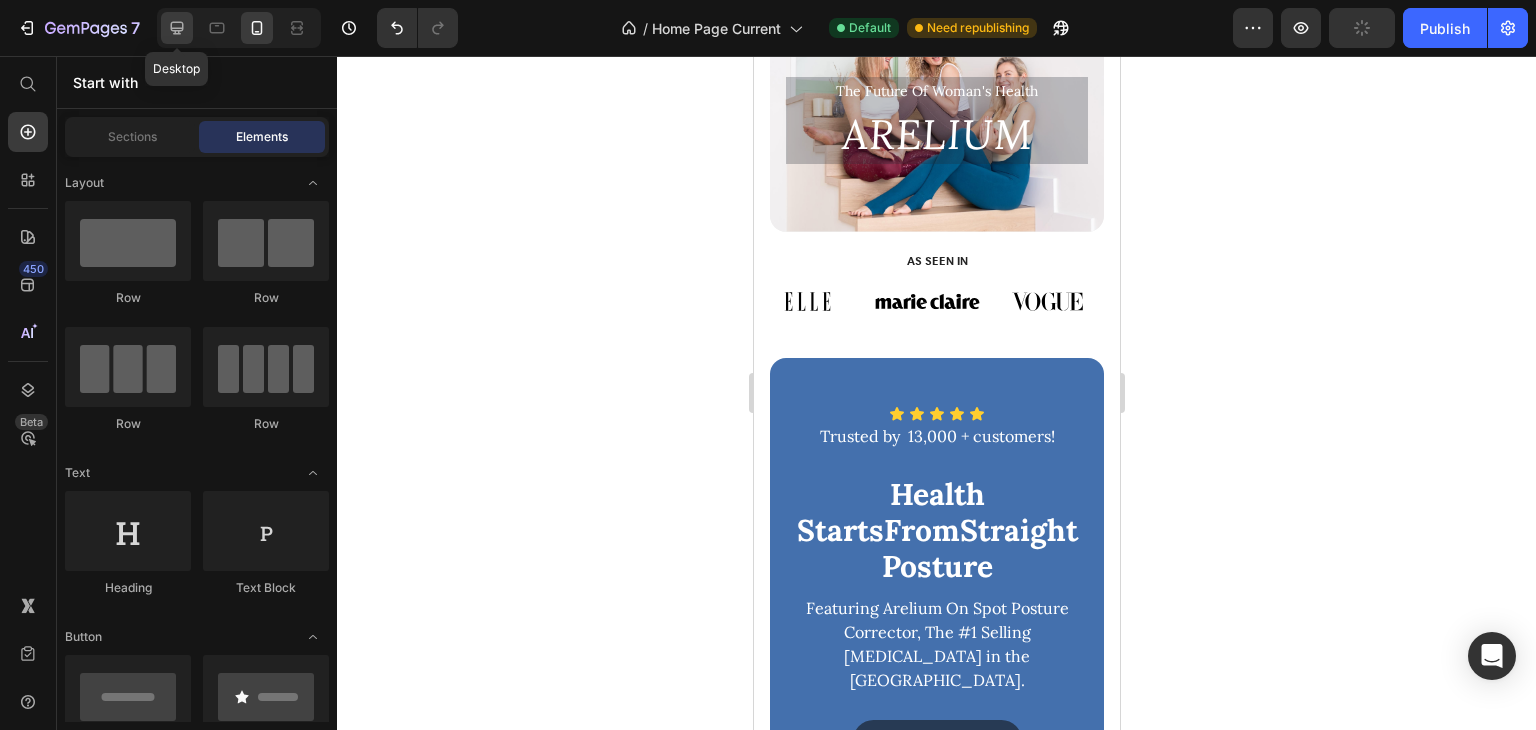 click 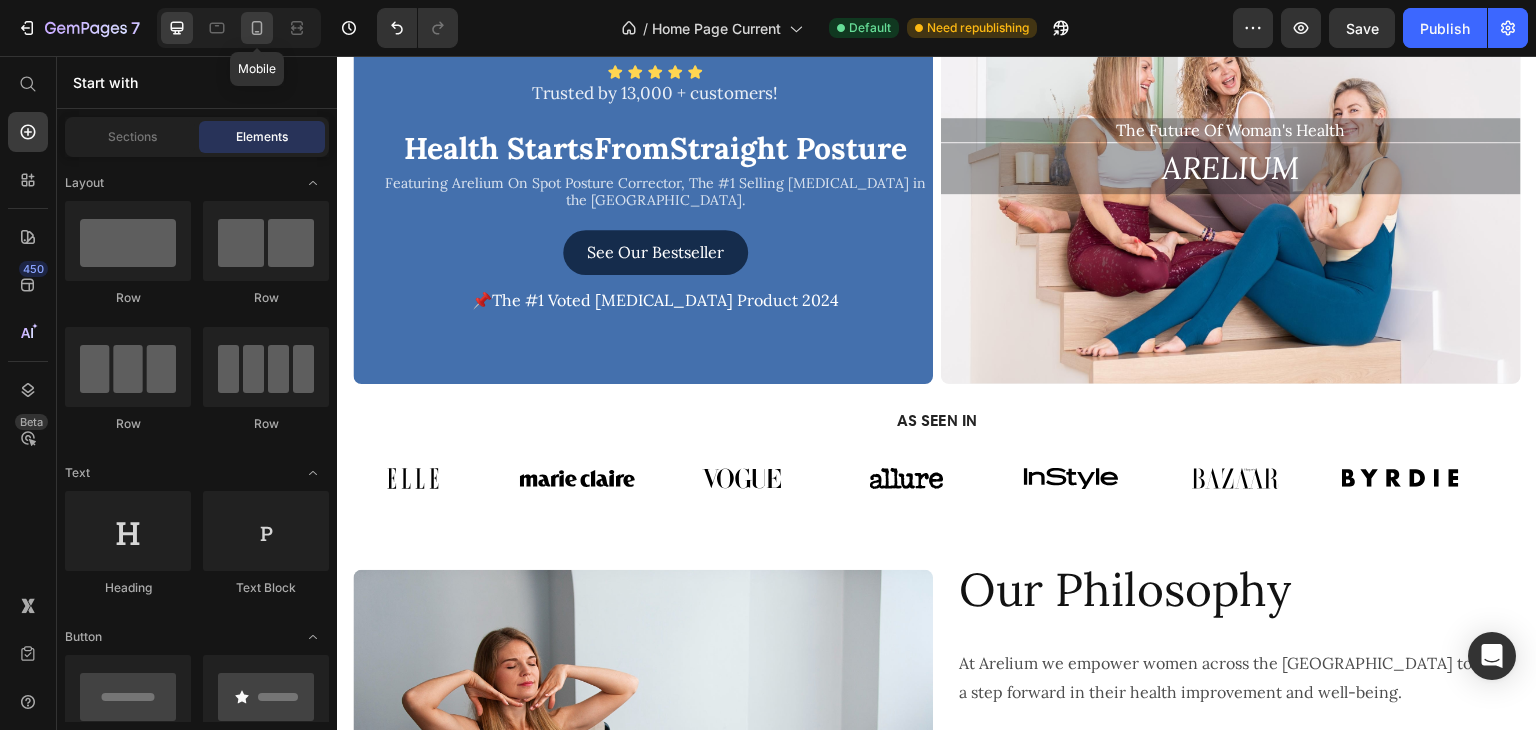click 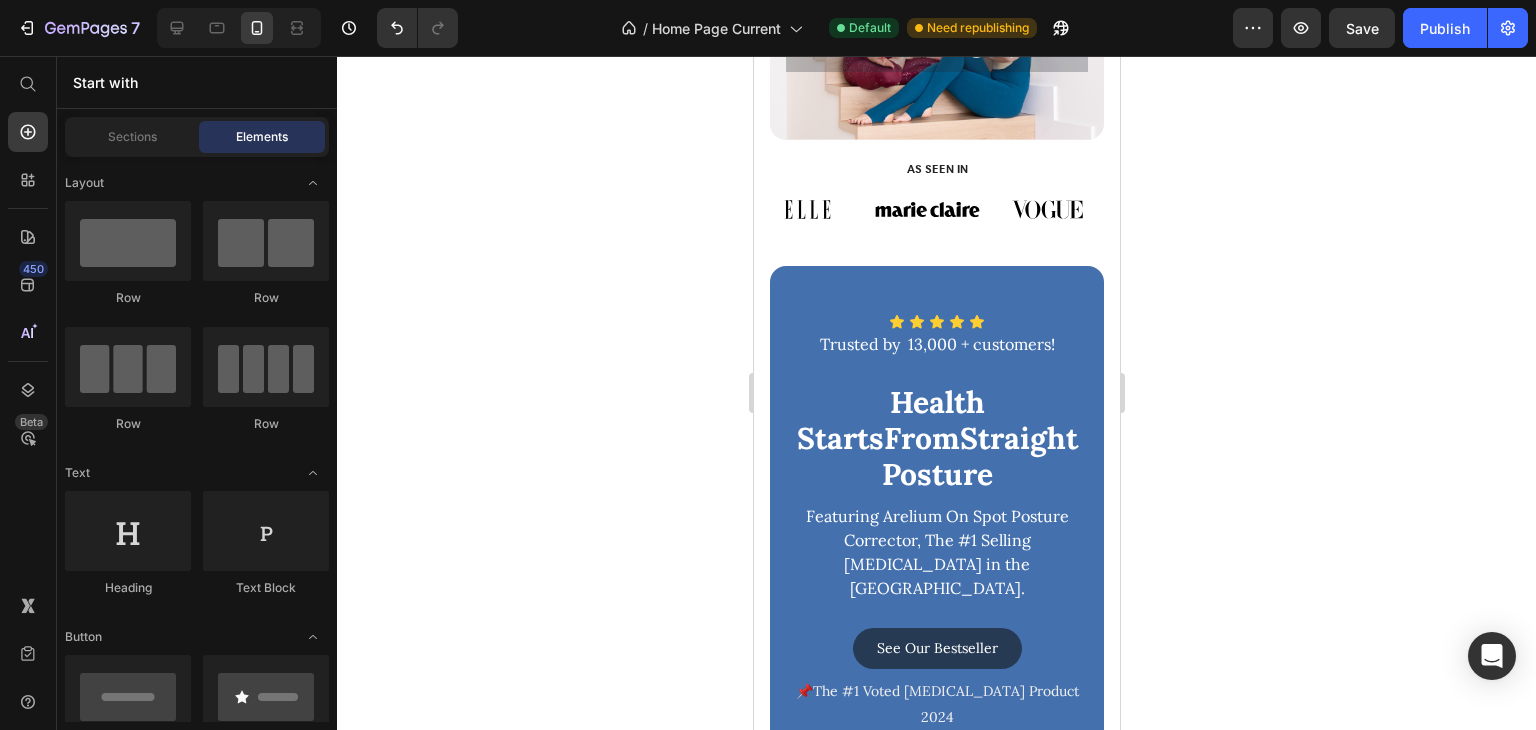 scroll, scrollTop: 200, scrollLeft: 0, axis: vertical 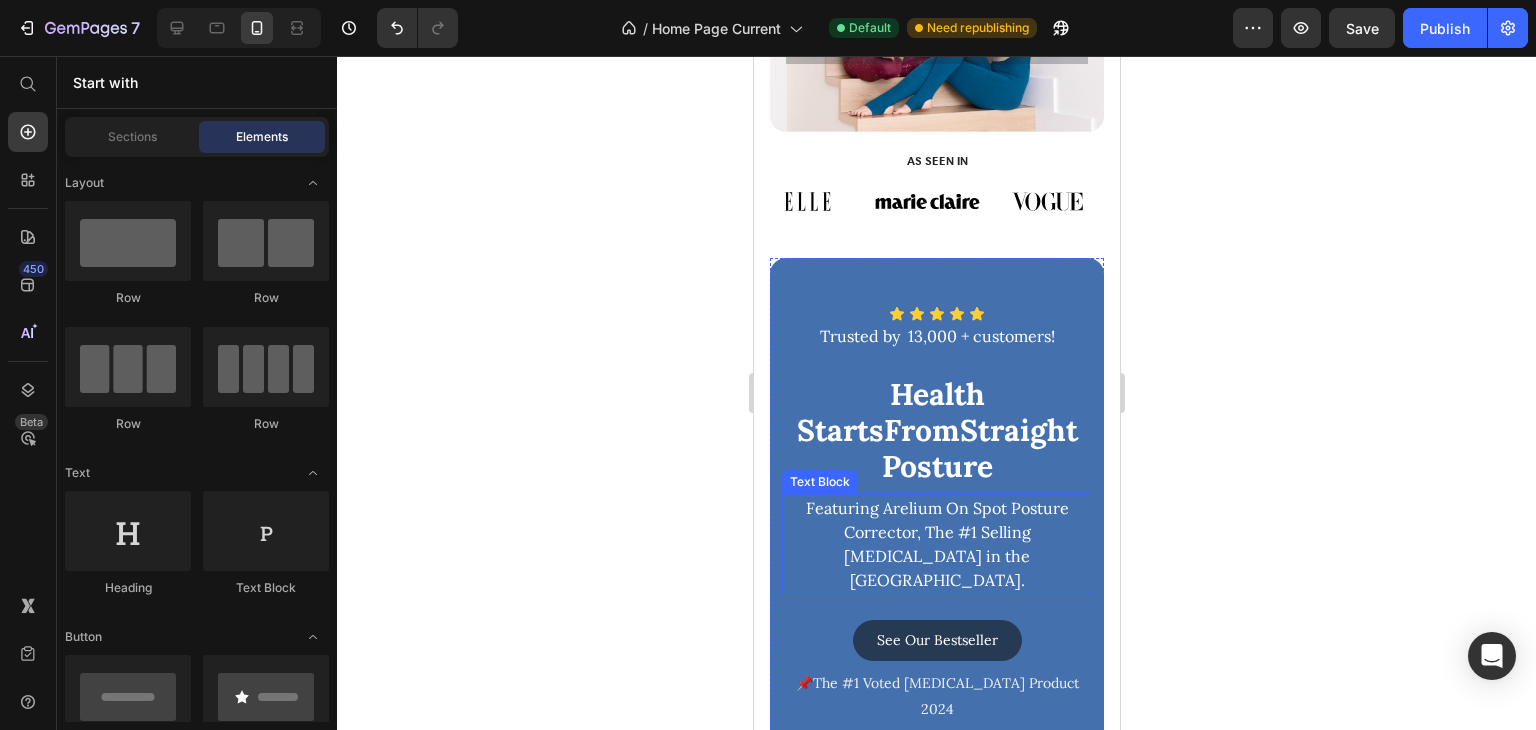 click on "Featuring Arelium On Spot Posture Corrector, The #1 Selling [MEDICAL_DATA] in the [GEOGRAPHIC_DATA]." at bounding box center [936, 544] 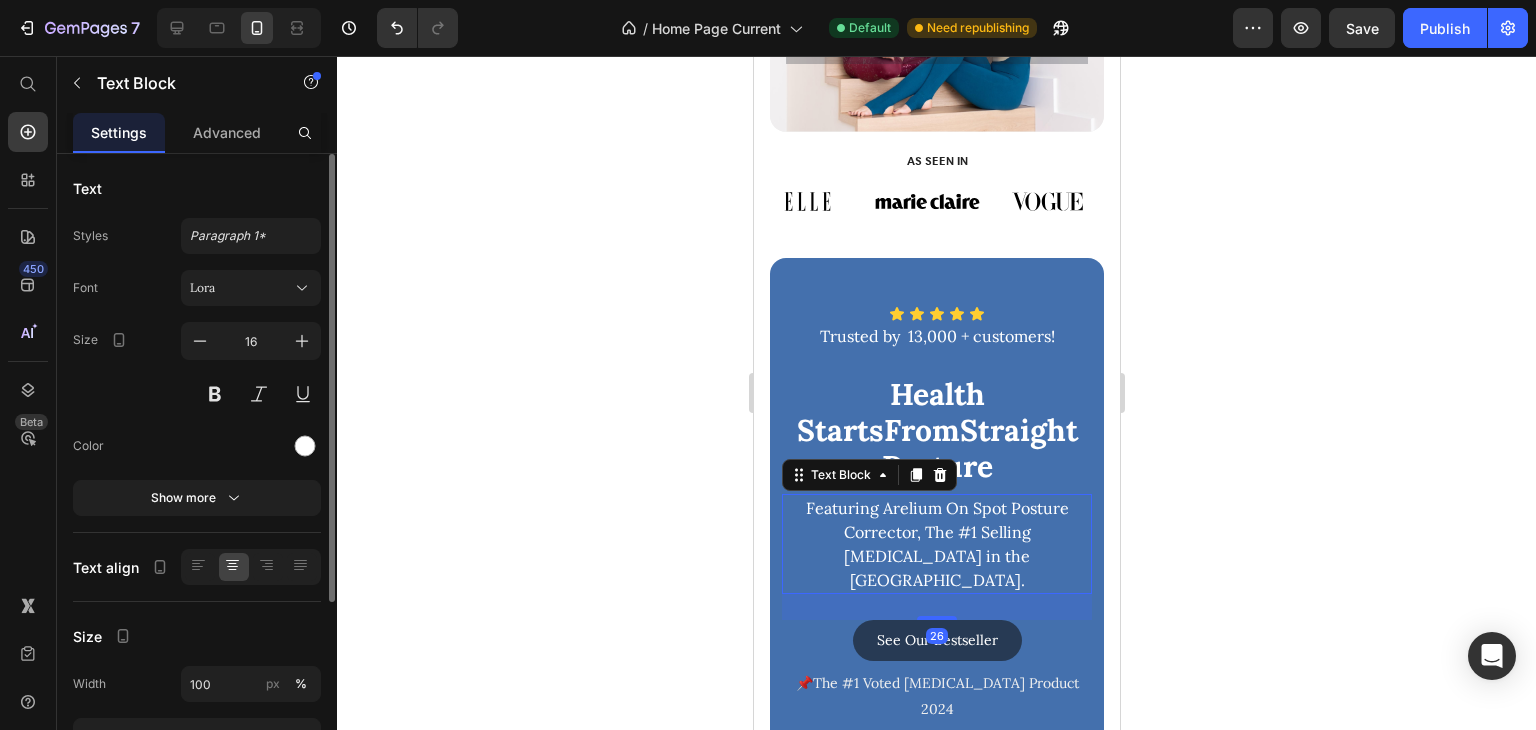 click at bounding box center (251, 446) 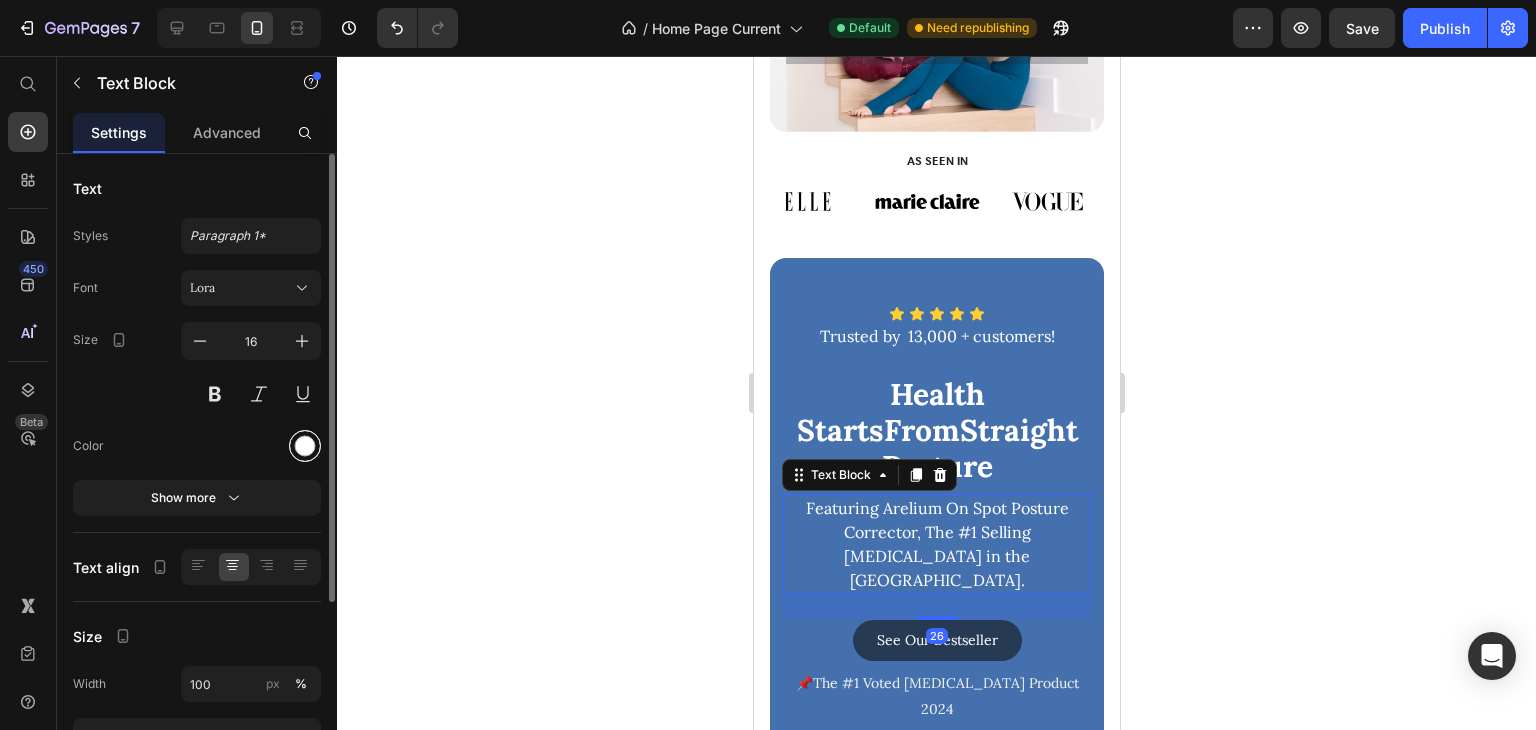 click at bounding box center (305, 446) 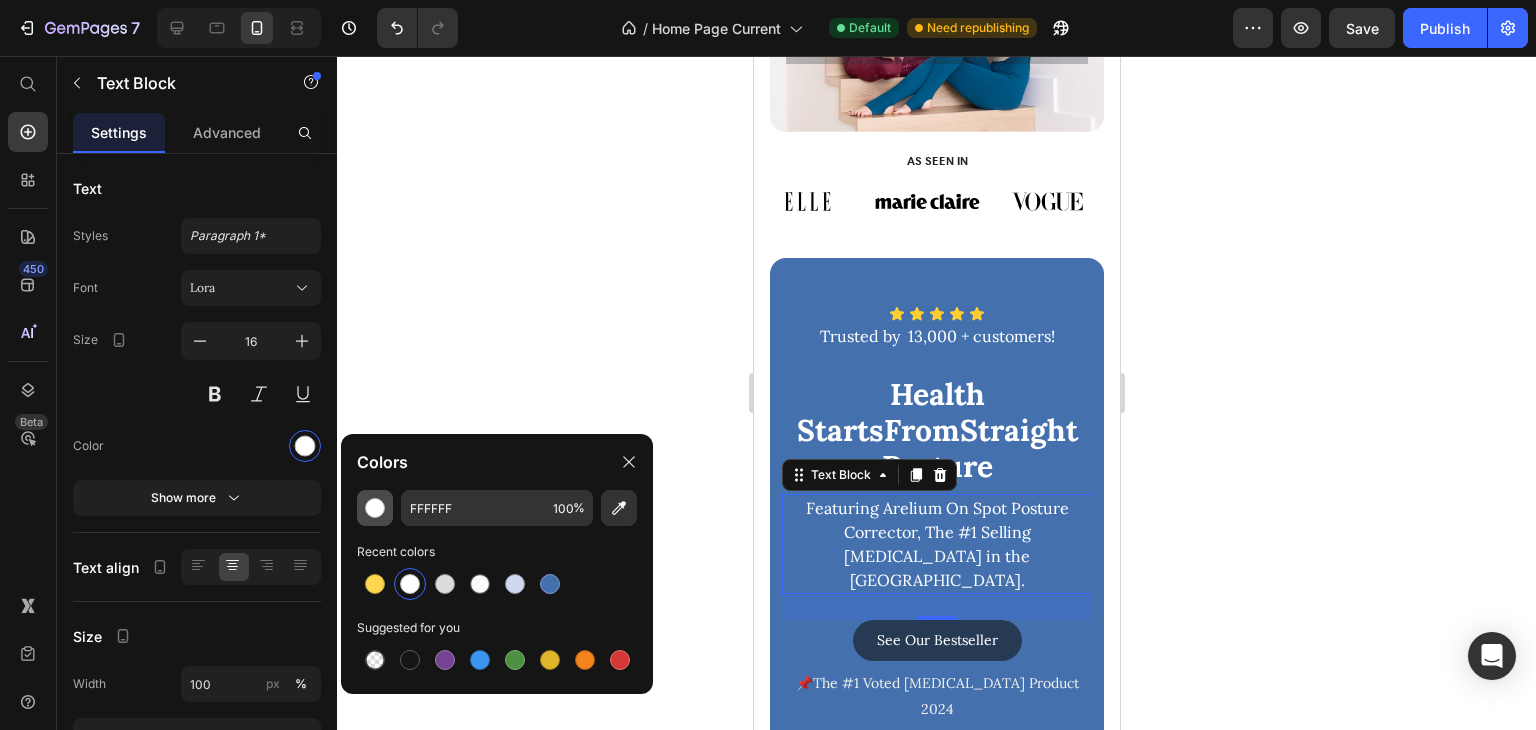 click at bounding box center [375, 508] 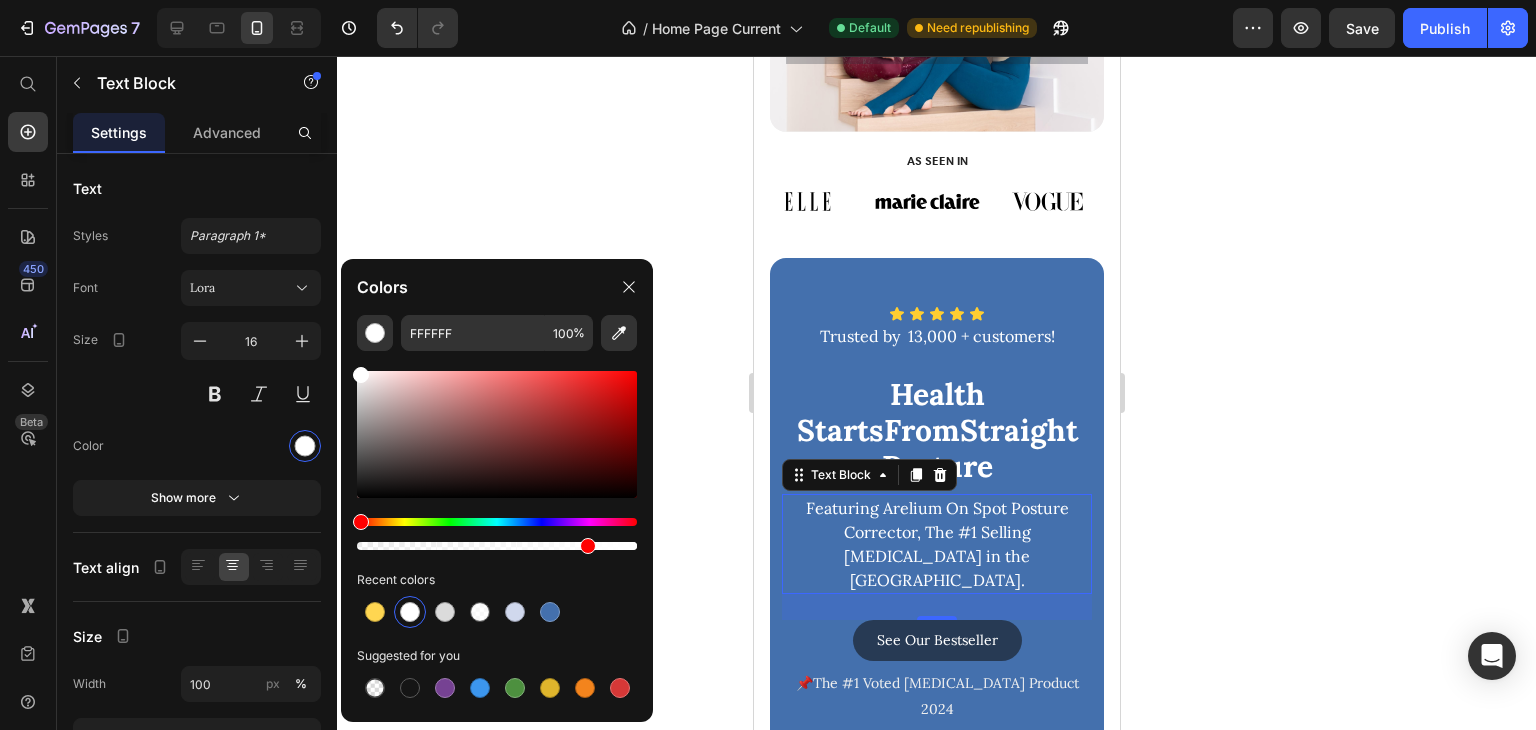 drag, startPoint x: 631, startPoint y: 551, endPoint x: 585, endPoint y: 557, distance: 46.389652 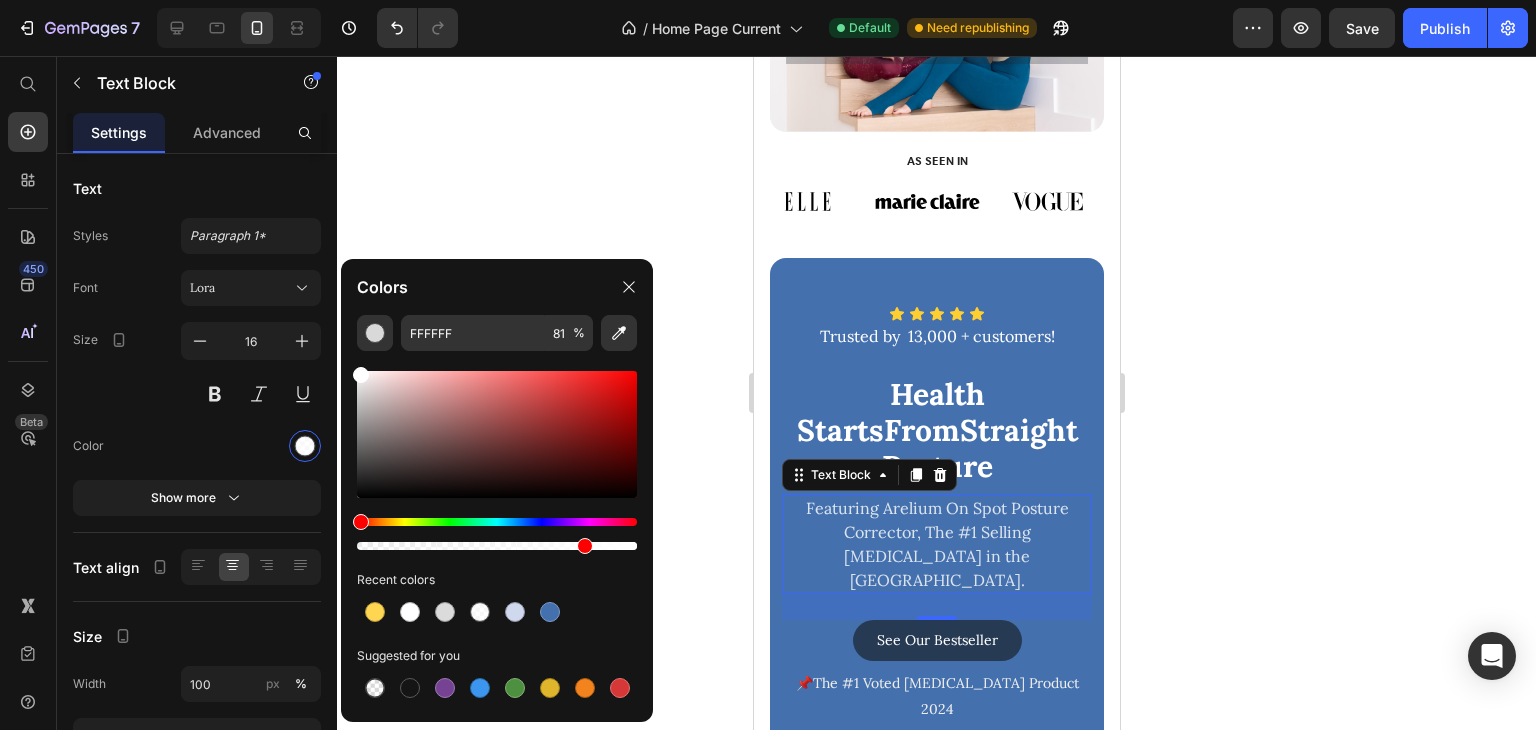 type on "79" 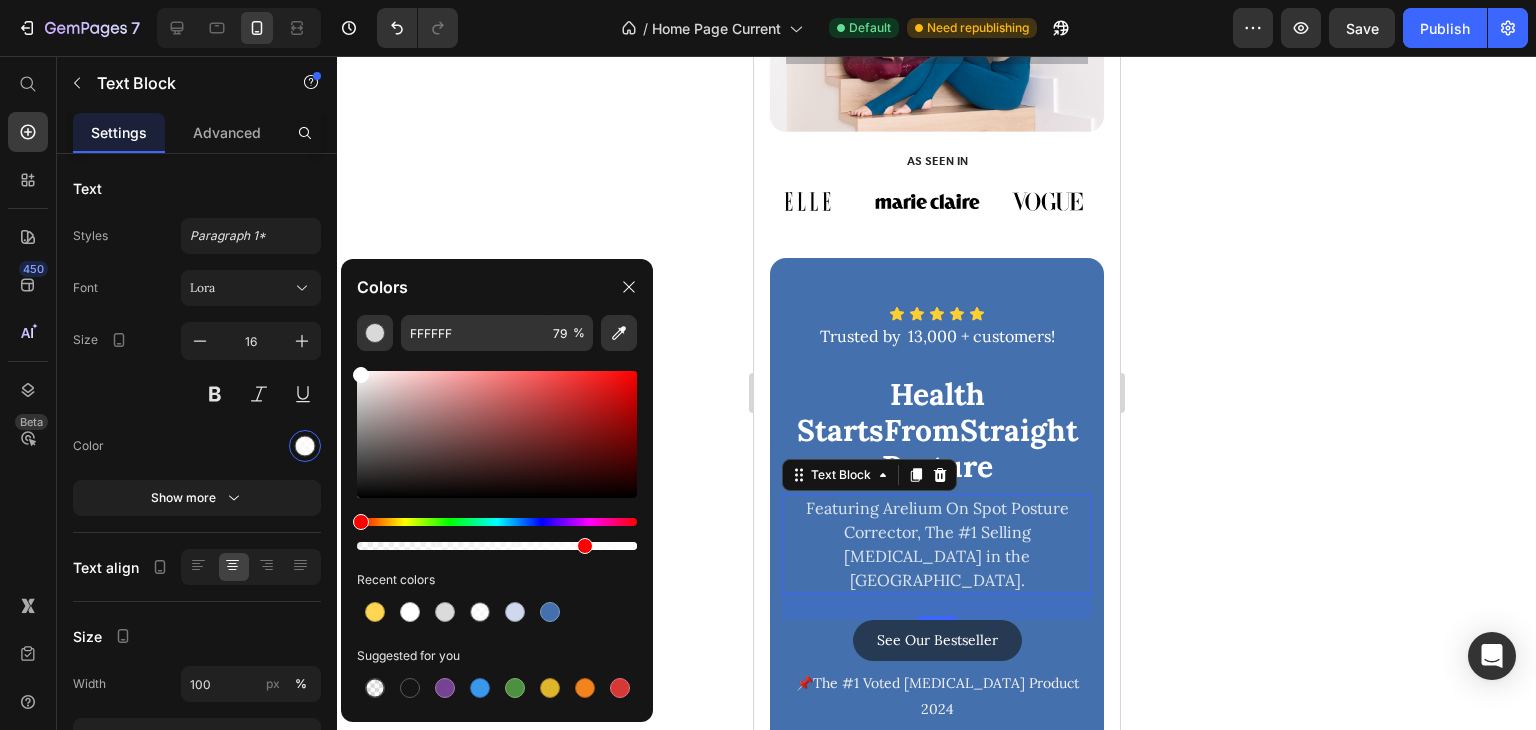 click at bounding box center (585, 546) 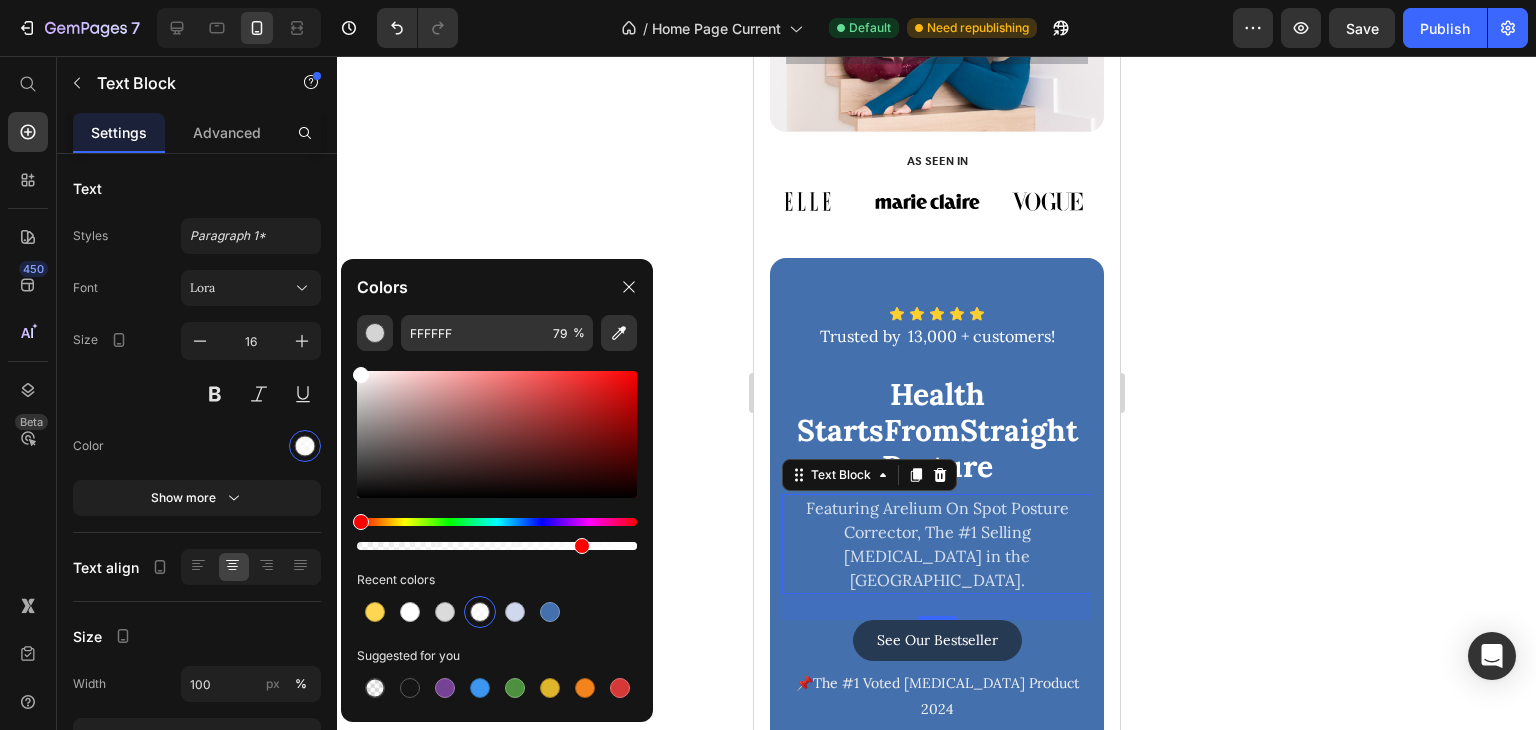click 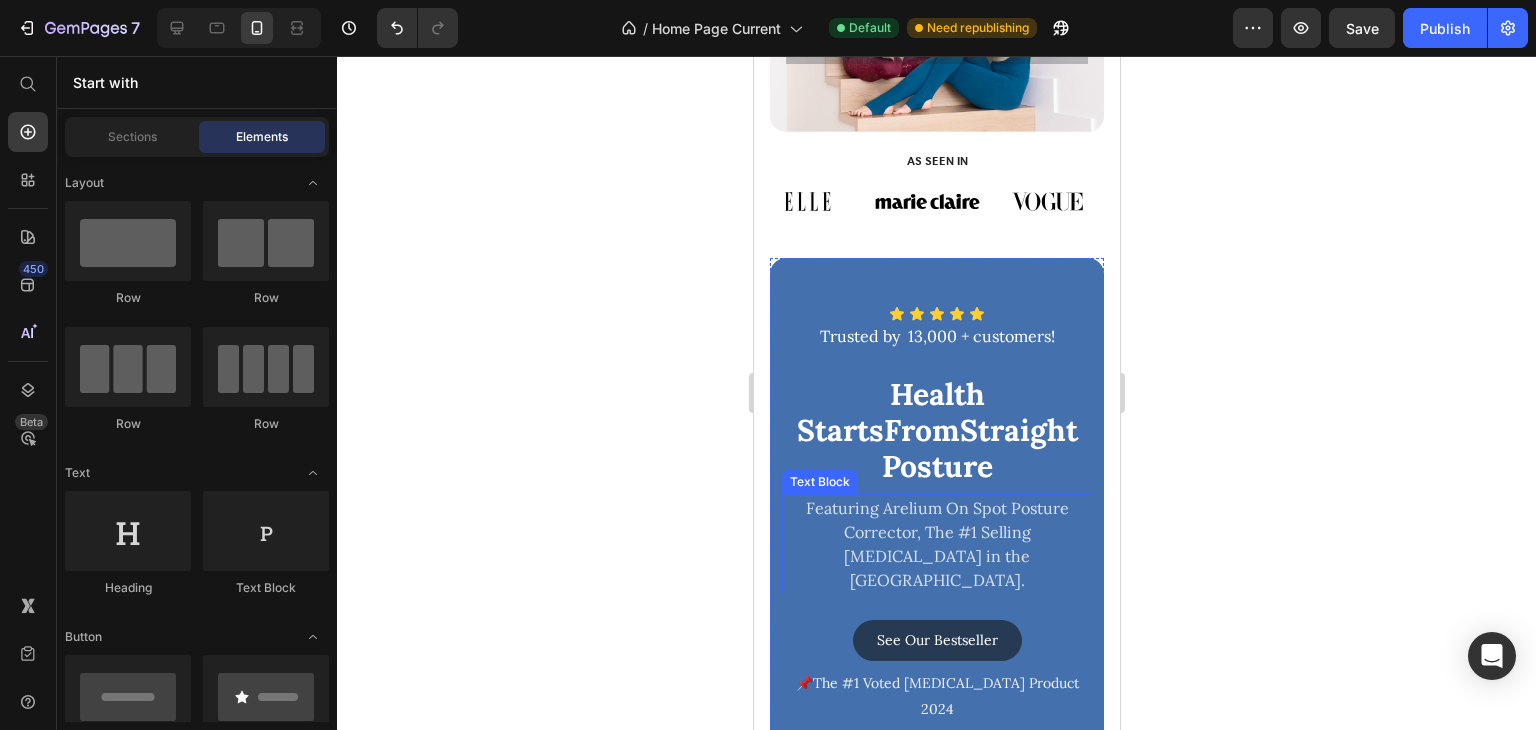 click on "Featuring Arelium On Spot Posture Corrector, The #1 Selling [MEDICAL_DATA] in the [GEOGRAPHIC_DATA]." at bounding box center (936, 544) 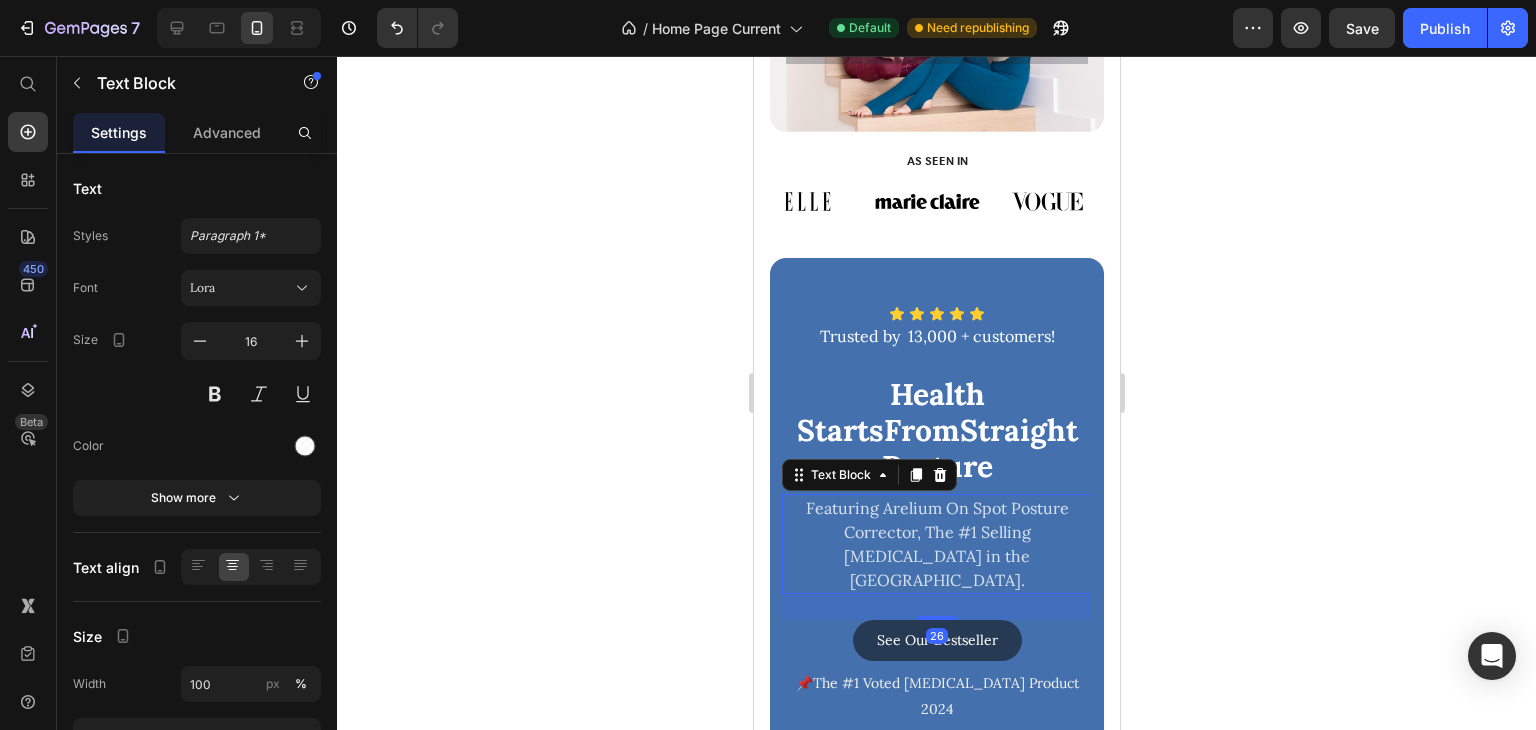 click 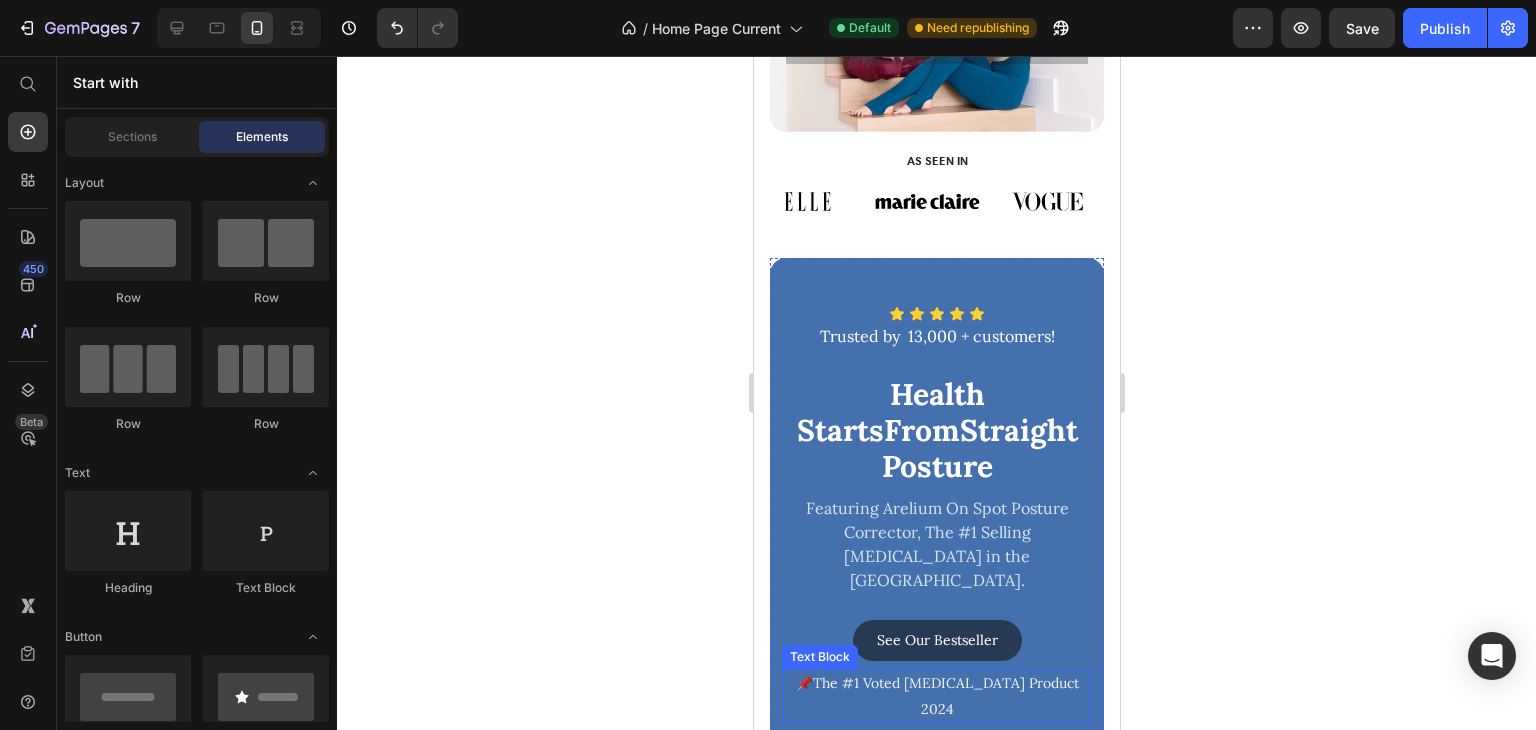 click on "📌The #1 Voted [MEDICAL_DATA] Product 2024" at bounding box center [936, 696] 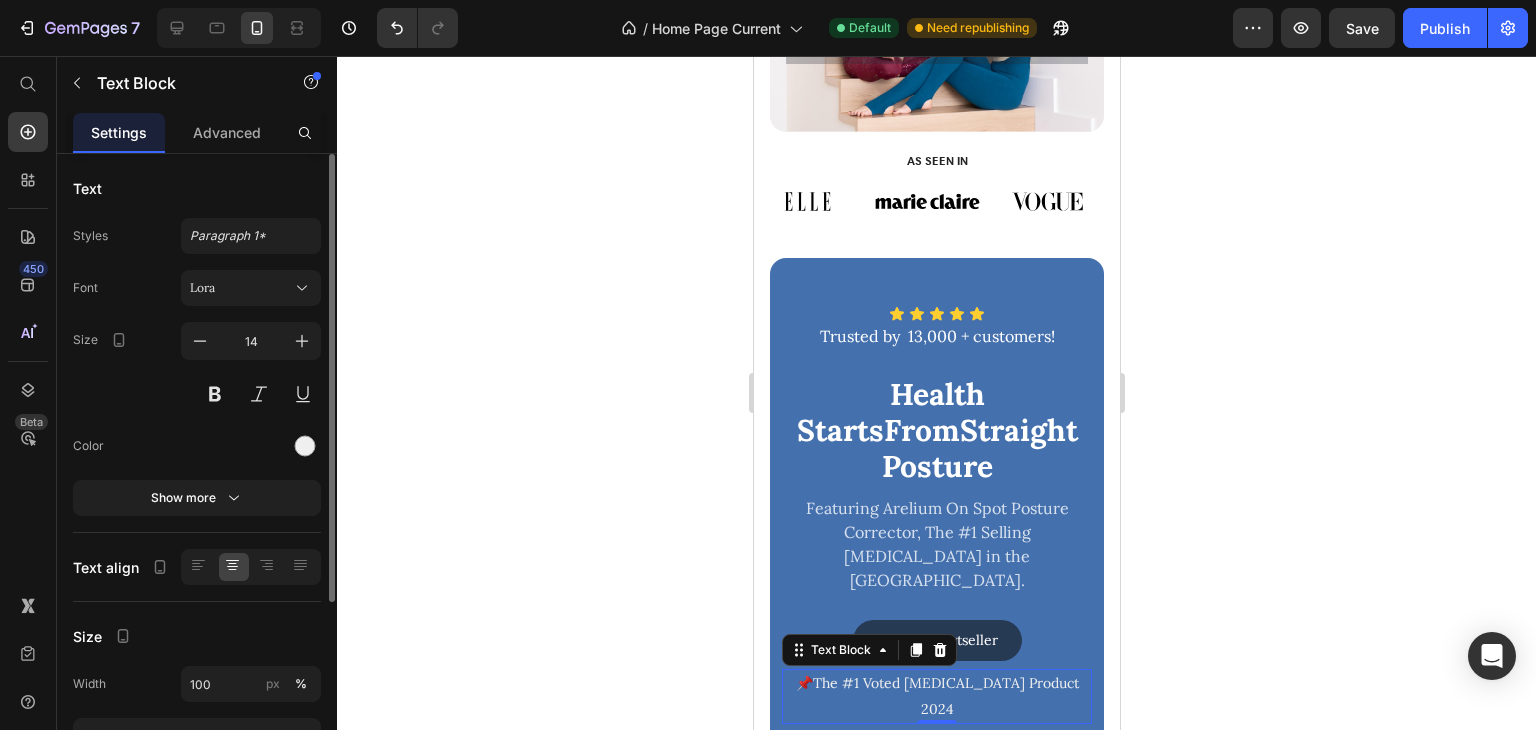 click on "Font [PERSON_NAME] Size 14 Color Show more" at bounding box center (197, 393) 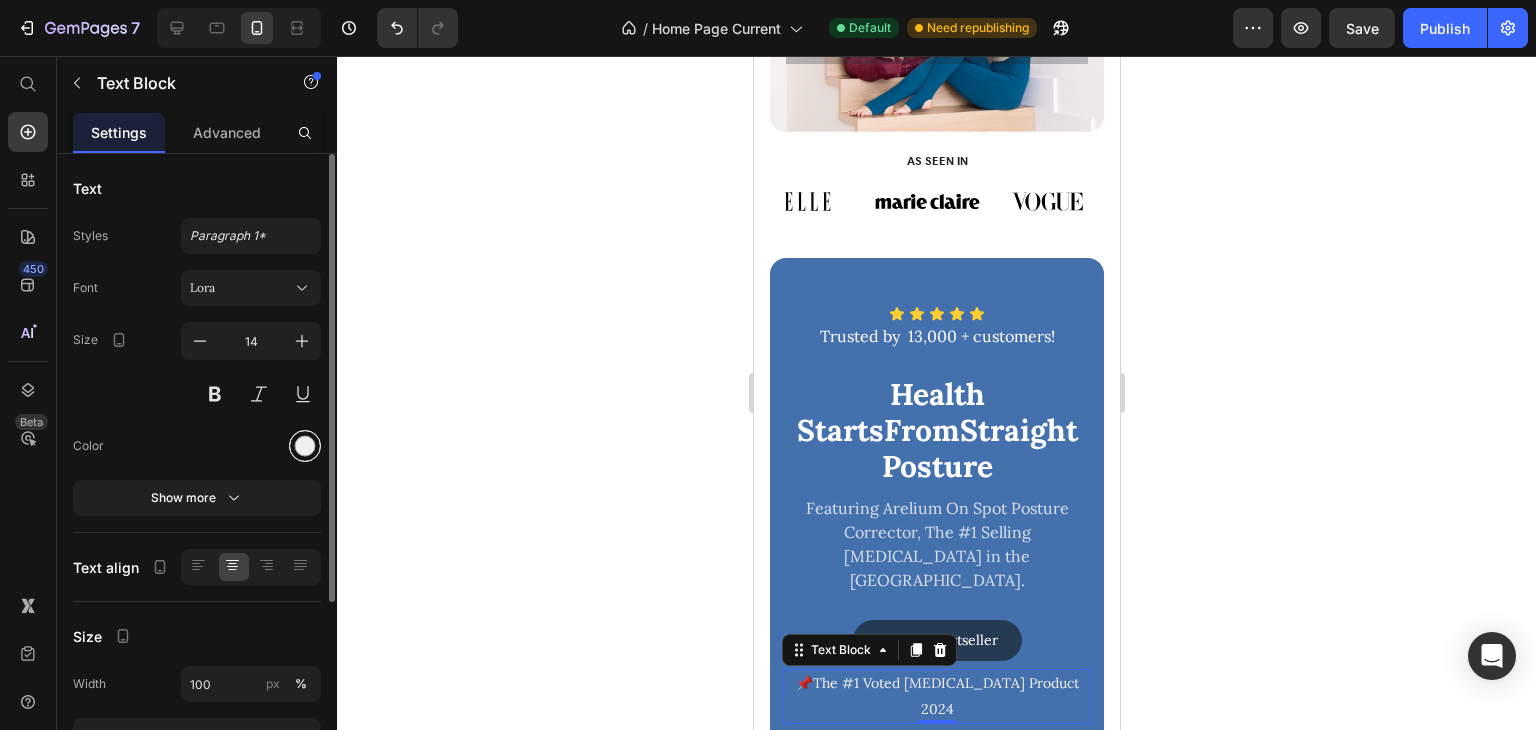 click at bounding box center [305, 446] 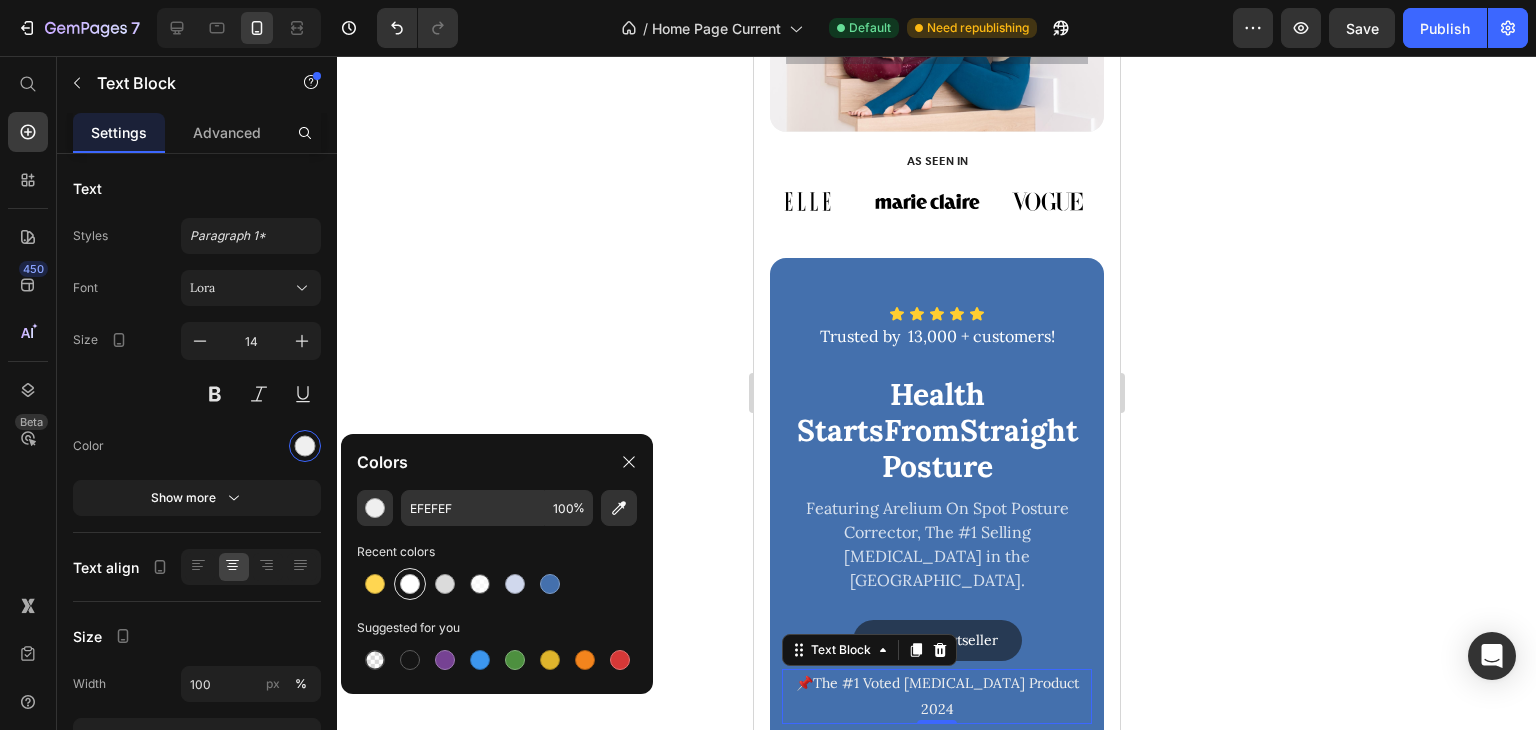 click at bounding box center [410, 584] 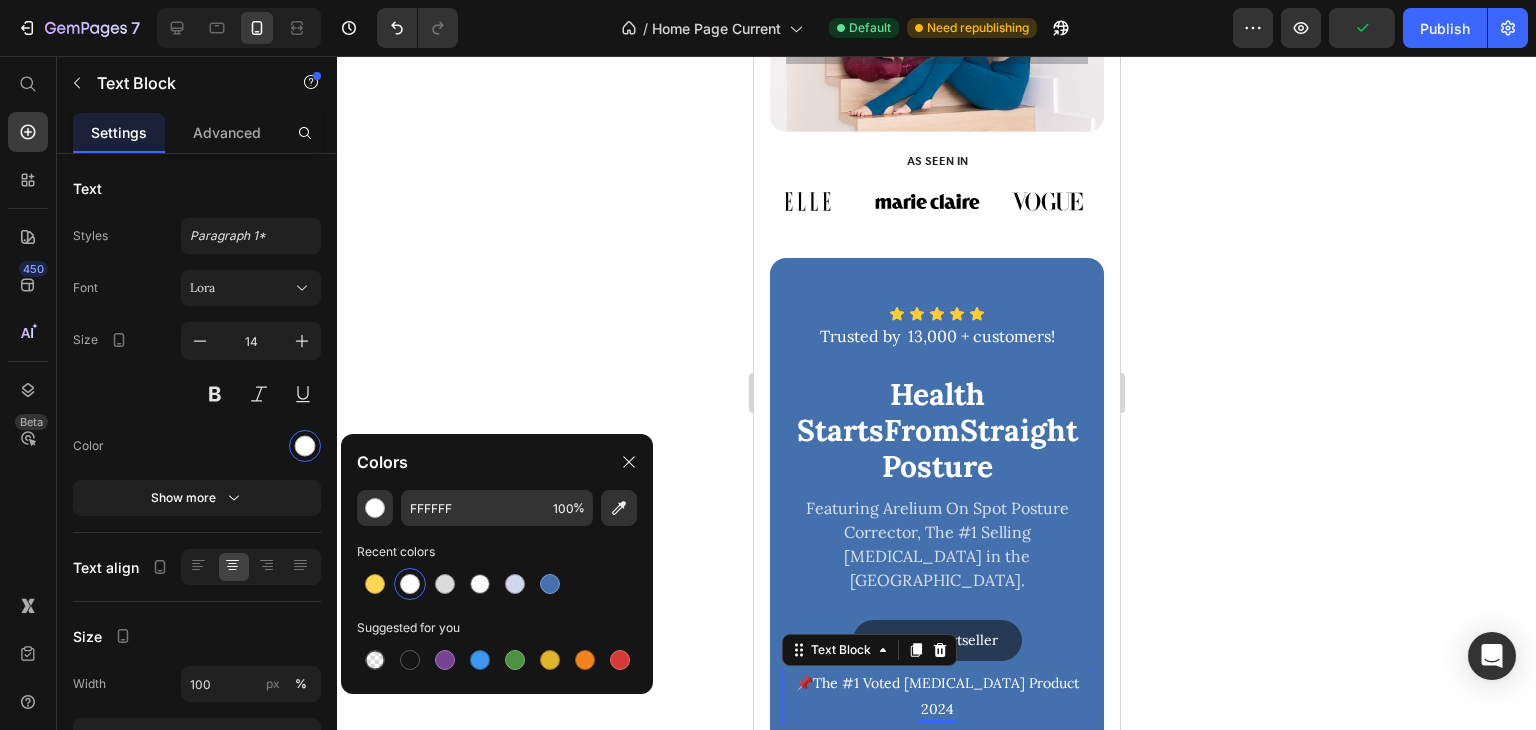 click 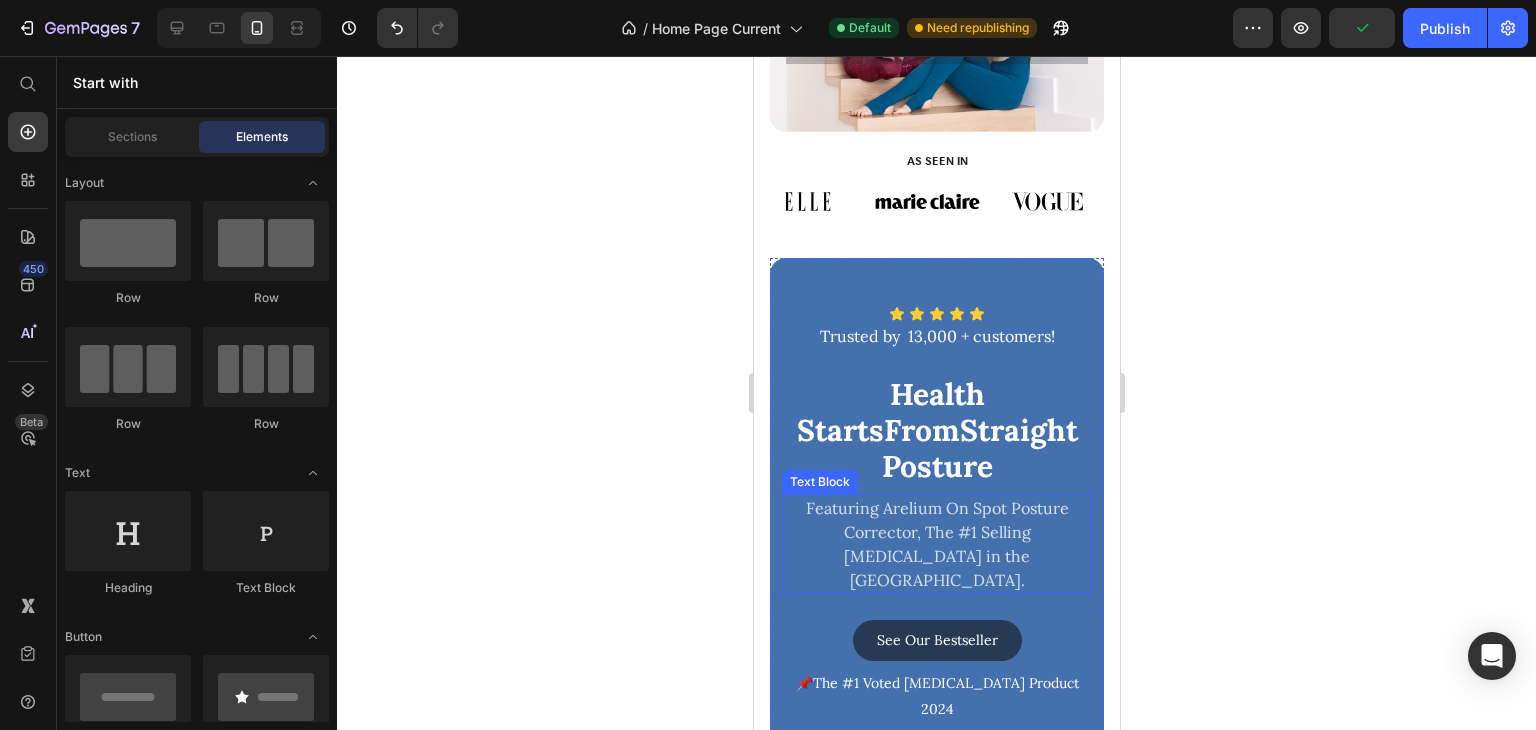 click on "Featuring Arelium On Spot Posture Corrector, The #1 Selling [MEDICAL_DATA] in the [GEOGRAPHIC_DATA]." at bounding box center [936, 544] 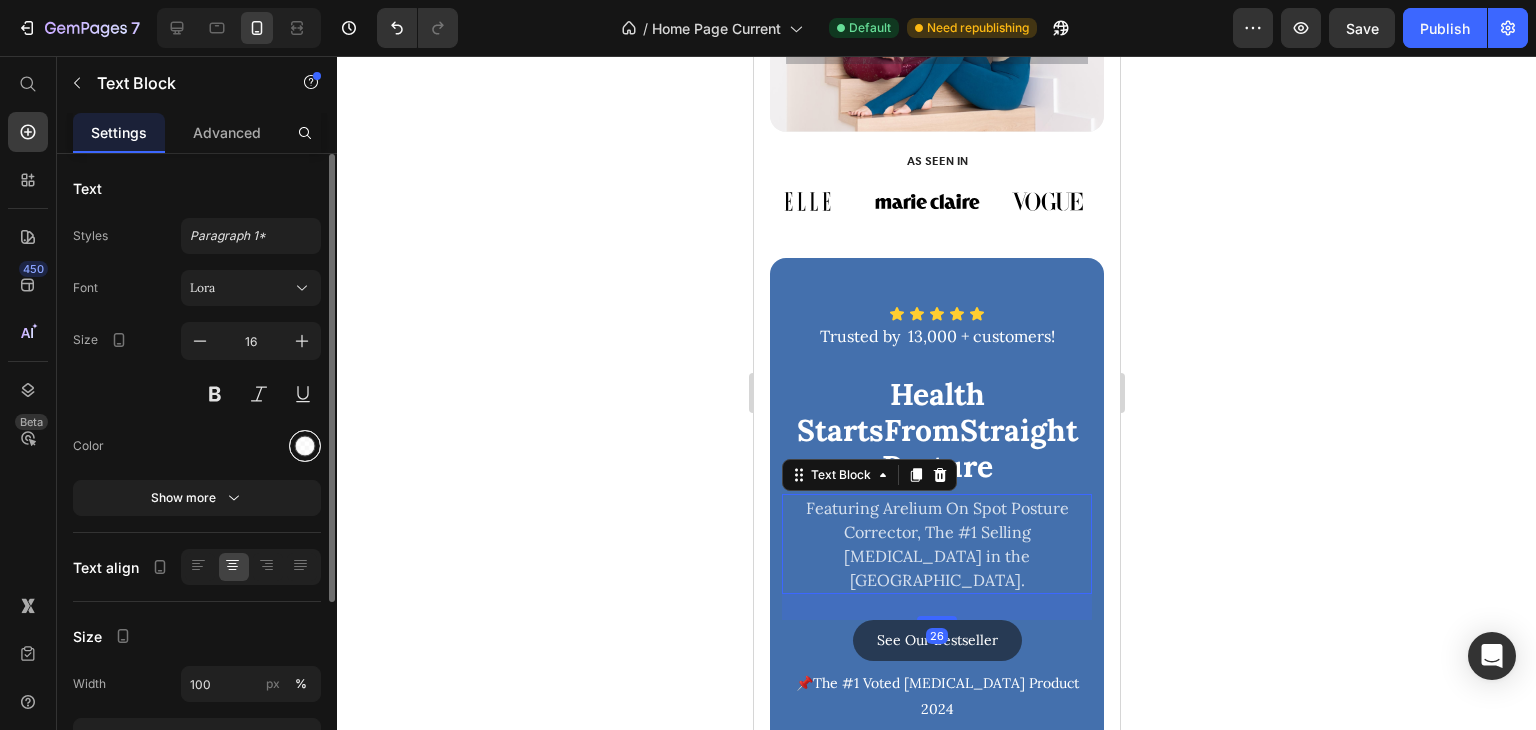 click at bounding box center [305, 446] 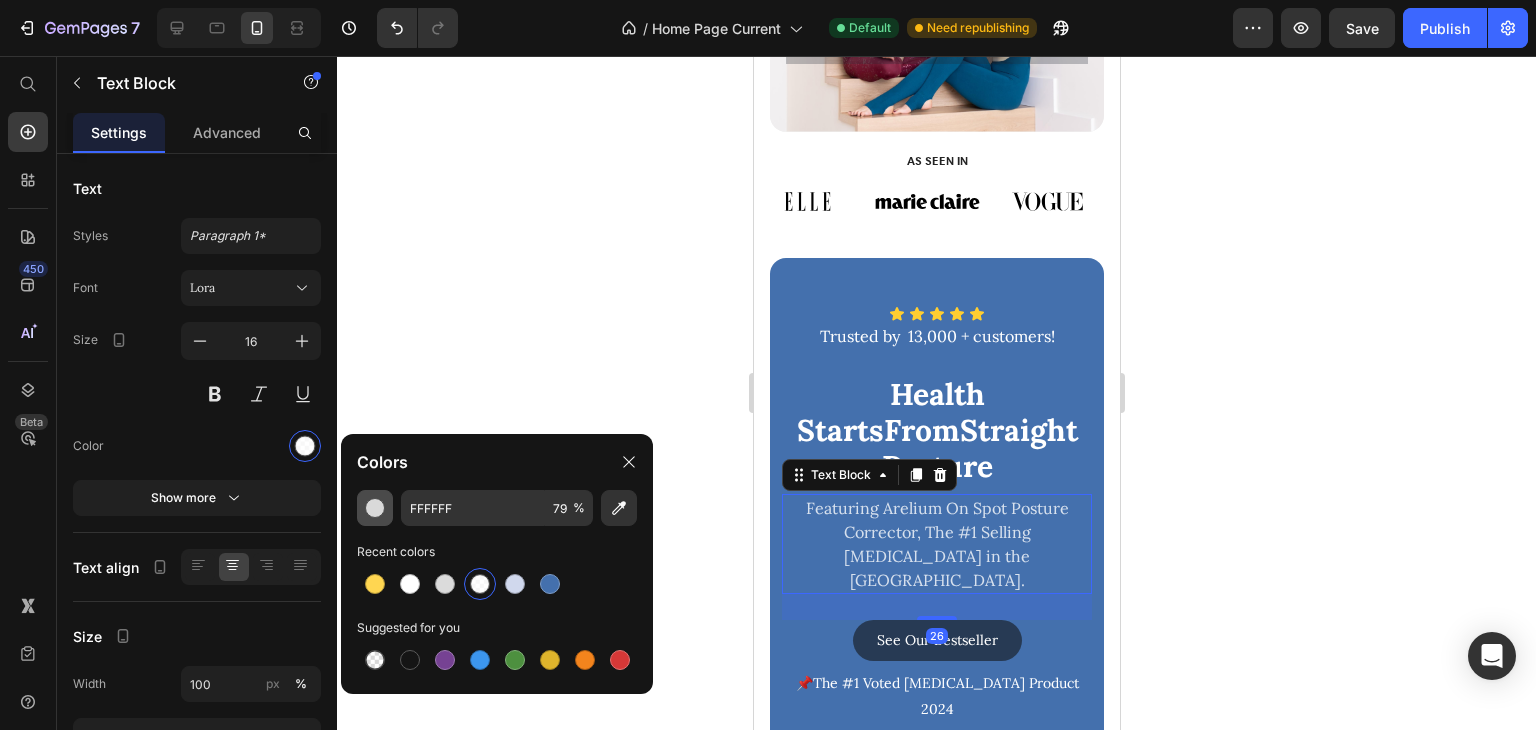 click at bounding box center (375, 508) 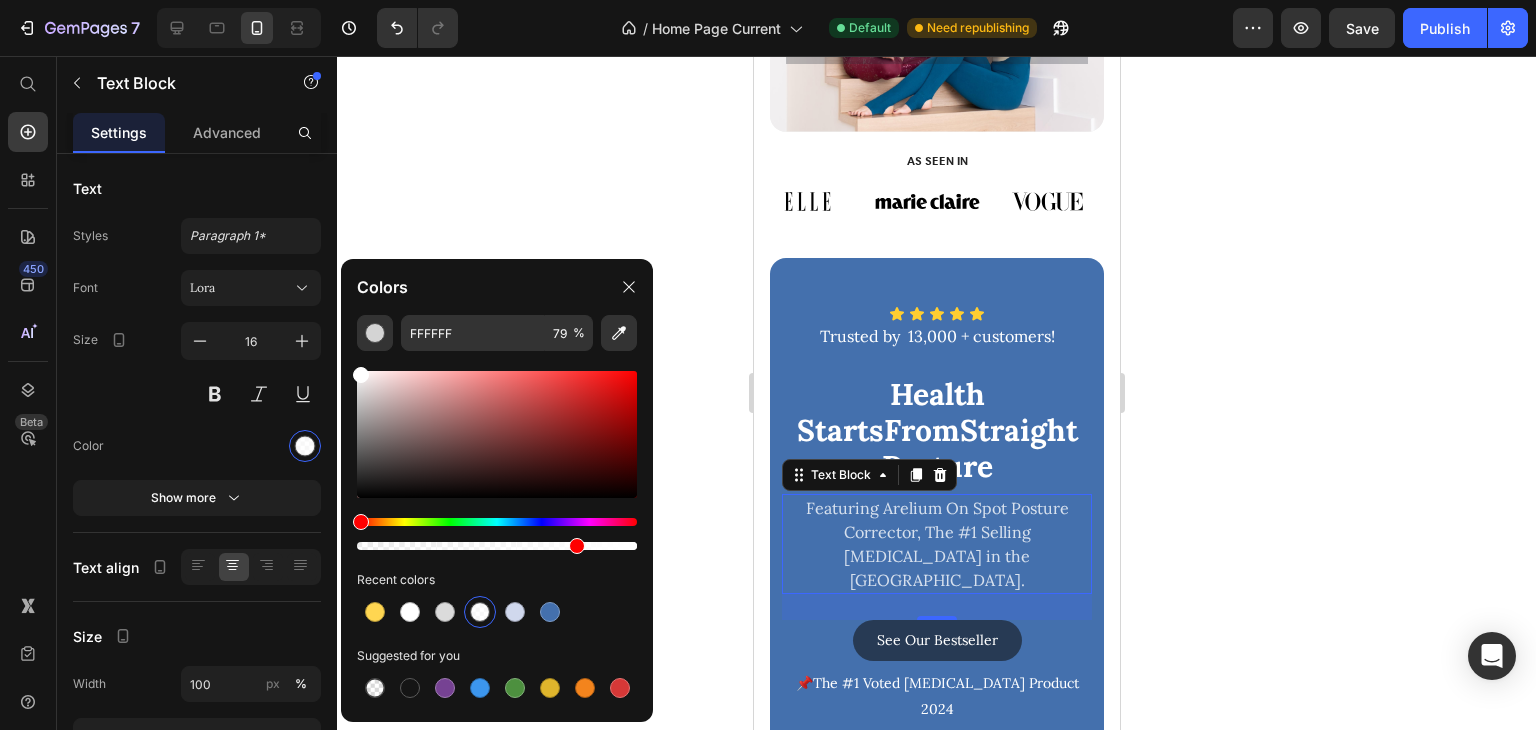 drag, startPoint x: 581, startPoint y: 549, endPoint x: 571, endPoint y: 553, distance: 10.770329 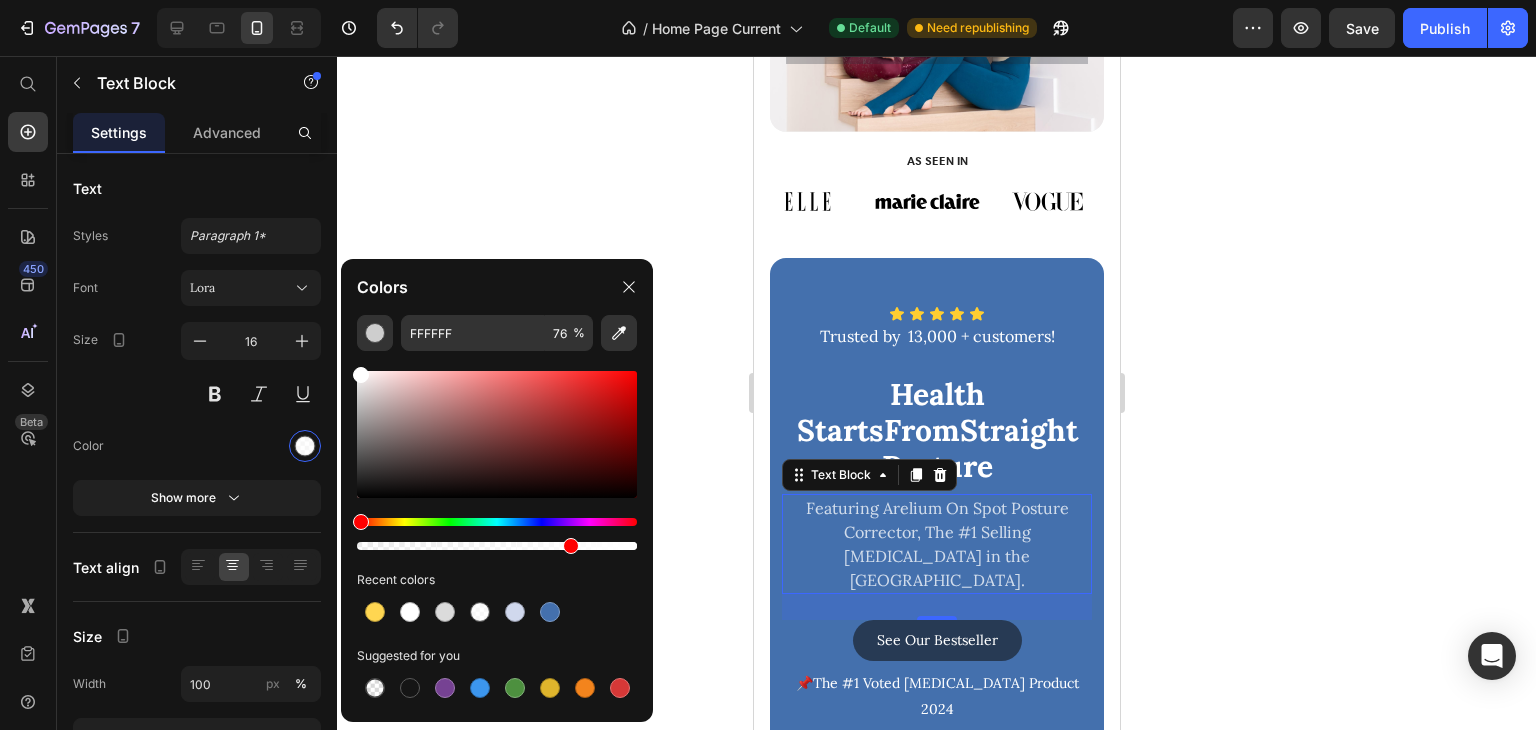 click at bounding box center [571, 546] 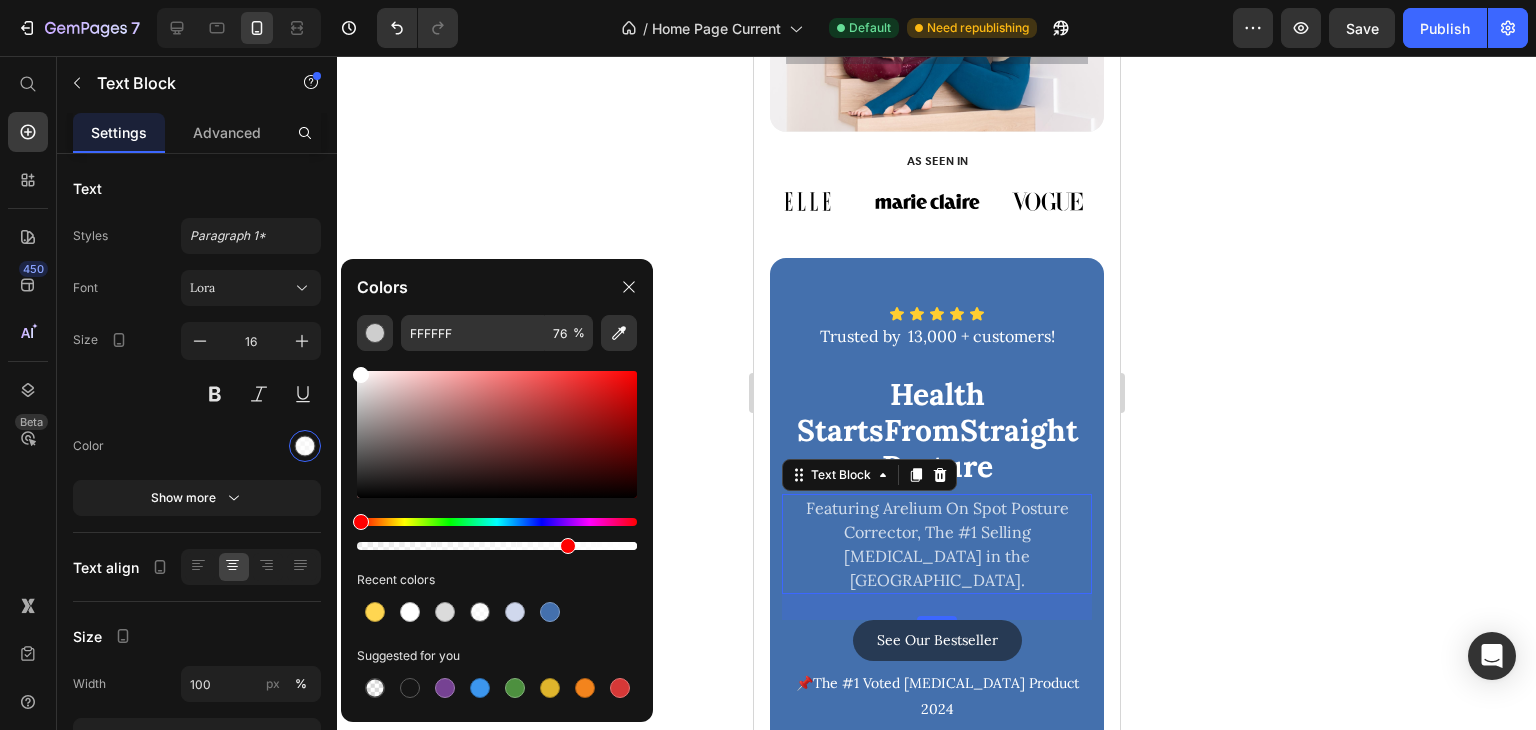 type on "74" 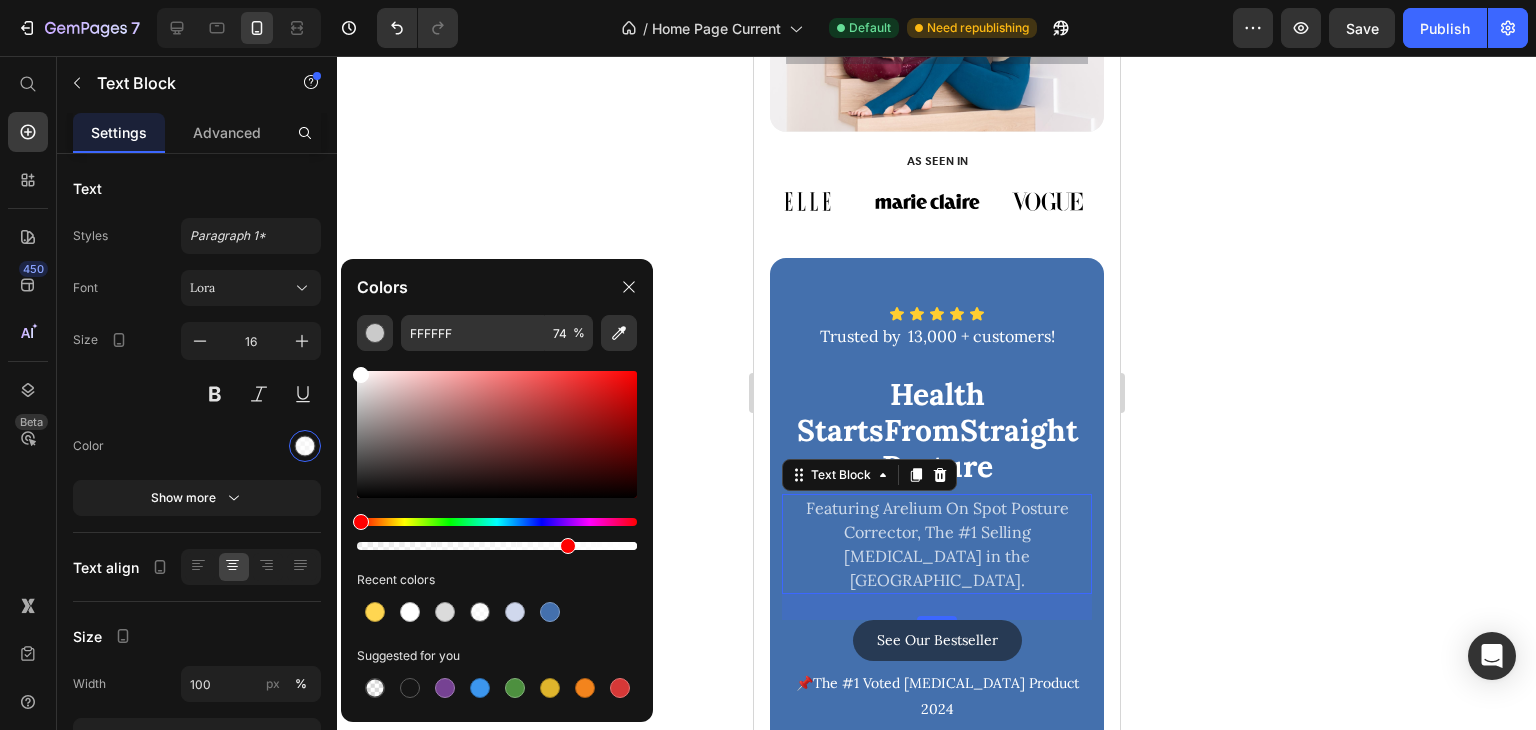 drag, startPoint x: 1252, startPoint y: 366, endPoint x: 1236, endPoint y: 380, distance: 21.260292 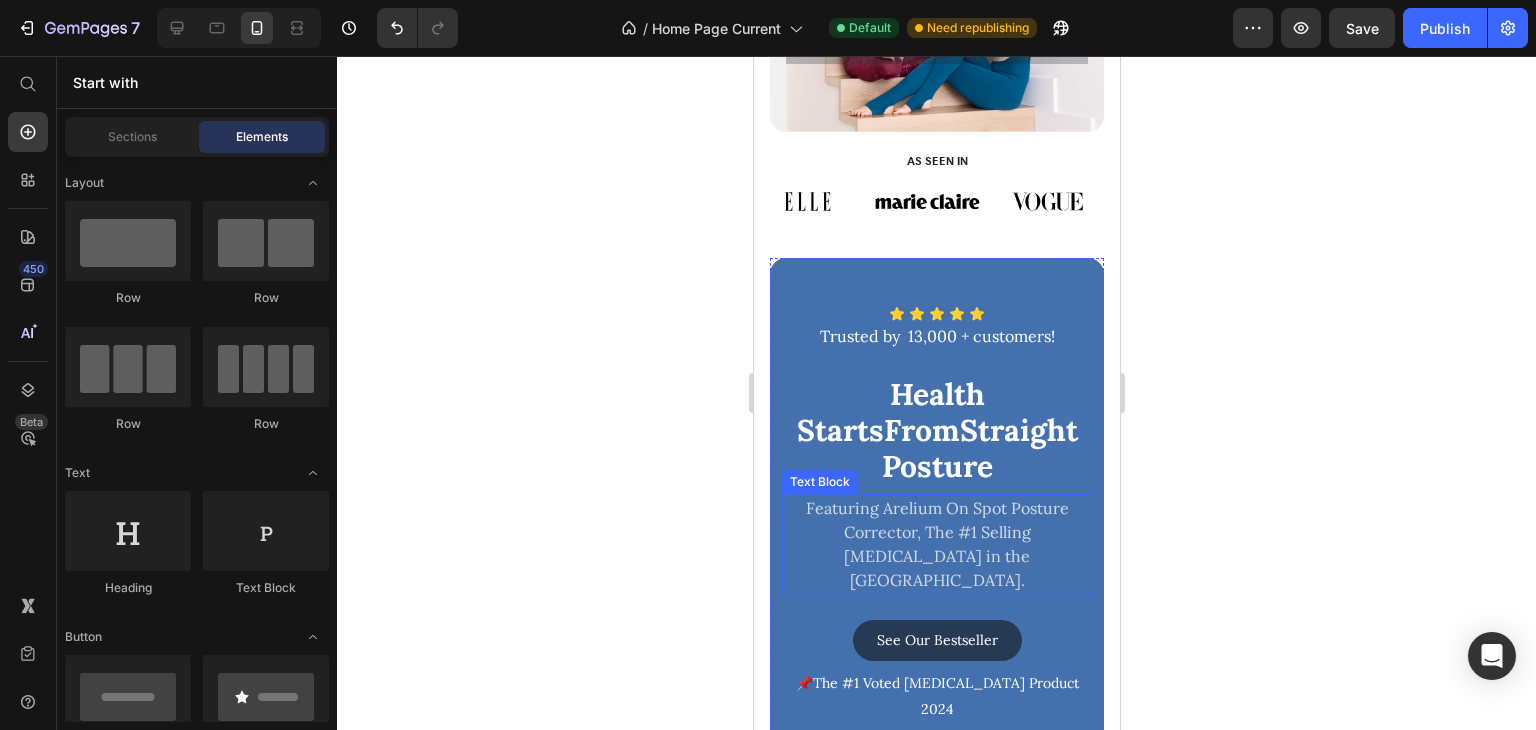 click on "Featuring Arelium On Spot Posture Corrector, The #1 Selling [MEDICAL_DATA] in the [GEOGRAPHIC_DATA]." at bounding box center (936, 544) 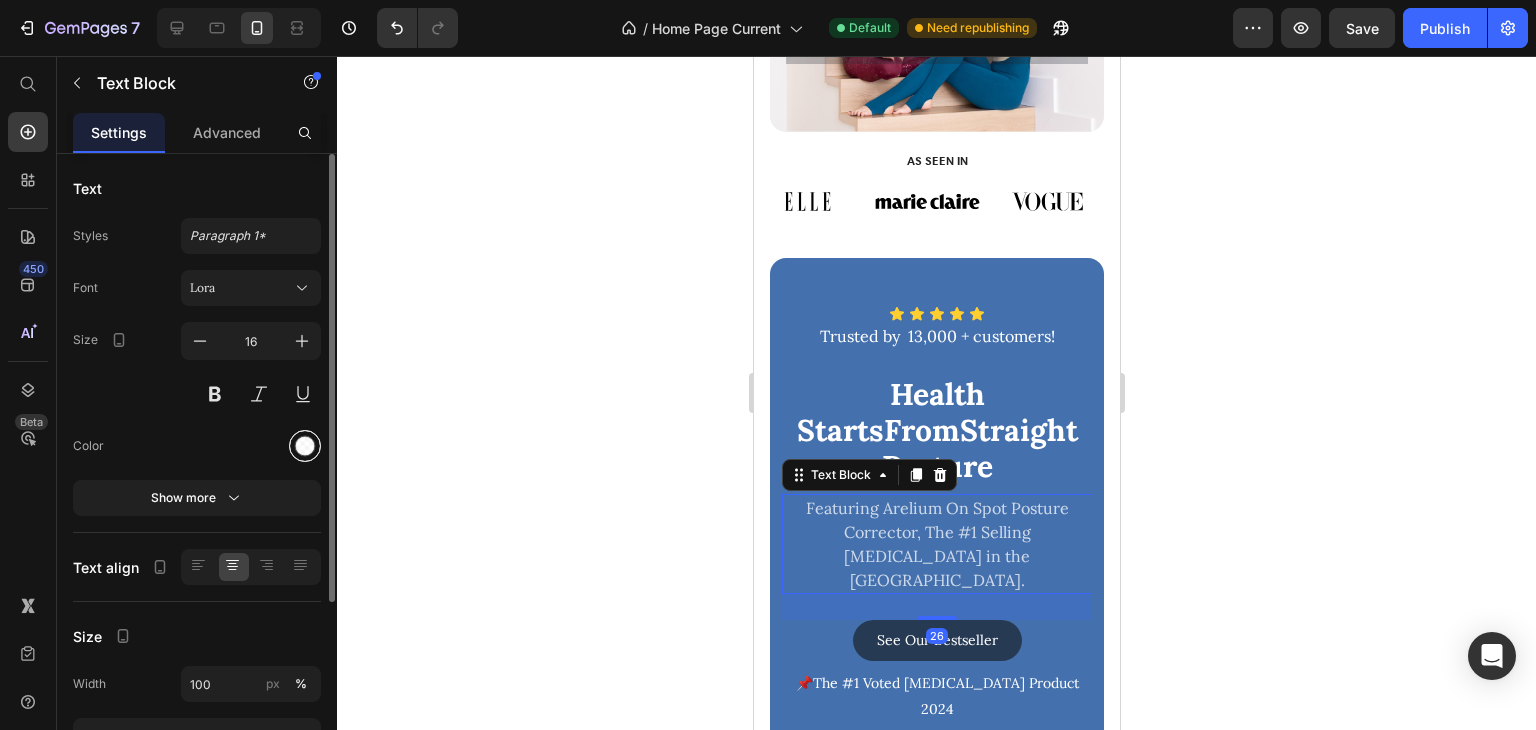 click at bounding box center [305, 446] 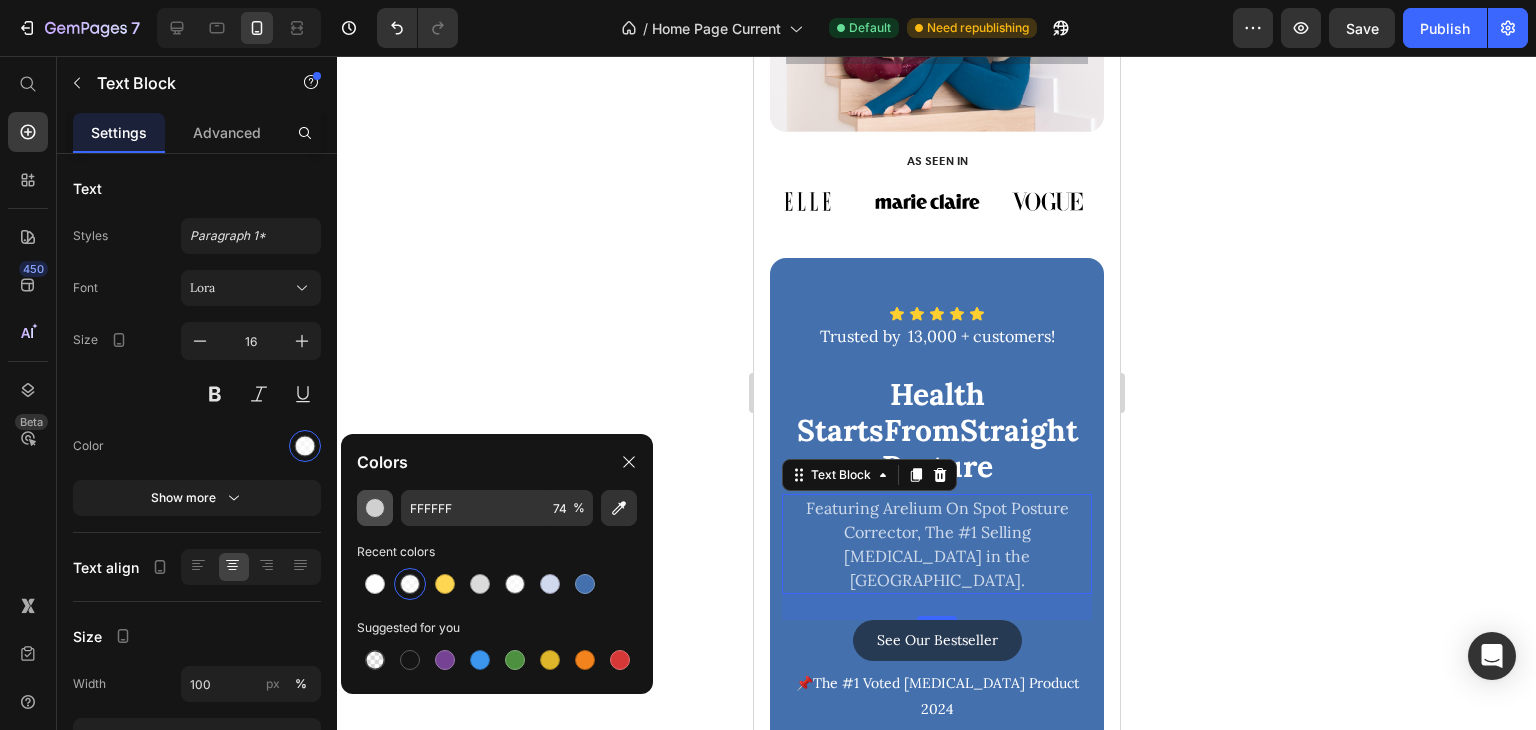 click at bounding box center (375, 508) 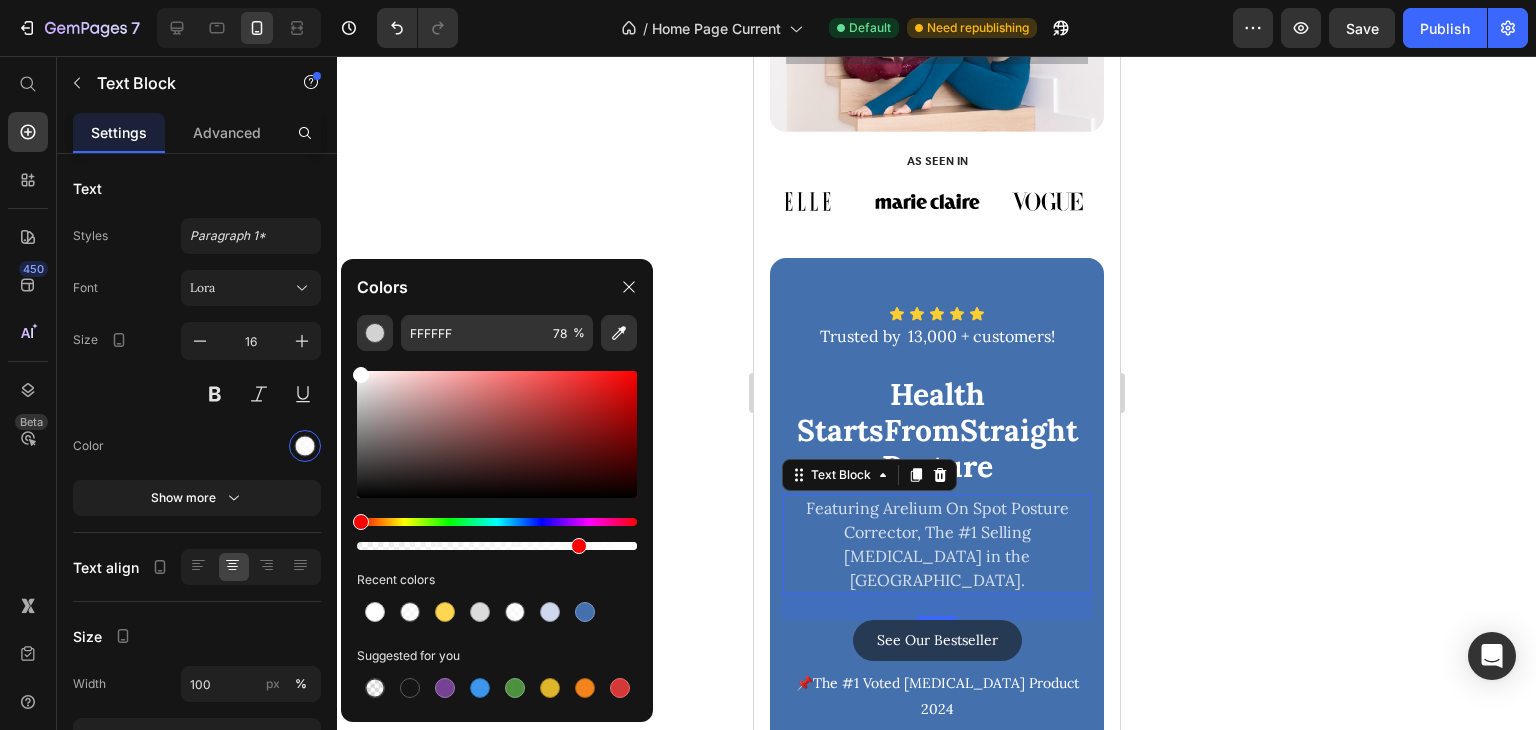 drag, startPoint x: 562, startPoint y: 549, endPoint x: 575, endPoint y: 549, distance: 13 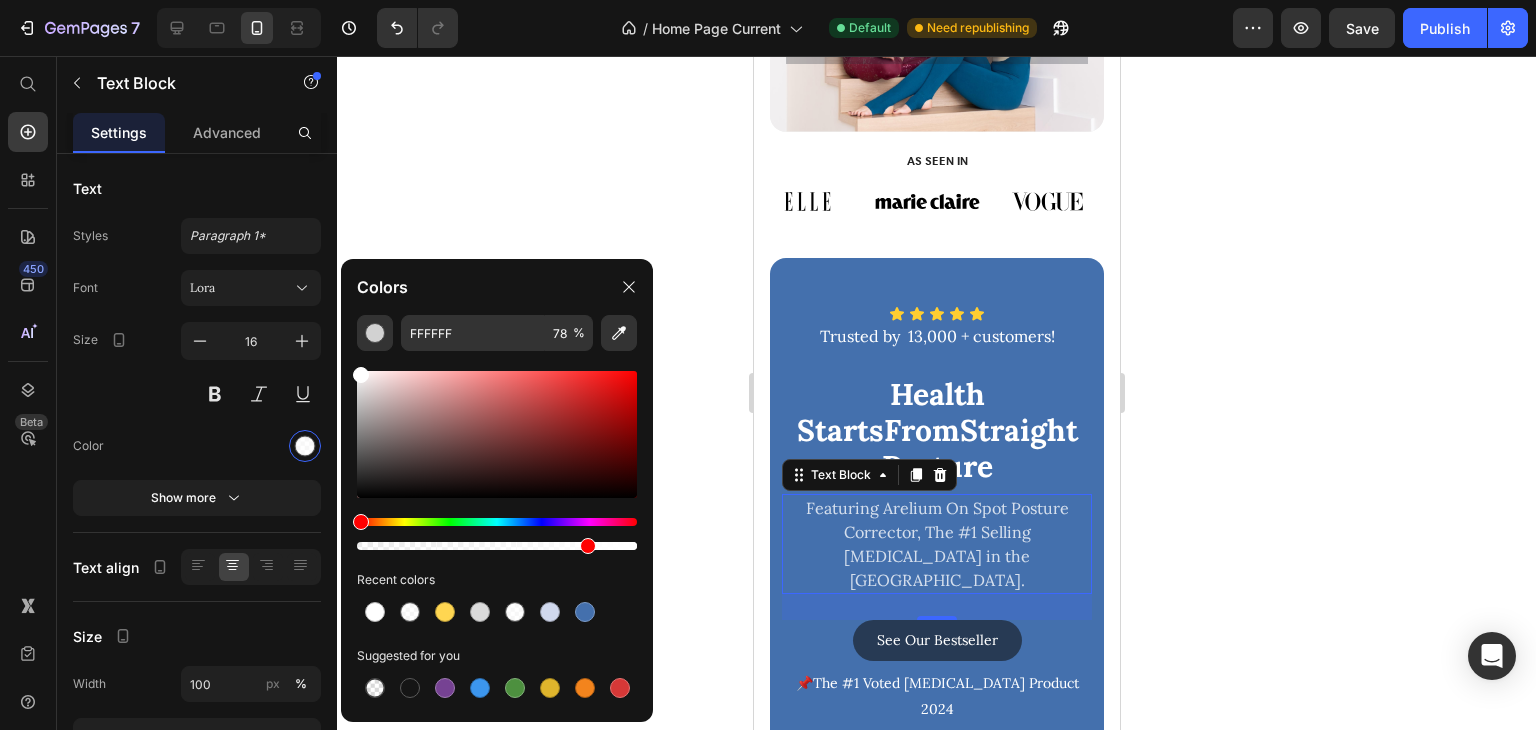 click at bounding box center [588, 546] 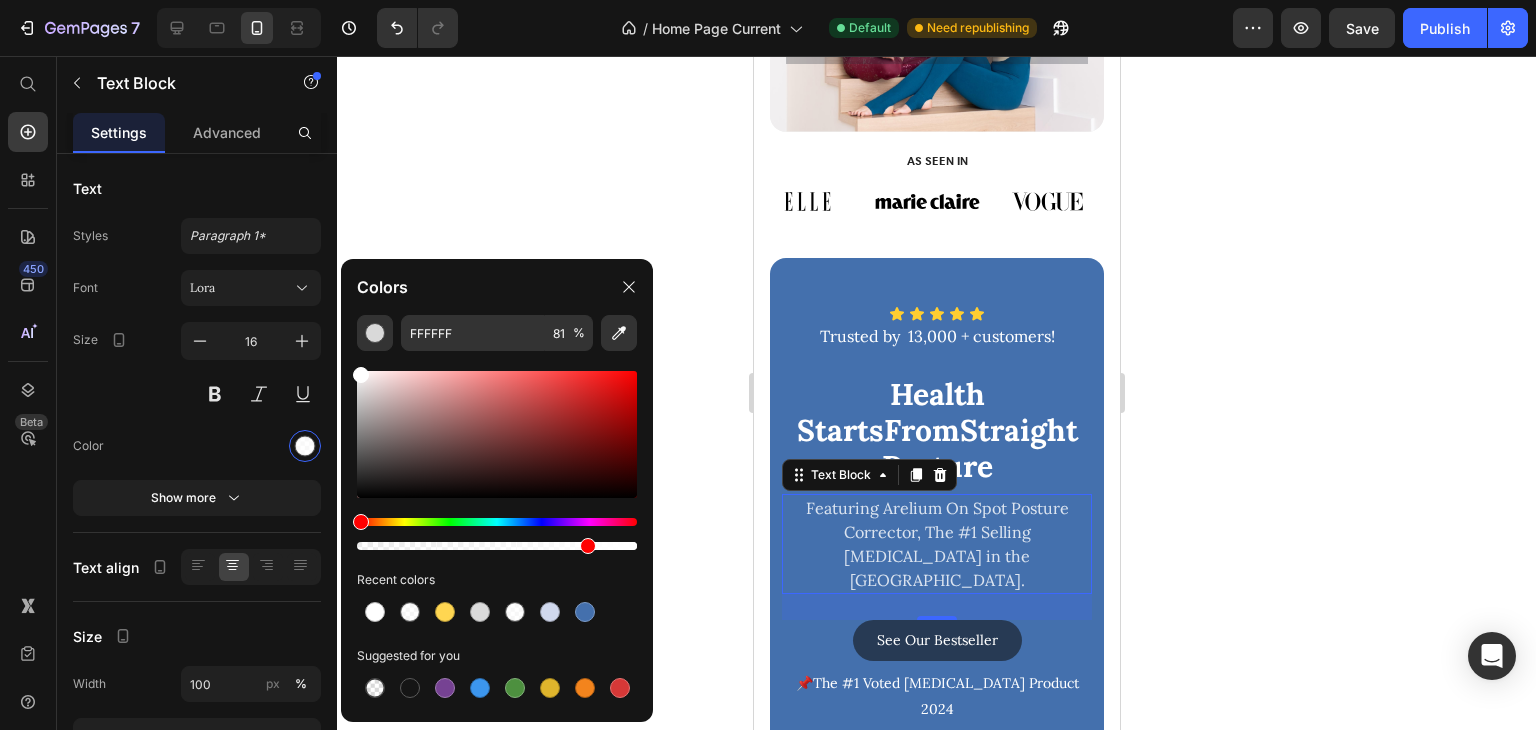 click 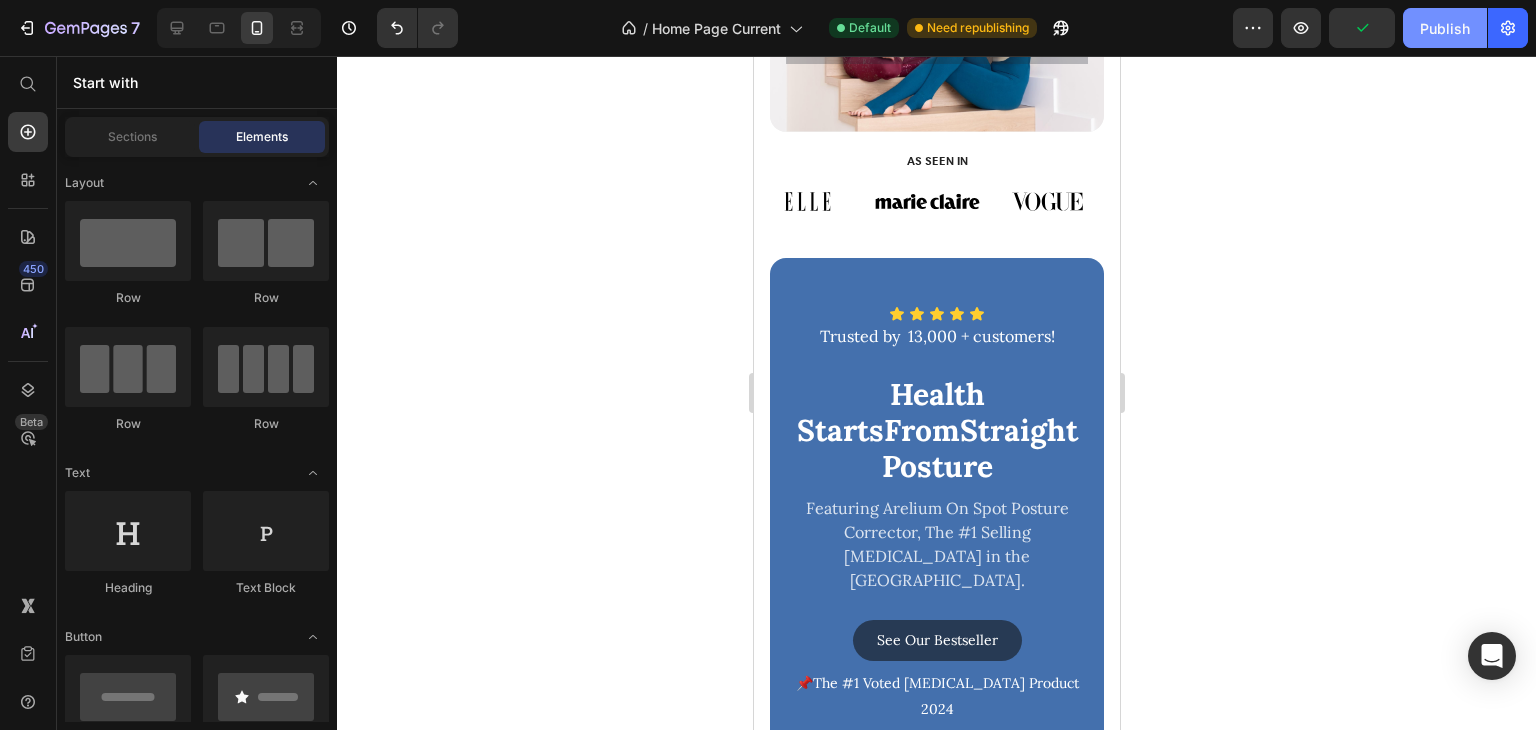 click on "Publish" at bounding box center (1445, 28) 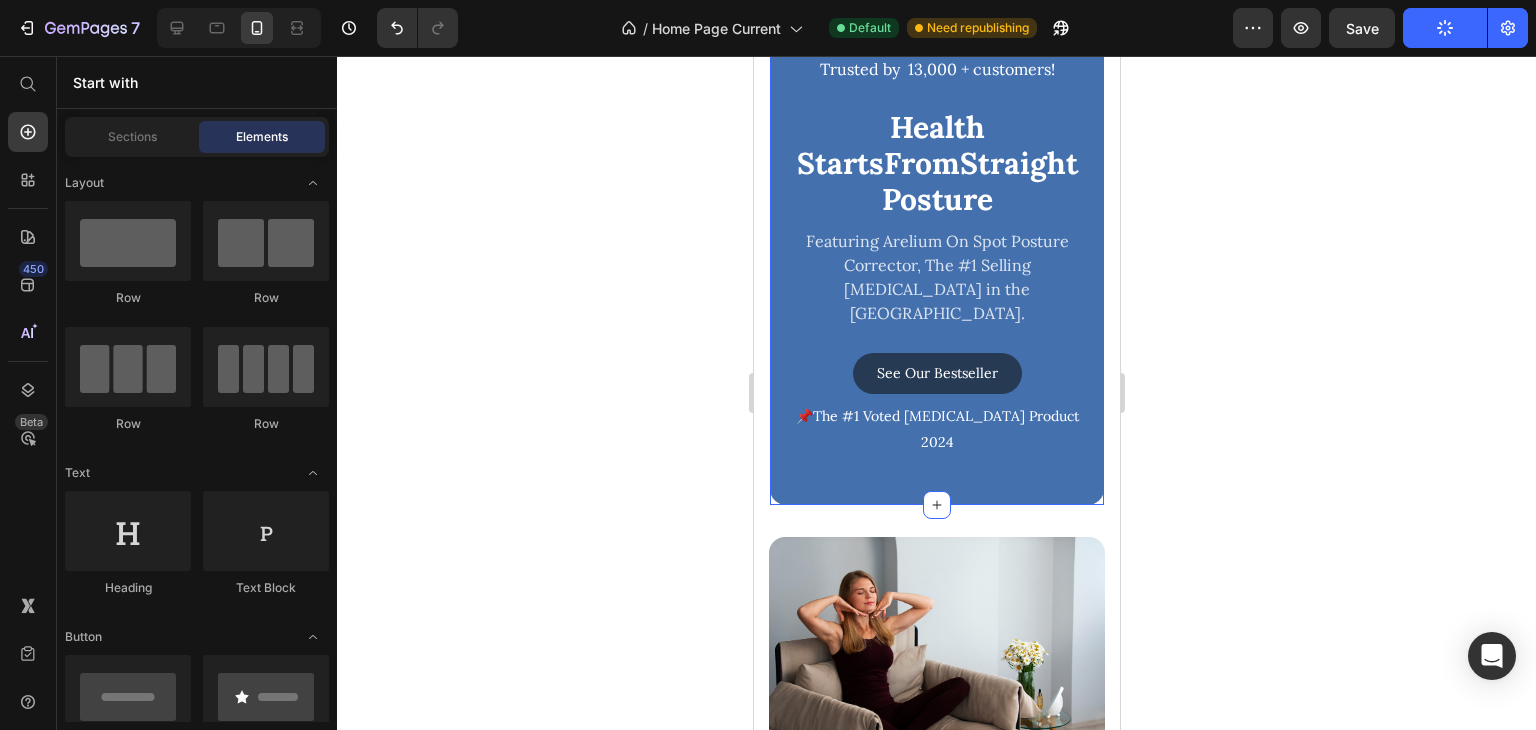 scroll, scrollTop: 500, scrollLeft: 0, axis: vertical 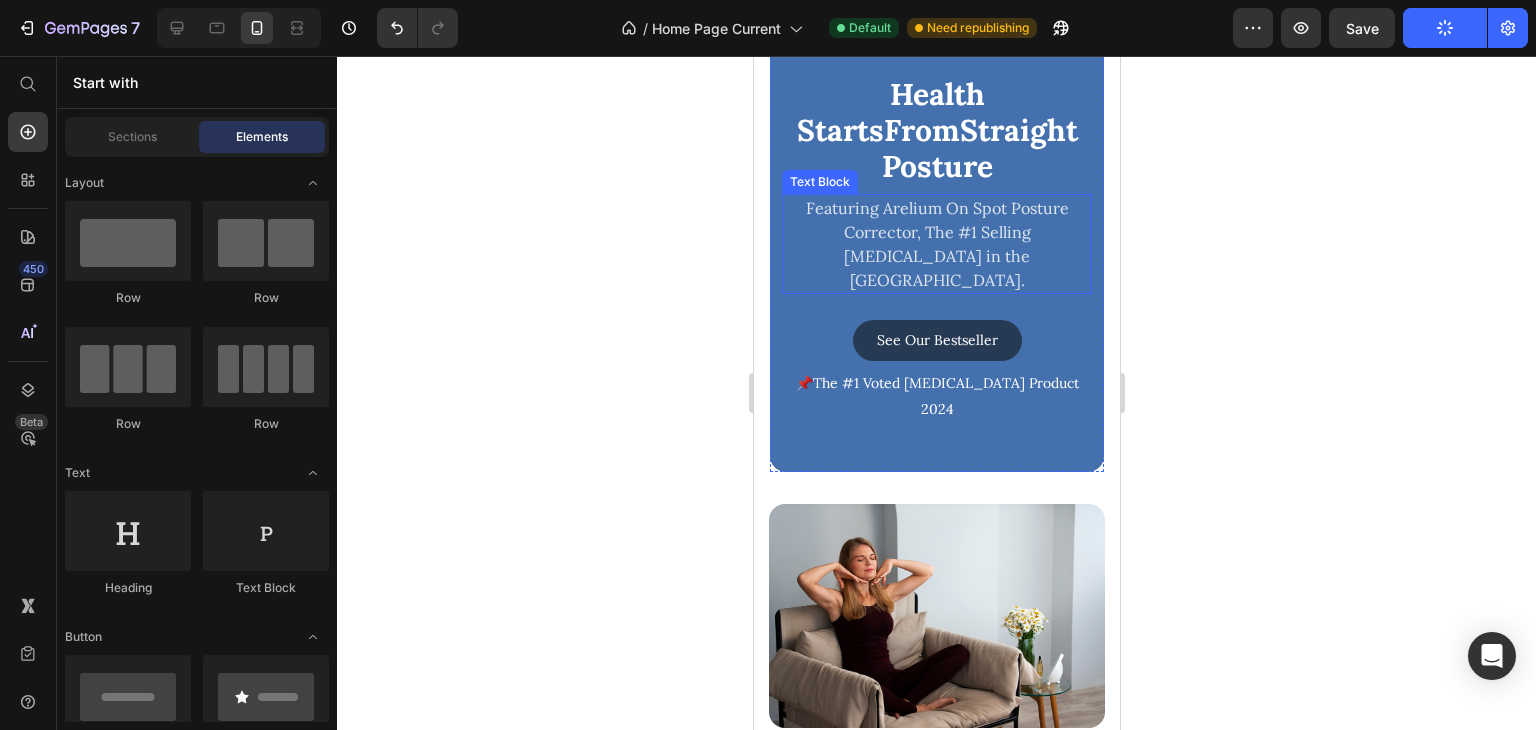 click on "Featuring Arelium On Spot Posture Corrector, The #1 Selling [MEDICAL_DATA] in the [GEOGRAPHIC_DATA]." at bounding box center [936, 244] 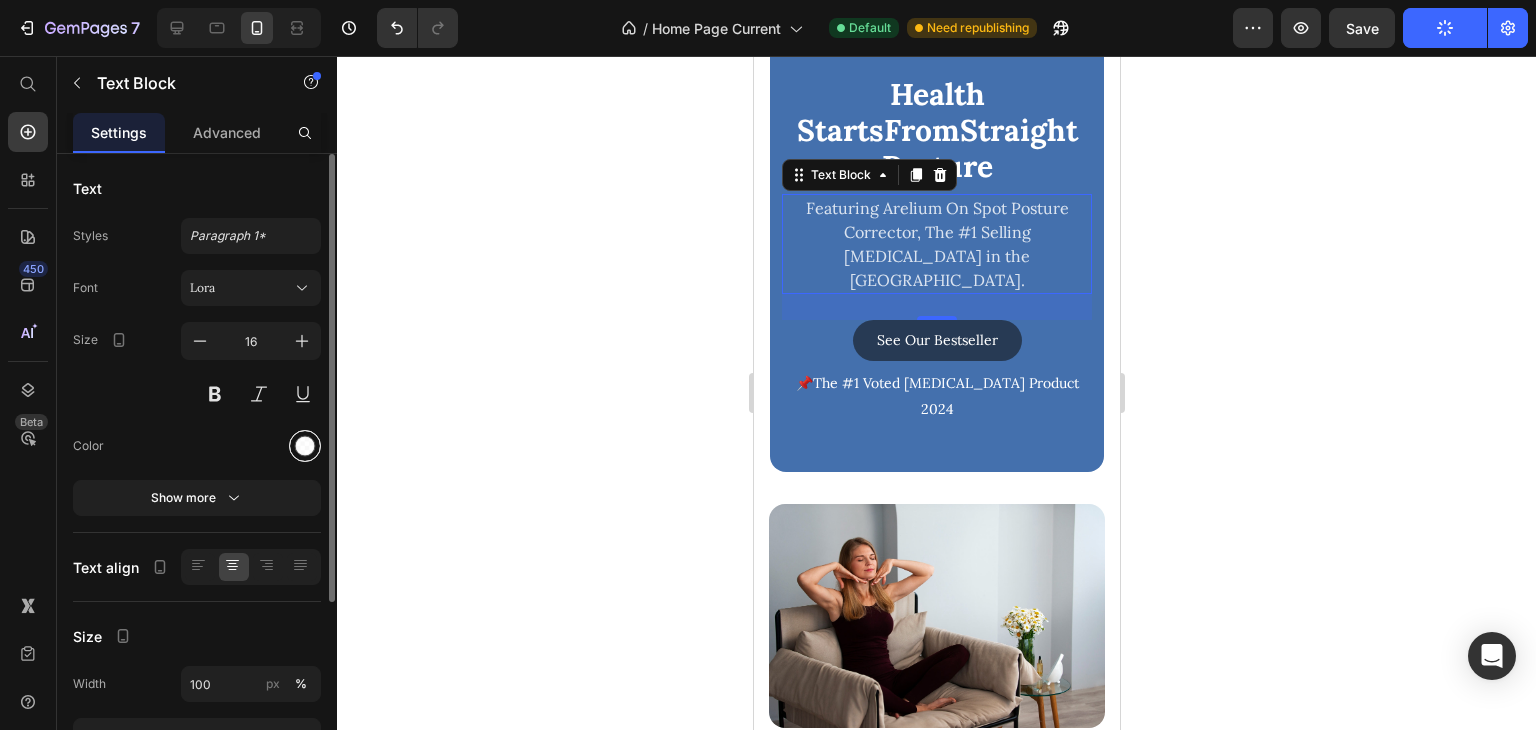 click at bounding box center [305, 446] 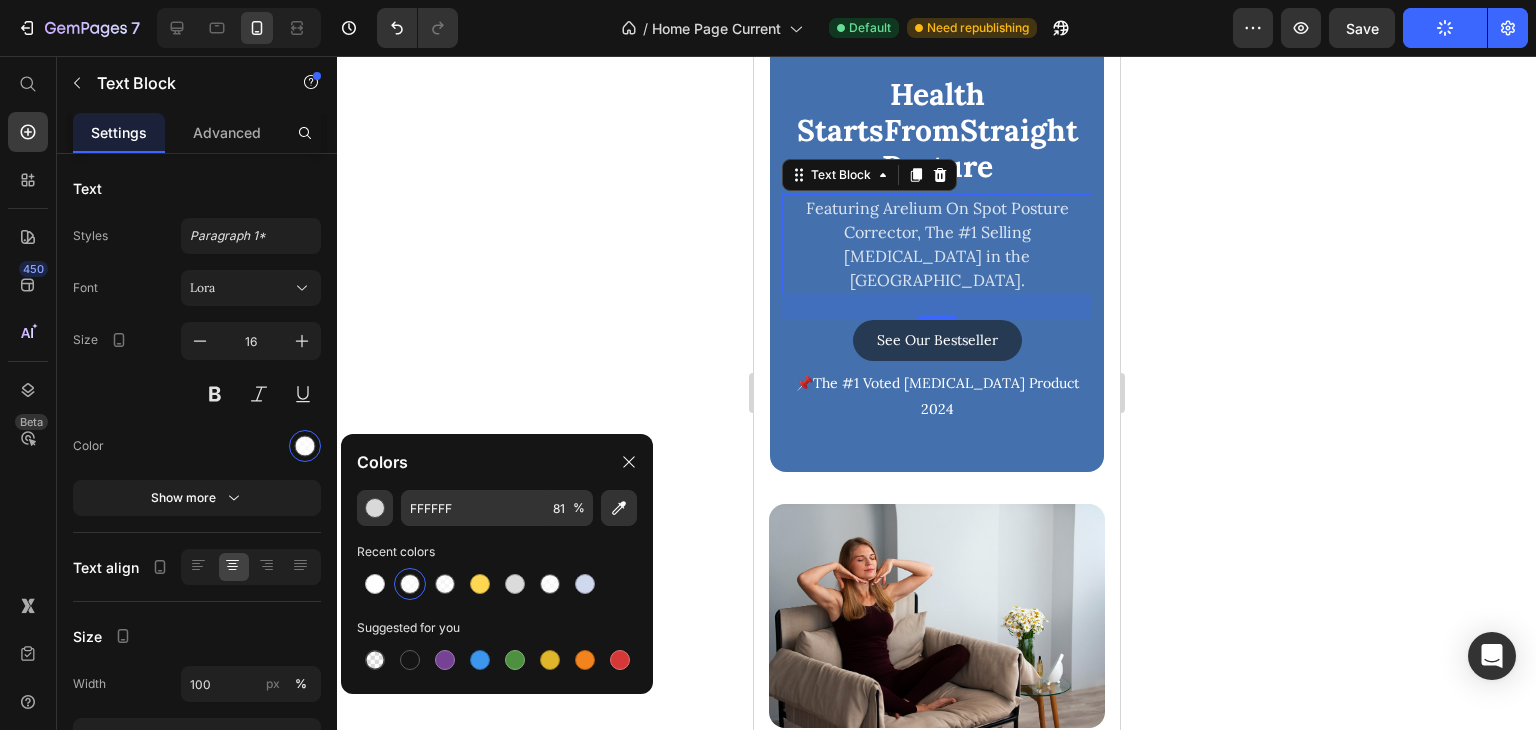 click 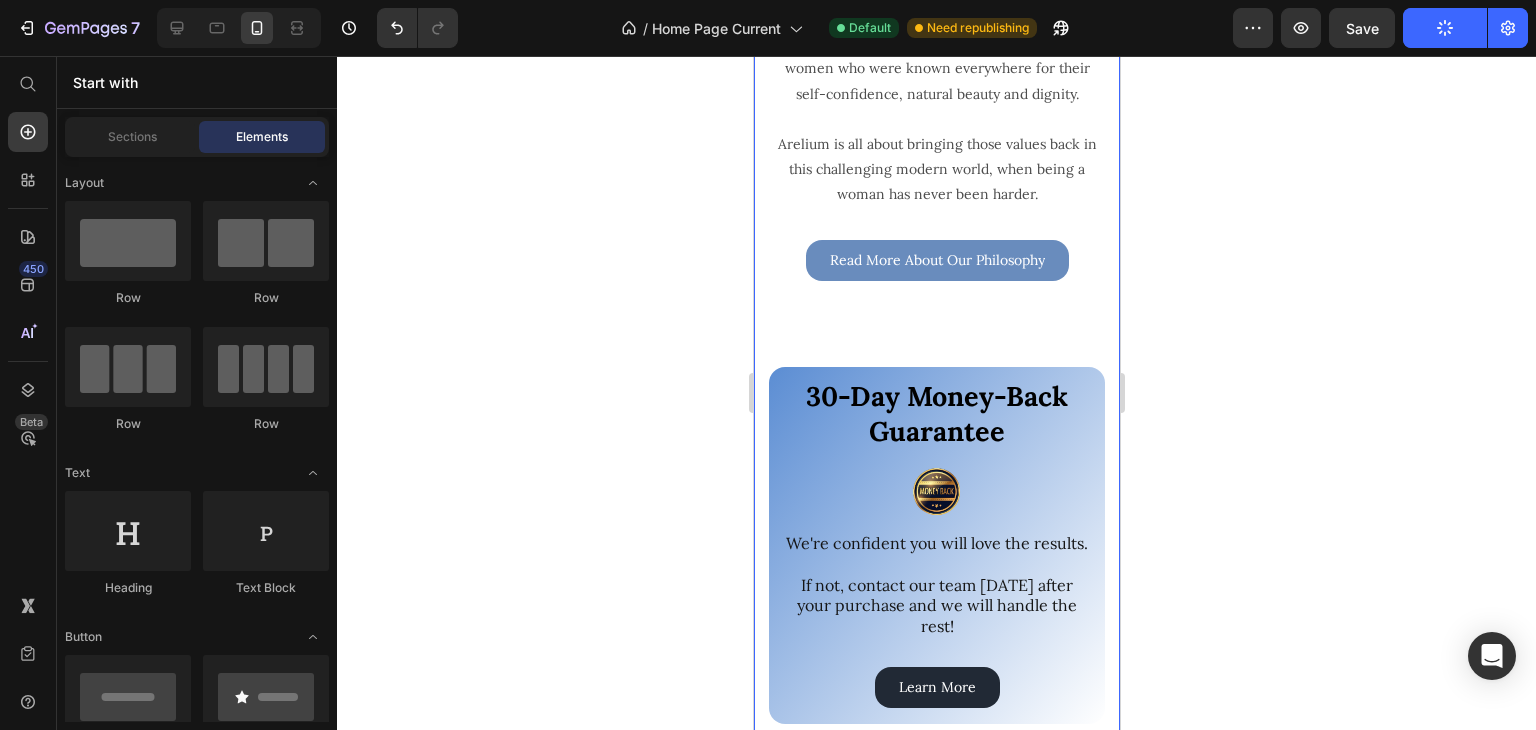 scroll, scrollTop: 1500, scrollLeft: 0, axis: vertical 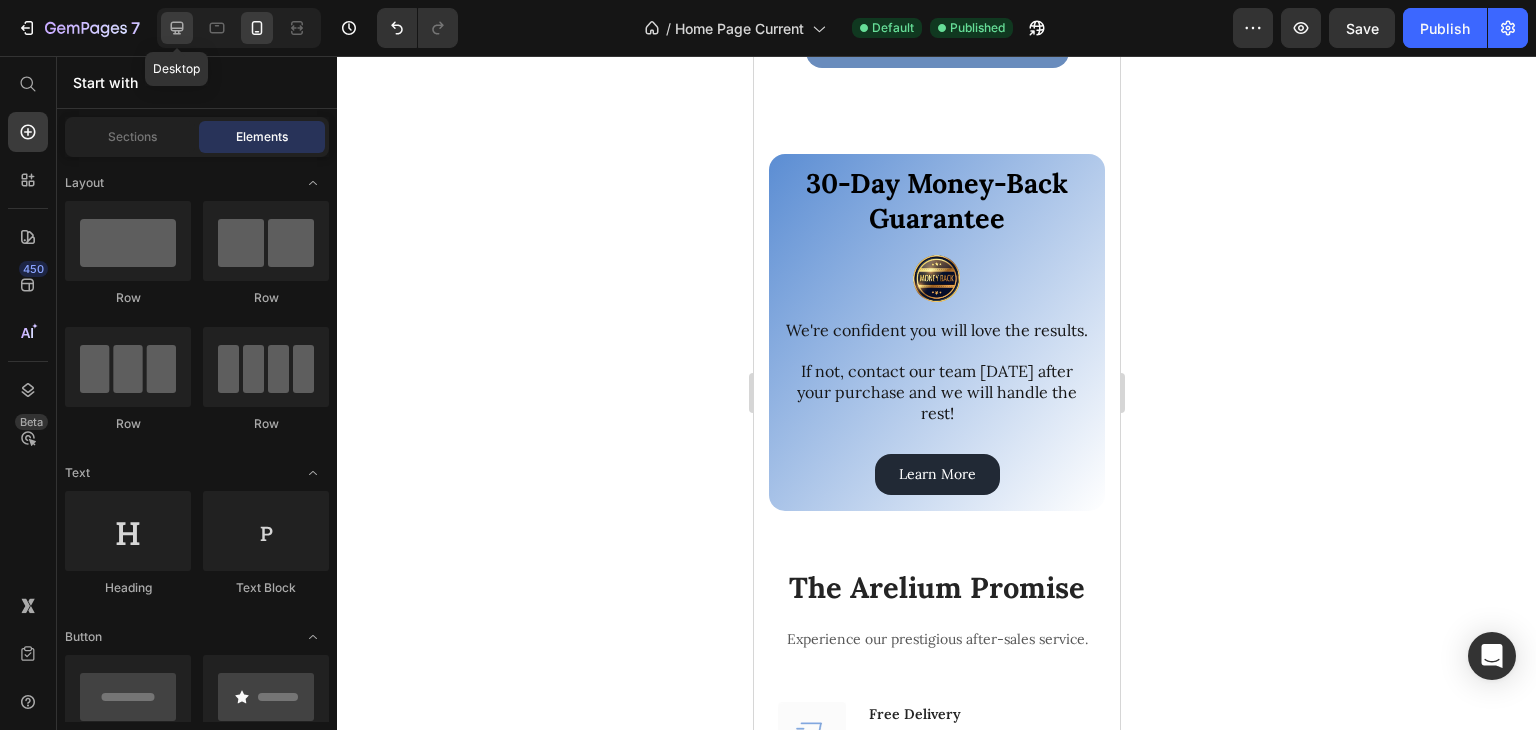 click 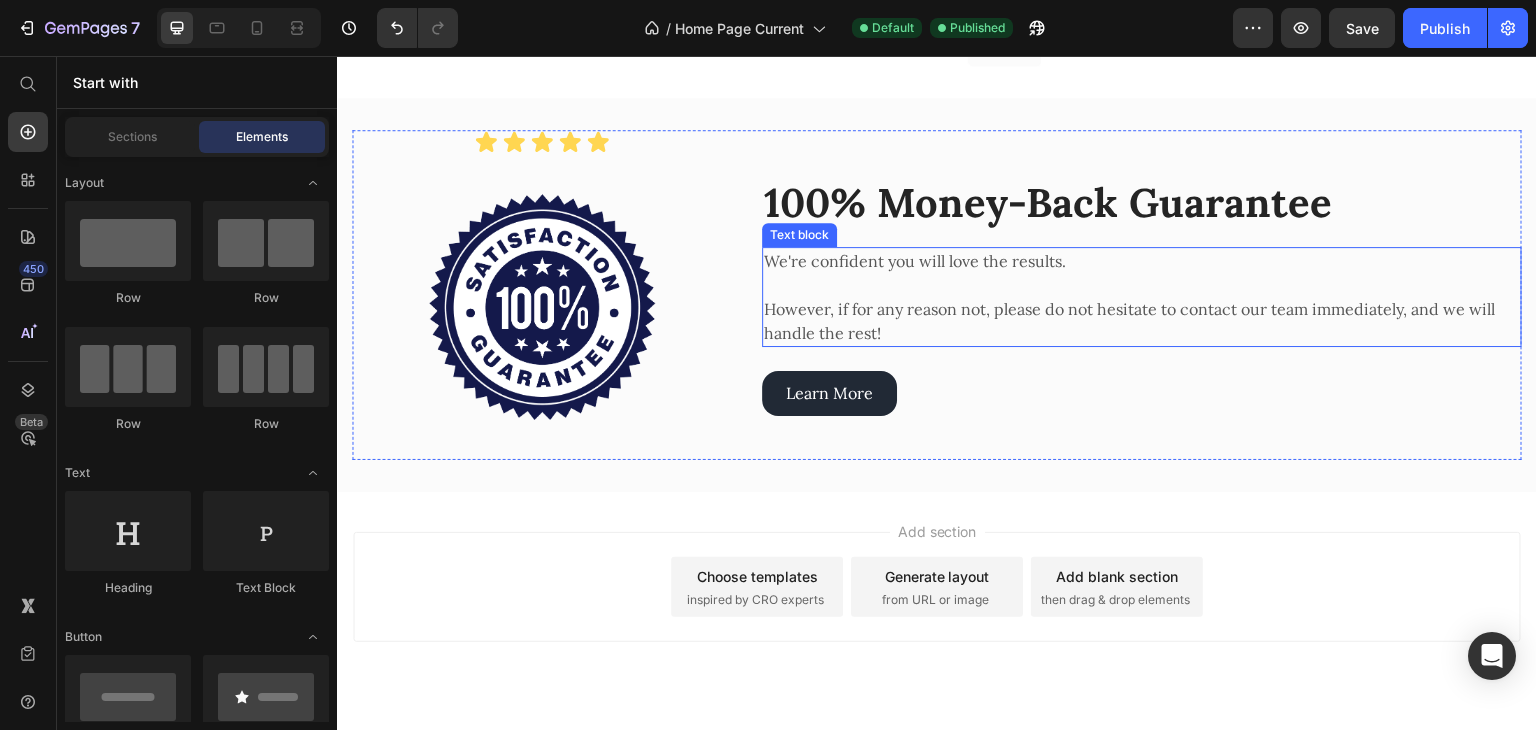 scroll, scrollTop: 1529, scrollLeft: 0, axis: vertical 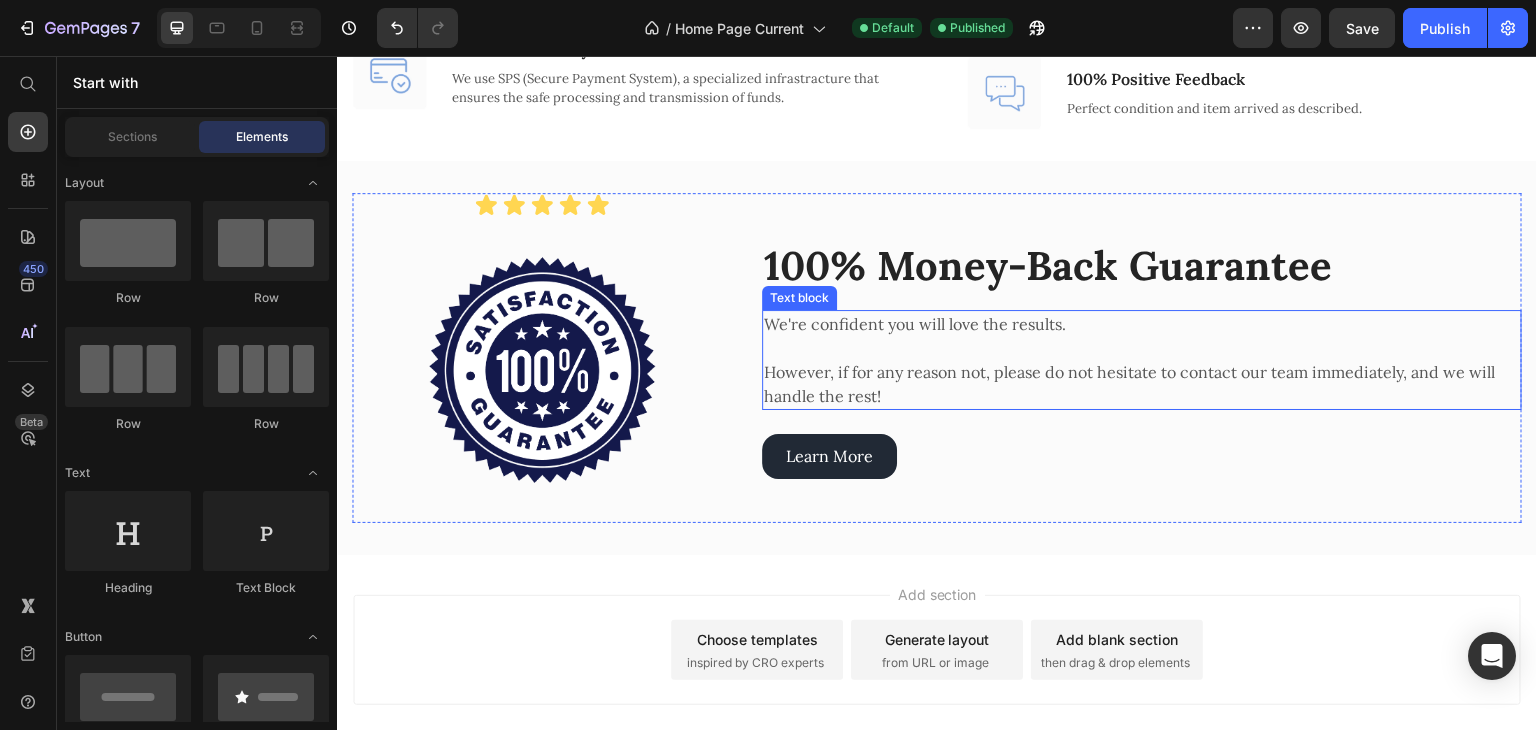 click on "However, if for any reason not, please do not hesitate to contact our team immediately, and we will handle the rest!" at bounding box center [1142, 384] 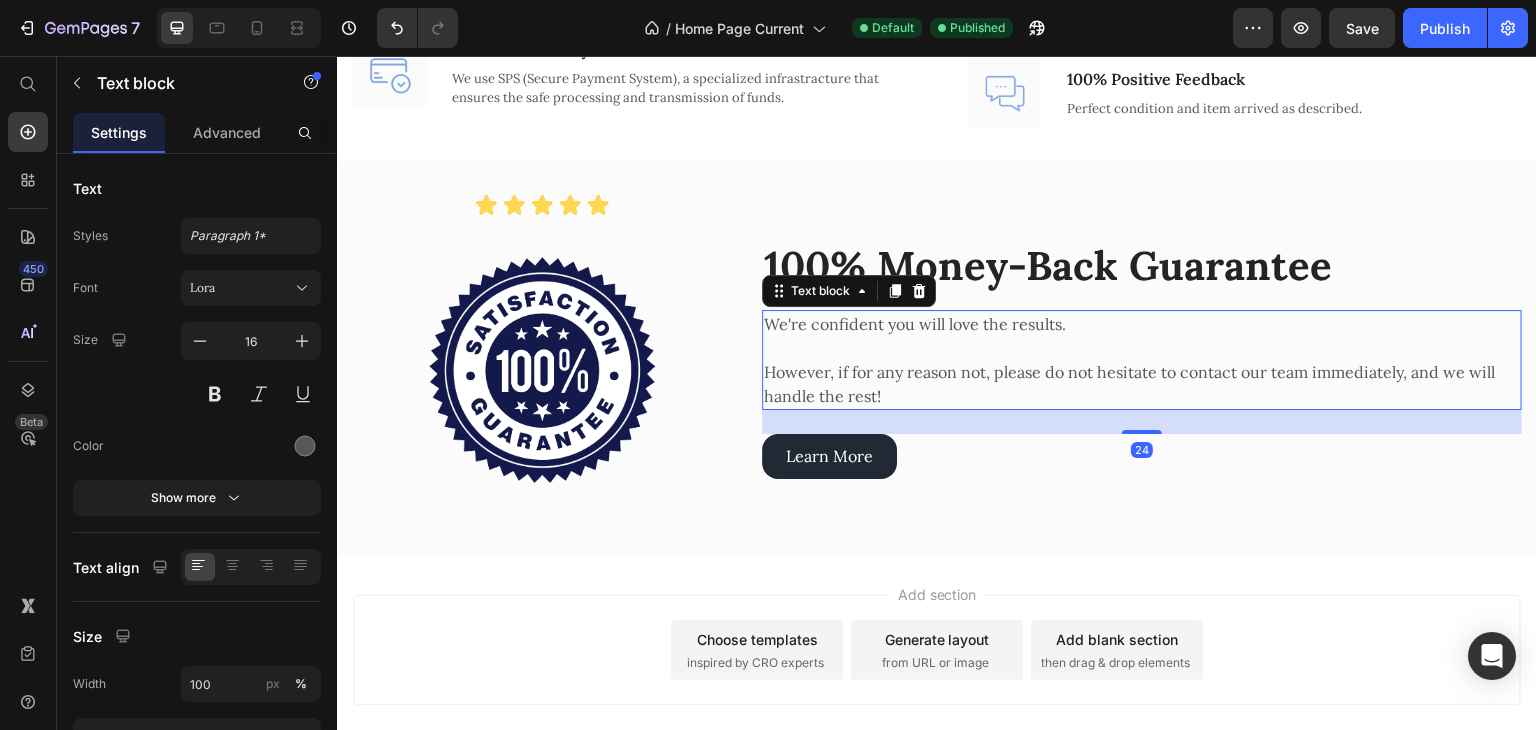 click on "However, if for any reason not, please do not hesitate to contact our team immediately, and we will handle the rest!" at bounding box center (1142, 384) 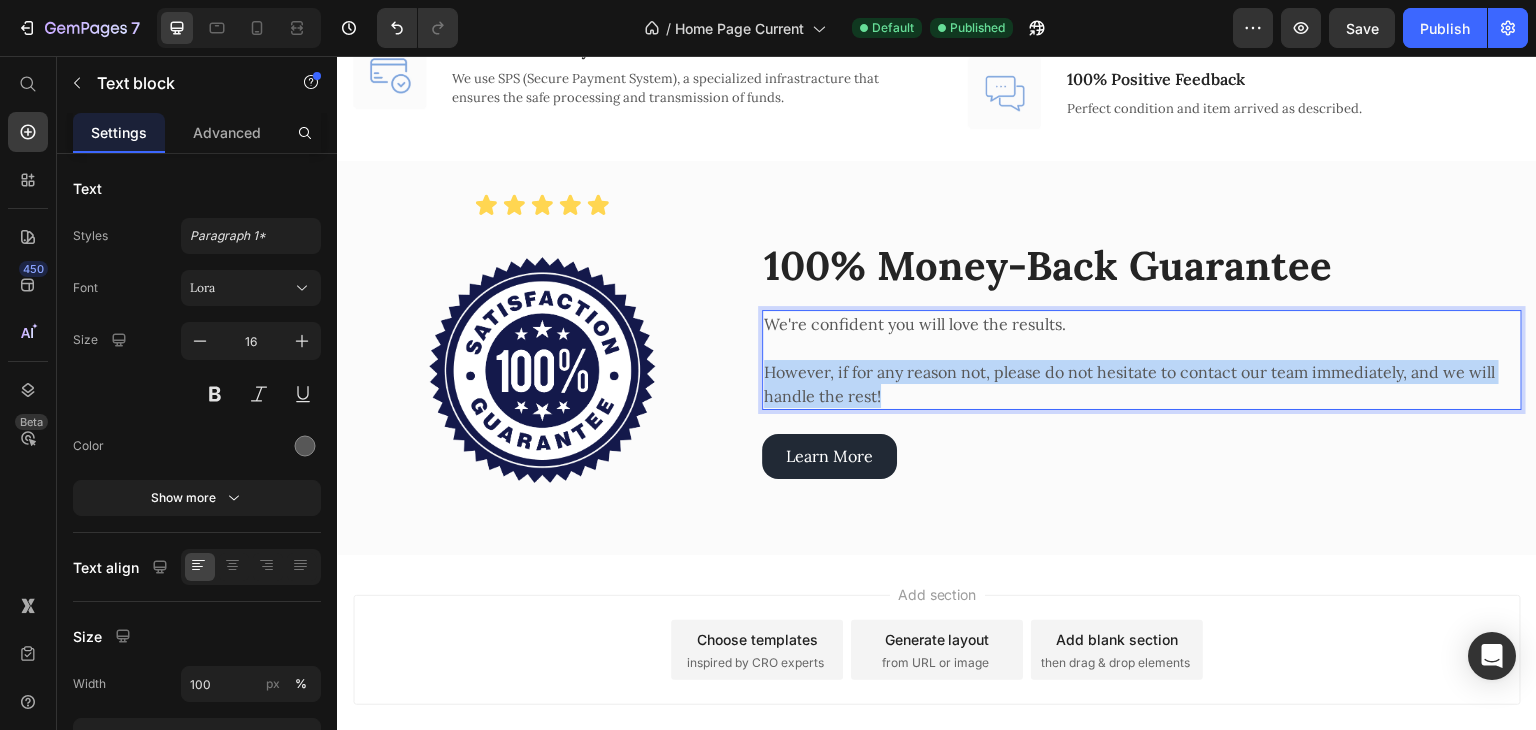 drag, startPoint x: 887, startPoint y: 387, endPoint x: 761, endPoint y: 364, distance: 128.082 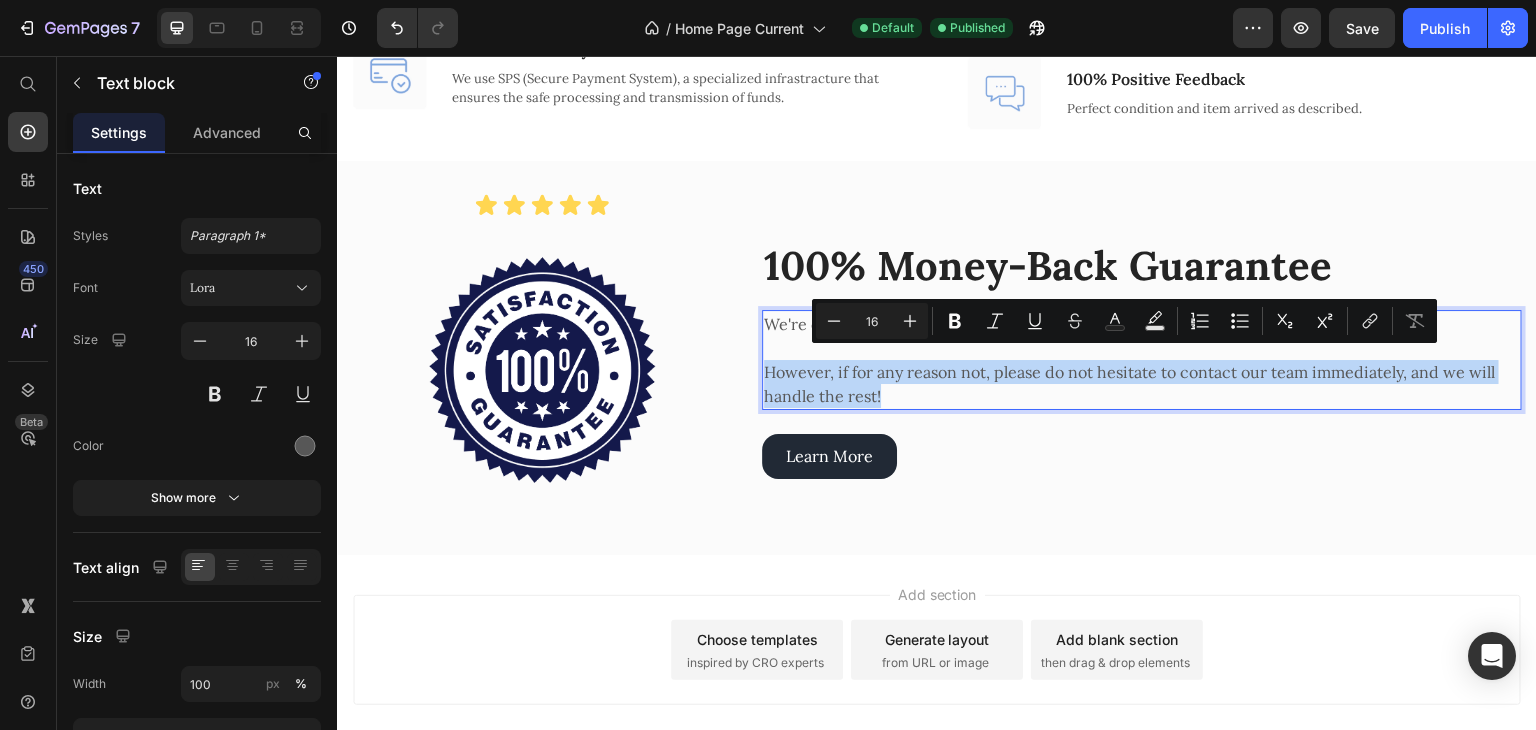 copy on "However, if for any reason not, please do not hesitate to contact our team immediately, and we will handle the rest!" 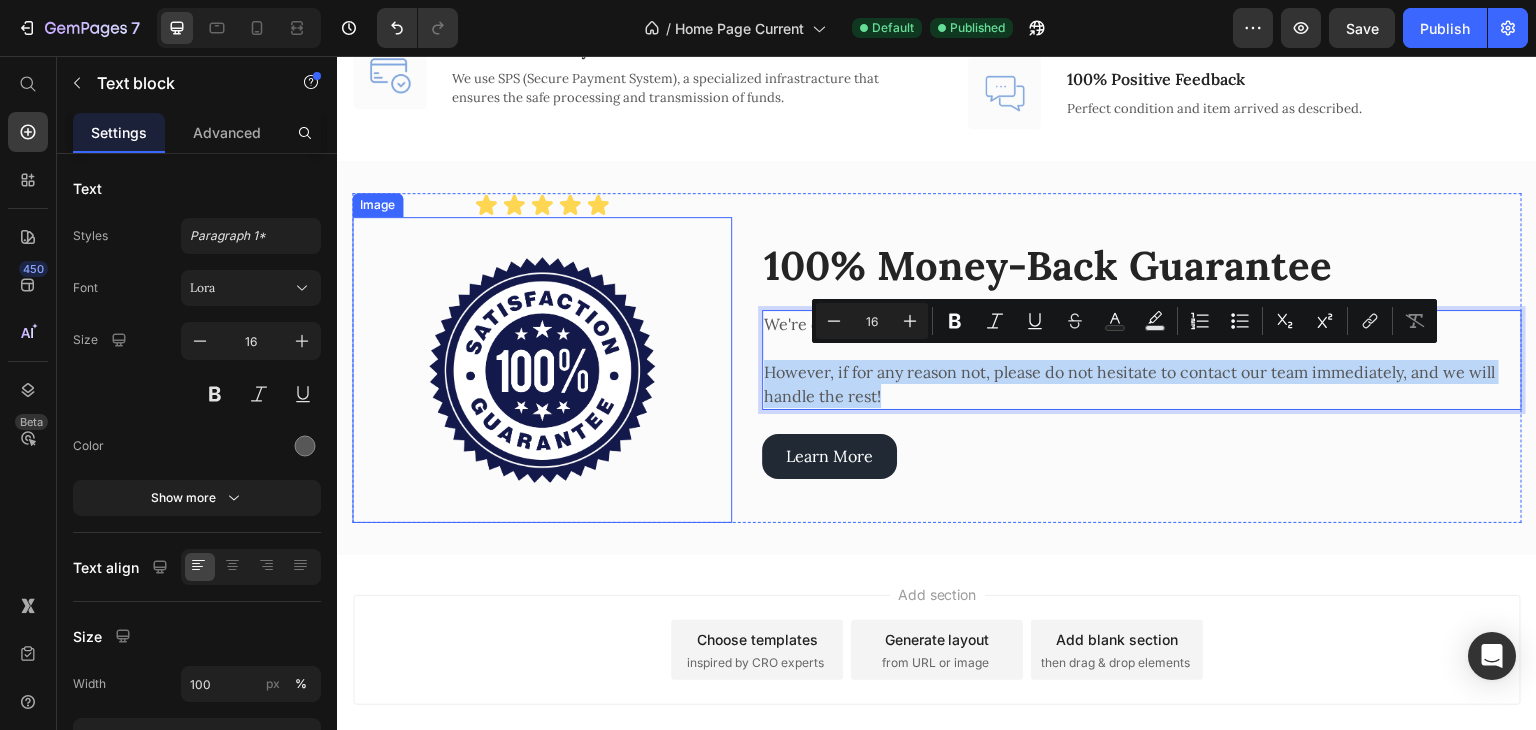 click at bounding box center (542, 370) 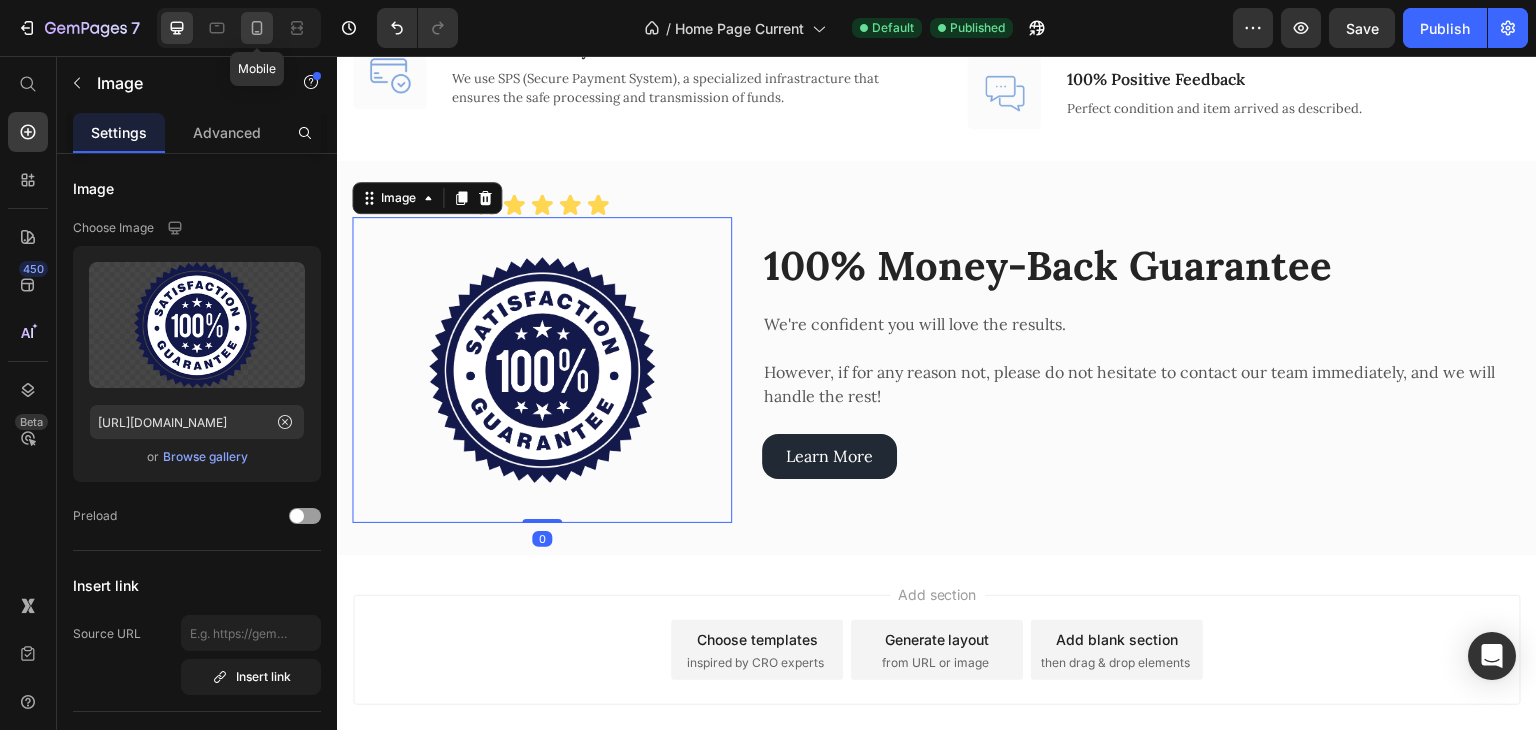 click 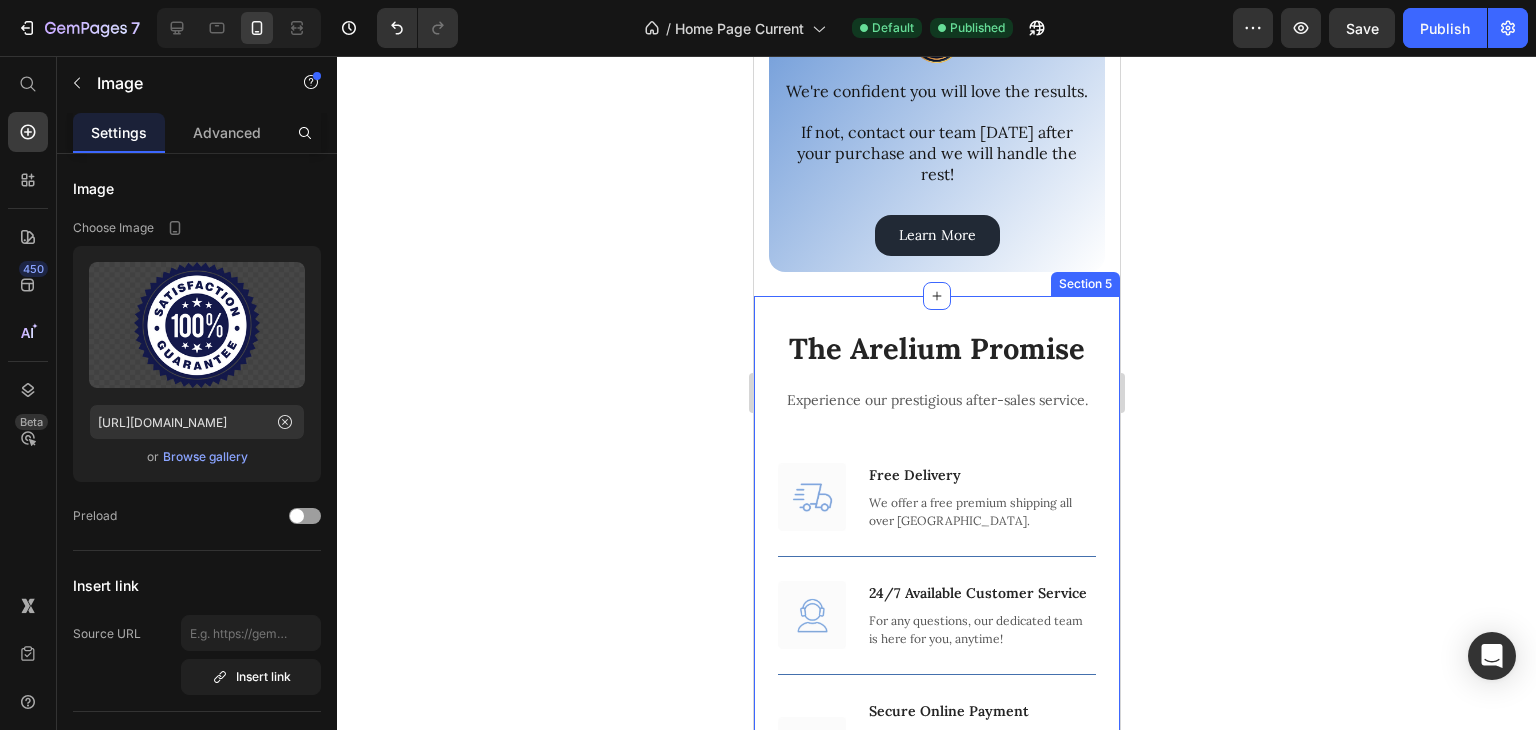 scroll, scrollTop: 1669, scrollLeft: 0, axis: vertical 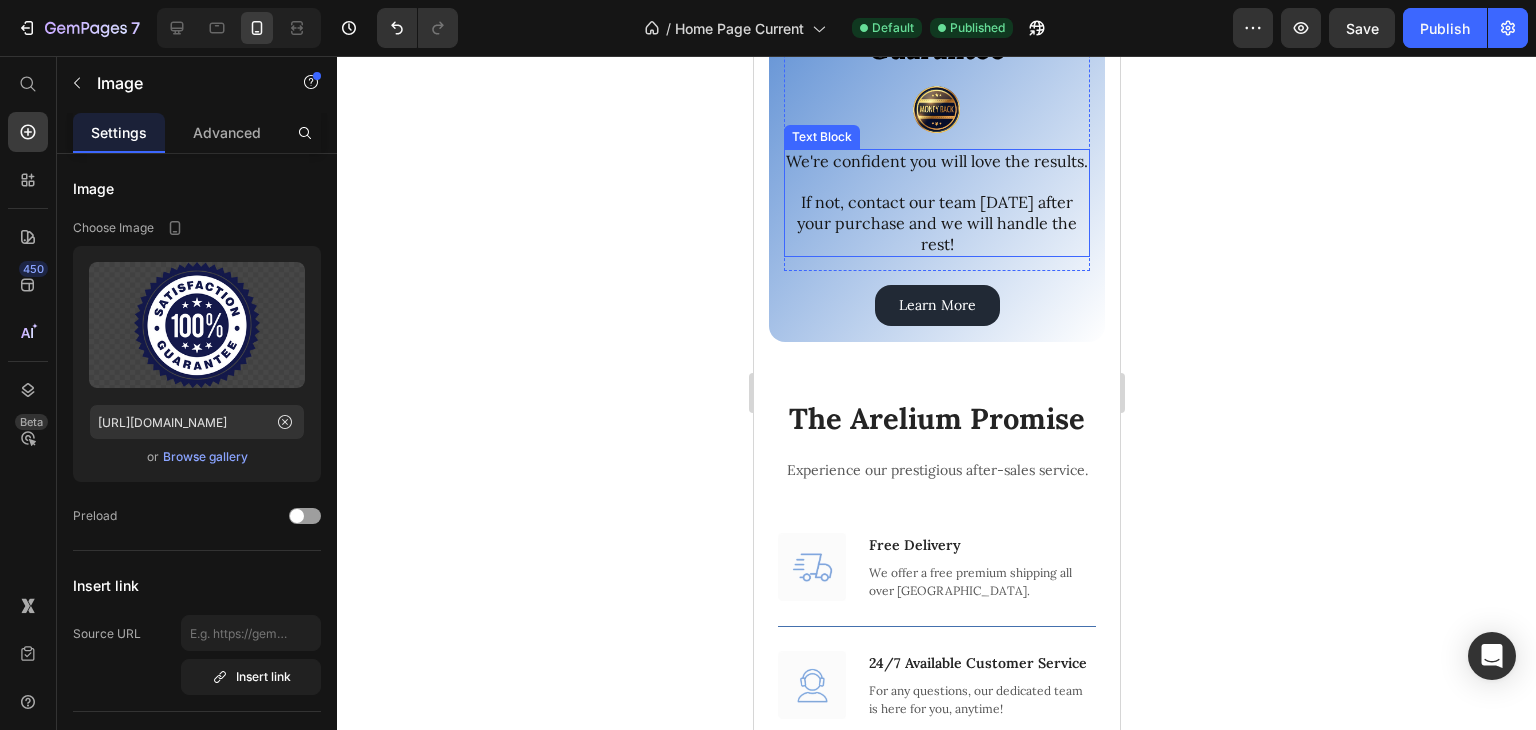 click on "If not, contact our team [DATE] after your purchase and we will handle the rest!" at bounding box center (936, 223) 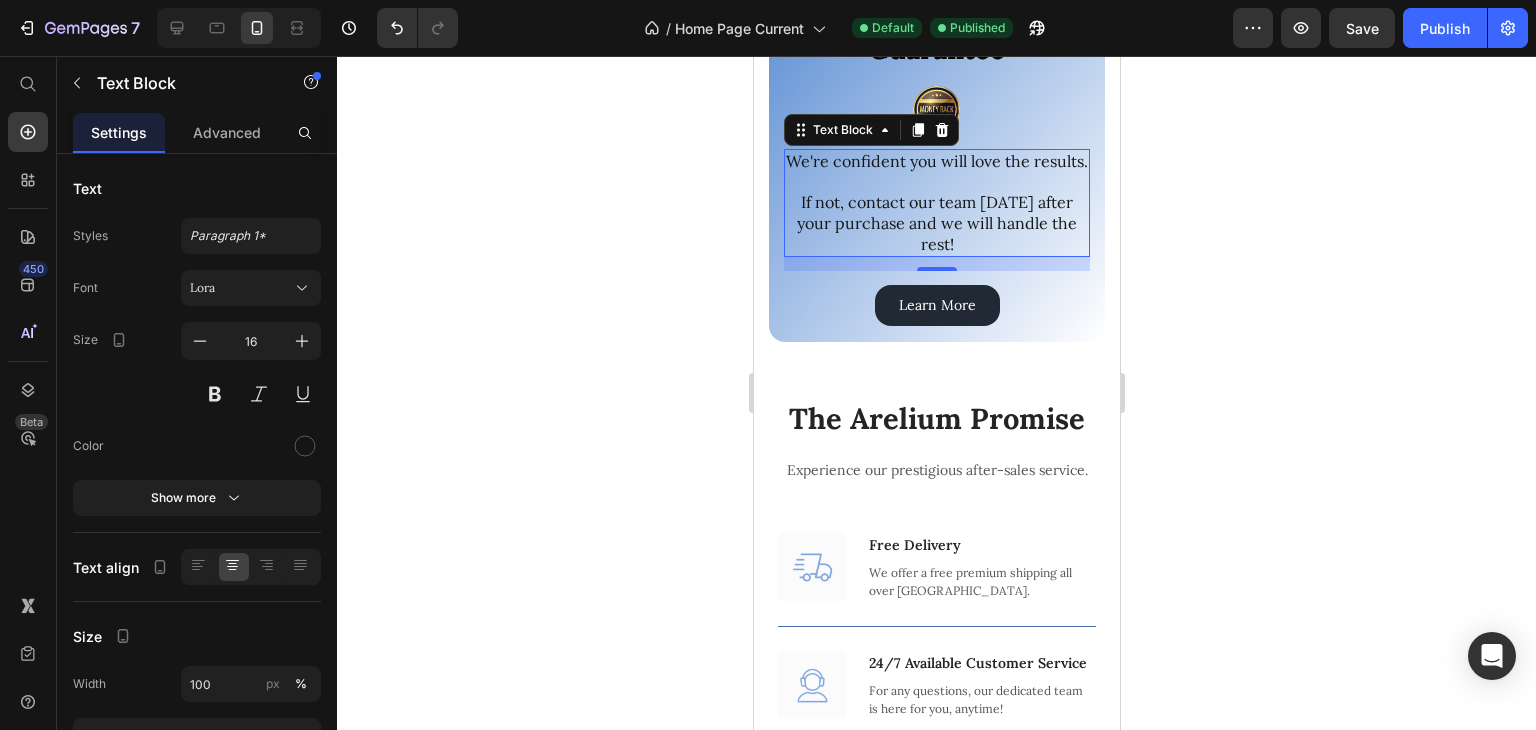 click on "If not, contact our team [DATE] after your purchase and we will handle the rest!" at bounding box center [936, 223] 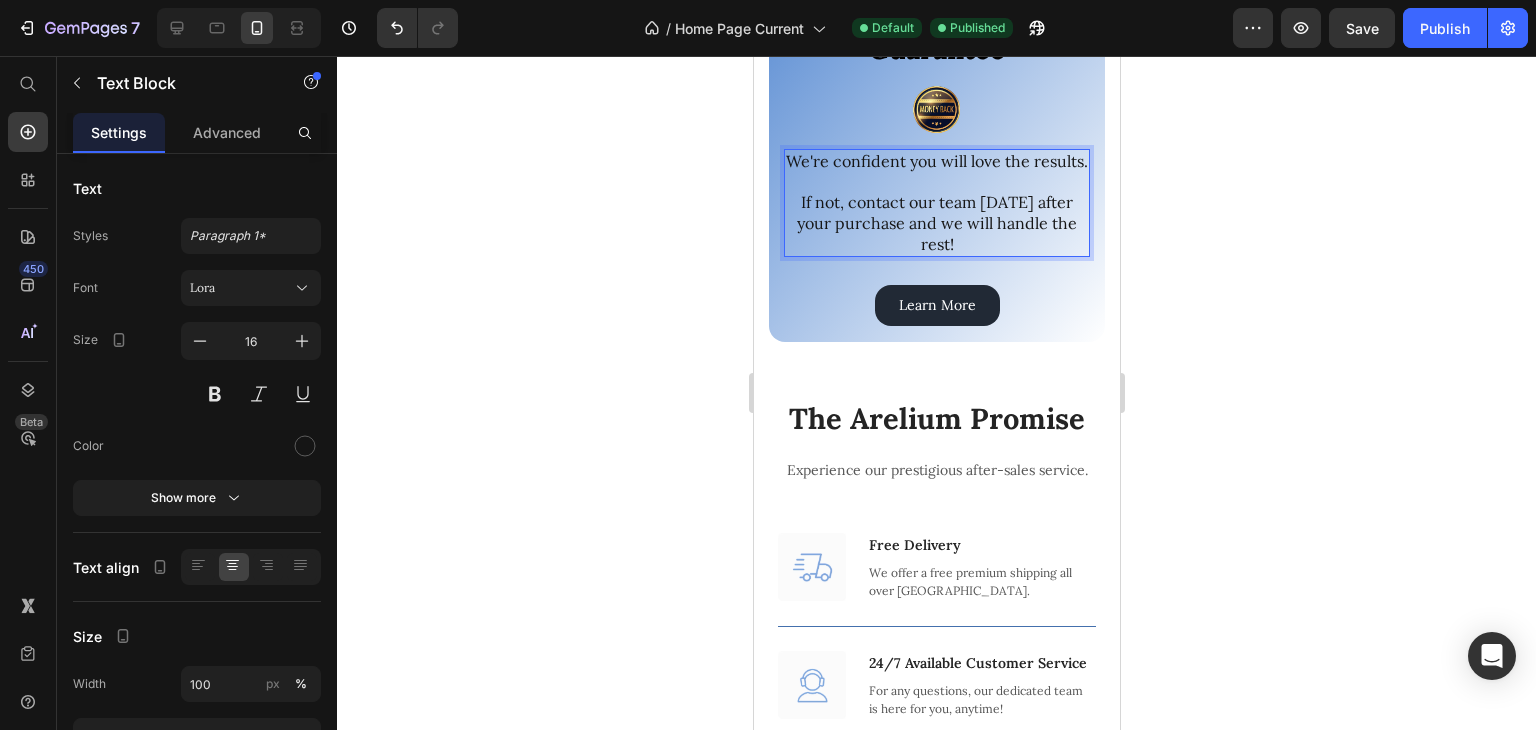 click on "If not, contact our team [DATE] after your purchase and we will handle the rest!" at bounding box center [936, 223] 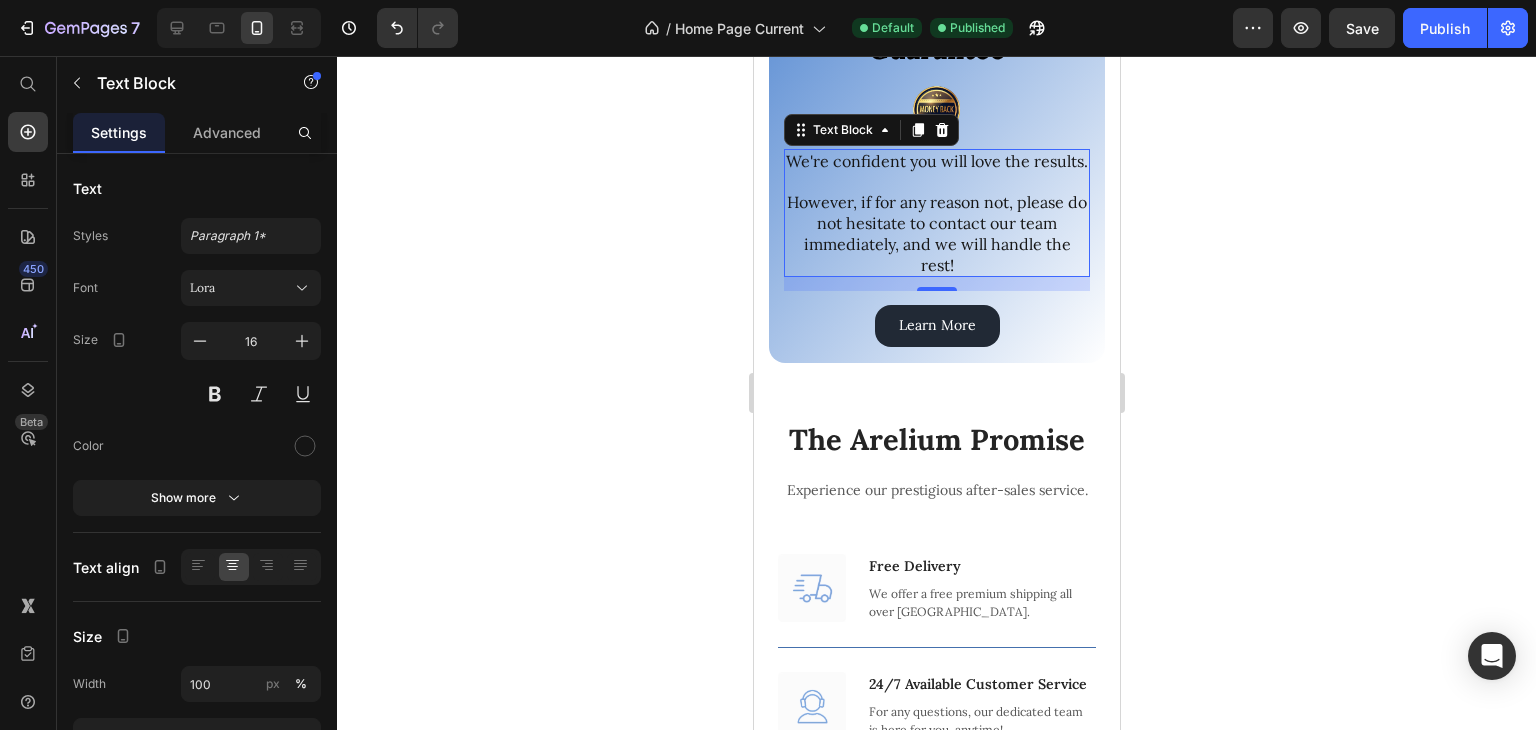 click 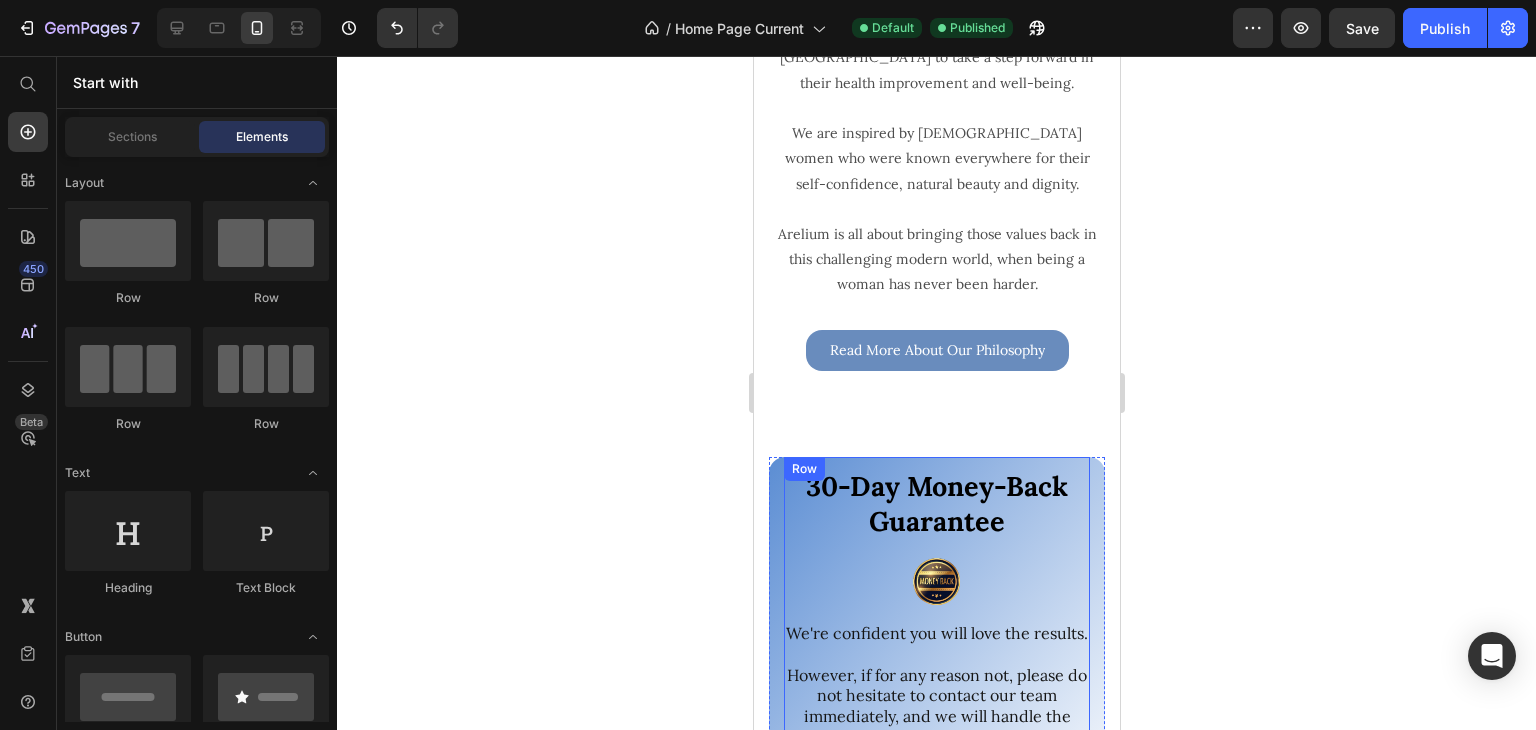 scroll, scrollTop: 1269, scrollLeft: 0, axis: vertical 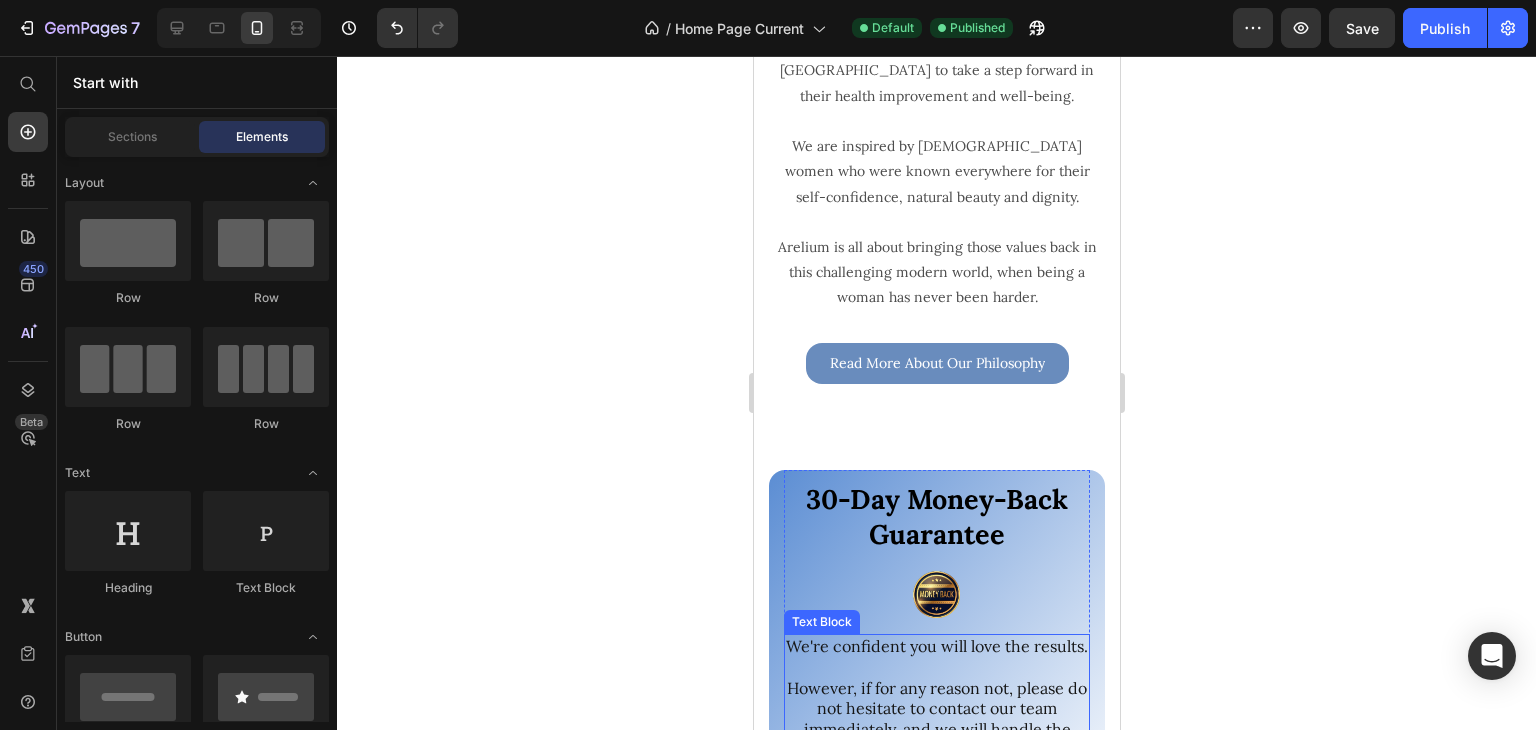 click on "However, if for any reason not, please do not hesitate to contact our team immediately, and we will handle the rest!" at bounding box center [936, 719] 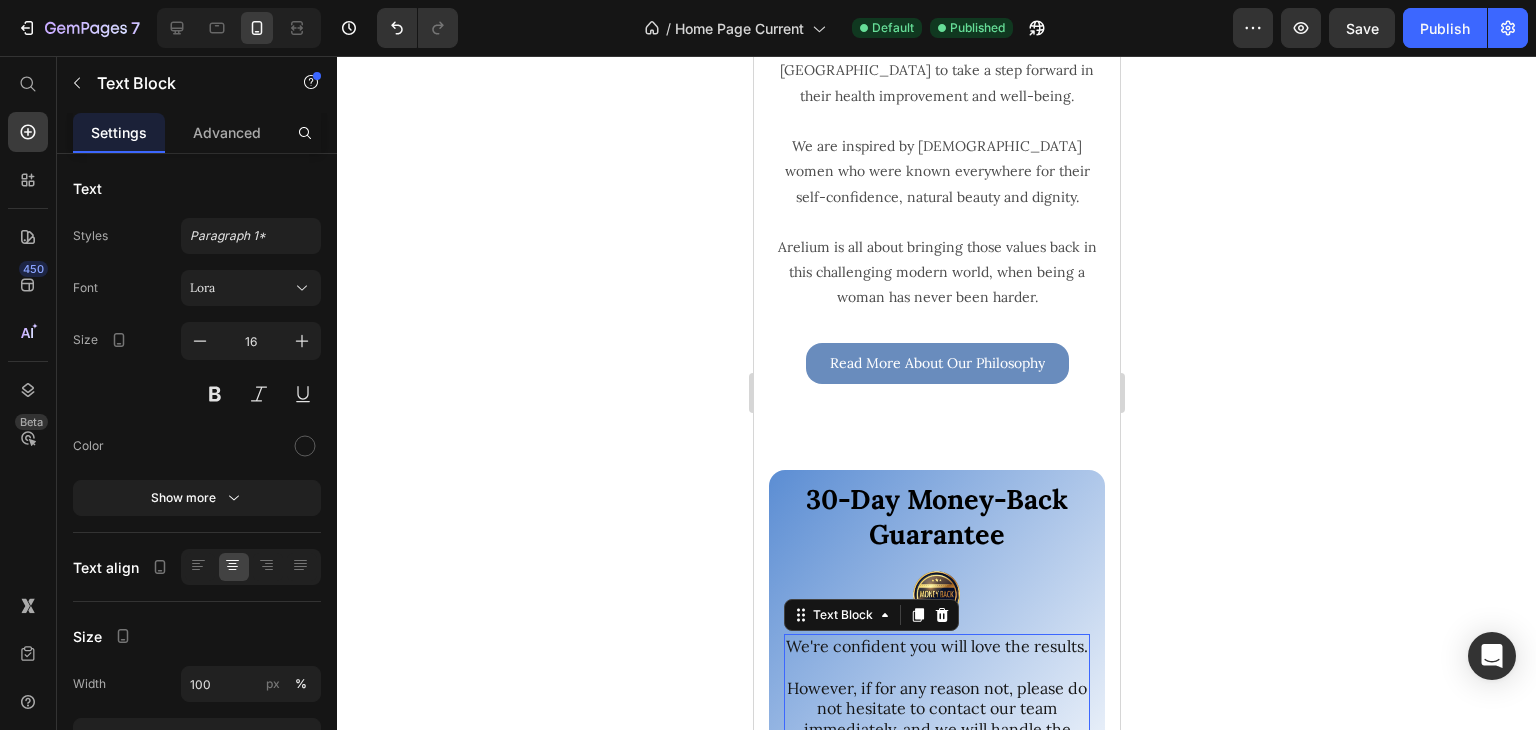 click 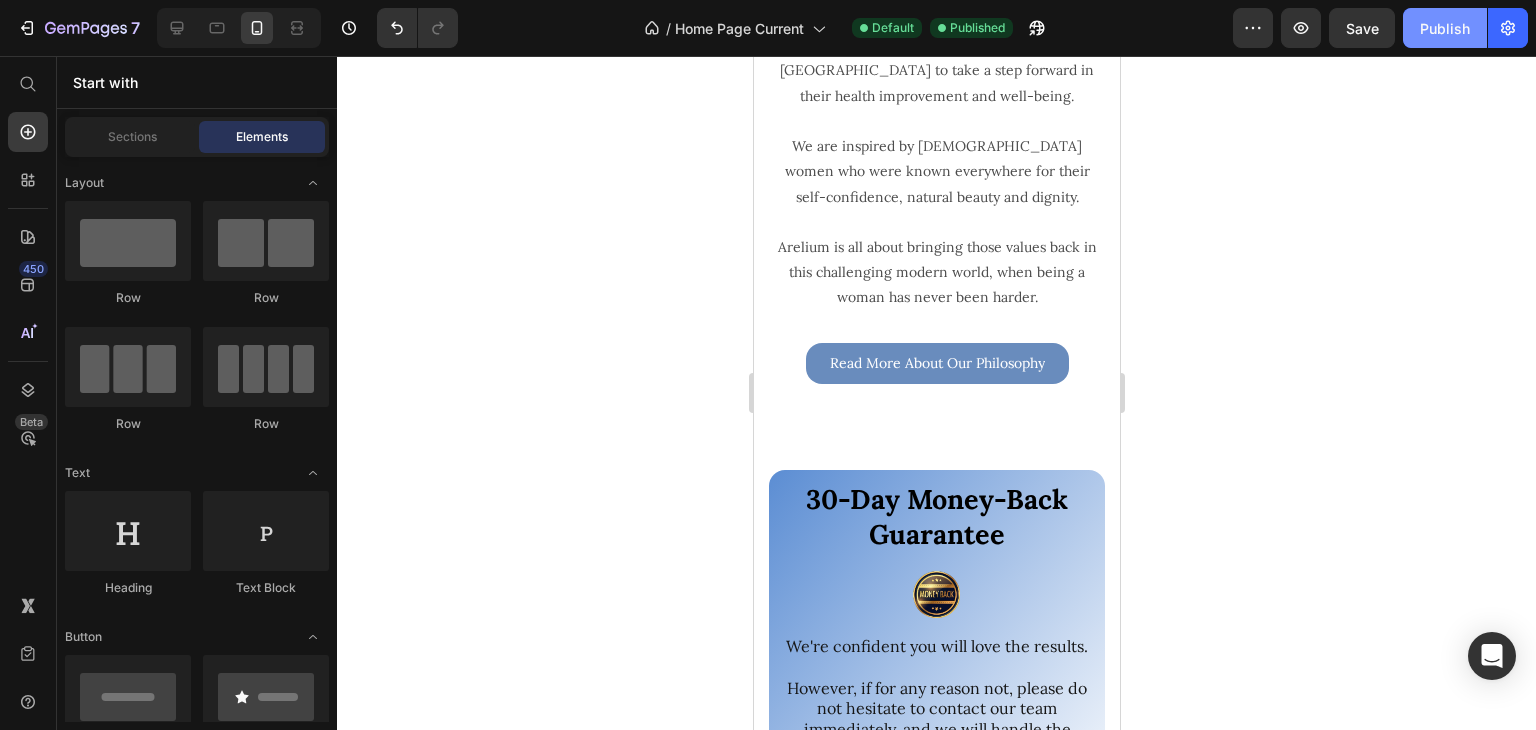 click on "Publish" at bounding box center [1445, 28] 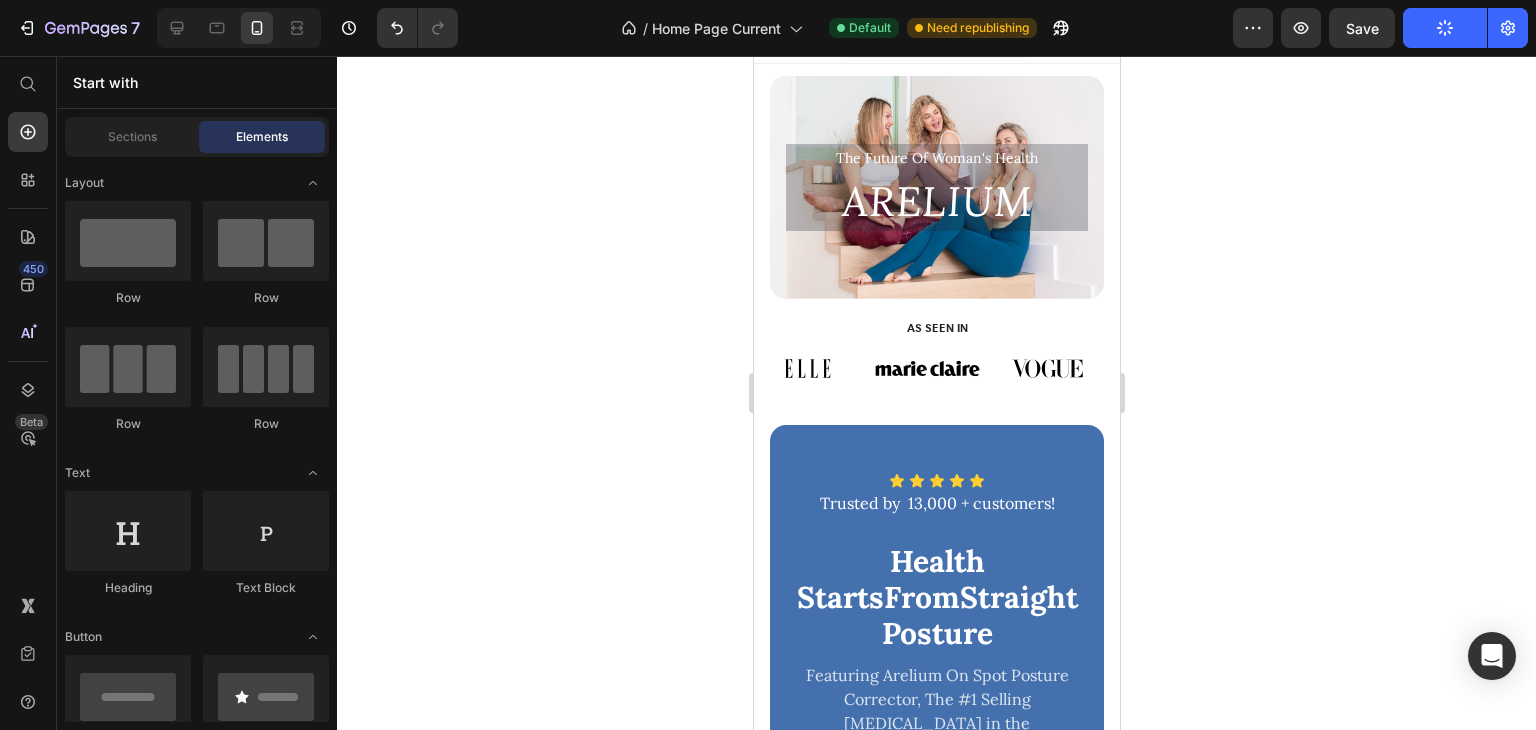 scroll, scrollTop: 0, scrollLeft: 0, axis: both 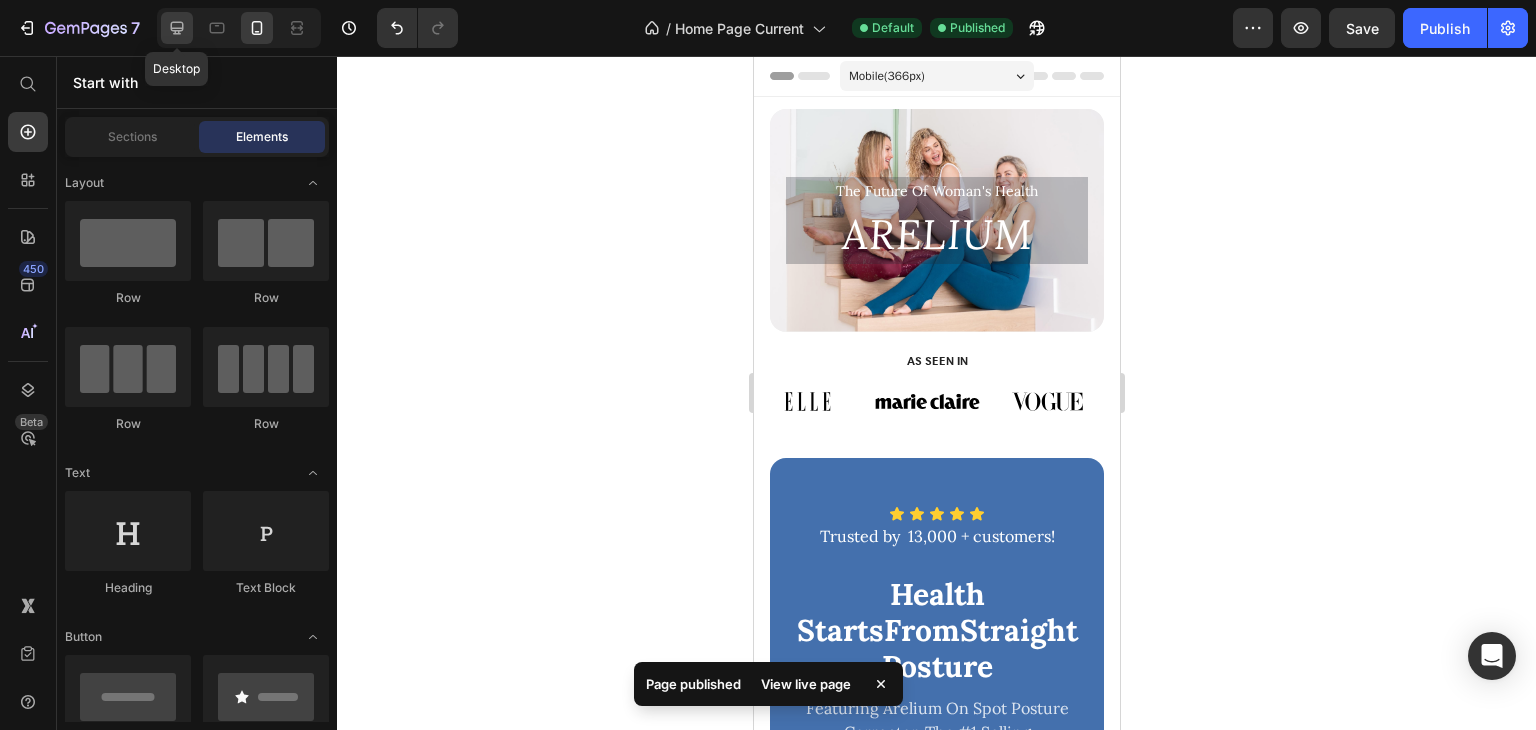 click 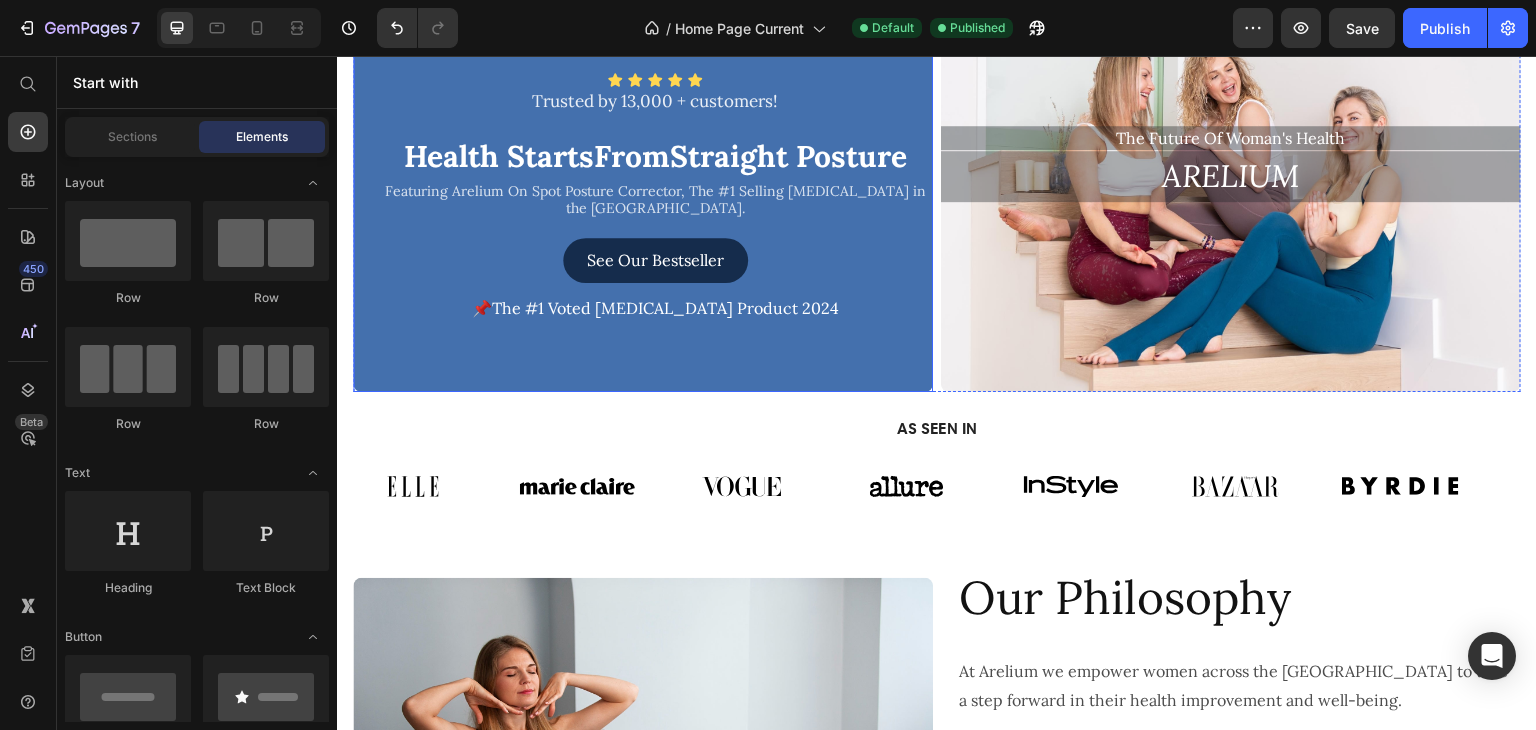 scroll, scrollTop: 100, scrollLeft: 0, axis: vertical 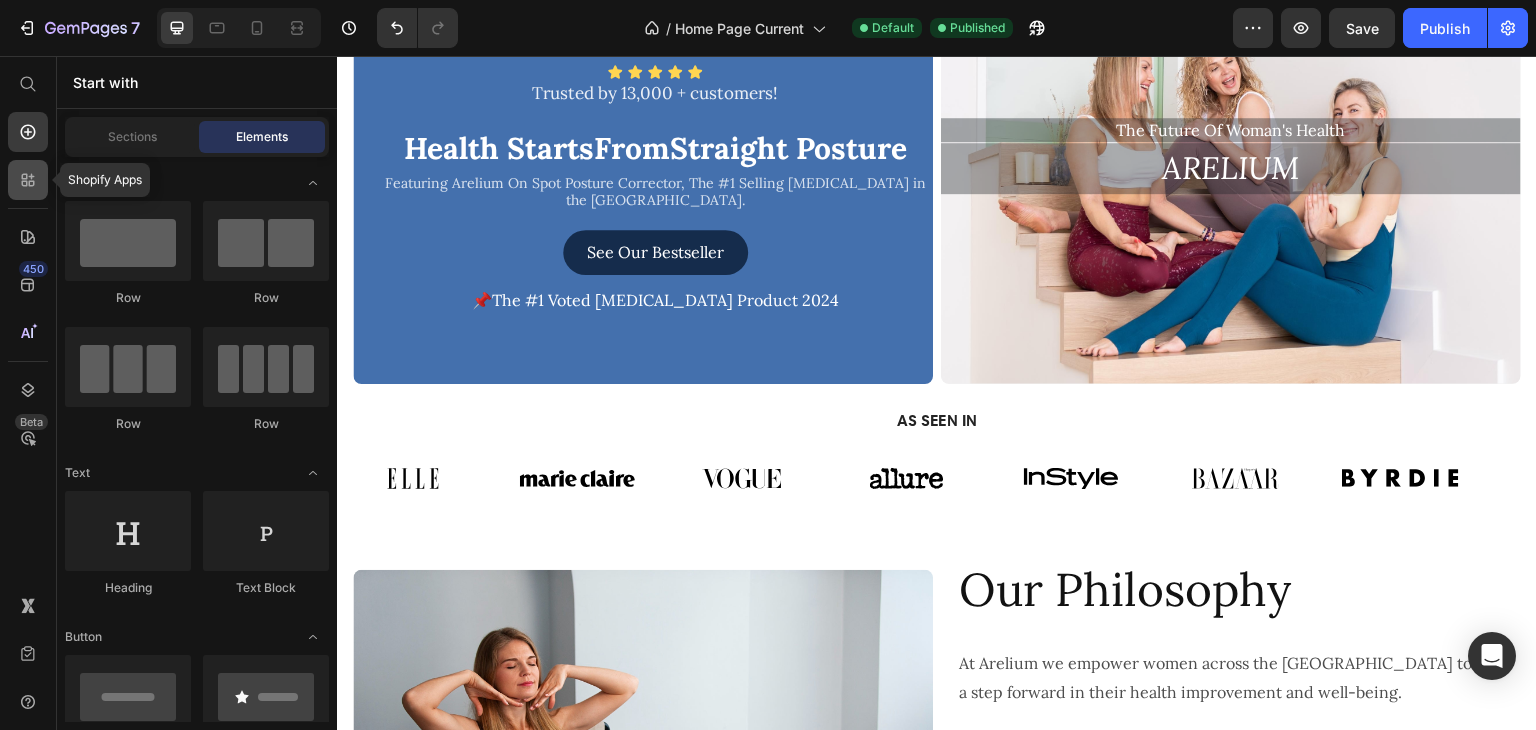 click 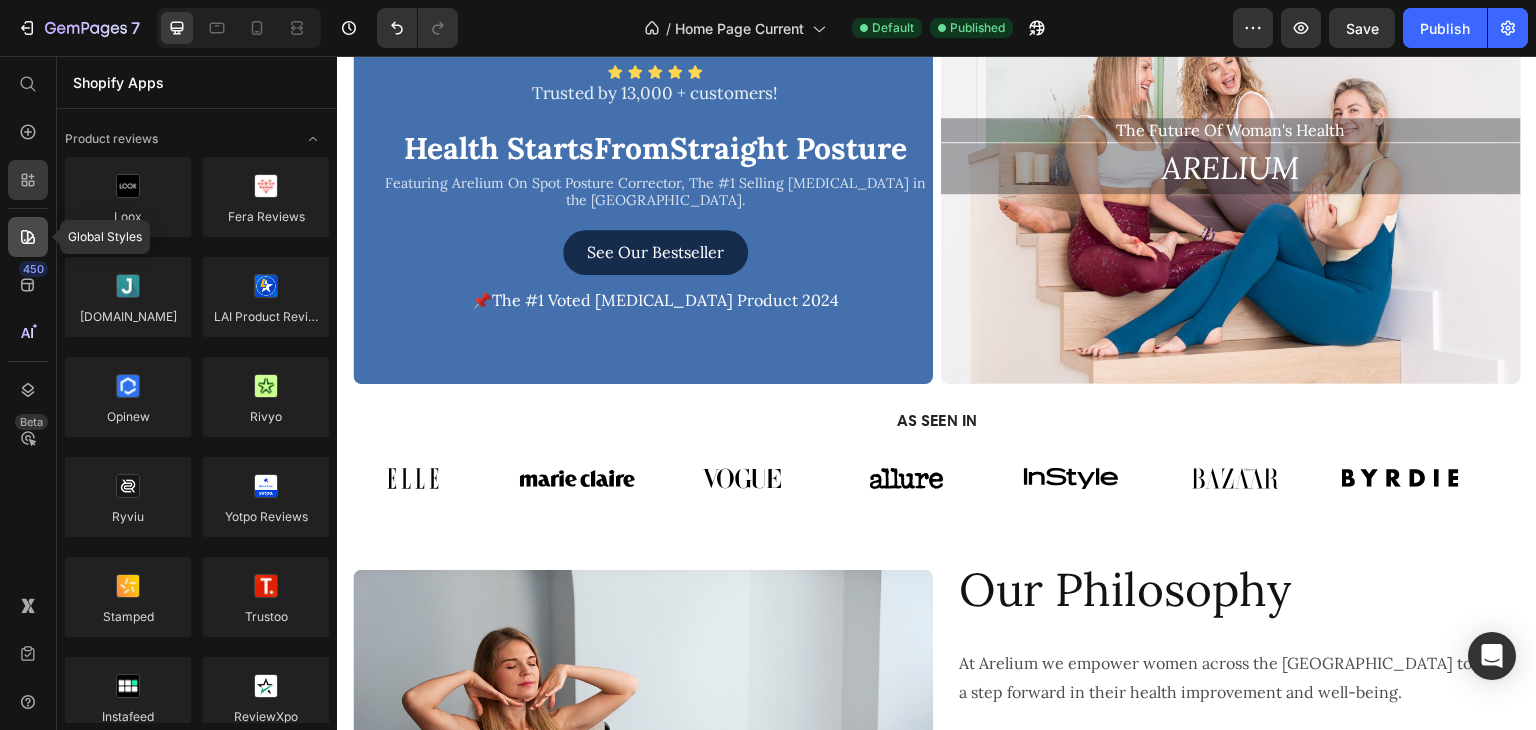 click 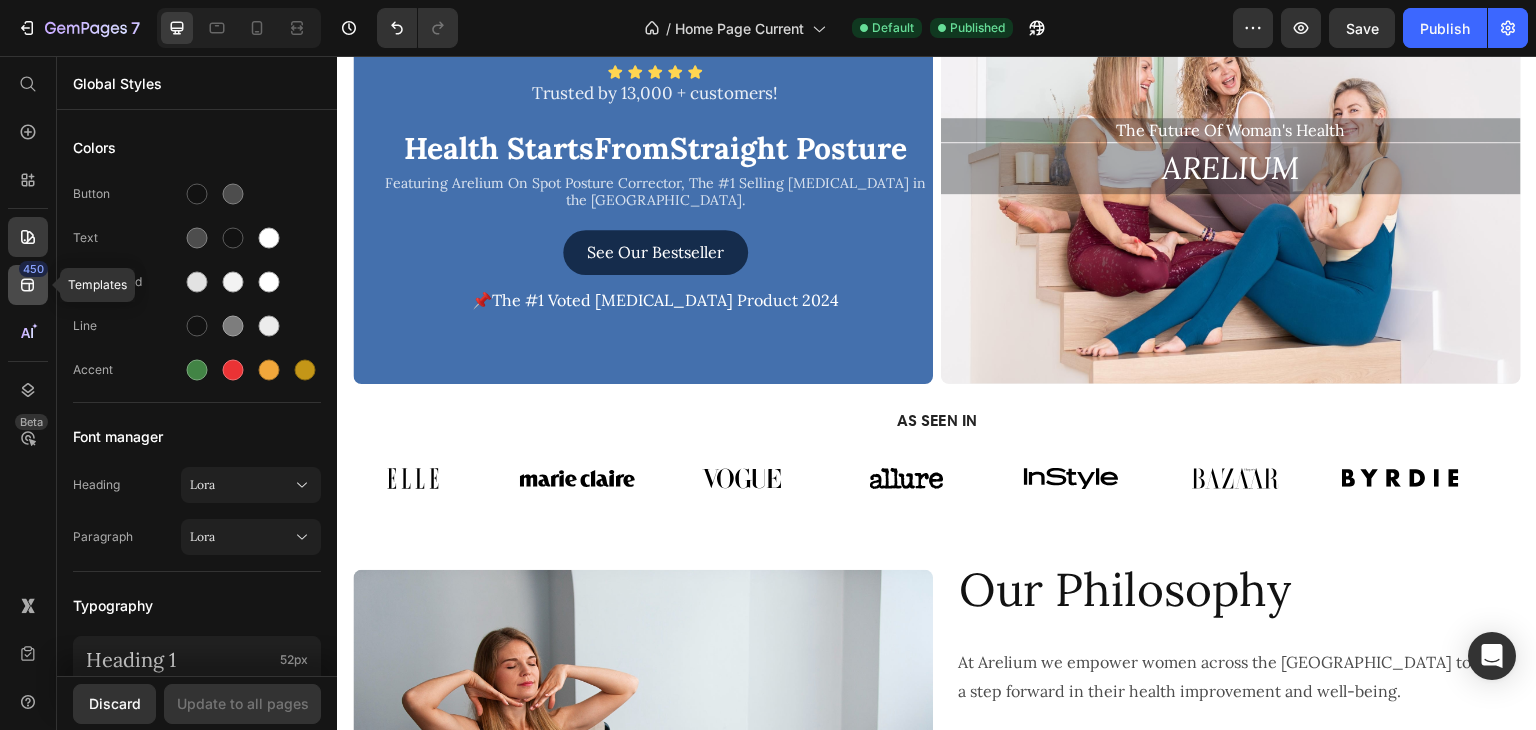 click on "450" 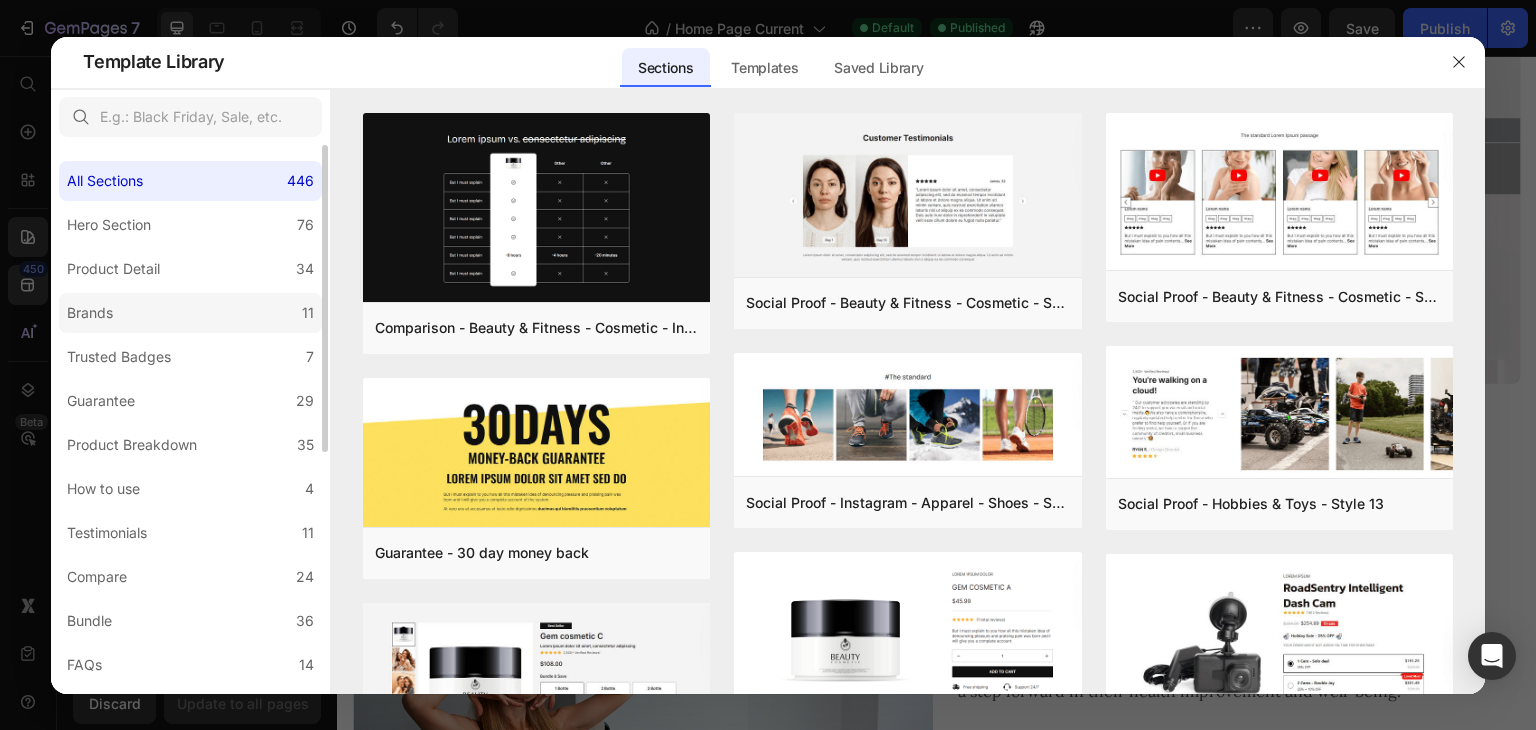 scroll, scrollTop: 100, scrollLeft: 0, axis: vertical 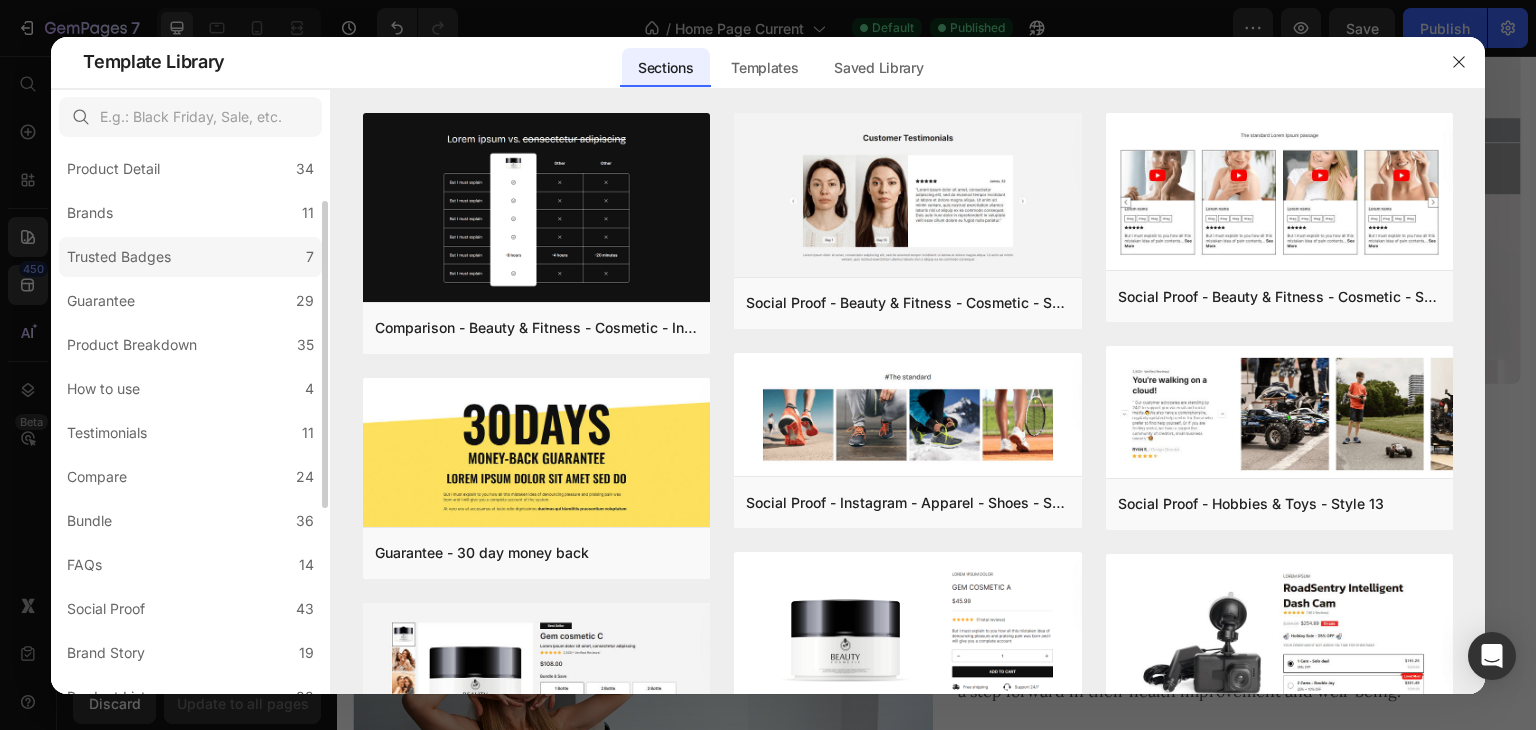click on "Trusted Badges 7" 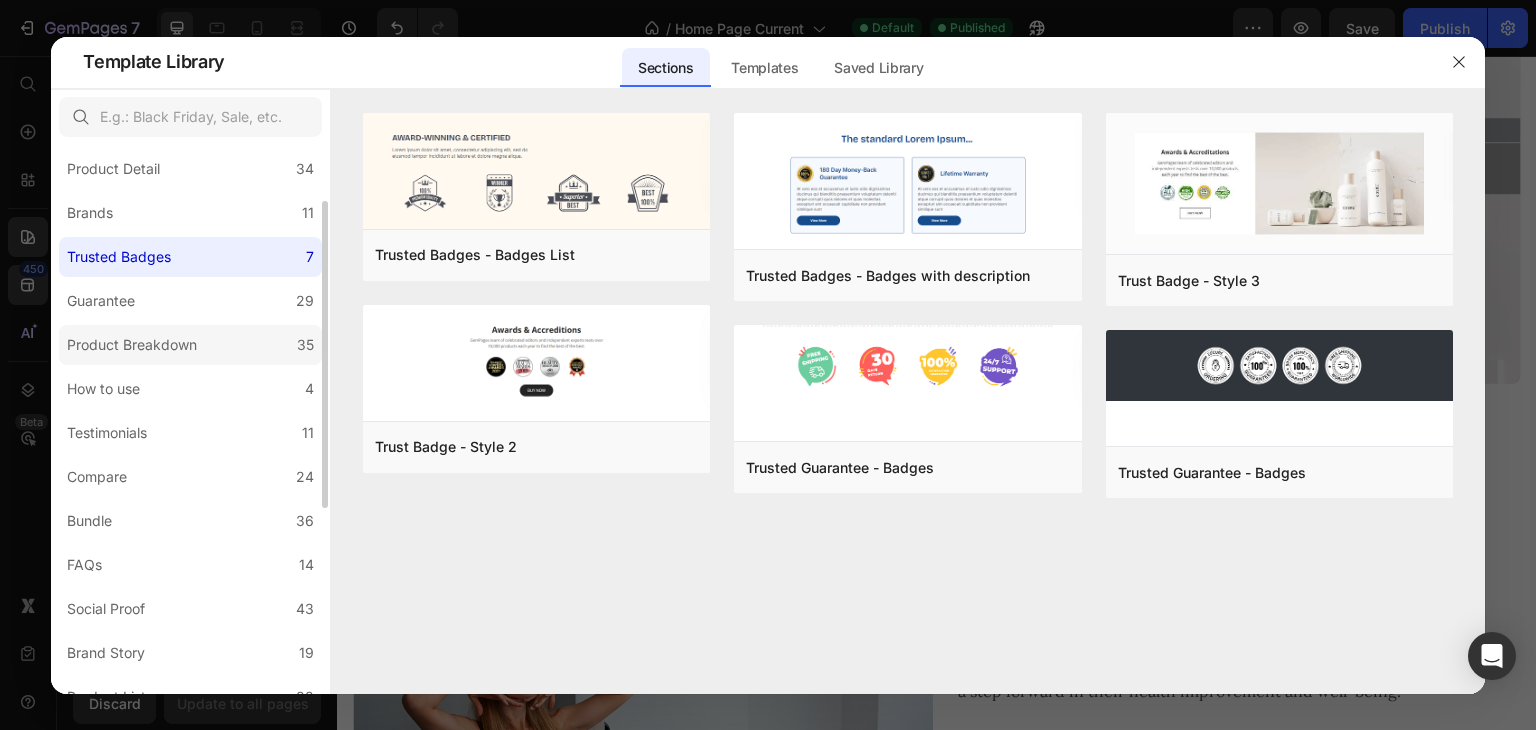 click on "Product Breakdown 35" 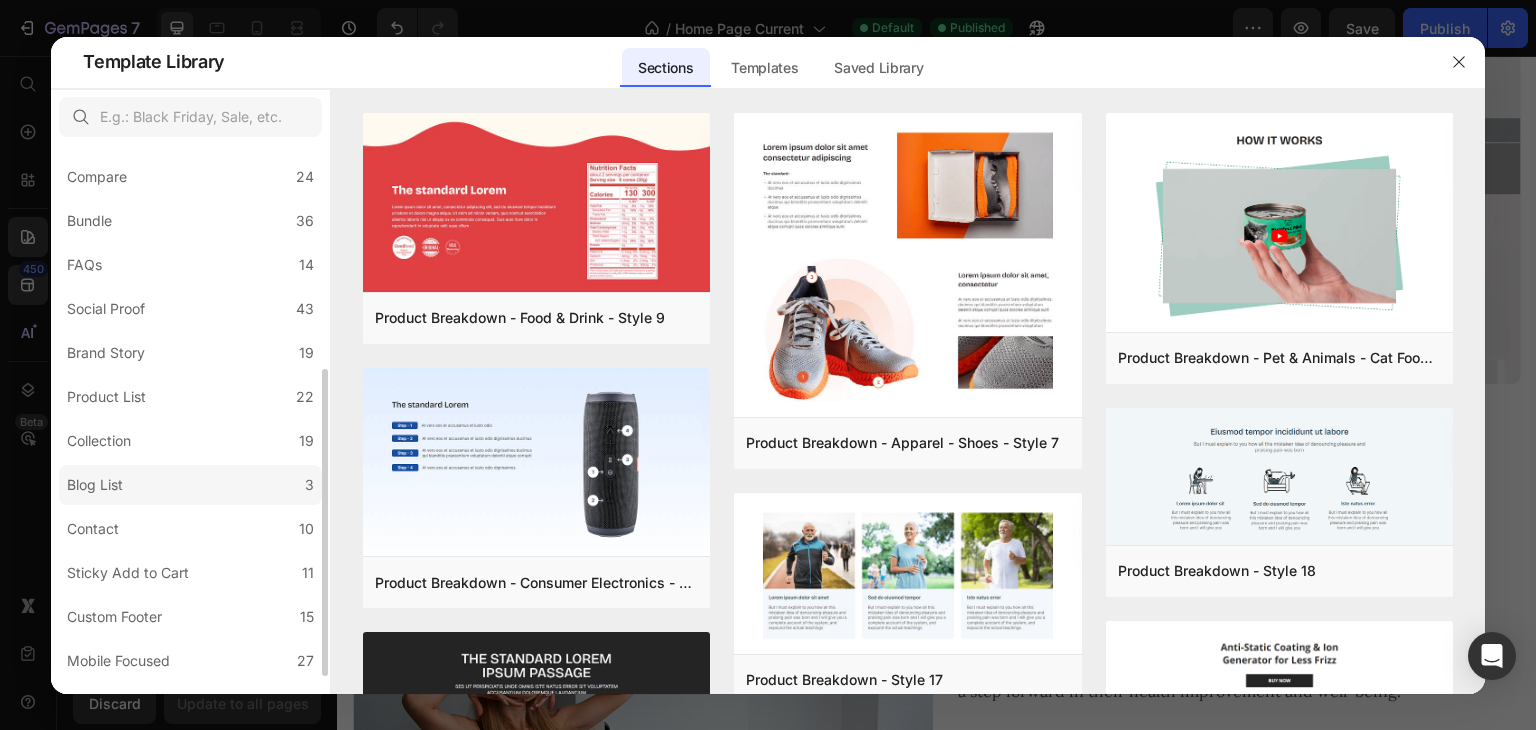 scroll, scrollTop: 431, scrollLeft: 0, axis: vertical 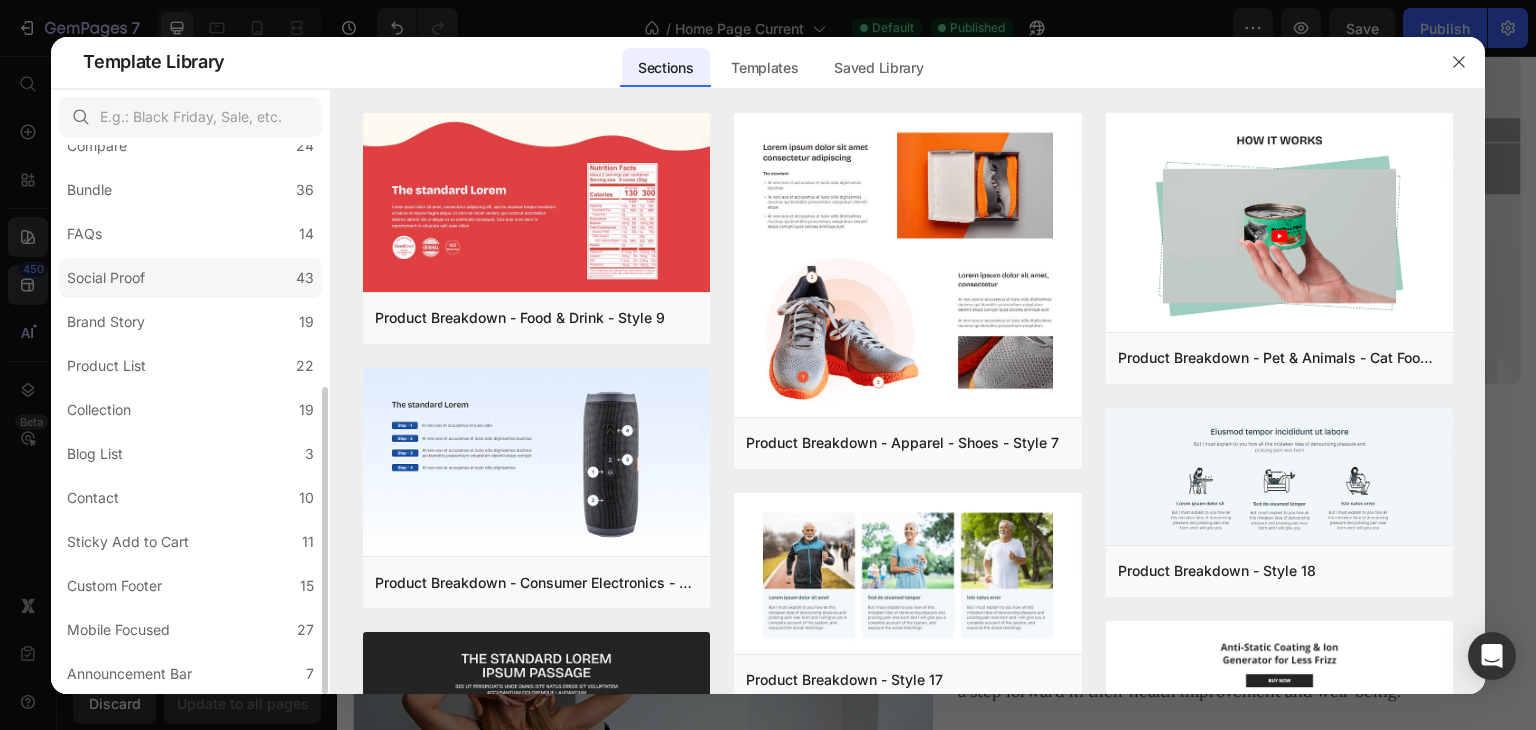 click on "Social Proof 43" 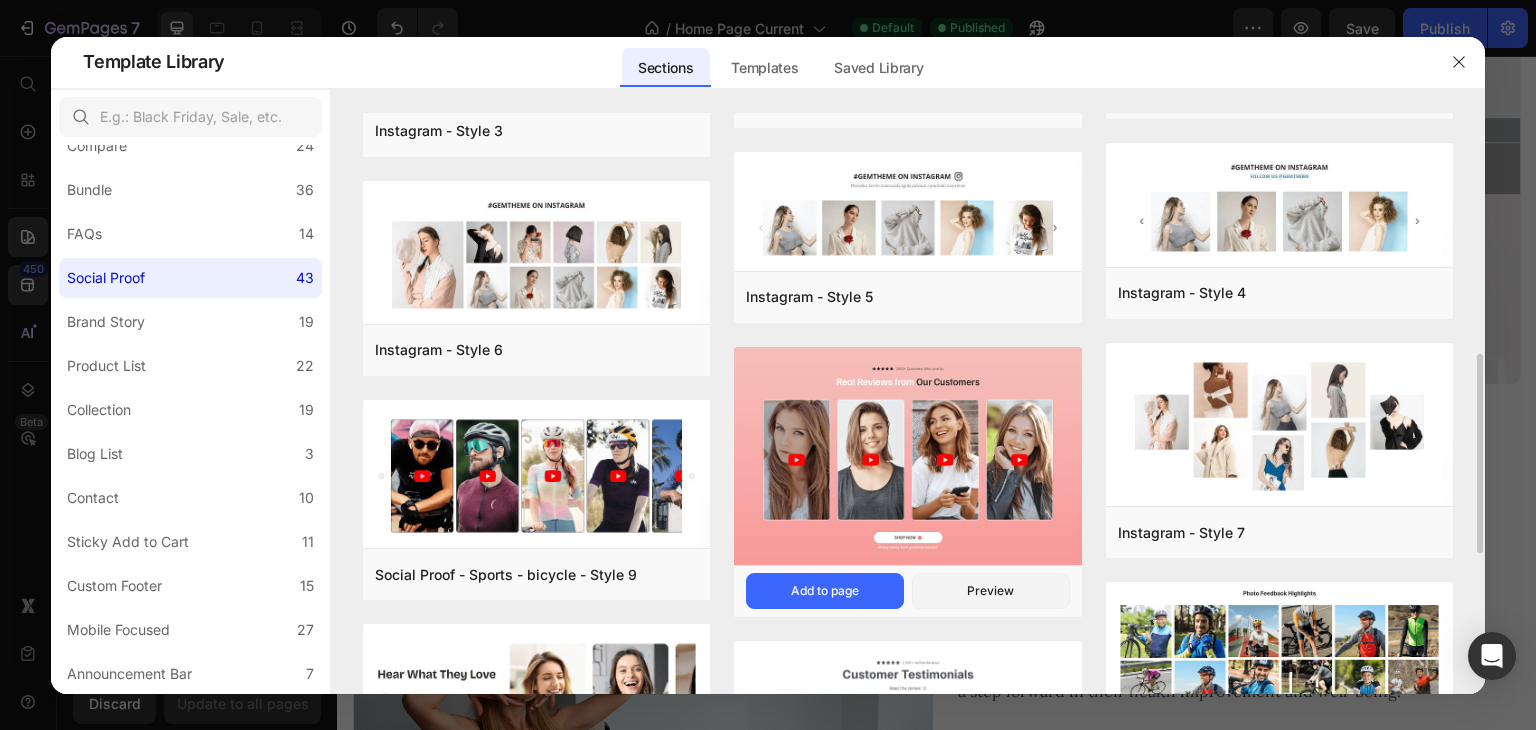 scroll, scrollTop: 900, scrollLeft: 0, axis: vertical 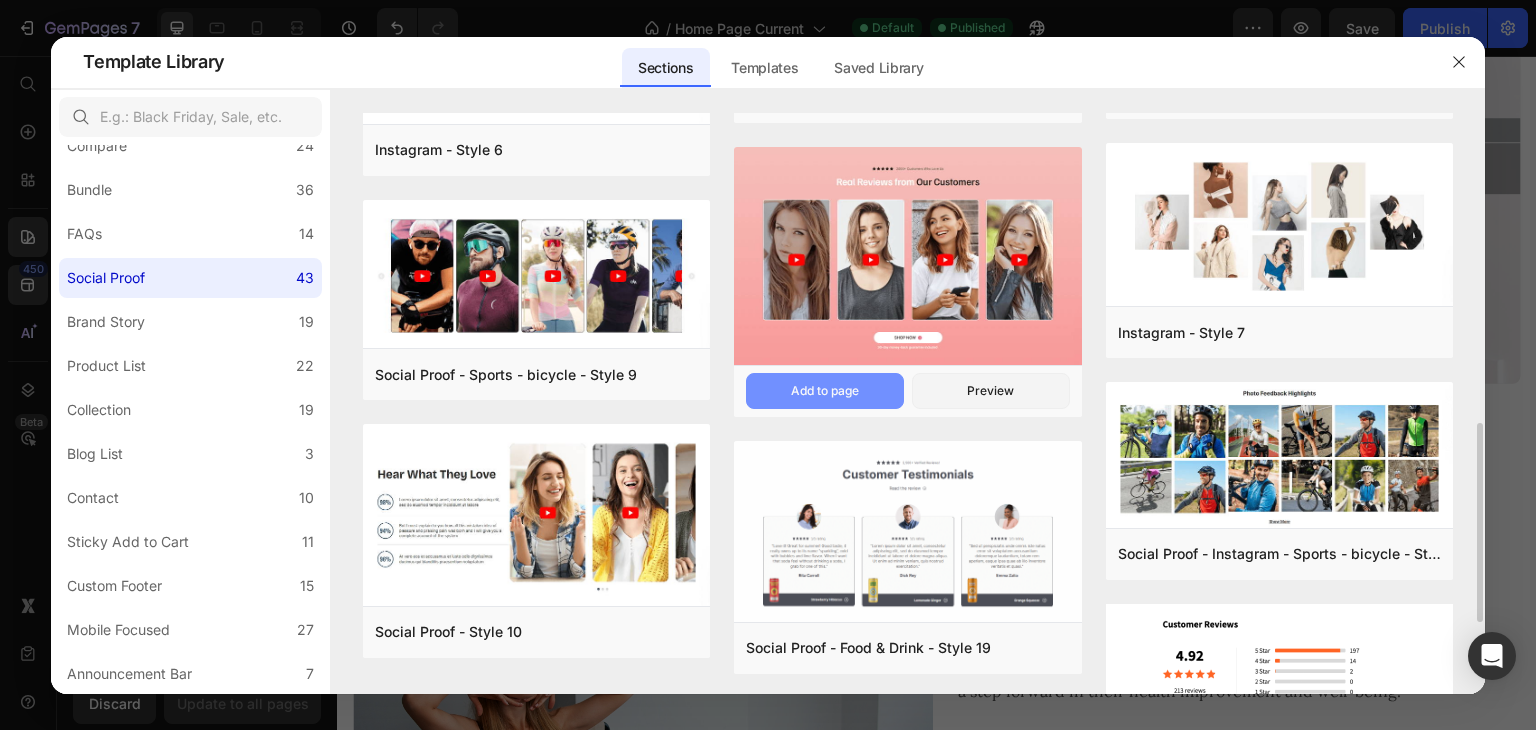 click on "Add to page" at bounding box center (825, 391) 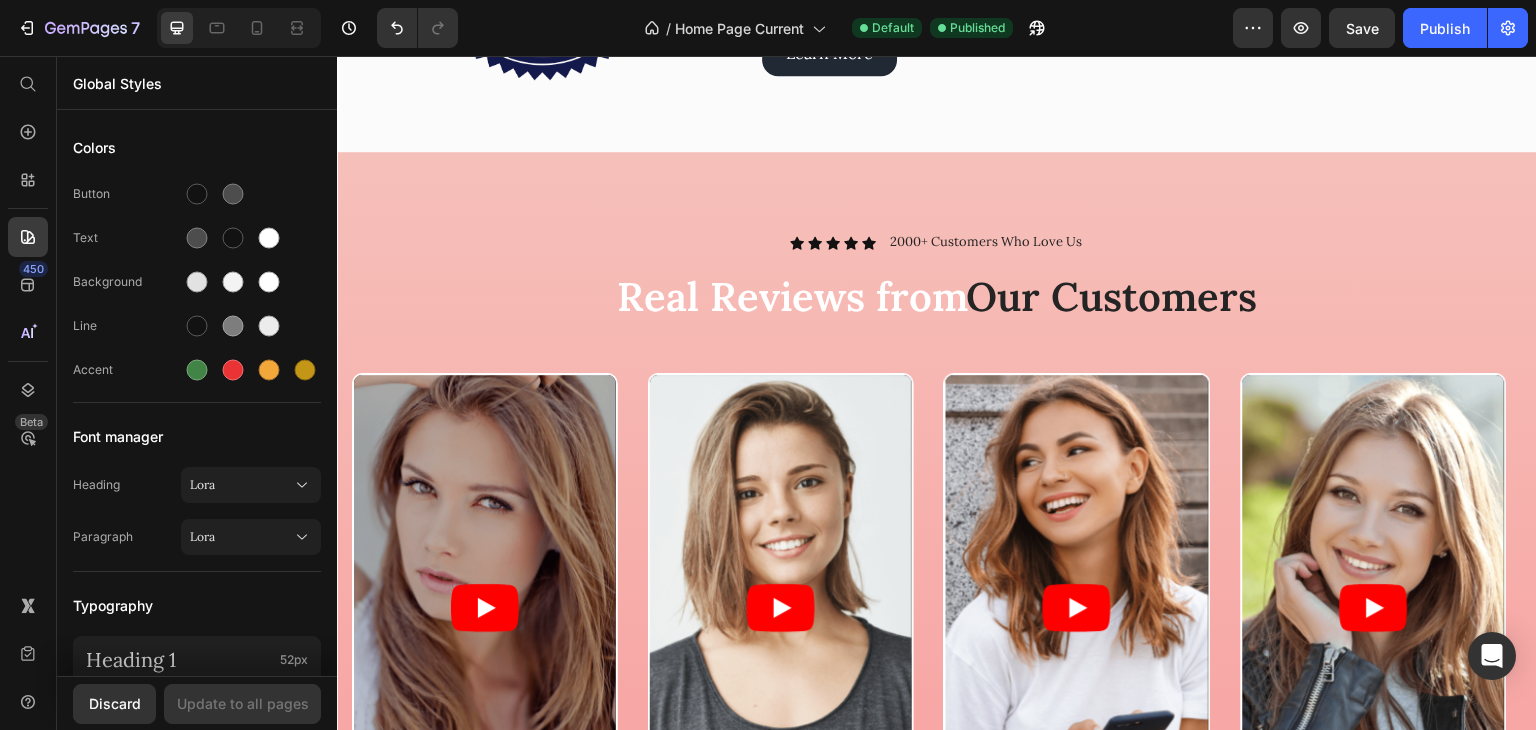 scroll, scrollTop: 1934, scrollLeft: 0, axis: vertical 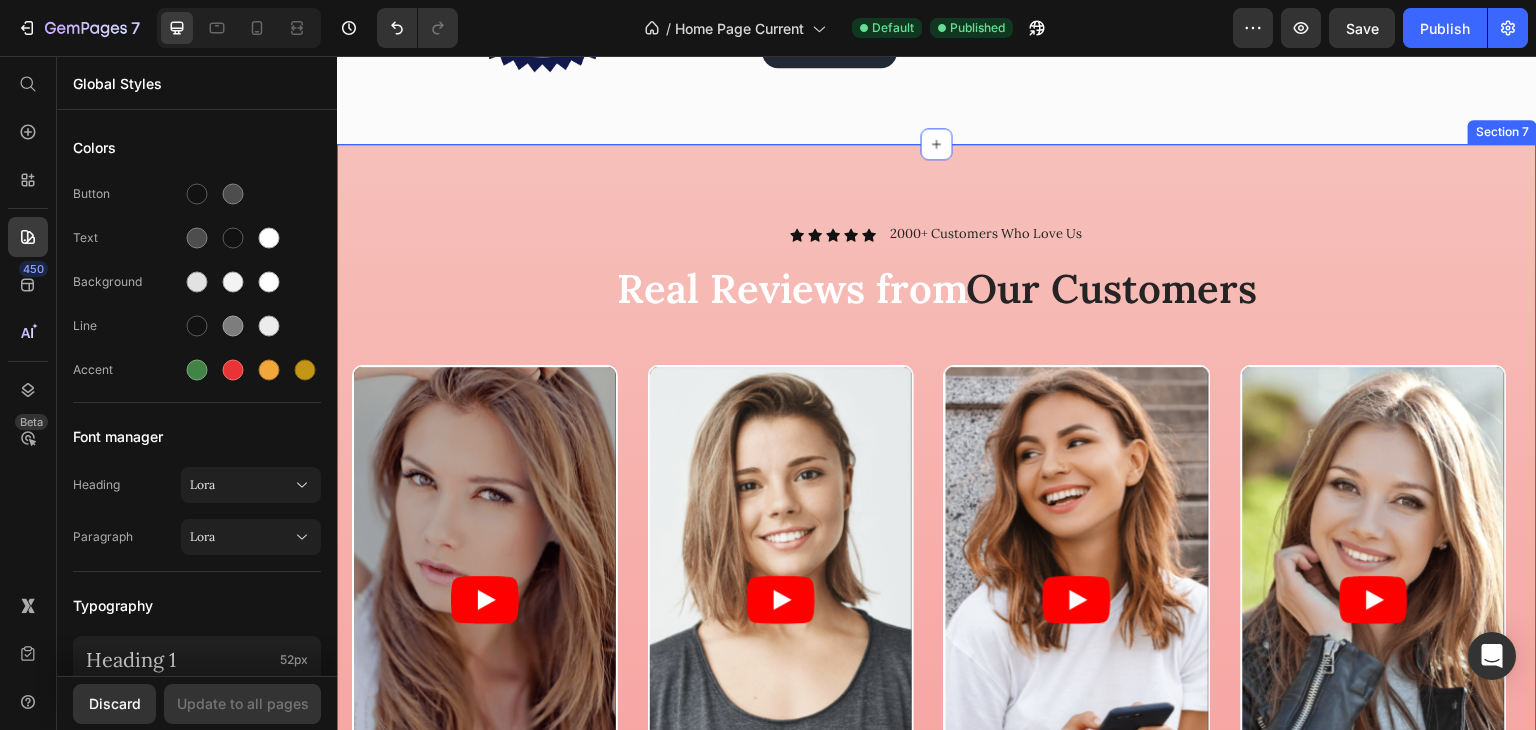 click on "Icon Icon Icon Icon Icon Icon List 2000+ Customers Who Love Us Text Block Row Real Reviews from  Our Customers Heading Row Video Video Video Video Carousel
SHOP NOW Button 30-day money-back guarantee included  Text Block Row Section 7" at bounding box center (937, 590) 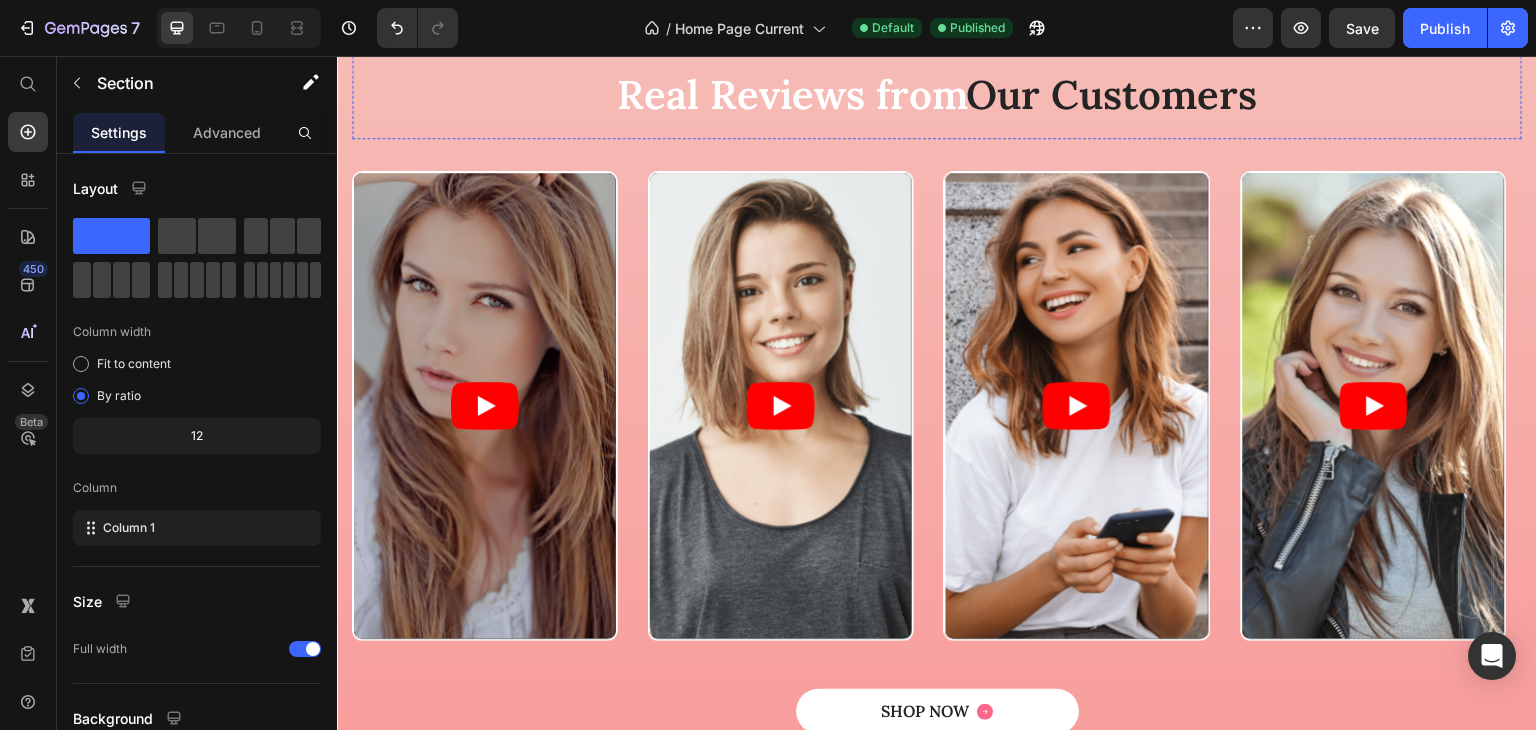 scroll, scrollTop: 1834, scrollLeft: 0, axis: vertical 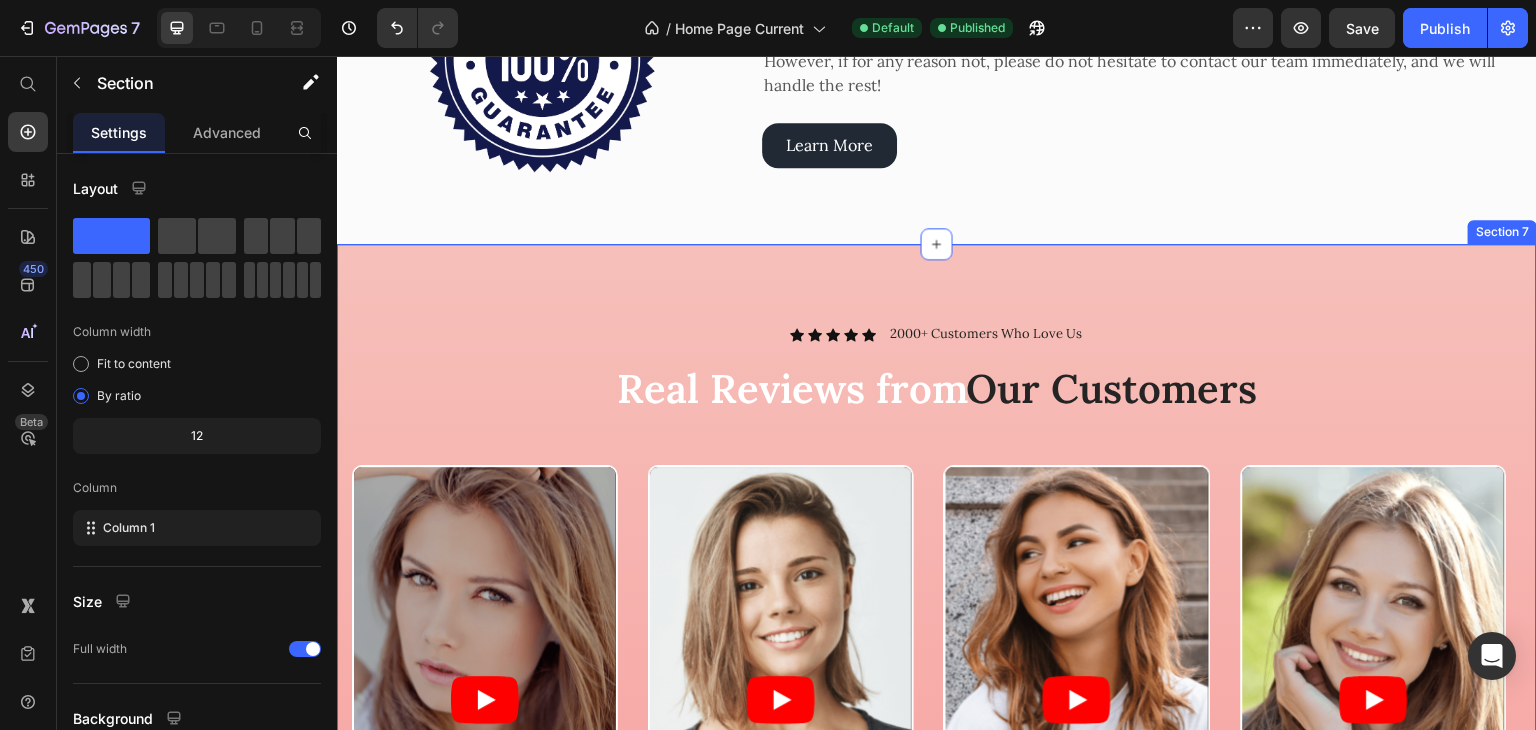 click on "Icon Icon Icon Icon Icon Icon List 2000+ Customers Who Love Us Text Block Row Real Reviews from  Our Customers Heading Row Video Video Video Video Carousel
SHOP NOW Button 30-day money-back guarantee included  Text Block Row Section 7" at bounding box center (937, 690) 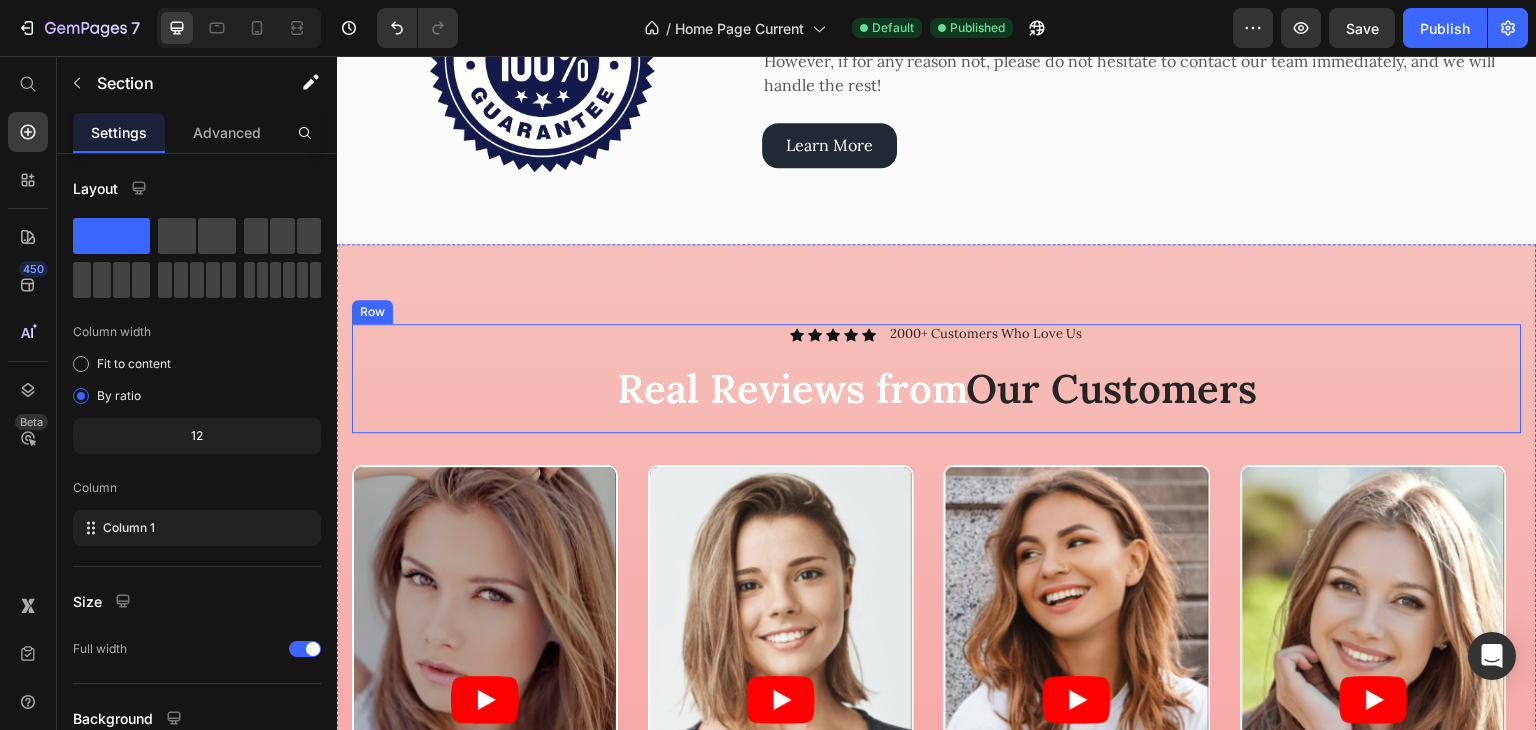 click on "Icon Icon Icon Icon Icon Icon List 2000+ Customers Who Love Us Text Block Row Real Reviews from  Our Customers Heading" at bounding box center (937, 378) 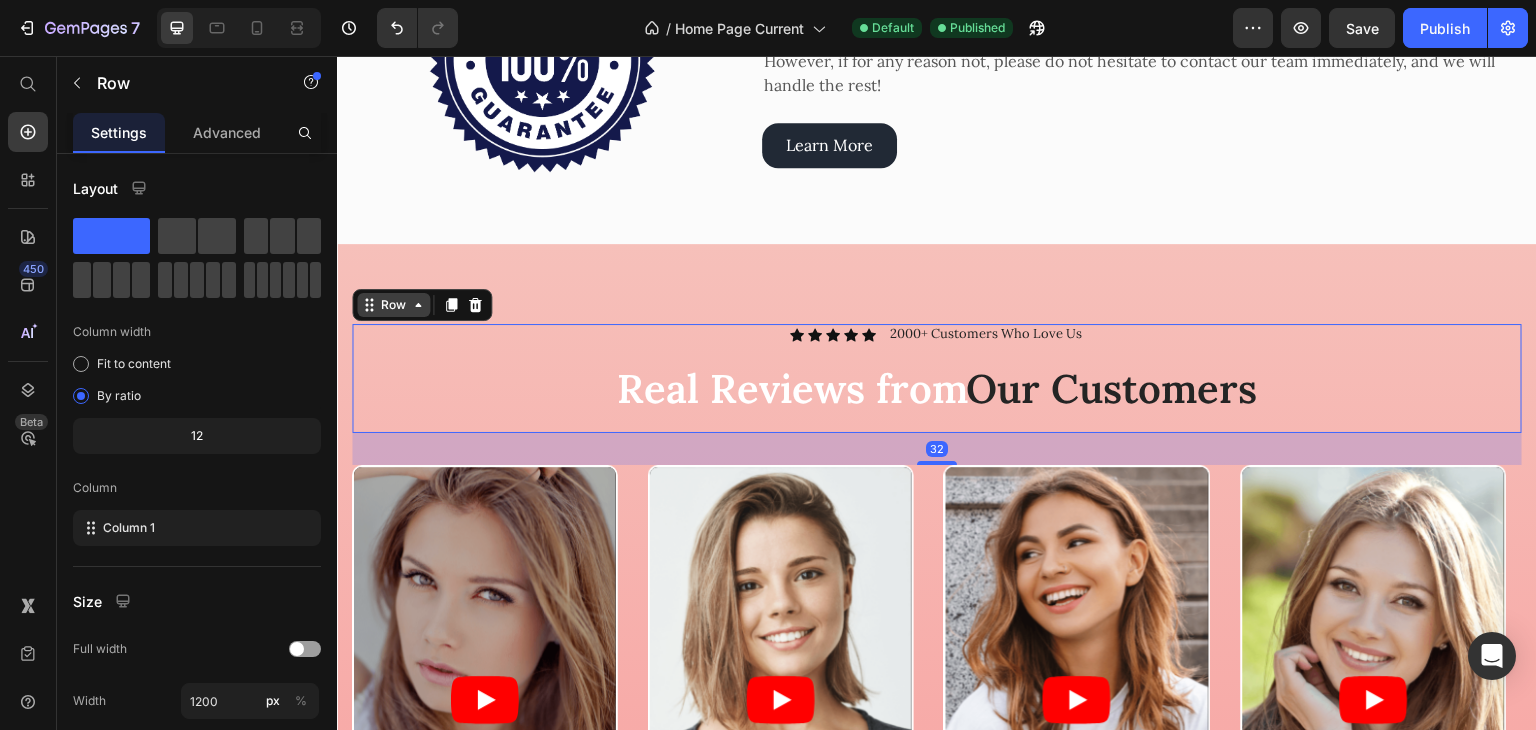 click on "Row" at bounding box center [393, 305] 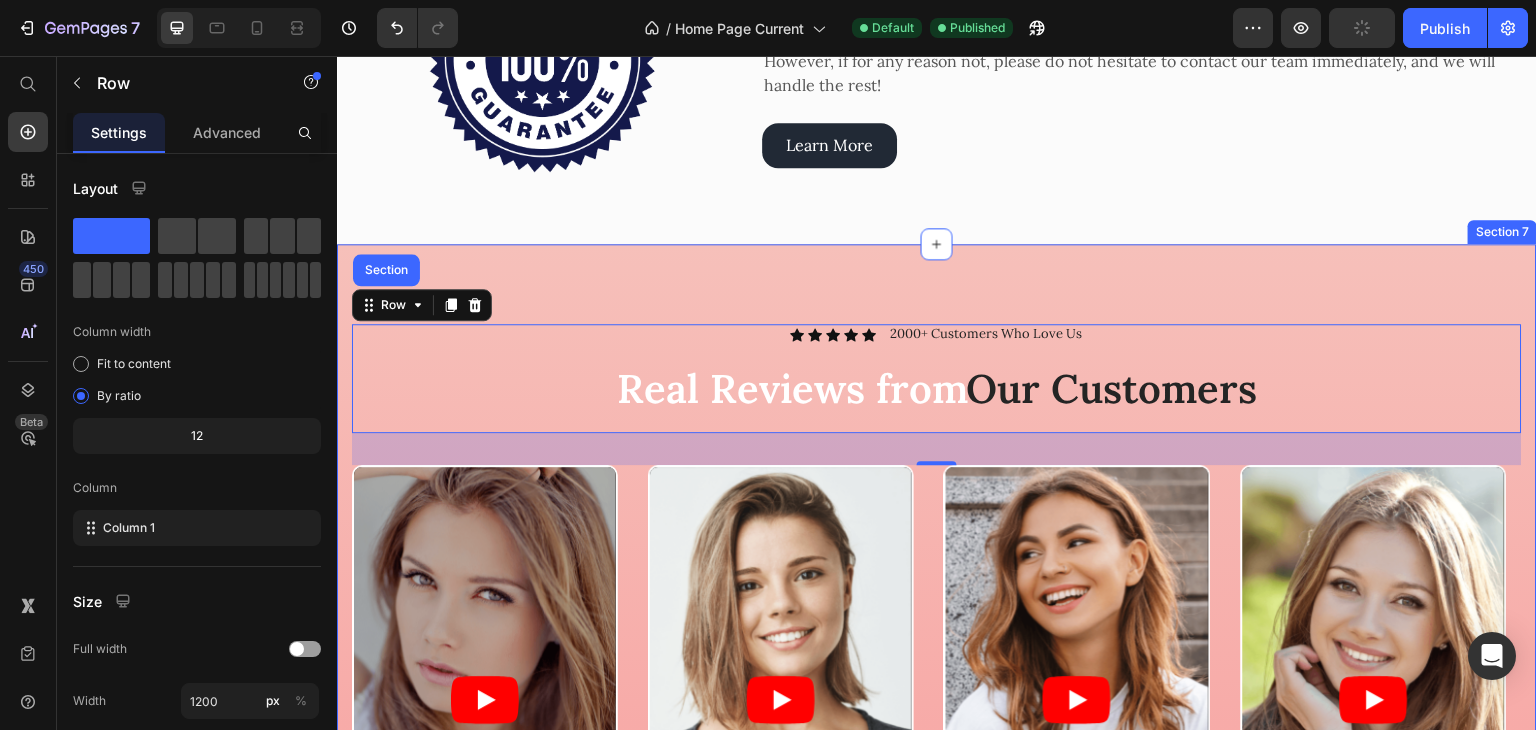 click on "Icon Icon Icon Icon Icon Icon List 2000+ Customers Who Love Us Text Block Row Real Reviews from  Our Customers Heading Row Section   32 Video Video Video Video Carousel
SHOP NOW Button 30-day money-back guarantee included  Text Block Row Section 7" at bounding box center (937, 690) 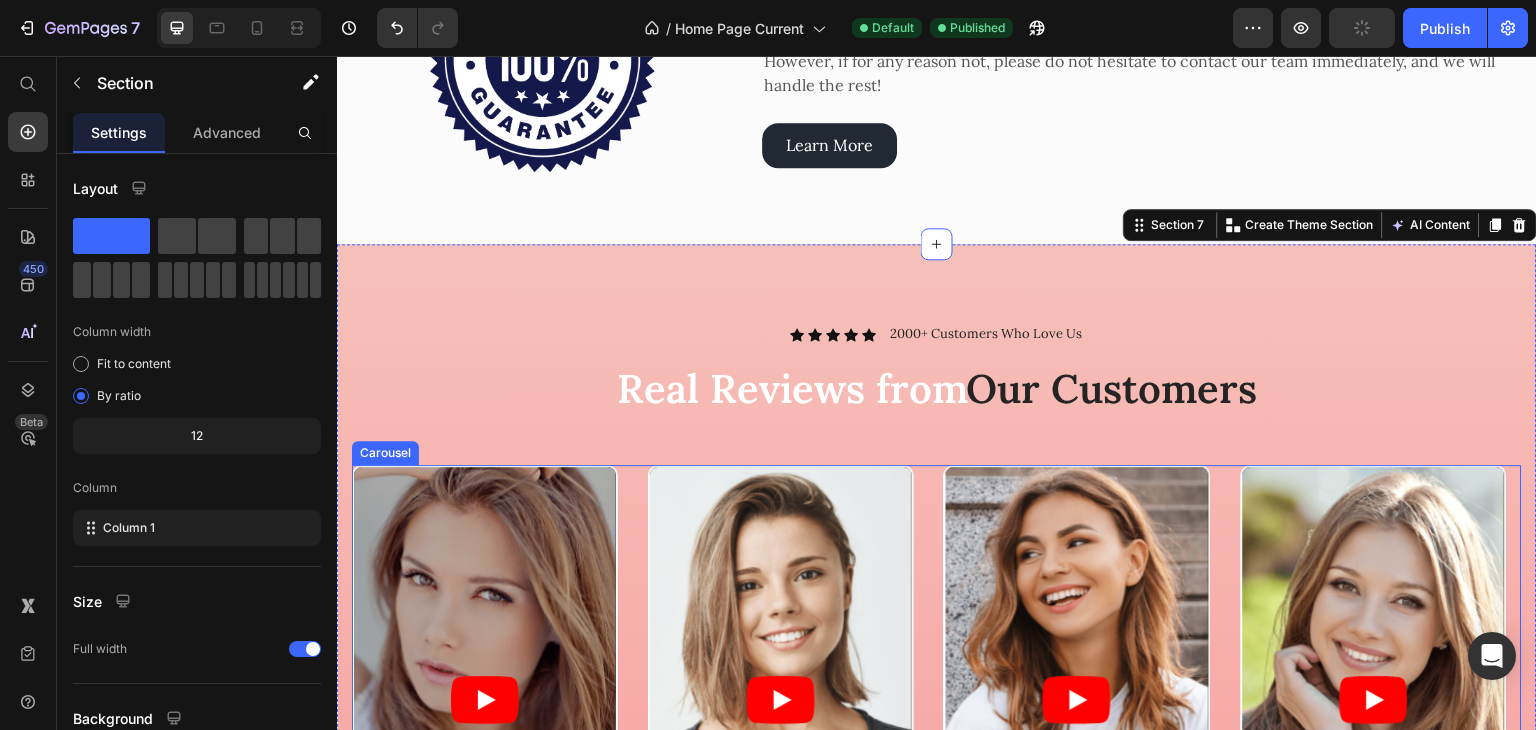click on "Video Video Video Video" at bounding box center [937, 700] 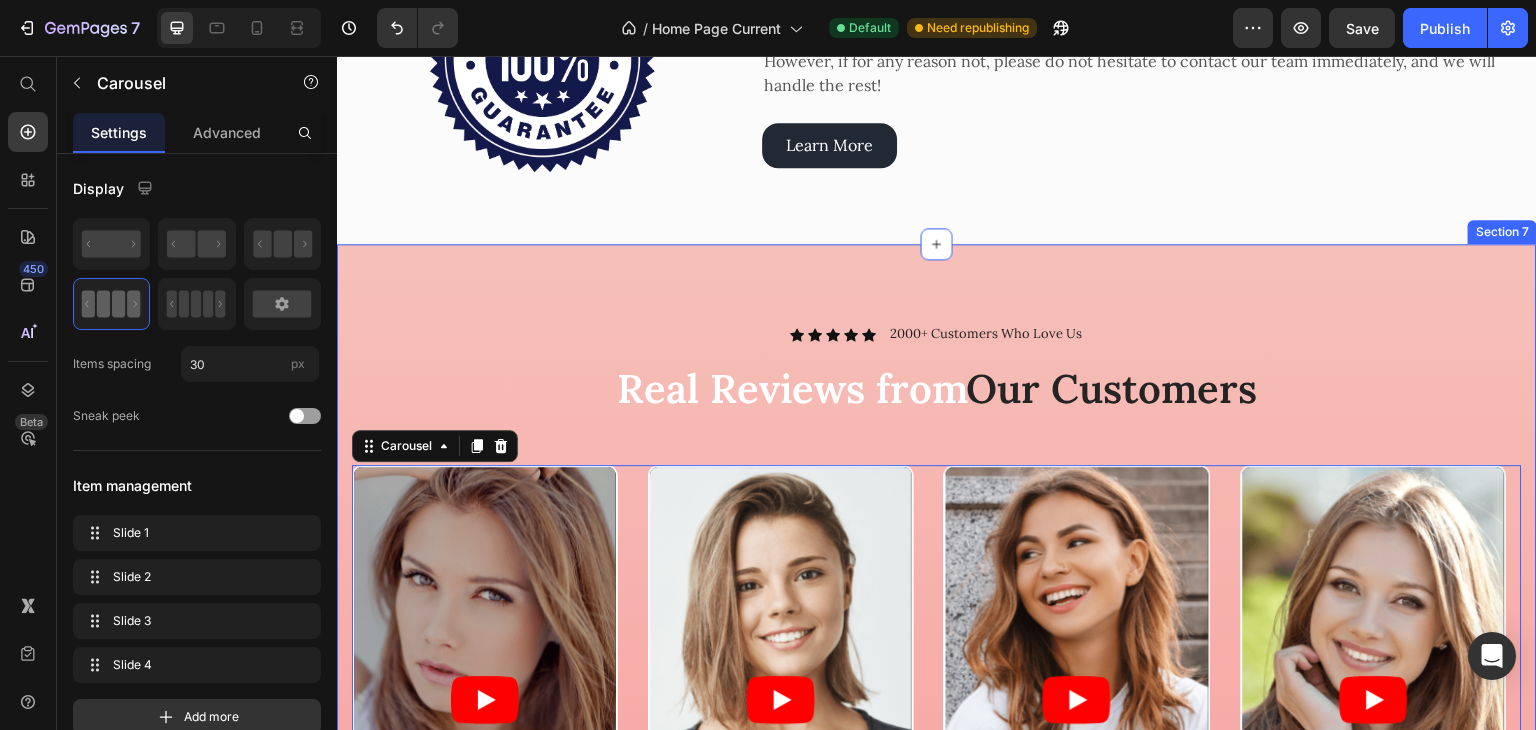 click on "Icon Icon Icon Icon Icon Icon List 2000+ Customers Who Love Us Text Block Row Real Reviews from  Our Customers Heading Row Video Video Video Video Carousel   48
SHOP NOW Button 30-day money-back guarantee included  Text Block Row Section 7" at bounding box center [937, 690] 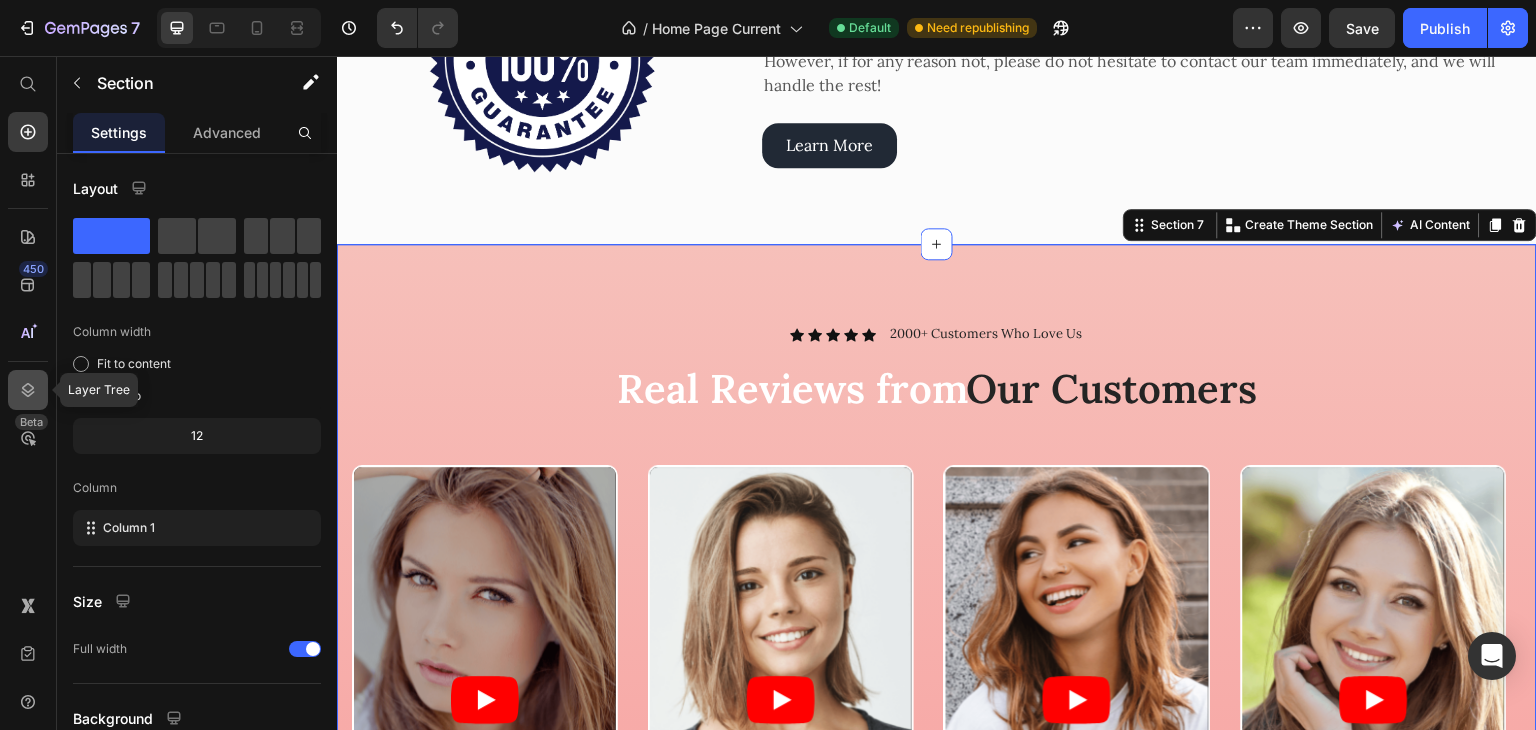 click 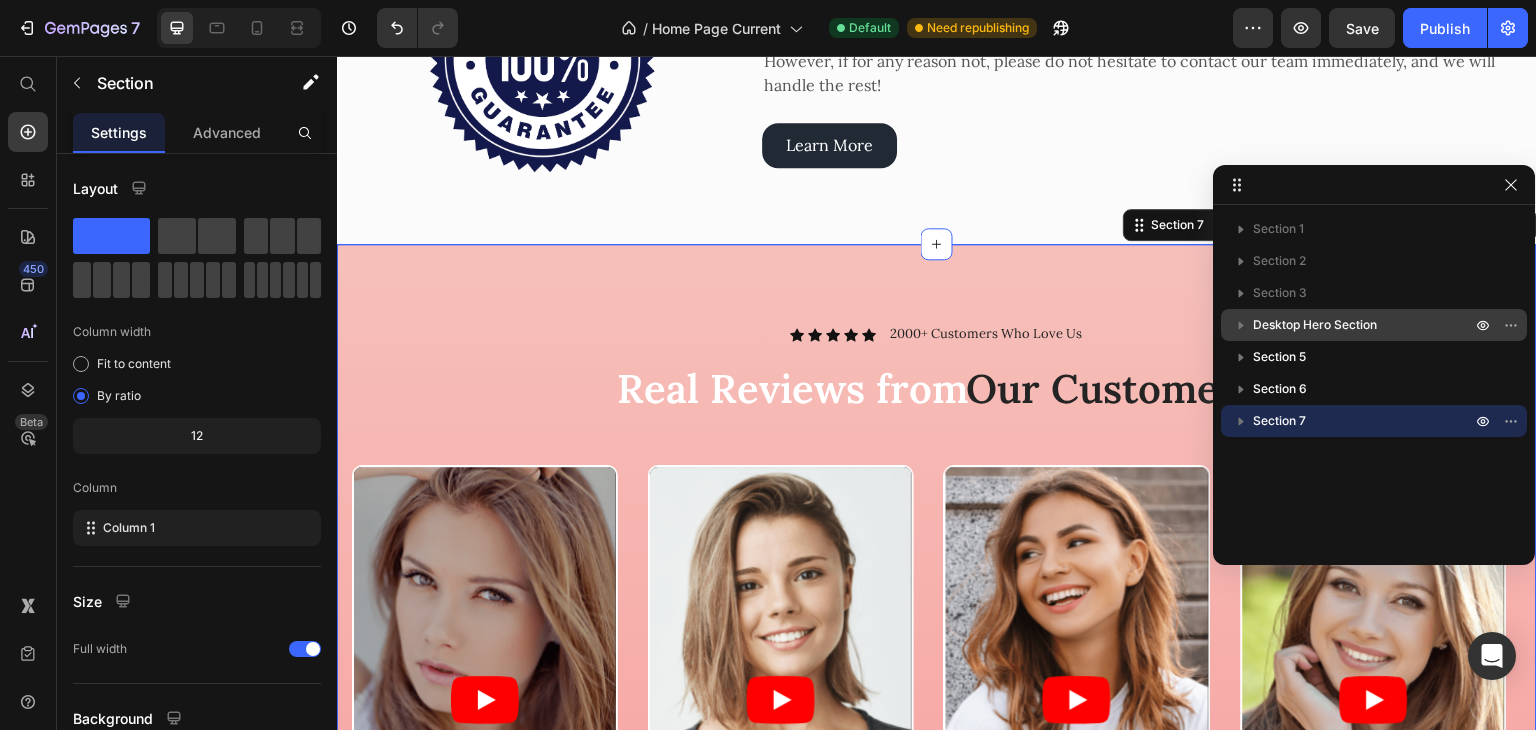 drag, startPoint x: 1237, startPoint y: 423, endPoint x: 1240, endPoint y: 319, distance: 104.04326 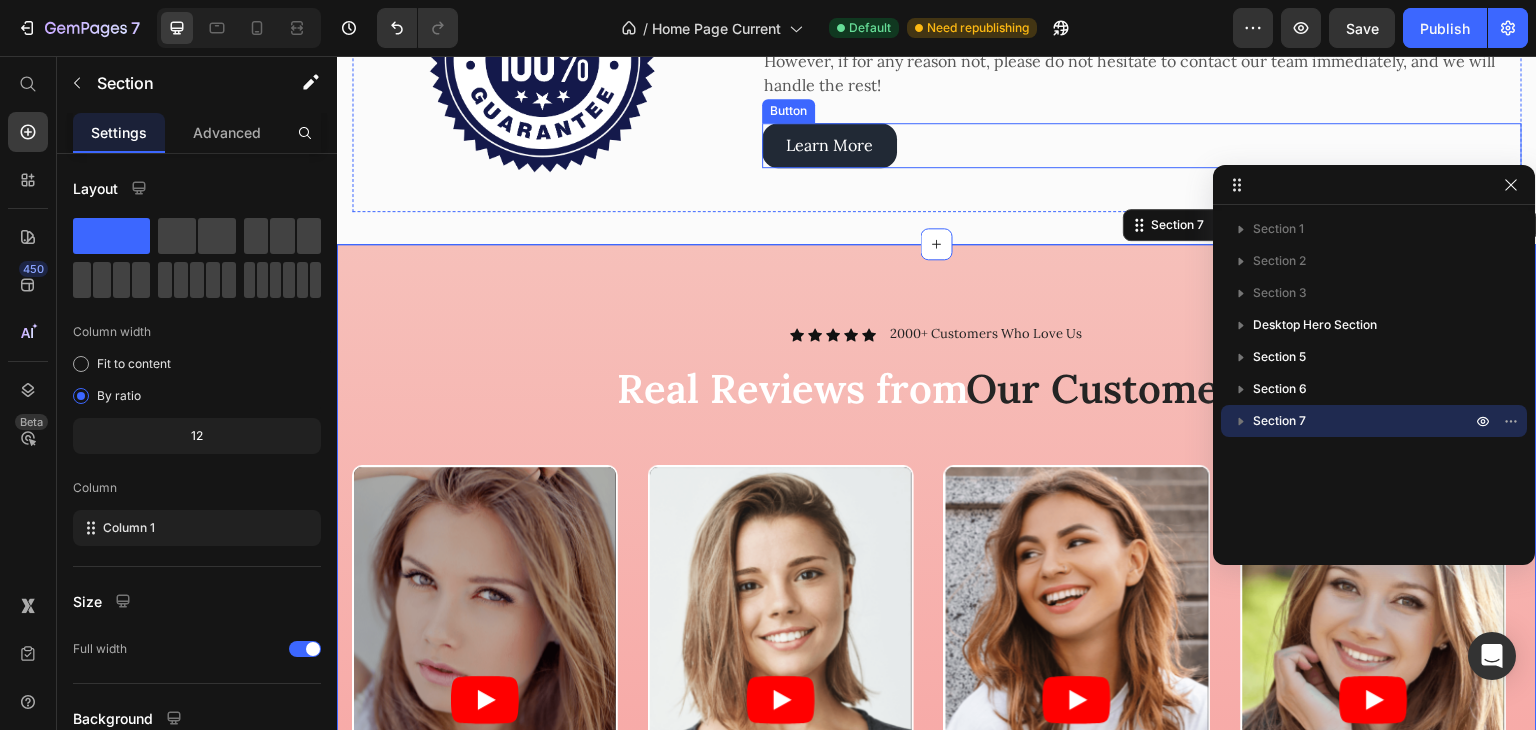 click on "Learn More Button" at bounding box center (1142, 145) 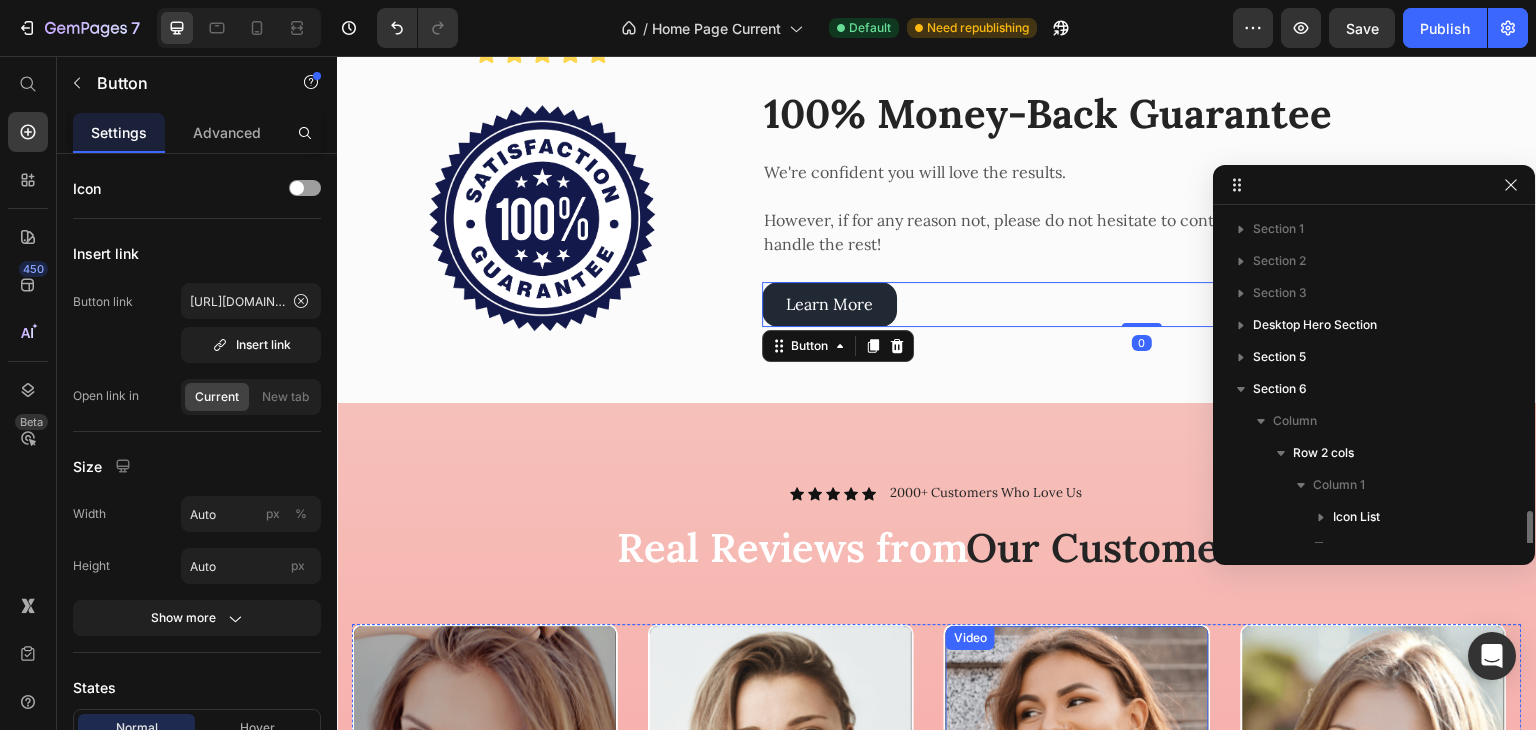 scroll, scrollTop: 181, scrollLeft: 0, axis: vertical 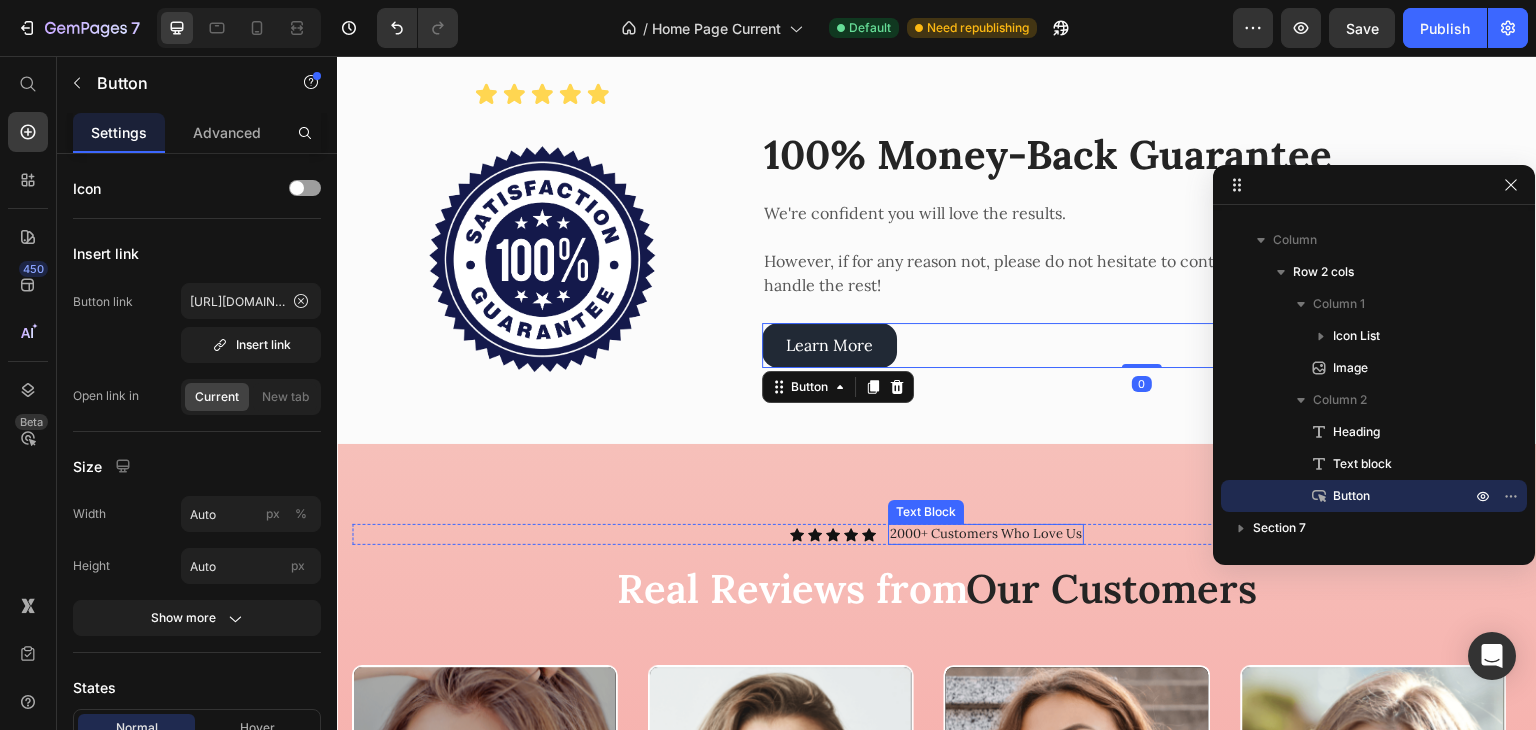 click on "2000+ Customers Who Love Us Text Block" at bounding box center [986, 534] 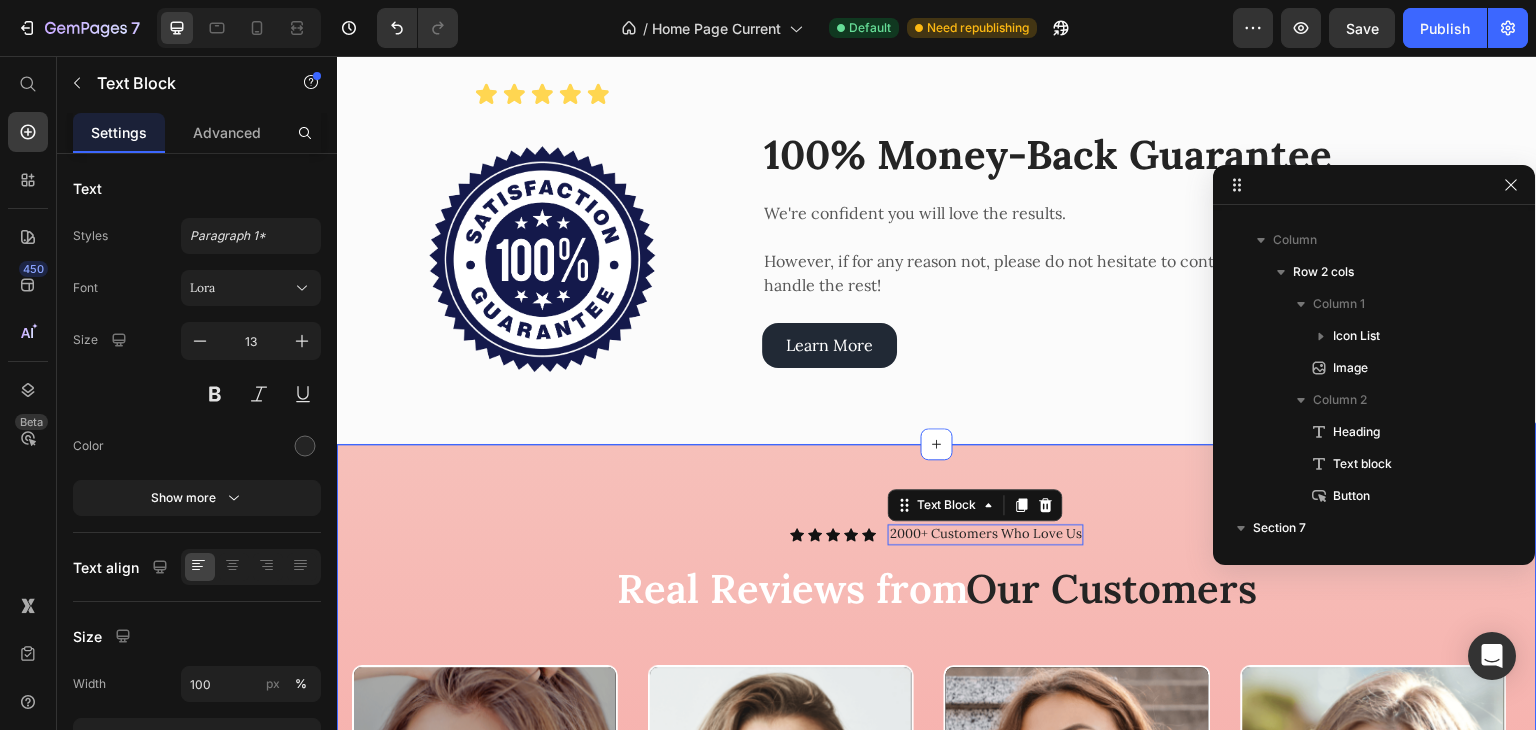 scroll, scrollTop: 533, scrollLeft: 0, axis: vertical 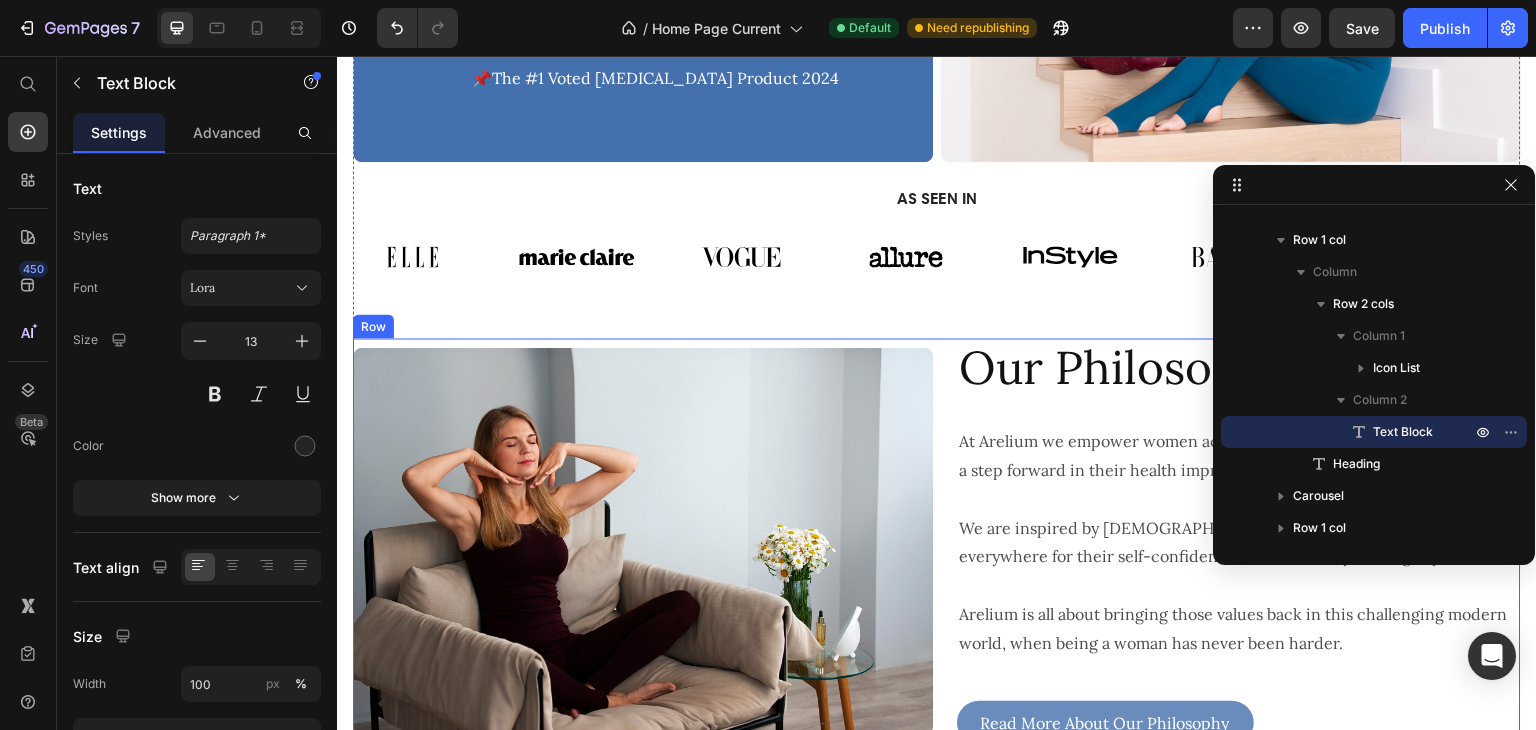 click on "Our Philosophy Heading At Arelium we empower women across [GEOGRAPHIC_DATA] to take a step forward in their health improvement and well-being. Text Block We are inspired by Ancient [DEMOGRAPHIC_DATA] women who were known everywhere for their self-confidence, natural beauty and dignity. Text Block At Arelium we empower women across the [GEOGRAPHIC_DATA] to take a step forward in their health improvement and well-being.   We are inspired by Ancient [DEMOGRAPHIC_DATA] women who were known everywhere for their self-confidence, natural beauty and dignity.   Arelium is all about bringing those values back in this challenging modern world, when being a woman has never been harder. Text Block Read More About Our Philosophy Button" at bounding box center (1231, 541) 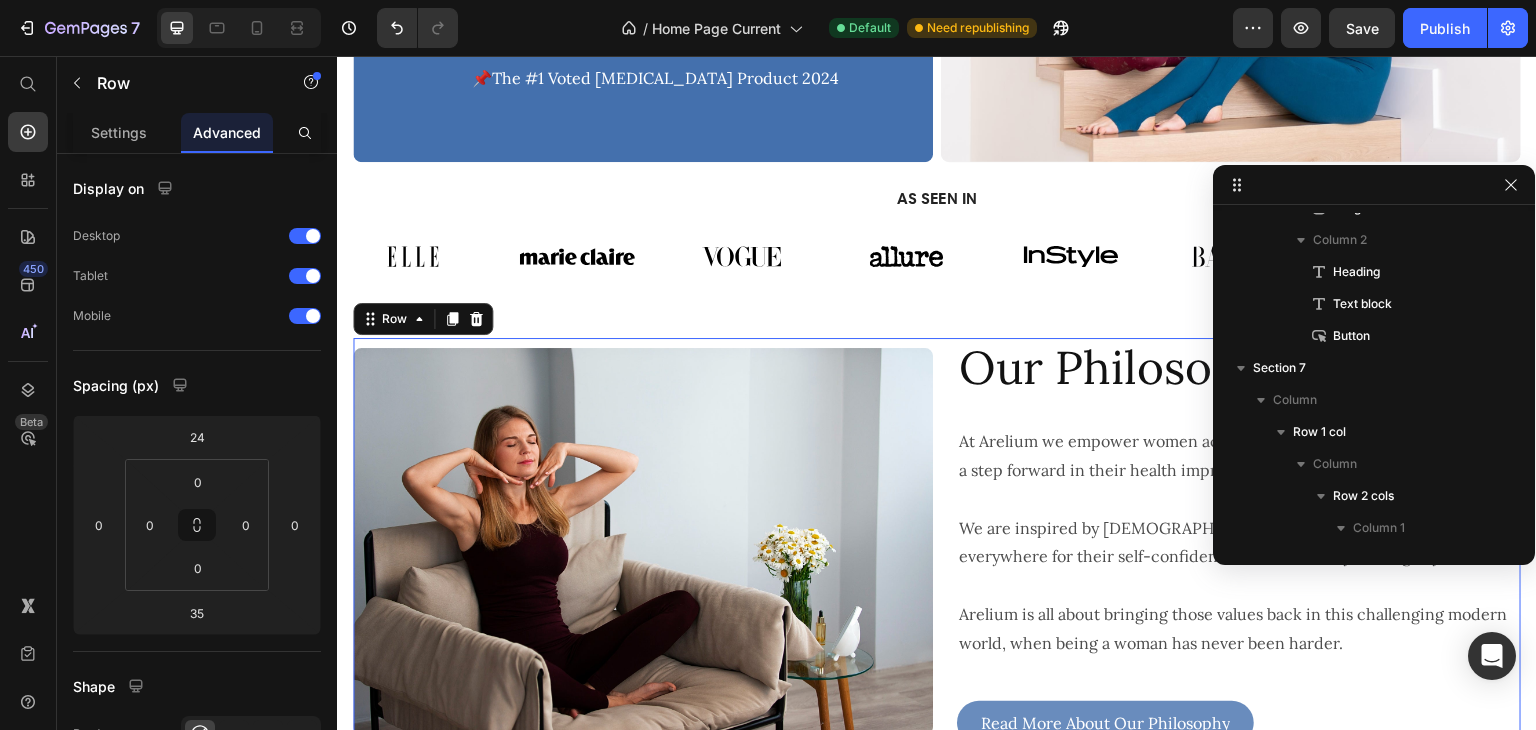 scroll, scrollTop: 122, scrollLeft: 0, axis: vertical 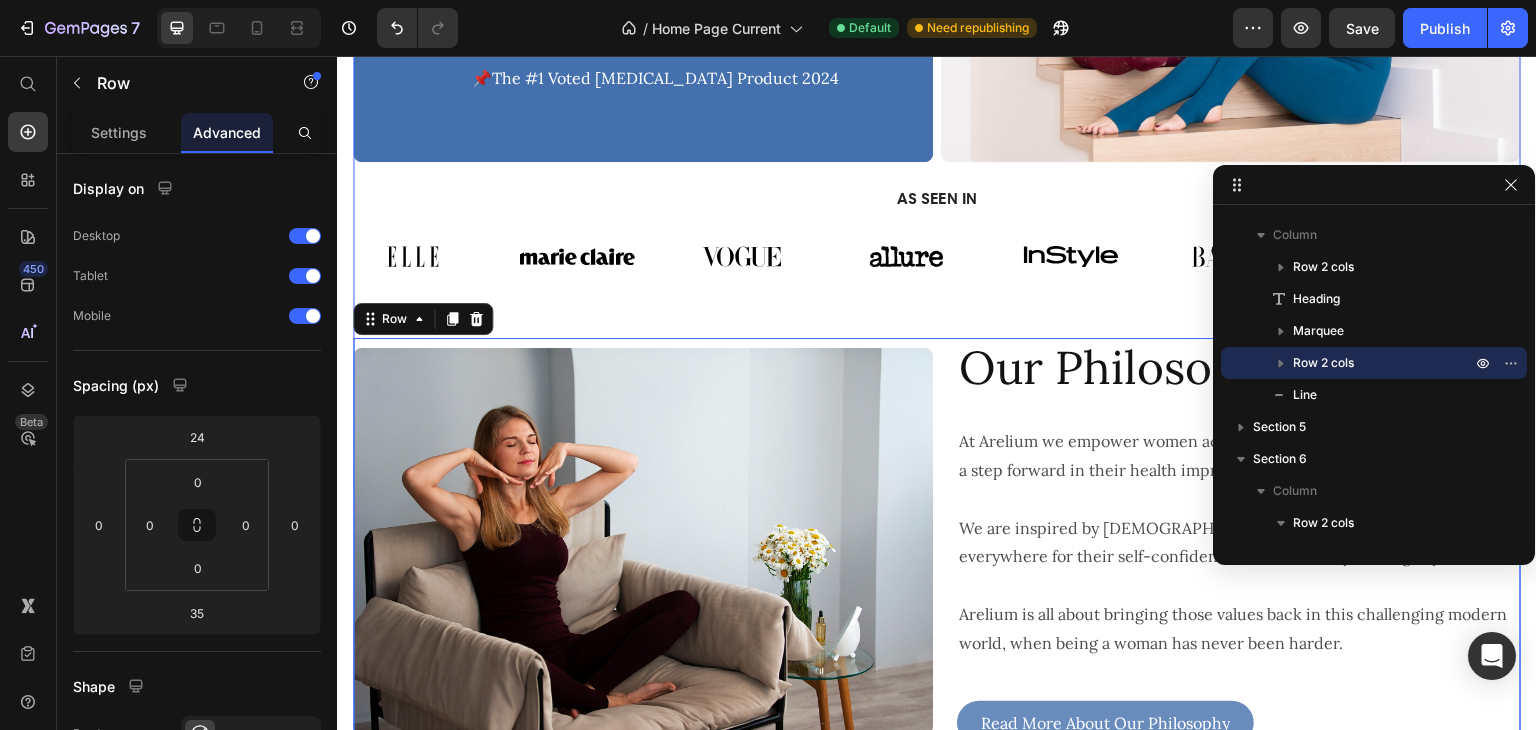 click on "Icon Icon Icon Icon Icon Icon List Trusted by 13,000 + customers! Heading Health Starts  From  Straight Posture Text Block Featuring Arelium On Spot Posture Corrector, The #1 Selling [MEDICAL_DATA] in the [GEOGRAPHIC_DATA]. Text Block See Our Bestseller Button 📌The #1 Voted [MEDICAL_DATA] Product 2024 Text Block Row The Future Of Woman's Health Heading ARELIUM Text Block Hero Banner Row AS SEEN IN Heading Image Image Image Image Image Image Image Image Image Image Image Image Image Image Marquee Image Our Philosophy Heading At Arelium we empower women across the [GEOGRAPHIC_DATA] to take a step forward in their health improvement and well-being. Text Block We are inspired by Ancient [DEMOGRAPHIC_DATA] women who were known everywhere for their self-confidence, natural beauty and dignity. Text Block At Arelium we empower women across the [GEOGRAPHIC_DATA] to take a step forward in their health improvement and well-being.     Text Block Read More About Our Philosophy Button Row   35                Title Line" at bounding box center [937, 290] 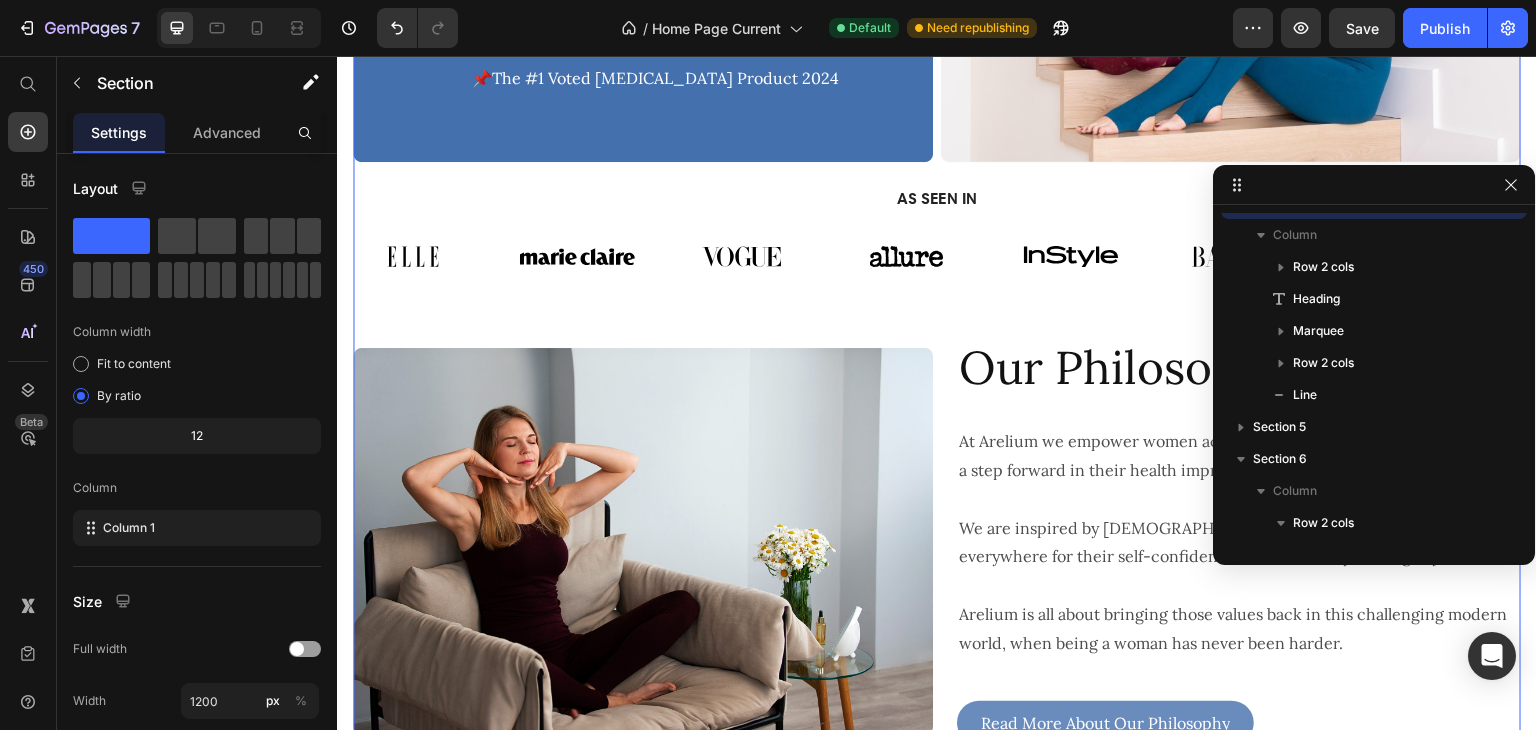 scroll, scrollTop: 0, scrollLeft: 0, axis: both 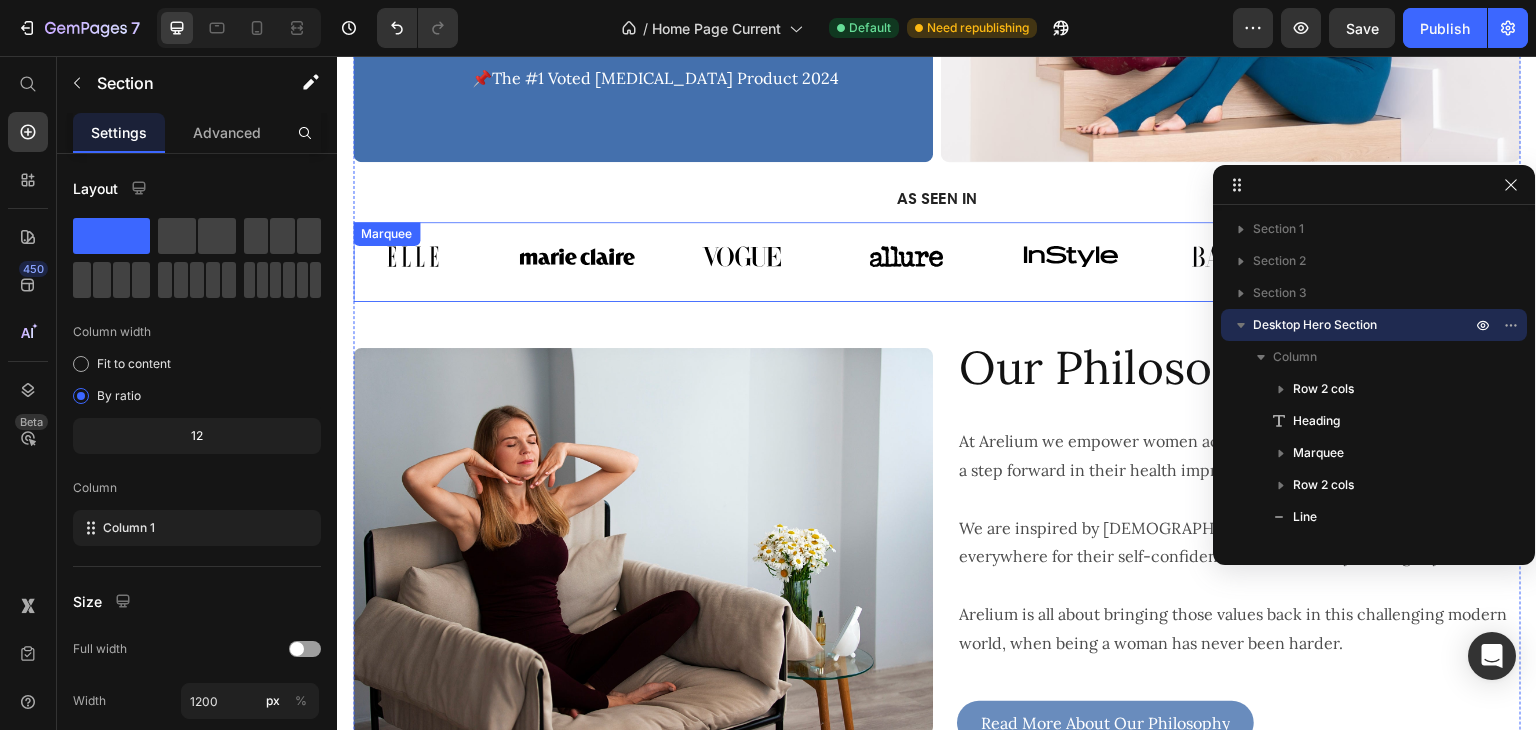 click on "Image Image Image Image Image Image Image Image Image Image Image Image Image Image Marquee" at bounding box center (937, 262) 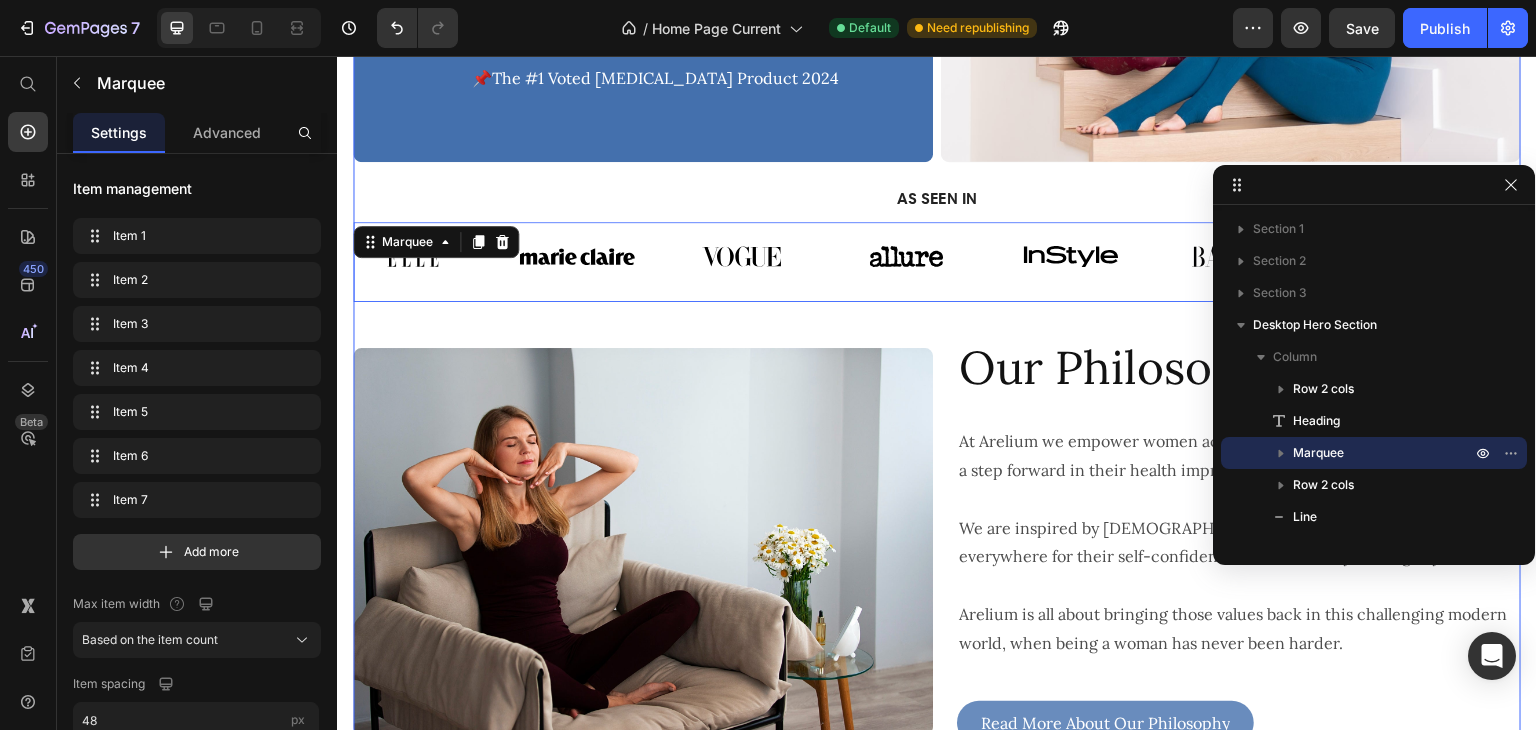 click on "Icon Icon Icon Icon Icon Icon List Trusted by 13,000 + customers! Heading Health Starts  From  Straight Posture Text Block Featuring Arelium On Spot Posture Corrector, The #1 Selling [MEDICAL_DATA] in the [GEOGRAPHIC_DATA]. Text Block See Our Bestseller Button 📌The #1 Voted [MEDICAL_DATA] Product 2024 Text Block Row The Future Of Woman's Health Heading ARELIUM Text Block Hero Banner Row AS SEEN IN Heading Image Image Image Image Image Image Image Image Image Image Image Image Image Image Marquee   12 Image Our Philosophy Heading At Arelium we empower women across the [GEOGRAPHIC_DATA] to take a step forward in their health improvement and well-being. Text Block We are inspired by Ancient [DEMOGRAPHIC_DATA] women who were known everywhere for their self-confidence, natural beauty and dignity. Text Block At Arelium we empower women across the [GEOGRAPHIC_DATA] to take a step forward in their health improvement and well-being.     Text Block Read More About Our Philosophy Button Row                Title Line" at bounding box center (937, 290) 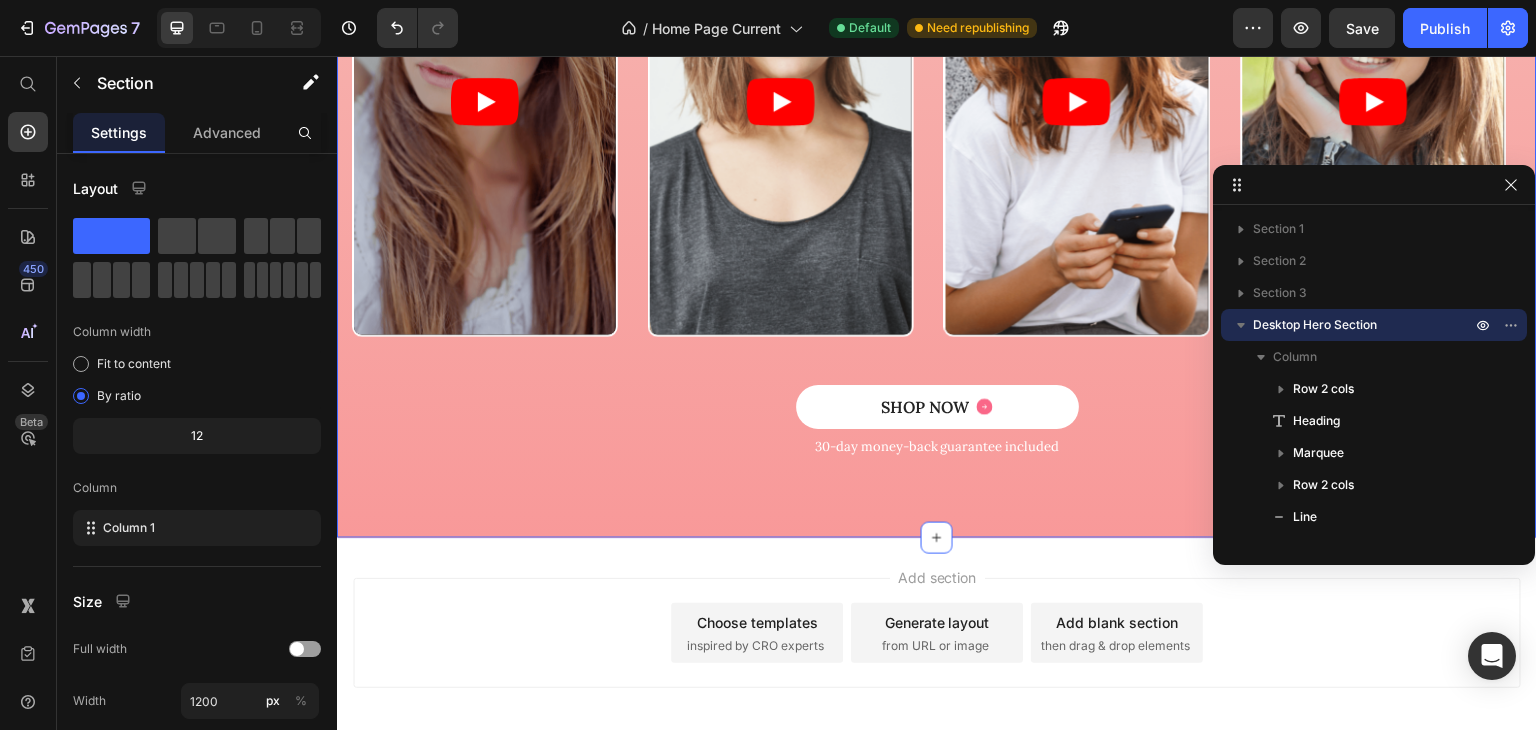 scroll, scrollTop: 2522, scrollLeft: 0, axis: vertical 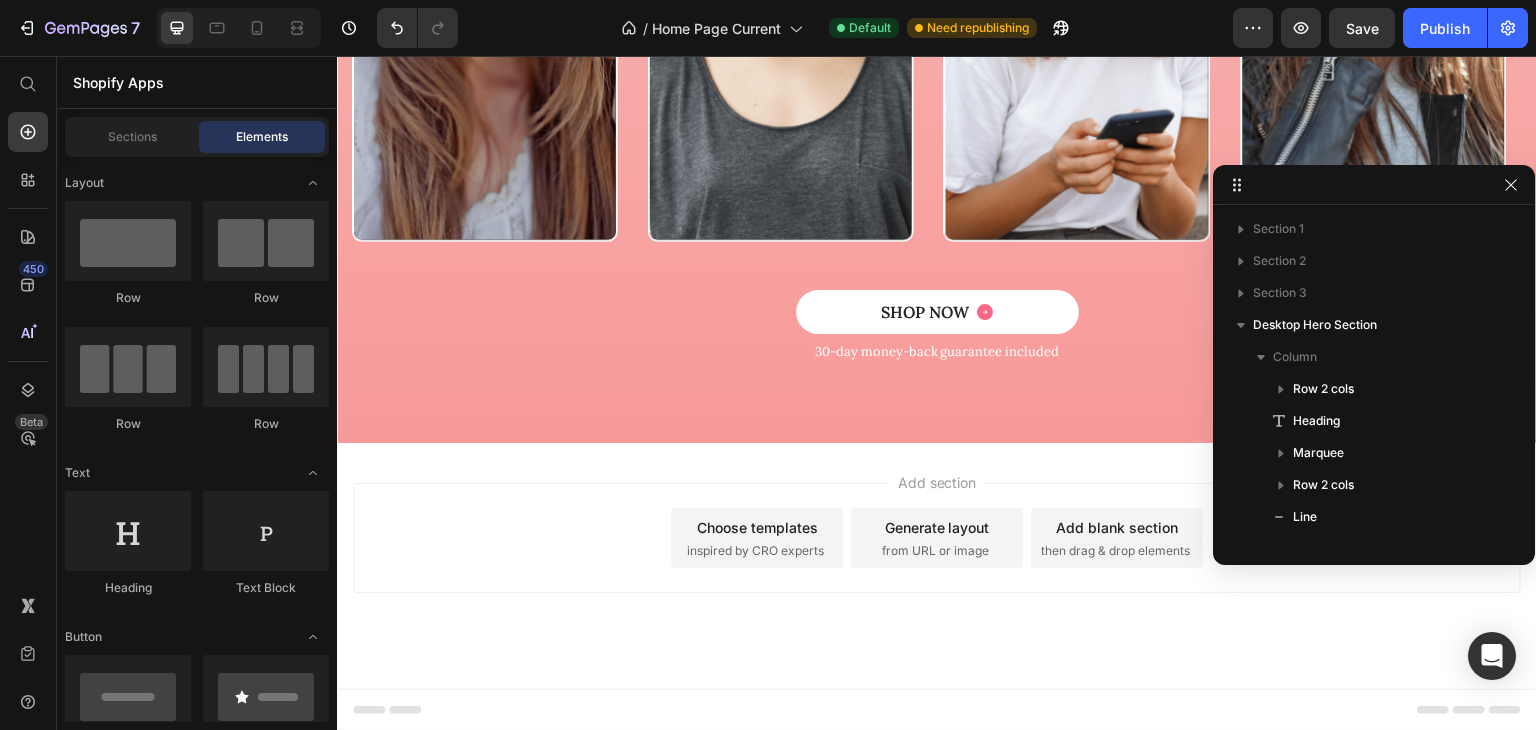 click on "Add section Choose templates inspired by CRO experts Generate layout from URL or image Add blank section then drag & drop elements" at bounding box center [937, 538] 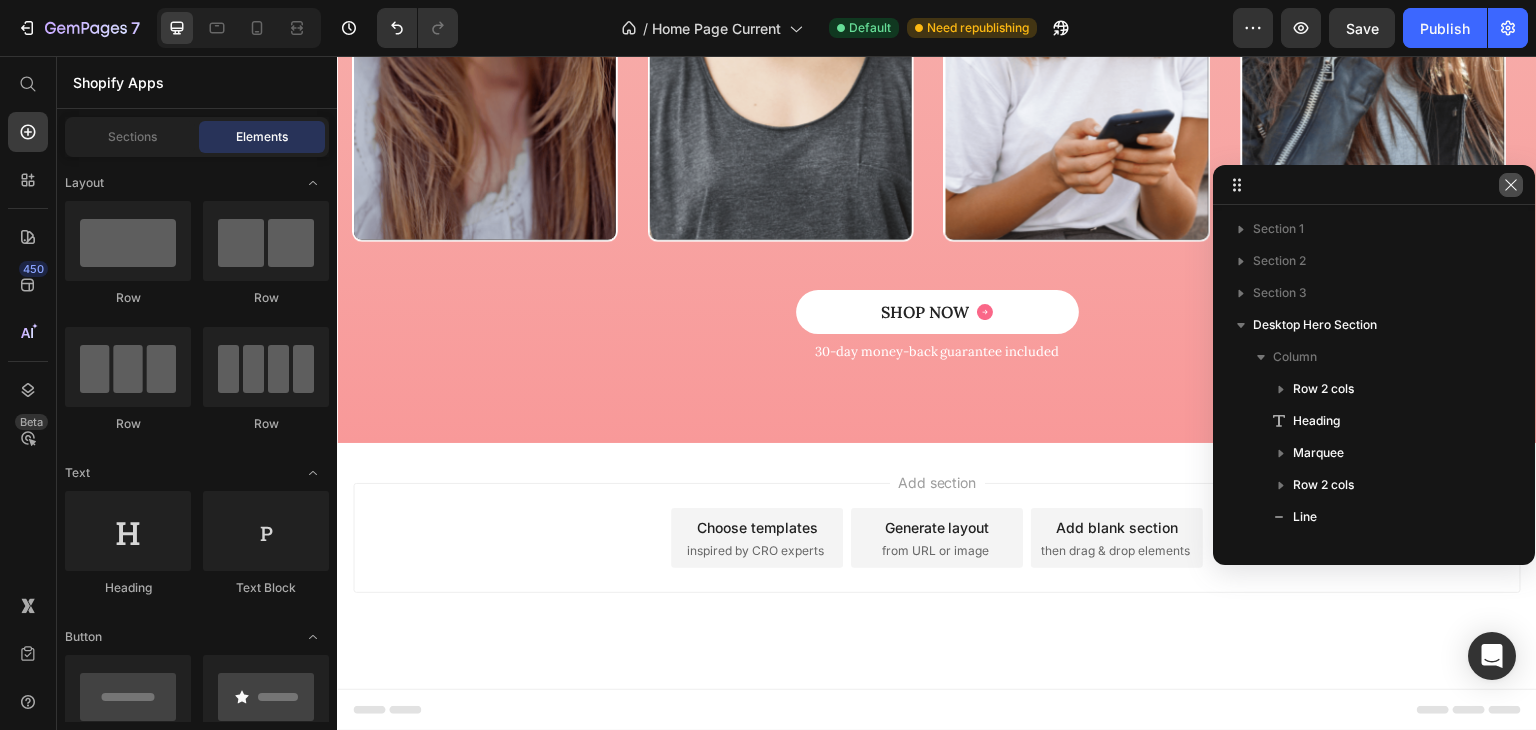 drag, startPoint x: 1510, startPoint y: 189, endPoint x: 1131, endPoint y: 193, distance: 379.02112 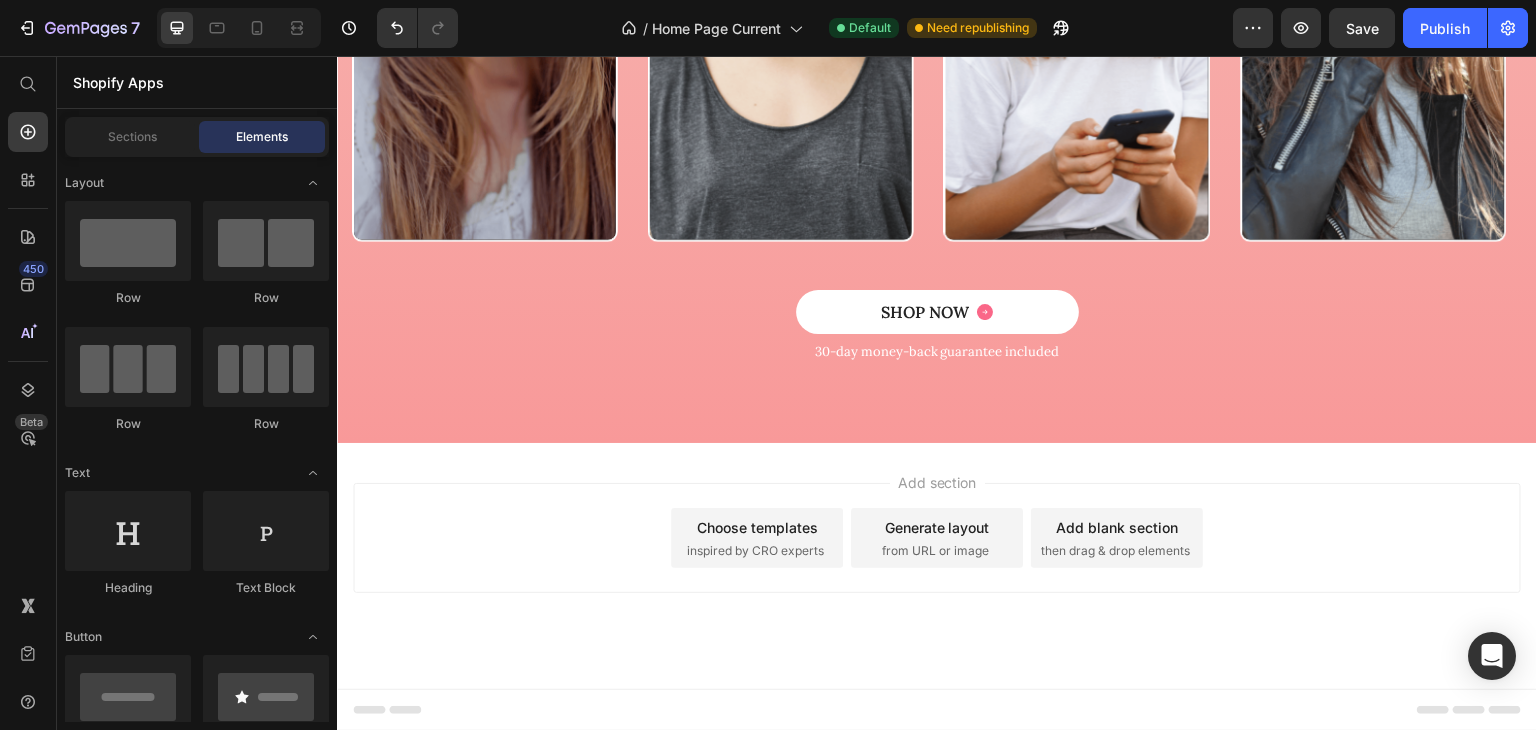 click on "then drag & drop elements" at bounding box center (1115, 551) 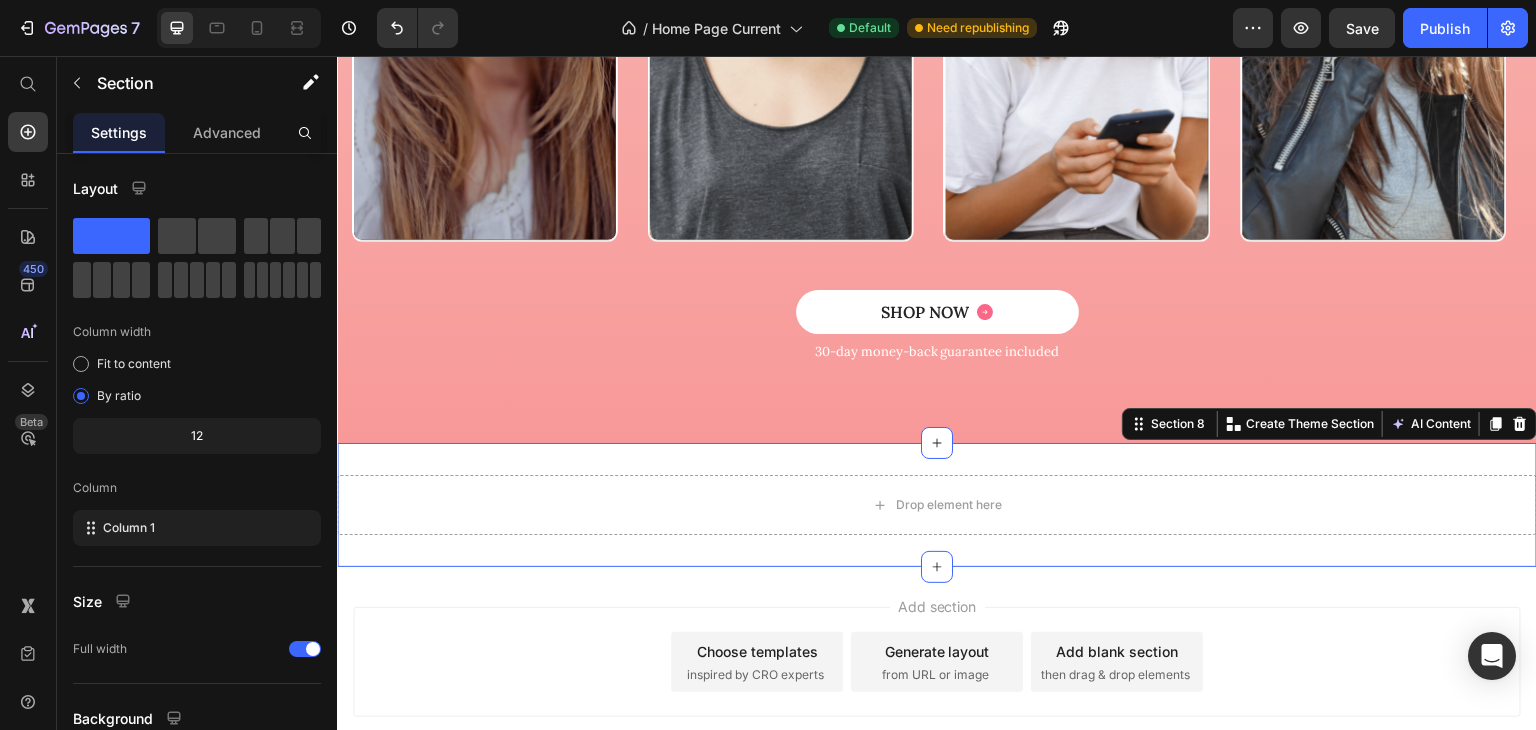 click on "Drop element here Section 8   You can create reusable sections Create Theme Section AI Content Write with GemAI What would you like to describe here? Tone and Voice Persuasive Product Show more Generate" at bounding box center (937, 505) 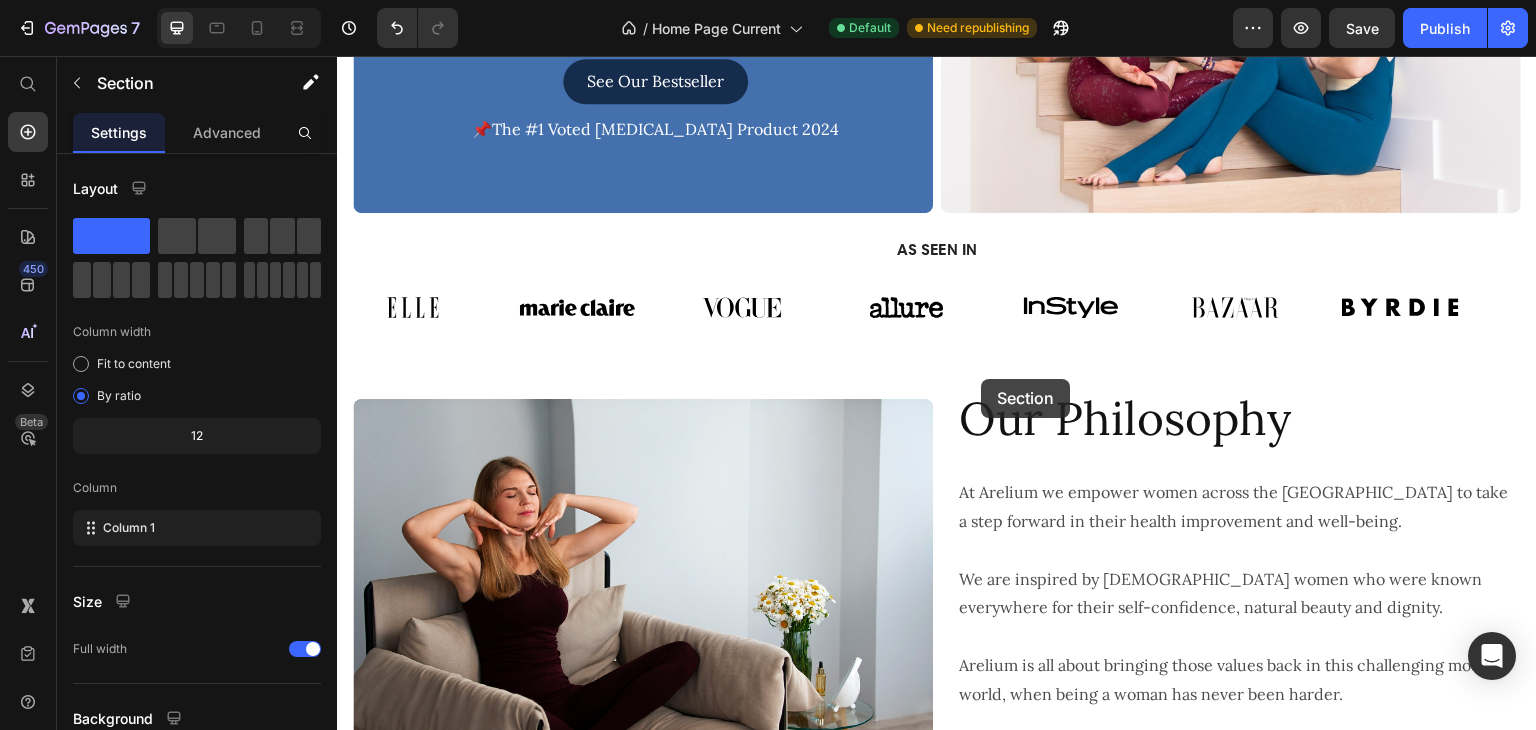 scroll, scrollTop: 122, scrollLeft: 0, axis: vertical 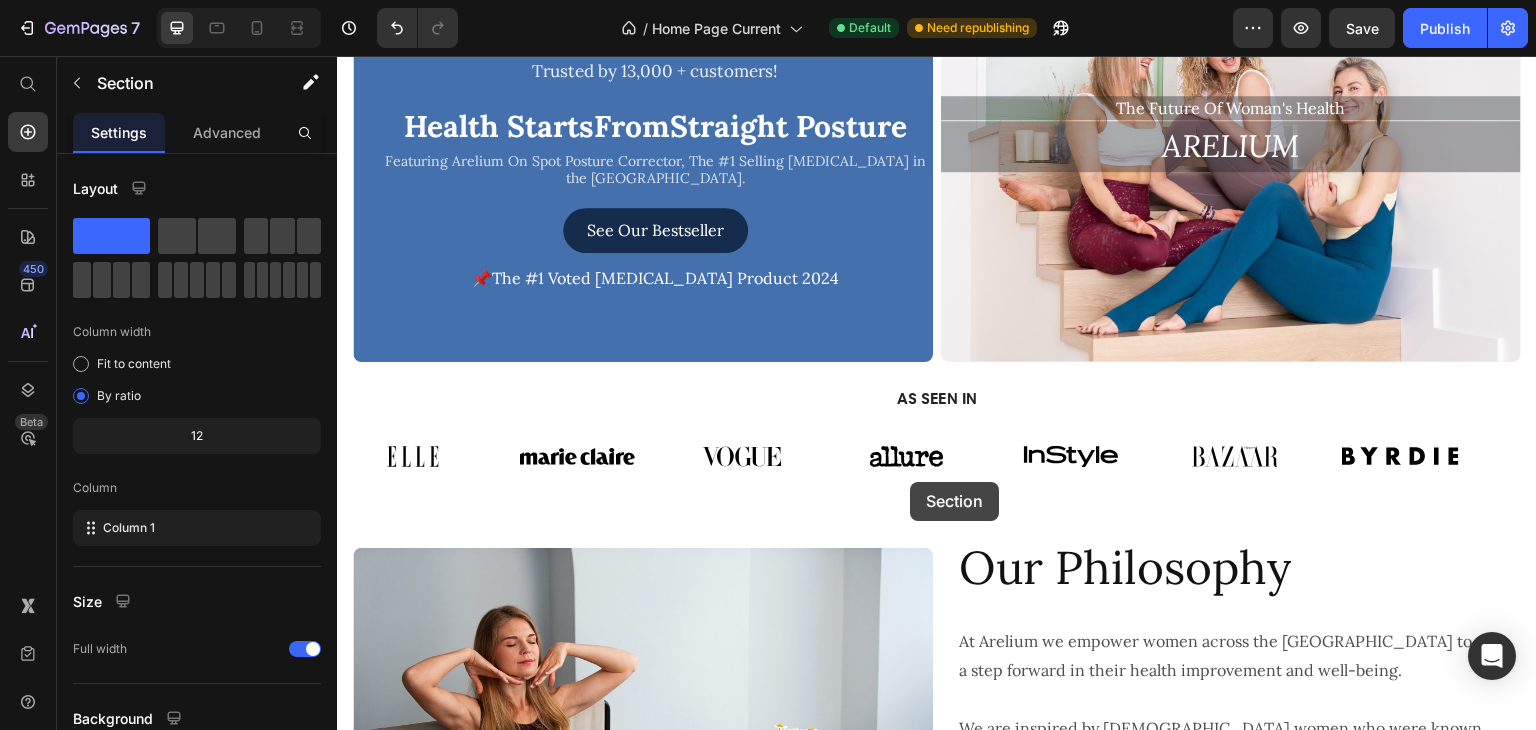 drag, startPoint x: 1122, startPoint y: 426, endPoint x: 910, endPoint y: 482, distance: 219.27151 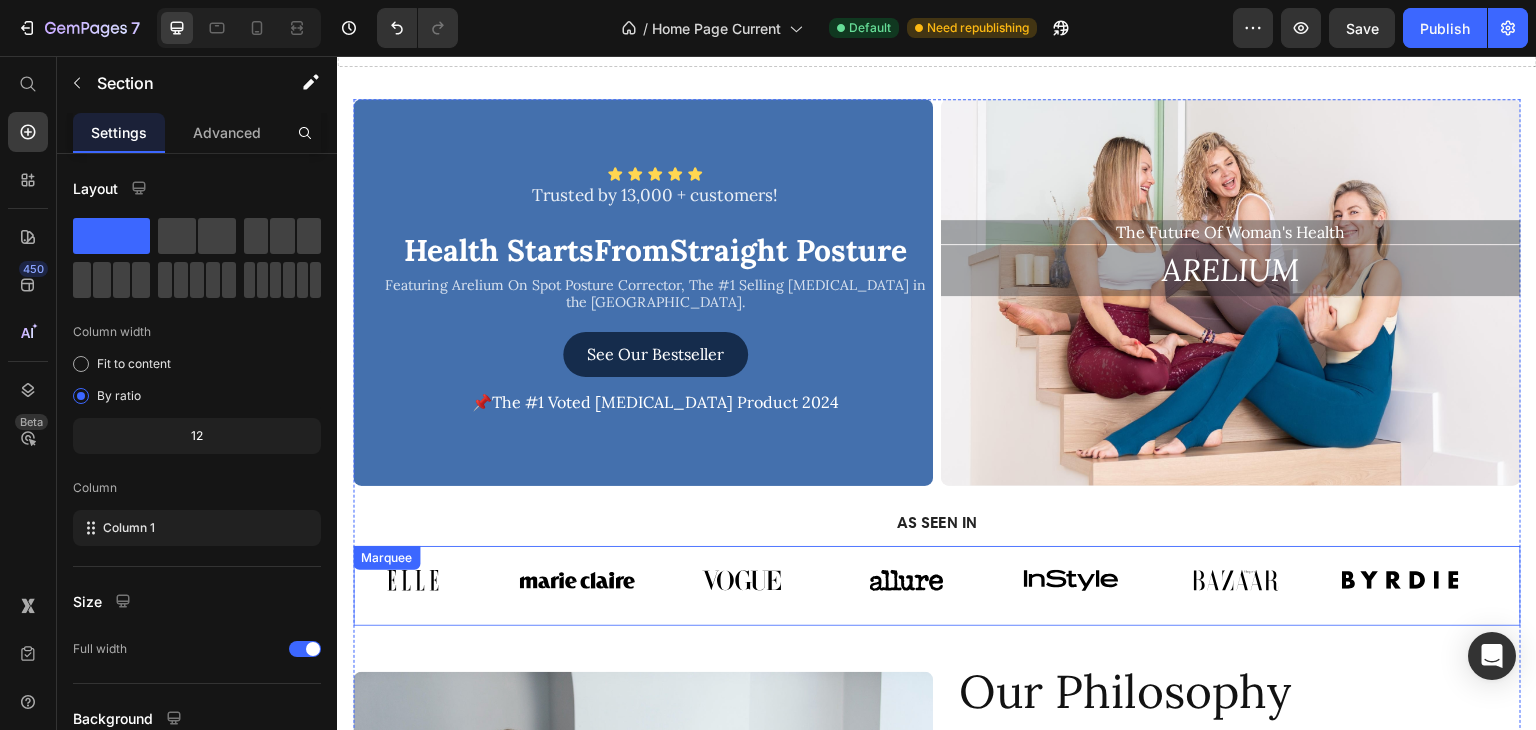 scroll, scrollTop: 246, scrollLeft: 0, axis: vertical 